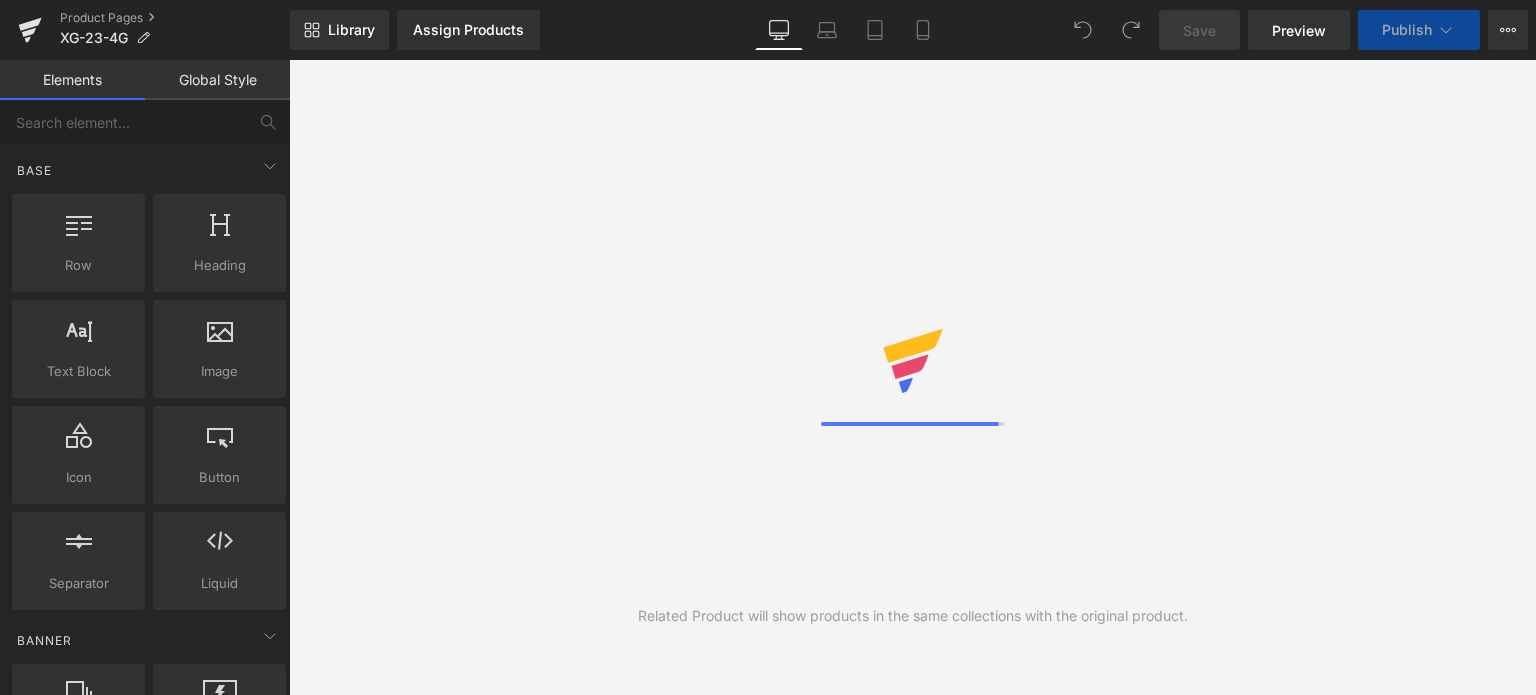 scroll, scrollTop: 0, scrollLeft: 0, axis: both 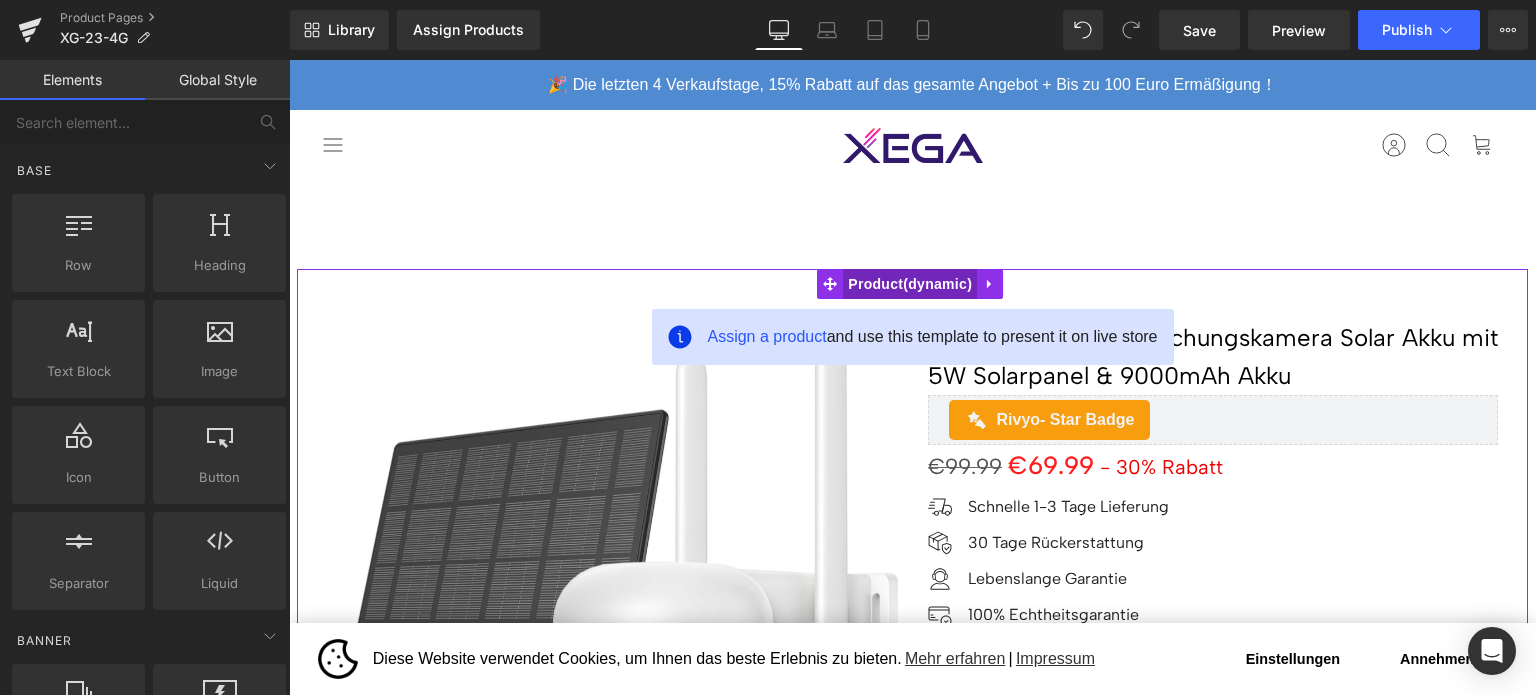click on "Product" at bounding box center [910, 284] 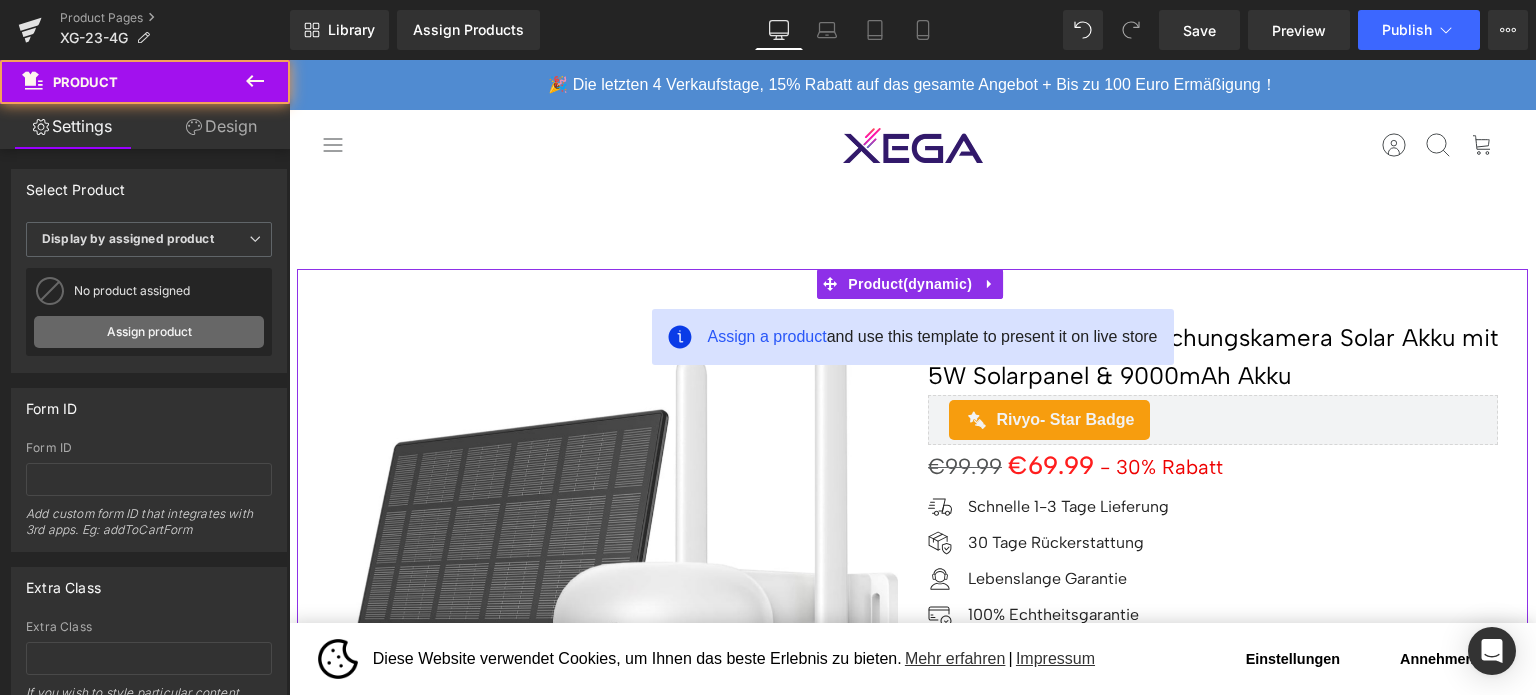 click on "Assign product" at bounding box center (149, 332) 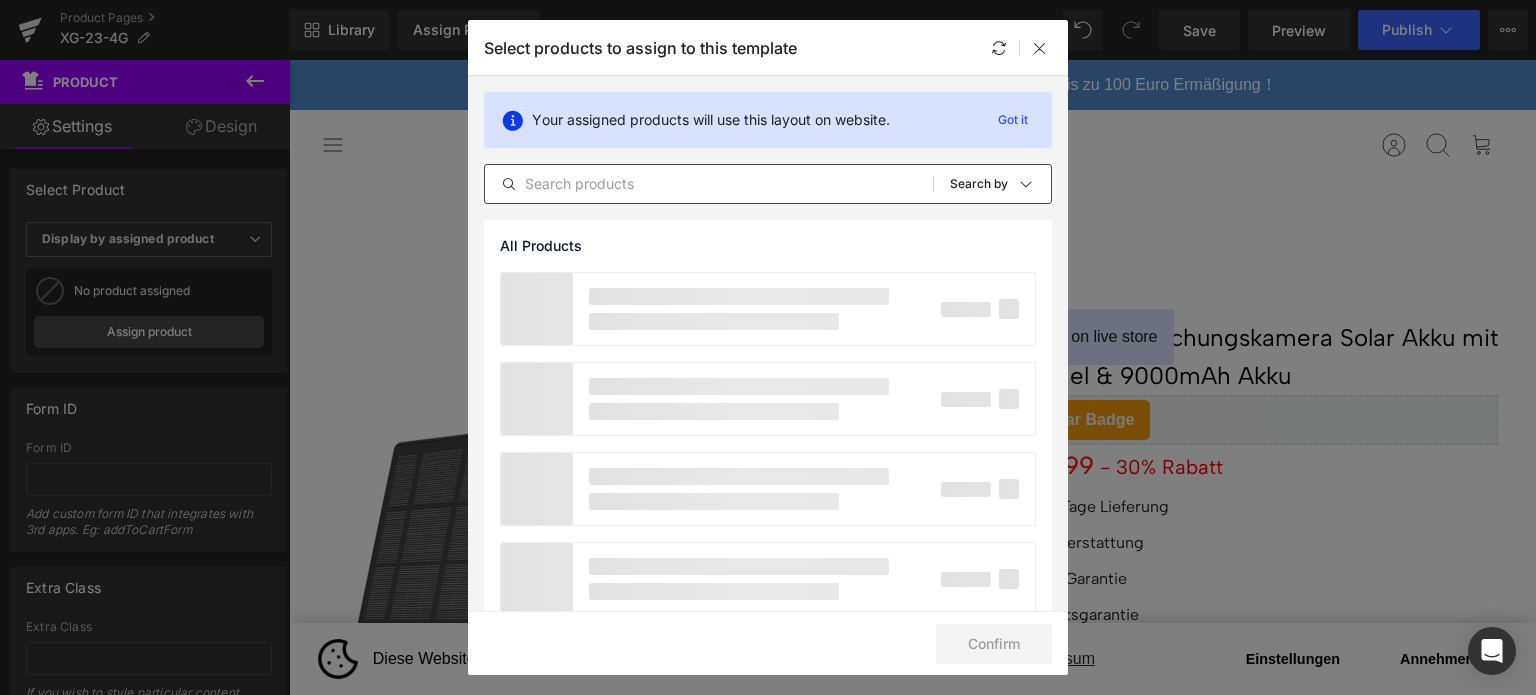 click at bounding box center (709, 184) 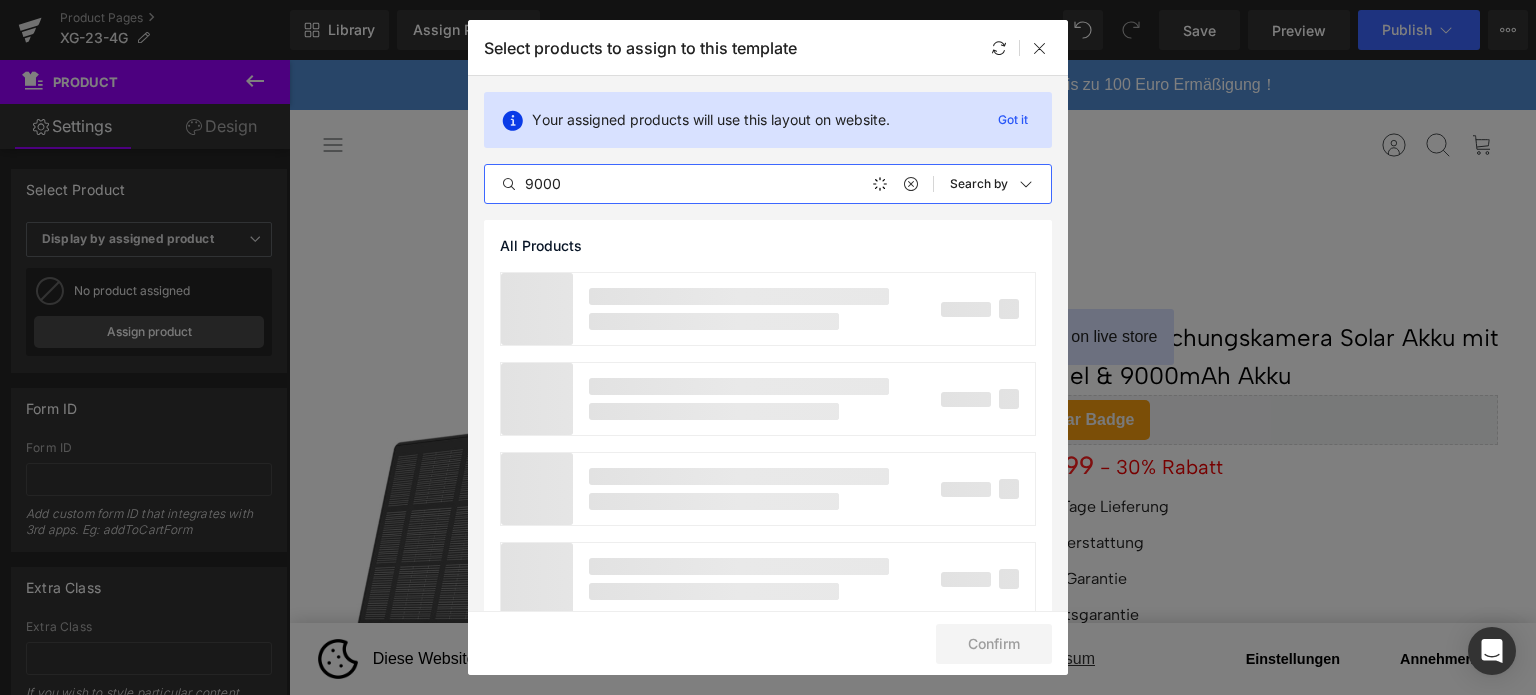 type on "9000" 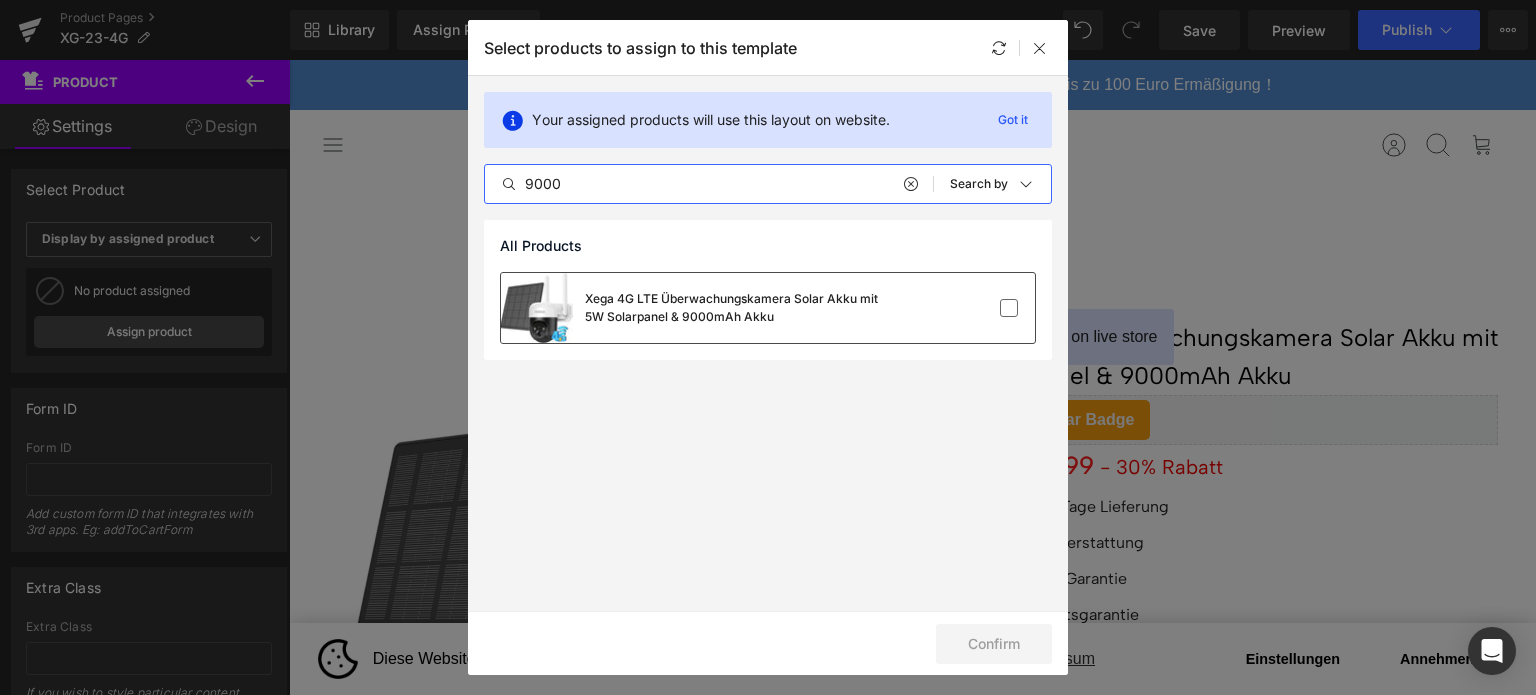 click on "Xega 4G LTE Überwachungskamera Solar Akku mit 5W Solarpanel & 9000mAh Akku" at bounding box center (735, 308) 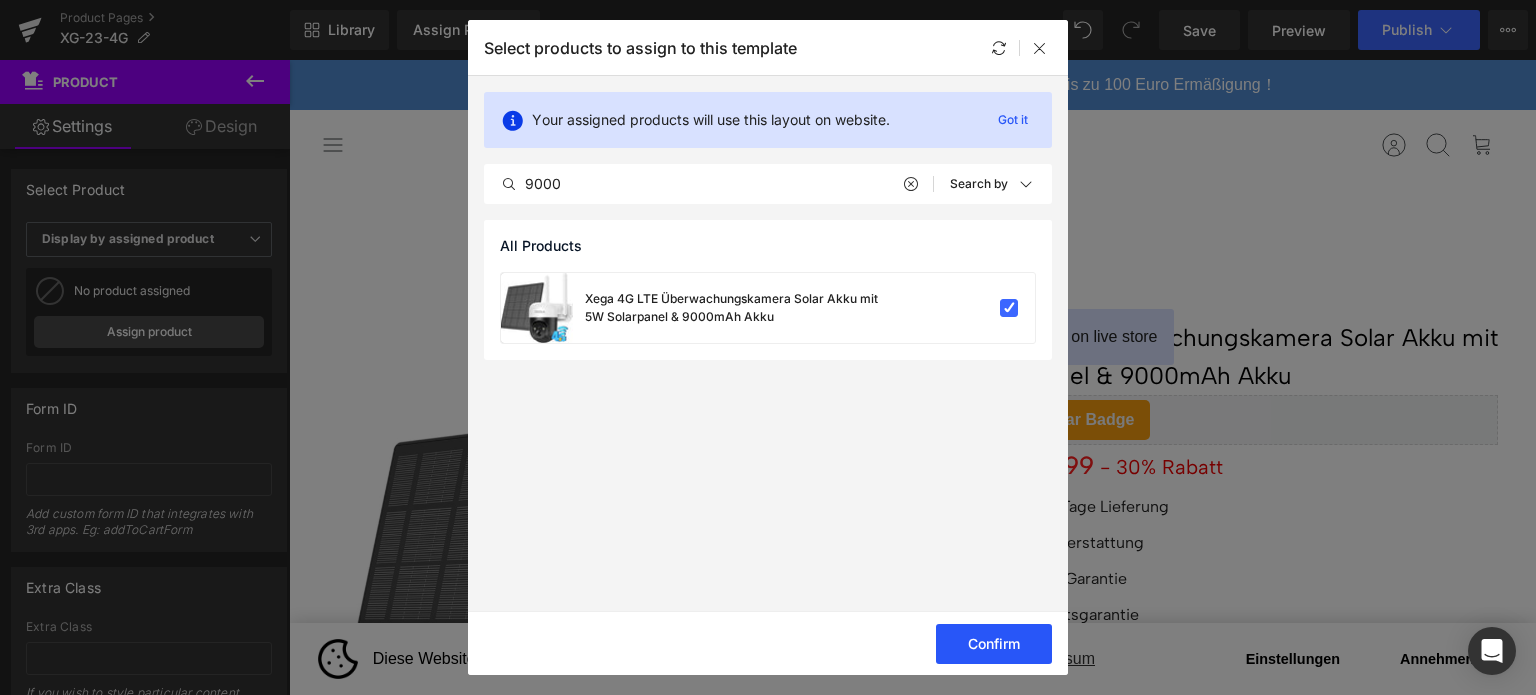 click on "Confirm" at bounding box center [994, 644] 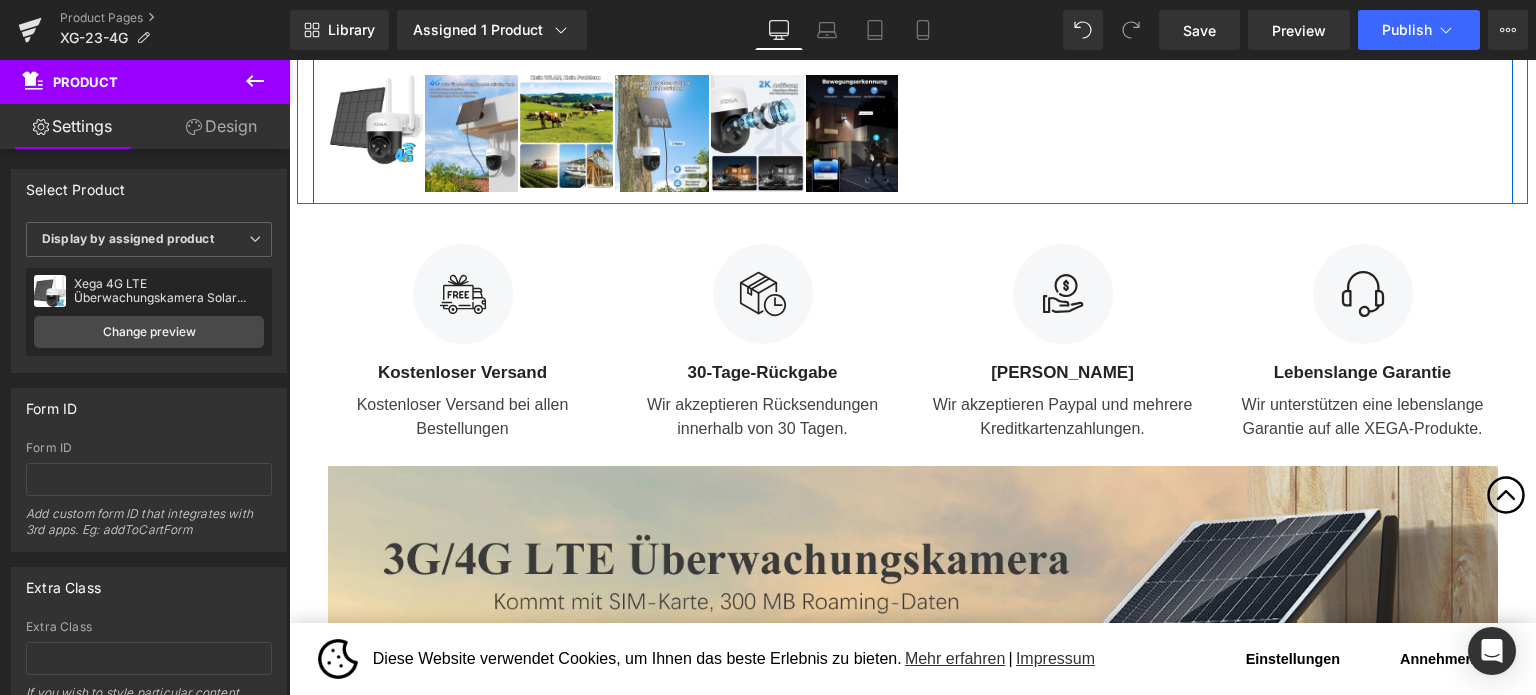 scroll, scrollTop: 1000, scrollLeft: 0, axis: vertical 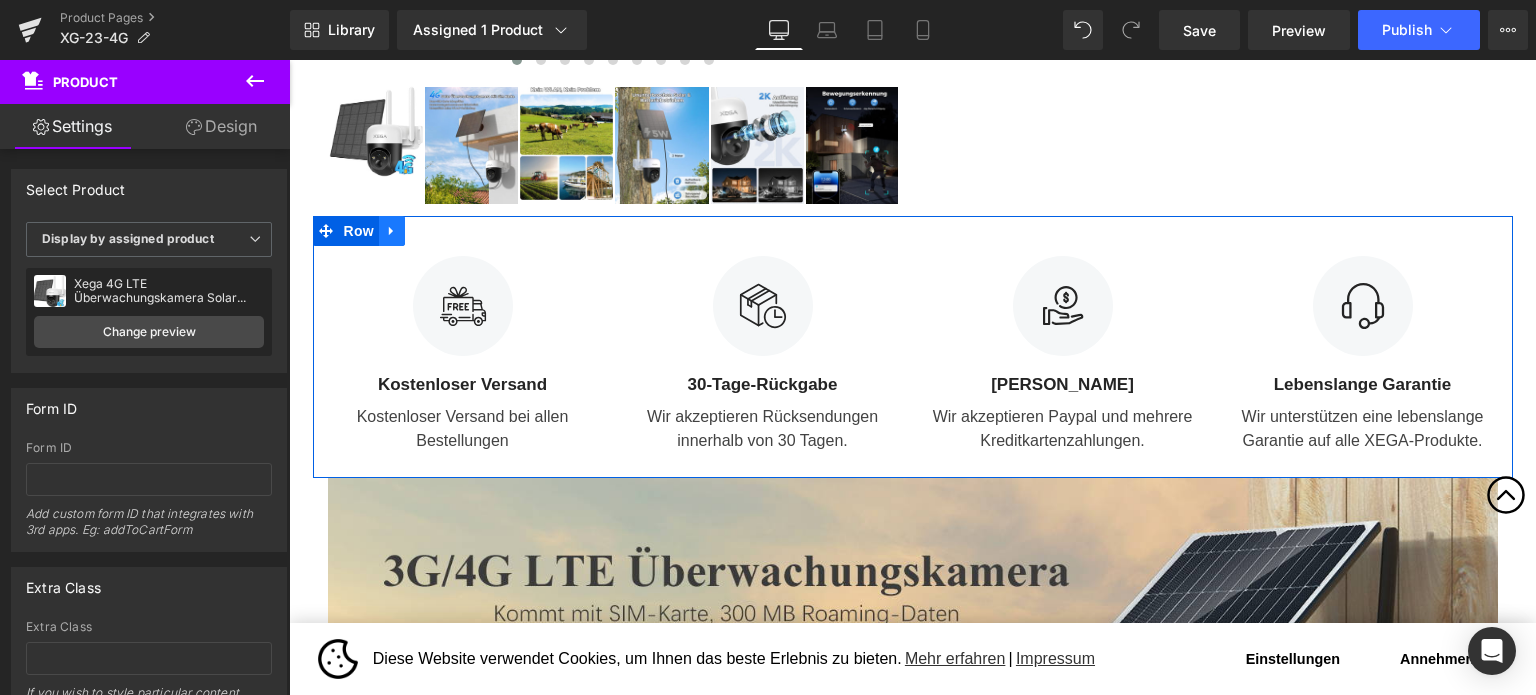 click 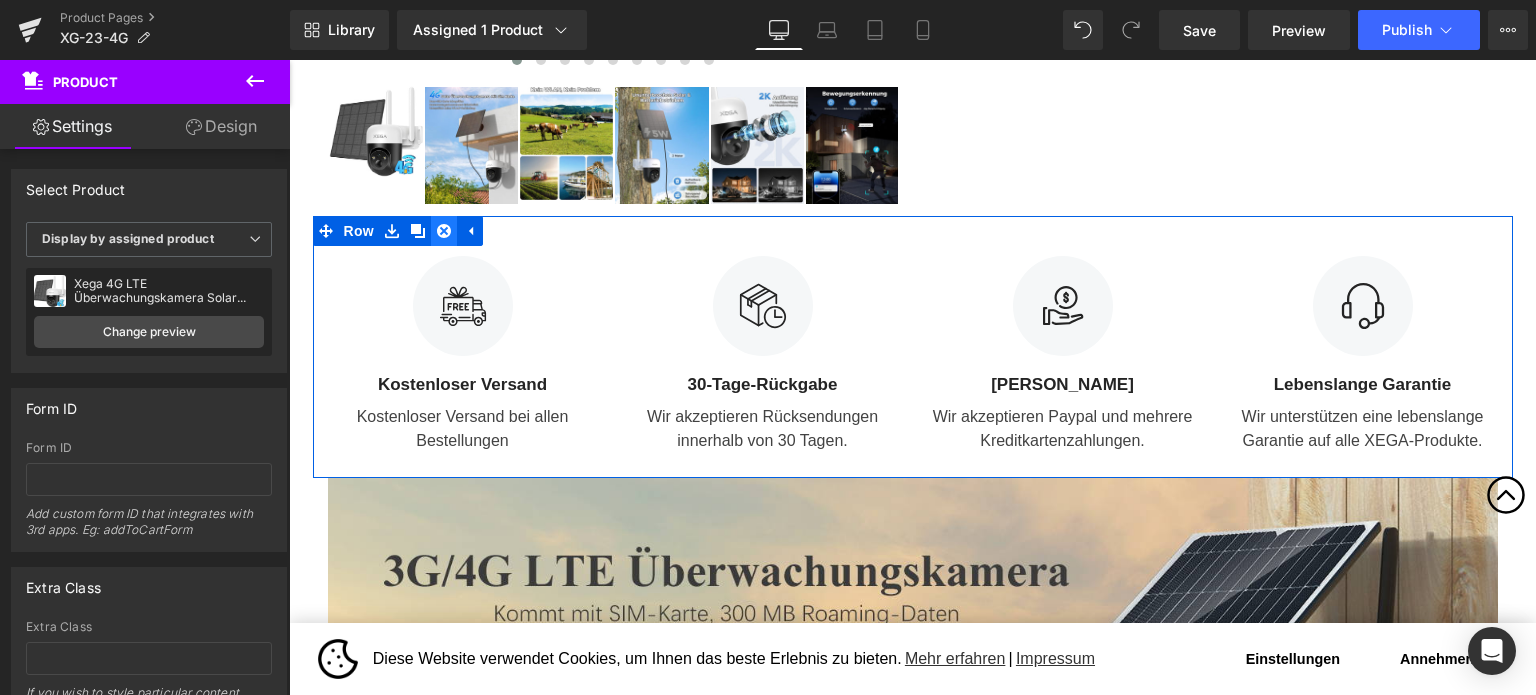 click at bounding box center (444, 231) 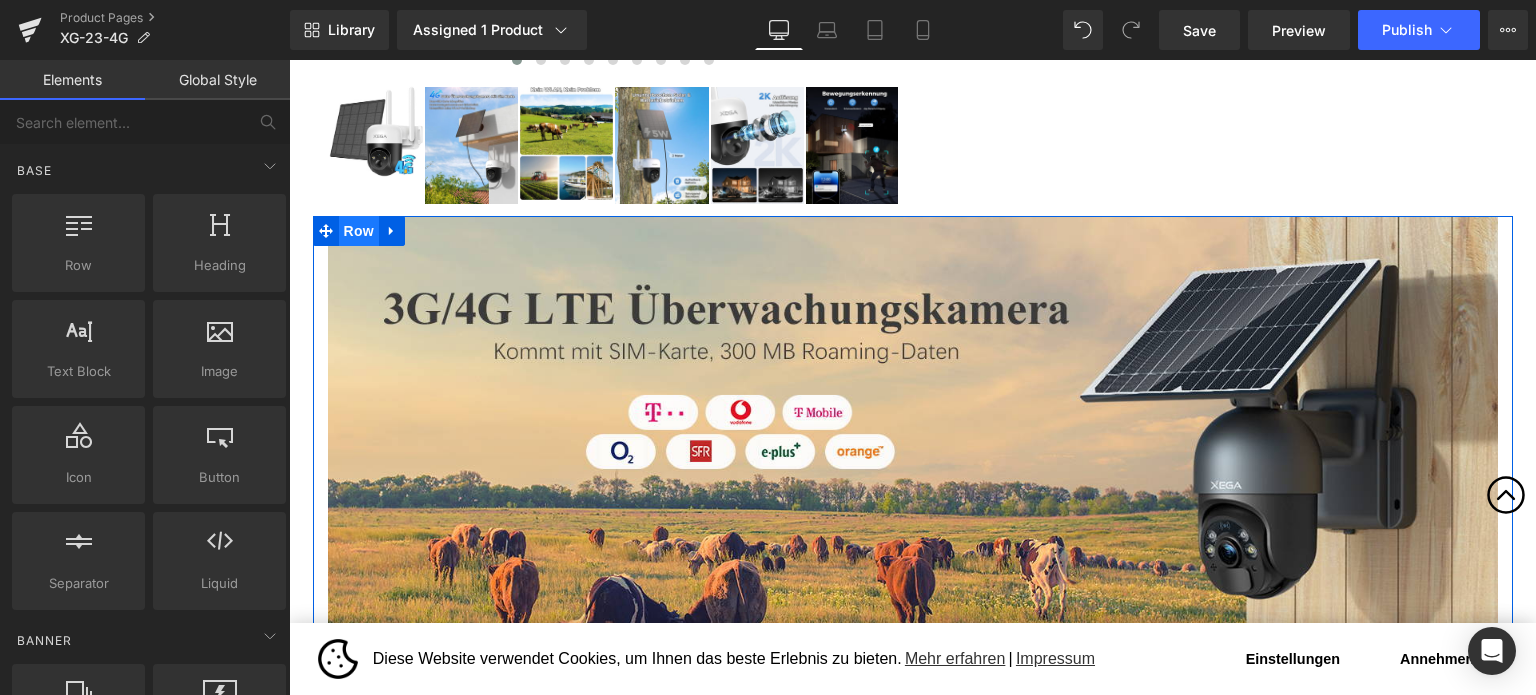 click on "Row" at bounding box center [359, 231] 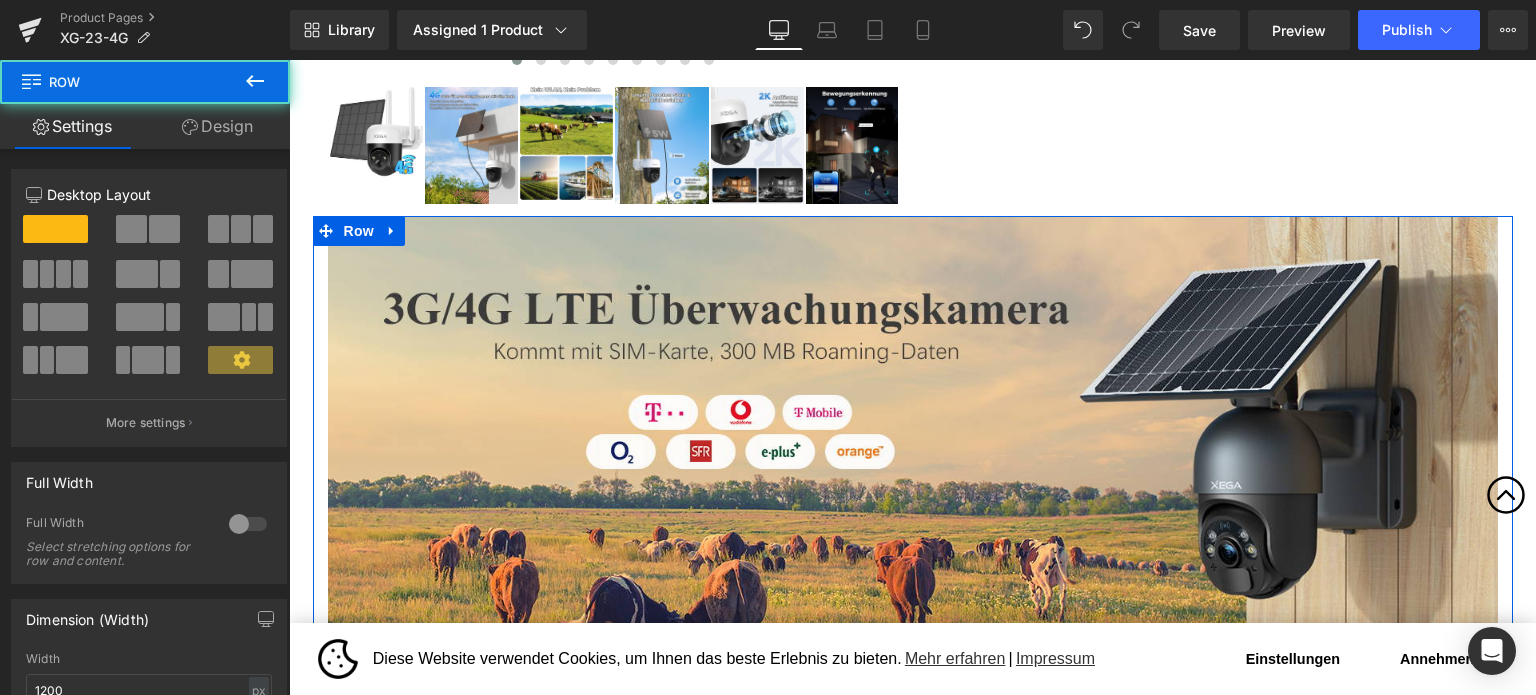 click on "Design" at bounding box center (217, 126) 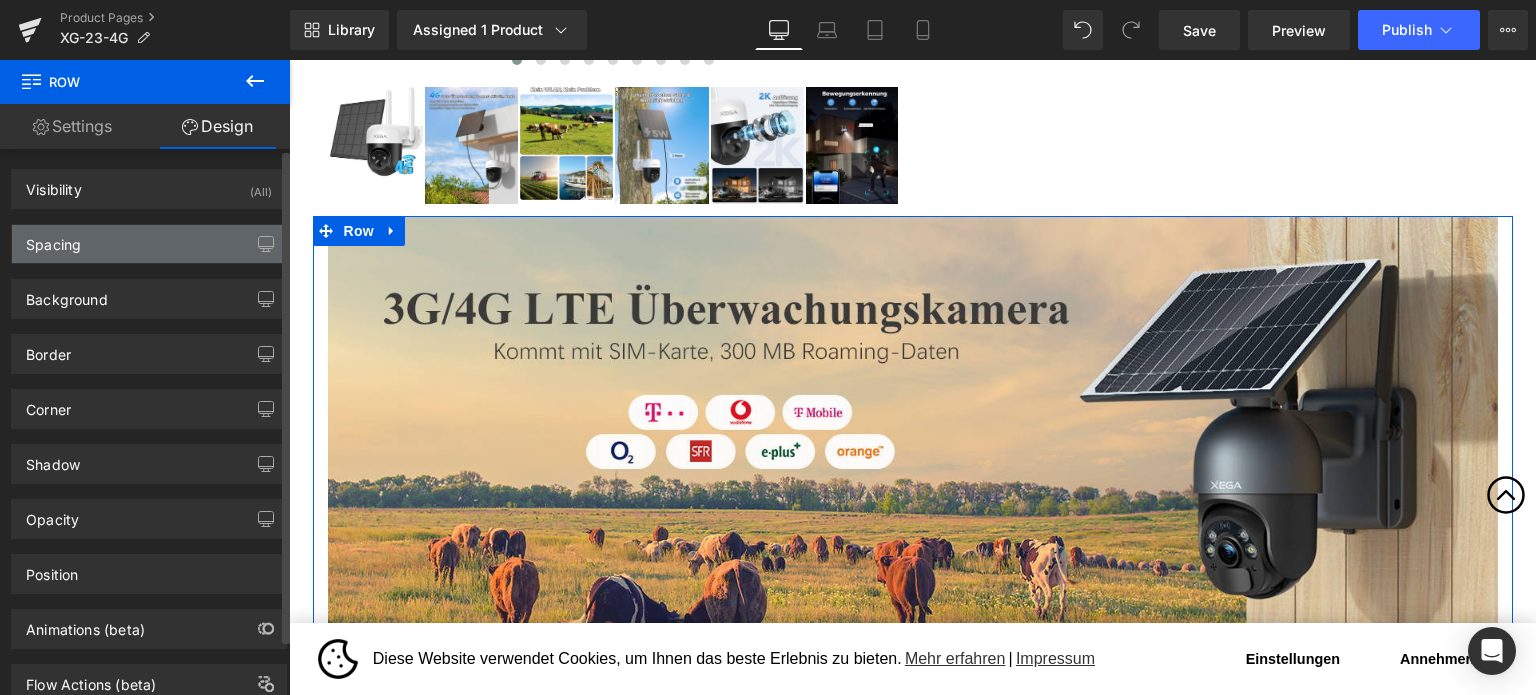 click on "Spacing" at bounding box center [149, 244] 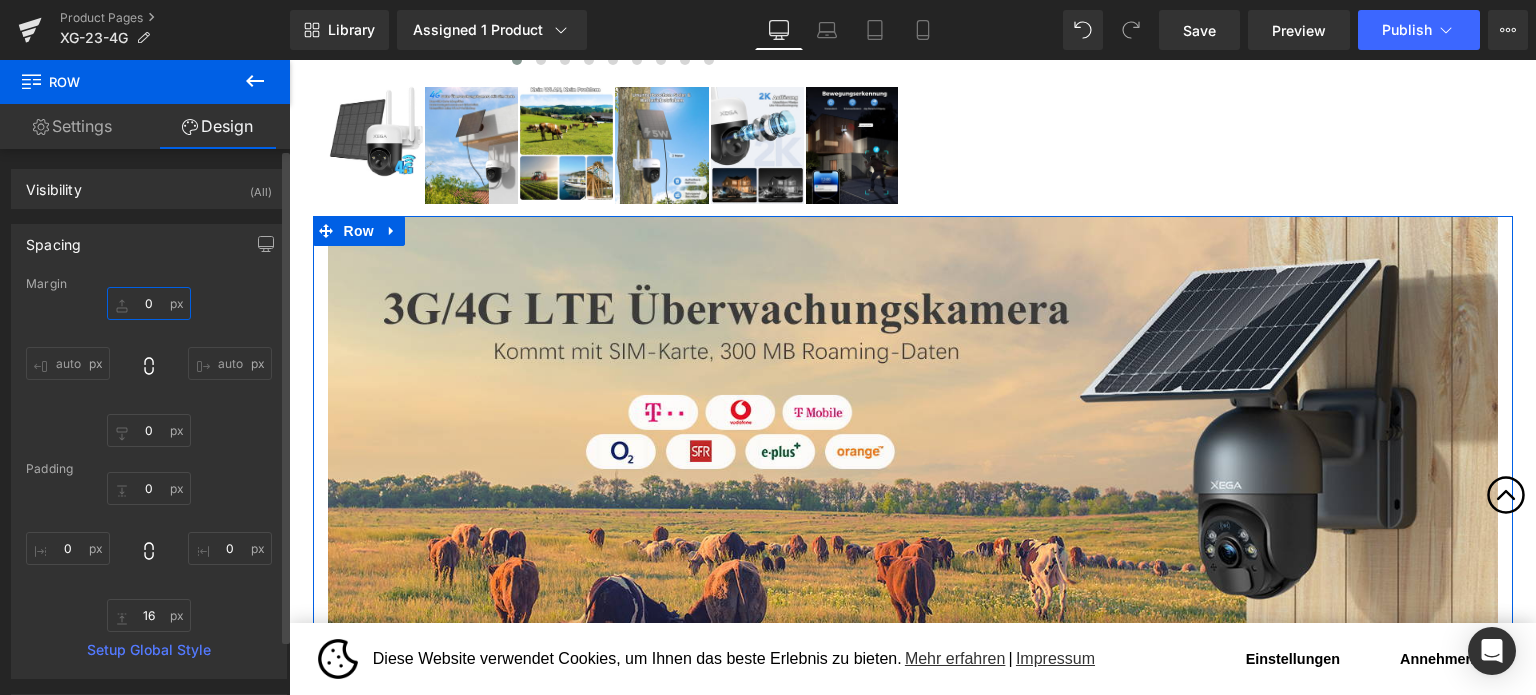 click on "0" at bounding box center (149, 303) 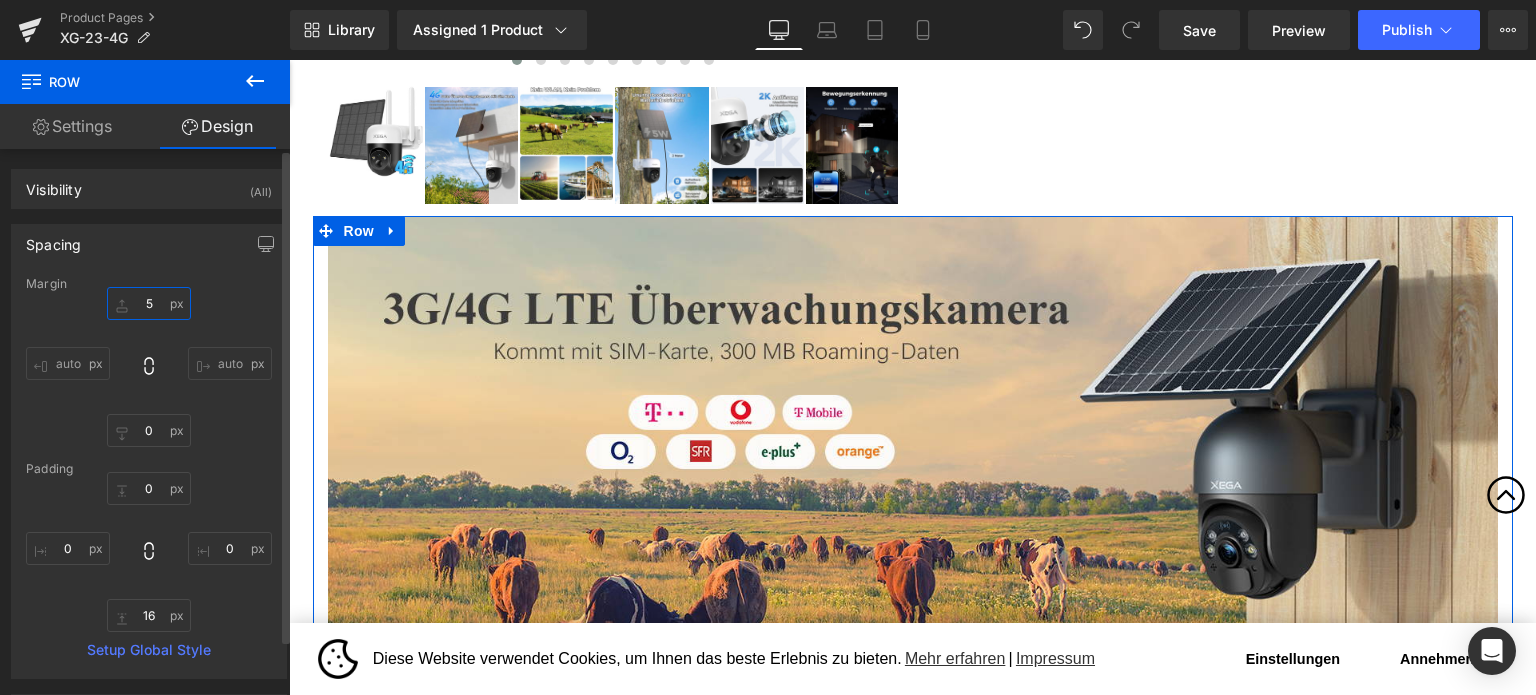 type on "50" 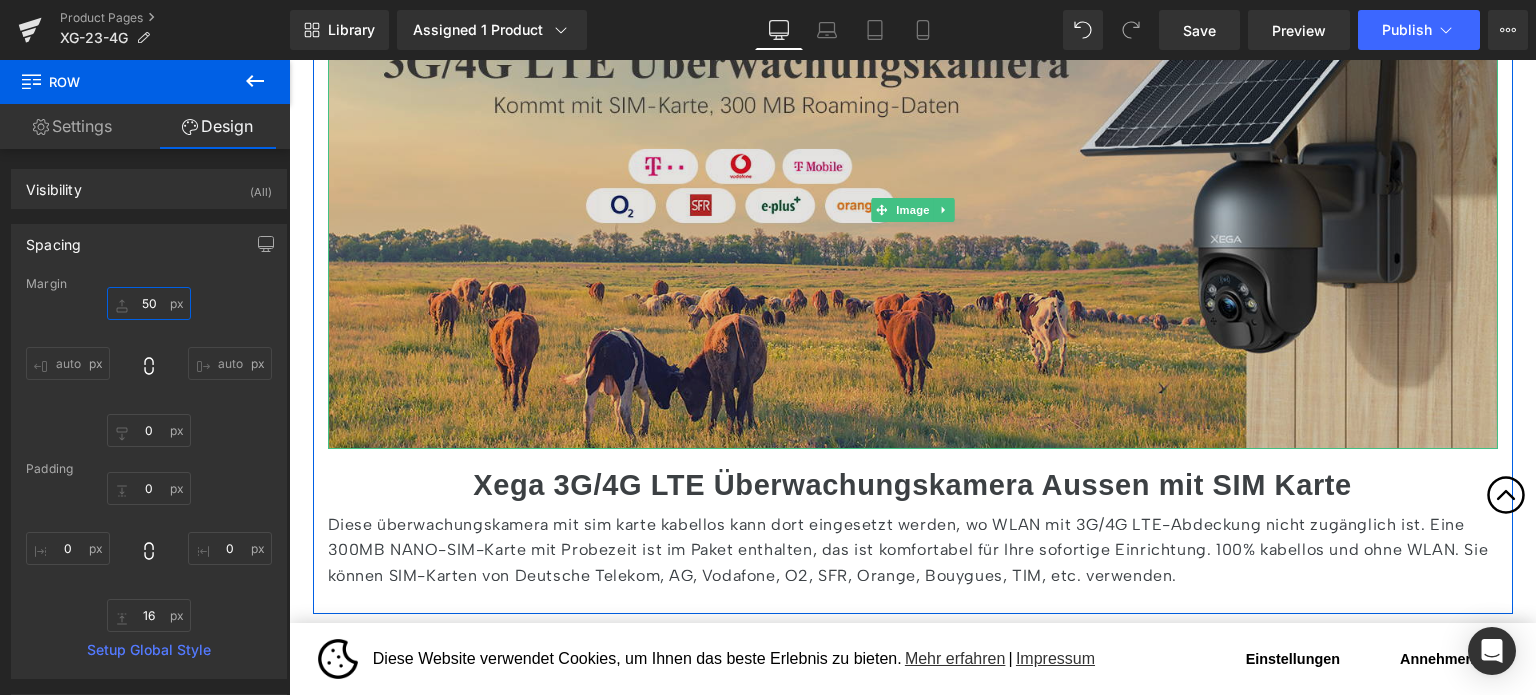 scroll, scrollTop: 1300, scrollLeft: 0, axis: vertical 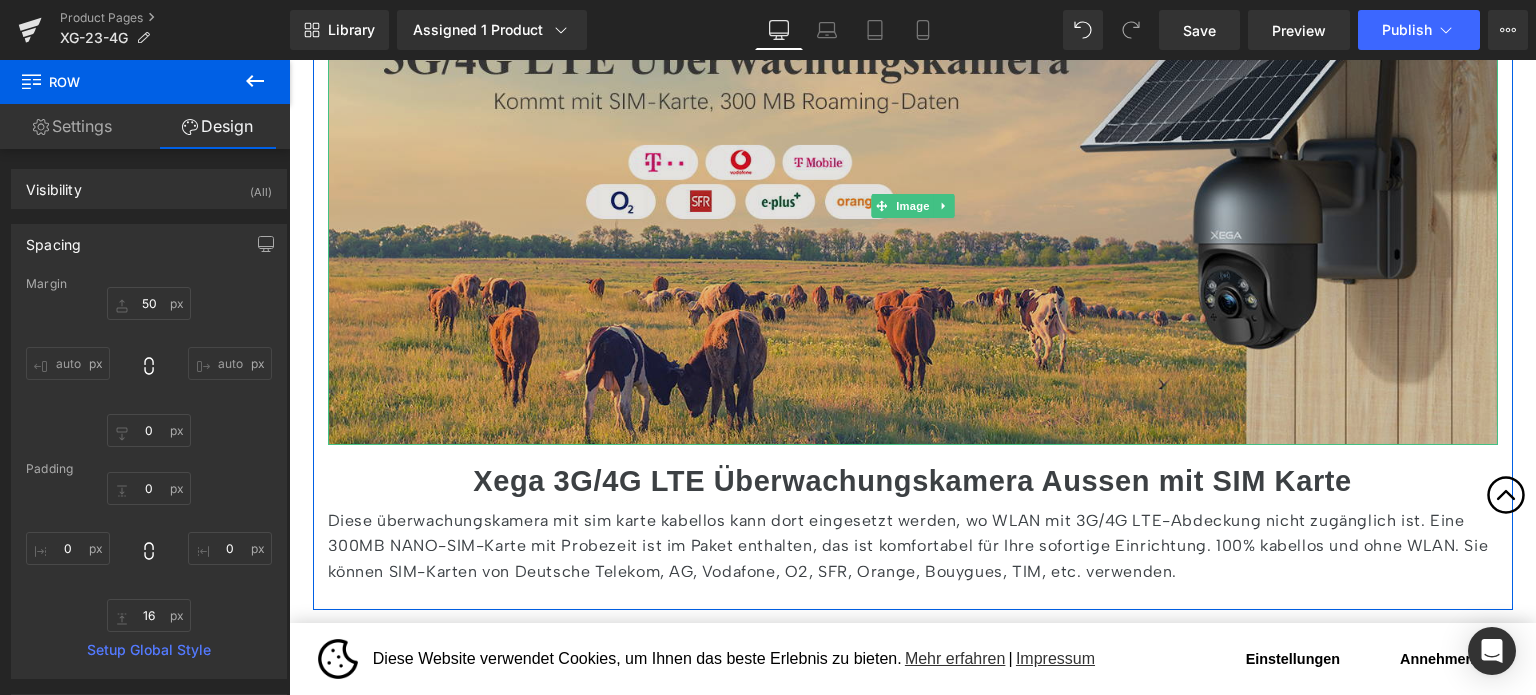 click at bounding box center (913, 206) 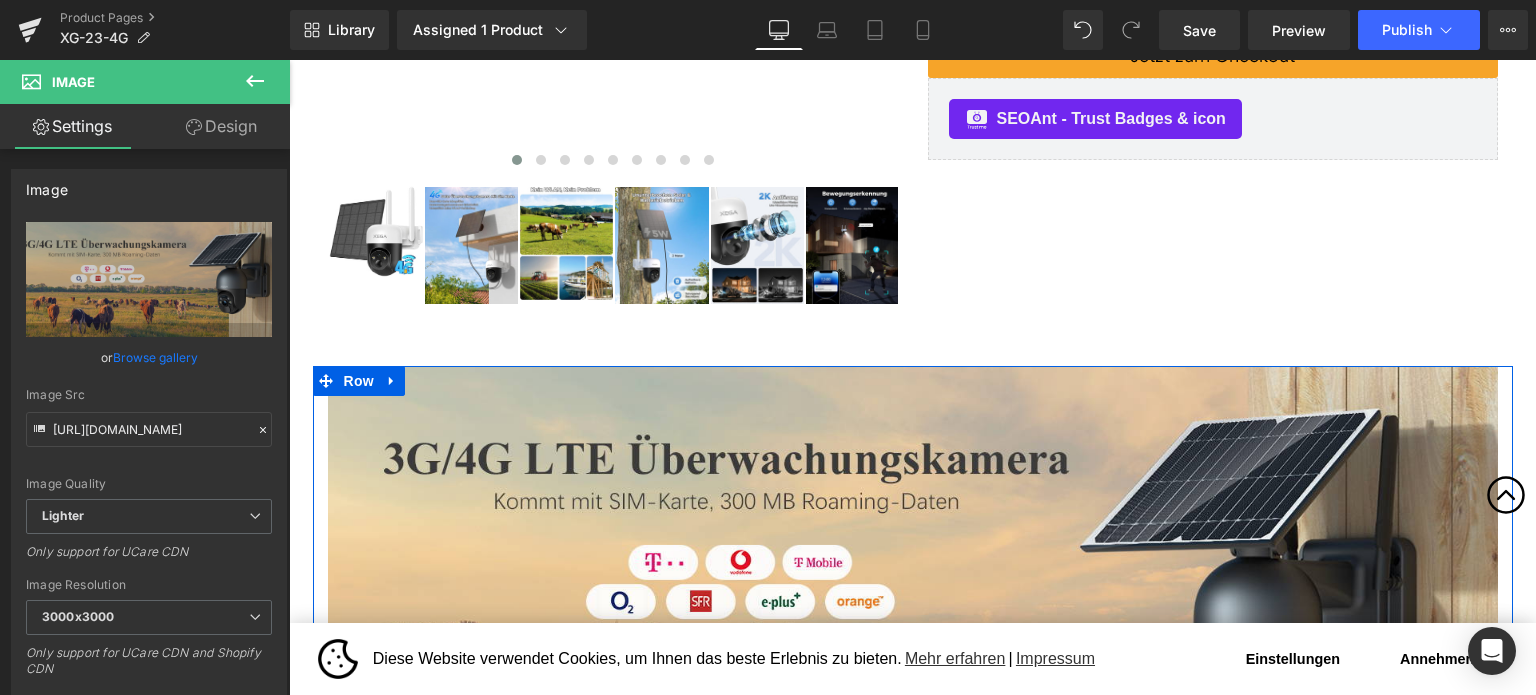 scroll, scrollTop: 1300, scrollLeft: 0, axis: vertical 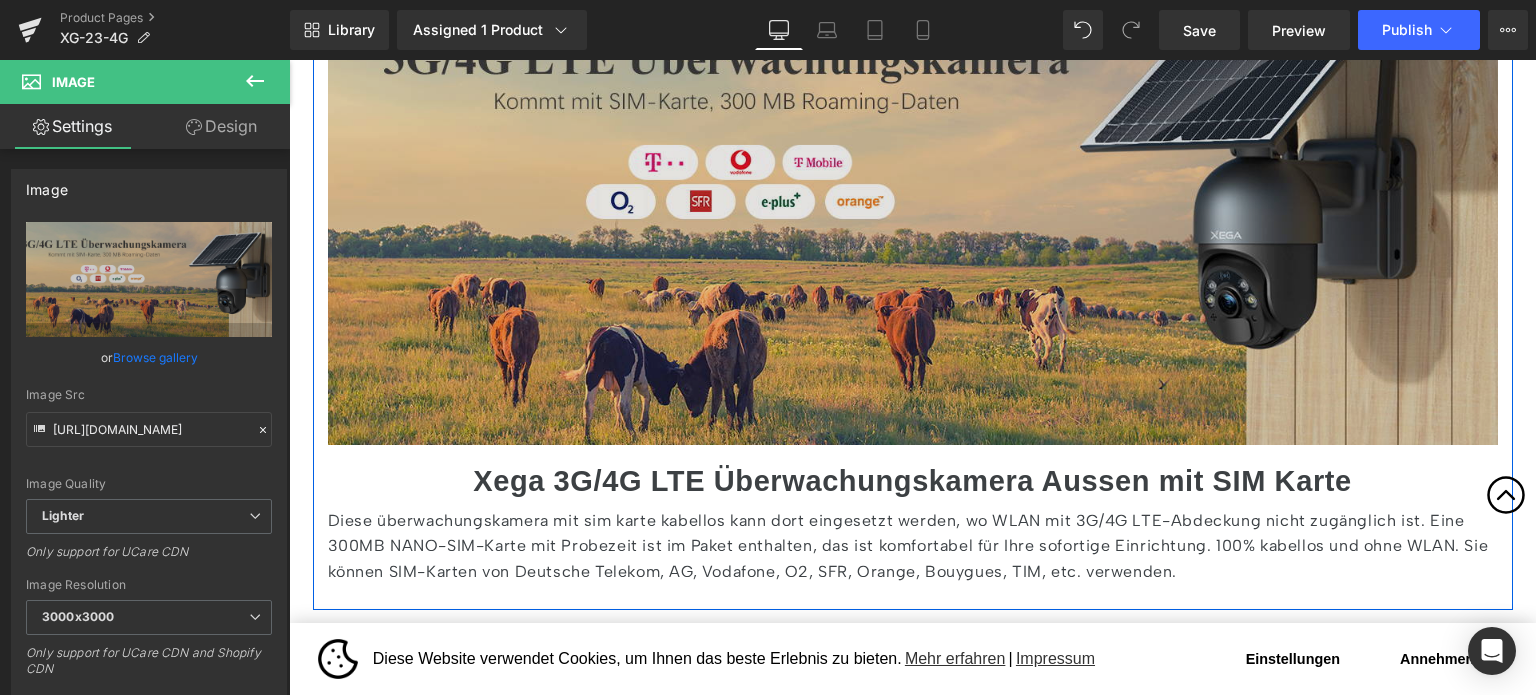click at bounding box center (913, 206) 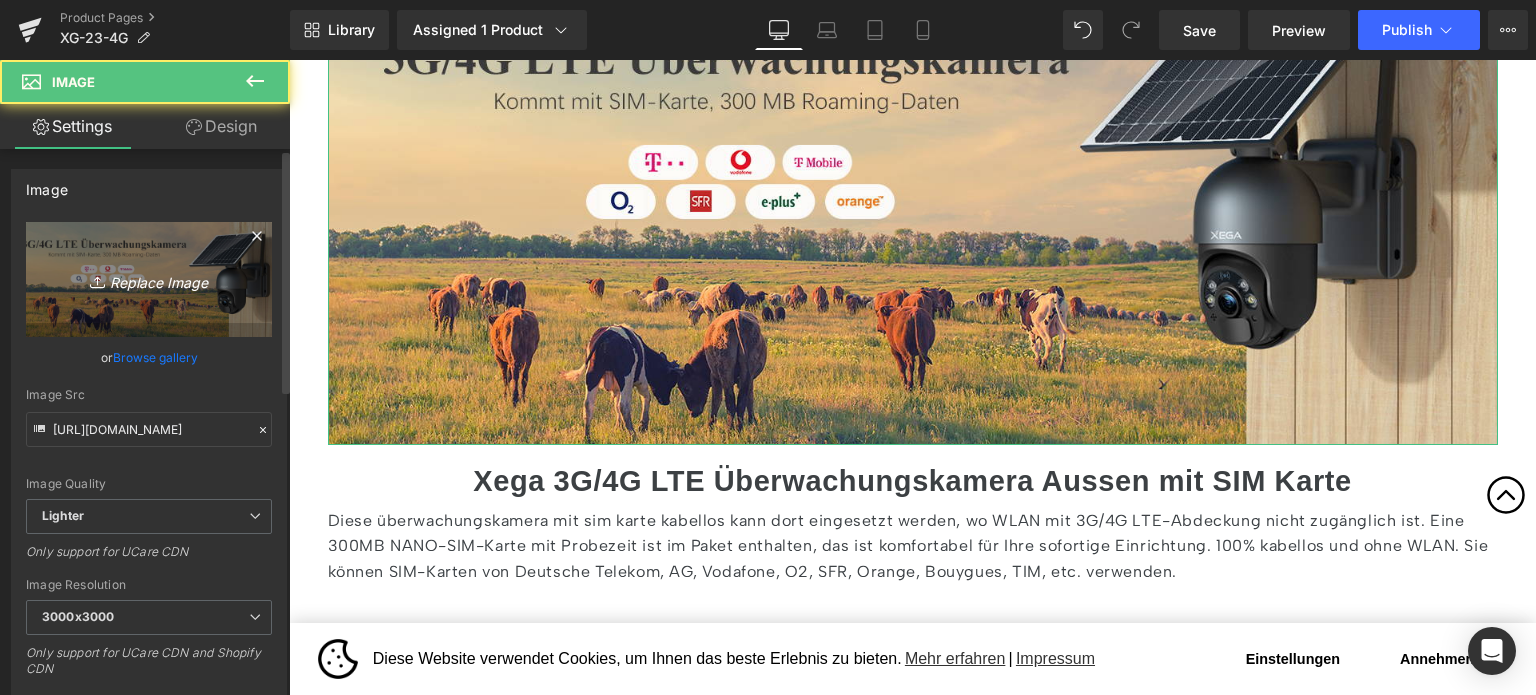 click on "Replace Image" at bounding box center (149, 279) 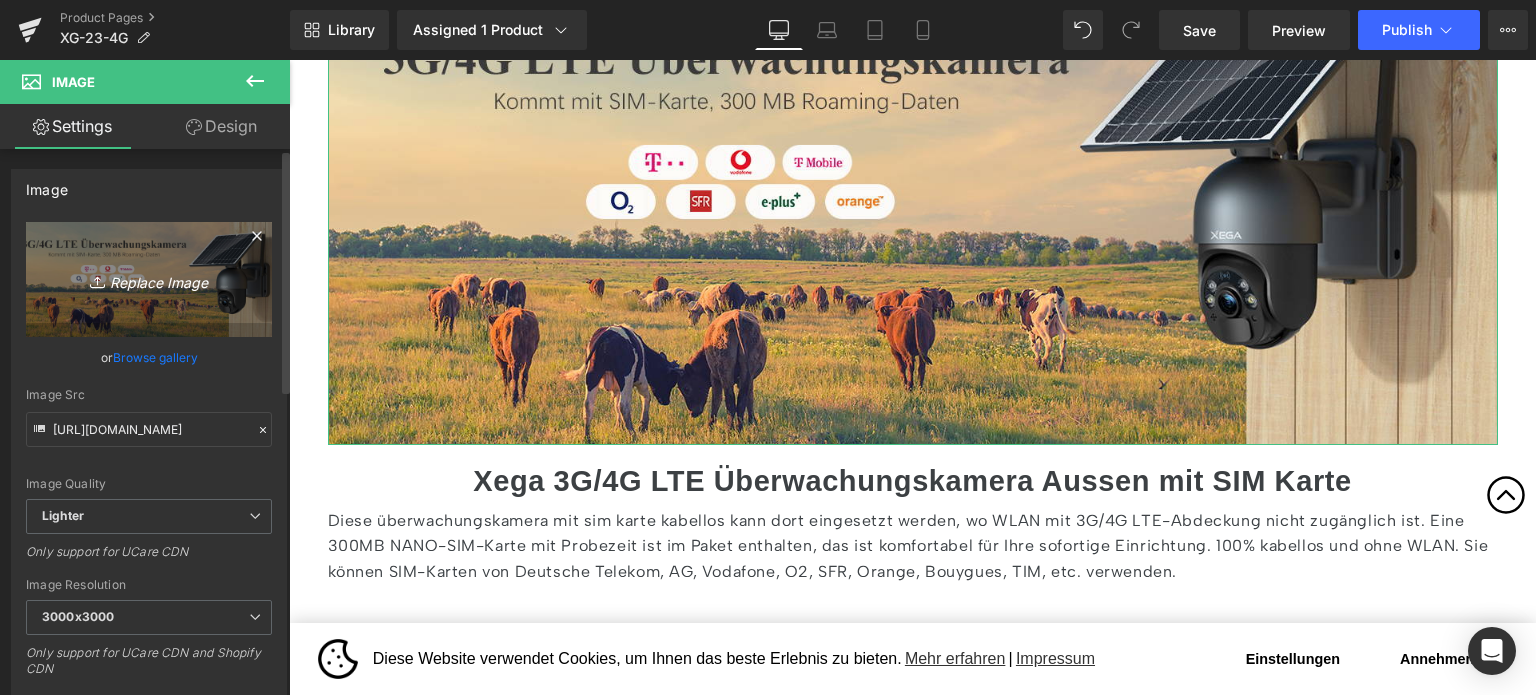 type on "C:\fakepath\2-1.jpg" 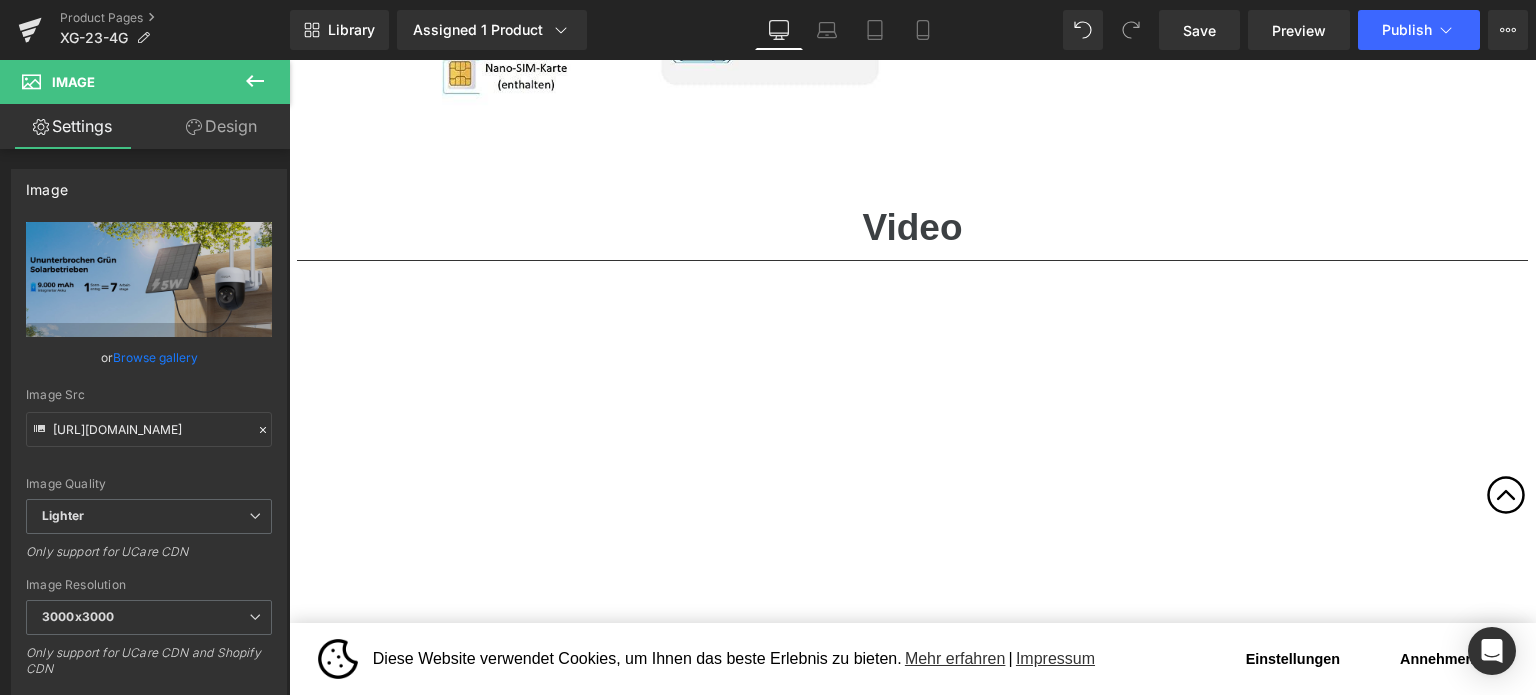 scroll, scrollTop: 5900, scrollLeft: 0, axis: vertical 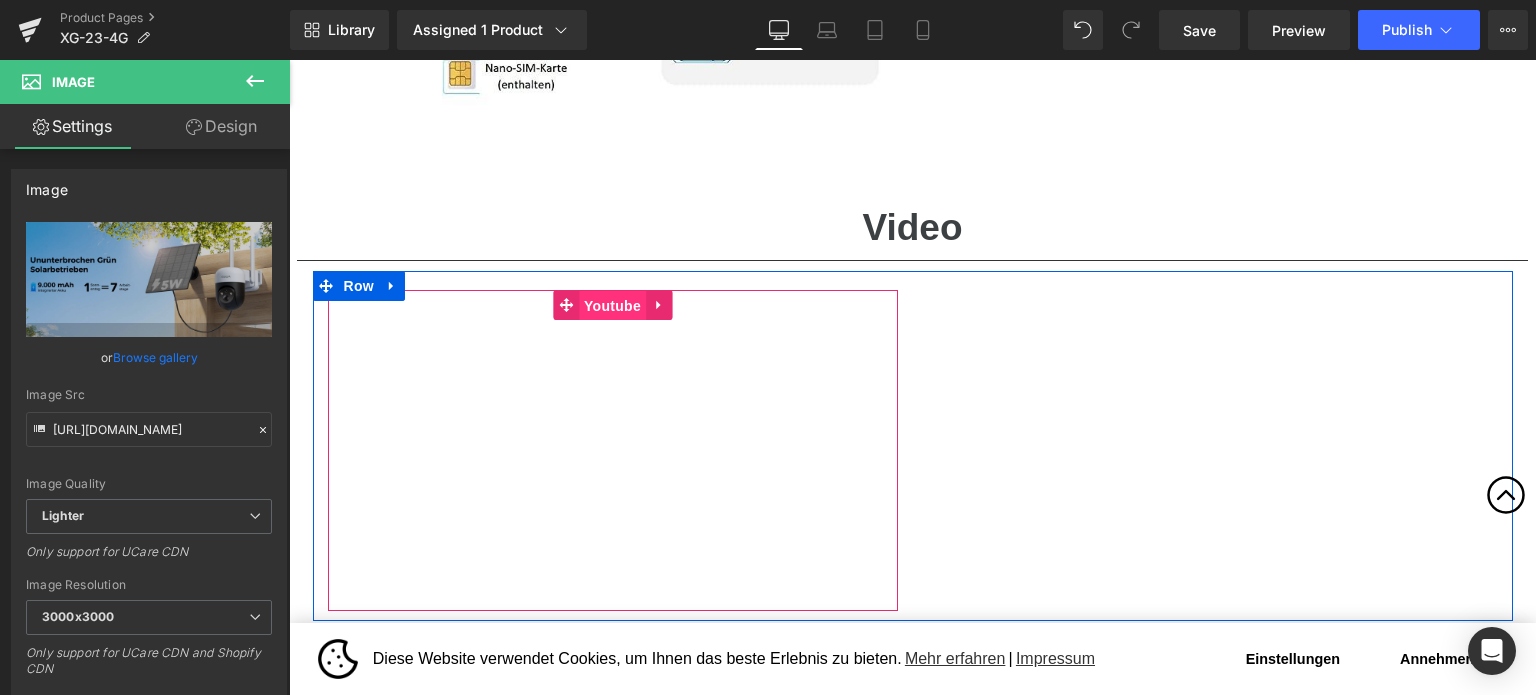 click on "Youtube" at bounding box center (612, 306) 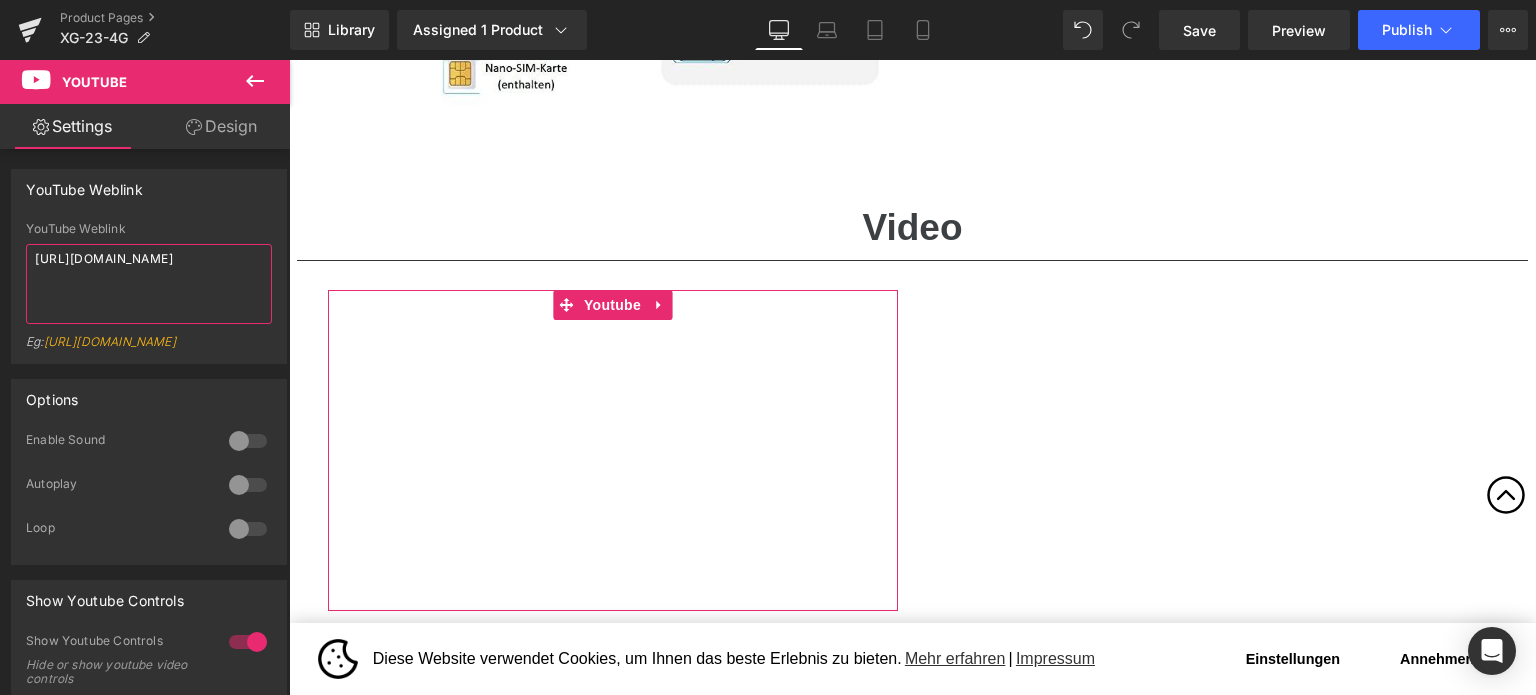 click on "https://youtu.be/JVmhb_aIfSA" at bounding box center [149, 284] 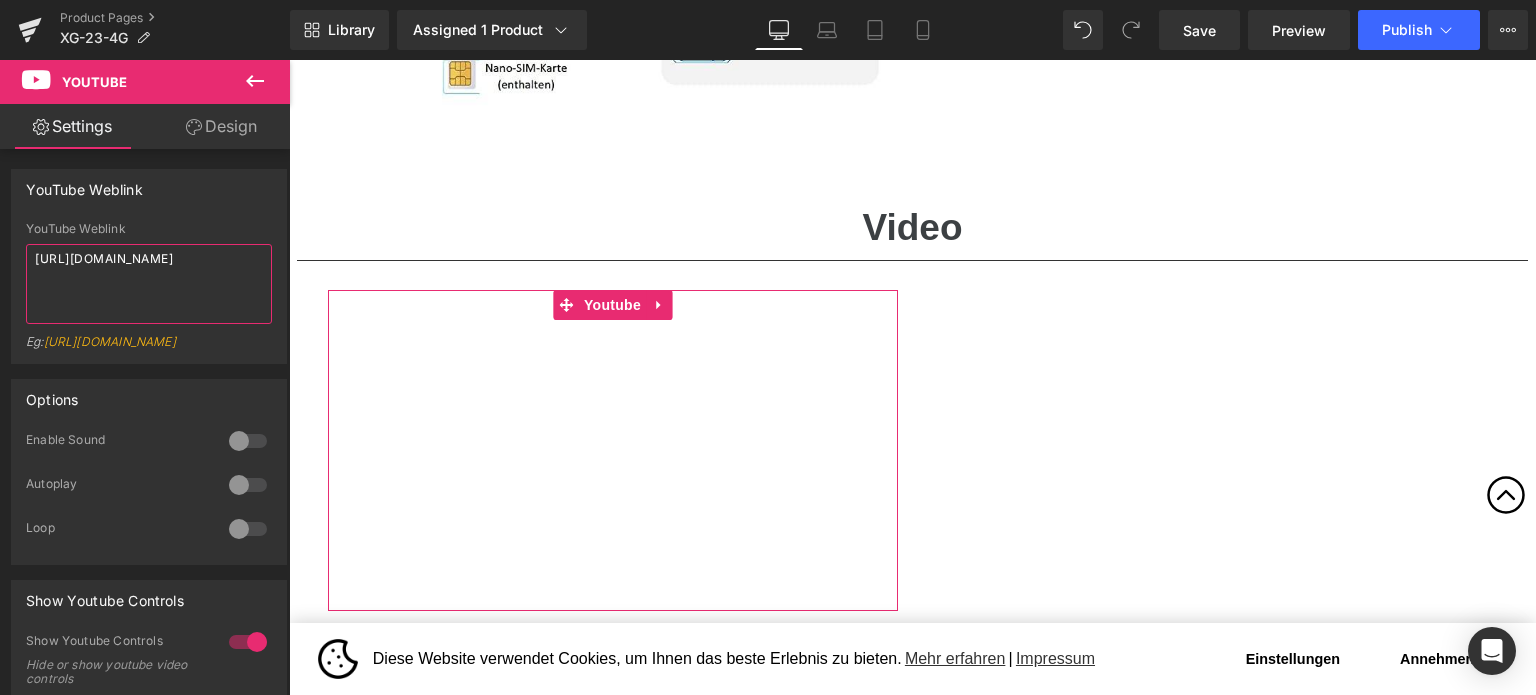 click on "https://youtu.be/JVmhb_aIfSA" at bounding box center (149, 284) 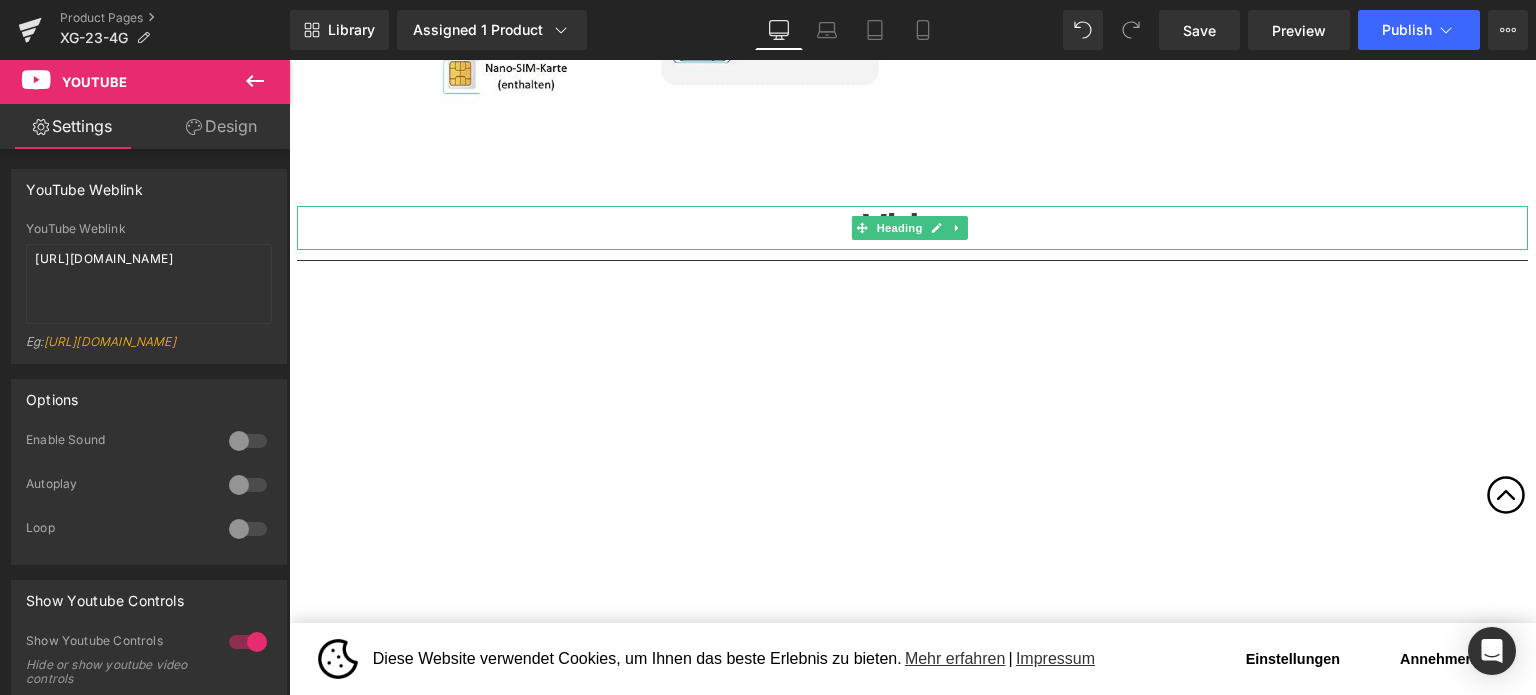 click on "Video" at bounding box center (912, 228) 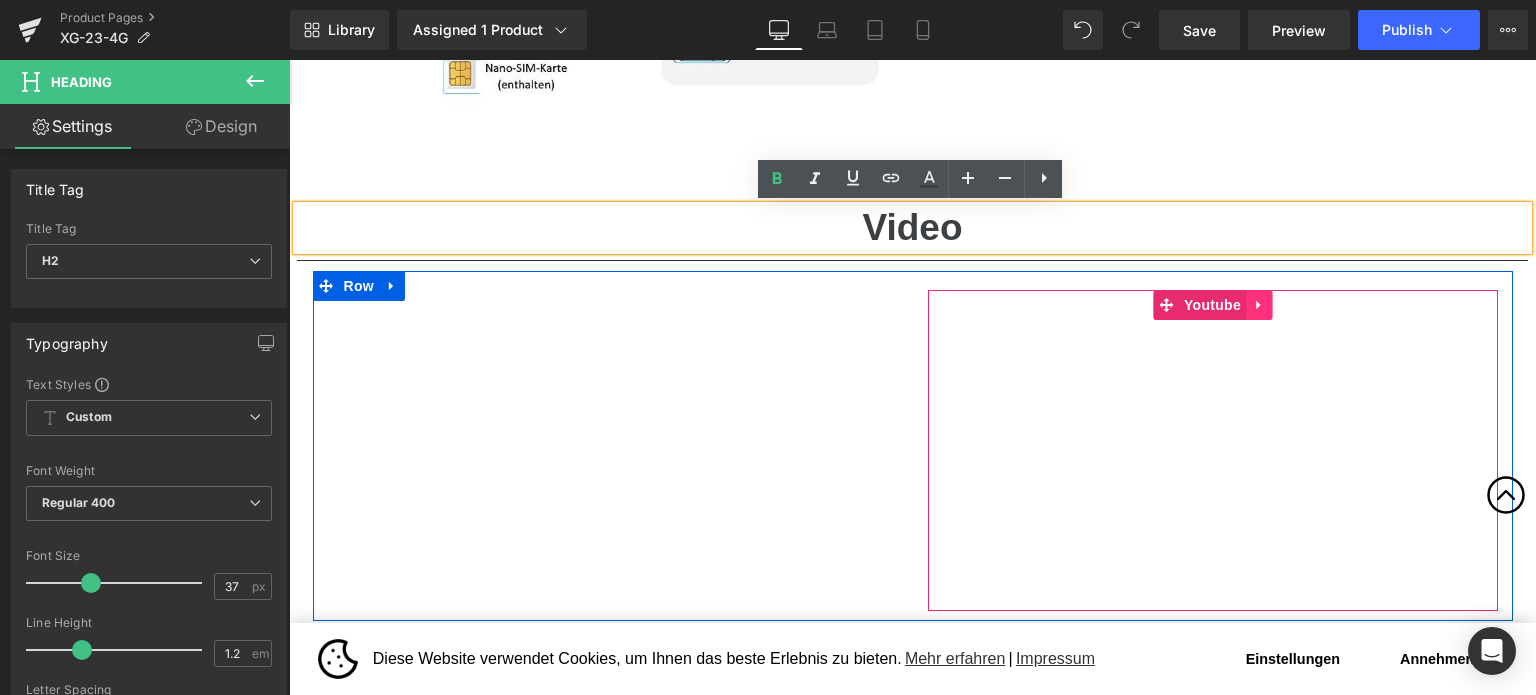 click 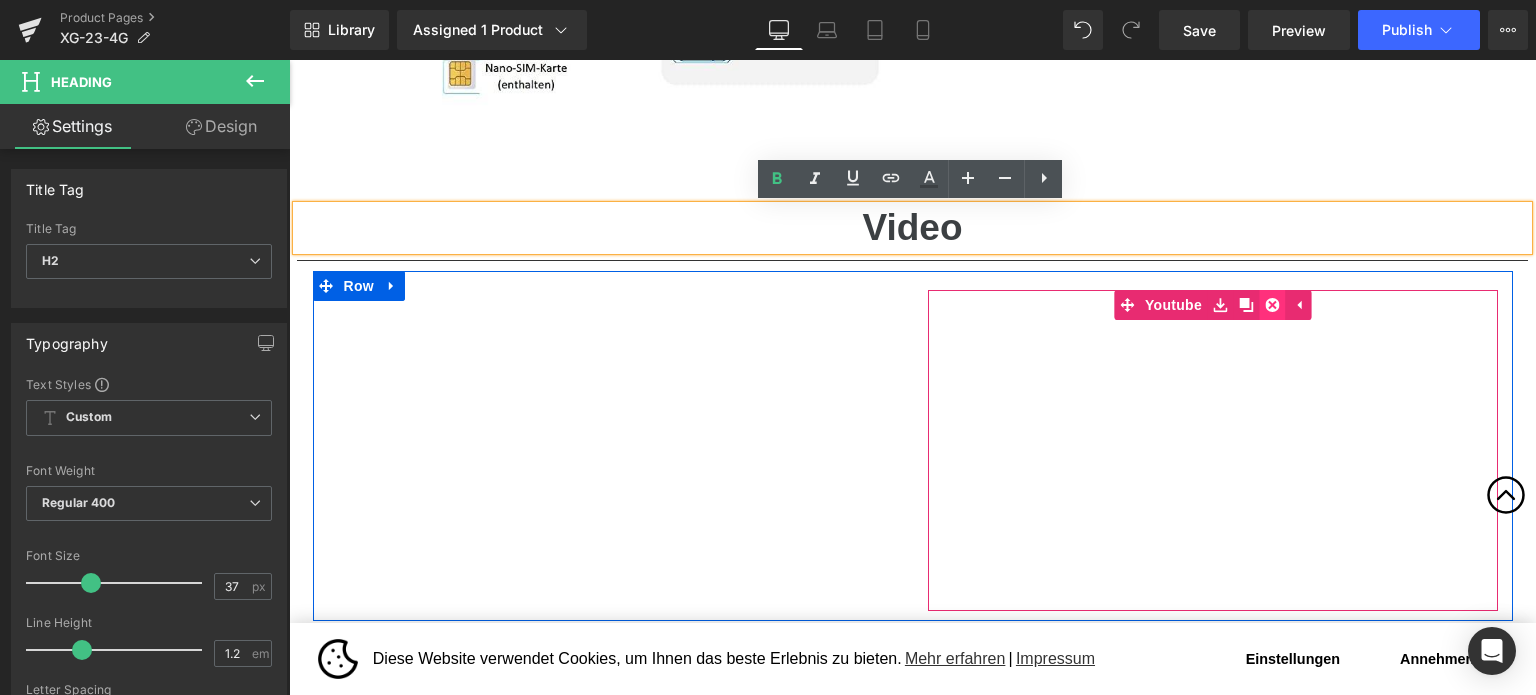 click 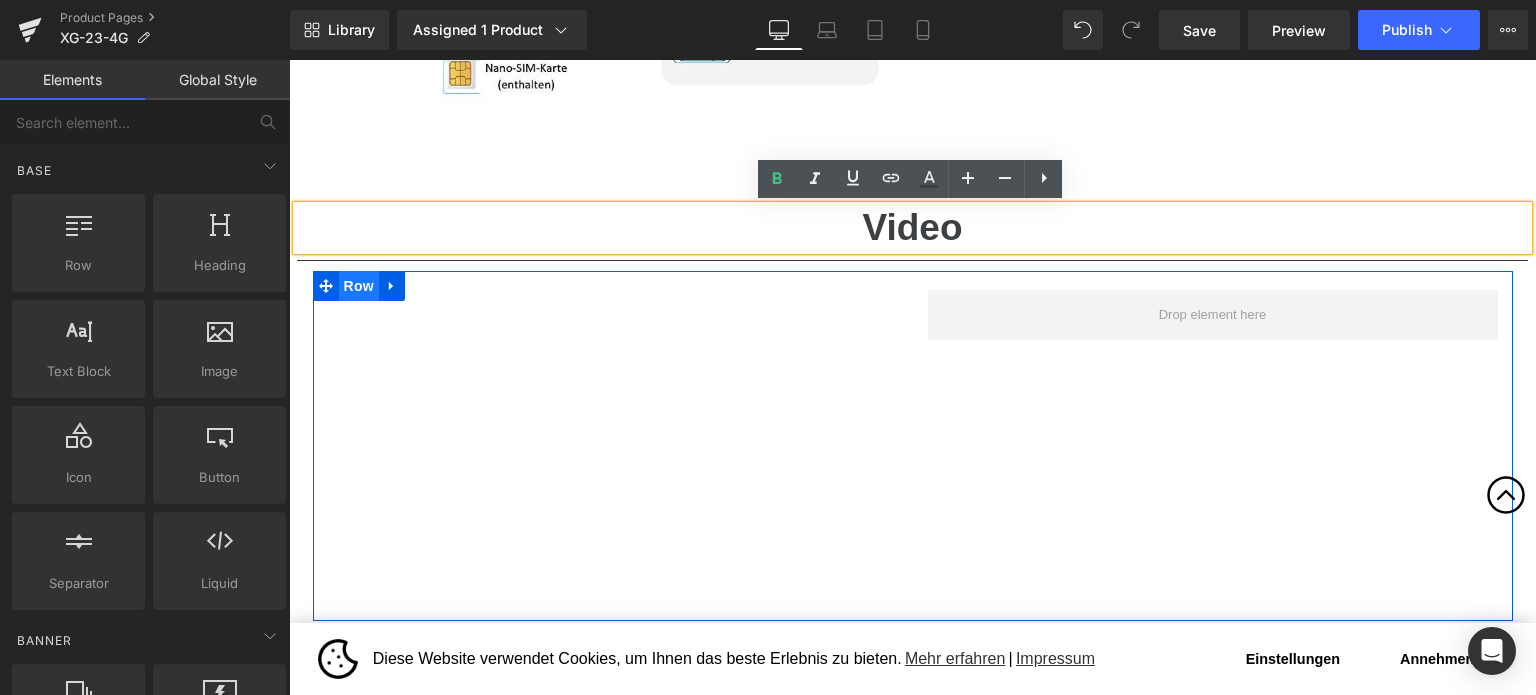 click on "Row" at bounding box center (359, 286) 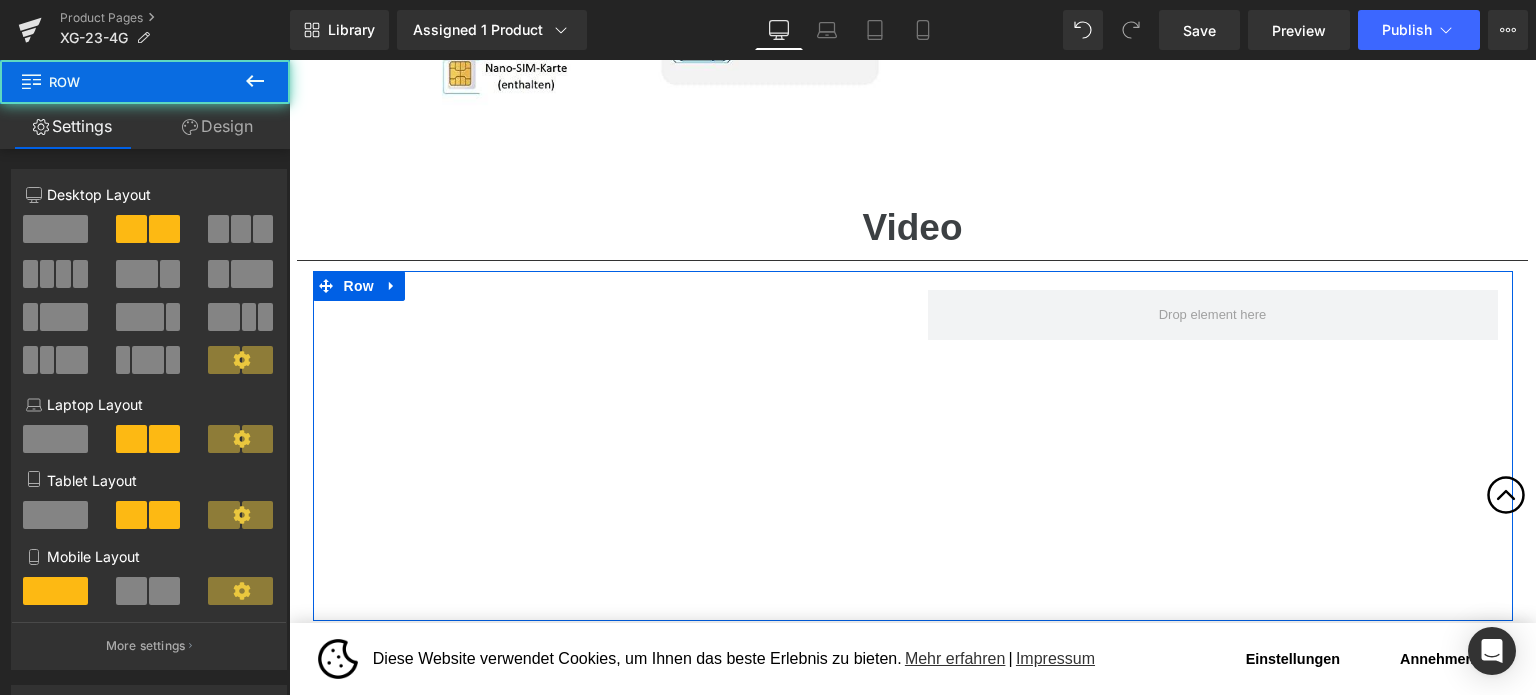 click at bounding box center (55, 229) 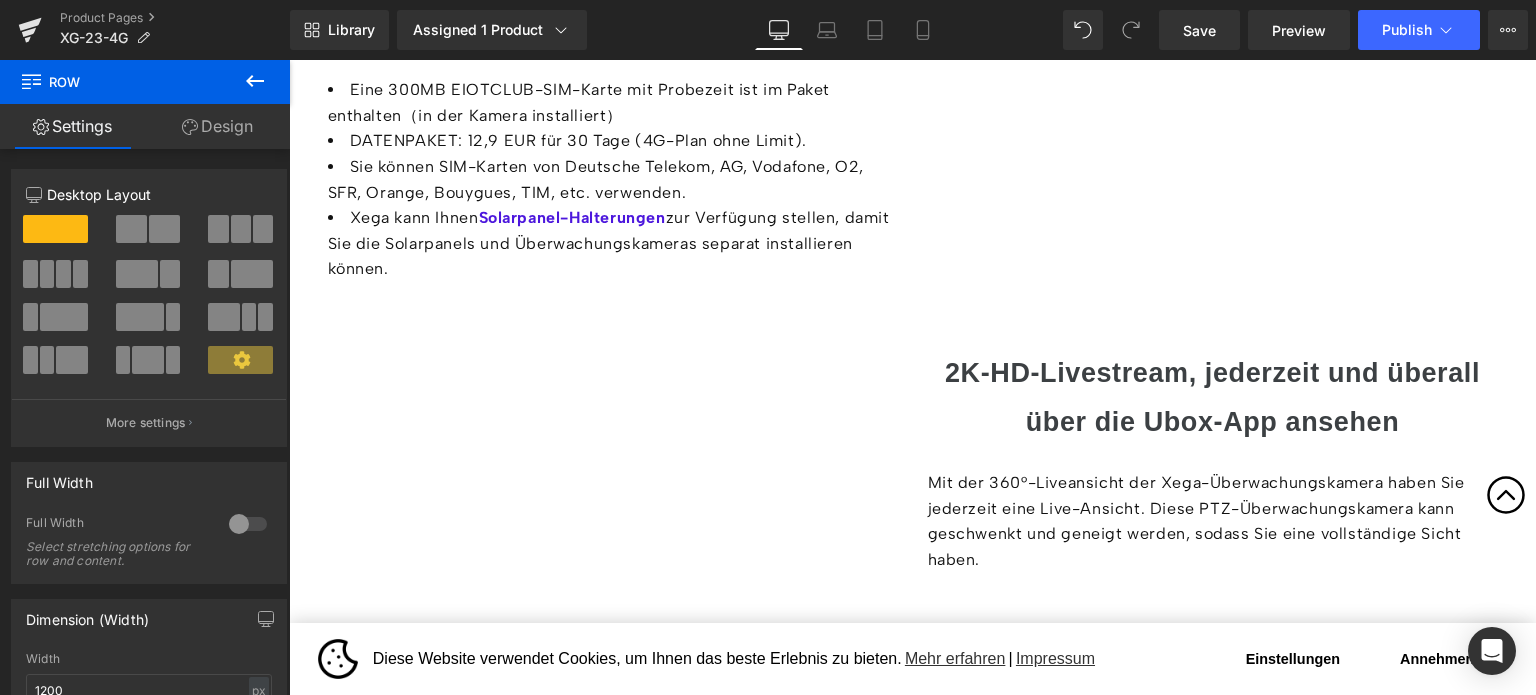 scroll, scrollTop: 4100, scrollLeft: 0, axis: vertical 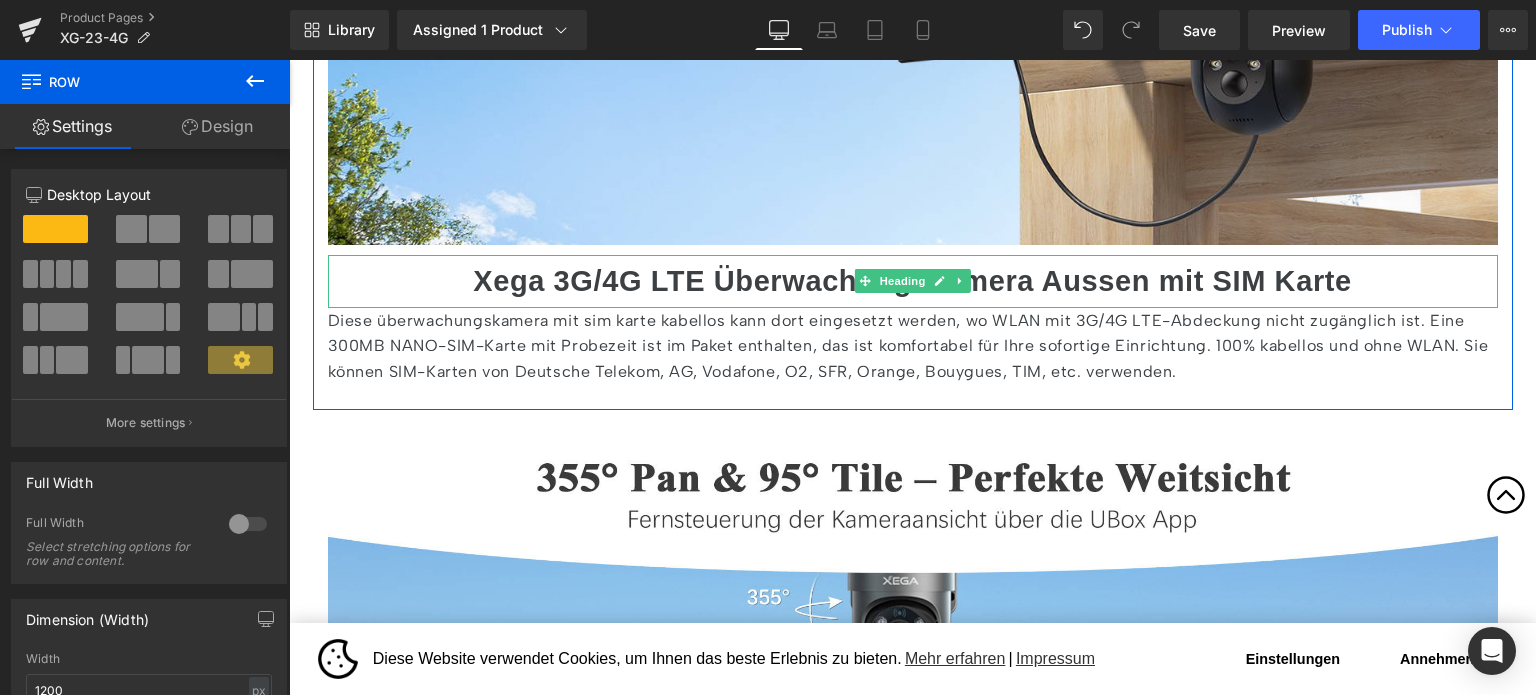 click on "Xega 3G/4G LTE Überwachungskamera Aussen mit SIM Karte" at bounding box center (912, 281) 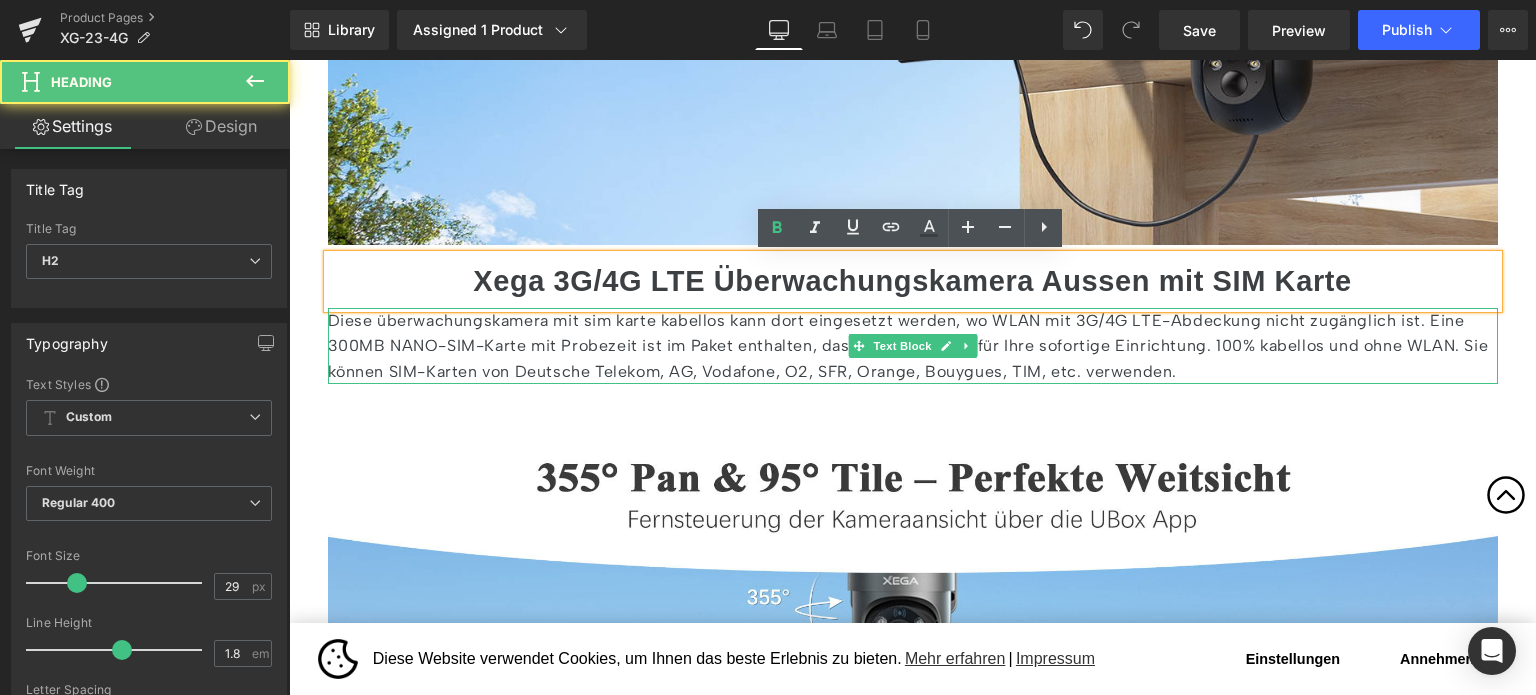 click on "Diese überwachungskamera mit sim karte kabellos kann dort eingesetzt werden, wo WLAN mit 3G/4G LTE-Abdeckung nicht zugänglich ist. Eine 300MB NANO-SIM-Karte mit Probezeit ist im Paket enthalten, das ist komfortabel für Ihre sofortige Einrichtung. 100% kabellos und ohne WLAN. Sie können SIM-Karten von Deutsche Telekom, AG, Vodafone, O2, SFR, Orange, Bouygues, TIM, etc. verwenden." at bounding box center (913, 346) 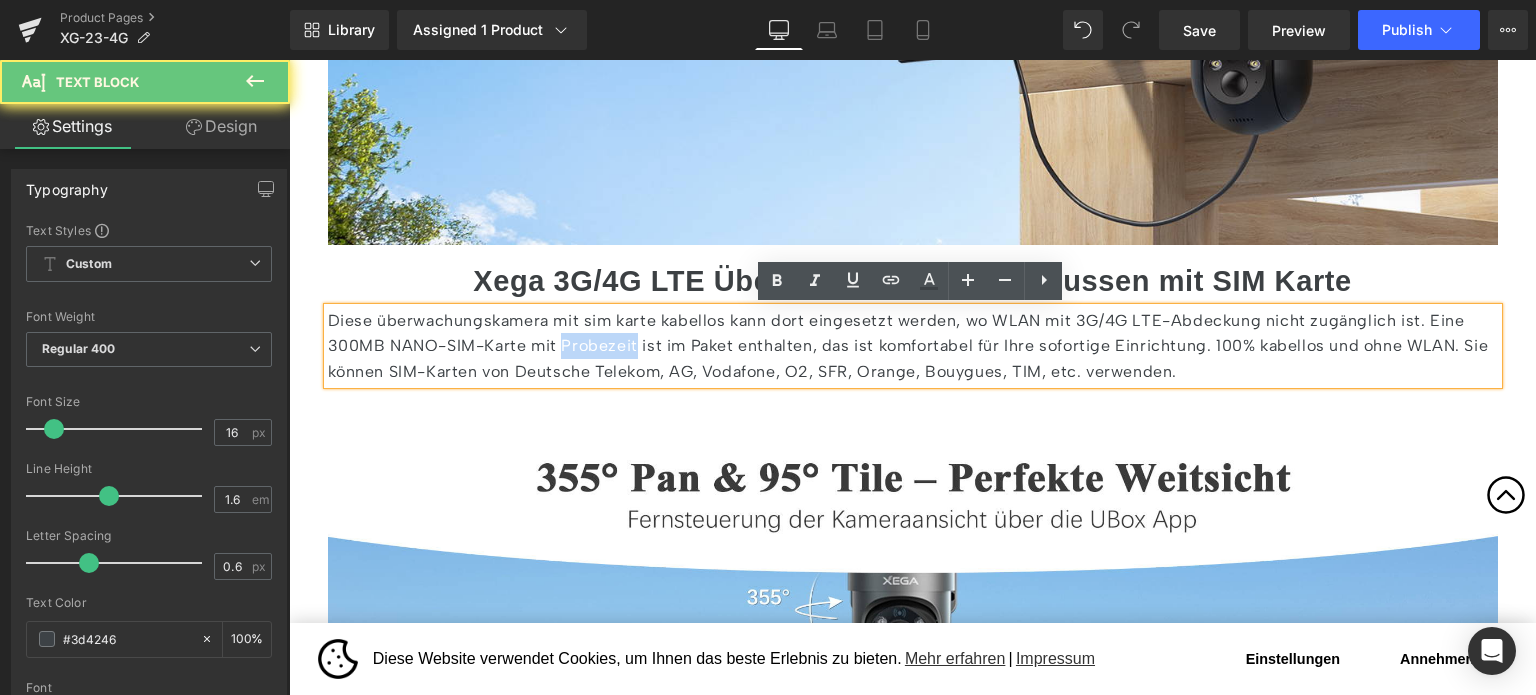 click on "Diese überwachungskamera mit sim karte kabellos kann dort eingesetzt werden, wo WLAN mit 3G/4G LTE-Abdeckung nicht zugänglich ist. Eine 300MB NANO-SIM-Karte mit Probezeit ist im Paket enthalten, das ist komfortabel für Ihre sofortige Einrichtung. 100% kabellos und ohne WLAN. Sie können SIM-Karten von Deutsche Telekom, AG, Vodafone, O2, SFR, Orange, Bouygues, TIM, etc. verwenden." at bounding box center [913, 346] 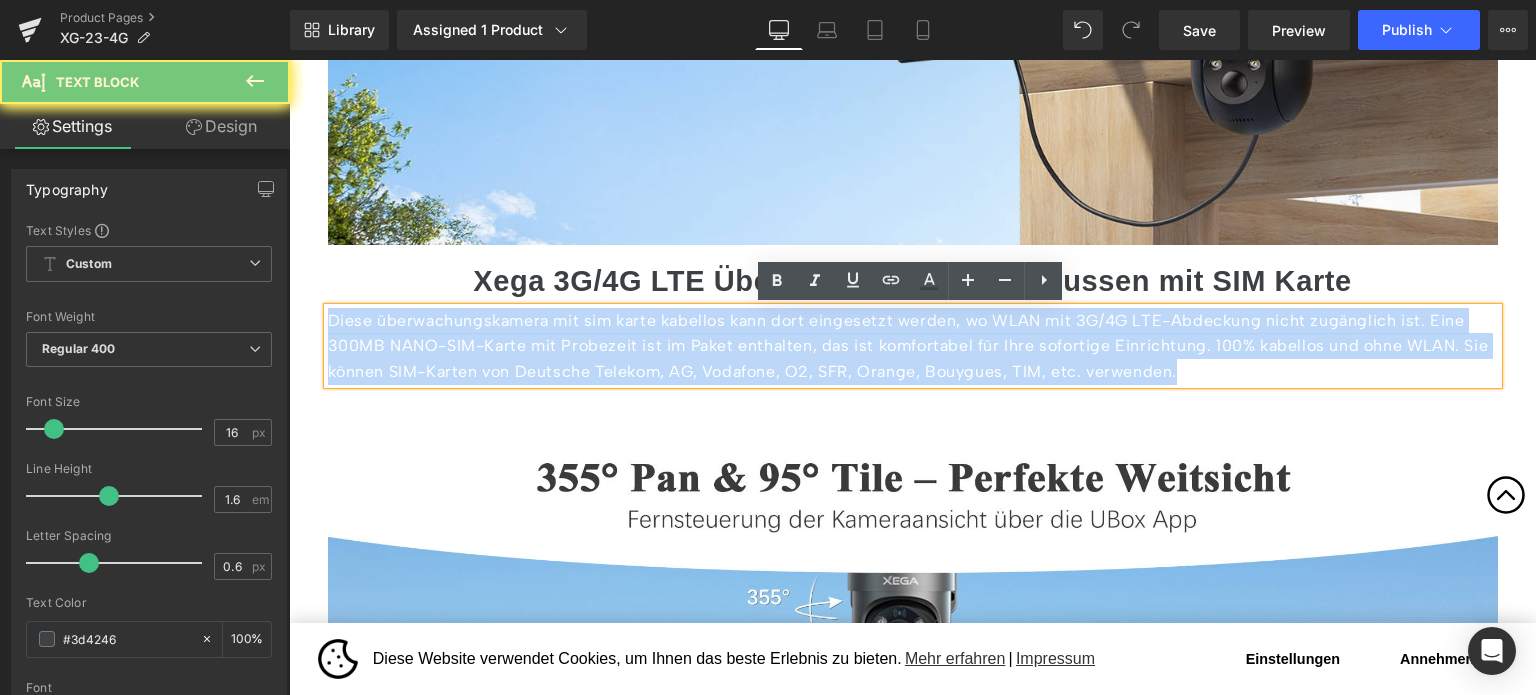 click on "Diese überwachungskamera mit sim karte kabellos kann dort eingesetzt werden, wo WLAN mit 3G/4G LTE-Abdeckung nicht zugänglich ist. Eine 300MB NANO-SIM-Karte mit Probezeit ist im Paket enthalten, das ist komfortabel für Ihre sofortige Einrichtung. 100% kabellos und ohne WLAN. Sie können SIM-Karten von Deutsche Telekom, AG, Vodafone, O2, SFR, Orange, Bouygues, TIM, etc. verwenden." at bounding box center (913, 346) 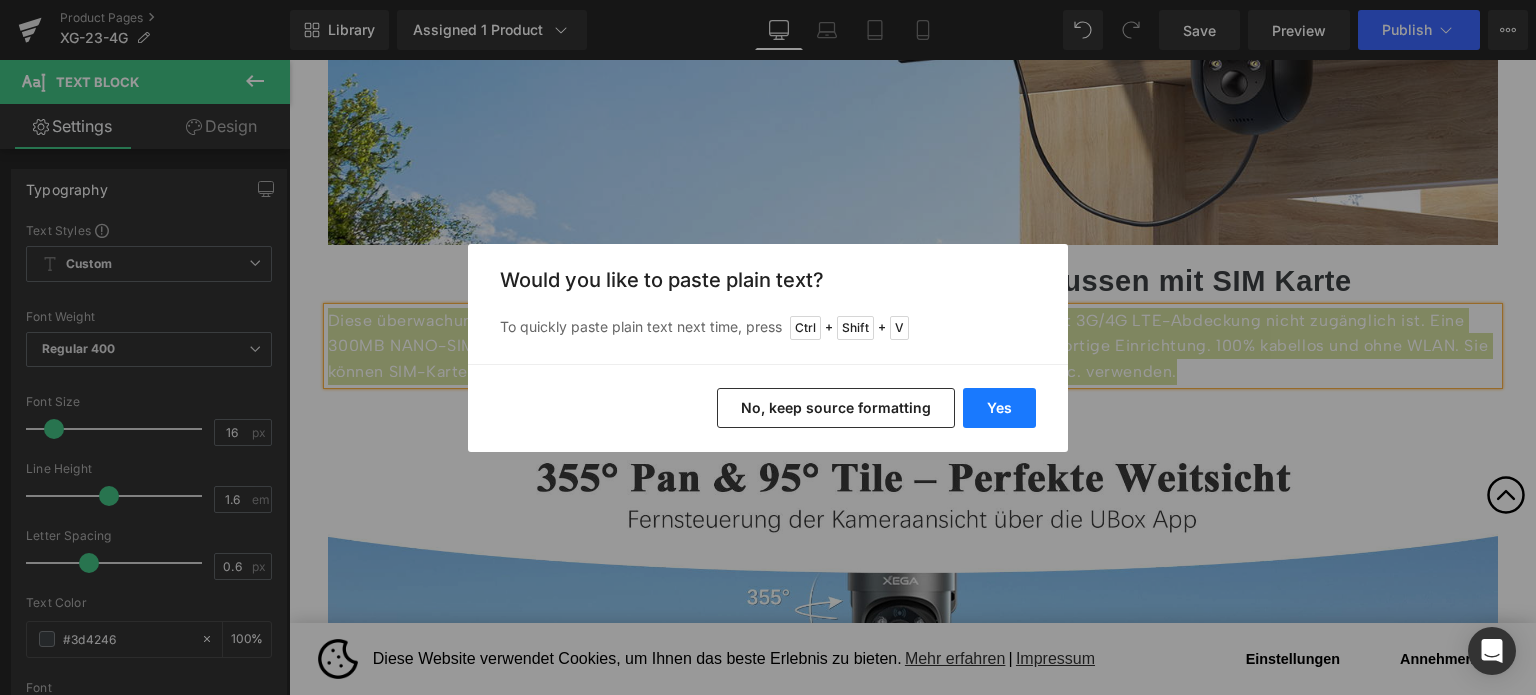 click on "Yes" at bounding box center (999, 408) 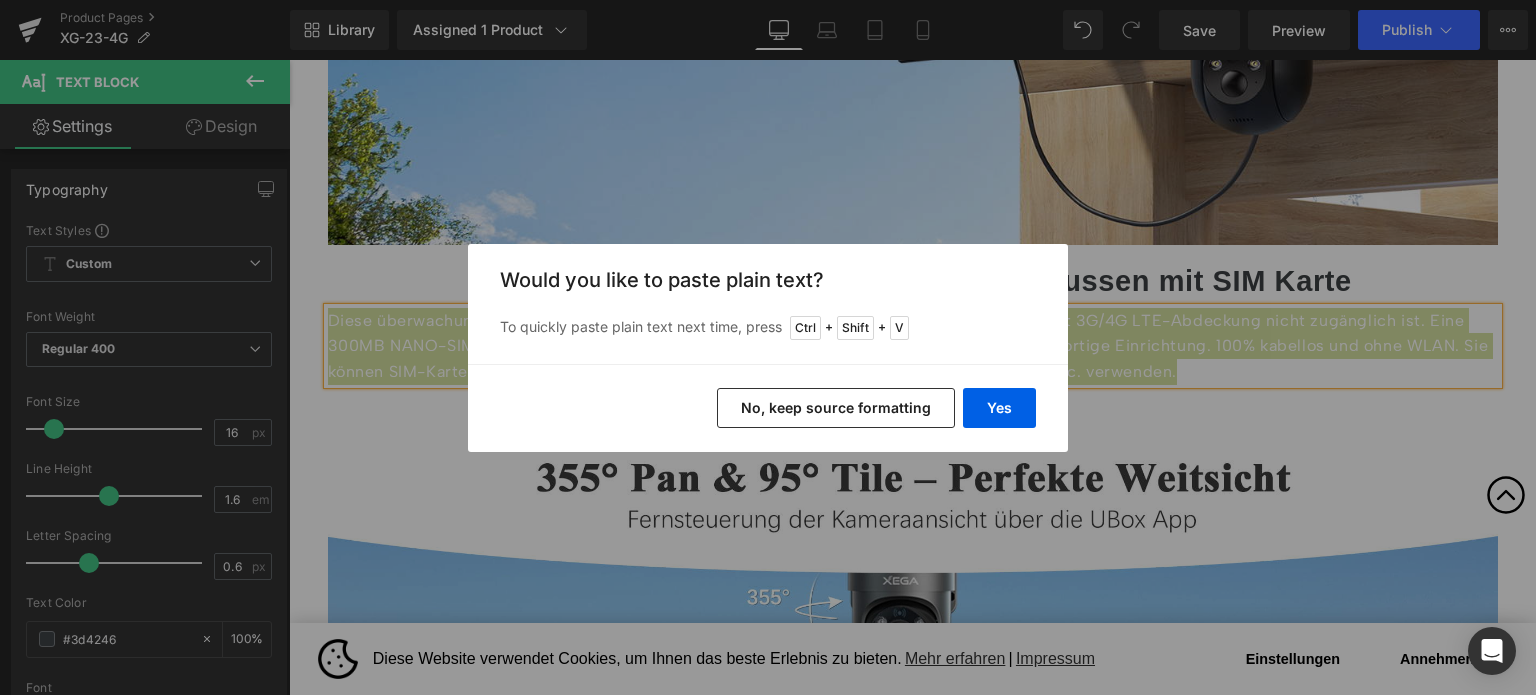 type 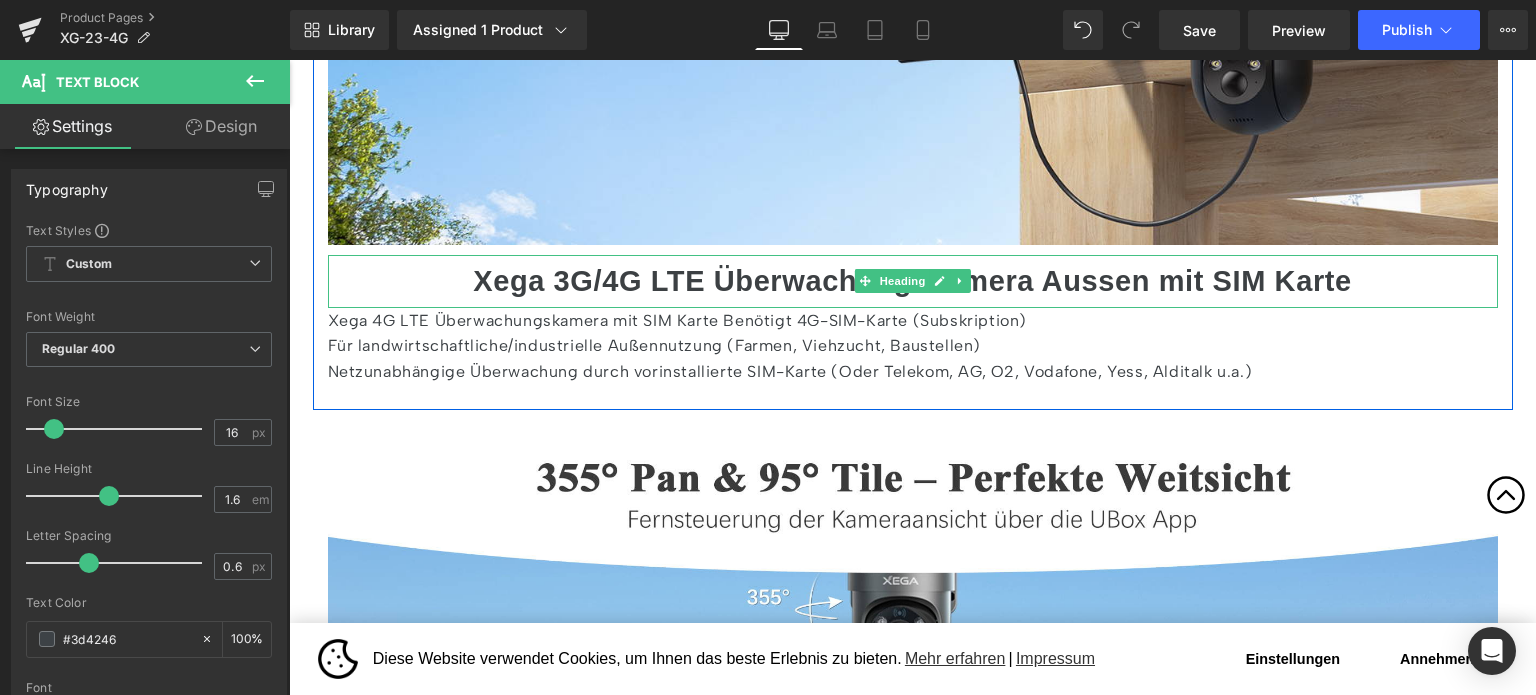 click on "Xega 3G/4G LTE Überwachungskamera Aussen mit SIM Karte" at bounding box center [912, 281] 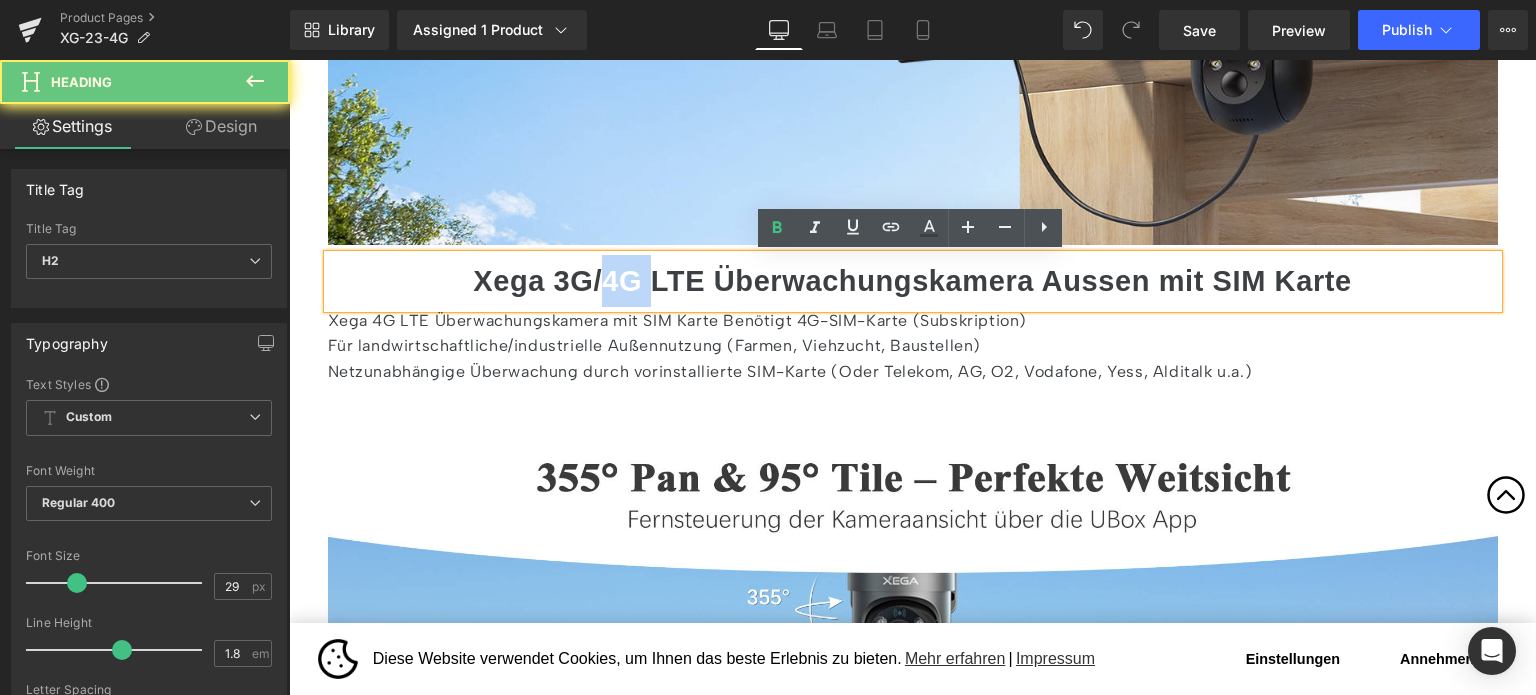 click on "Xega 3G/4G LTE Überwachungskamera Aussen mit SIM Karte" at bounding box center (912, 281) 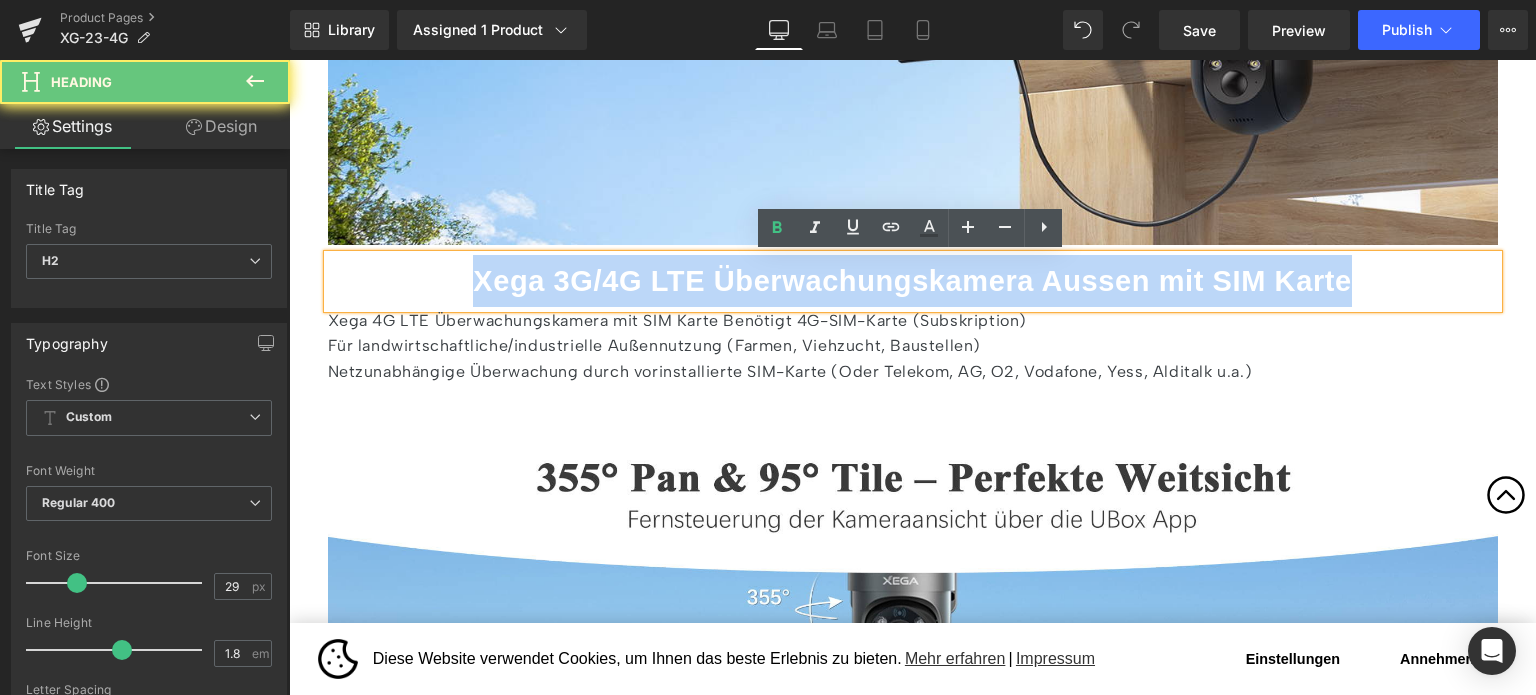 click on "Xega 3G/4G LTE Überwachungskamera Aussen mit SIM Karte" at bounding box center [912, 281] 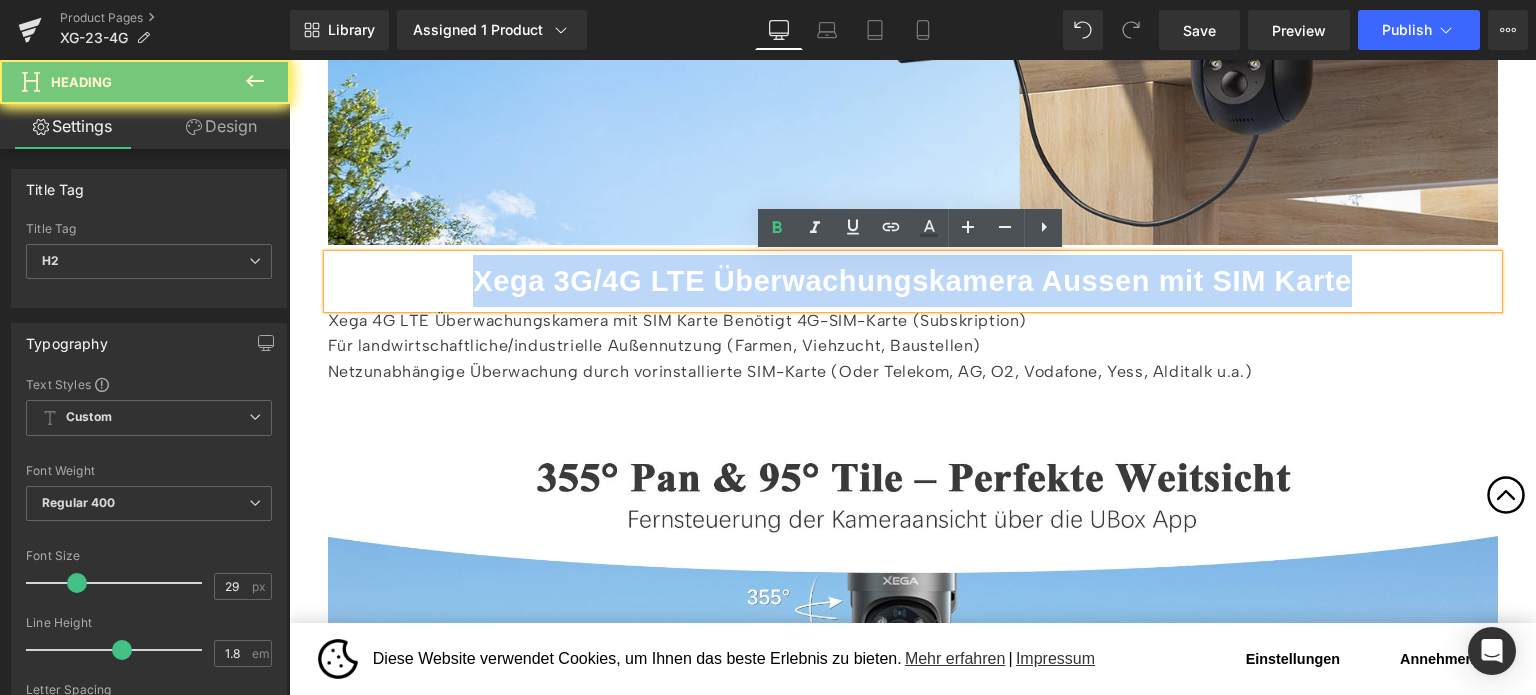 paste 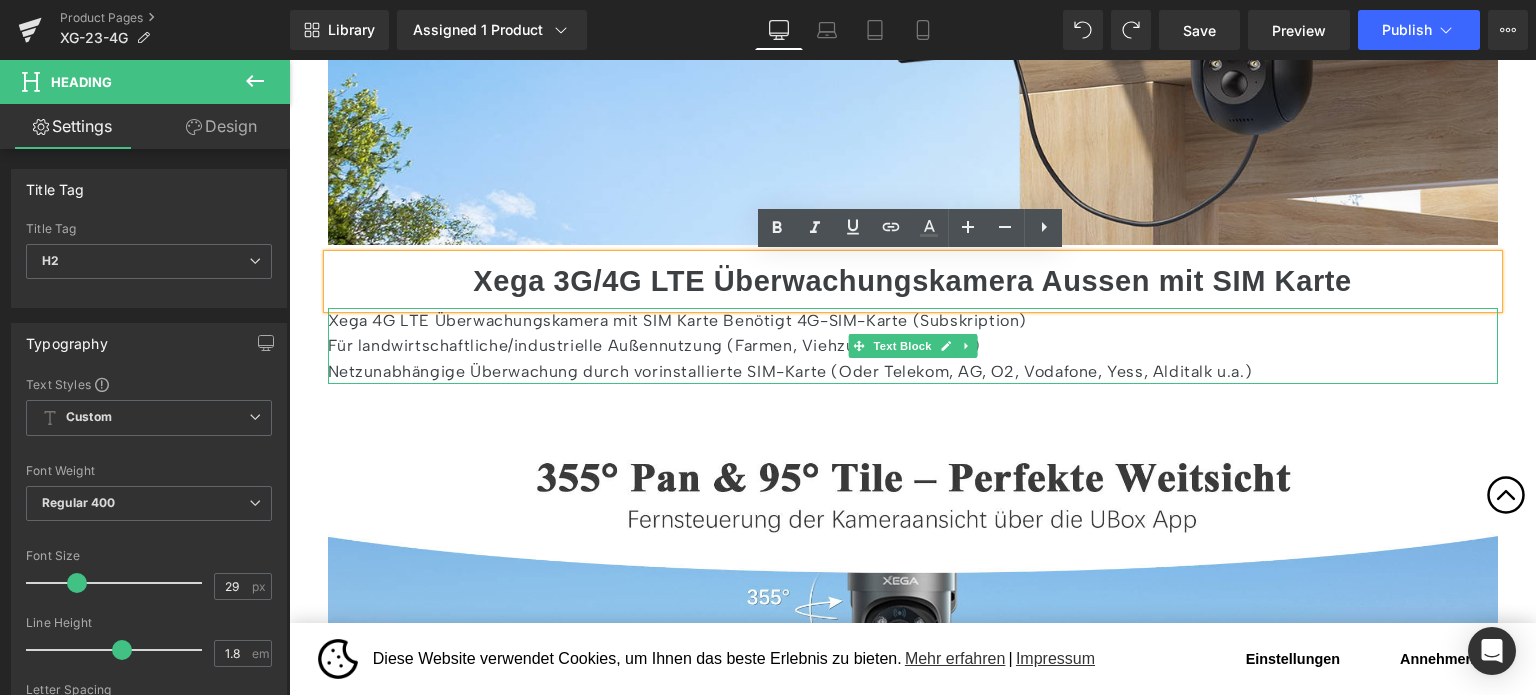 click on "Netzunabhängige Überwachung durch vorinstallierte SIM-Karte (Oder Telekom, AG, O2, Vodafone, Yess, Alditalk u.a.)" at bounding box center (913, 372) 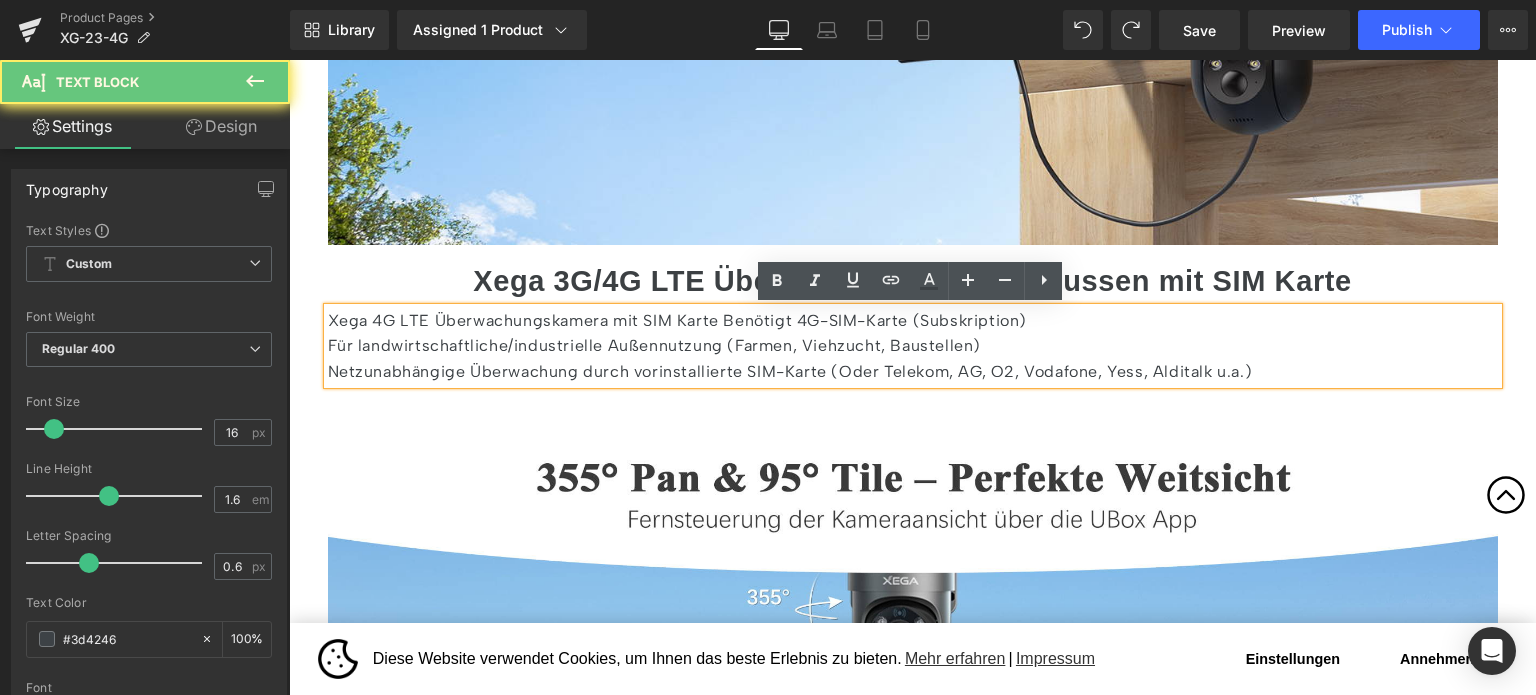 click on "Für landwirtschaftliche/industrielle Außennutzung (Farmen, Viehzucht, Baustellen)" at bounding box center (913, 346) 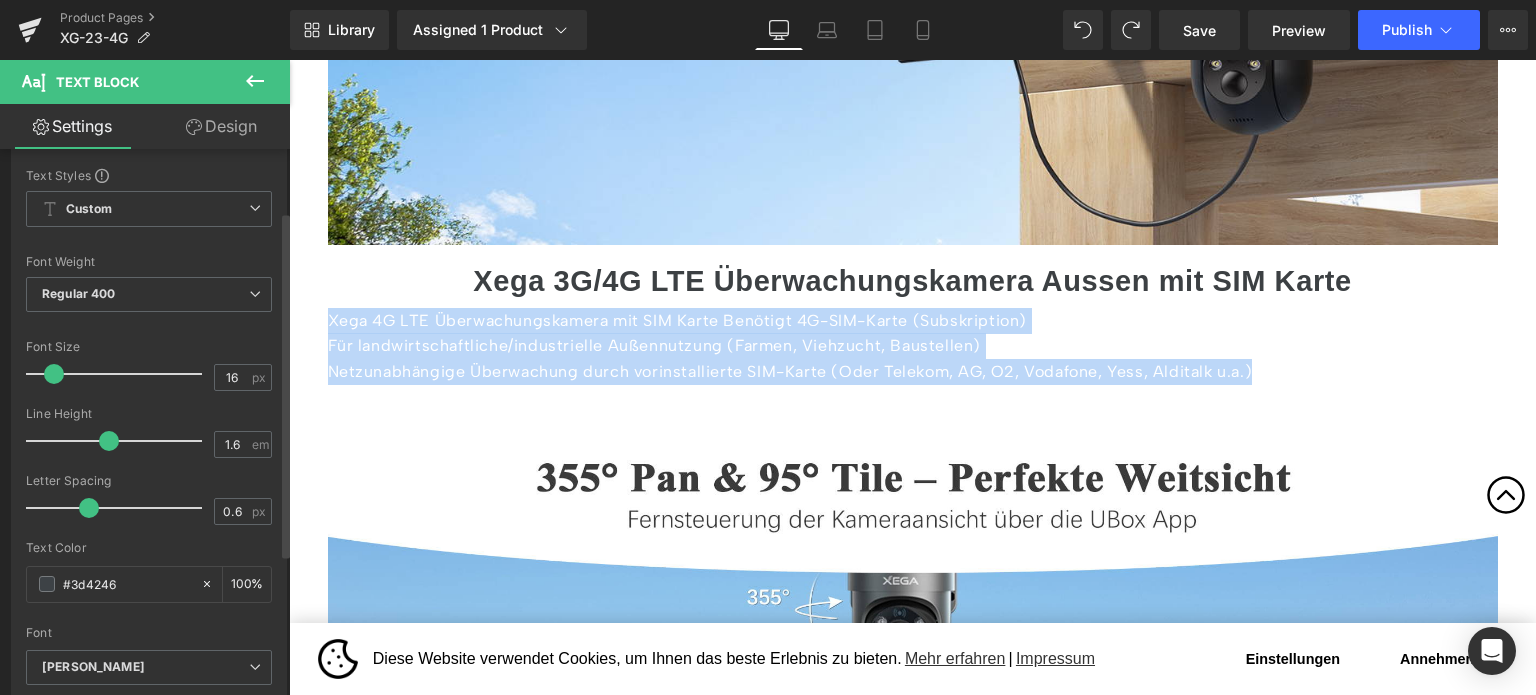 scroll, scrollTop: 0, scrollLeft: 0, axis: both 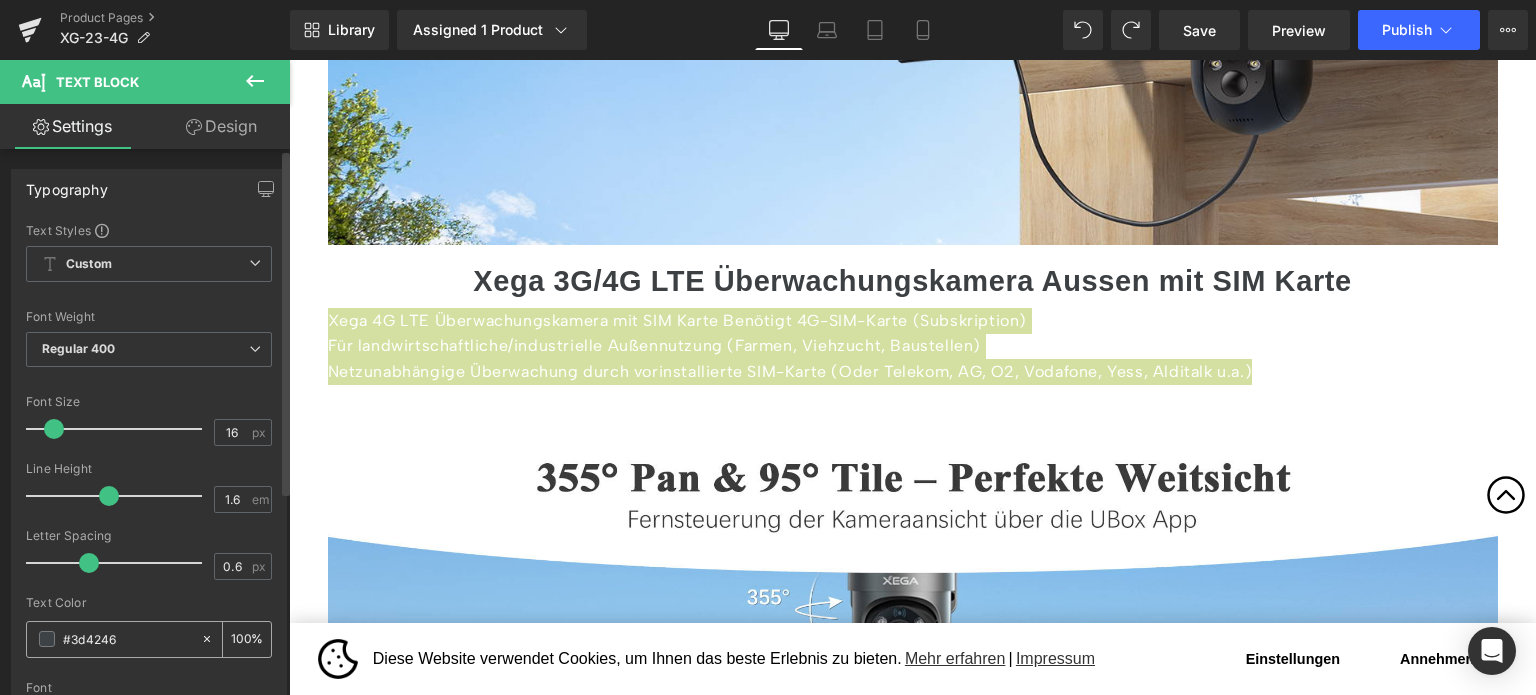 click on "#3d4246" at bounding box center [127, 639] 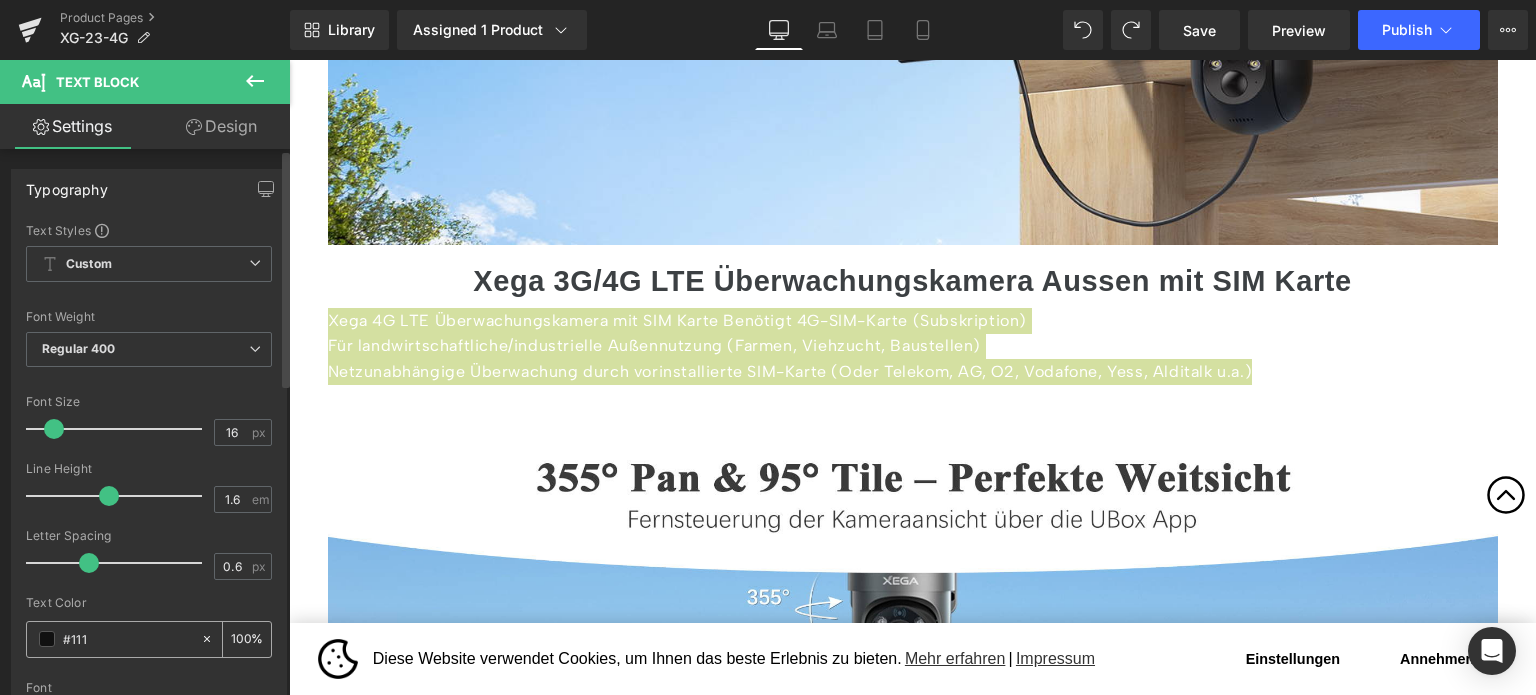 type on "#111" 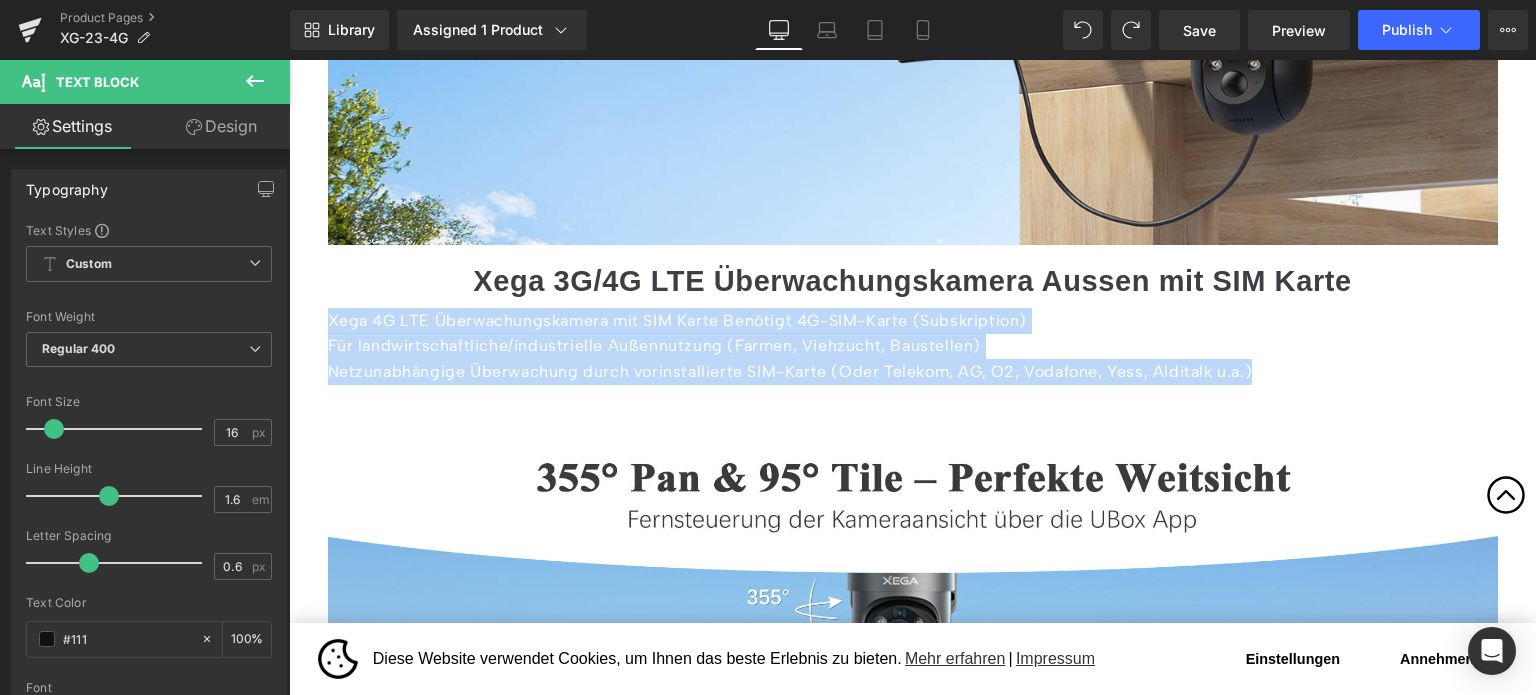 click on "Für landwirtschaftliche/industrielle Außennutzung (Farmen, Viehzucht, Baustellen)" at bounding box center (913, 346) 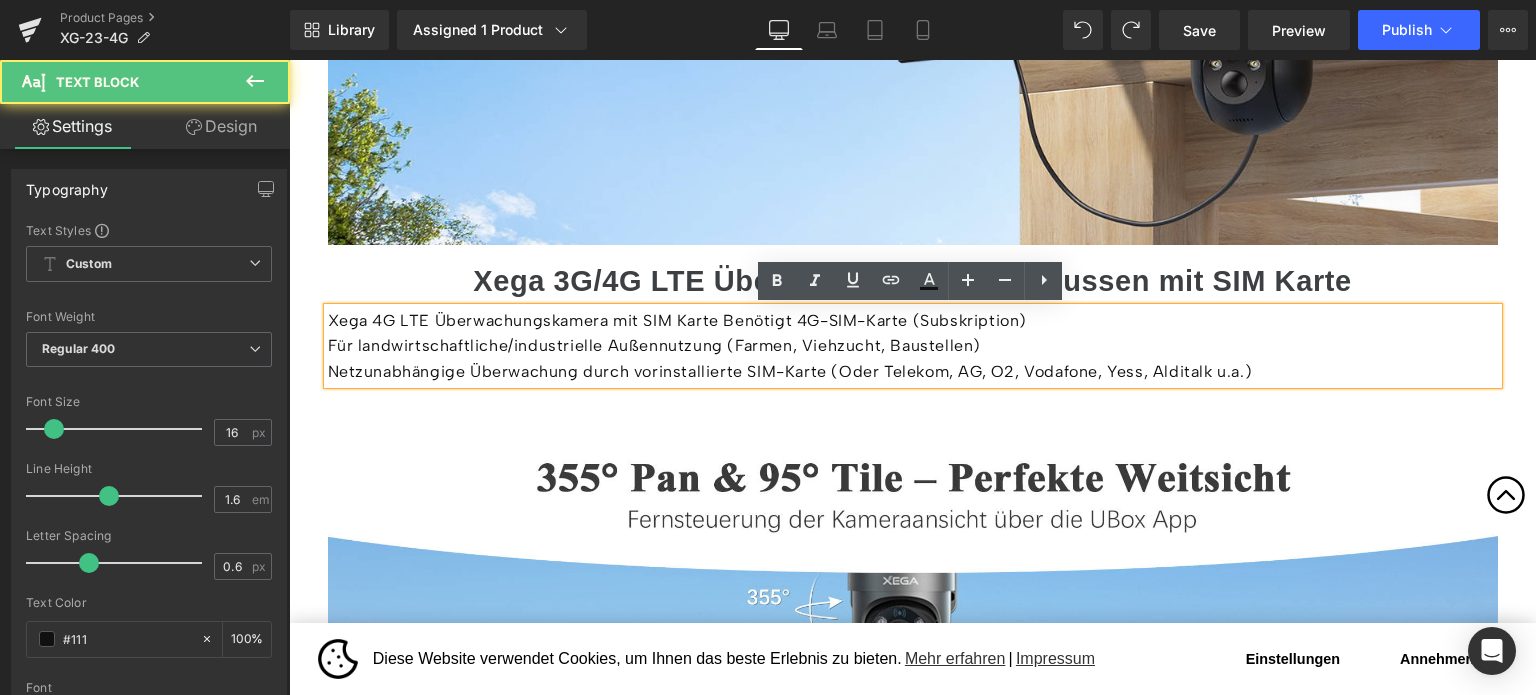click on "Xega 4G LTE Überwachungskamera mit SIM Karte Benötigt 4G-SIM-Karte (Subskription)" at bounding box center (913, 321) 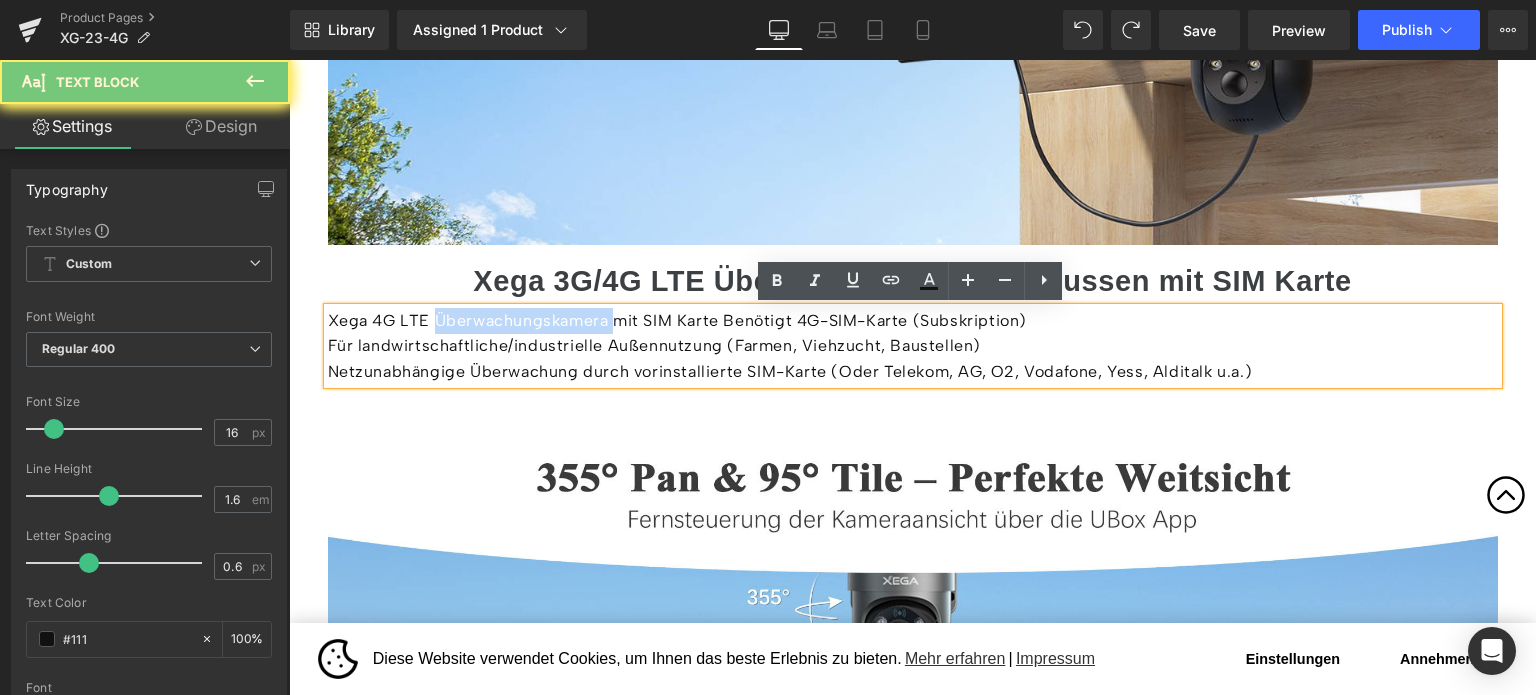 click on "Xega 4G LTE Überwachungskamera mit SIM Karte Benötigt 4G-SIM-Karte (Subskription)" at bounding box center (913, 321) 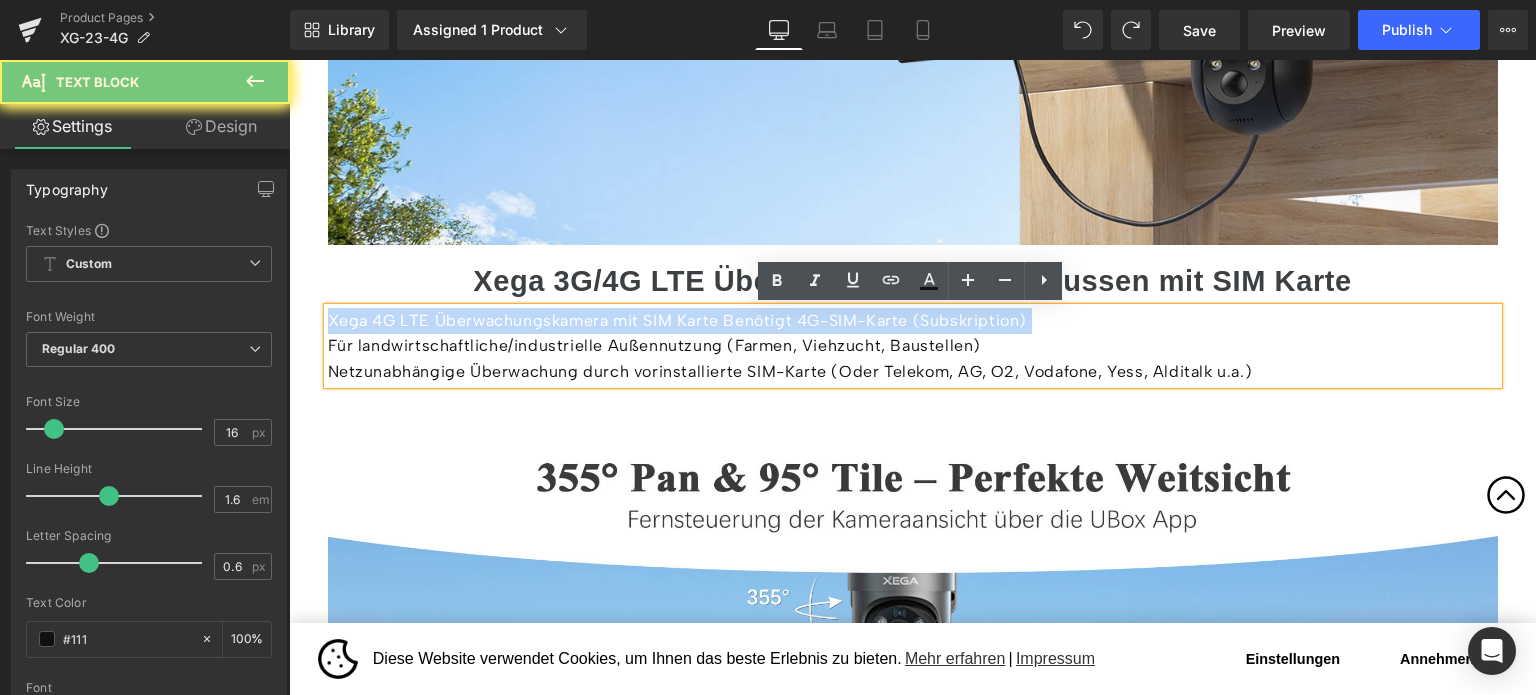 click on "Xega 4G LTE Überwachungskamera mit SIM Karte Benötigt 4G-SIM-Karte (Subskription)" at bounding box center (913, 321) 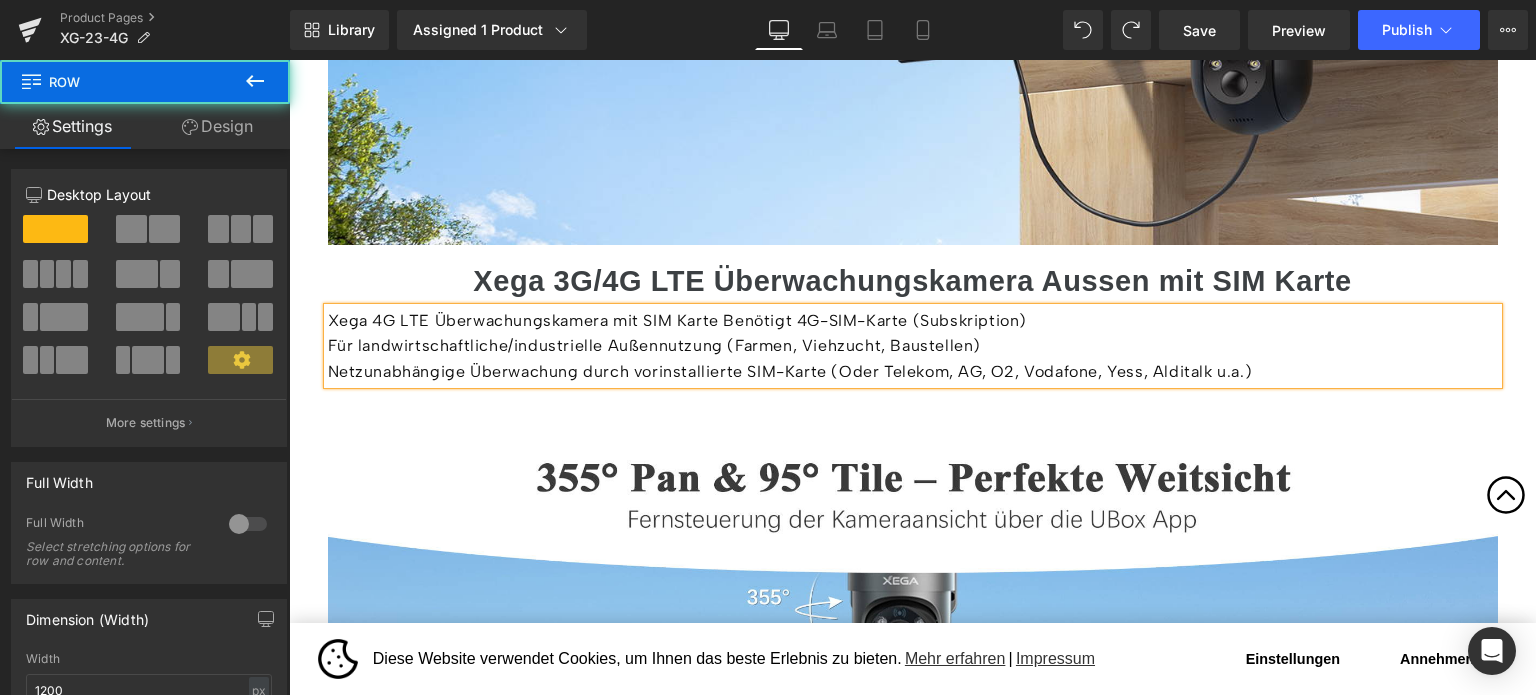 click on "Image         Xega 3G/4G LTE Überwachungskamera Aussen mit SIM Karte Heading         Xega 4G LTE Überwachungskamera mit SIM Karte Benötigt 4G-SIM-Karte (Subskription) Für landwirtschaftliche/industrielle Außennutzung (Farmen, Viehzucht, Baustellen) Netzunabhängige Überwachung durch vorinstallierte SIM-Karte (Oder Telekom, AG, O2, Vodafone, Yess, Alditalk u.a.)   Text Block" at bounding box center [913, 80] 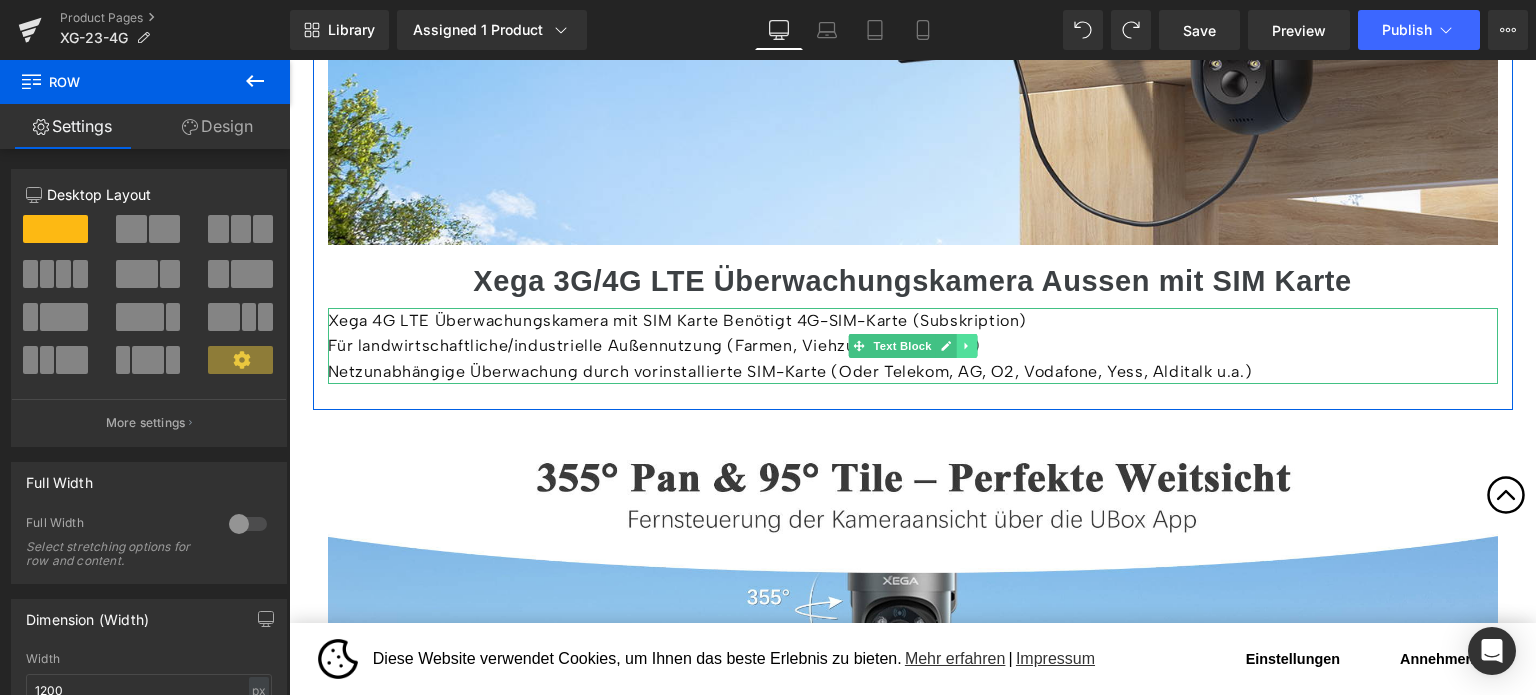 click 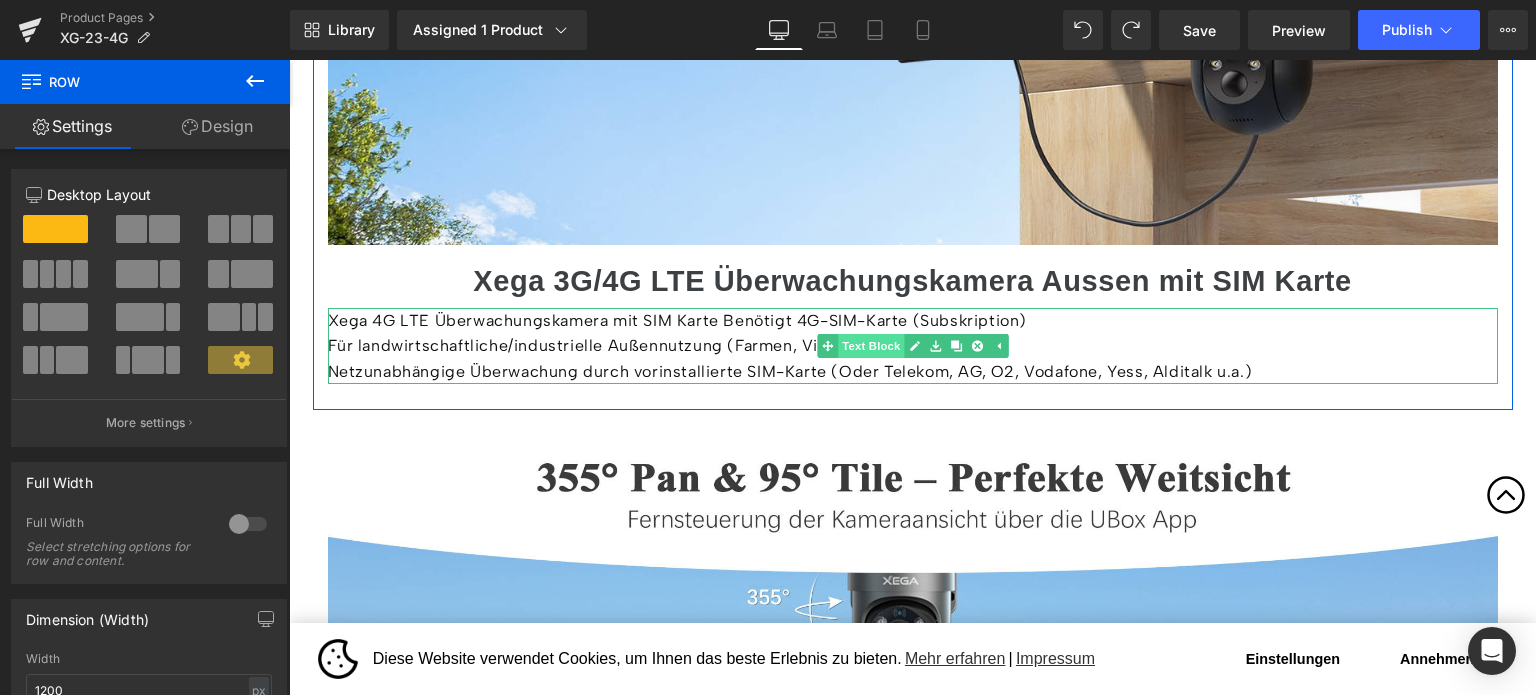 click on "Text Block" at bounding box center [871, 346] 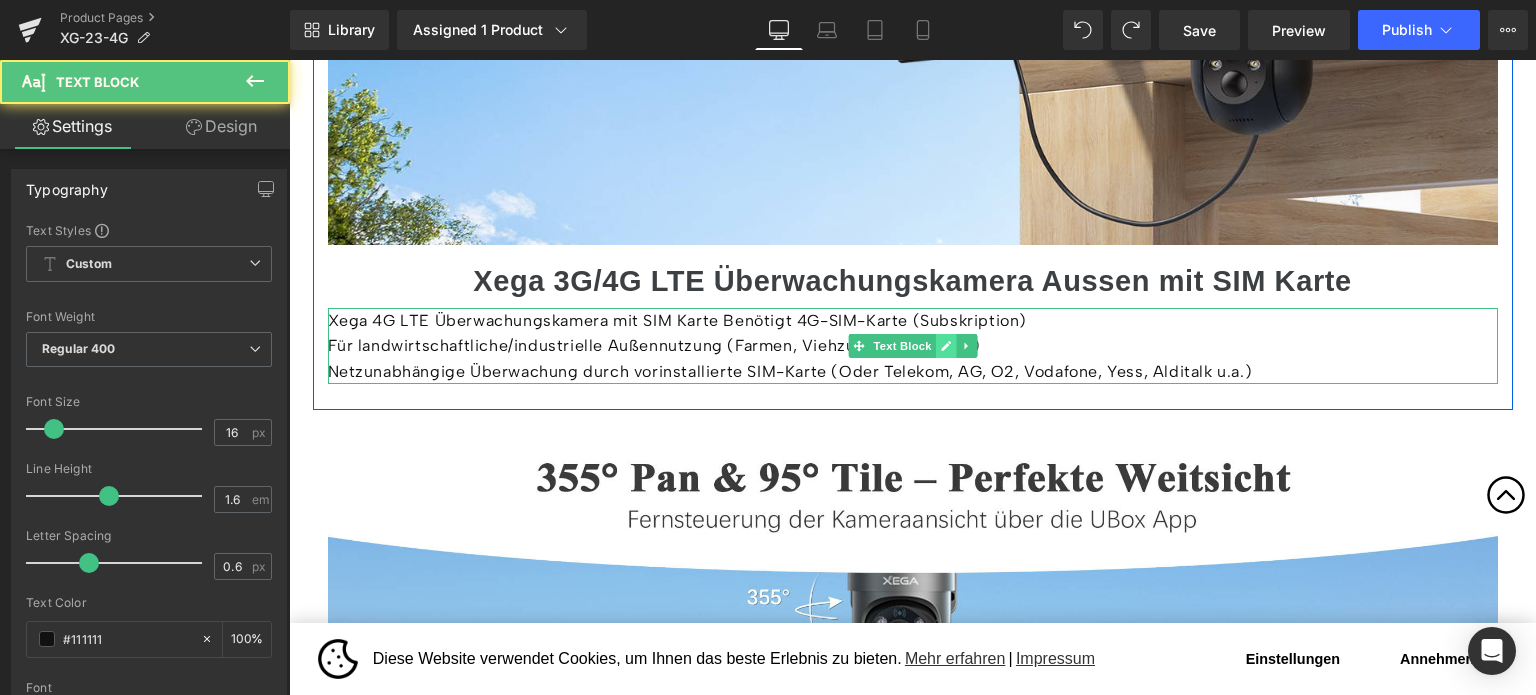 click 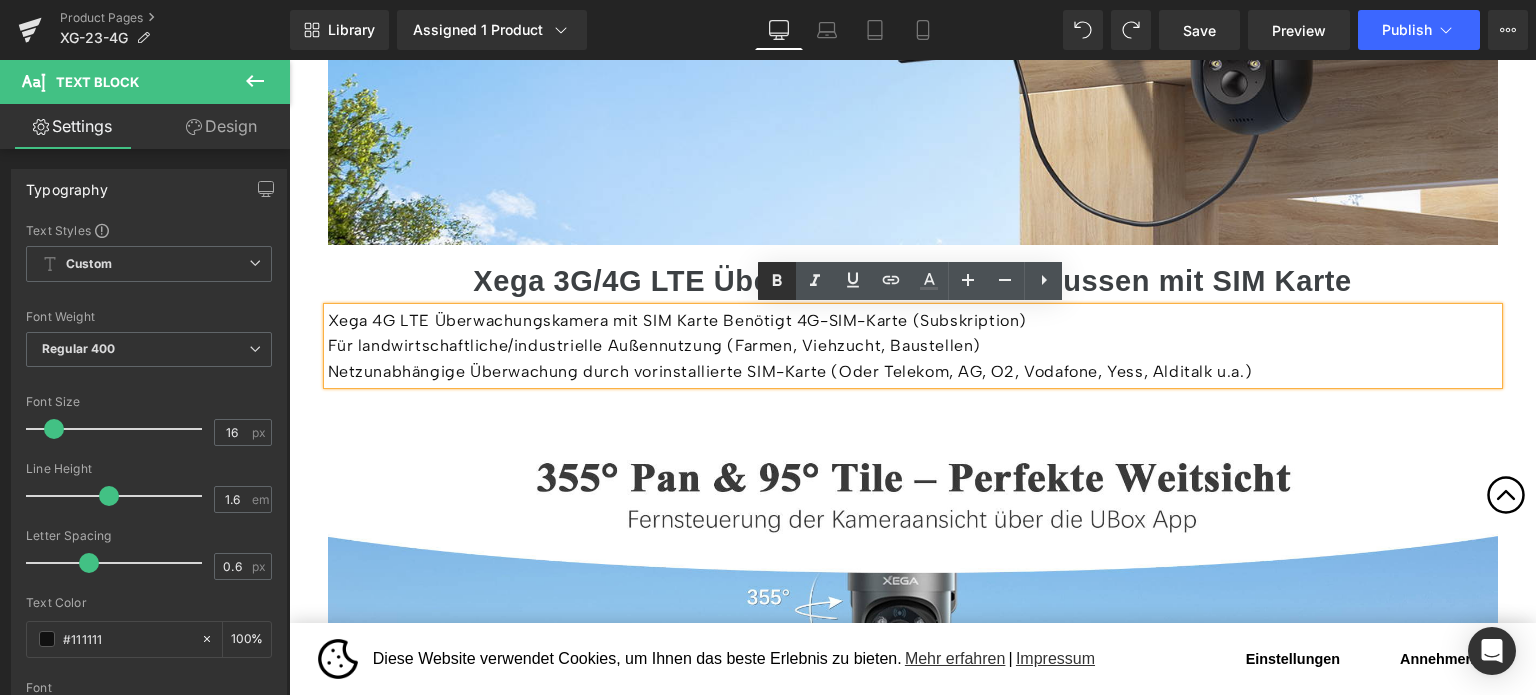 click 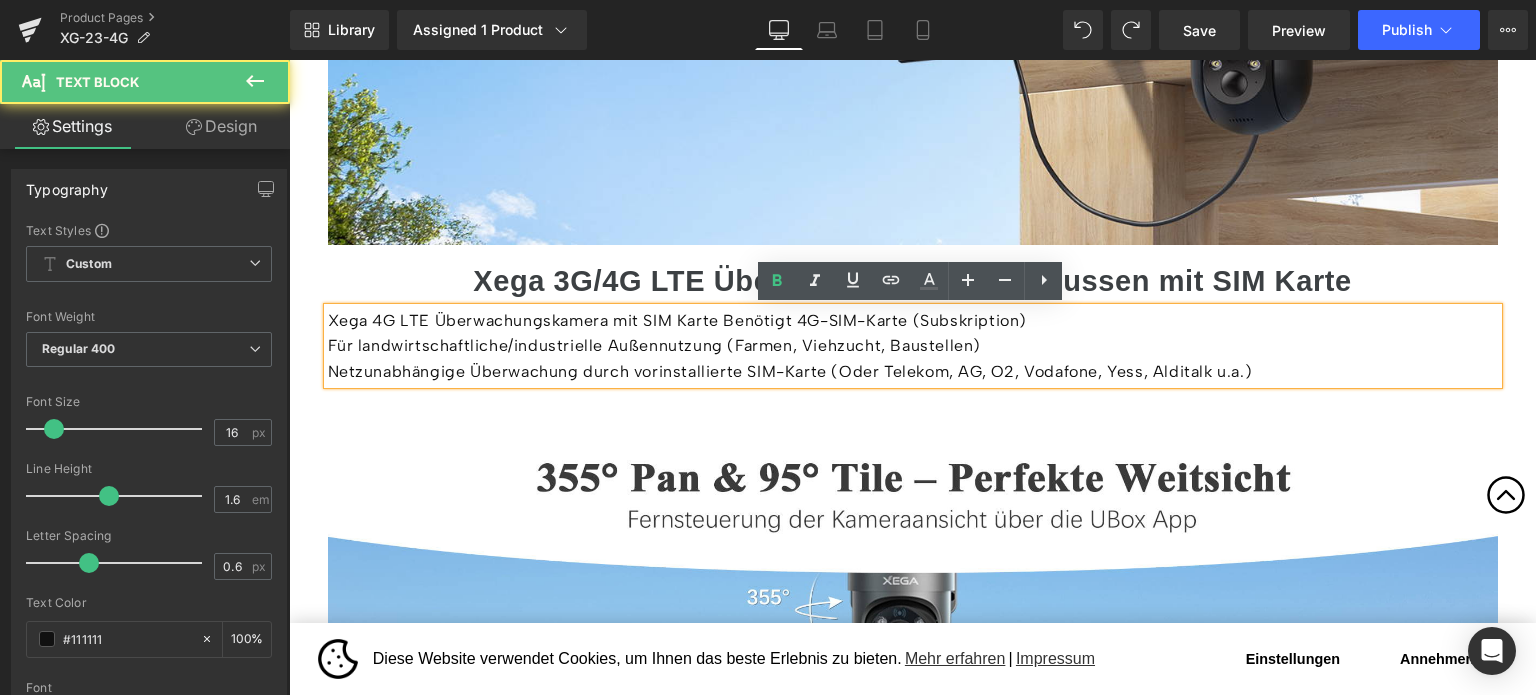 click on "Für landwirtschaftliche/industrielle Außennutzung (Farmen, Viehzucht, Baustellen)" at bounding box center (913, 346) 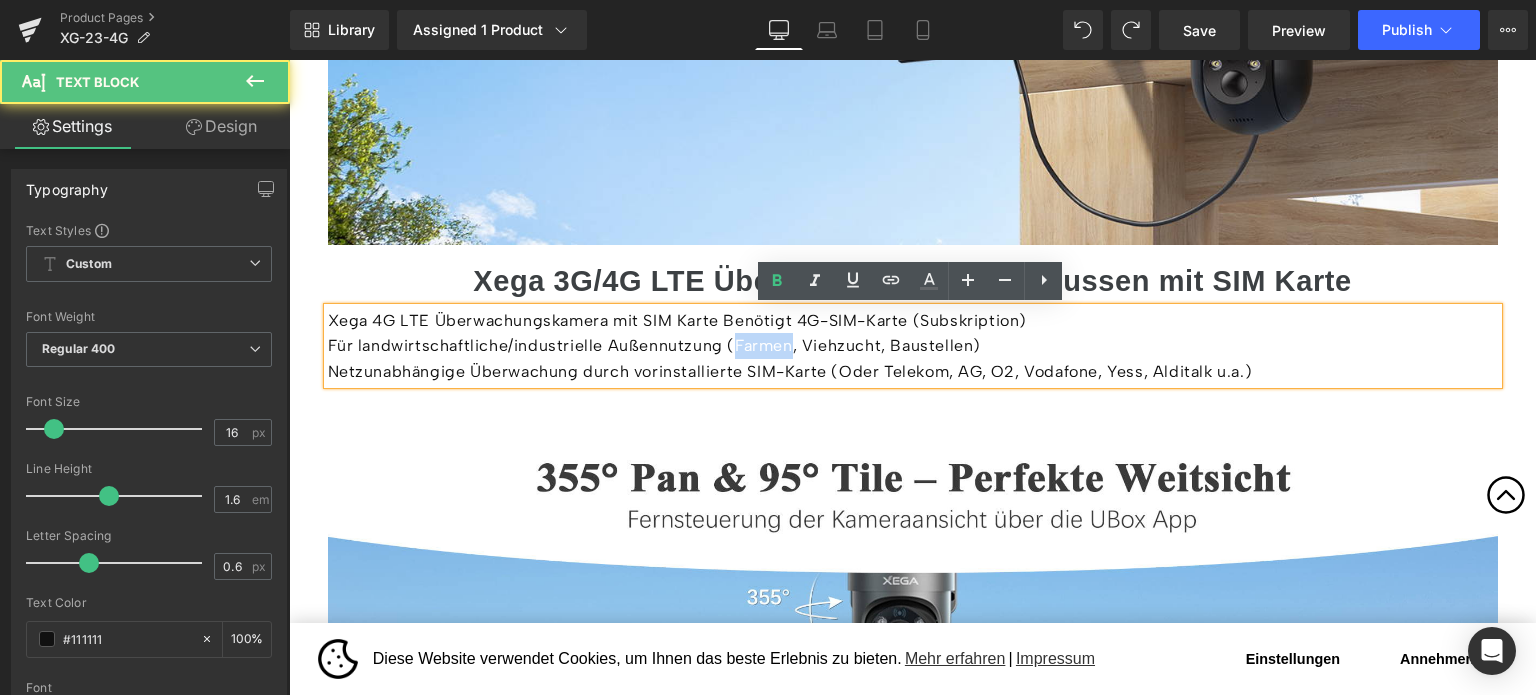 click on "Für landwirtschaftliche/industrielle Außennutzung (Farmen, Viehzucht, Baustellen)" at bounding box center (913, 346) 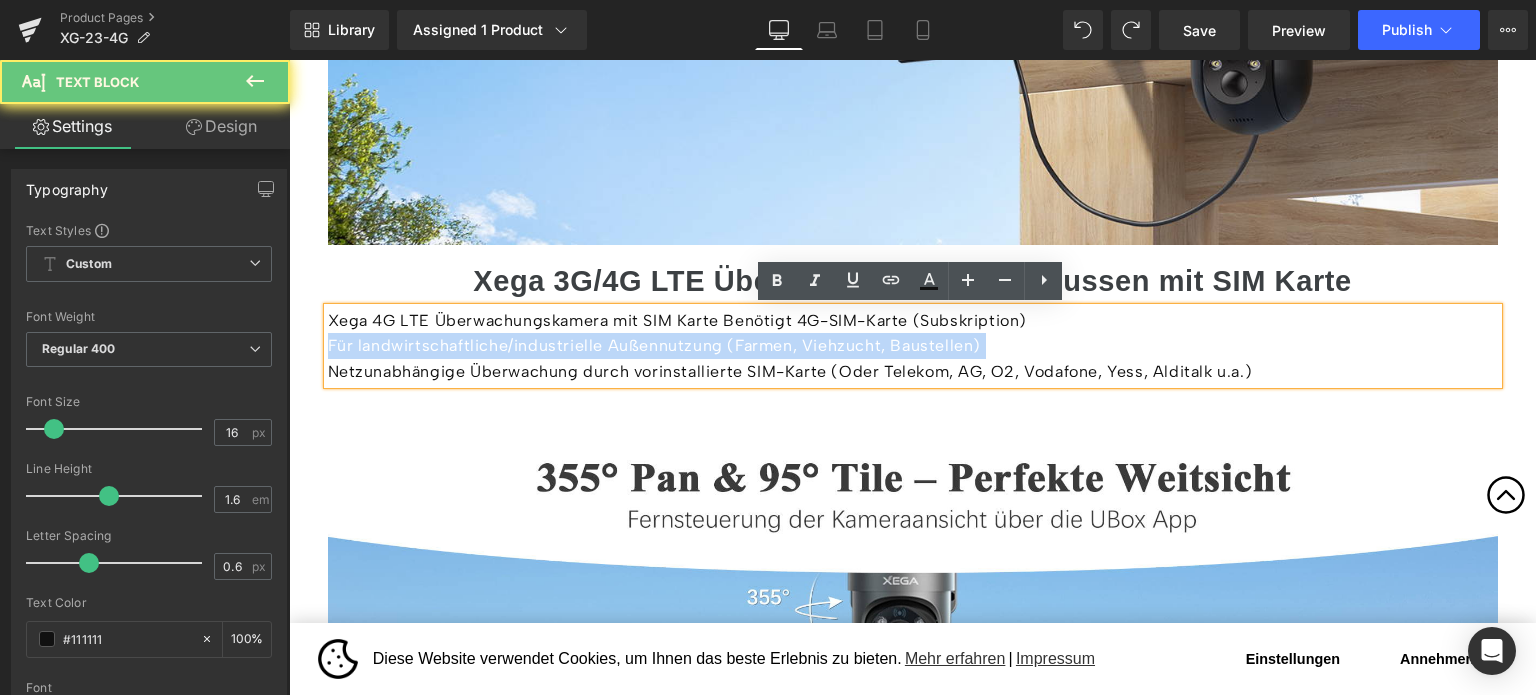 click on "Für landwirtschaftliche/industrielle Außennutzung (Farmen, Viehzucht, Baustellen)" at bounding box center [913, 346] 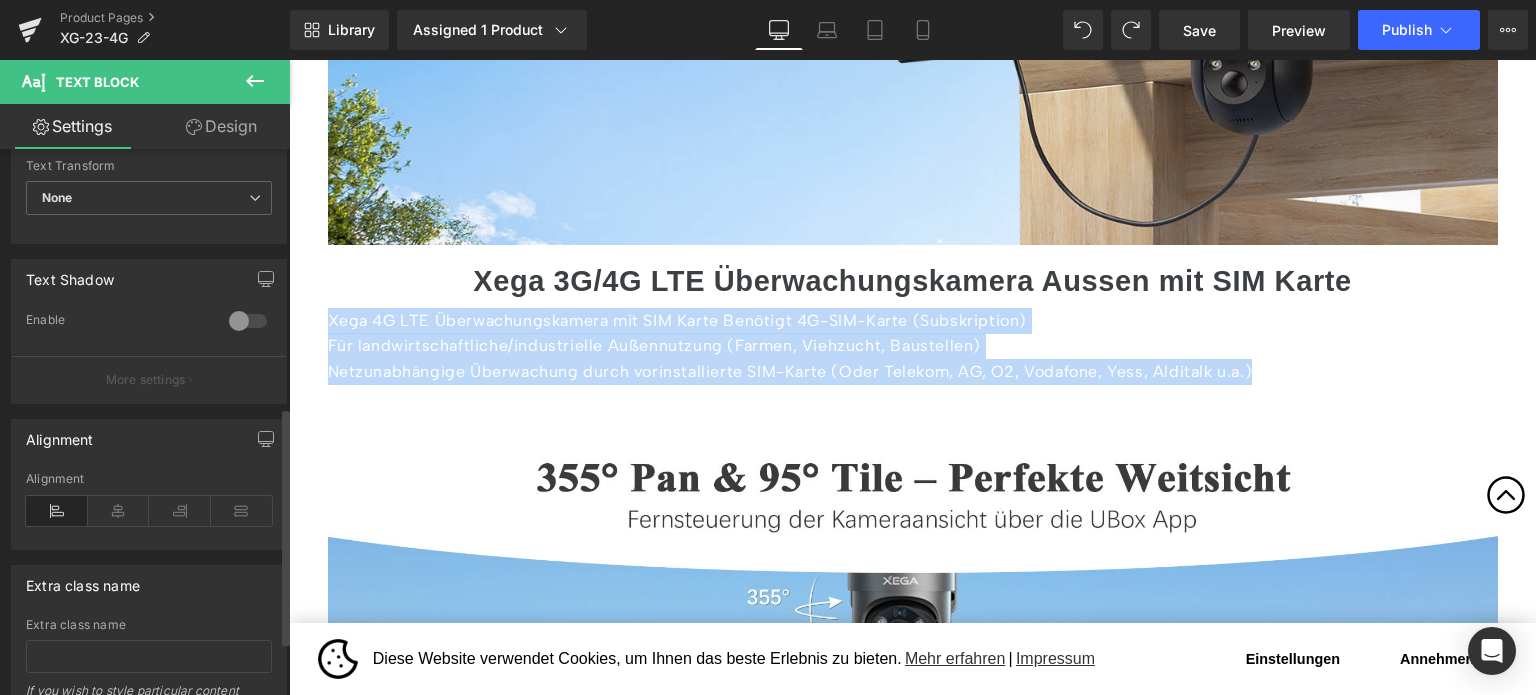 scroll, scrollTop: 600, scrollLeft: 0, axis: vertical 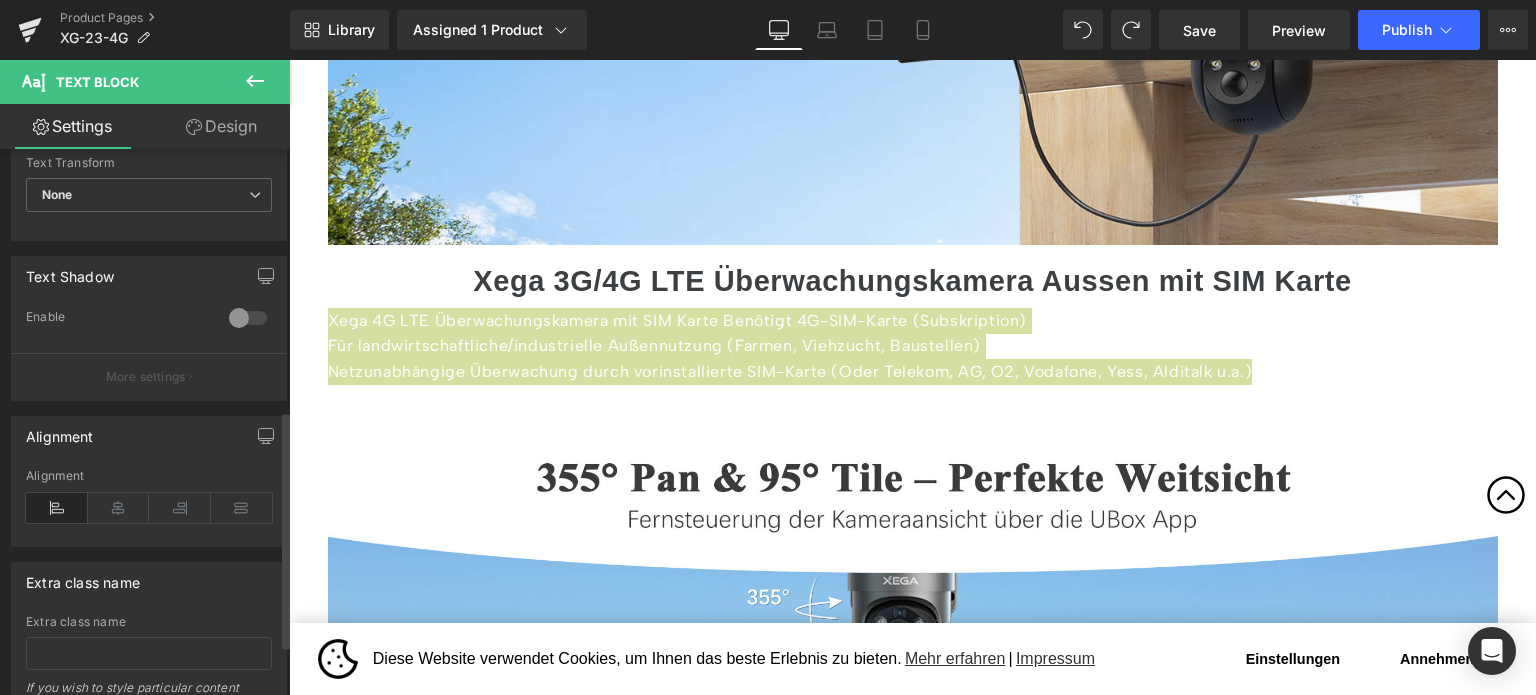 click at bounding box center (248, 318) 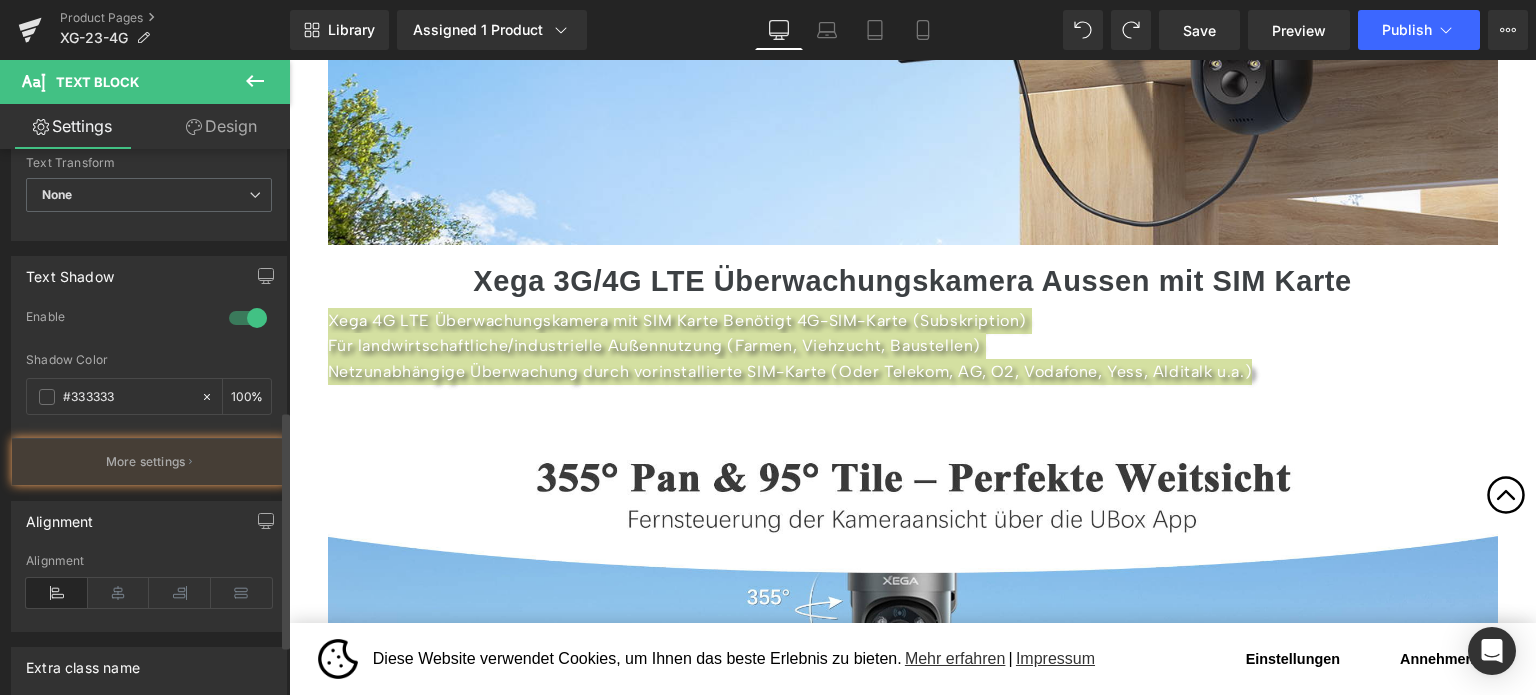 click at bounding box center [248, 318] 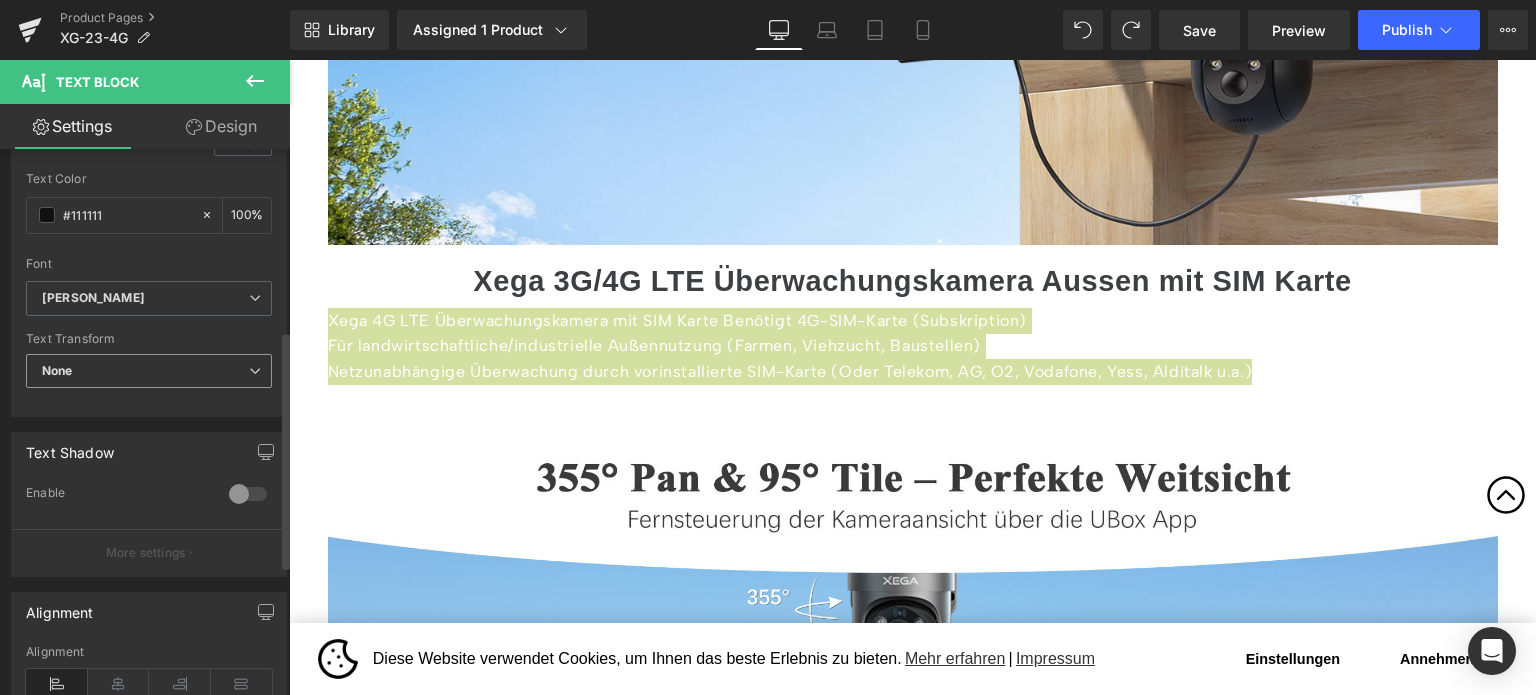 scroll, scrollTop: 400, scrollLeft: 0, axis: vertical 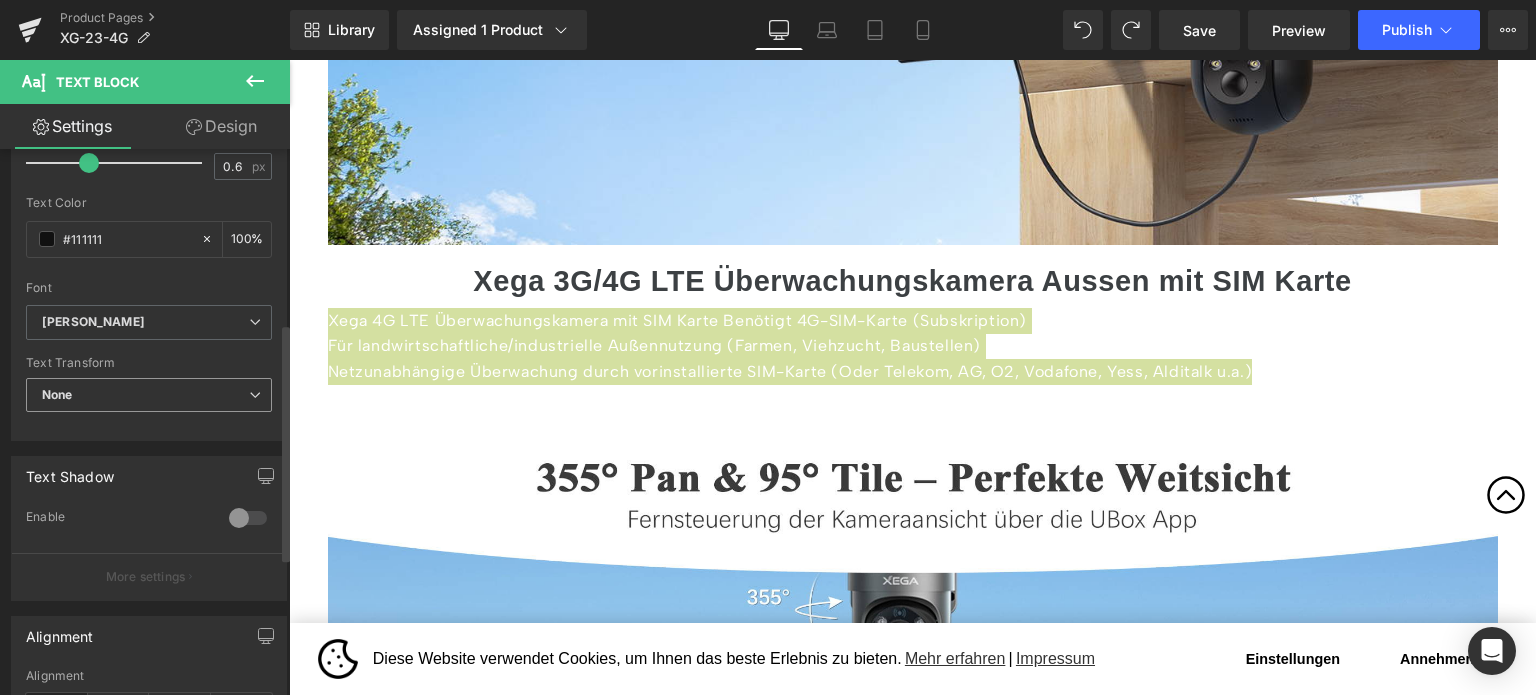 click on "None" at bounding box center (149, 395) 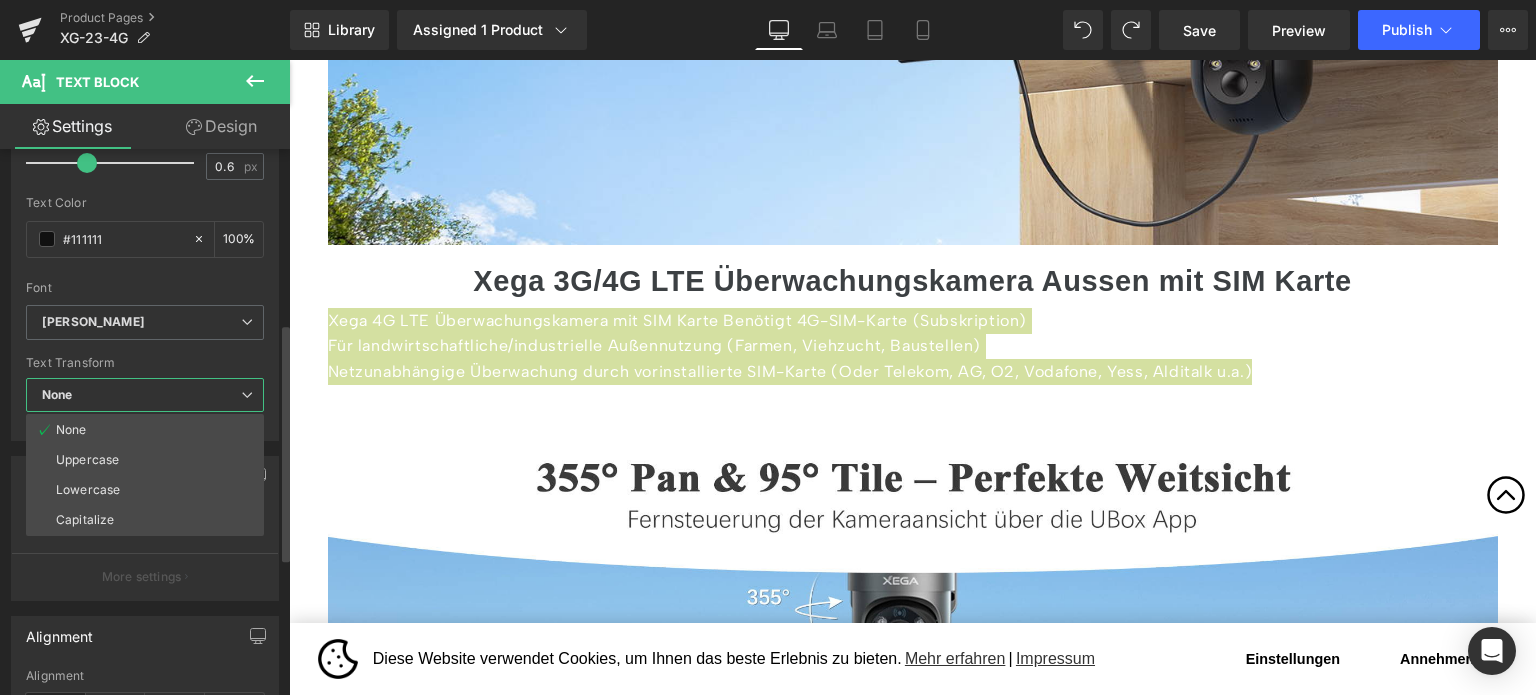 click on "None" at bounding box center [145, 395] 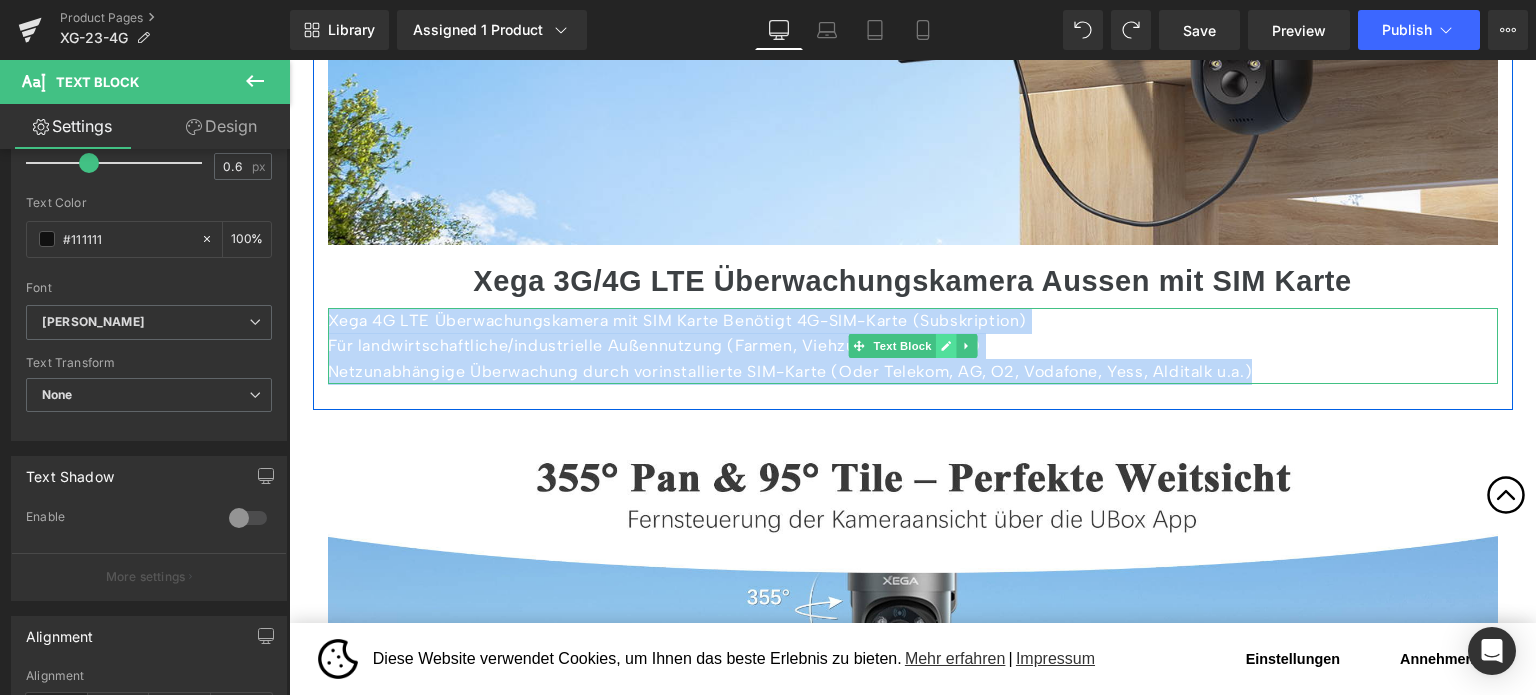 click 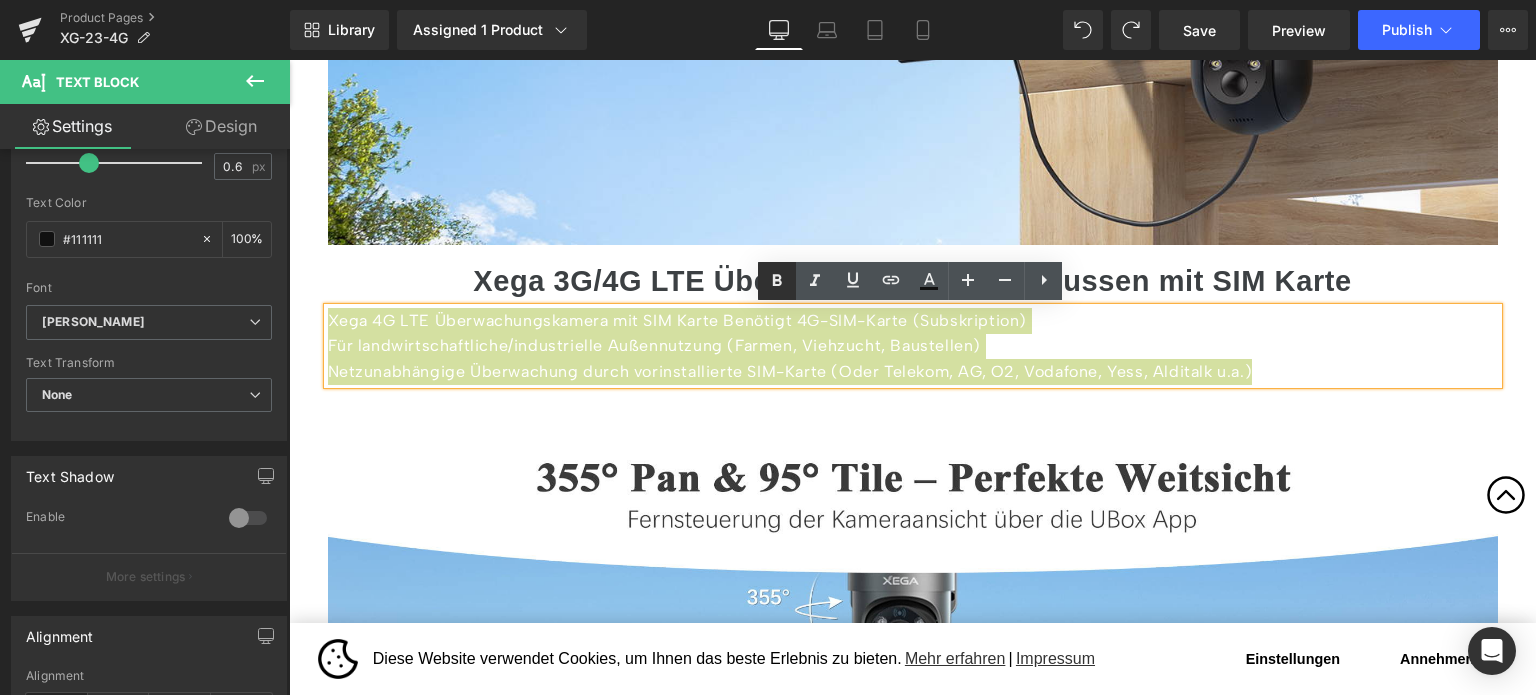 click 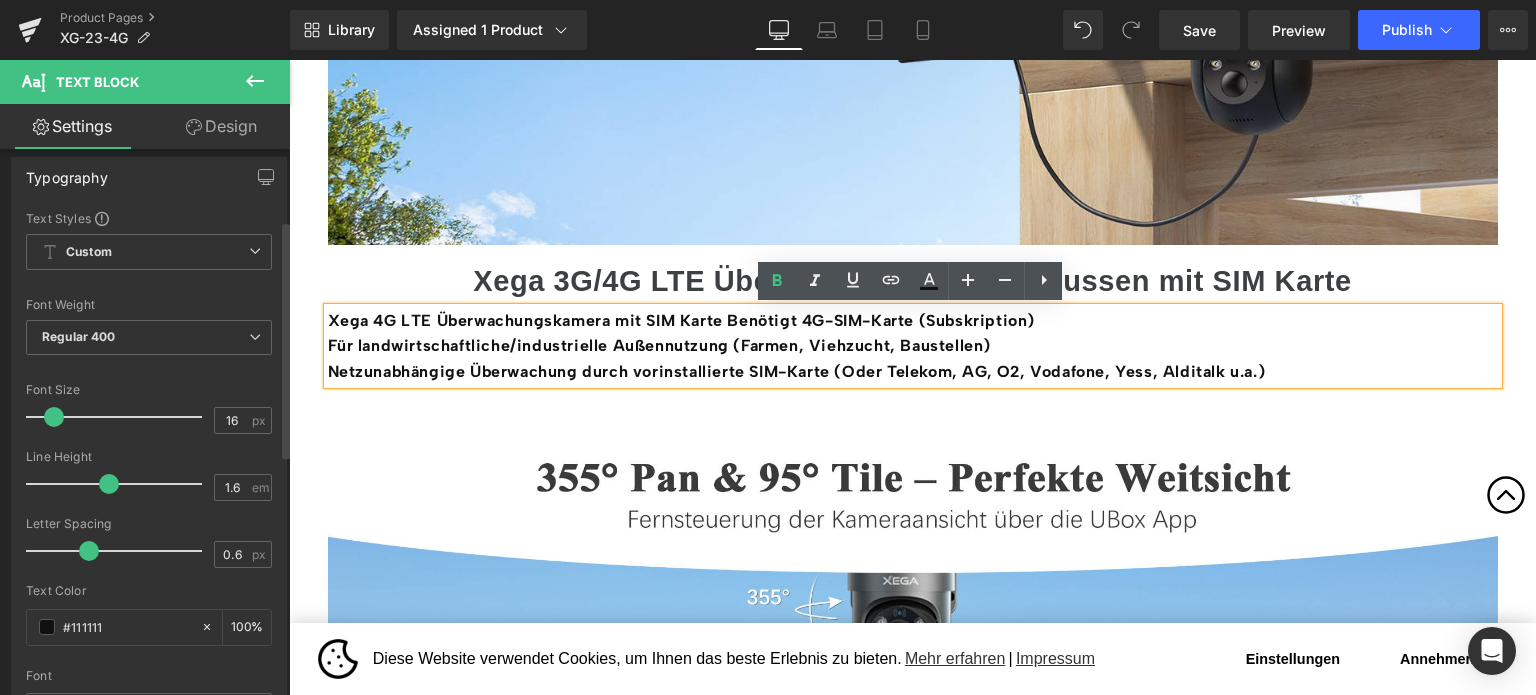 scroll, scrollTop: 0, scrollLeft: 0, axis: both 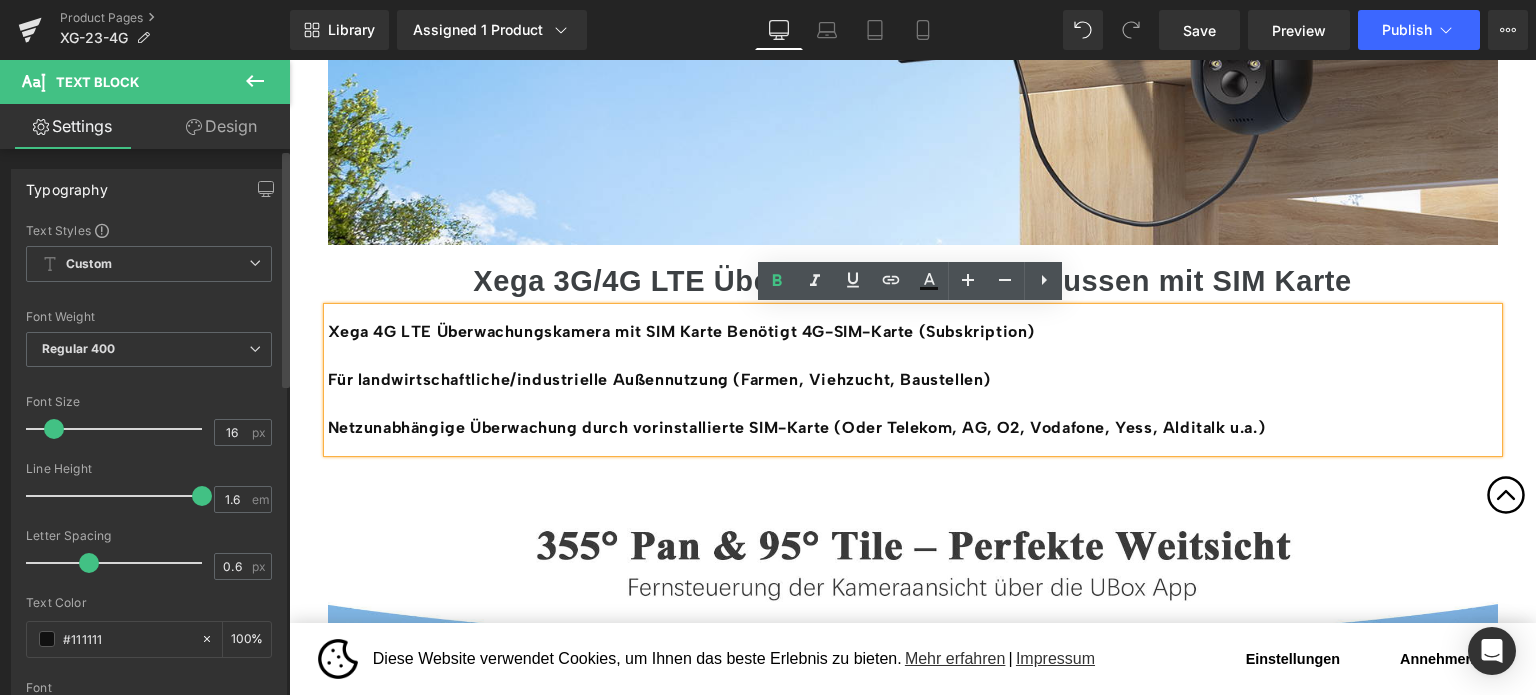 drag, startPoint x: 103, startPoint y: 494, endPoint x: 192, endPoint y: 499, distance: 89.140335 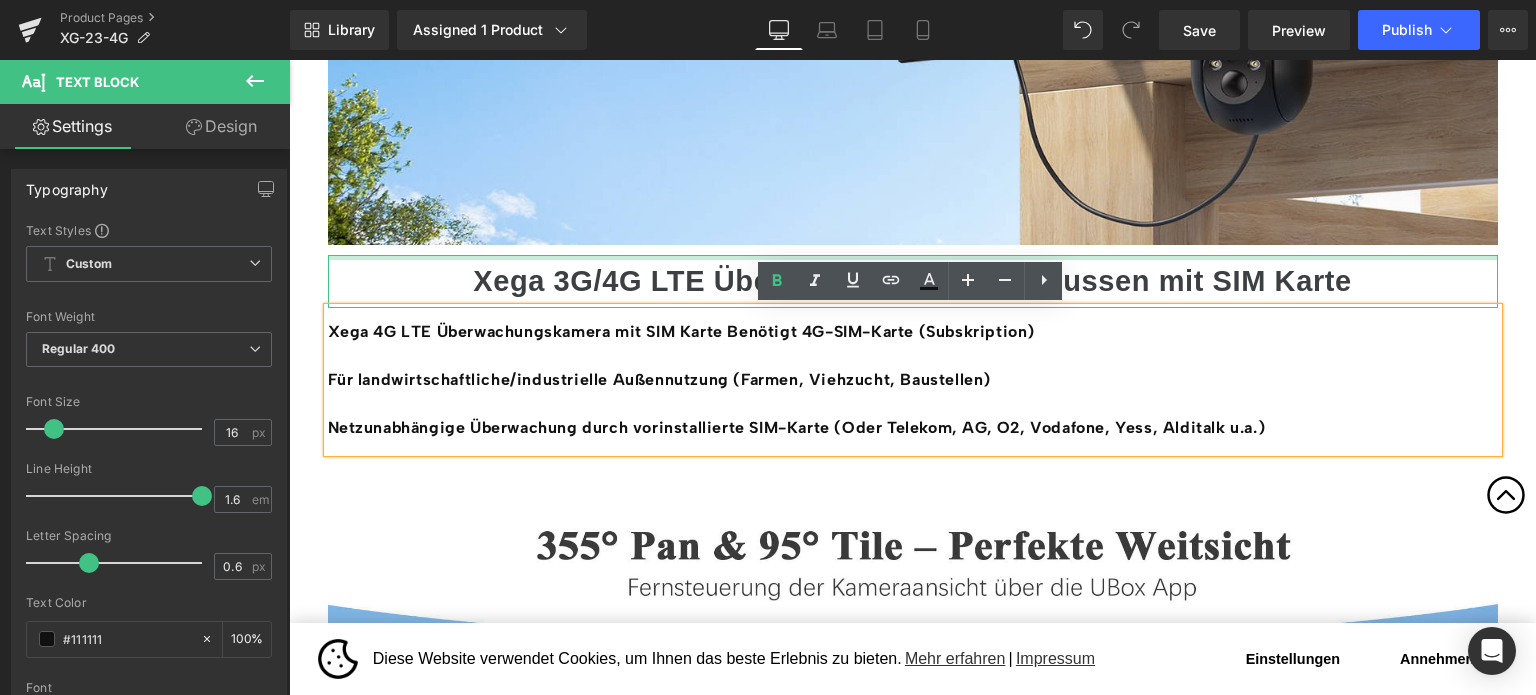 click on "Xega 3G/4G LTE Überwachungskamera Aussen mit SIM Karte" at bounding box center (912, 281) 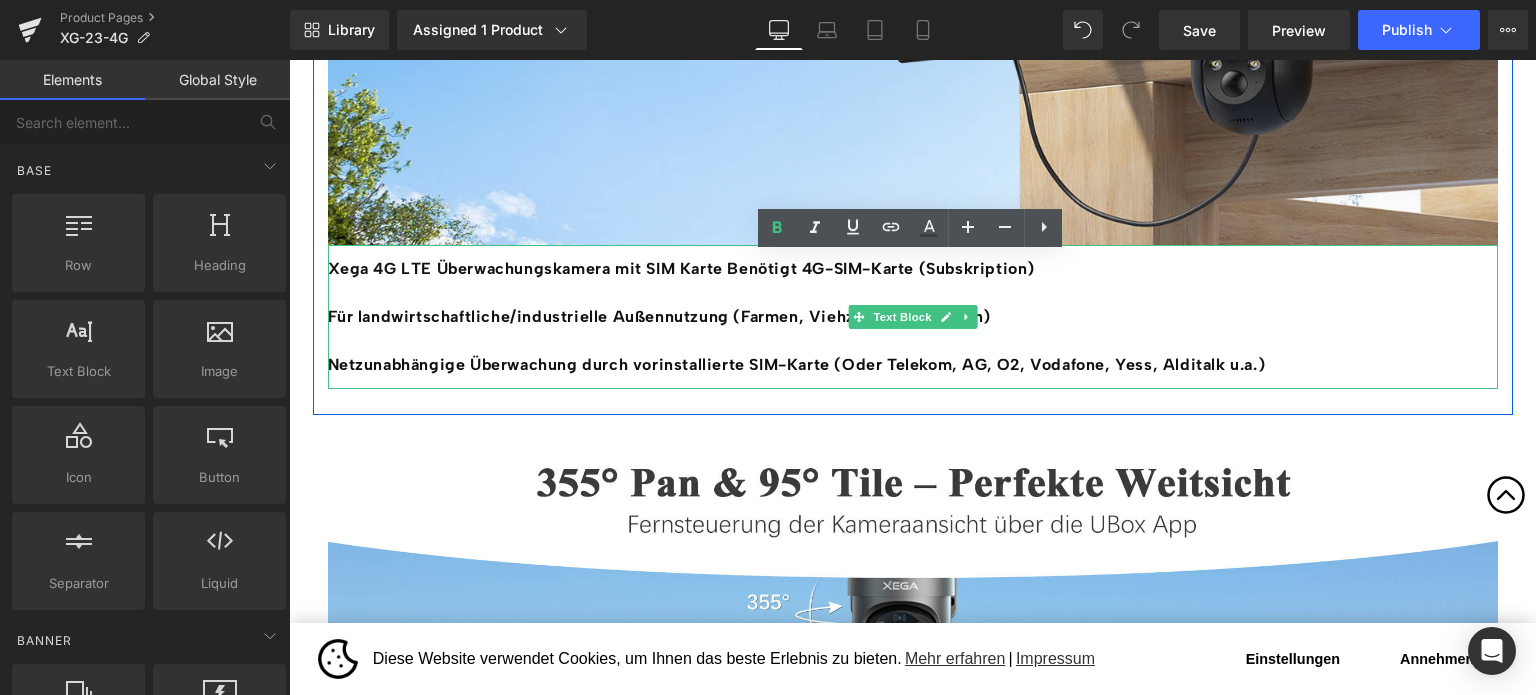 click on "Xega 4G LTE Überwachungskamera mit SIM Karte Benötigt 4G-SIM-Karte (Subskription)" at bounding box center [913, 269] 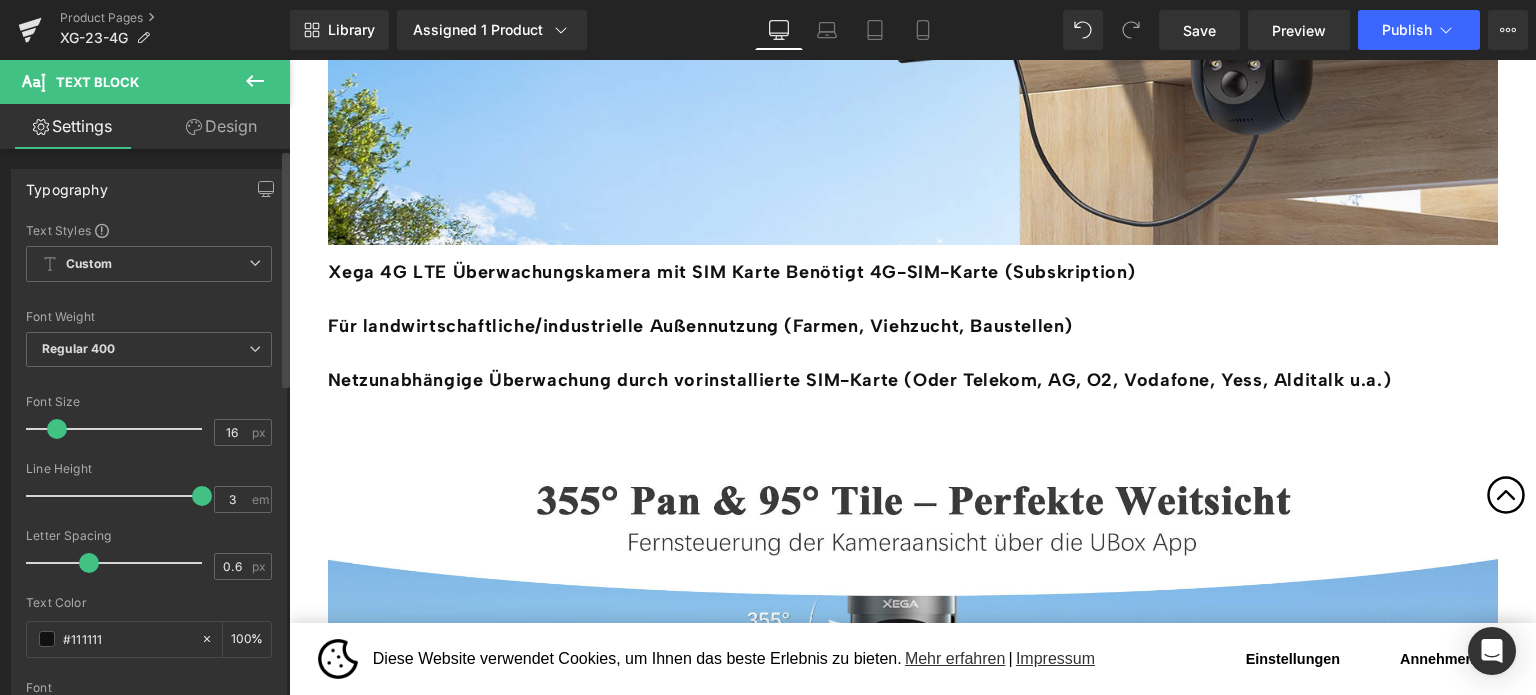 click at bounding box center [57, 429] 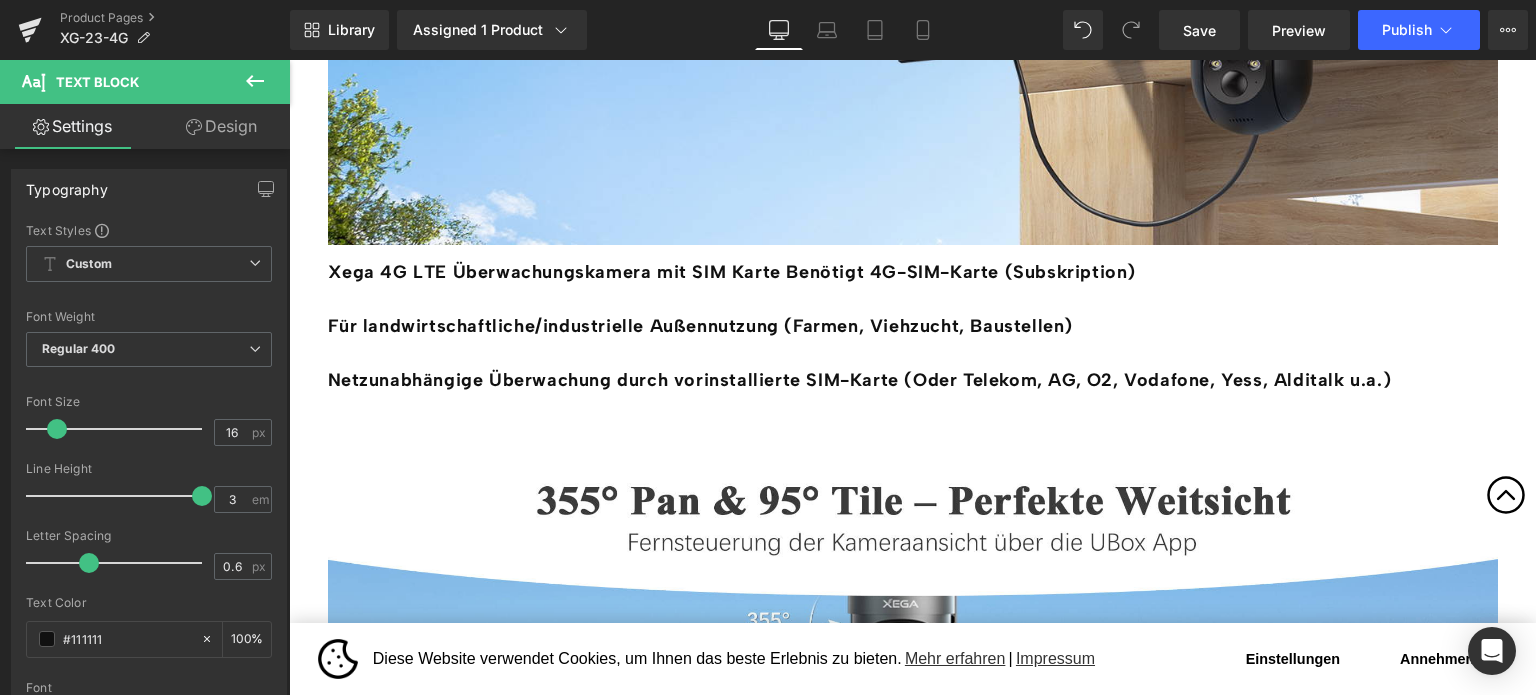click on "Design" at bounding box center (221, 126) 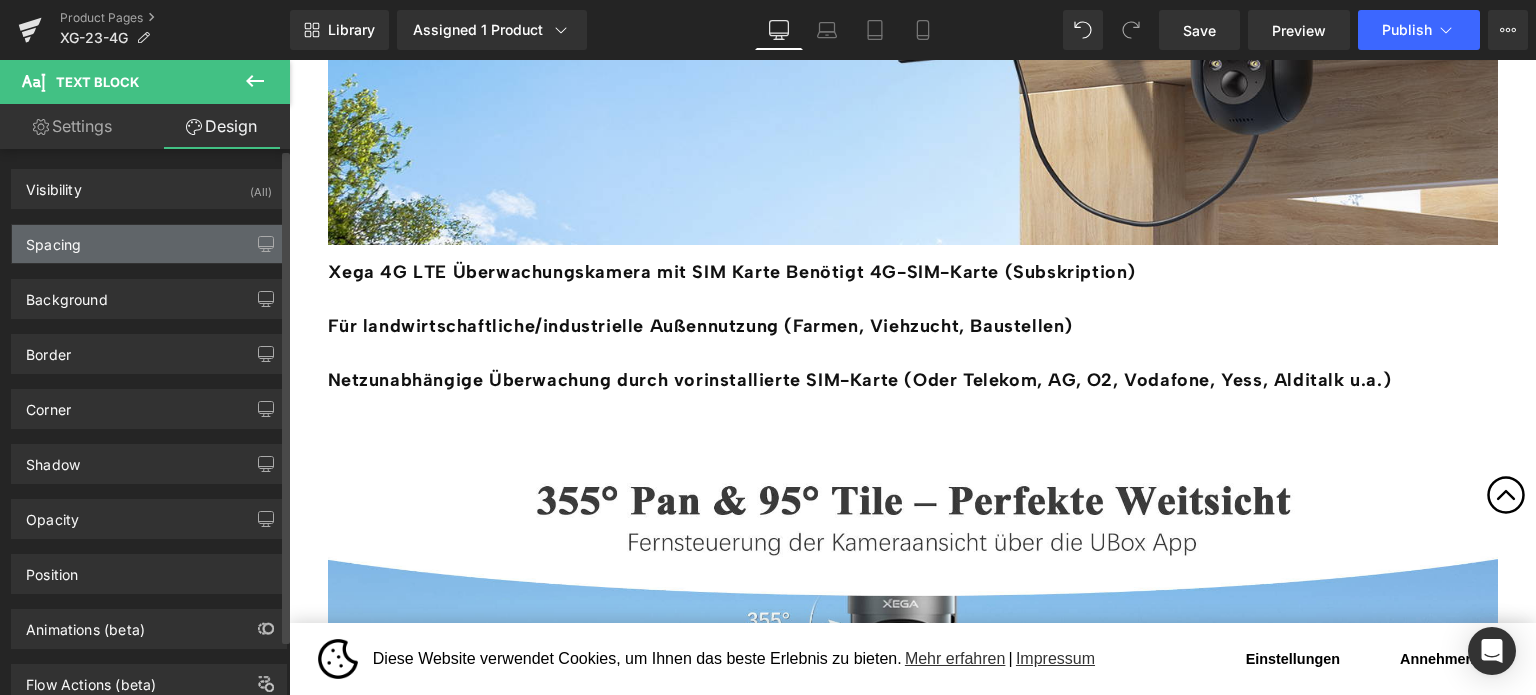 click on "Spacing" at bounding box center [149, 244] 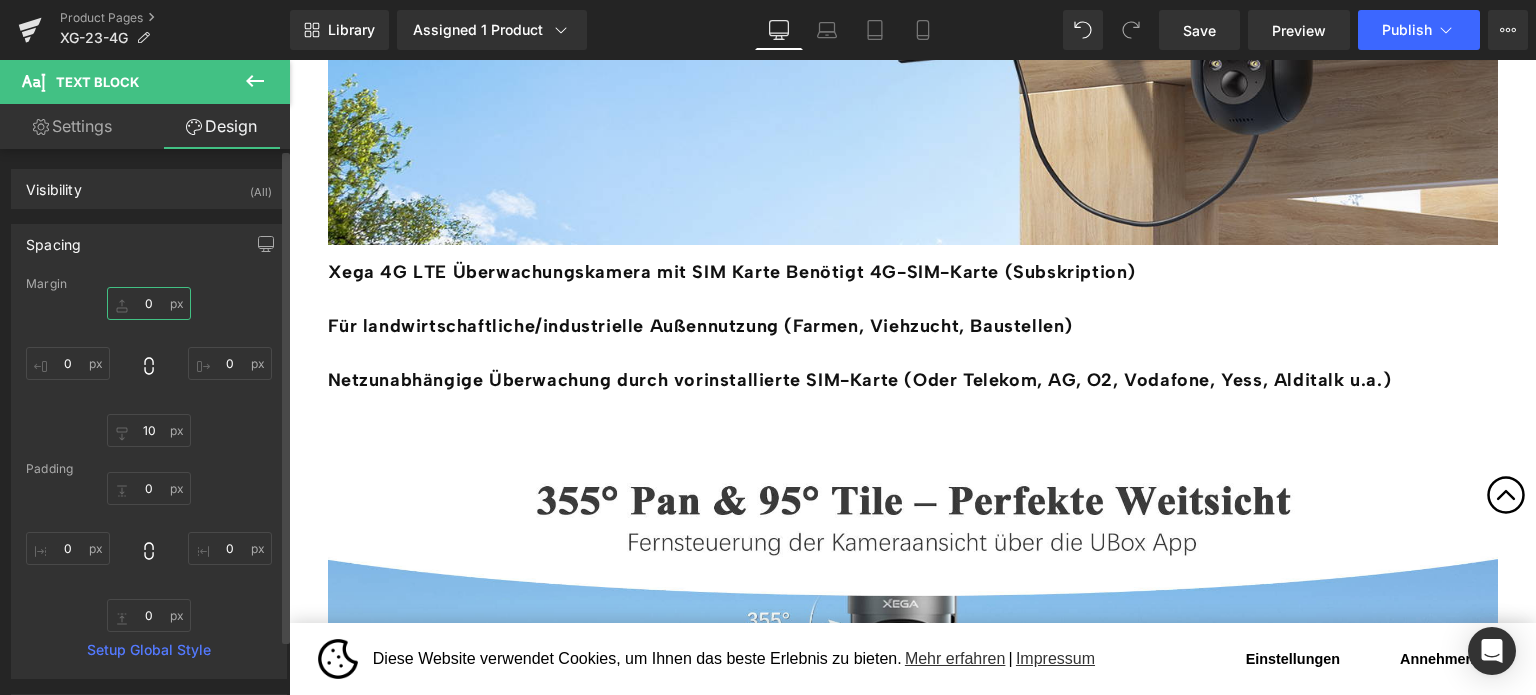 click on "0" at bounding box center (149, 303) 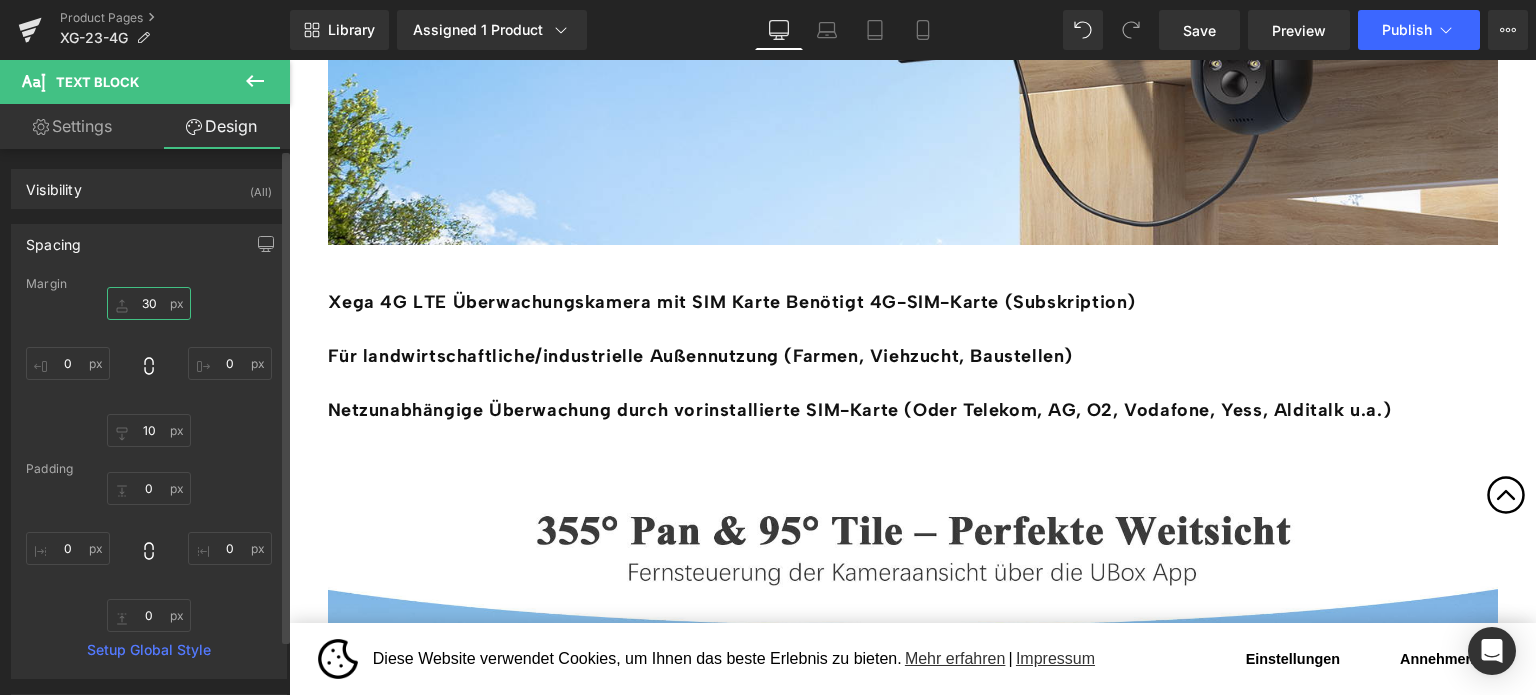 type on "3" 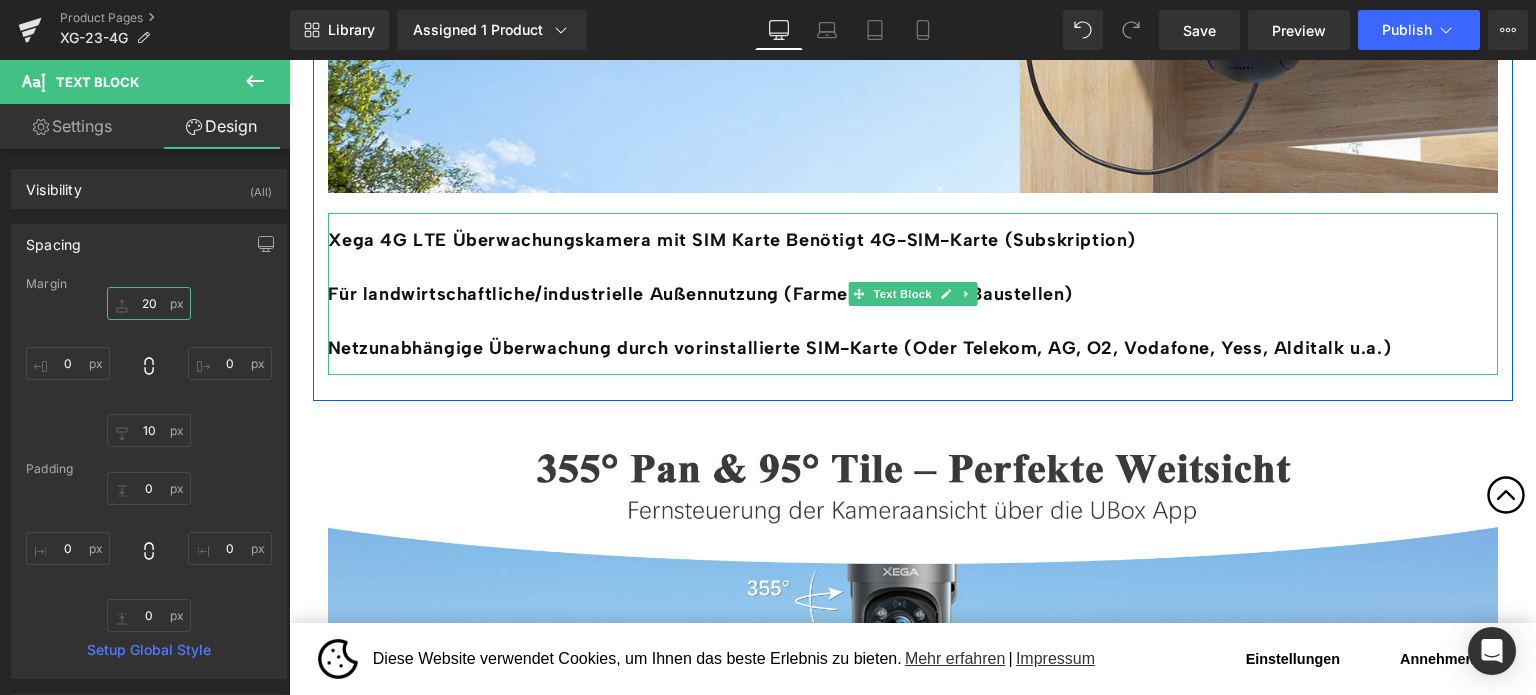 scroll, scrollTop: 1600, scrollLeft: 0, axis: vertical 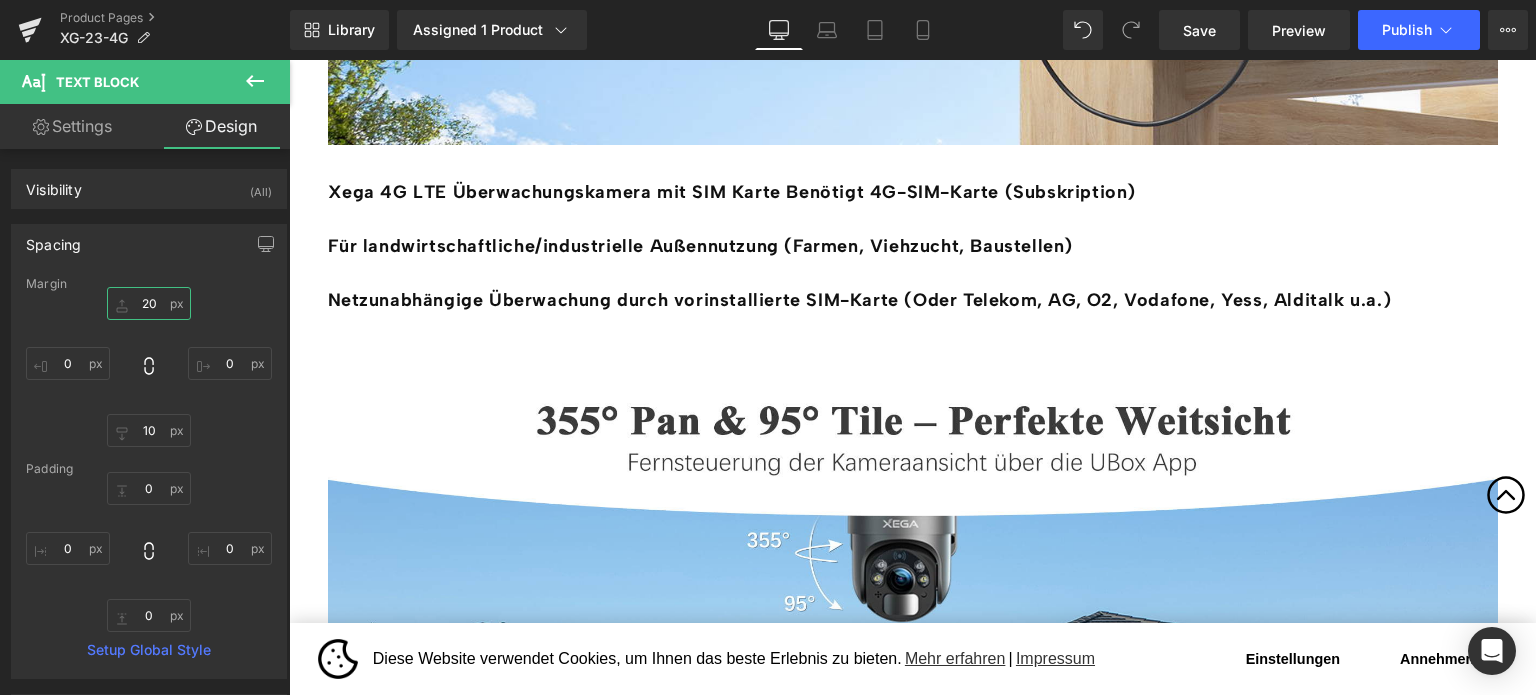 type on "20" 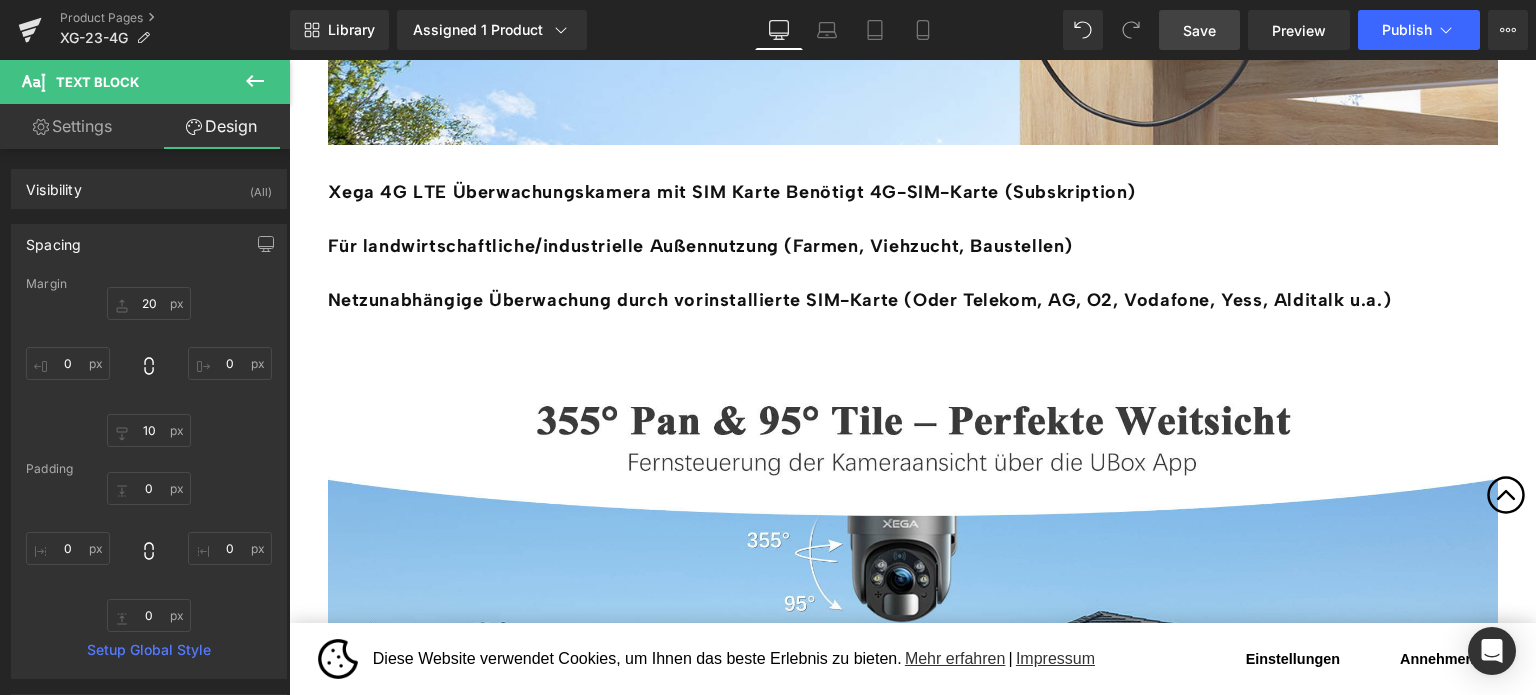 click on "Save" at bounding box center (1199, 30) 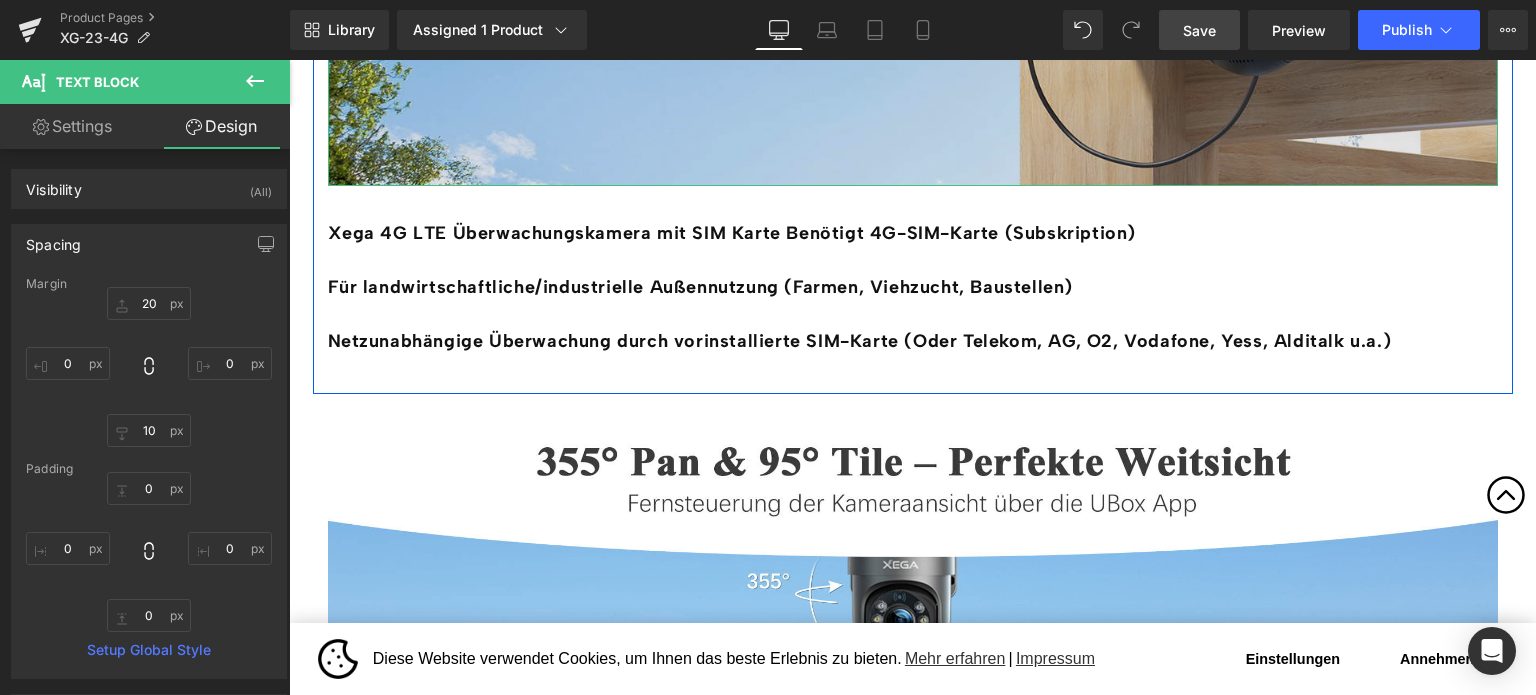 scroll, scrollTop: 1700, scrollLeft: 0, axis: vertical 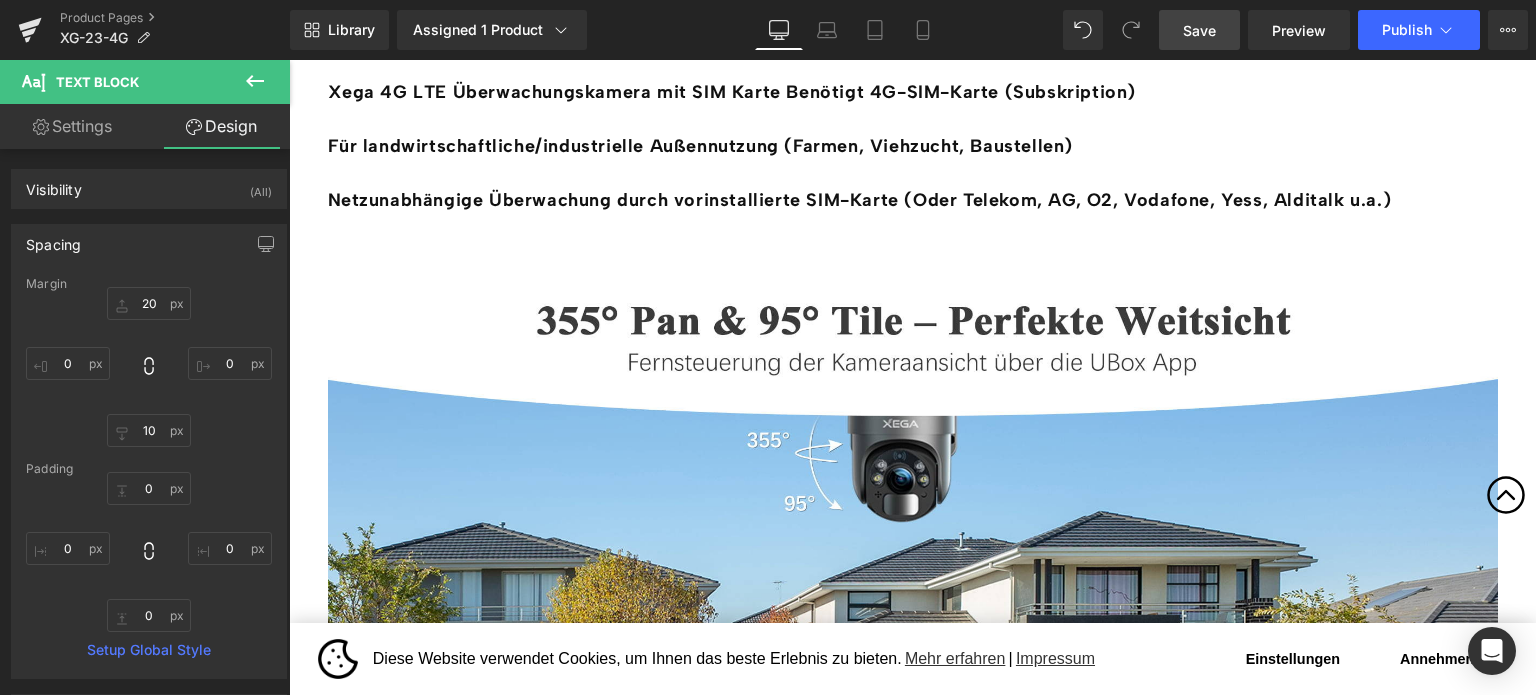 click 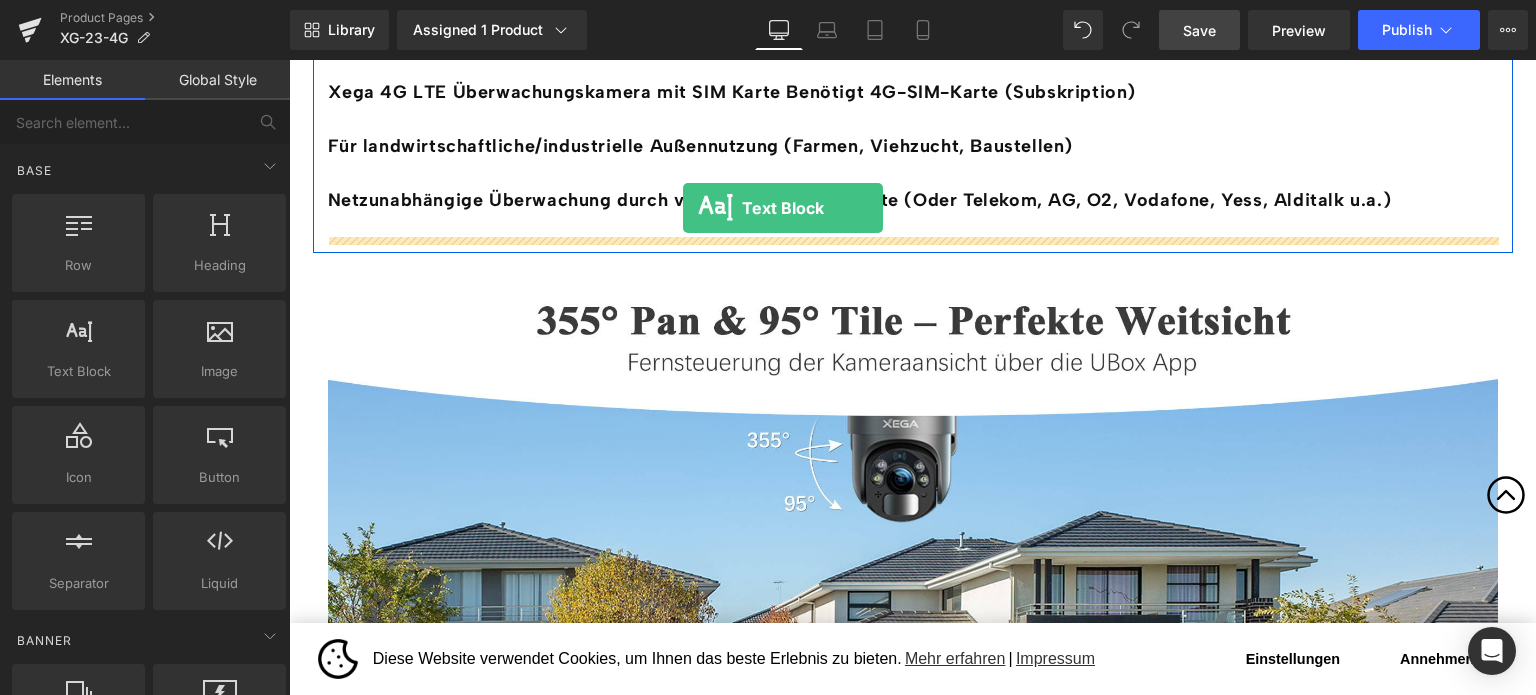 drag, startPoint x: 371, startPoint y: 407, endPoint x: 683, endPoint y: 208, distance: 370.0608 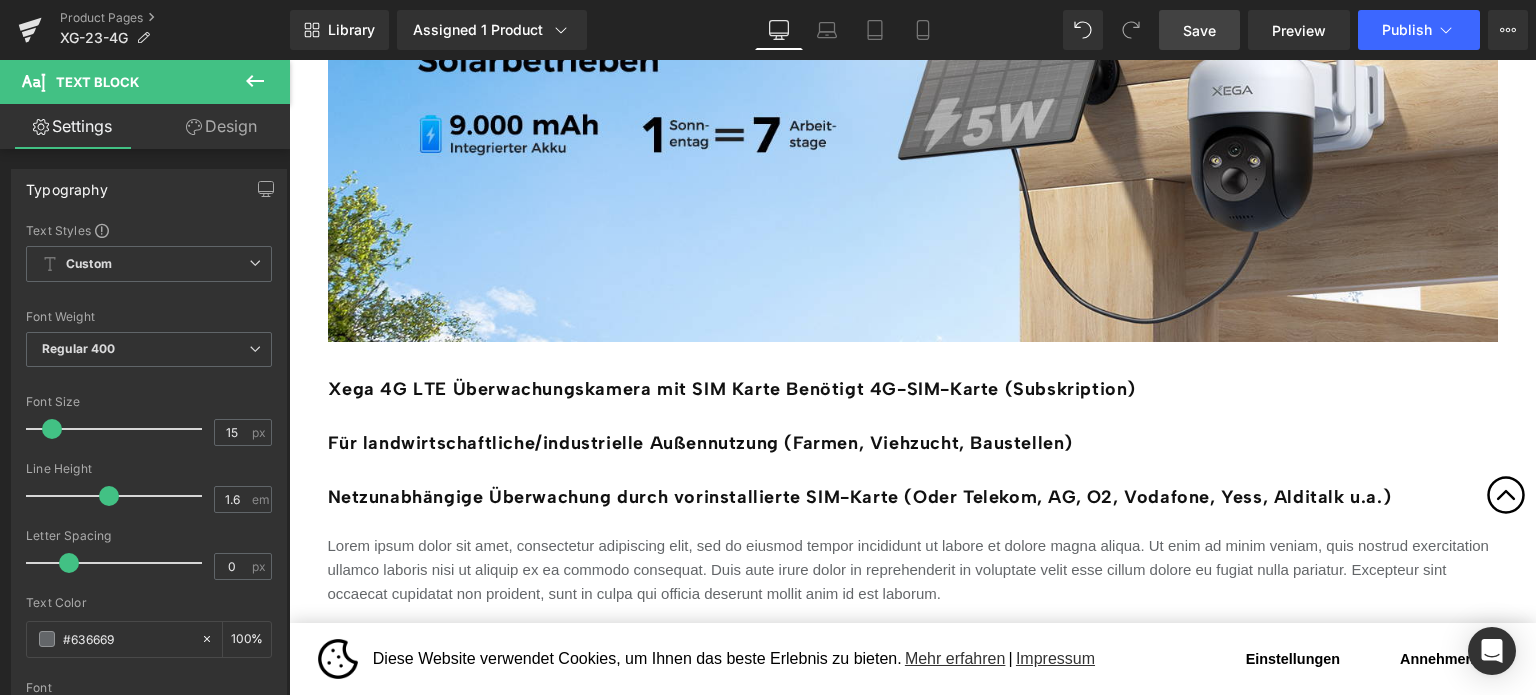 scroll, scrollTop: 1600, scrollLeft: 0, axis: vertical 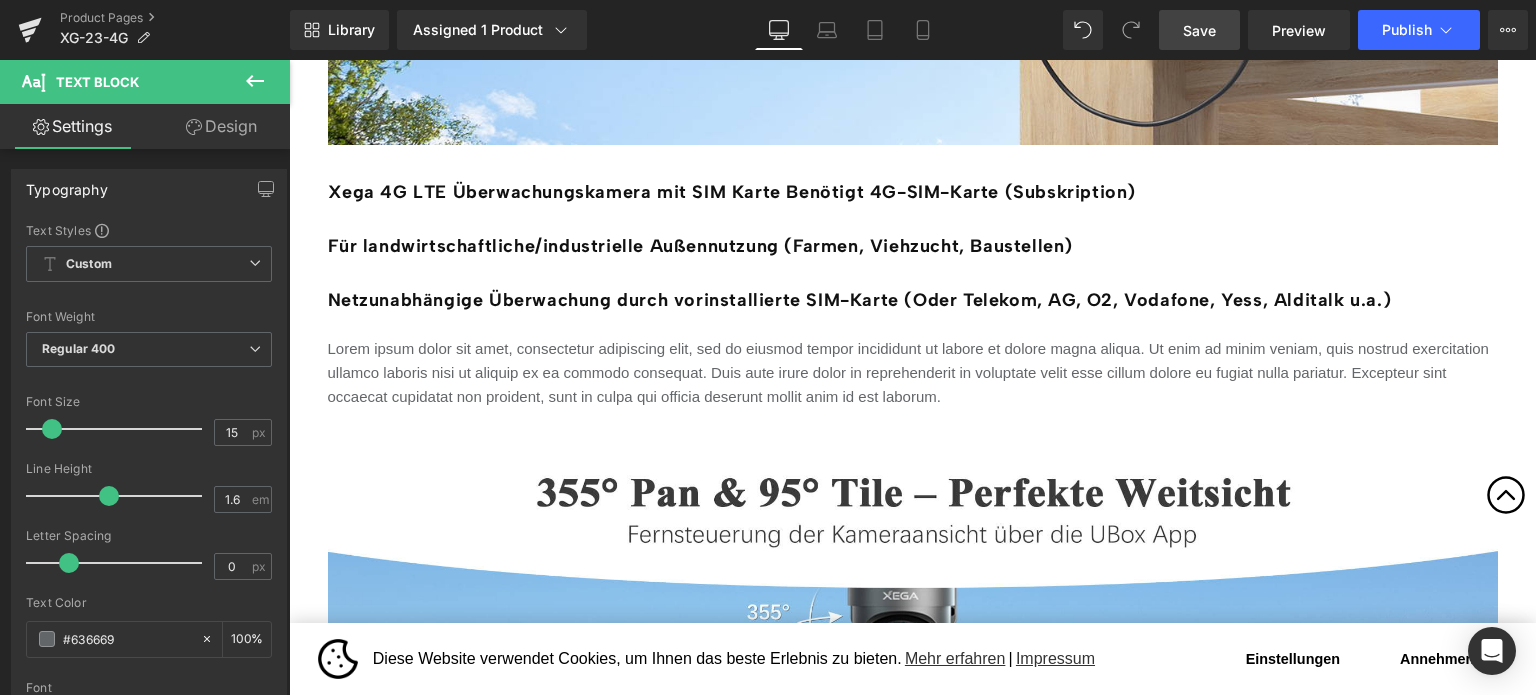 click on "Image         Xega 4G LTE Überwachungskamera mit SIM Karte Benötigt 4G-SIM-Karte (Subskription)
Für landwirtschaftliche/industrielle Außennutzung (Farmen, Viehzucht, Baustellen)
Netzunabhängige Überwachung durch vorinstallierte SIM-Karte (Oder Telekom, AG, O2, Vodafone, Yess, Alditalk u.a.)
Text Block
Lorem ipsum dolor sit amet, consectetur adipiscing elit, sed do eiusmod tempor incididunt ut labore et dolore magna aliqua. Ut enim ad minim veniam, quis nostrud exercitation ullamco laboris nisi ut aliquip ex ea commodo consequat. Duis aute irure dolor in reprehenderit in voluptate velit esse cillum dolore eu fugiat nulla pariatur. Excepteur sint occaecat cupidatat non proident, sunt in culpa qui officia deserunt mollit anim id est laborum.
Text Block" at bounding box center (913, 38) 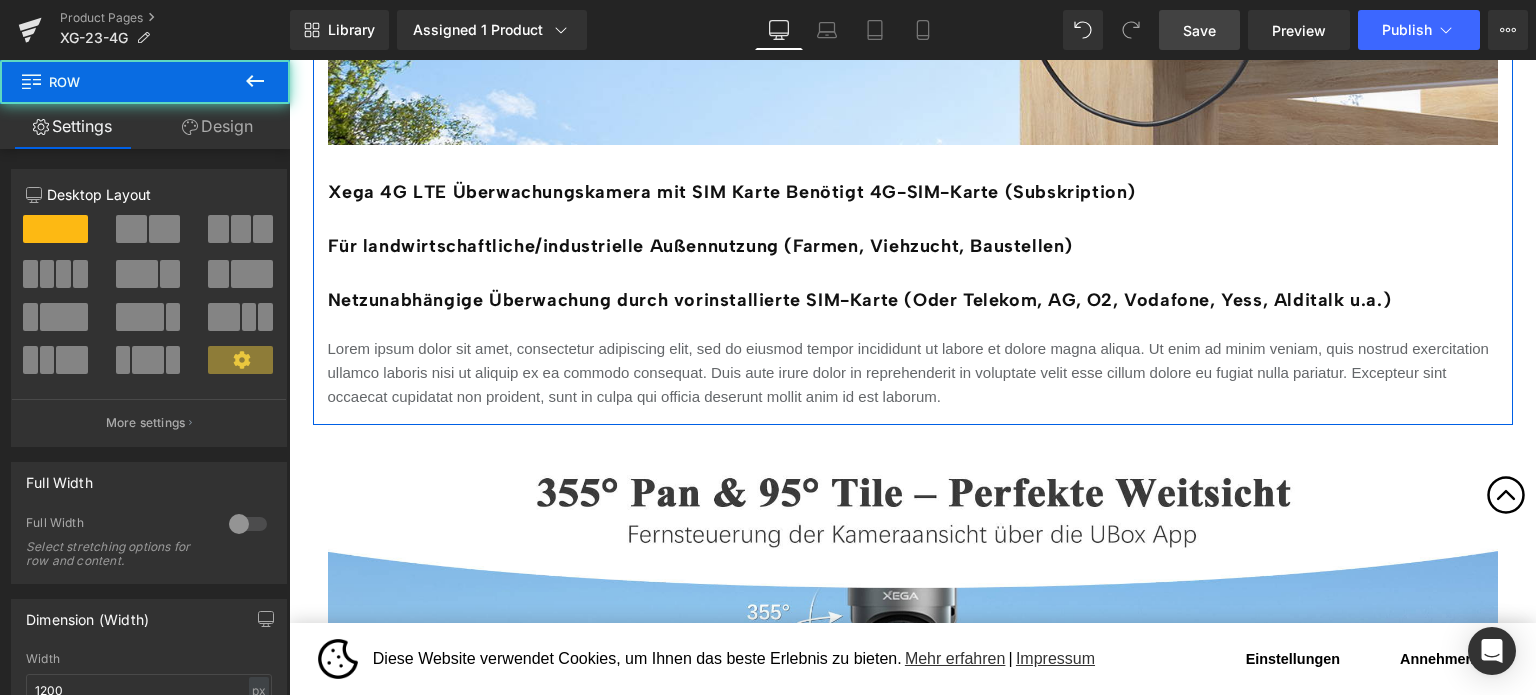 click on "Lorem ipsum dolor sit amet, consectetur adipiscing elit, sed do eiusmod tempor incididunt ut labore et dolore magna aliqua. Ut enim ad minim veniam, quis nostrud exercitation ullamco laboris nisi ut aliquip ex ea commodo consequat. Duis aute irure dolor in reprehenderit in voluptate velit esse cillum dolore eu fugiat nulla pariatur. Excepteur sint occaecat cupidatat non proident, sunt in culpa qui officia deserunt mollit anim id est laborum." at bounding box center (913, 373) 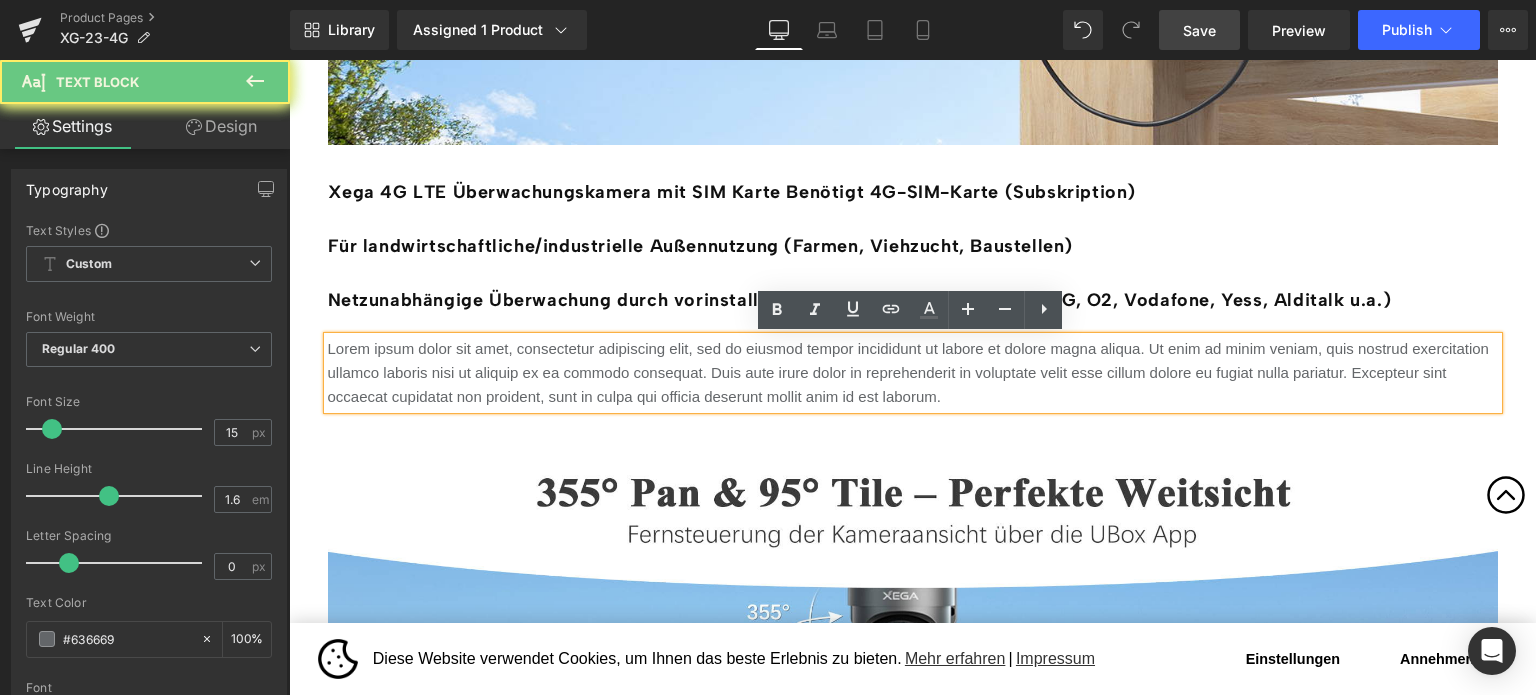 click on "Lorem ipsum dolor sit amet, consectetur adipiscing elit, sed do eiusmod tempor incididunt ut labore et dolore magna aliqua. Ut enim ad minim veniam, quis nostrud exercitation ullamco laboris nisi ut aliquip ex ea commodo consequat. Duis aute irure dolor in reprehenderit in voluptate velit esse cillum dolore eu fugiat nulla pariatur. Excepteur sint occaecat cupidatat non proident, sunt in culpa qui officia deserunt mollit anim id est laborum." at bounding box center (913, 373) 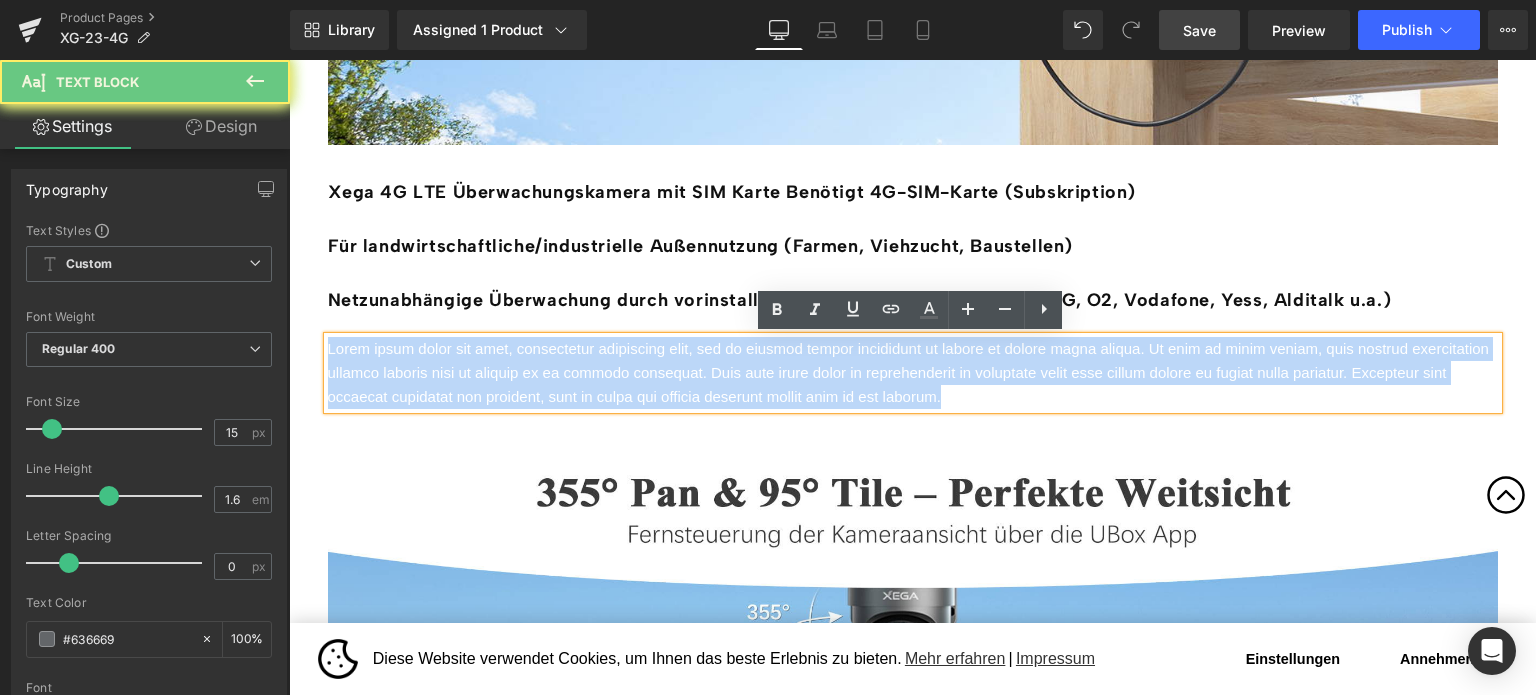 paste 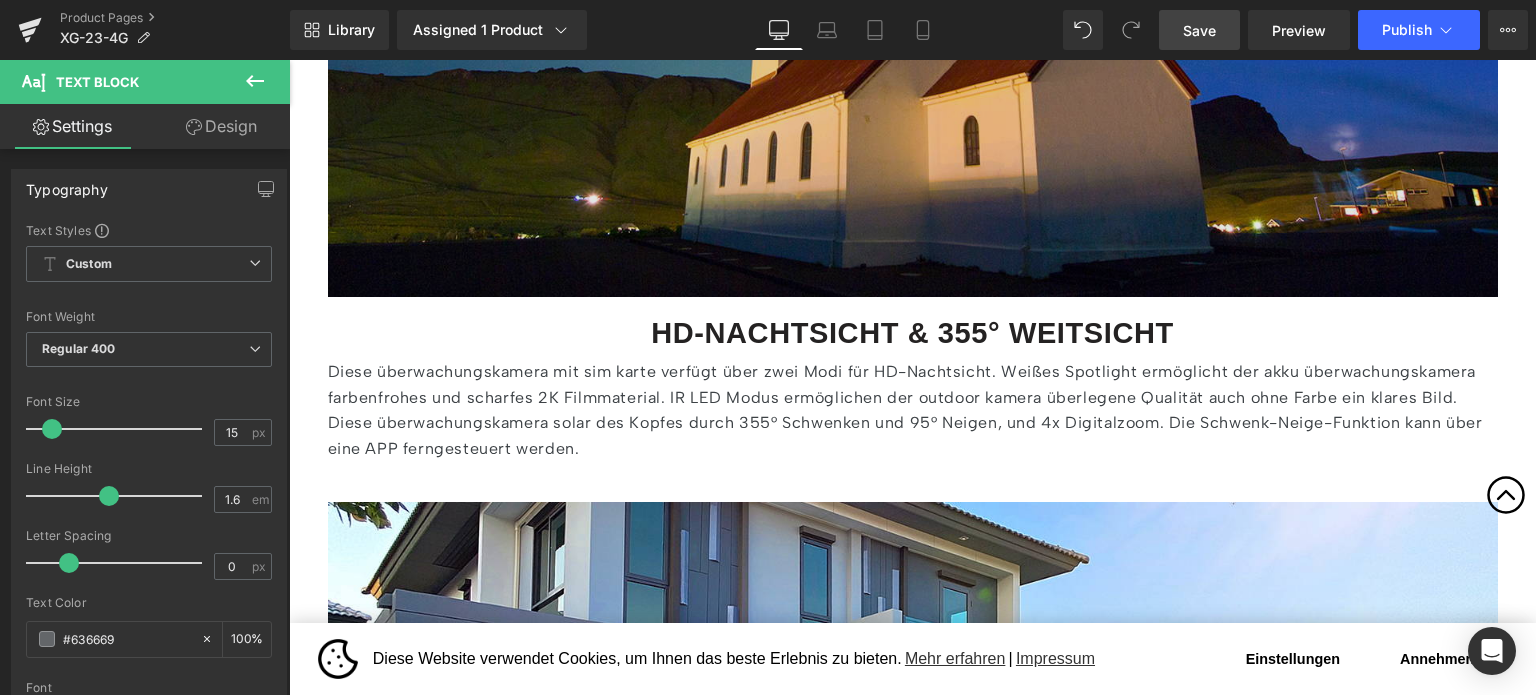 scroll, scrollTop: 3000, scrollLeft: 0, axis: vertical 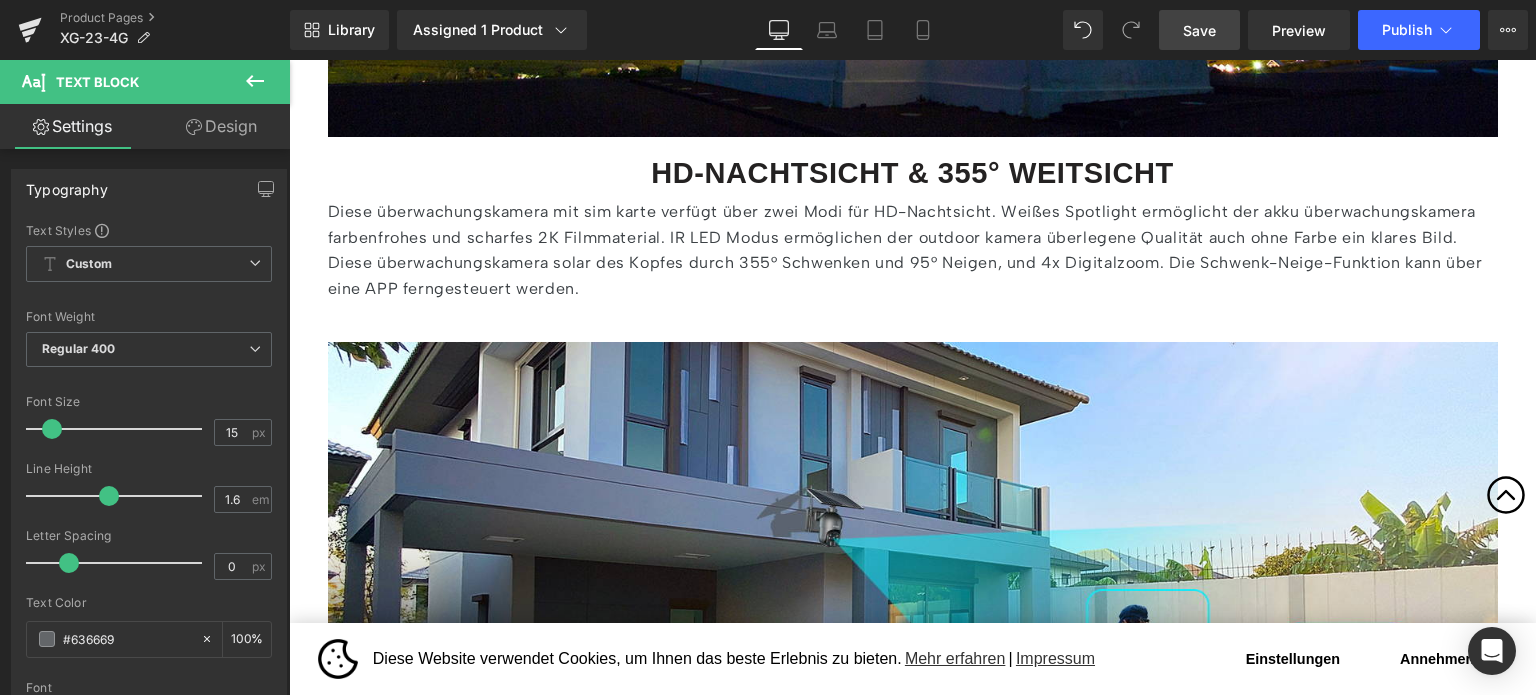 click on "Diese überwachungskamera mit sim karte verfügt über zwei Modi für HD-Nachtsicht. Weißes Spotlight ermöglicht der akku überwachungskamera farbenfrohes und scharfes 2K Filmmaterial. IR LED Modus ermöglichen der outdoor kamera überlegene Qualität auch ohne Farbe ein klares Bild. Diese überwachungskamera solar des Kopfes durch 355° Schwenken und 95° Neigen, und 4x Digitalzoom. Die Schwenk-Neige-Funktion kann über eine APP ferngesteuert werden." at bounding box center [913, 250] 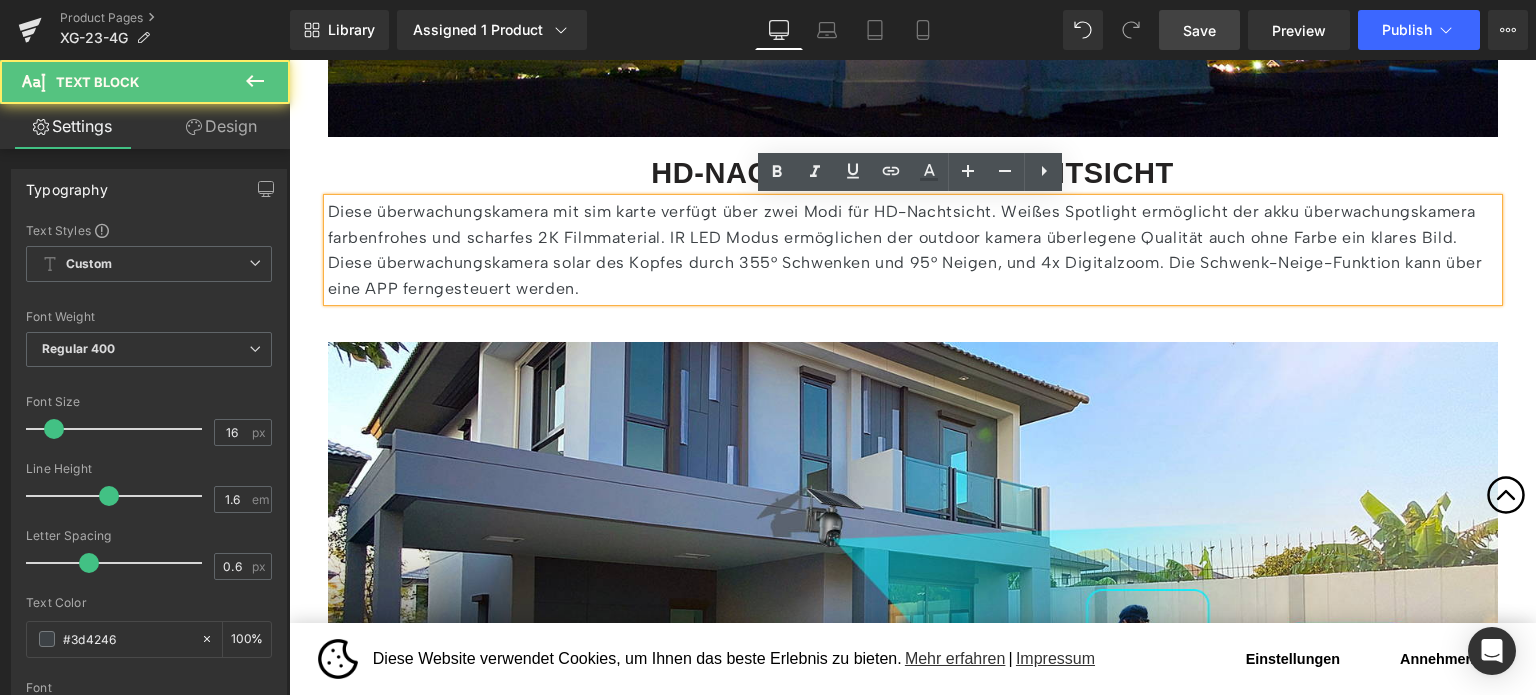 click on "Diese überwachungskamera mit sim karte verfügt über zwei Modi für HD-Nachtsicht. Weißes Spotlight ermöglicht der akku überwachungskamera farbenfrohes und scharfes 2K Filmmaterial. IR LED Modus ermöglichen der outdoor kamera überlegene Qualität auch ohne Farbe ein klares Bild. Diese überwachungskamera solar des Kopfes durch 355° Schwenken und 95° Neigen, und 4x Digitalzoom. Die Schwenk-Neige-Funktion kann über eine APP ferngesteuert werden." at bounding box center (913, 250) 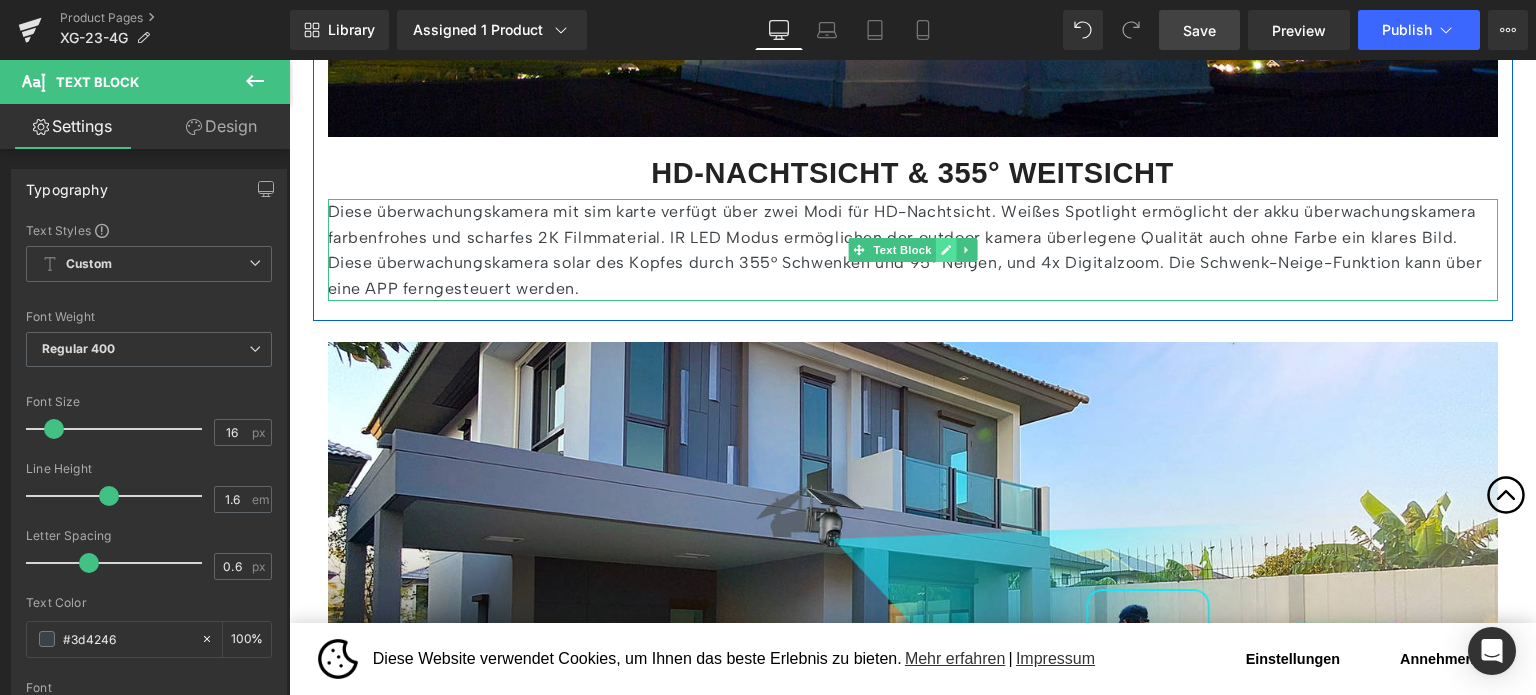 click 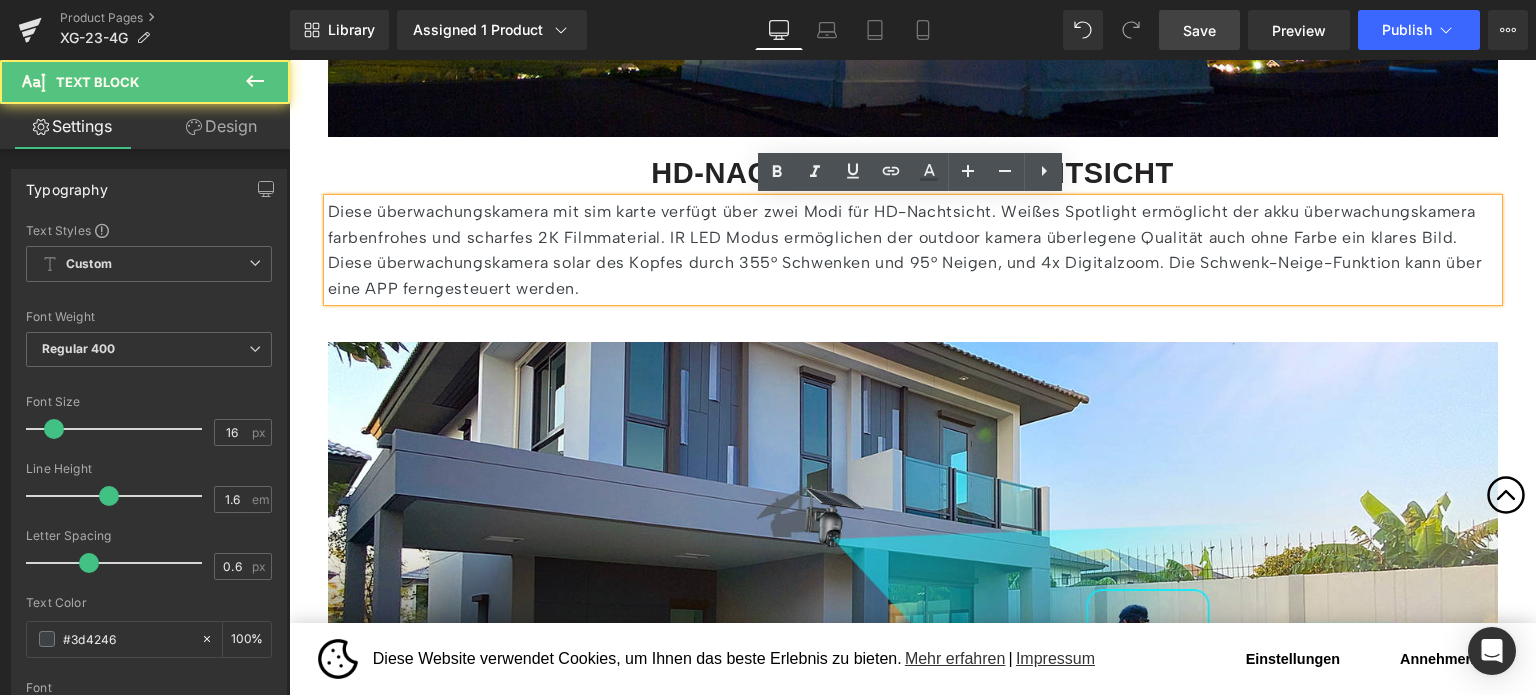 click on "Diese überwachungskamera mit sim karte verfügt über zwei Modi für HD-Nachtsicht. Weißes Spotlight ermöglicht der akku überwachungskamera farbenfrohes und scharfes 2K Filmmaterial. IR LED Modus ermöglichen der outdoor kamera überlegene Qualität auch ohne Farbe ein klares Bild. Diese überwachungskamera solar des Kopfes durch 355° Schwenken und 95° Neigen, und 4x Digitalzoom. Die Schwenk-Neige-Funktion kann über eine APP ferngesteuert werden." at bounding box center [913, 250] 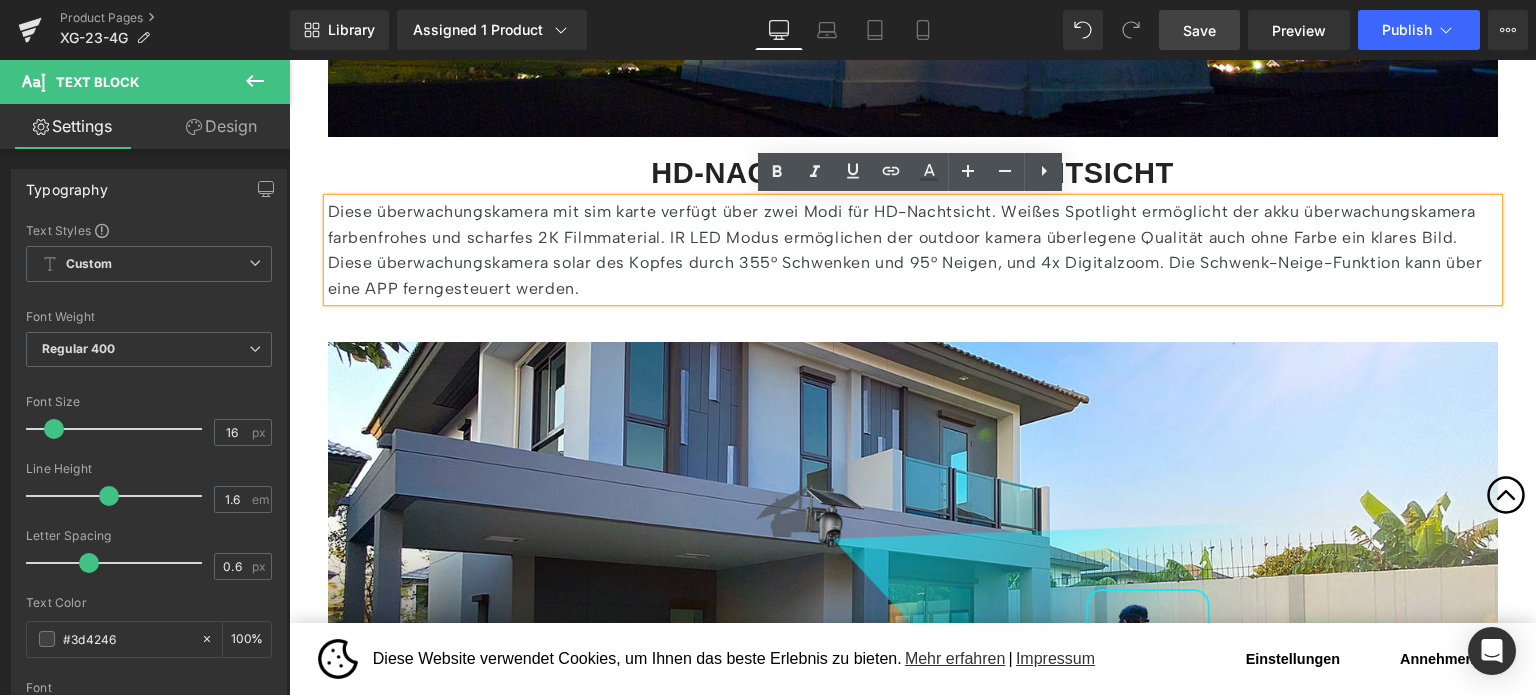 click on "Image         Image         HD-NACHTSICHT & 355° WEITSICHT Heading         Diese überwachungskamera mit sim karte verfügt über zwei Modi für HD-Nachtsicht. Weißes Spotlight ermöglicht der akku überwachungskamera farbenfrohes und scharfes 2K Filmmaterial. IR LED Modus ermöglichen der outdoor kamera überlegene Qualität auch ohne Farbe ein klares Bild. Diese überwachungskamera solar des Kopfes durch 355° Schwenken und 95° Neigen, und 4x Digitalzoom. Die Schwenk-Neige-Funktion kann über eine APP ferngesteuert werden. Text Block" at bounding box center (913, -332) 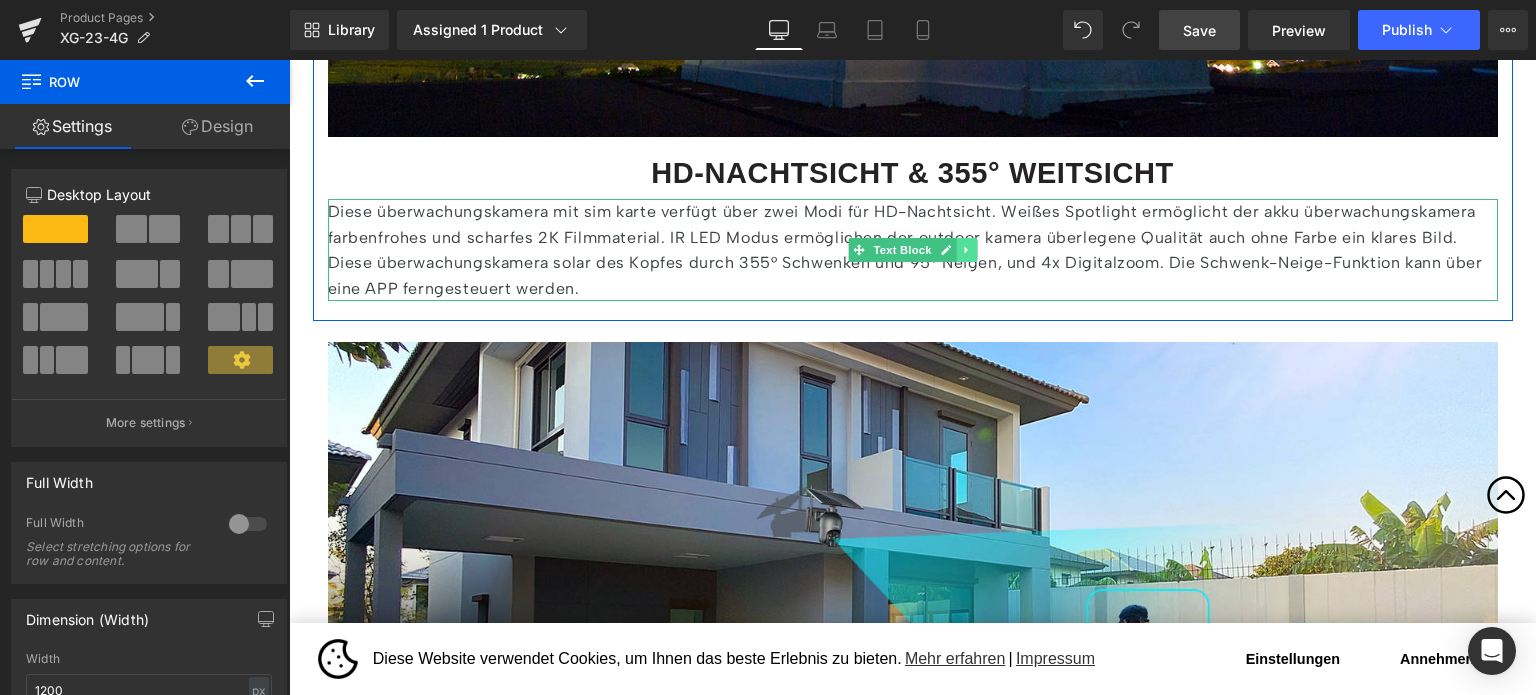 click 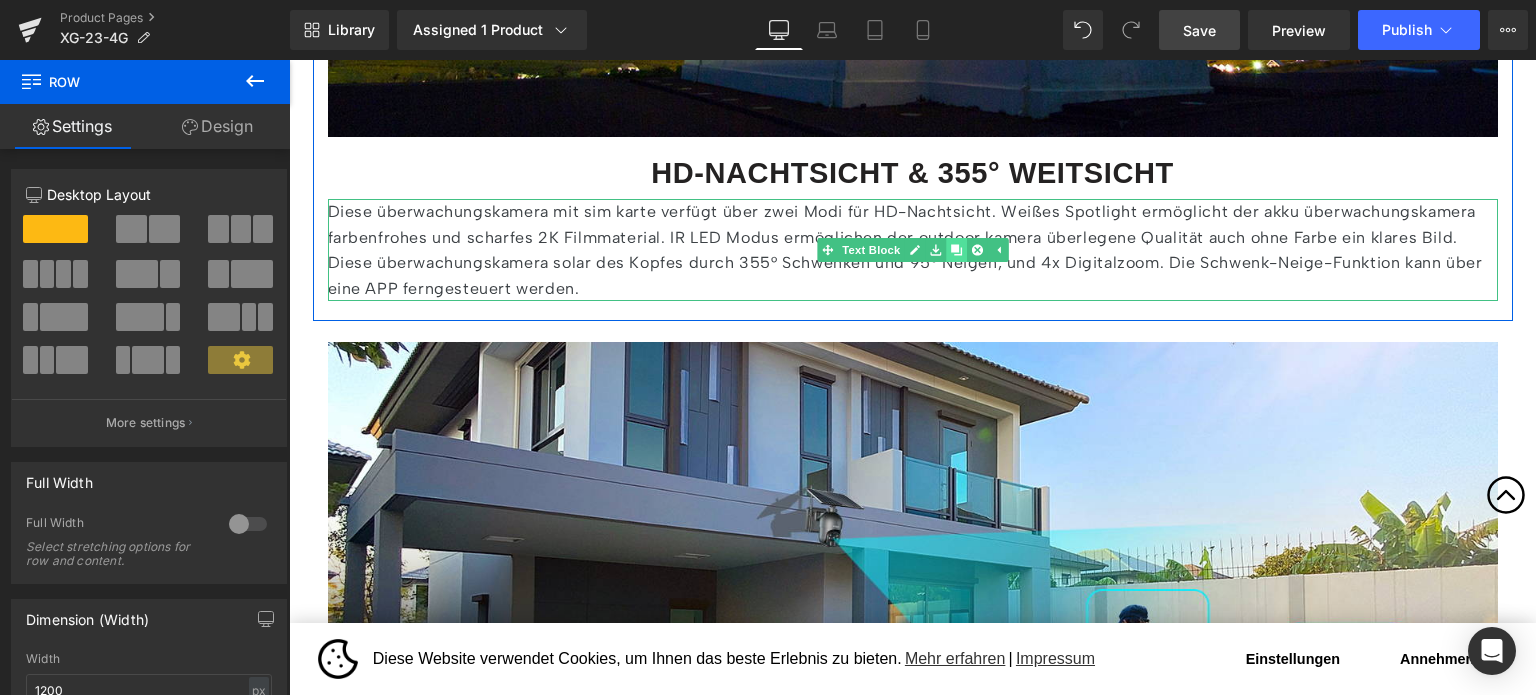 click 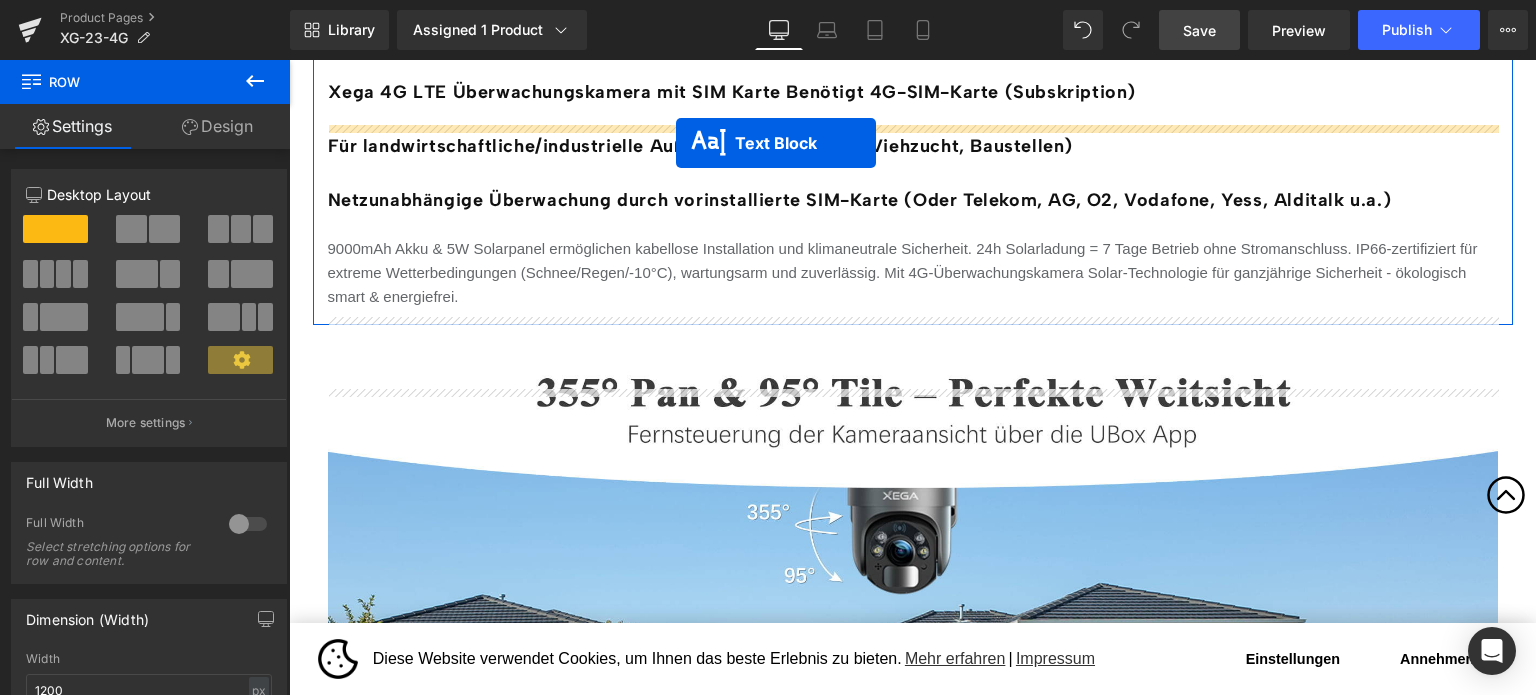 scroll, scrollTop: 1620, scrollLeft: 0, axis: vertical 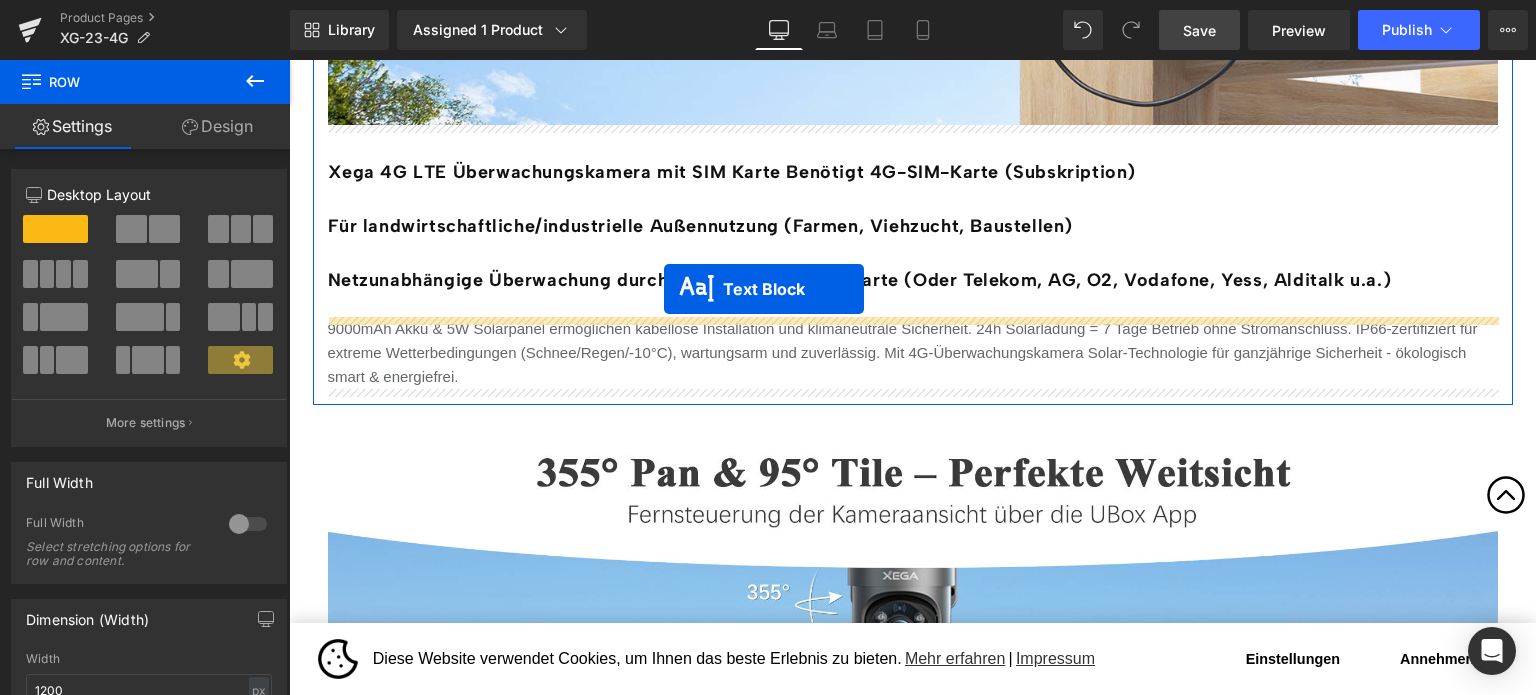 drag, startPoint x: 850, startPoint y: 364, endPoint x: 664, endPoint y: 289, distance: 200.55174 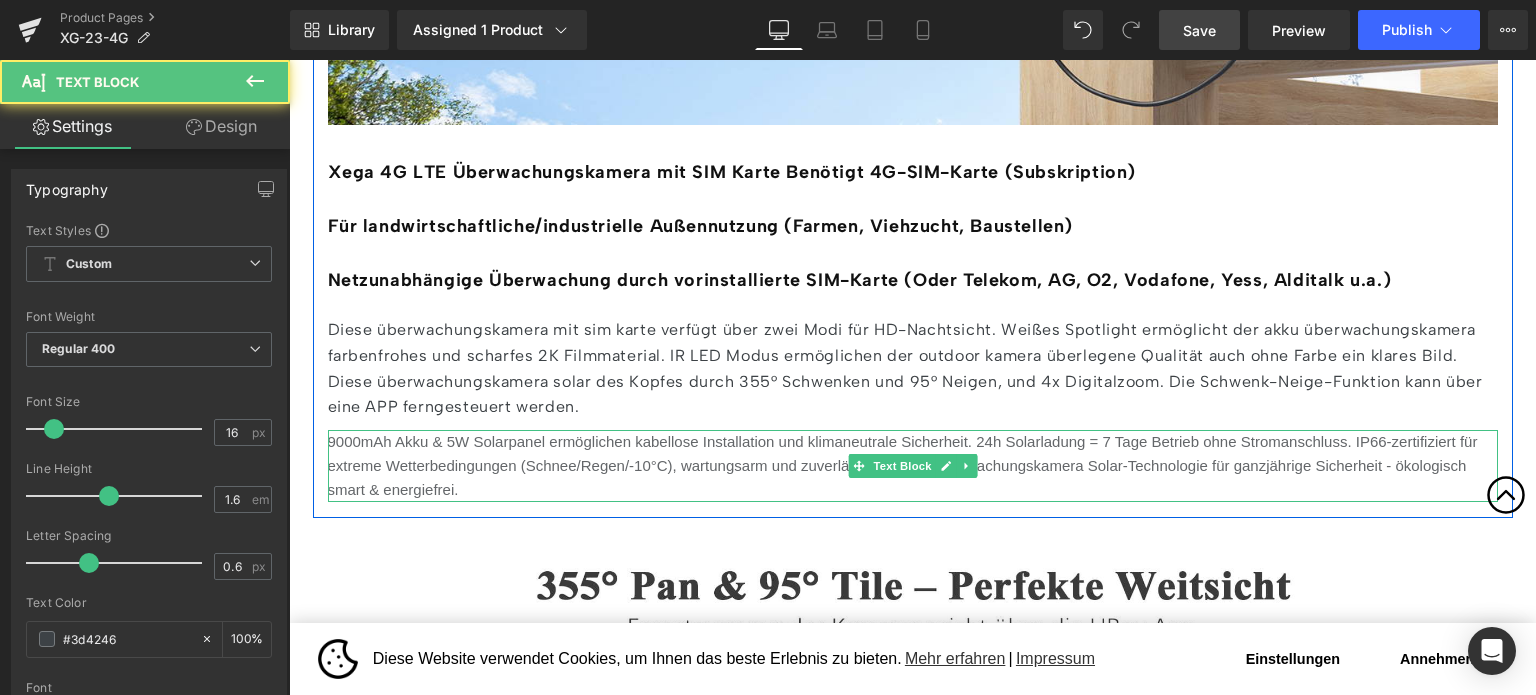 click on "9000mAh Akku & 5W Solarpanel ermöglichen kabellose Installation und klimaneutrale Sicherheit. 24h Solarladung = 7 Tage Betrieb ohne Stromanschluss. IP66-zertifiziert für extreme Wetterbedingungen (Schnee/Regen/-10°C), wartungsarm und zuverlässig. Mit 4G-Überwachungskamera Solar-Technologie für ganzjährige Sicherheit - ökologisch smart & energiefrei." at bounding box center (913, 466) 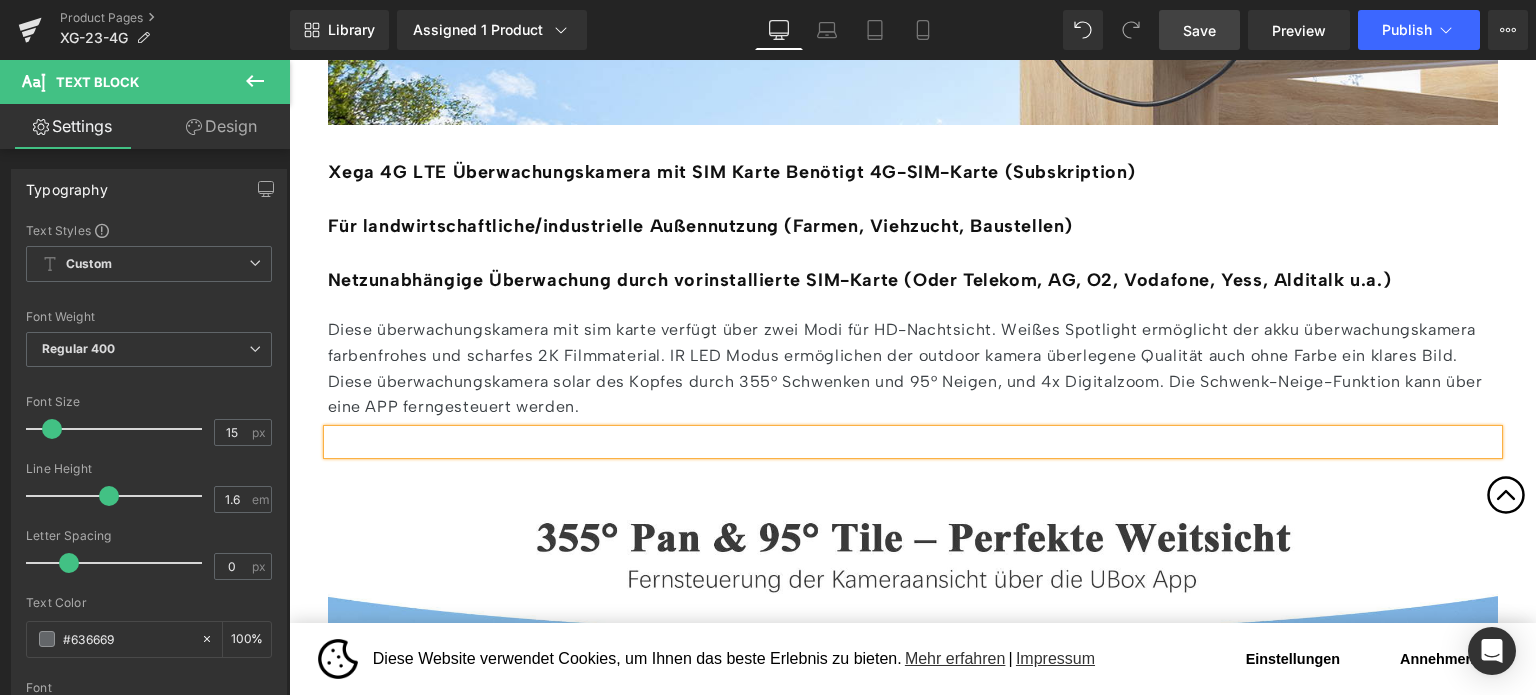 click on "Diese überwachungskamera mit sim karte verfügt über zwei Modi für HD-Nachtsicht. Weißes Spotlight ermöglicht der akku überwachungskamera farbenfrohes und scharfes 2K Filmmaterial. IR LED Modus ermöglichen der outdoor kamera überlegene Qualität auch ohne Farbe ein klares Bild. Diese überwachungskamera solar des Kopfes durch 355° Schwenken und 95° Neigen, und 4x Digitalzoom. Die Schwenk-Neige-Funktion kann über eine APP ferngesteuert werden." at bounding box center [913, 368] 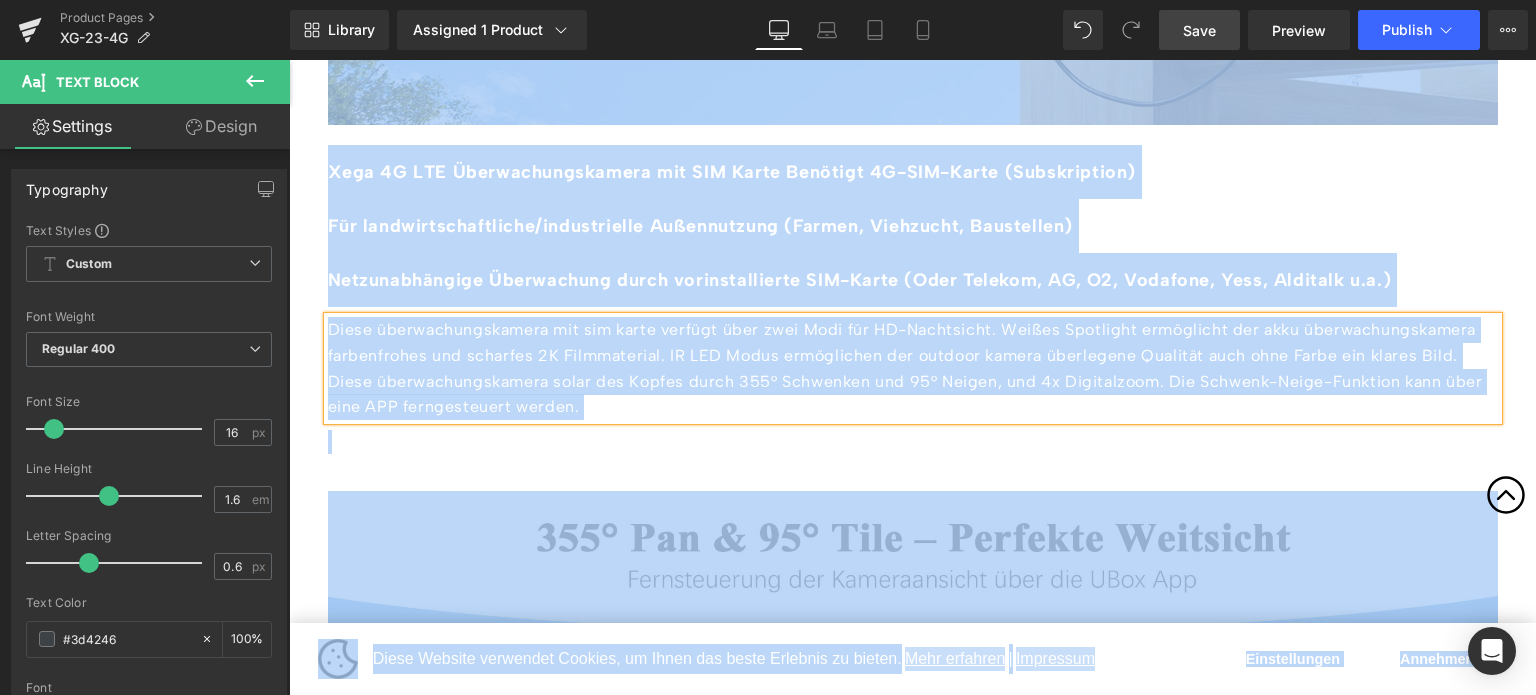 click on "Diese überwachungskamera mit sim karte verfügt über zwei Modi für HD-Nachtsicht. Weißes Spotlight ermöglicht der akku überwachungskamera farbenfrohes und scharfes 2K Filmmaterial. IR LED Modus ermöglichen der outdoor kamera überlegene Qualität auch ohne Farbe ein klares Bild. Diese überwachungskamera solar des Kopfes durch 355° Schwenken und 95° Neigen, und 4x Digitalzoom. Die Schwenk-Neige-Funktion kann über eine APP ferngesteuert werden." at bounding box center [913, 368] 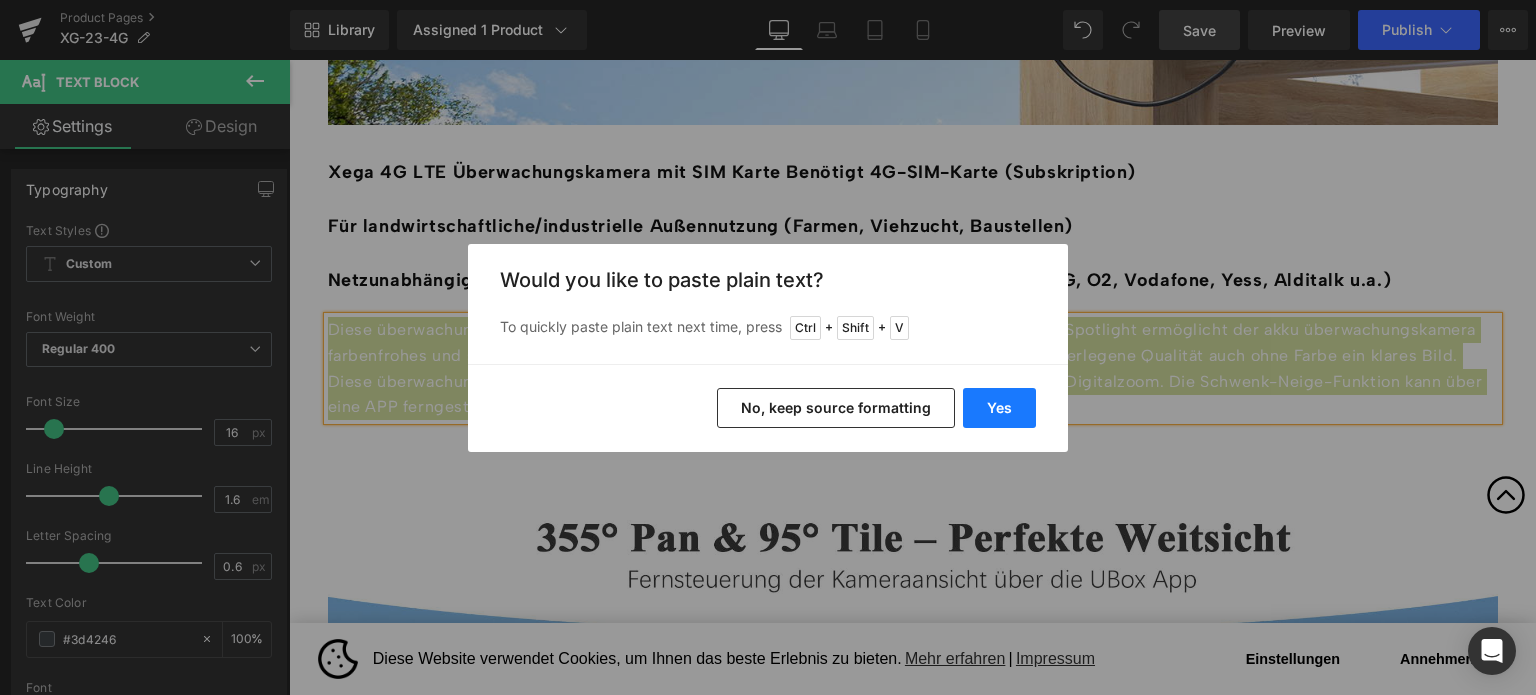 click on "Yes" at bounding box center [999, 408] 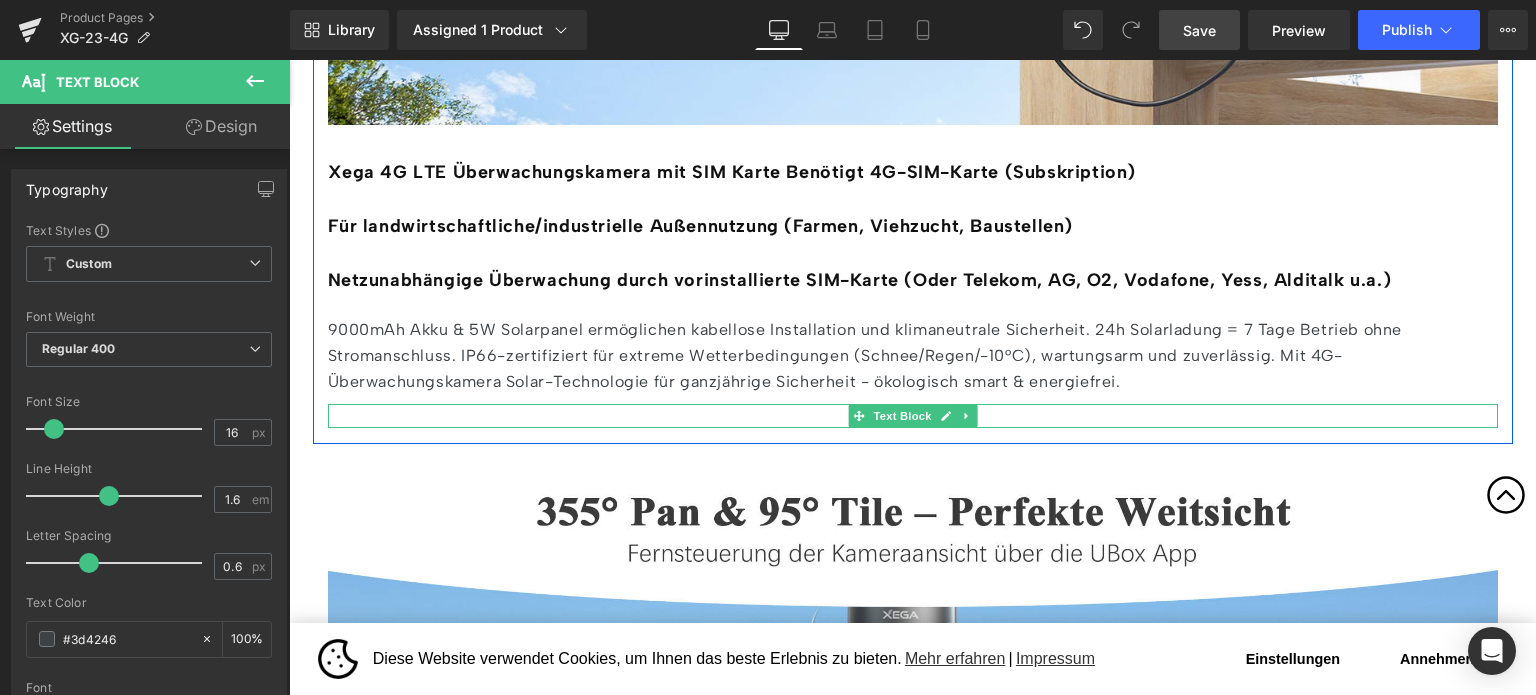 click at bounding box center [913, 416] 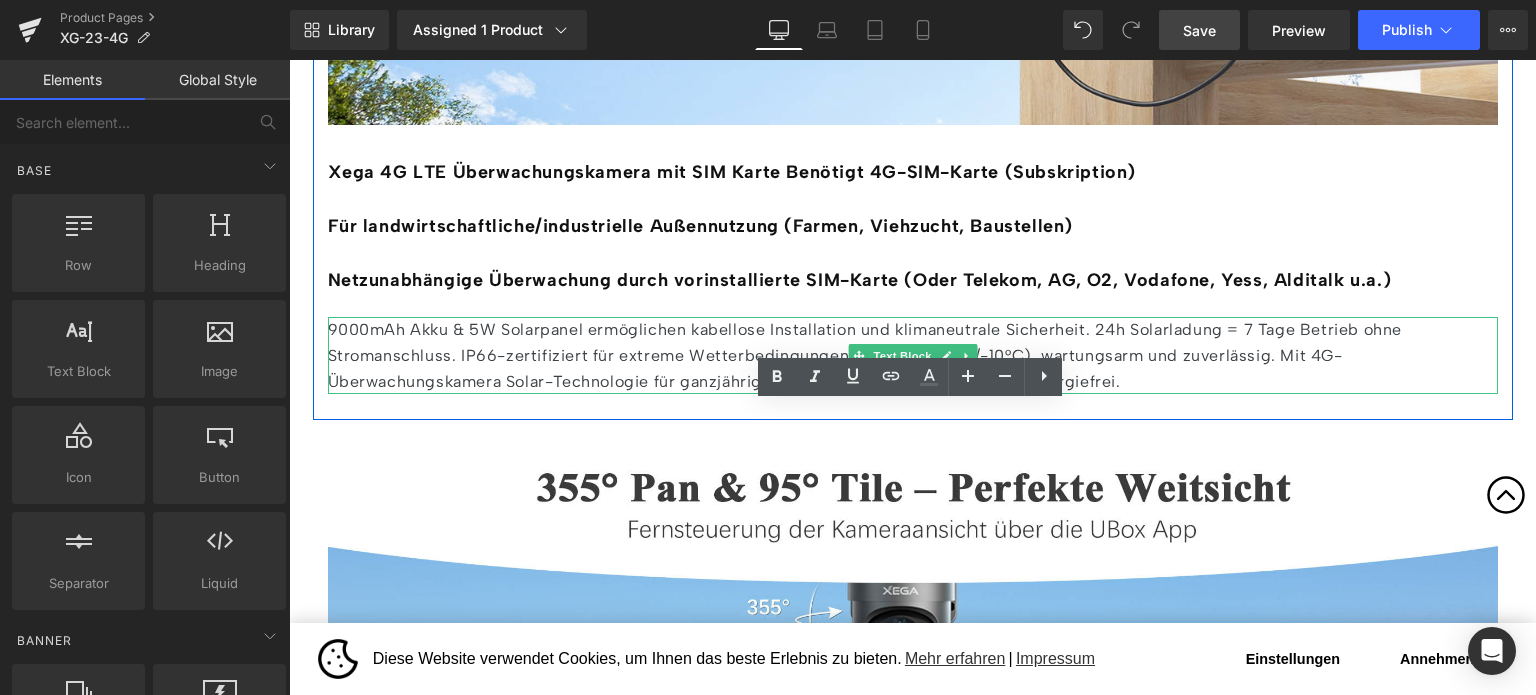 click on "9000mAh Akku & 5W Solarpanel ermöglichen kabellose Installation und klimaneutrale Sicherheit. 24h Solarladung = 7 Tage Betrieb ohne Stromanschluss. IP66-zertifiziert für extreme Wetterbedingungen (Schnee/Regen/-10°C), wartungsarm und zuverlässig. Mit 4G-Überwachungskamera Solar-Technologie für ganzjährige Sicherheit - ökologisch smart & energiefrei." at bounding box center [913, 355] 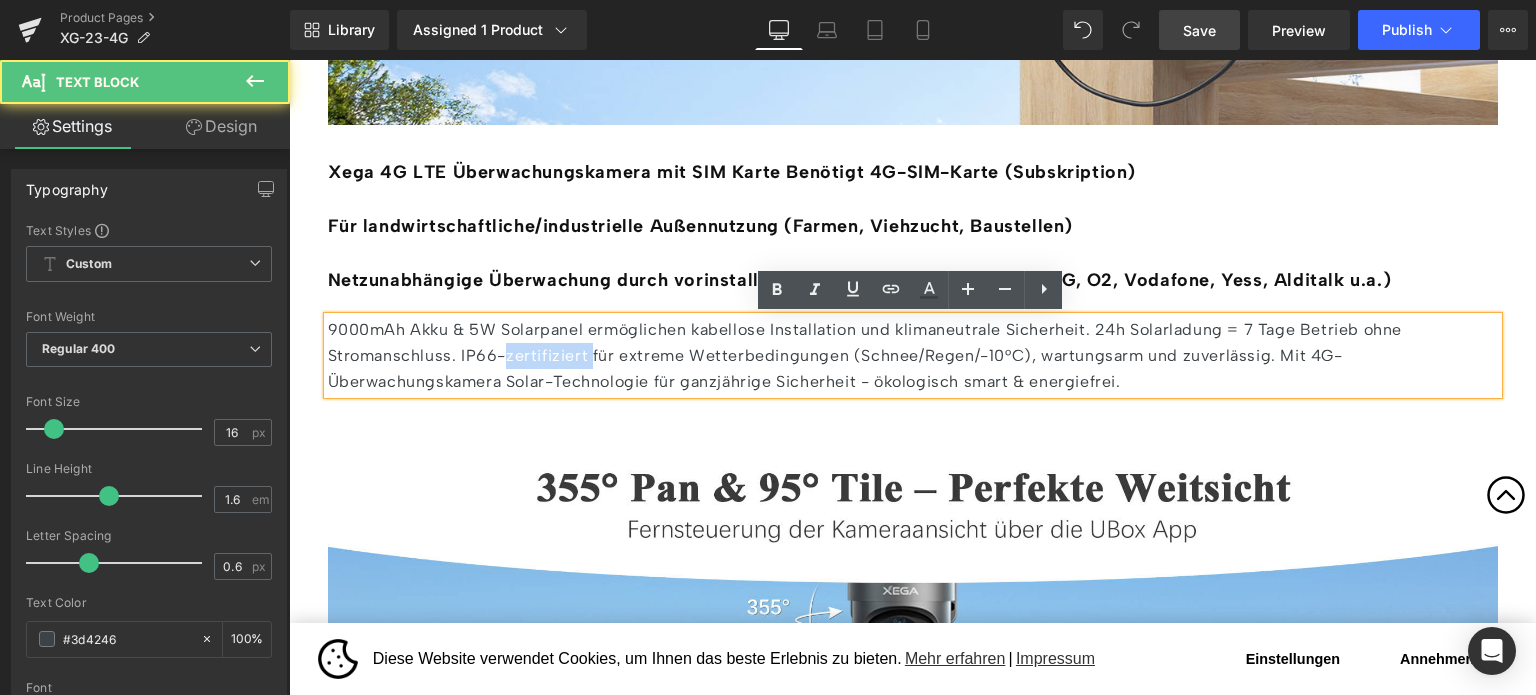 click on "9000mAh Akku & 5W Solarpanel ermöglichen kabellose Installation und klimaneutrale Sicherheit. 24h Solarladung = 7 Tage Betrieb ohne Stromanschluss. IP66-zertifiziert für extreme Wetterbedingungen (Schnee/Regen/-10°C), wartungsarm und zuverlässig. Mit 4G-Überwachungskamera Solar-Technologie für ganzjährige Sicherheit - ökologisch smart & energiefrei." at bounding box center [913, 355] 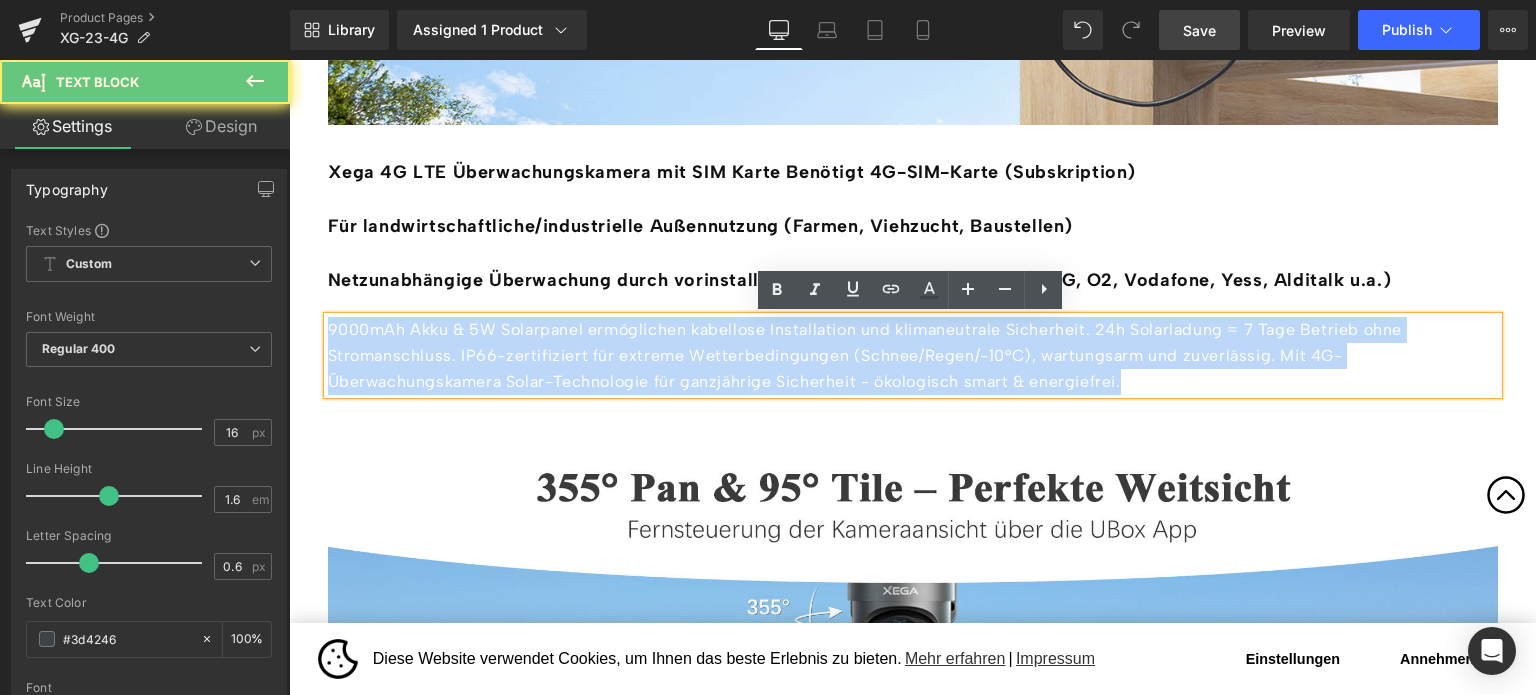 click on "9000mAh Akku & 5W Solarpanel ermöglichen kabellose Installation und klimaneutrale Sicherheit. 24h Solarladung = 7 Tage Betrieb ohne Stromanschluss. IP66-zertifiziert für extreme Wetterbedingungen (Schnee/Regen/-10°C), wartungsarm und zuverlässig. Mit 4G-Überwachungskamera Solar-Technologie für ganzjährige Sicherheit - ökologisch smart & energiefrei." at bounding box center [913, 355] 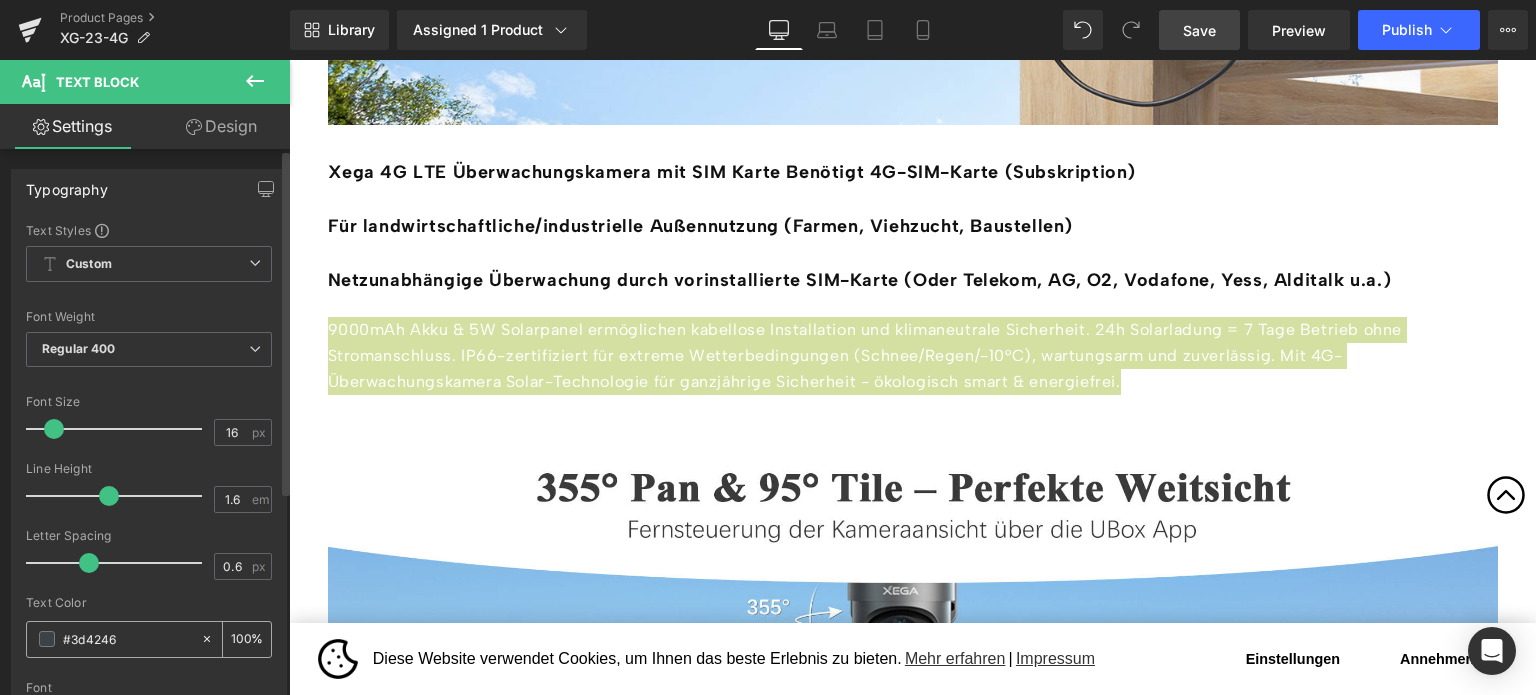 click on "#3d4246" at bounding box center [127, 639] 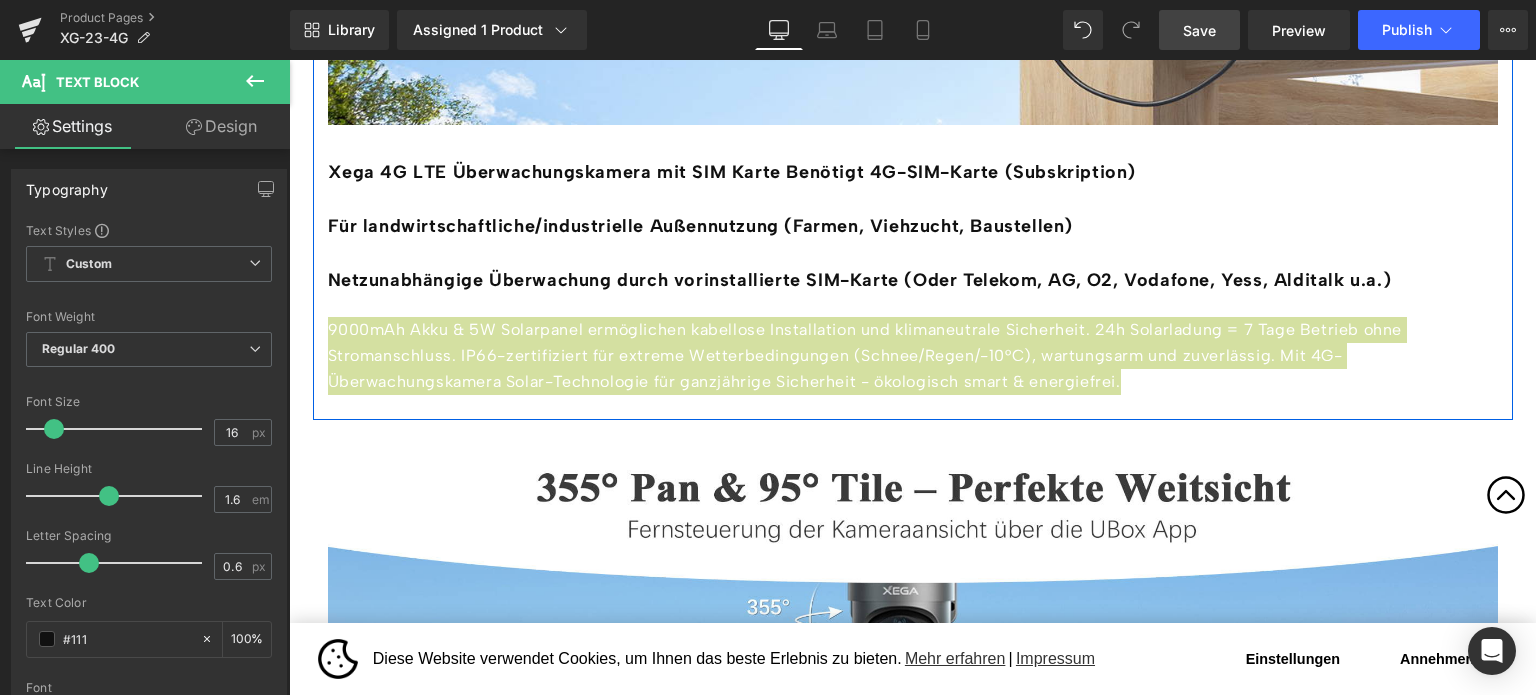 type on "#111" 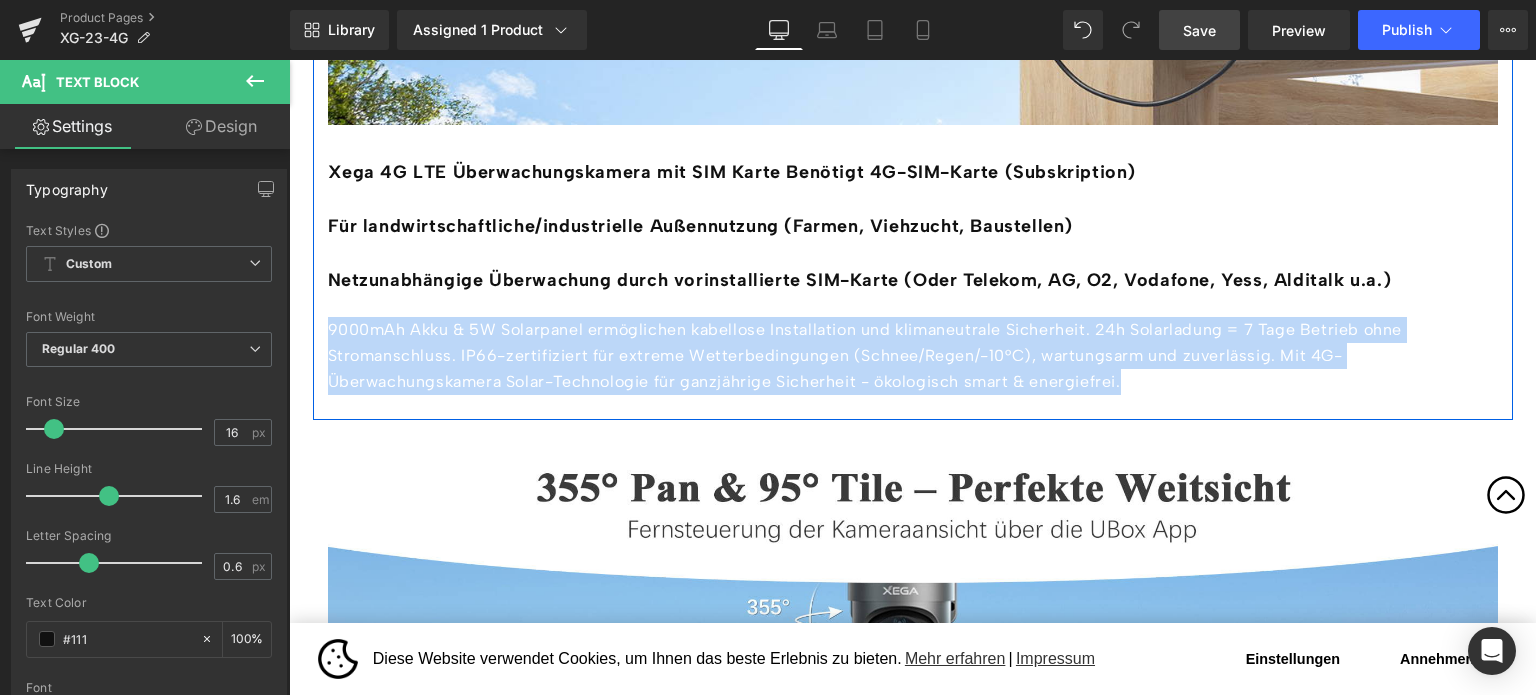 click on "9000mAh Akku & 5W Solarpanel ermöglichen kabellose Installation und klimaneutrale Sicherheit. 24h Solarladung = 7 Tage Betrieb ohne Stromanschluss. IP66-zertifiziert für extreme Wetterbedingungen (Schnee/Regen/-10°C), wartungsarm und zuverlässig. Mit 4G-Überwachungskamera Solar-Technologie für ganzjährige Sicherheit - ökologisch smart & energiefrei." at bounding box center (913, 355) 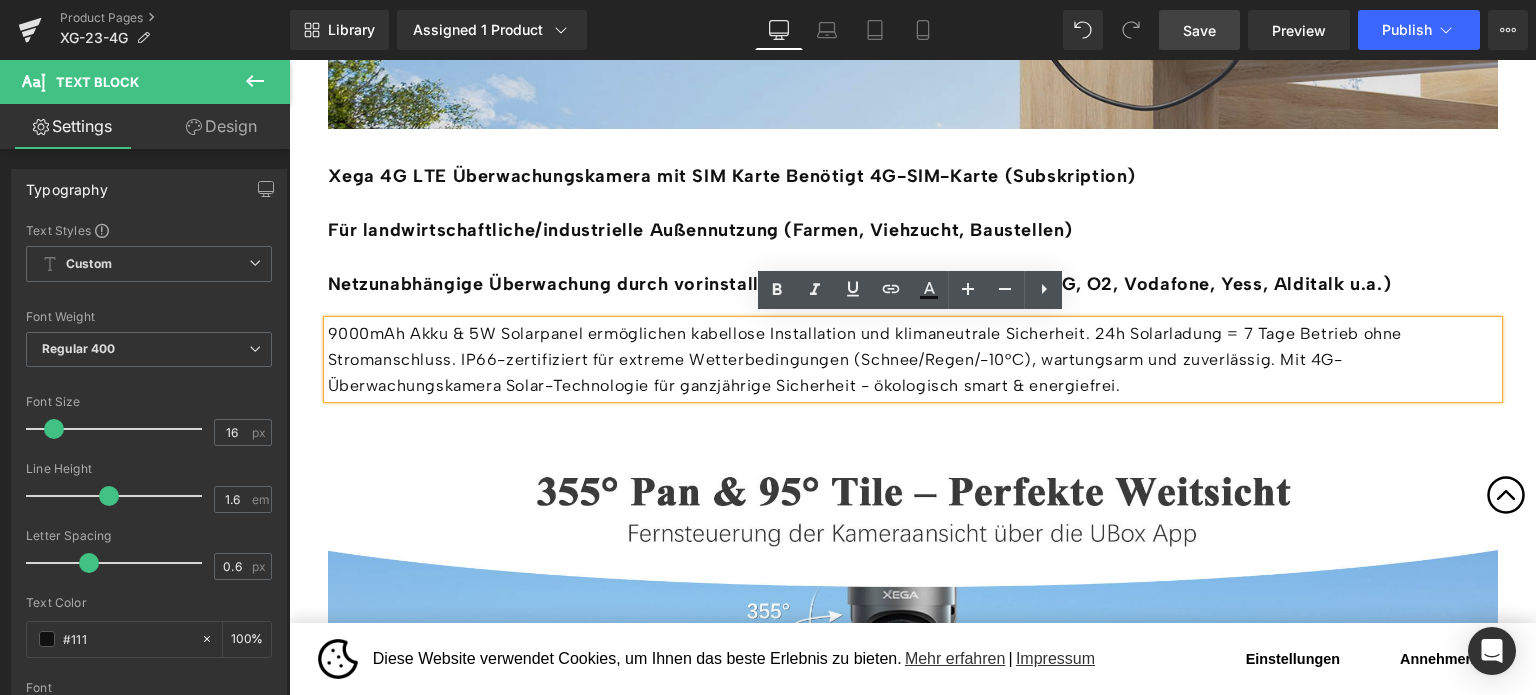 scroll, scrollTop: 1620, scrollLeft: 0, axis: vertical 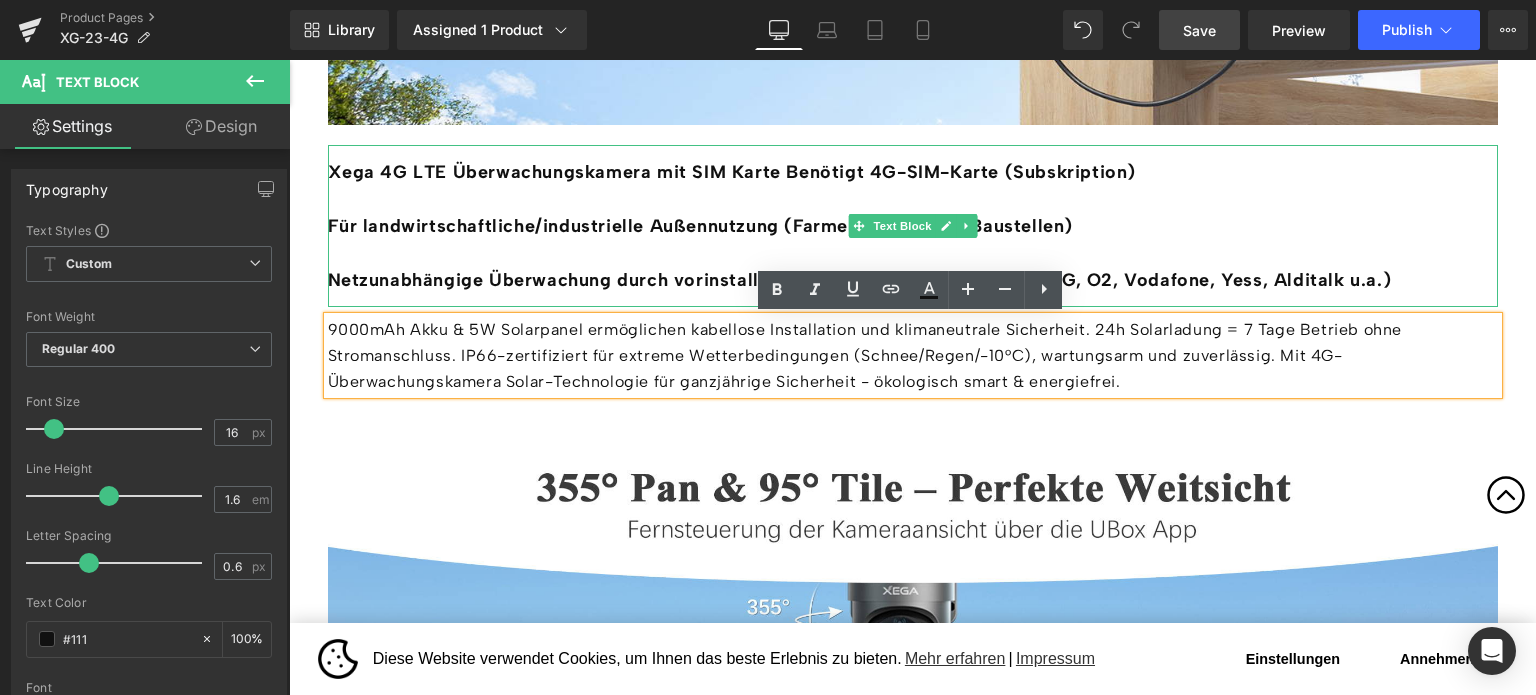 click on "Xega 4G LTE Überwachungskamera mit SIM Karte Benötigt 4G-SIM-Karte (Subskription)" at bounding box center [913, 172] 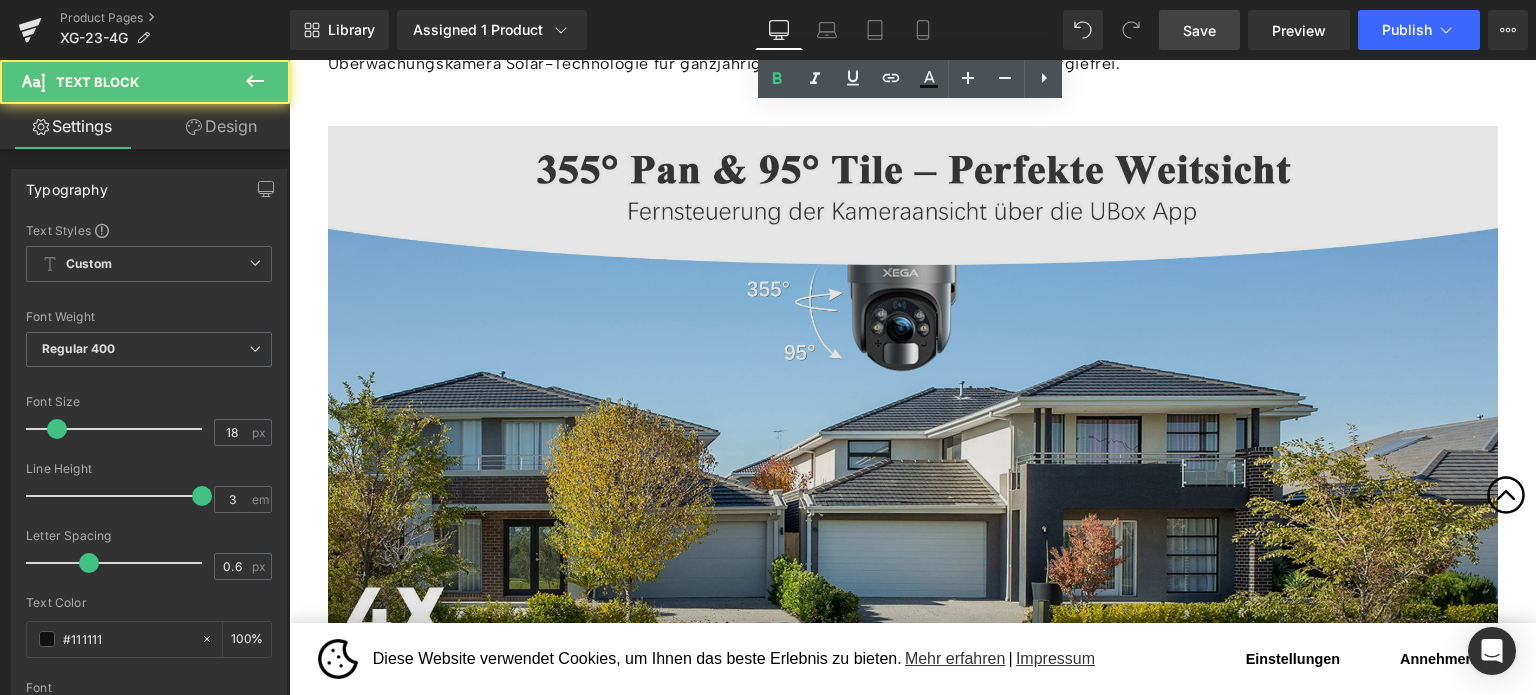 scroll, scrollTop: 2020, scrollLeft: 0, axis: vertical 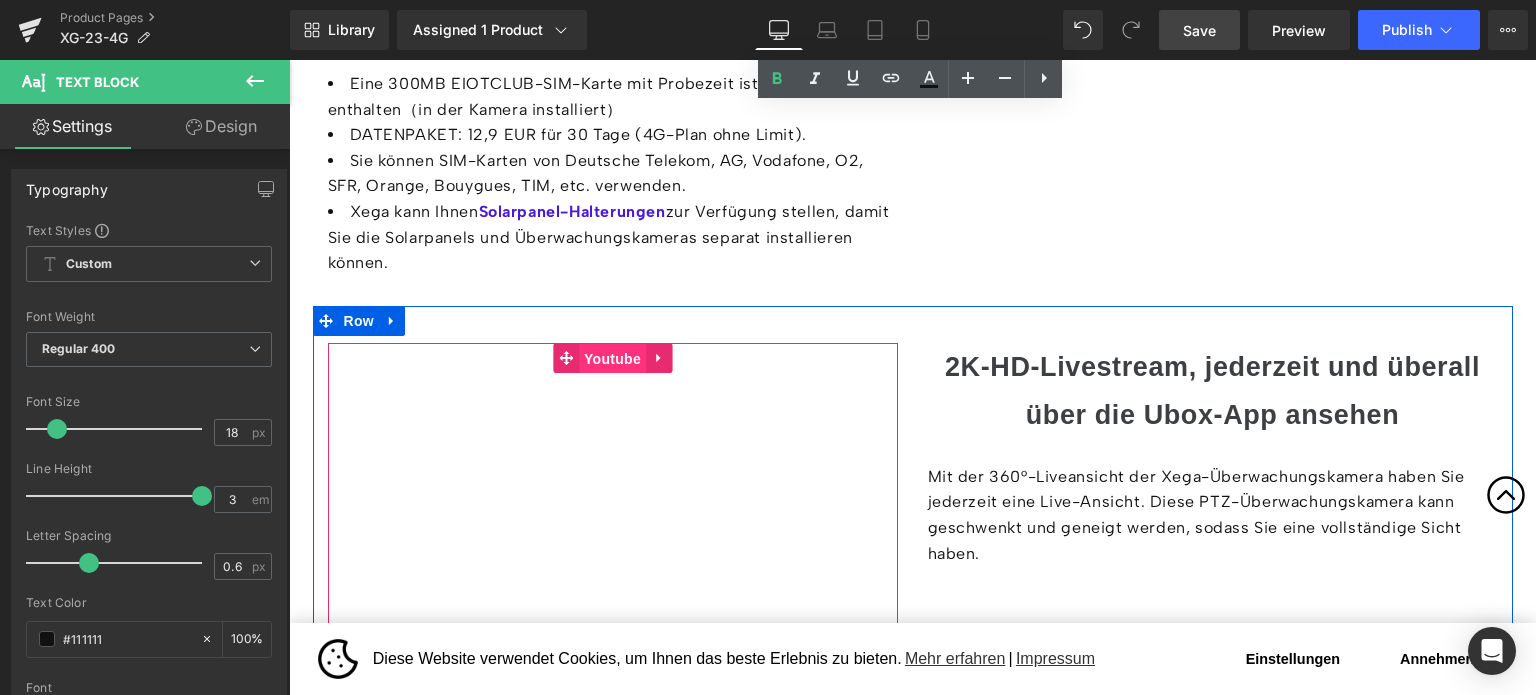 click on "Youtube" at bounding box center (612, 359) 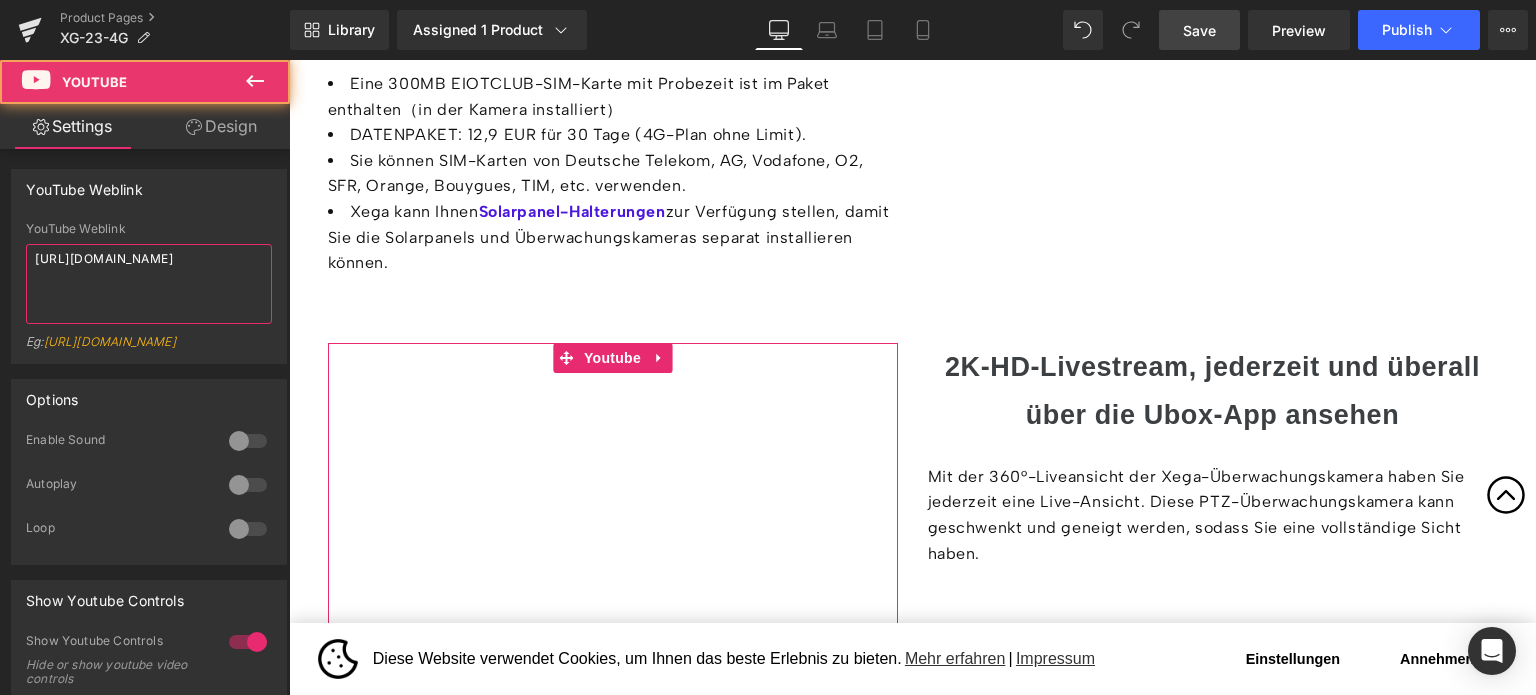 click on "https://youtu.be/16HTrMCHuP8" at bounding box center [149, 284] 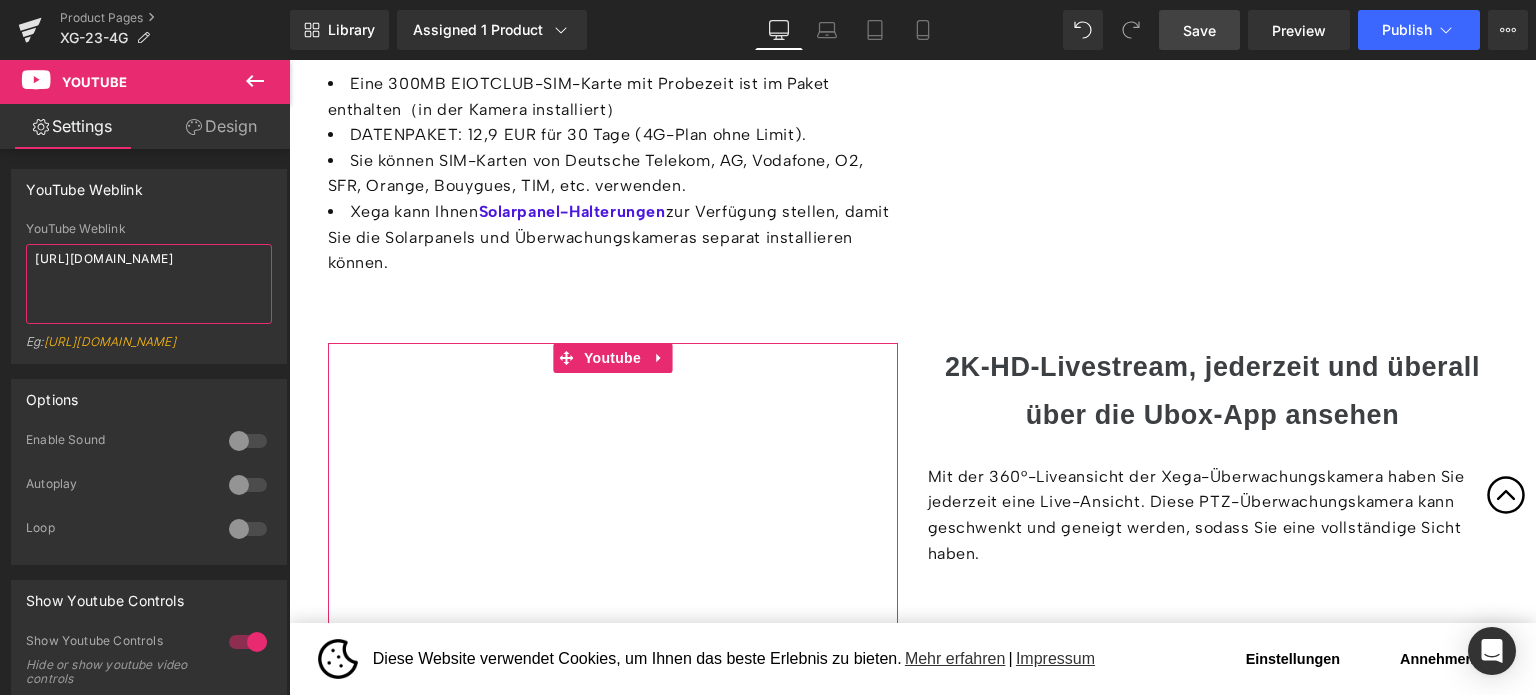 click on "https://youtu.be/16HTrMCHuP8" at bounding box center (149, 284) 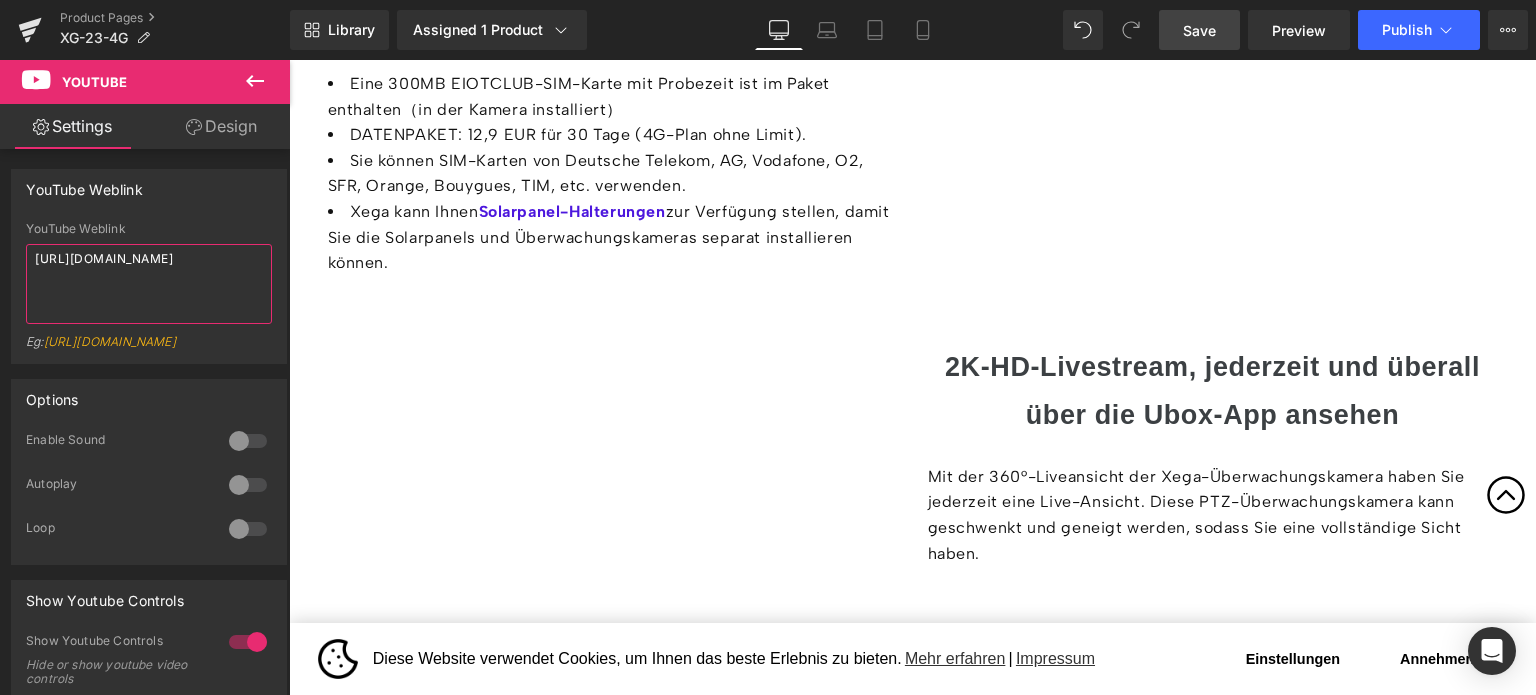 type on "https://youtu.be/OIRghgxJEXA" 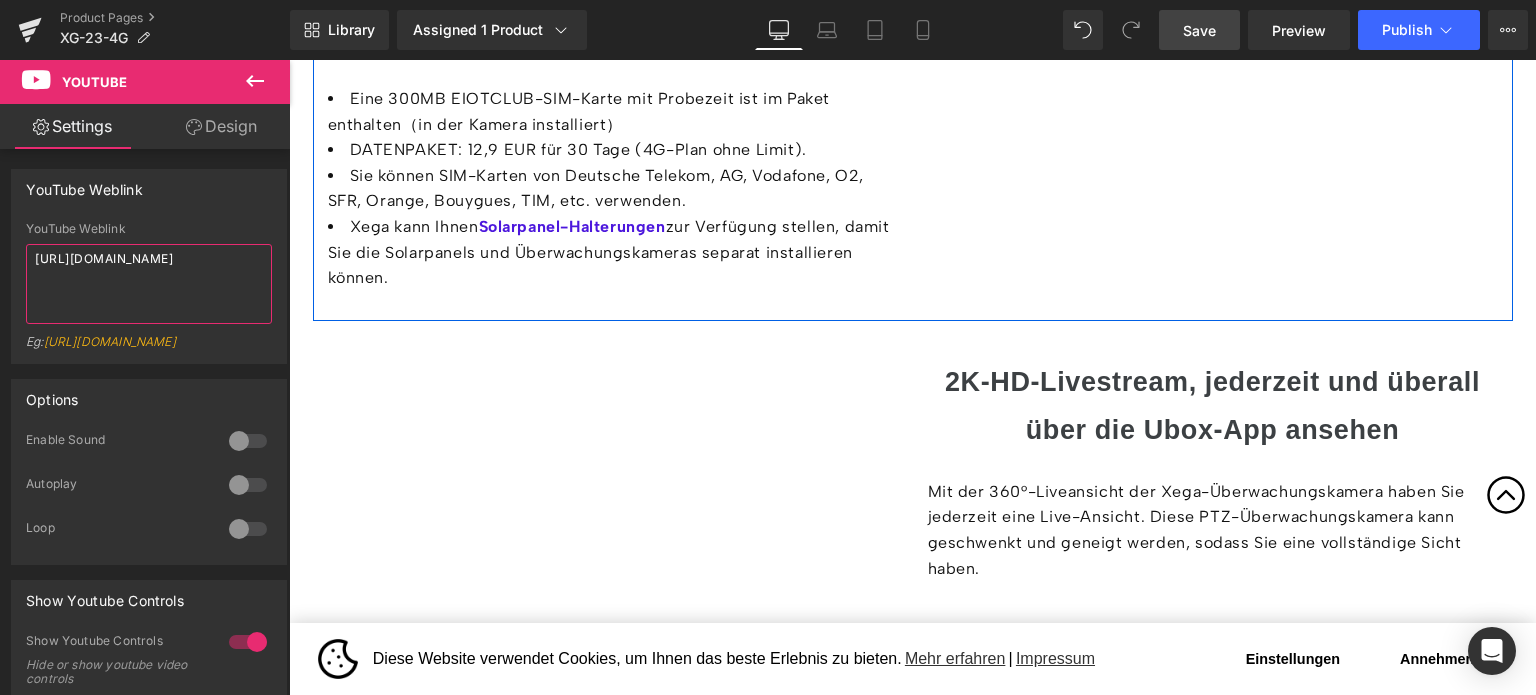 scroll, scrollTop: 4320, scrollLeft: 0, axis: vertical 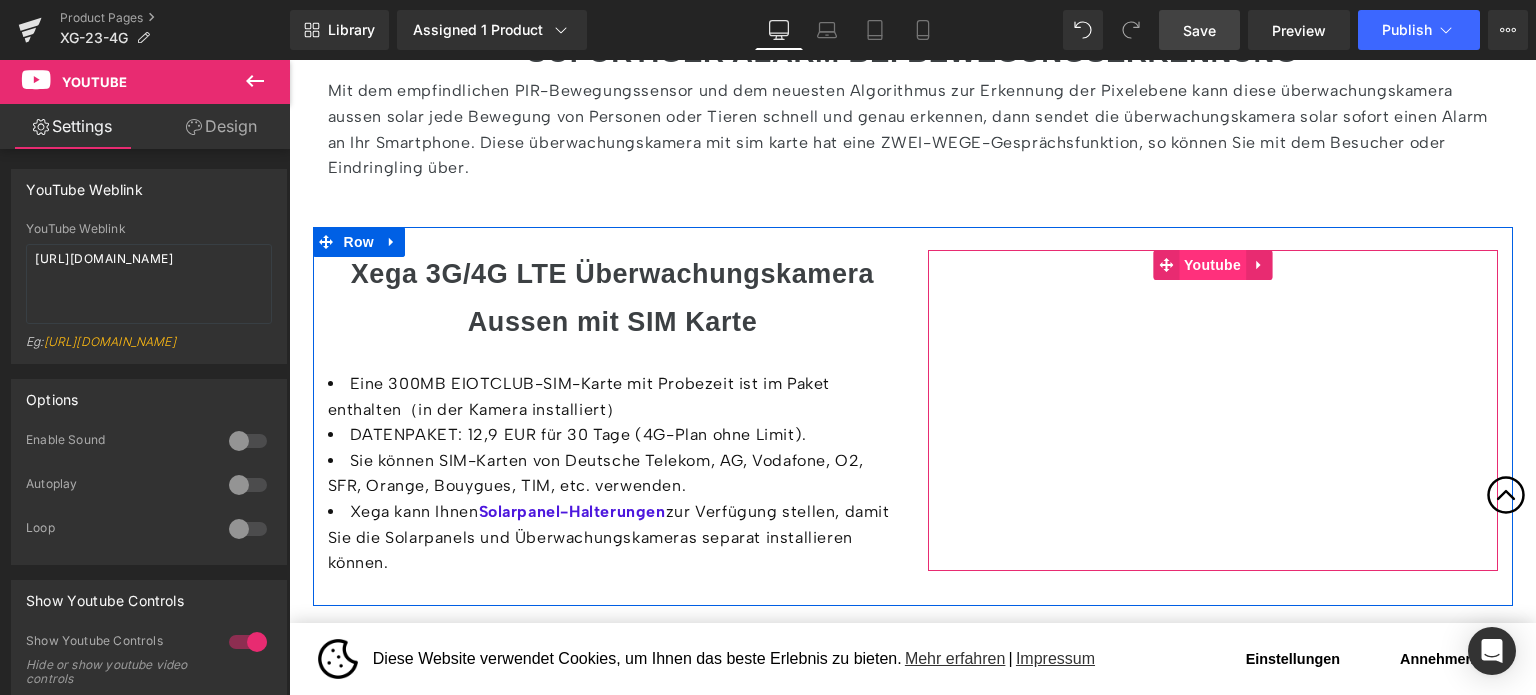 click on "Youtube" at bounding box center (1212, 265) 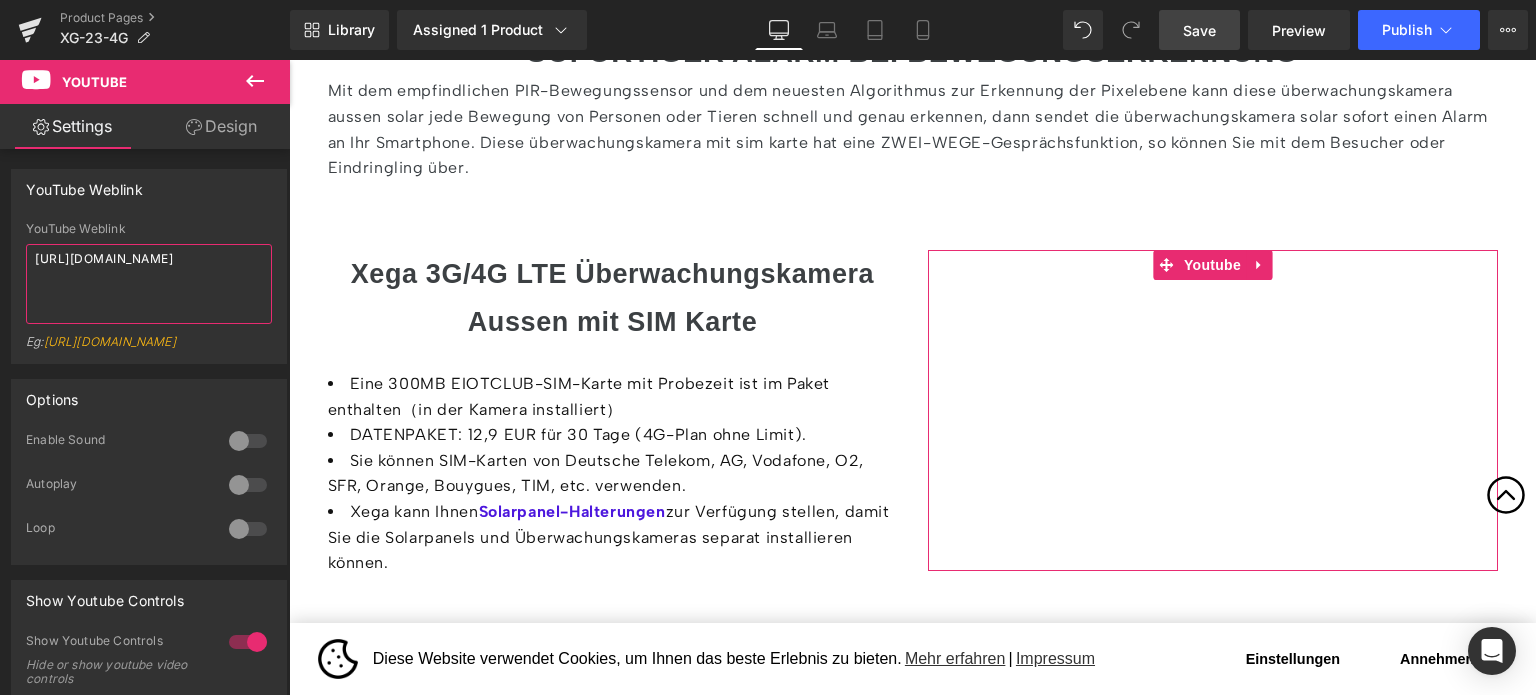 click on "https://youtu.be/W2ca5dUI_Xg" at bounding box center [149, 284] 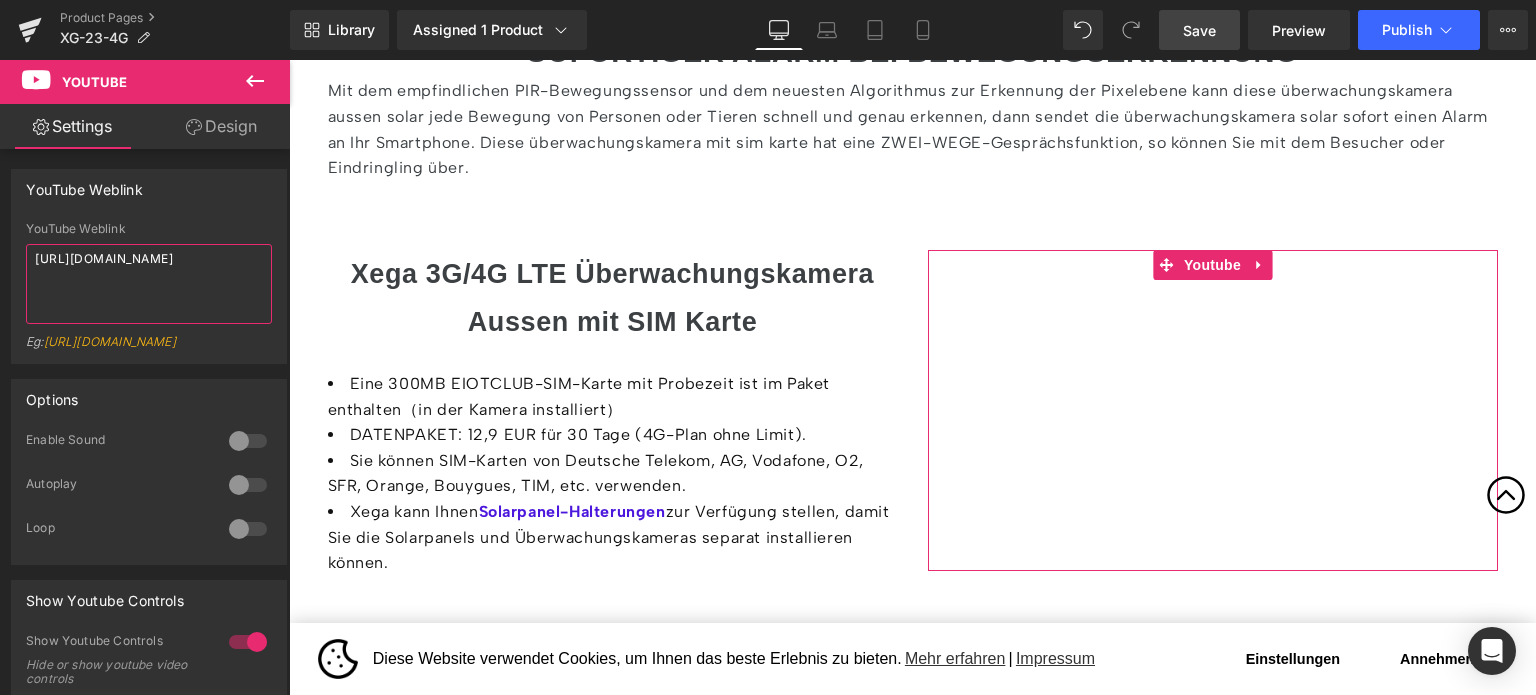click on "https://youtu.be/W2ca5dUI_Xg" at bounding box center (149, 284) 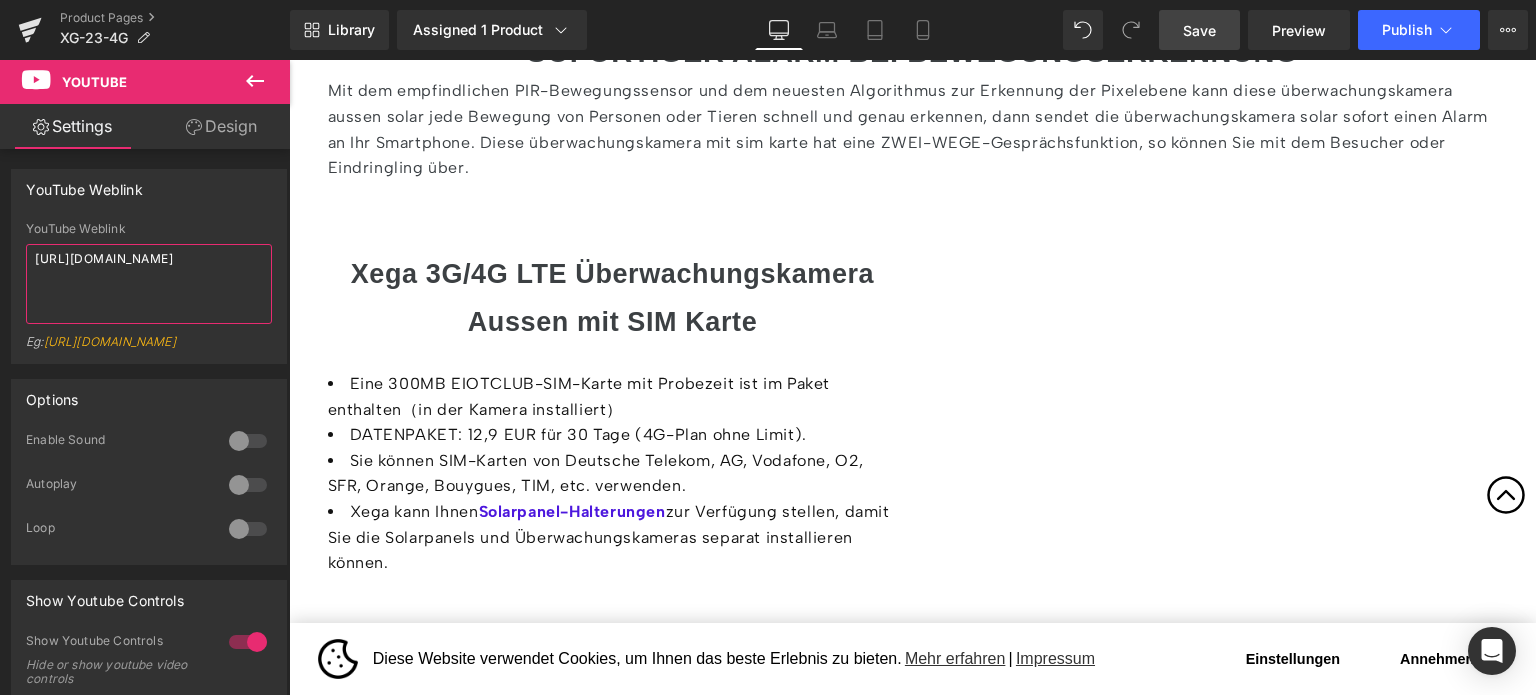 type on "https://youtu.be/KEtfWCY904I" 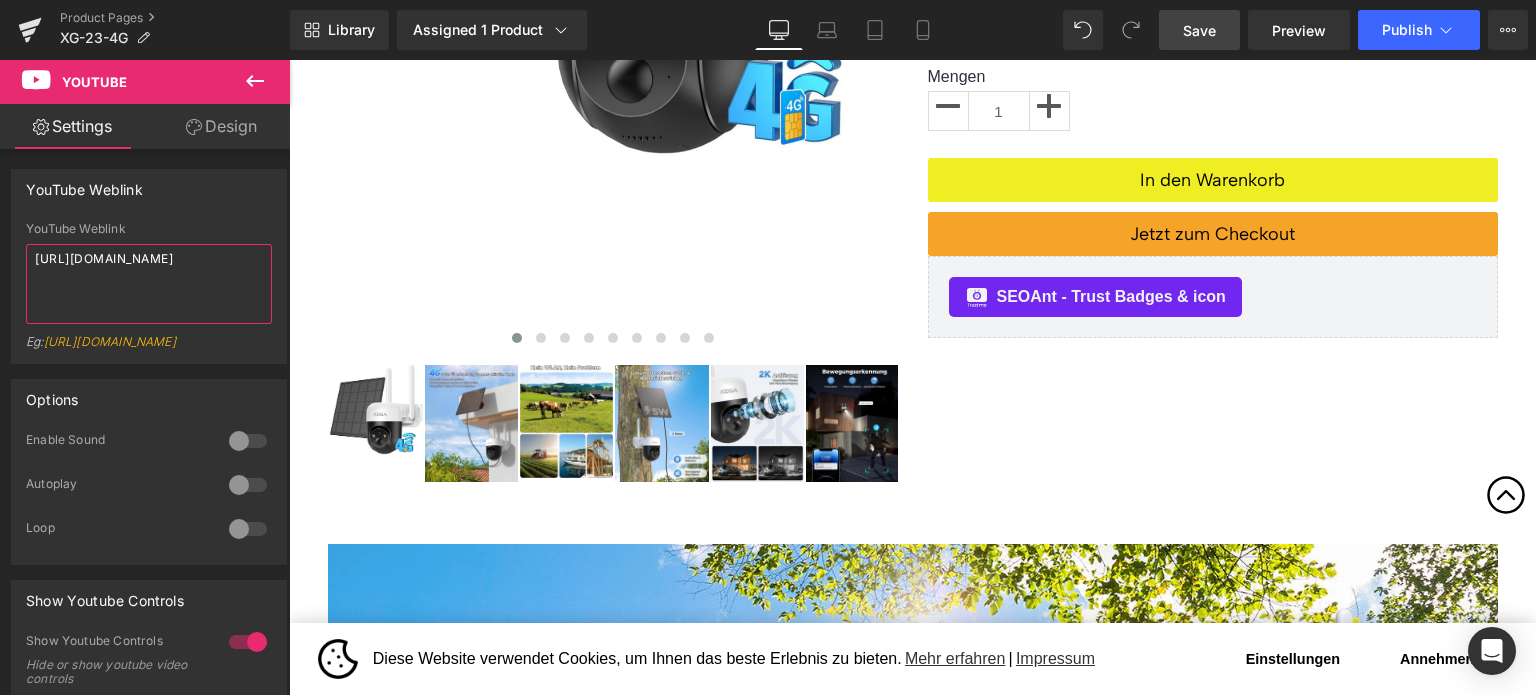 scroll, scrollTop: 720, scrollLeft: 0, axis: vertical 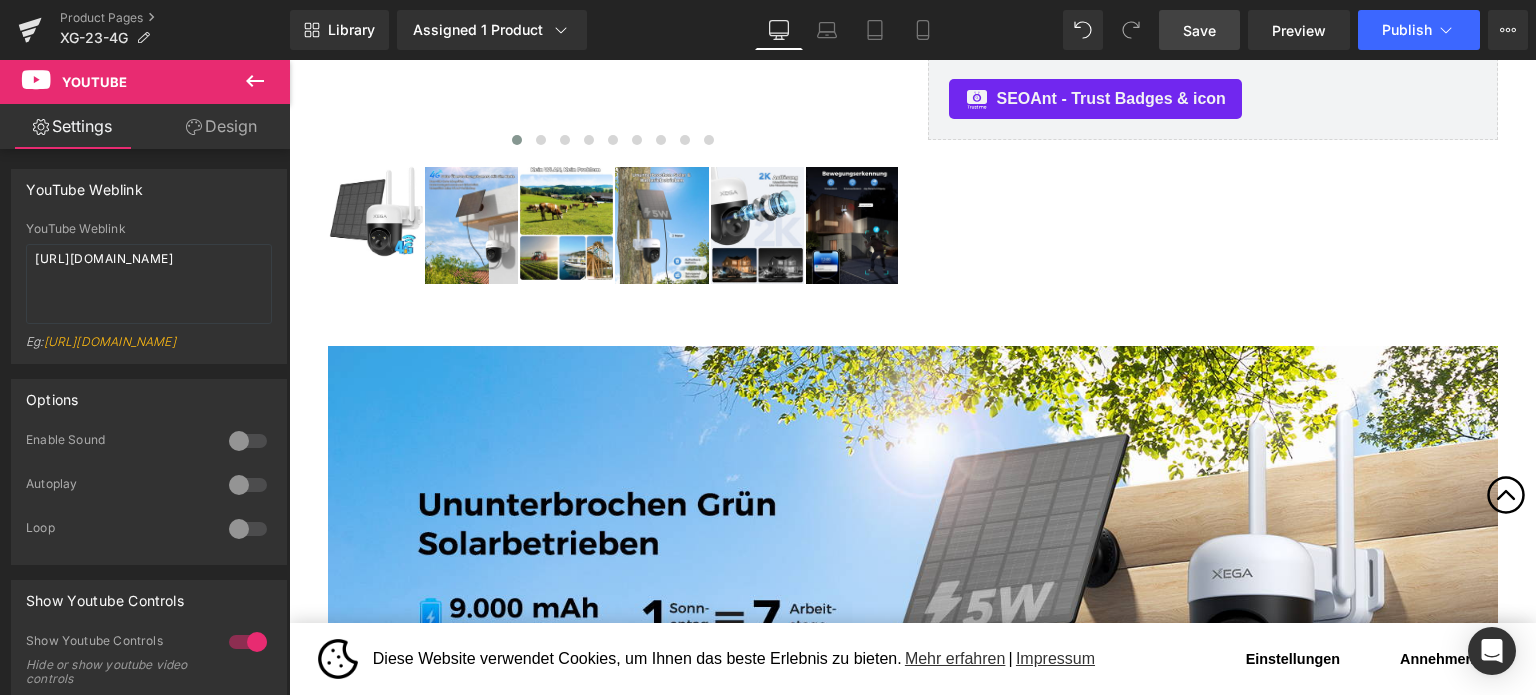 click on "Save" at bounding box center (1199, 30) 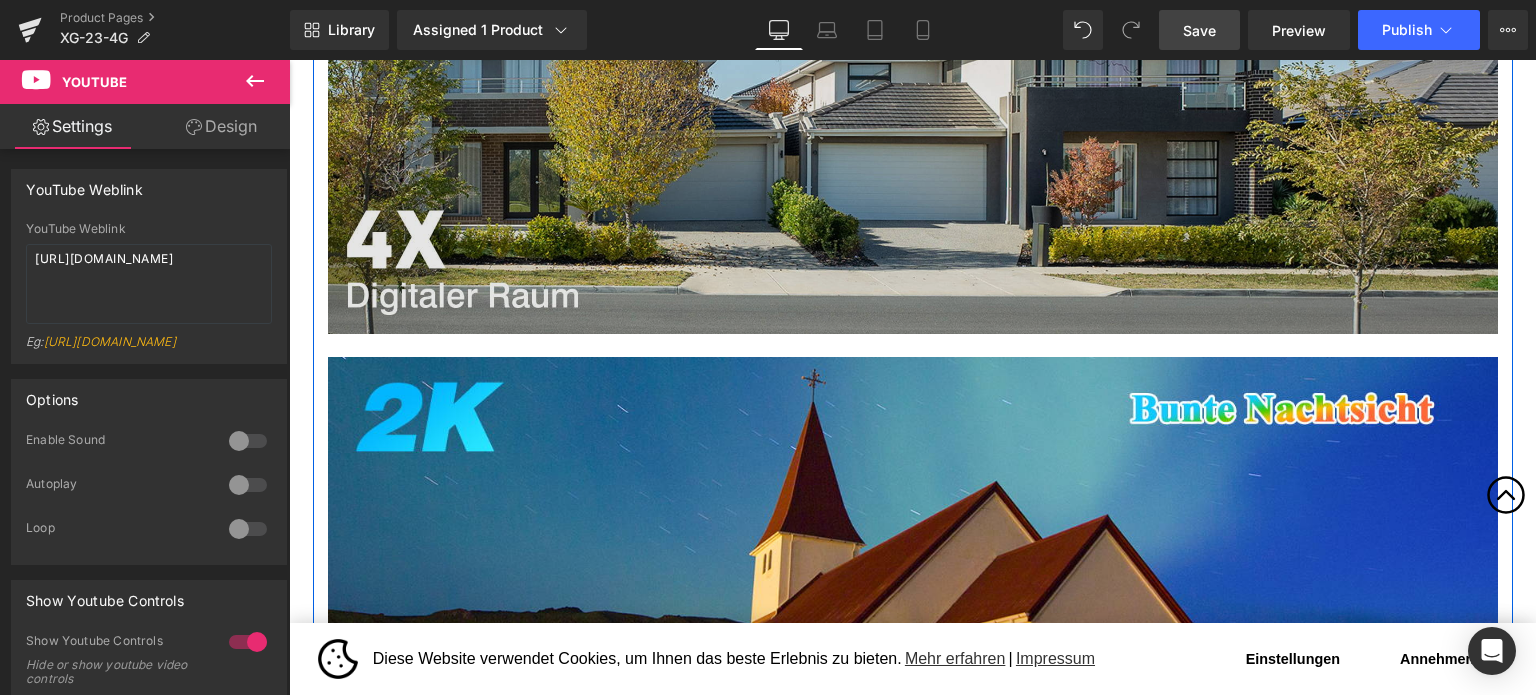 scroll, scrollTop: 2320, scrollLeft: 0, axis: vertical 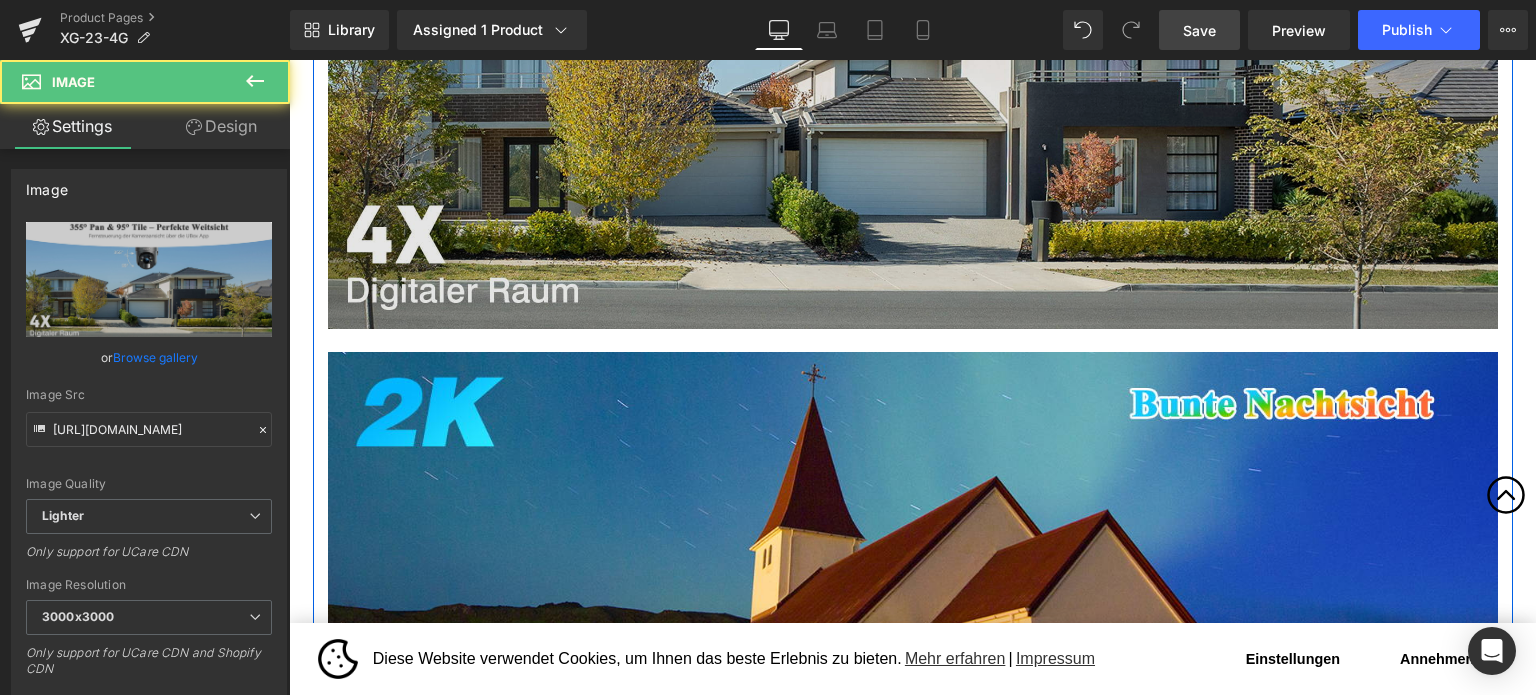 click at bounding box center (913, 35) 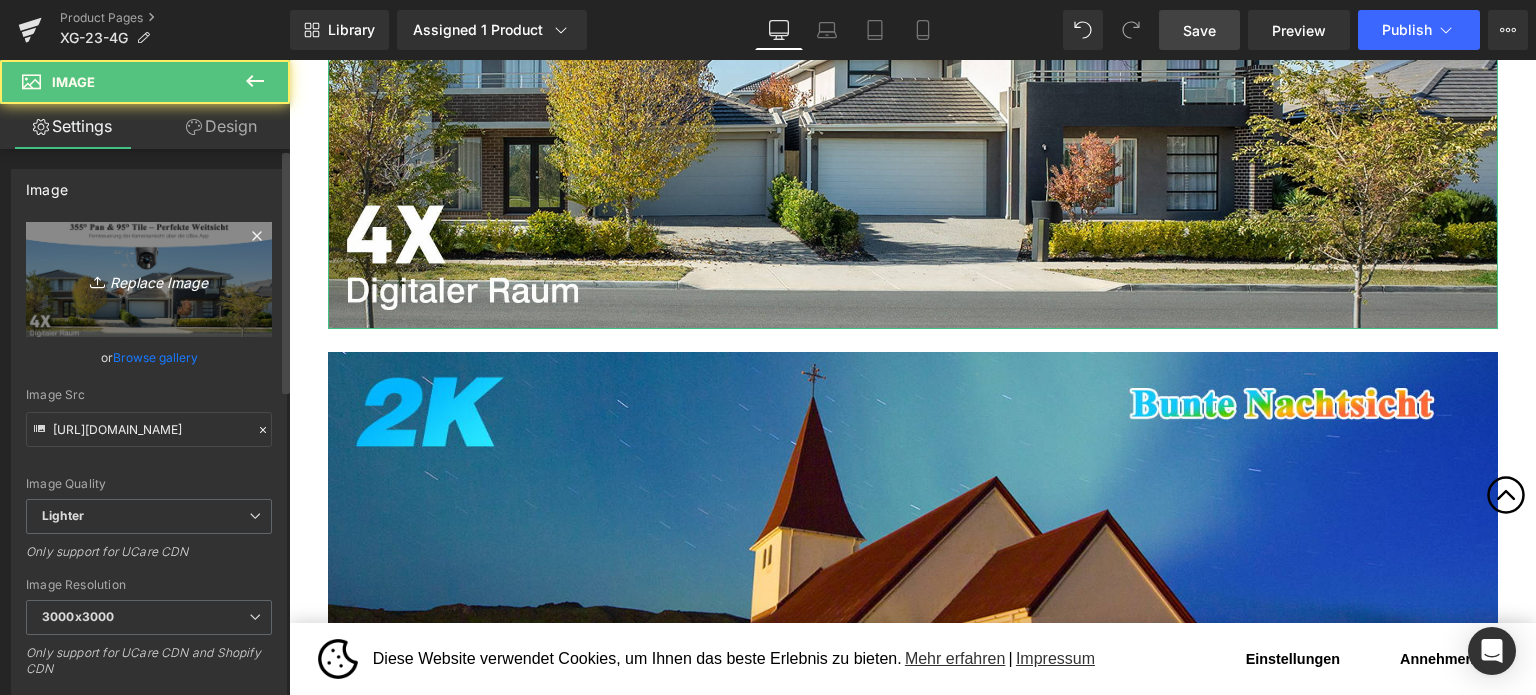 click on "Replace Image" at bounding box center (149, 279) 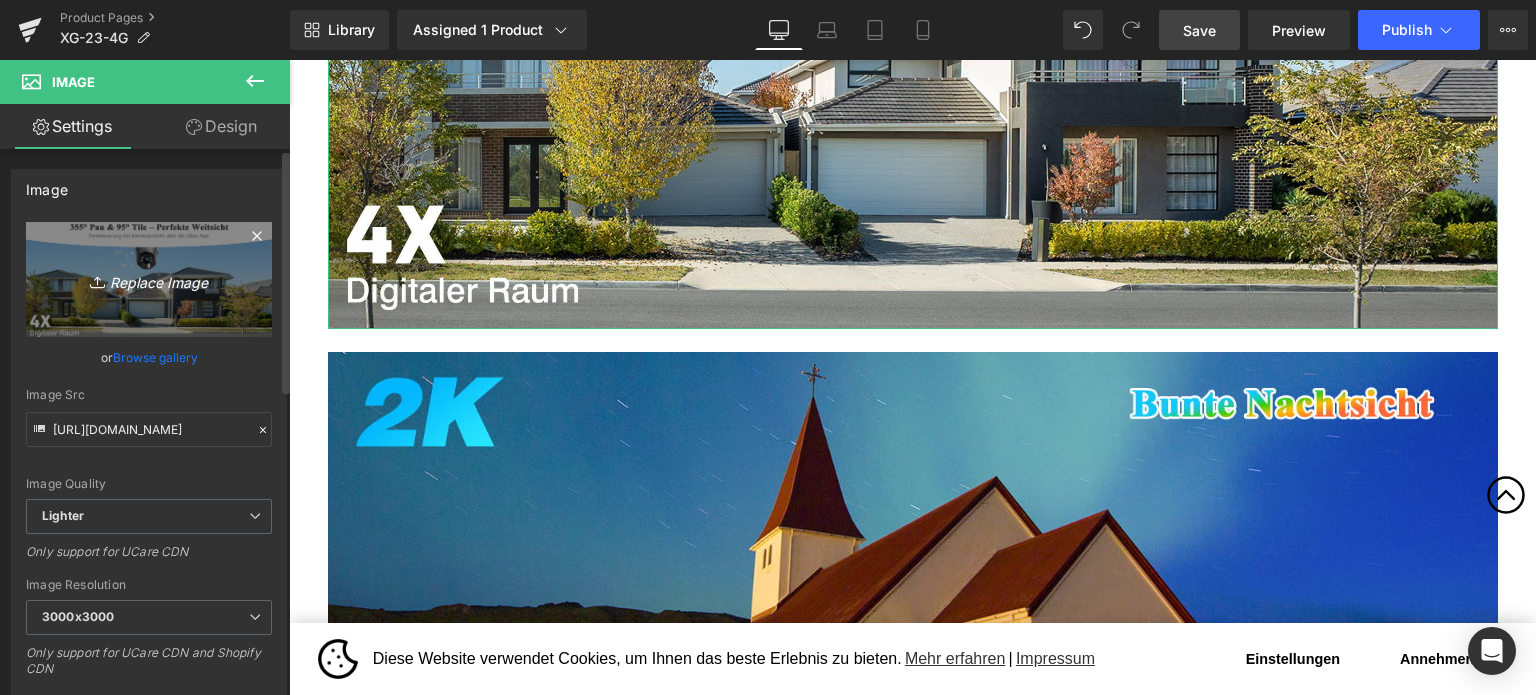 type on "C:\fakepath\2-2.jpg" 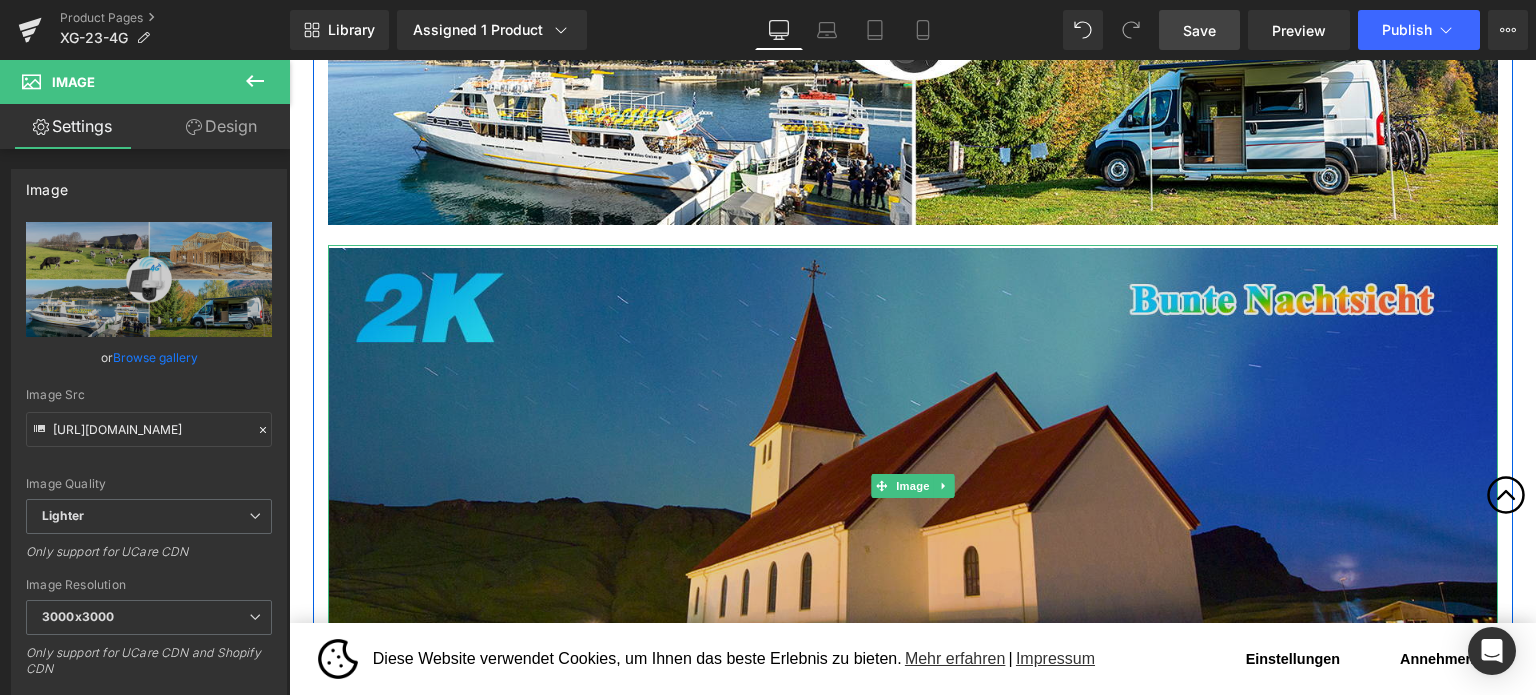 scroll, scrollTop: 2320, scrollLeft: 0, axis: vertical 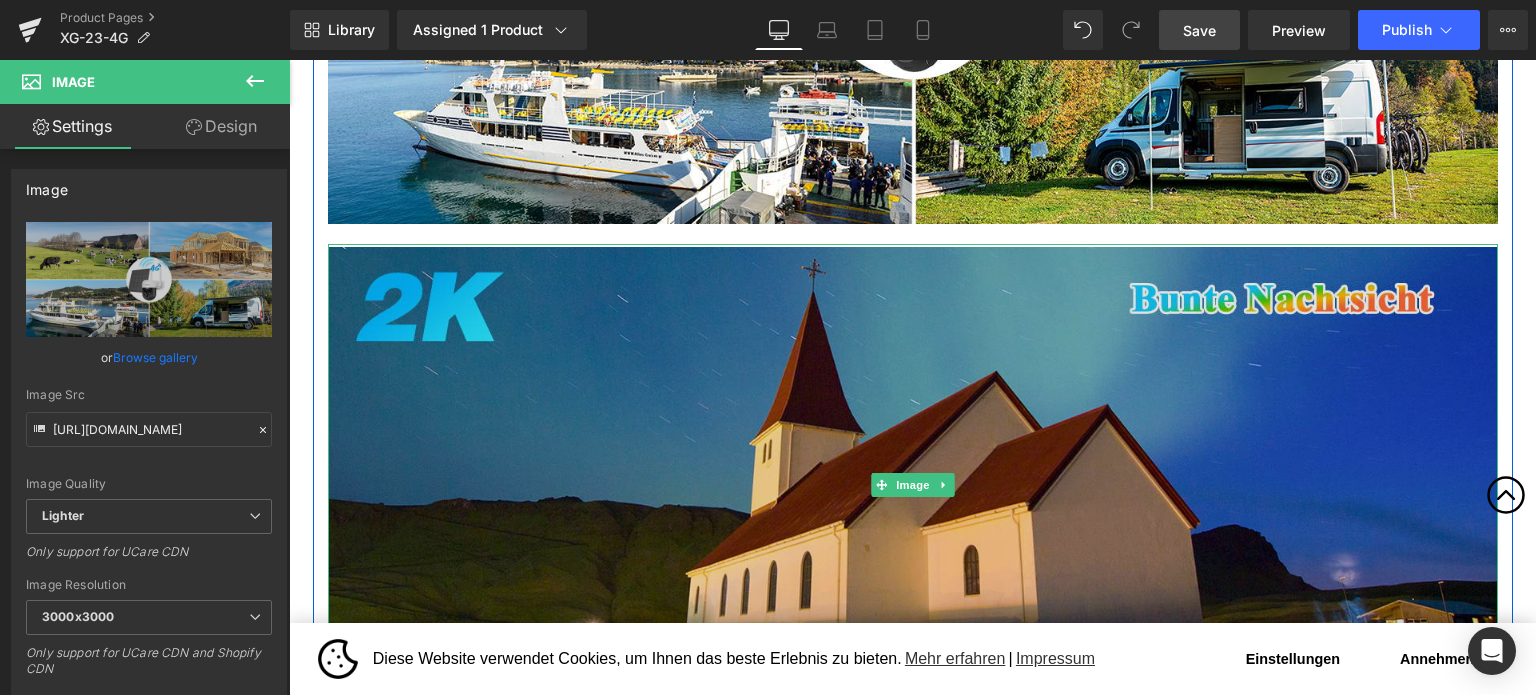 click at bounding box center [913, 485] 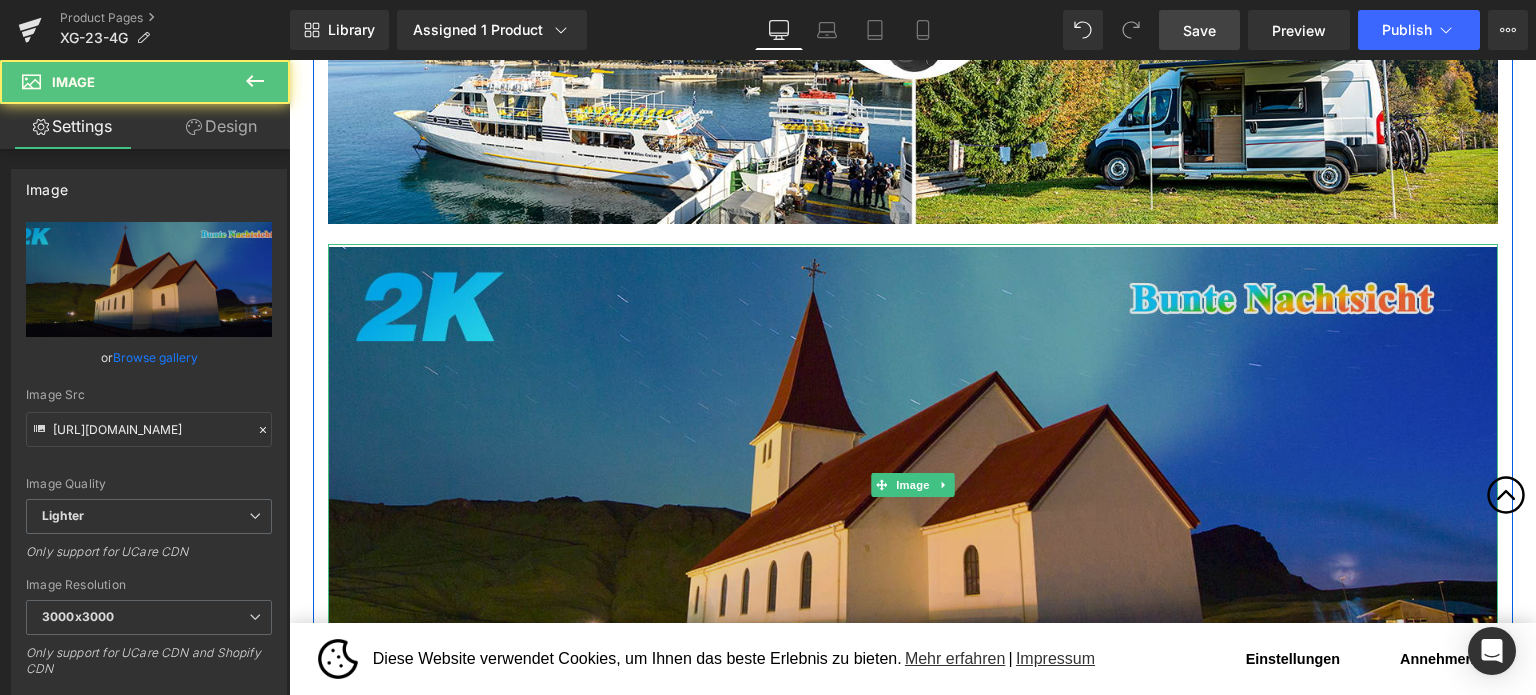 click at bounding box center (913, 485) 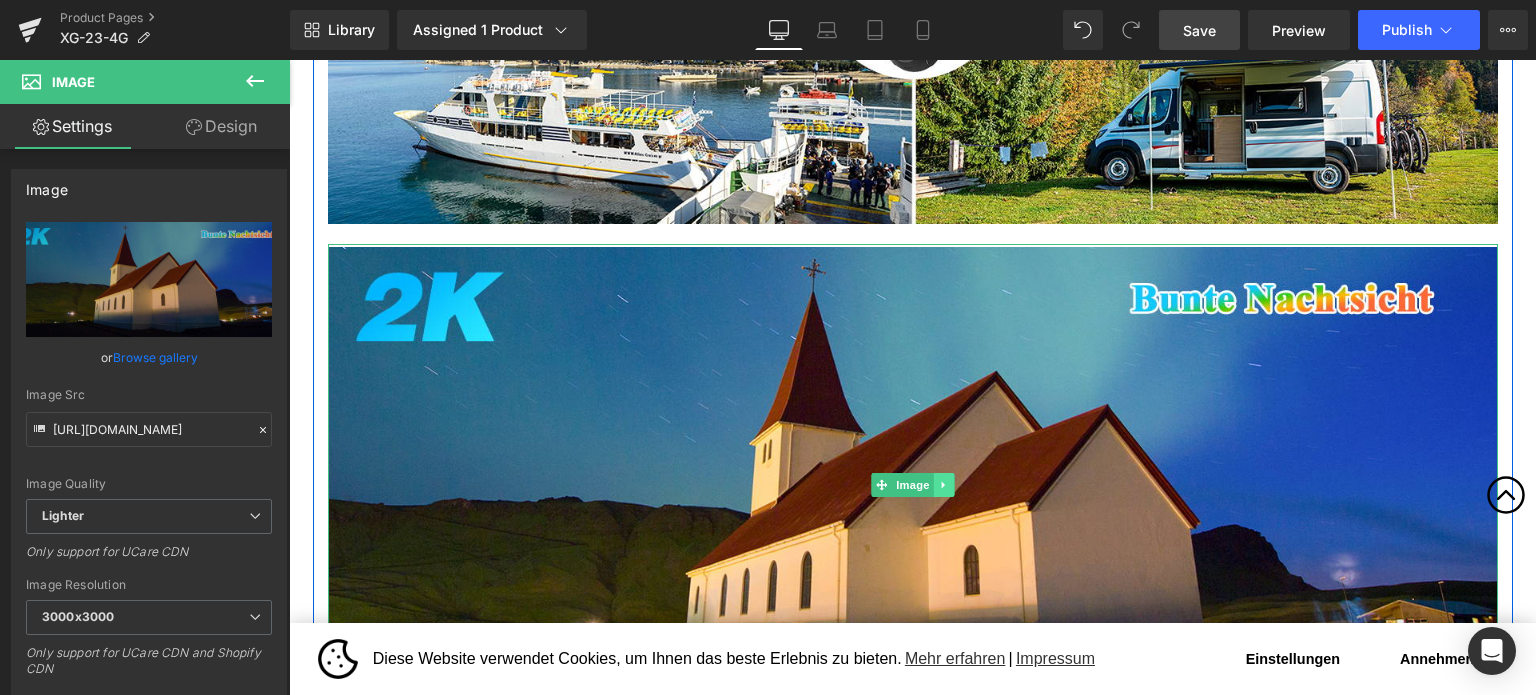 click 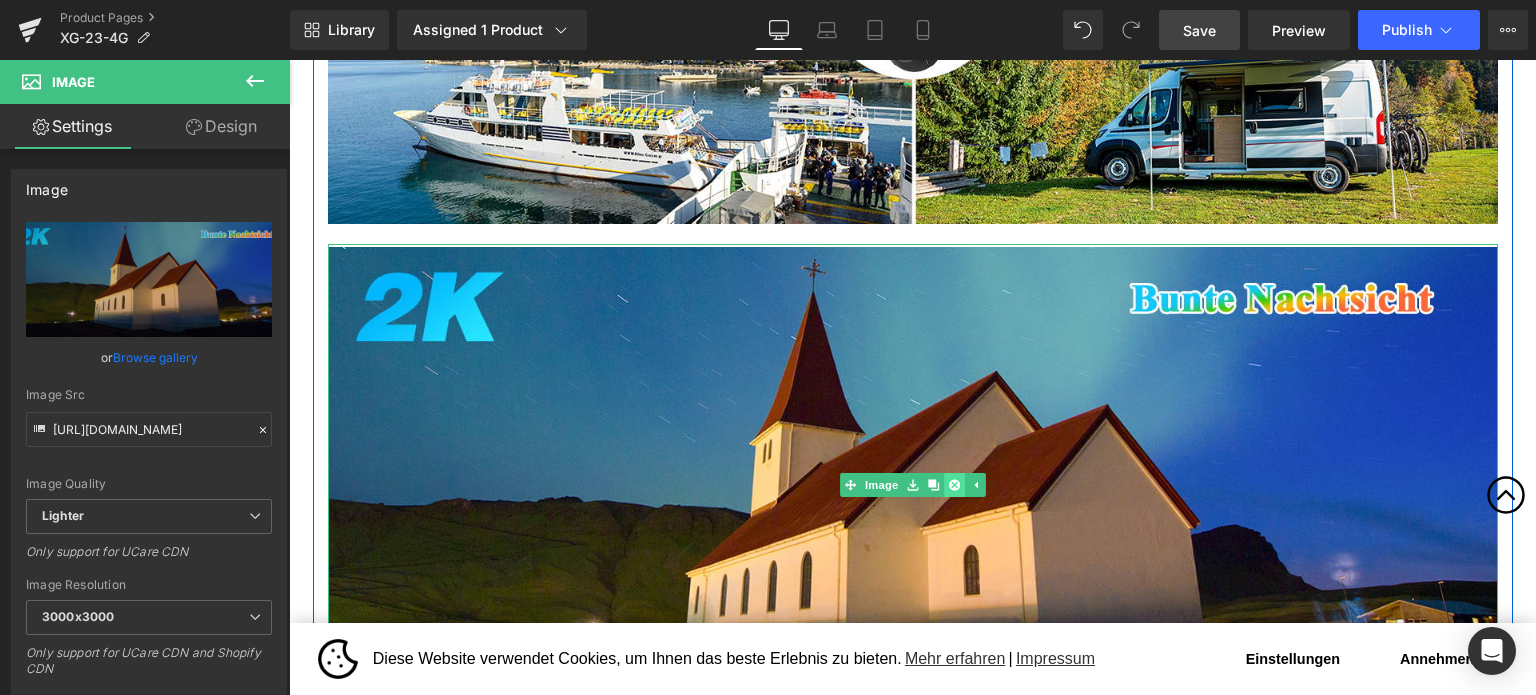 click 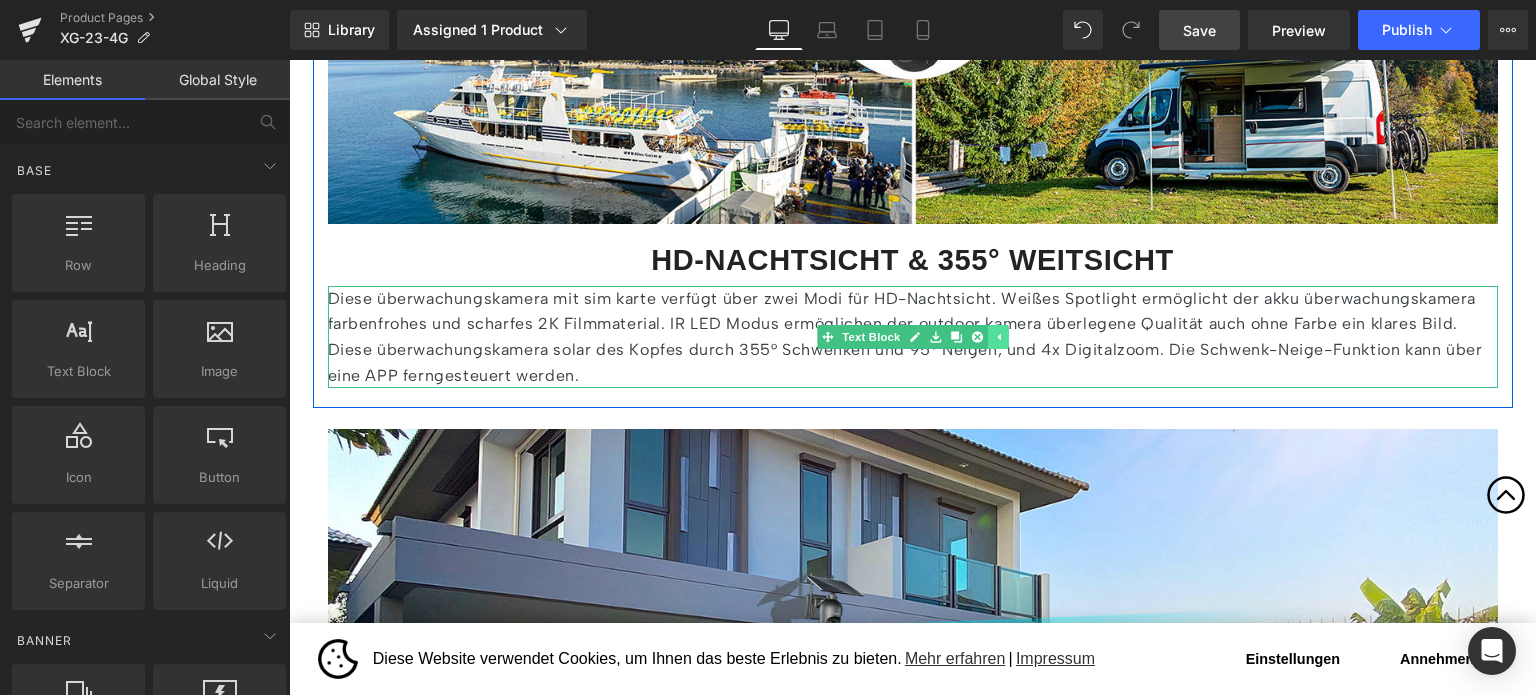 click 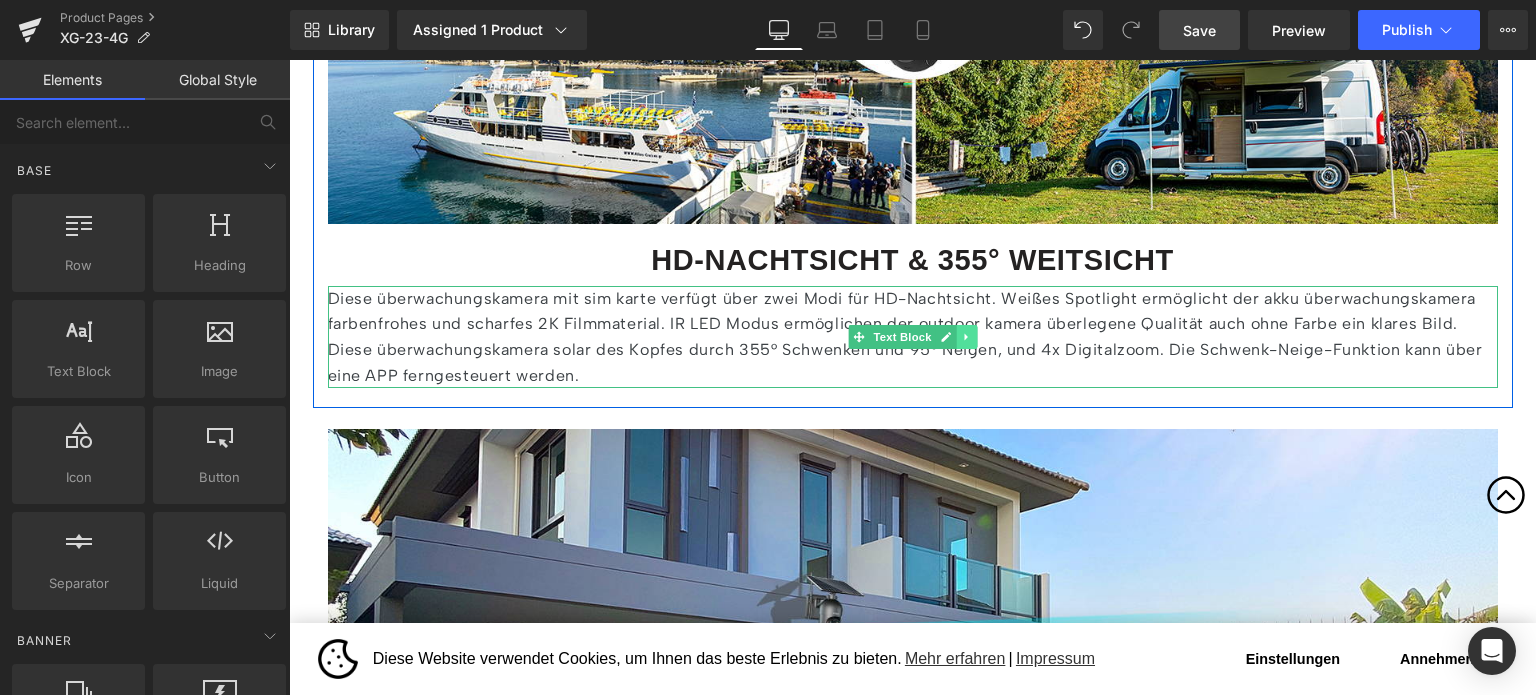 click 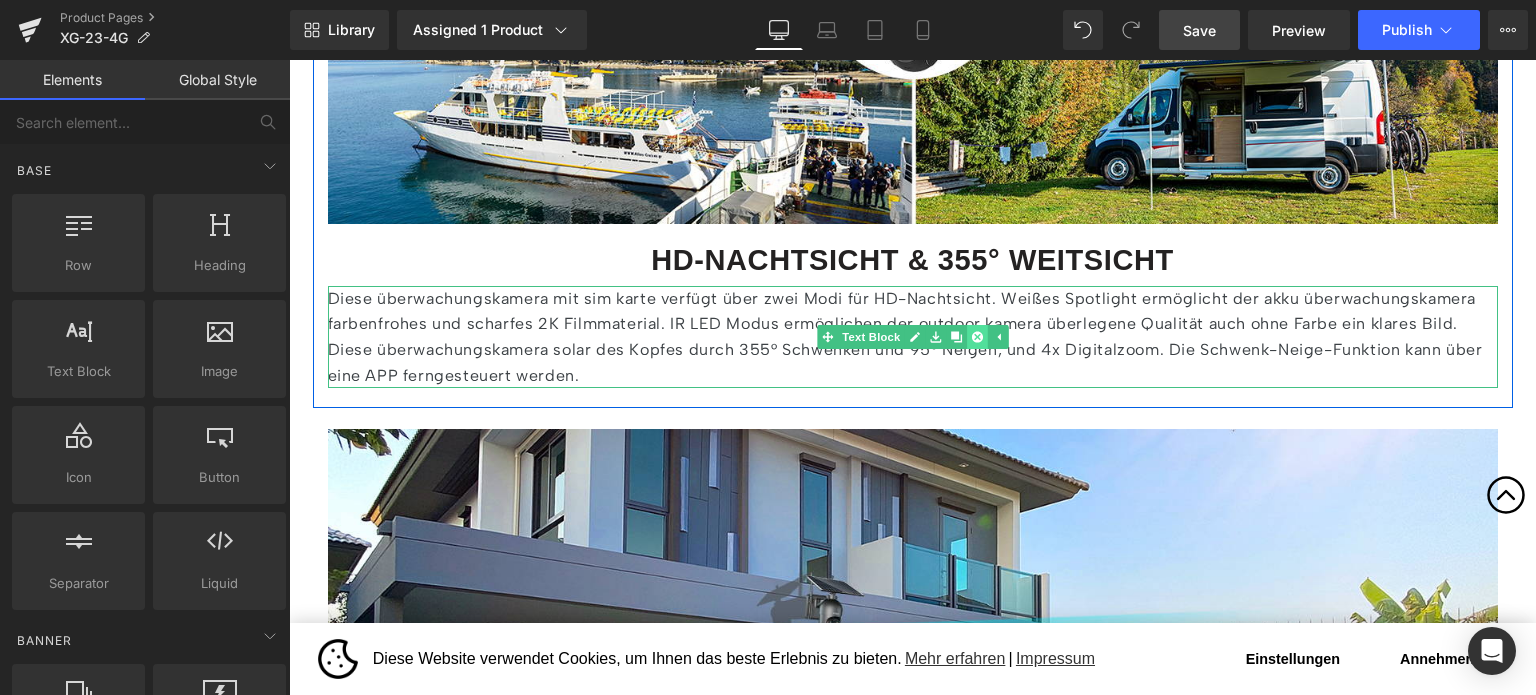 click 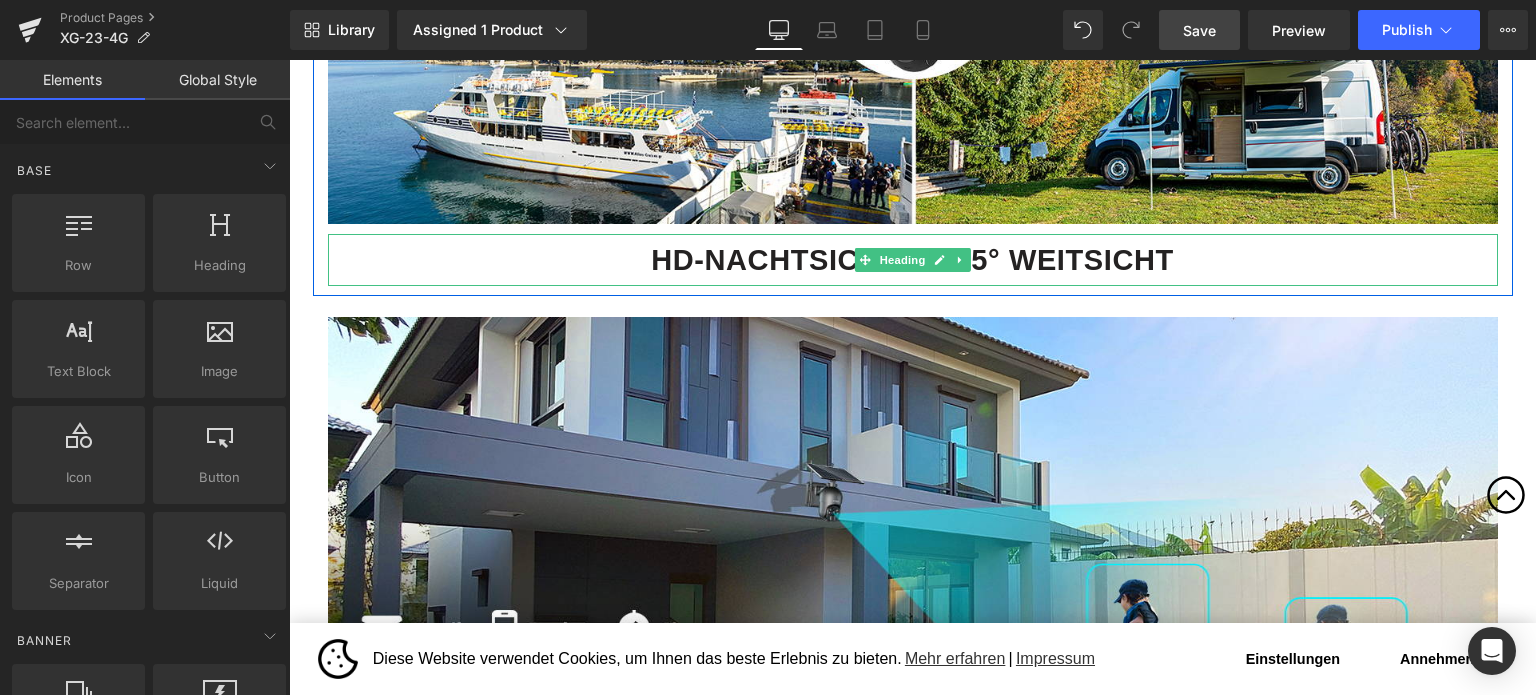 click on "HD-NACHTSICHT & 355° WEITSICHT" at bounding box center [912, 260] 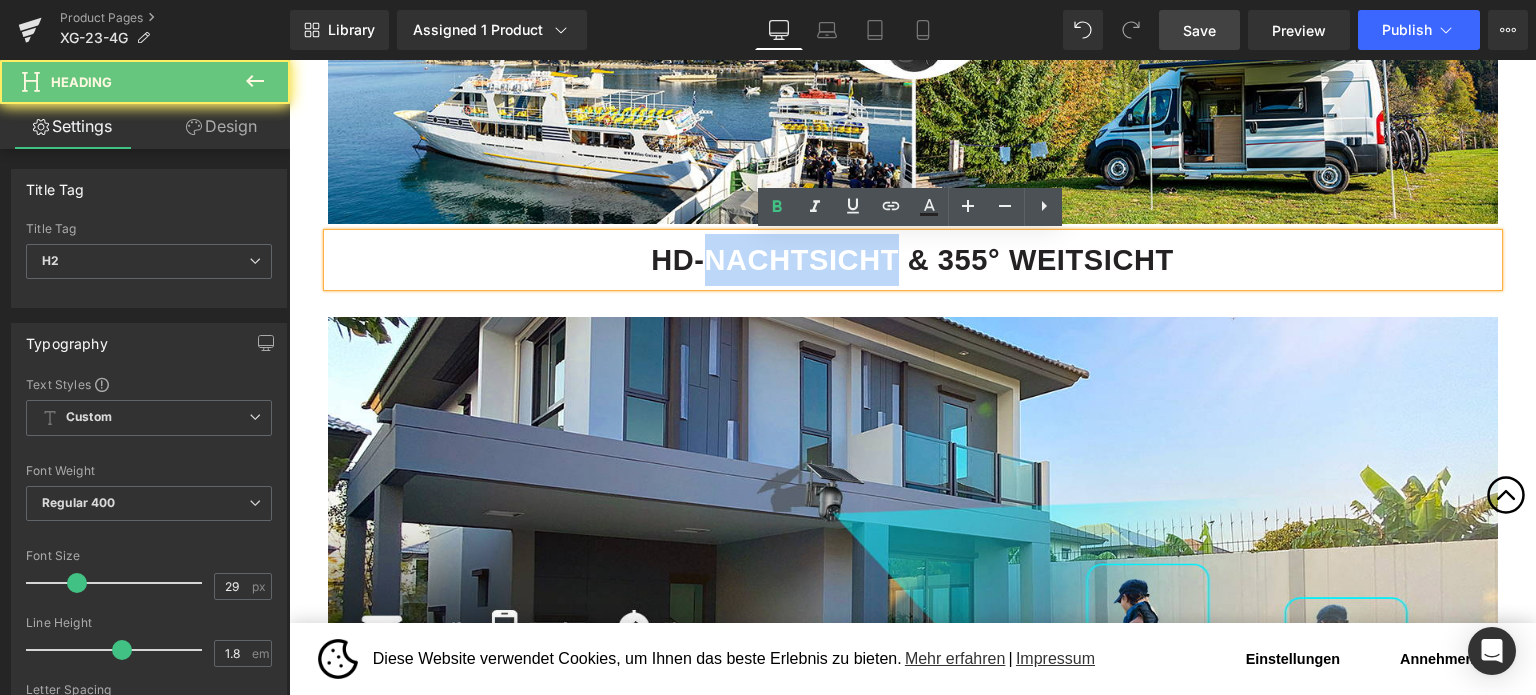 click on "HD-NACHTSICHT & 355° WEITSICHT" at bounding box center (912, 260) 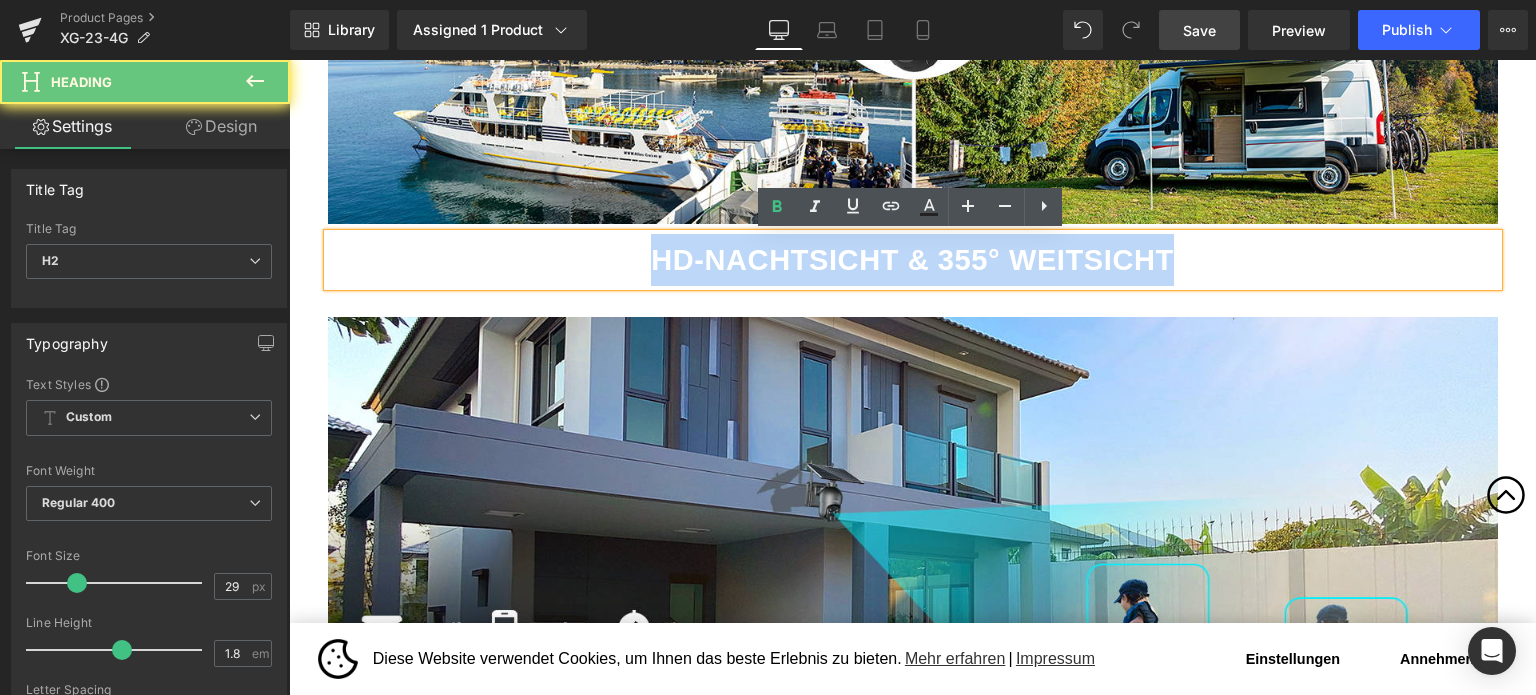 click on "HD-NACHTSICHT & 355° WEITSICHT" at bounding box center (912, 260) 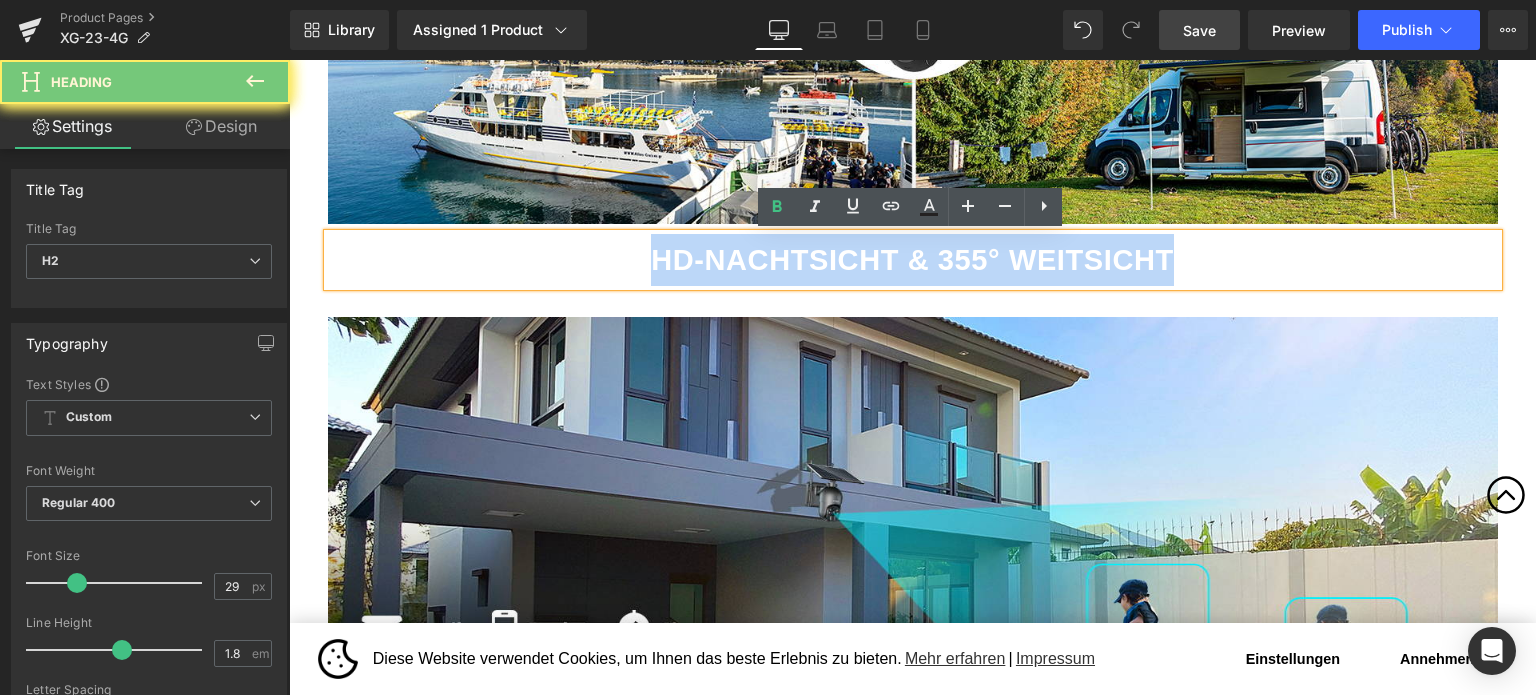 paste 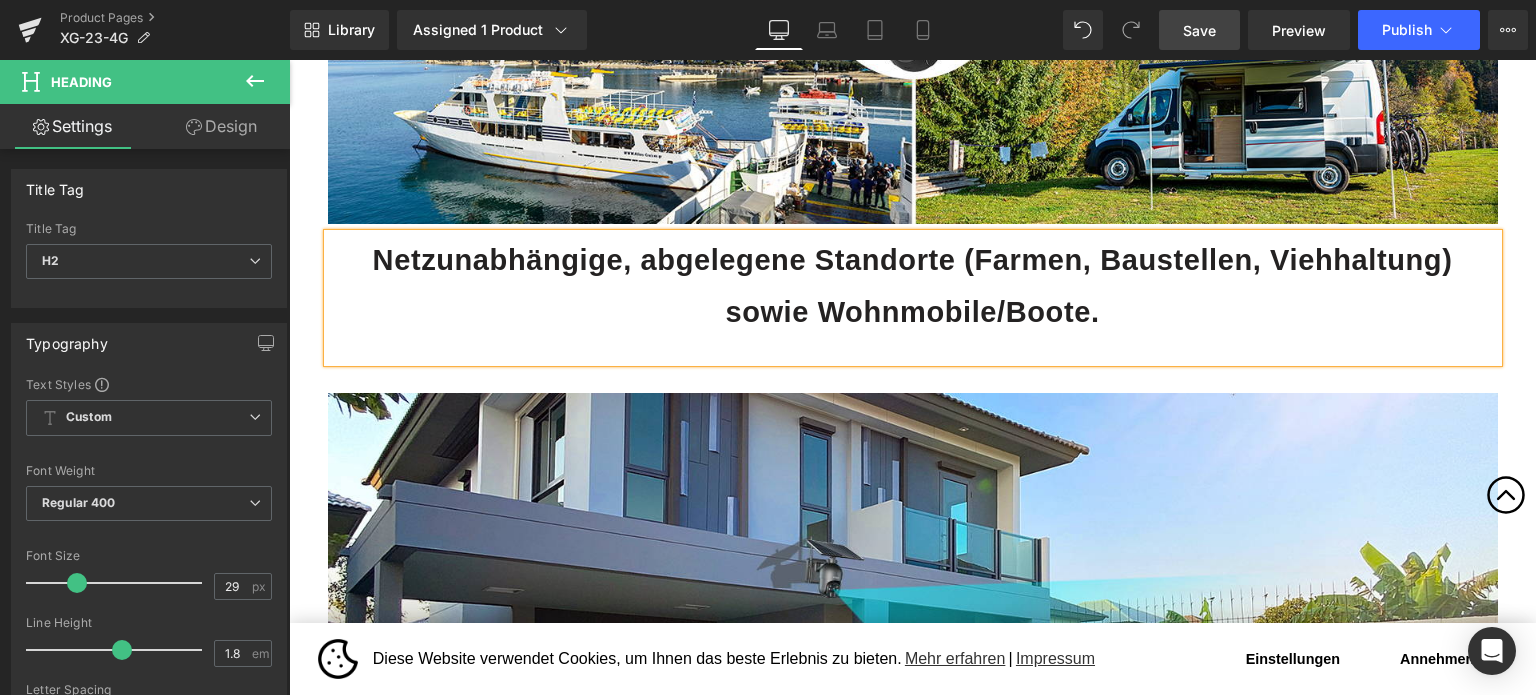 click on "Netzunabhängige, abgelegene Standorte (Farmen, Baustellen, Viehhaltung) sowie Wohnmobile/Boote." at bounding box center [913, 286] 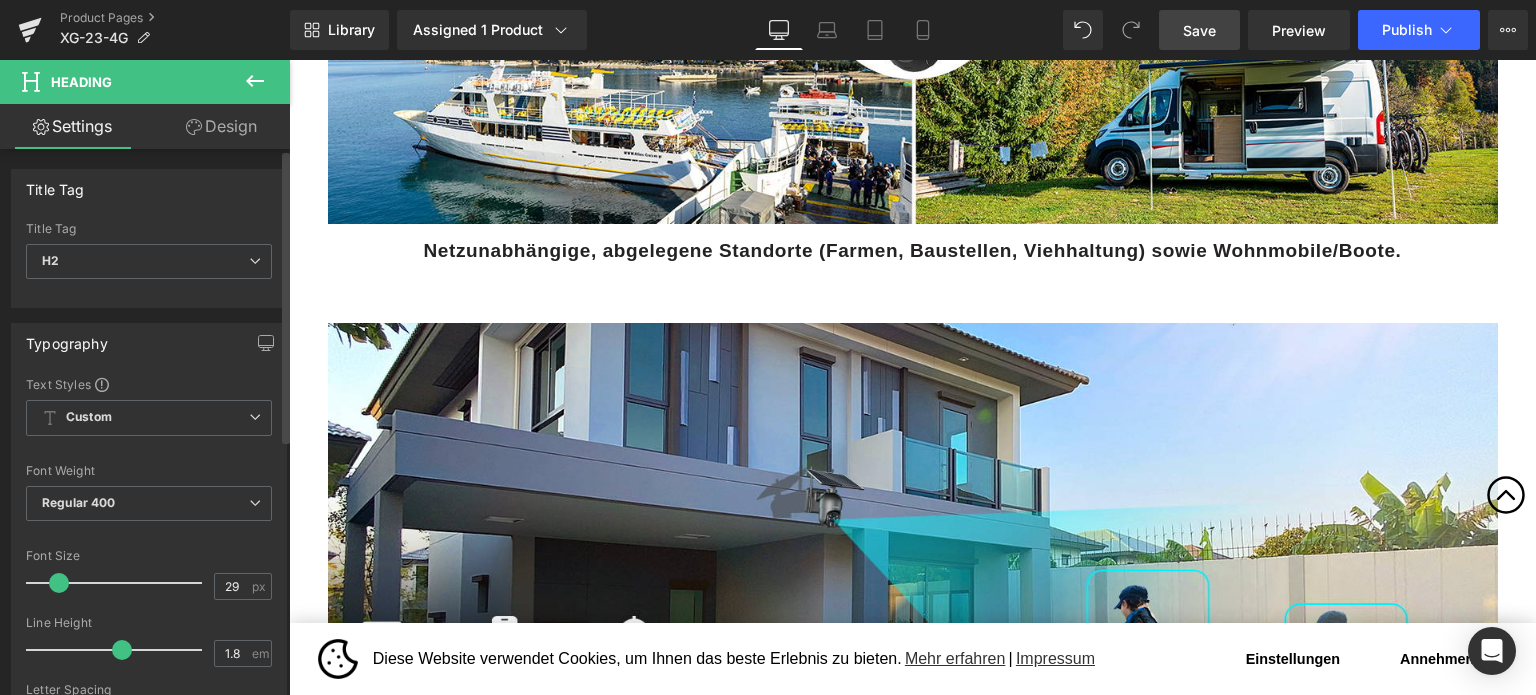 drag, startPoint x: 73, startPoint y: 579, endPoint x: 56, endPoint y: 574, distance: 17.720045 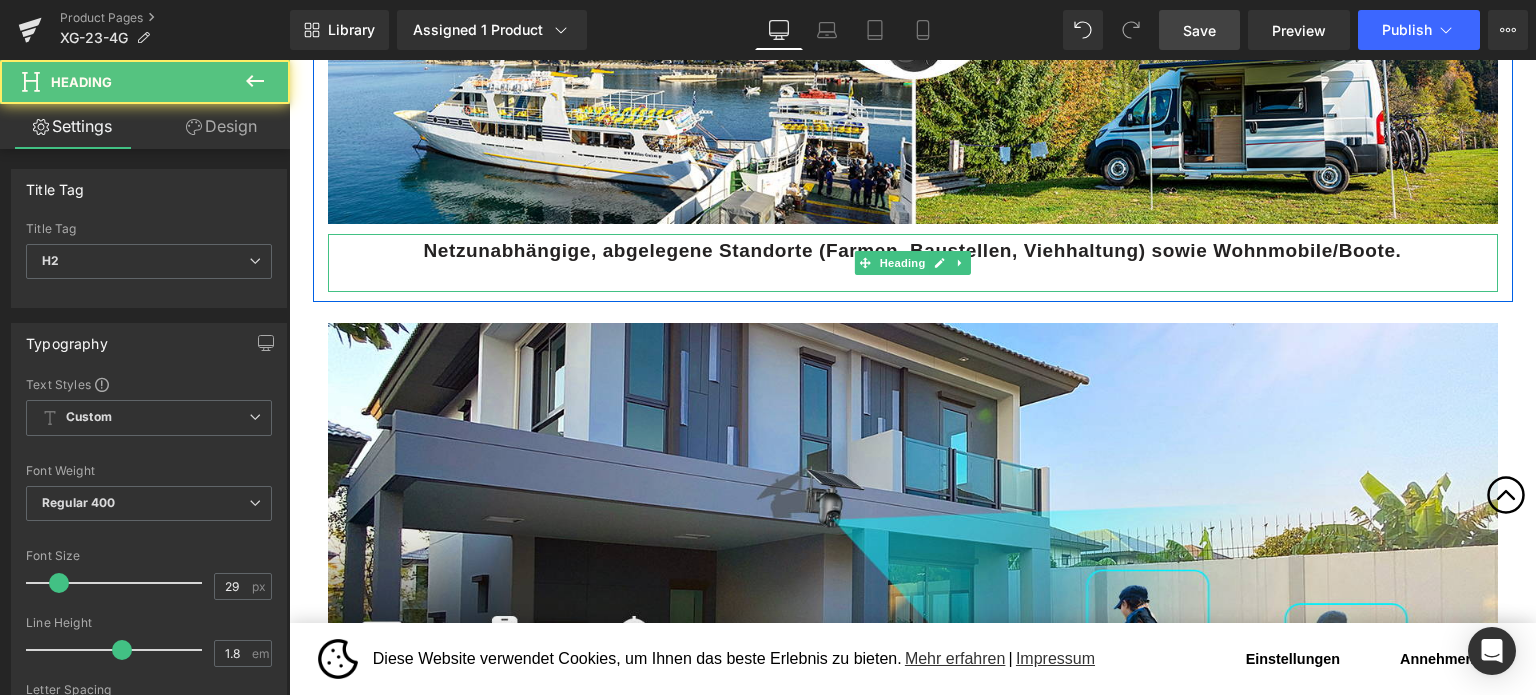click on "Netzunabhängige, abgelegene Standorte (Farmen, Baustellen, Viehhaltung) sowie Wohnmobile/Boote." at bounding box center (913, 250) 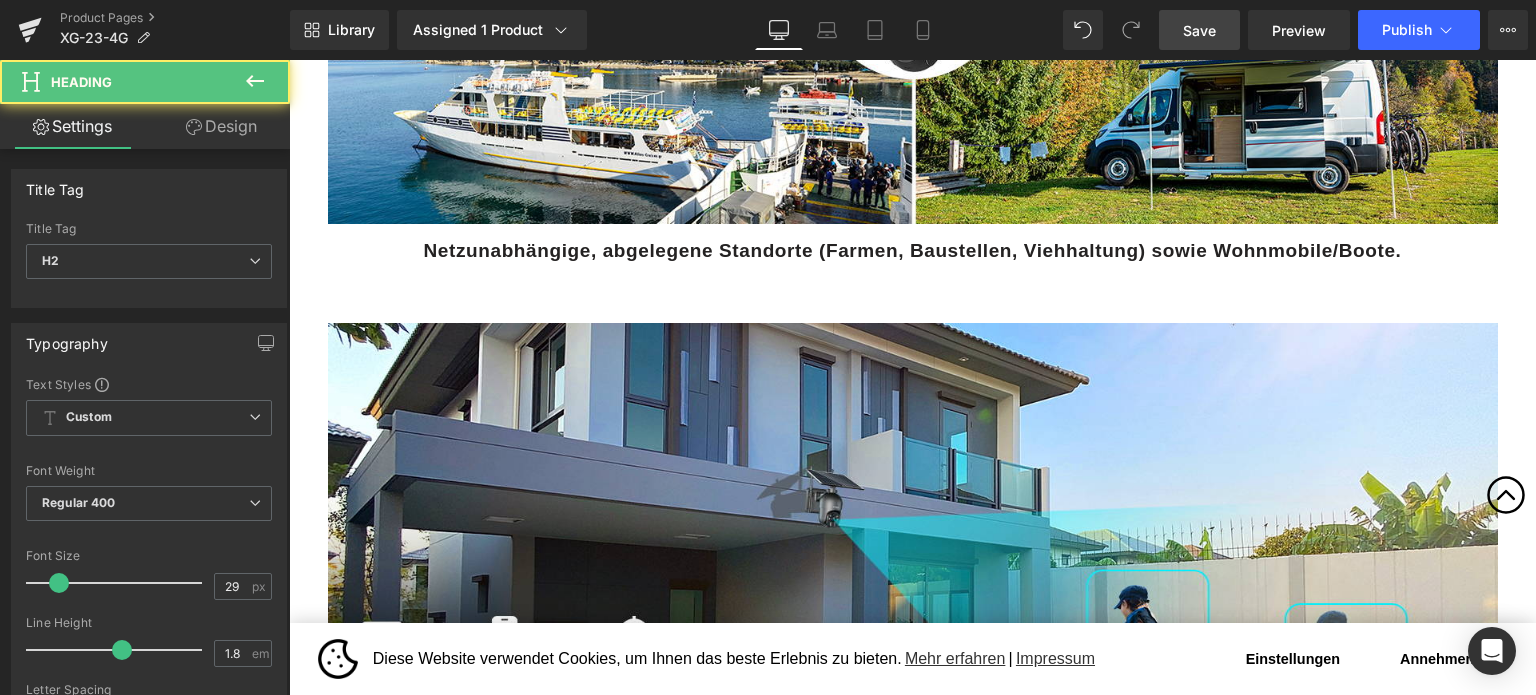 click on "Design" at bounding box center (221, 126) 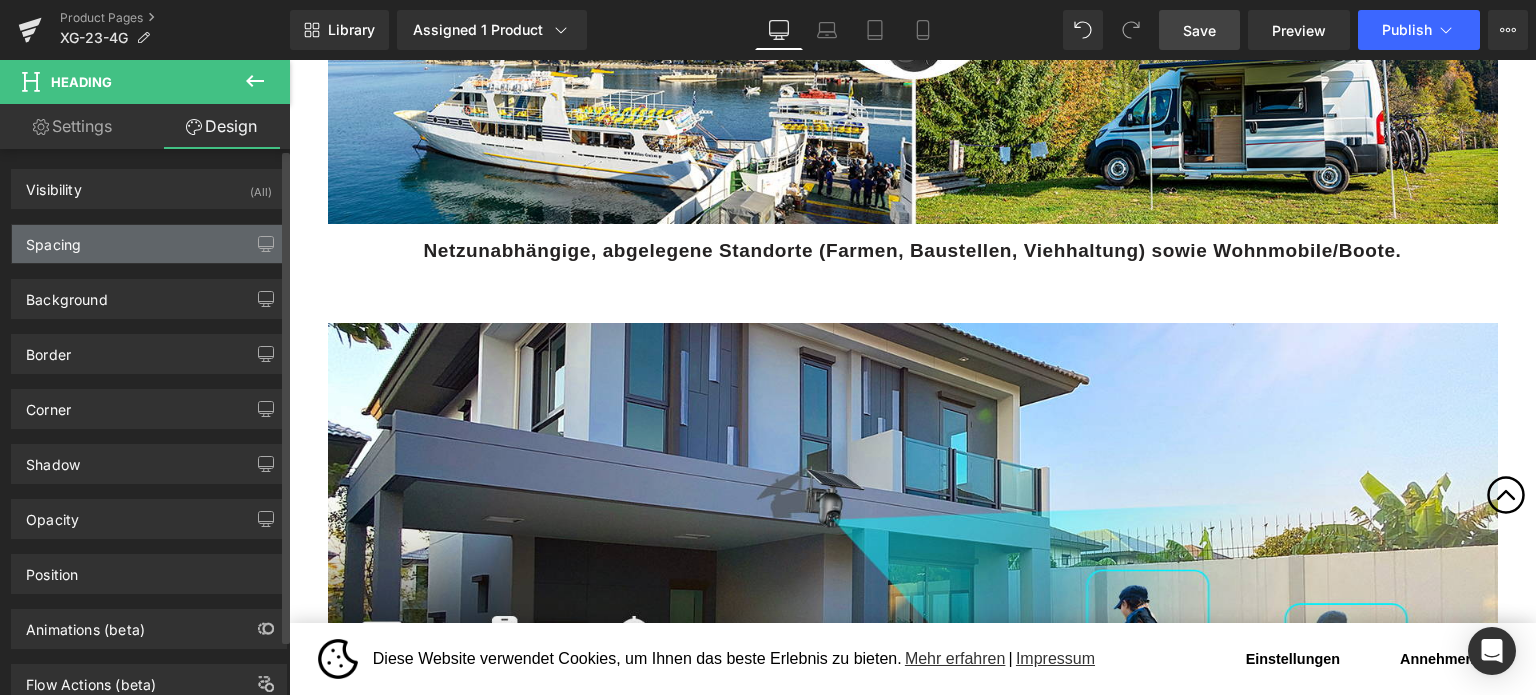 click on "Spacing" at bounding box center (149, 244) 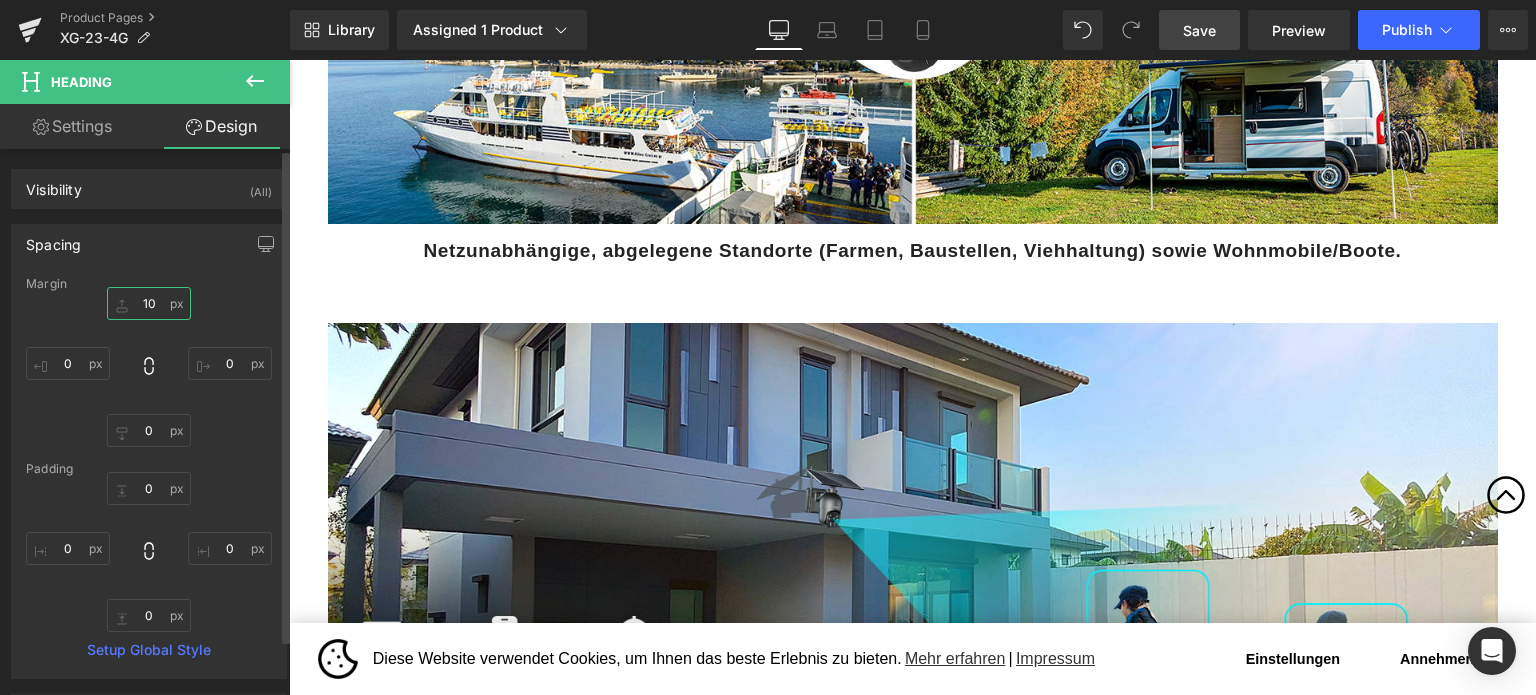 click on "10" at bounding box center [149, 303] 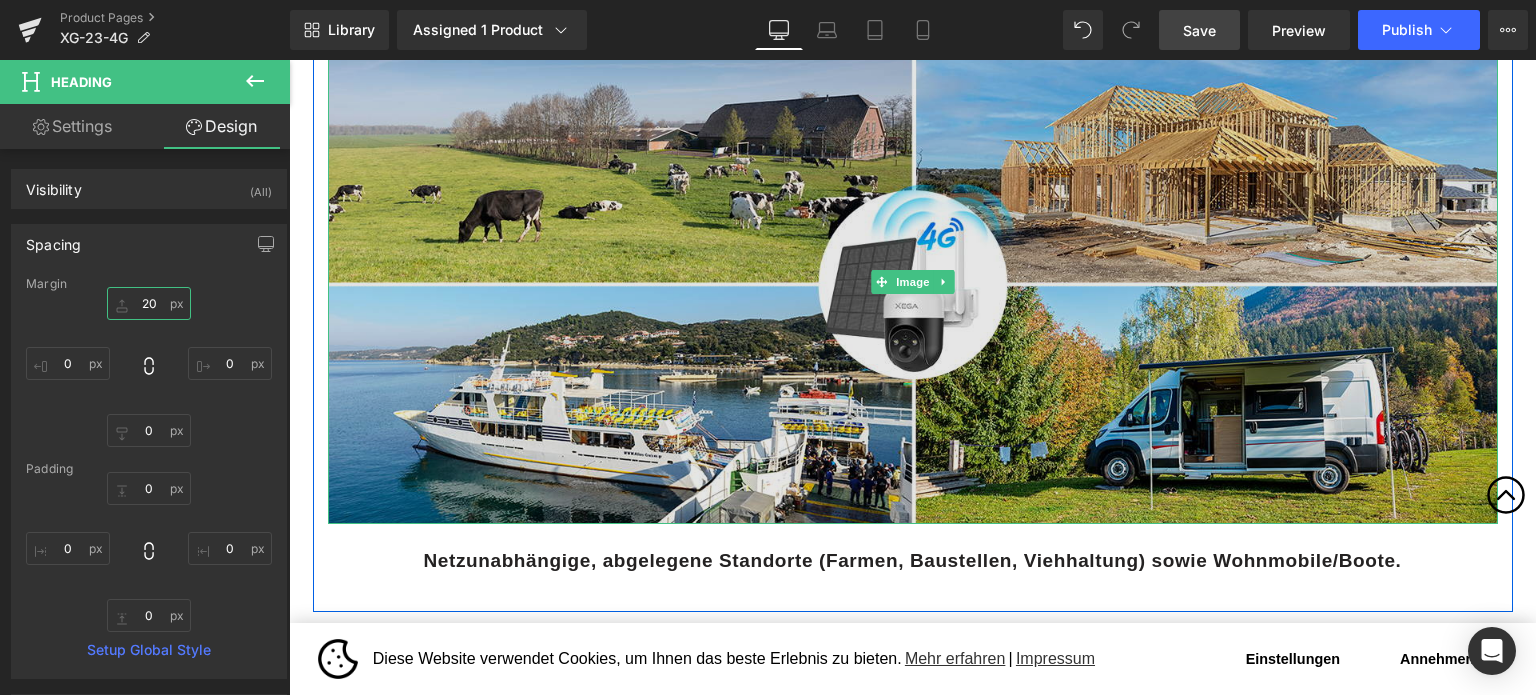 scroll, scrollTop: 2420, scrollLeft: 0, axis: vertical 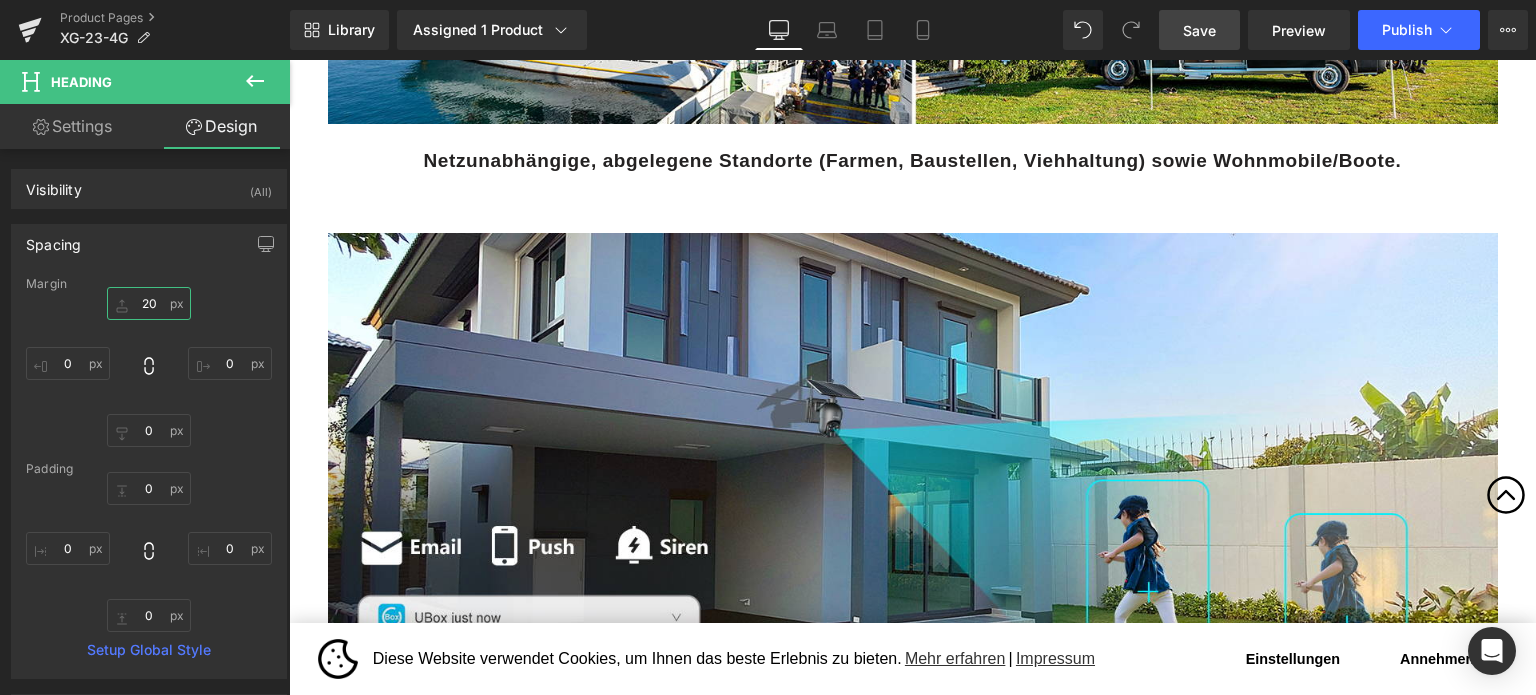 type on "20" 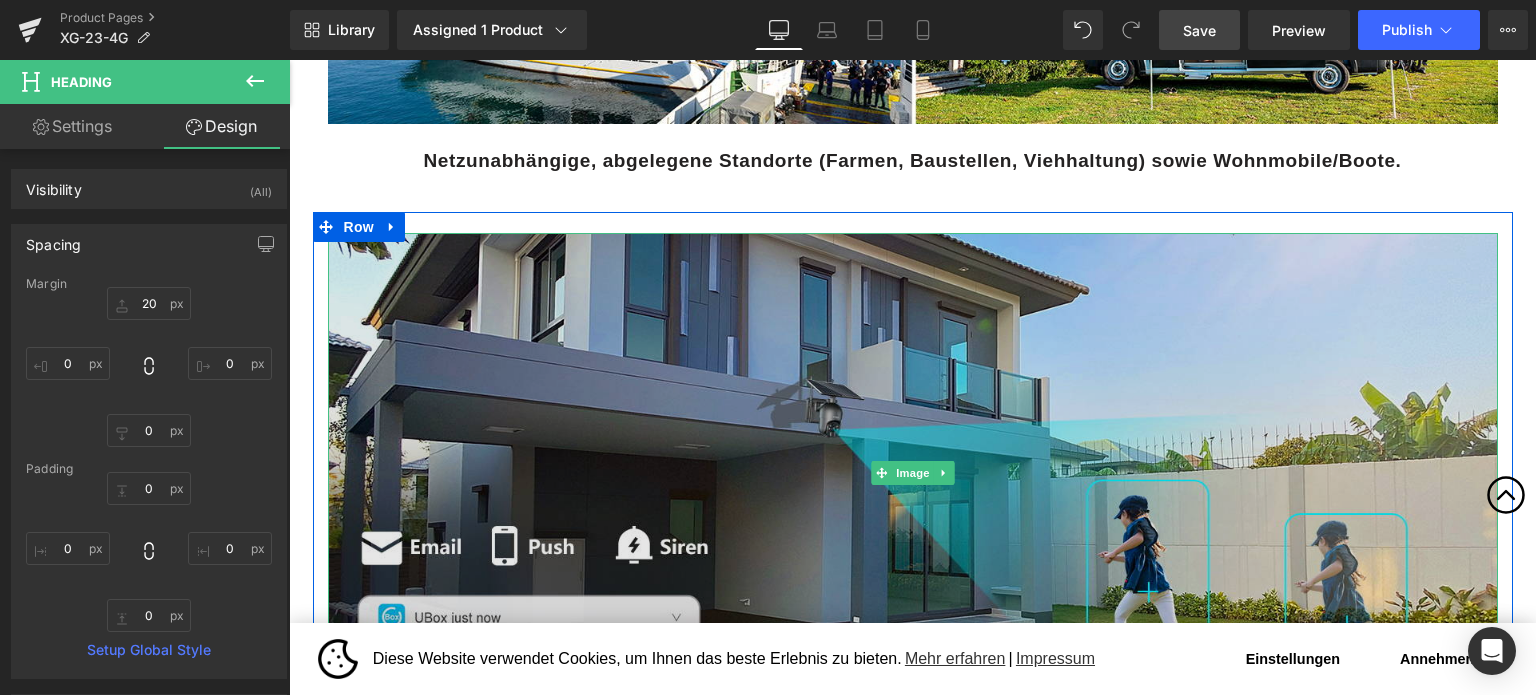 click at bounding box center (913, 473) 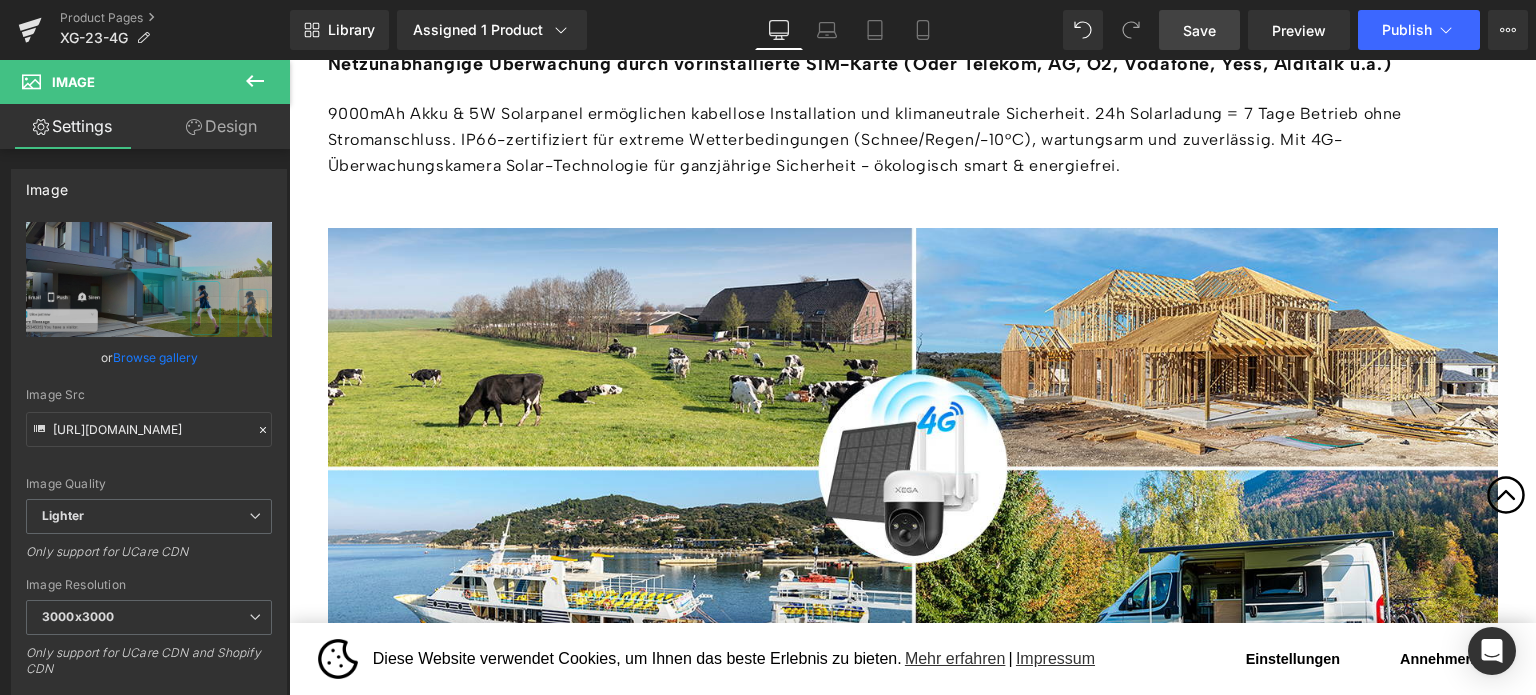 scroll, scrollTop: 1820, scrollLeft: 0, axis: vertical 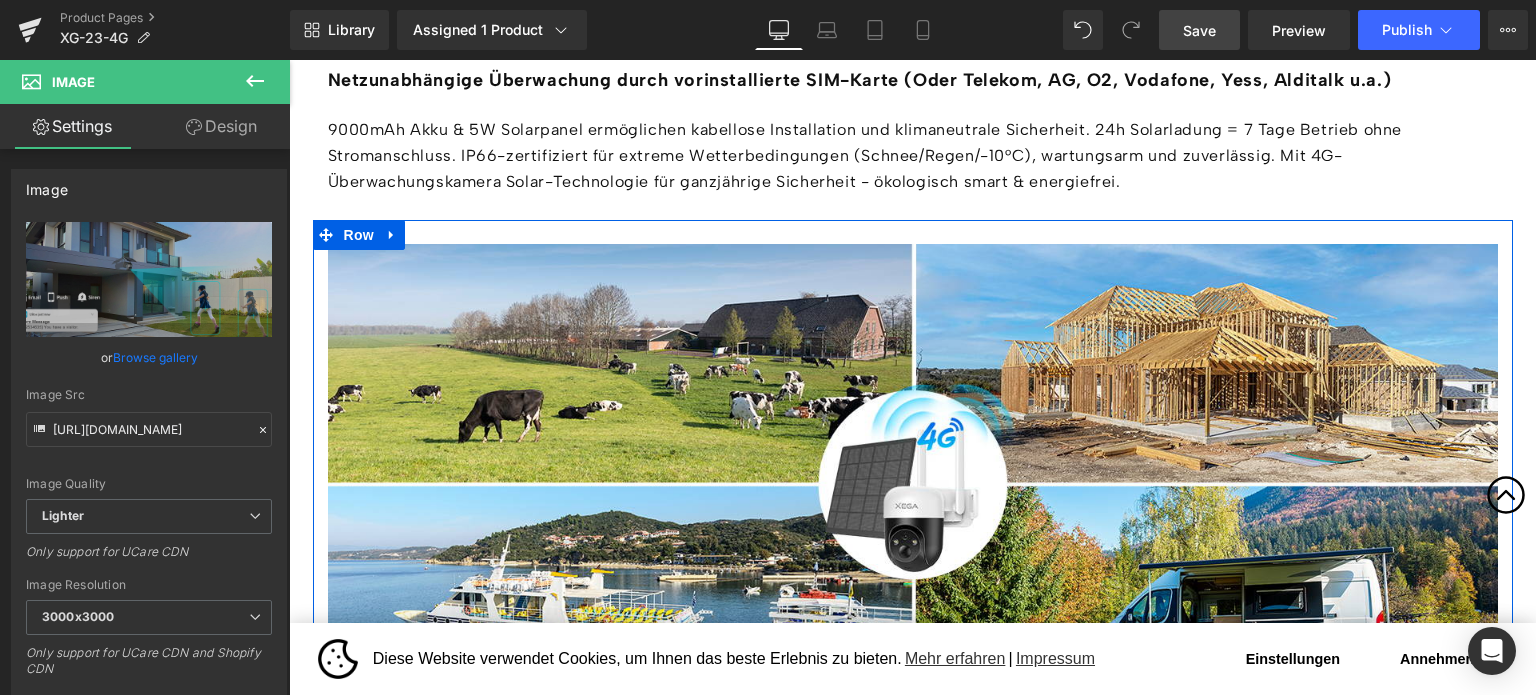 click at bounding box center [392, 235] 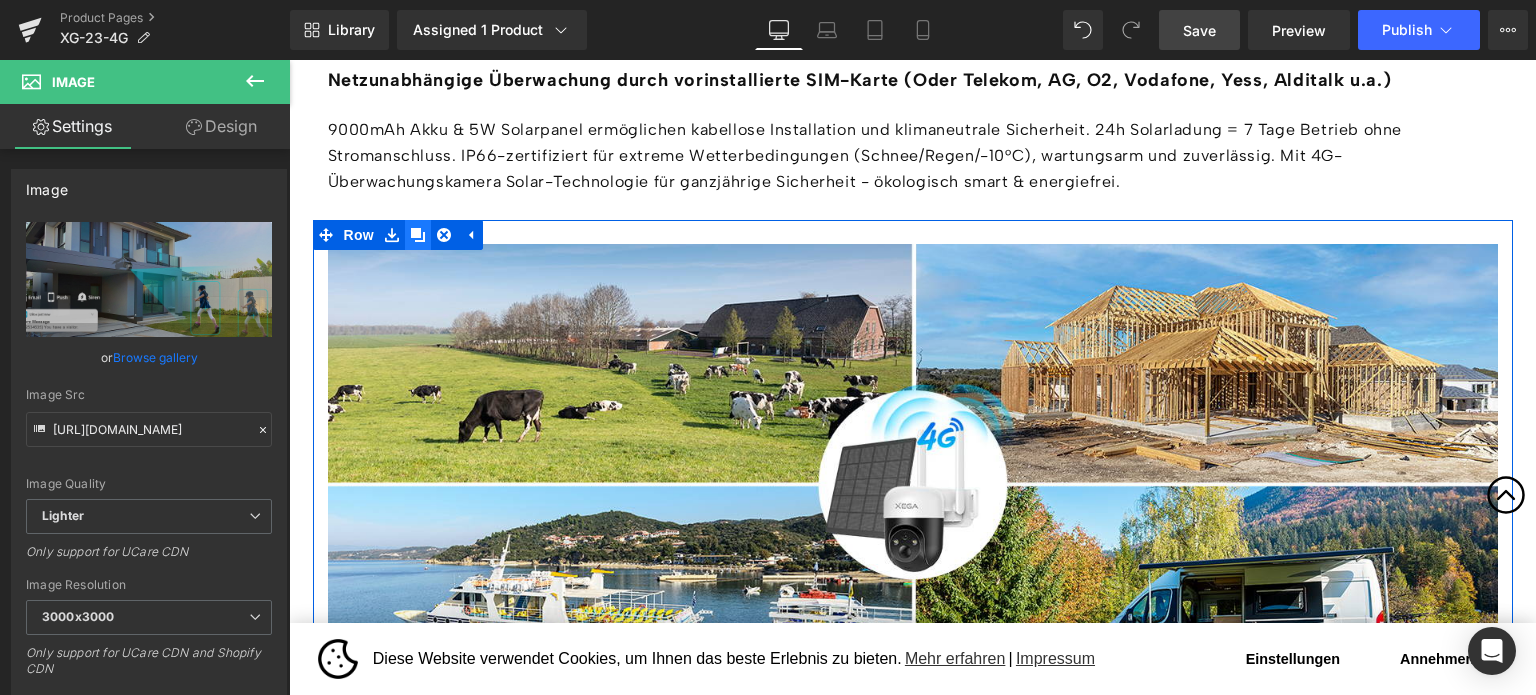 click 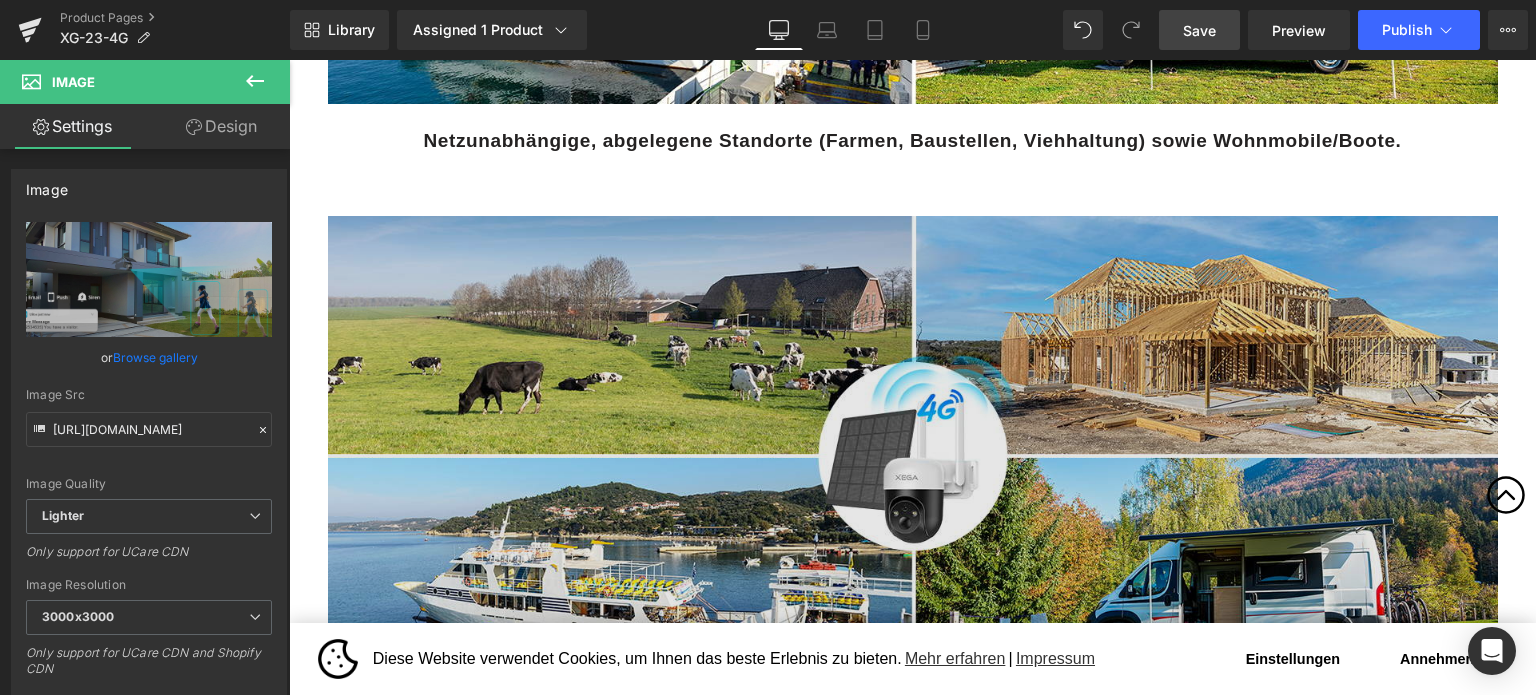 scroll, scrollTop: 2492, scrollLeft: 0, axis: vertical 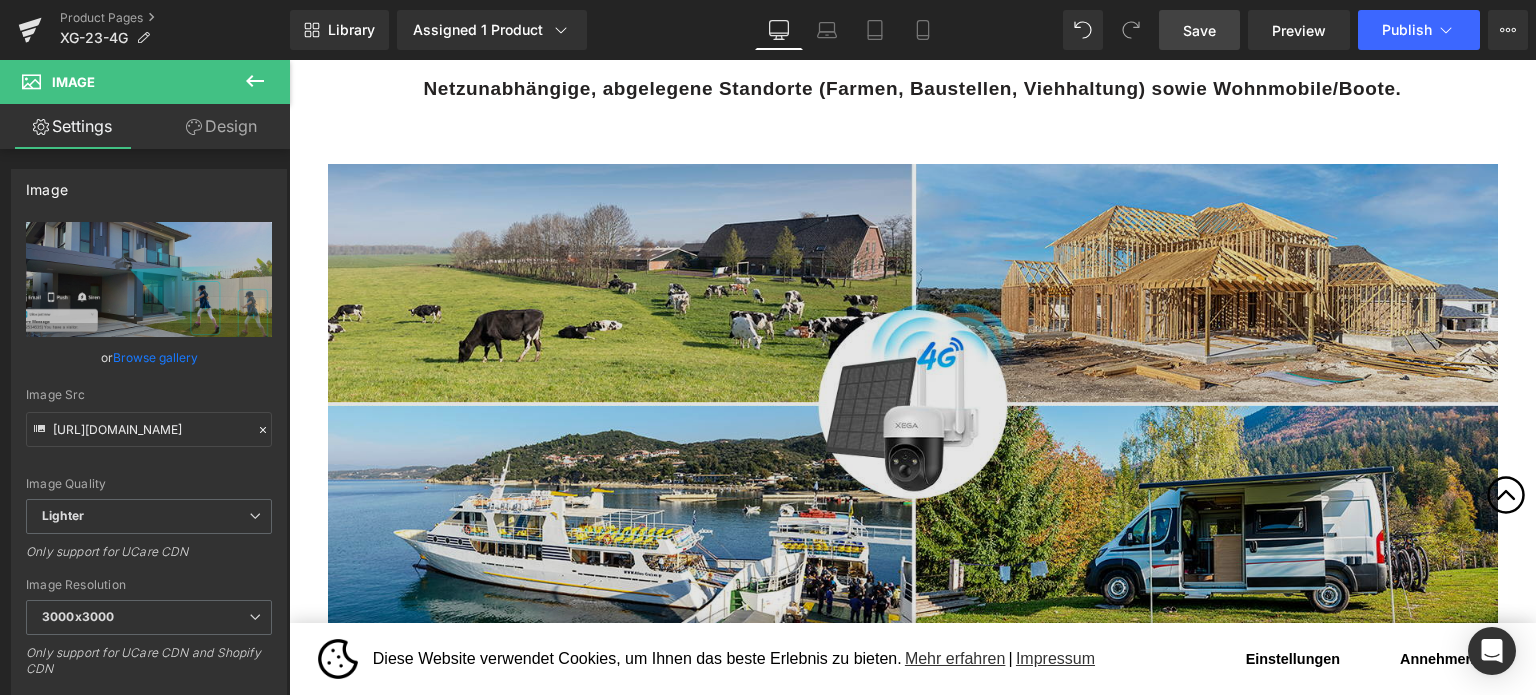 click at bounding box center [913, 402] 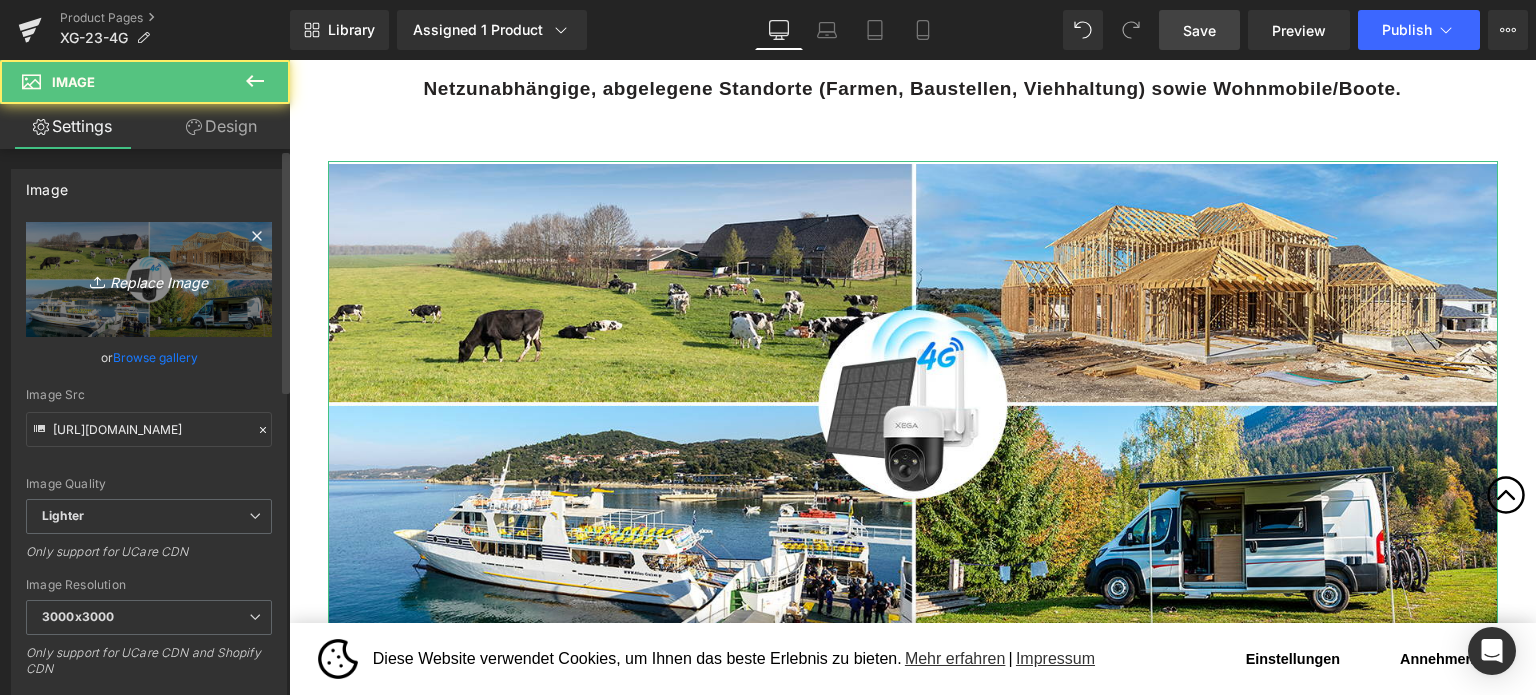 click on "Replace Image" at bounding box center [149, 279] 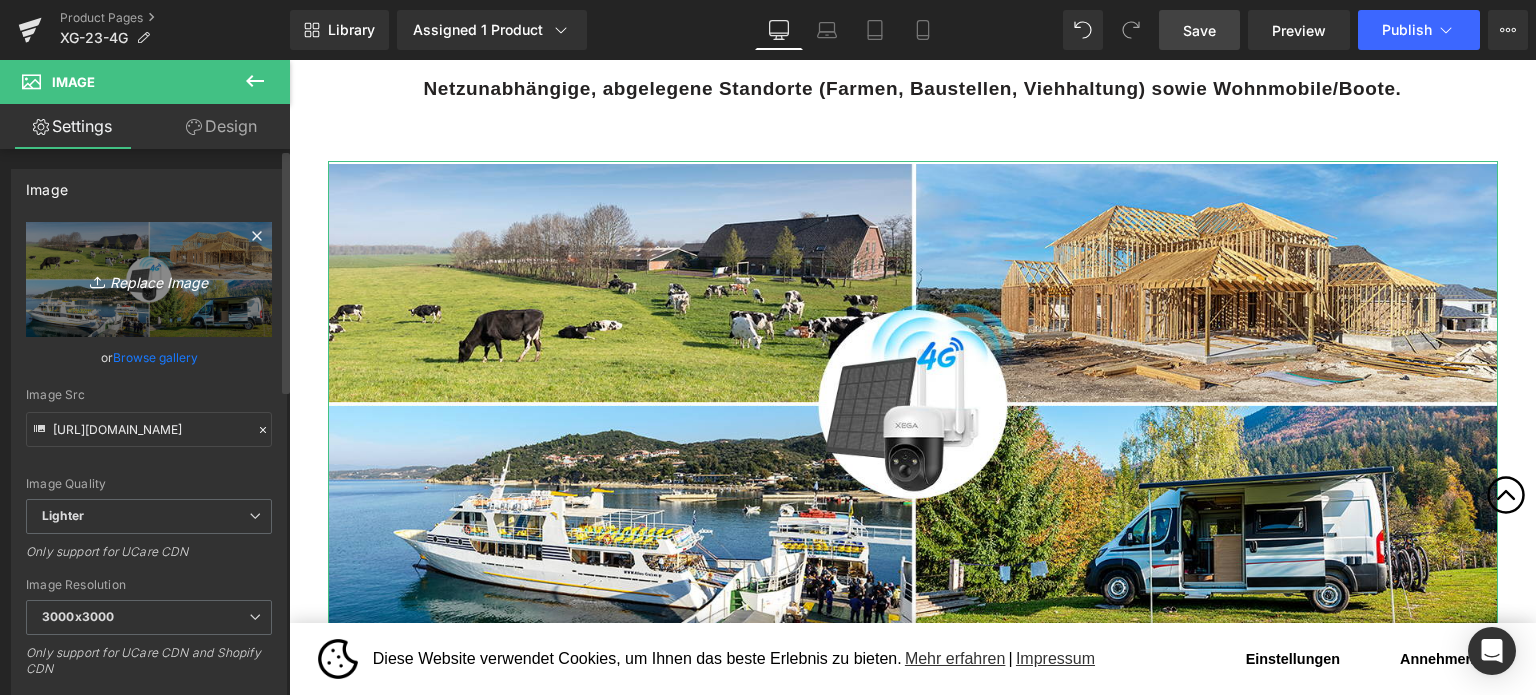 type on "C:\fakepath\2-3.jpg" 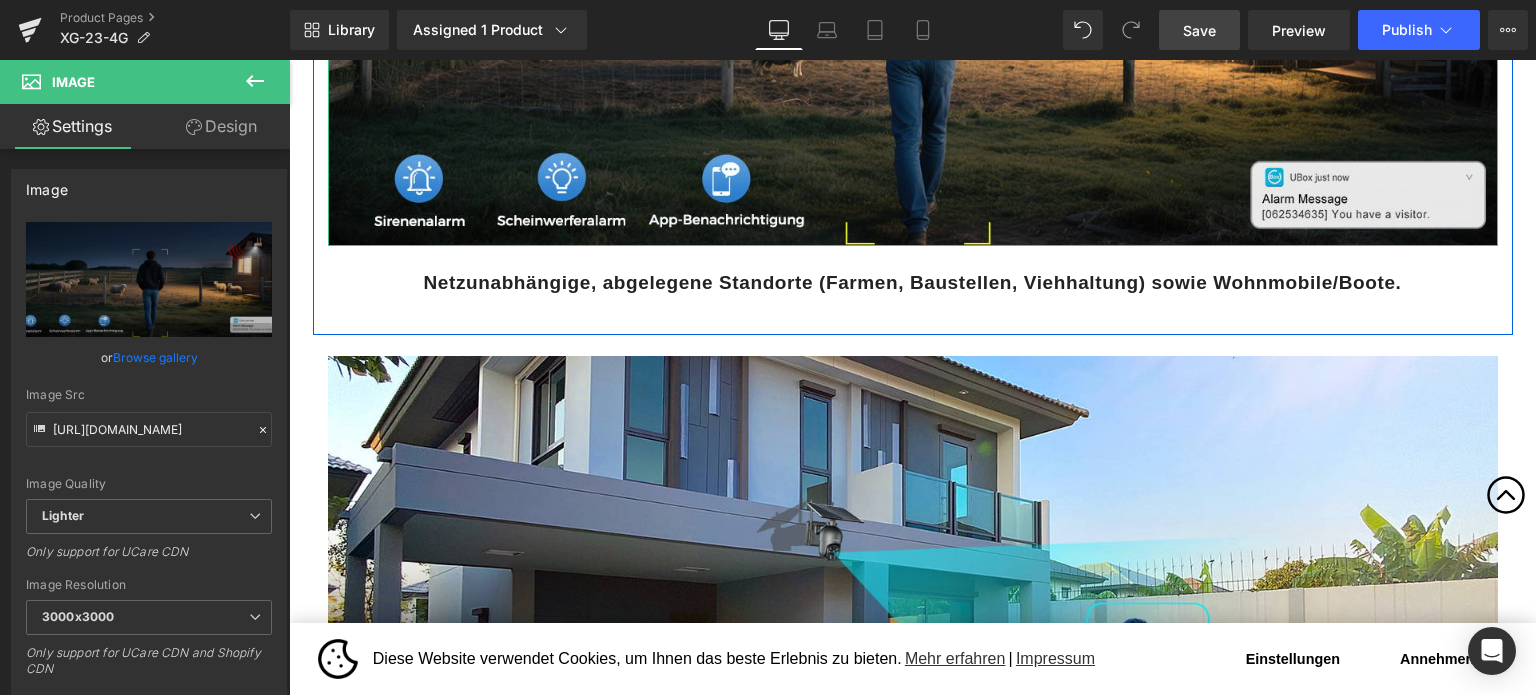 scroll, scrollTop: 2892, scrollLeft: 0, axis: vertical 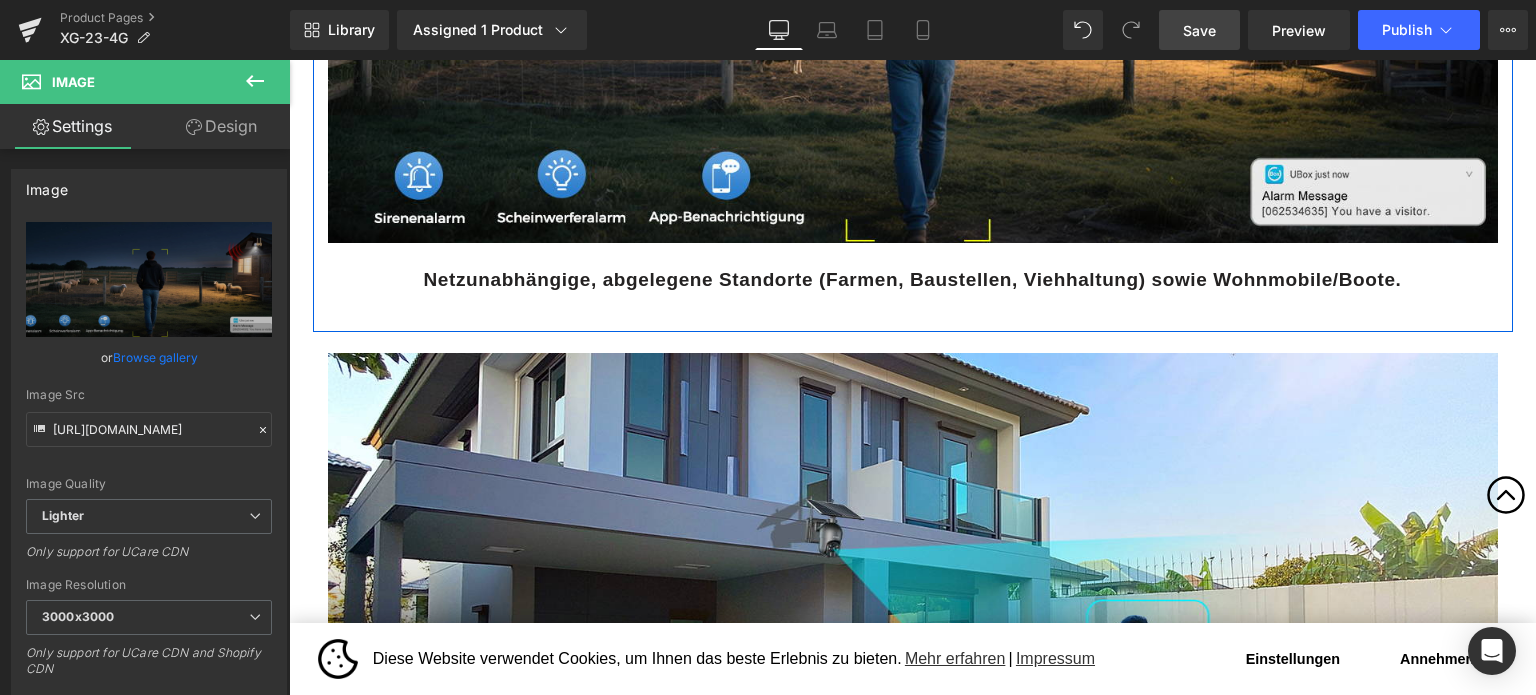 click on "Netzunabhängige, abgelegene Standorte (Farmen, Baustellen, Viehhaltung) sowie Wohnmobile/Boote." at bounding box center [913, 279] 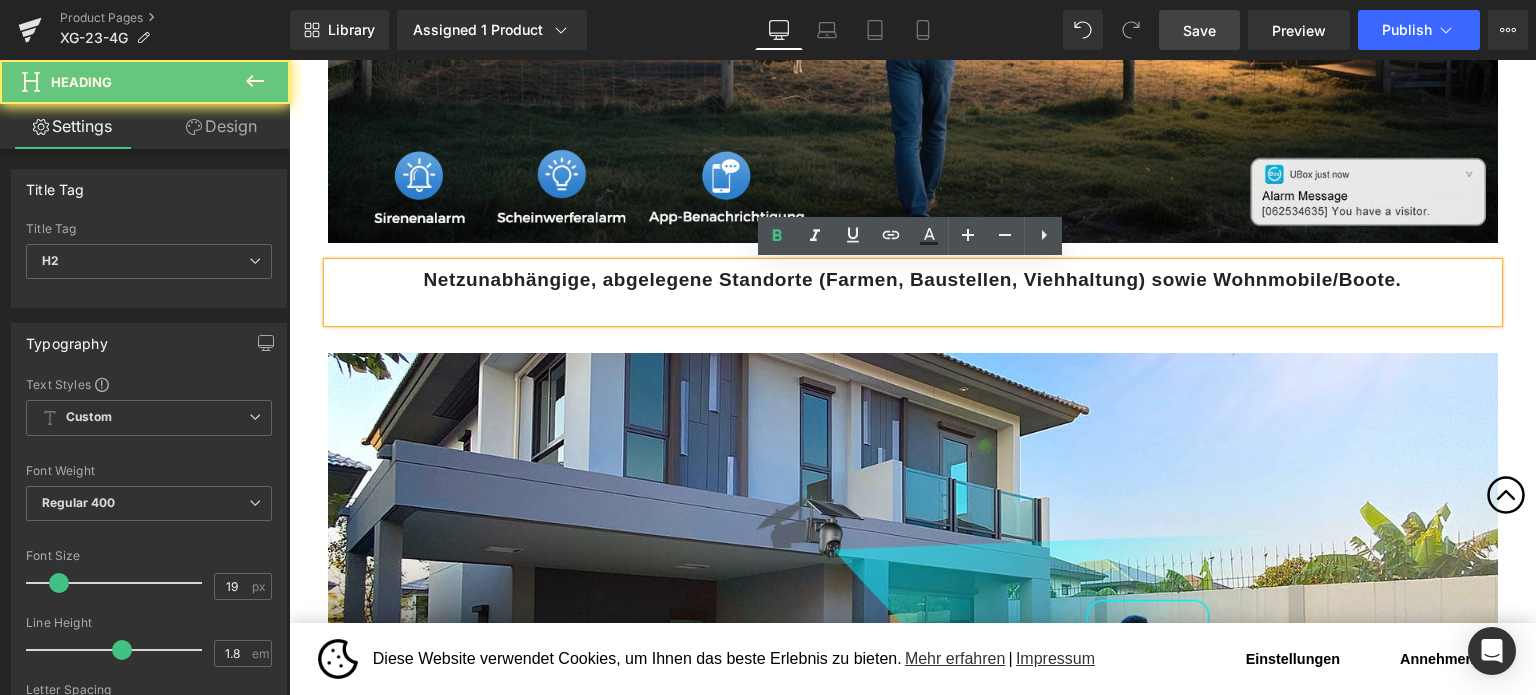 click on "Netzunabhängige, abgelegene Standorte (Farmen, Baustellen, Viehhaltung) sowie Wohnmobile/Boote." at bounding box center [913, 279] 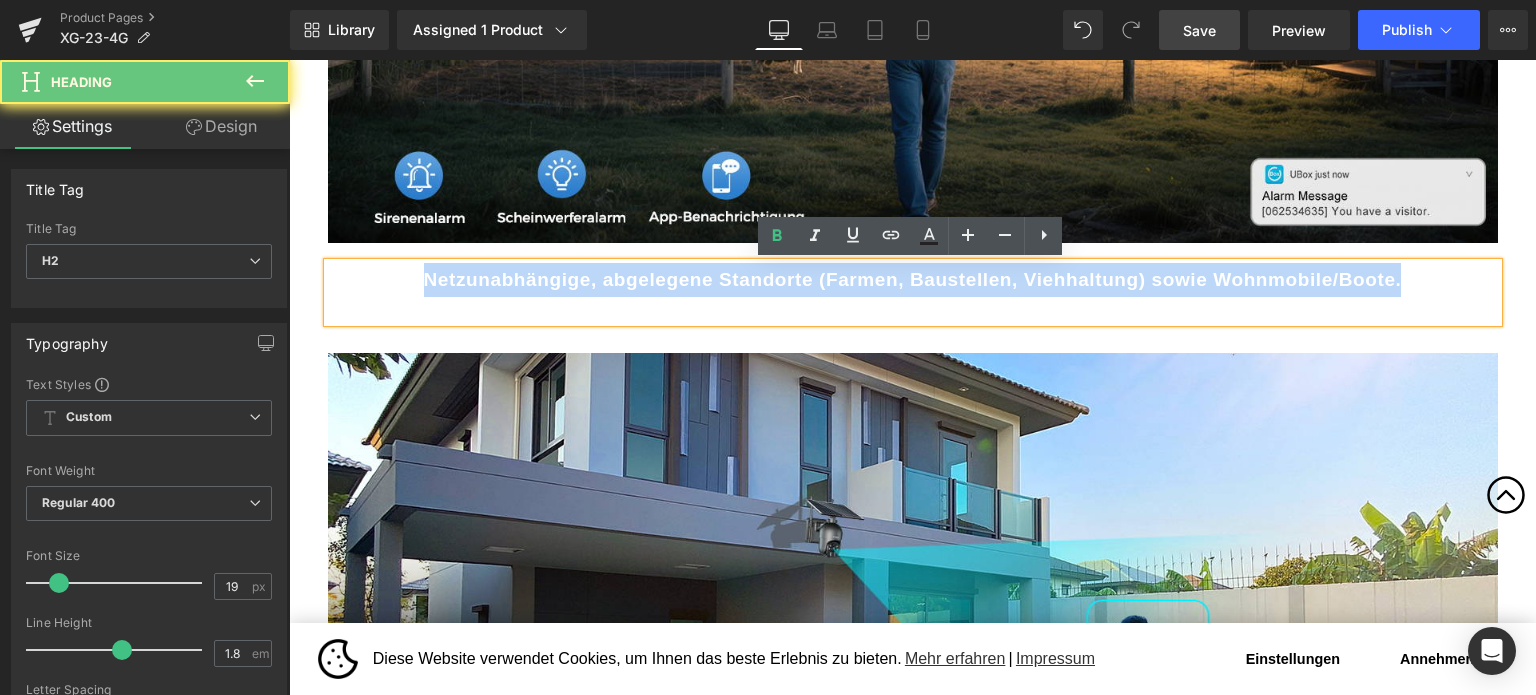 click on "Netzunabhängige, abgelegene Standorte (Farmen, Baustellen, Viehhaltung) sowie Wohnmobile/Boote." at bounding box center [913, 279] 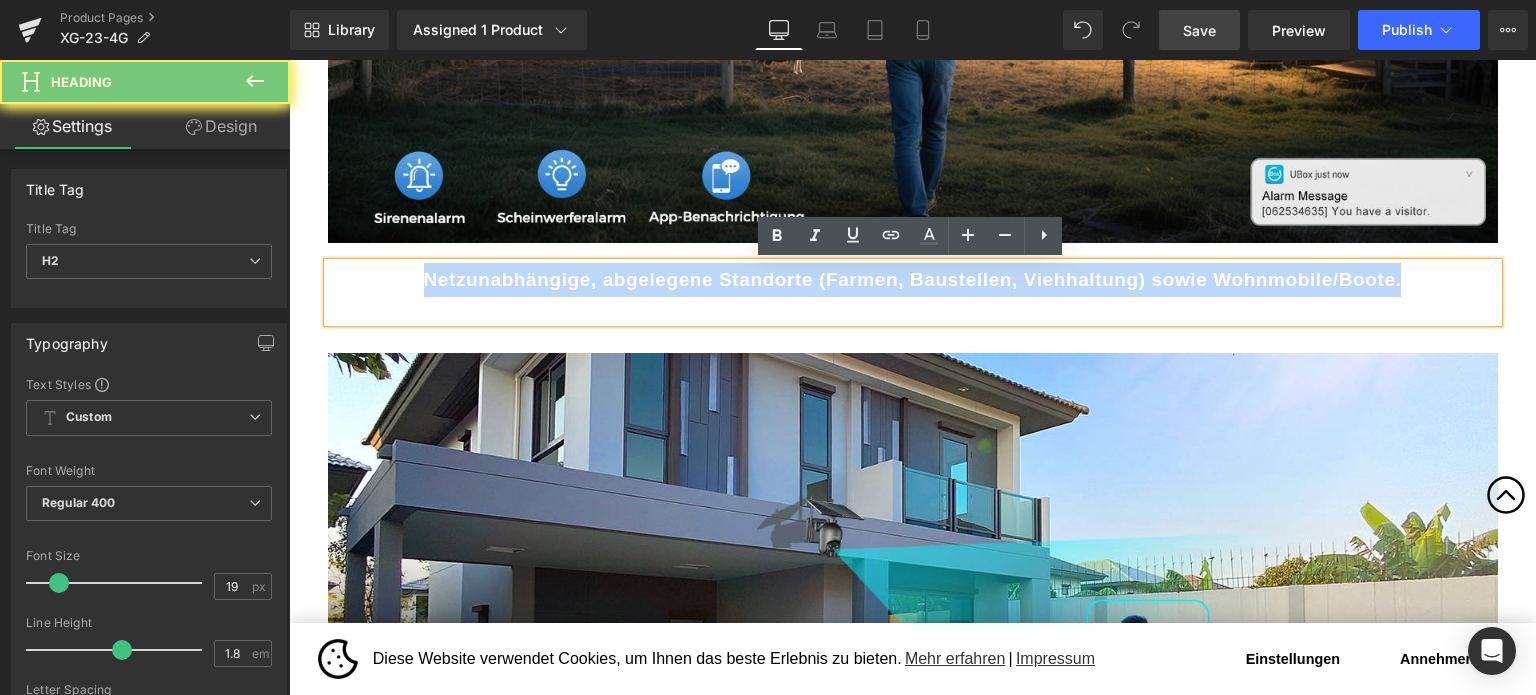 paste 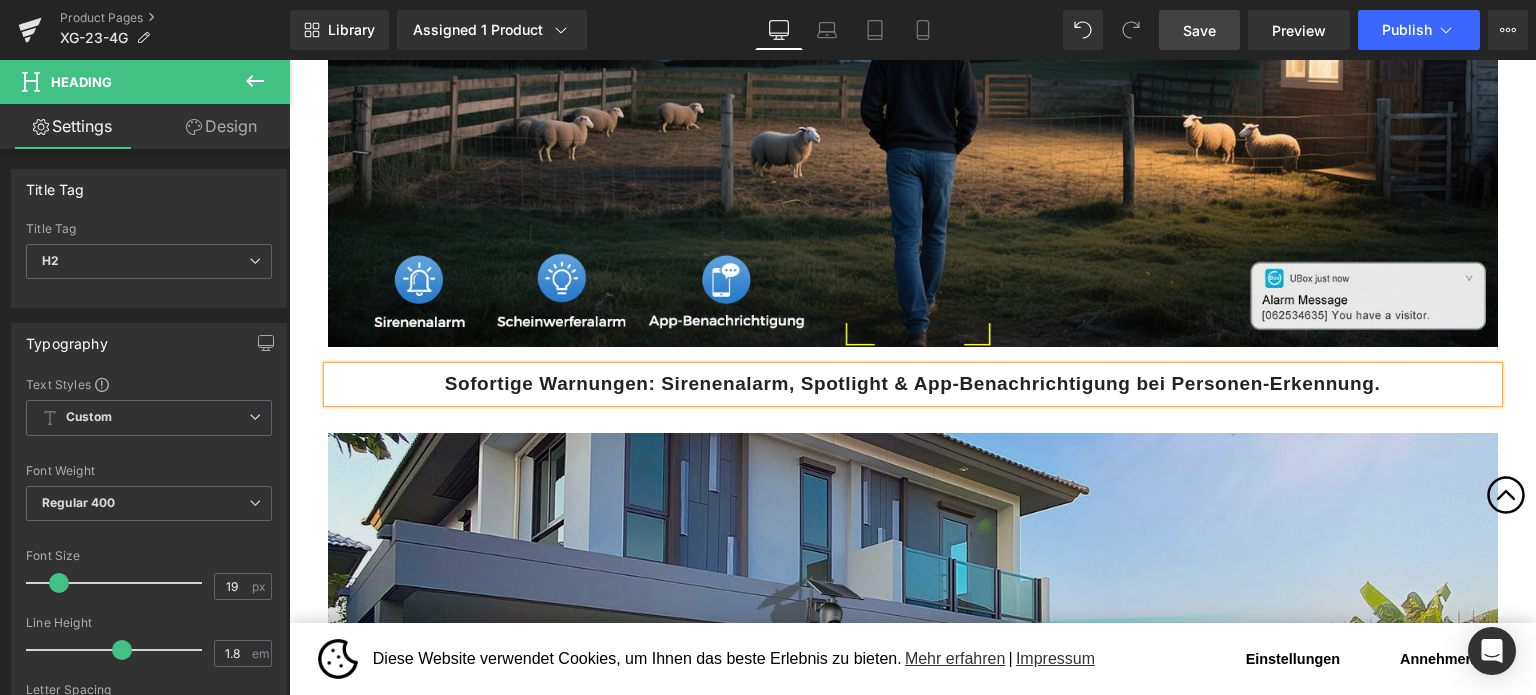 scroll, scrollTop: 2792, scrollLeft: 0, axis: vertical 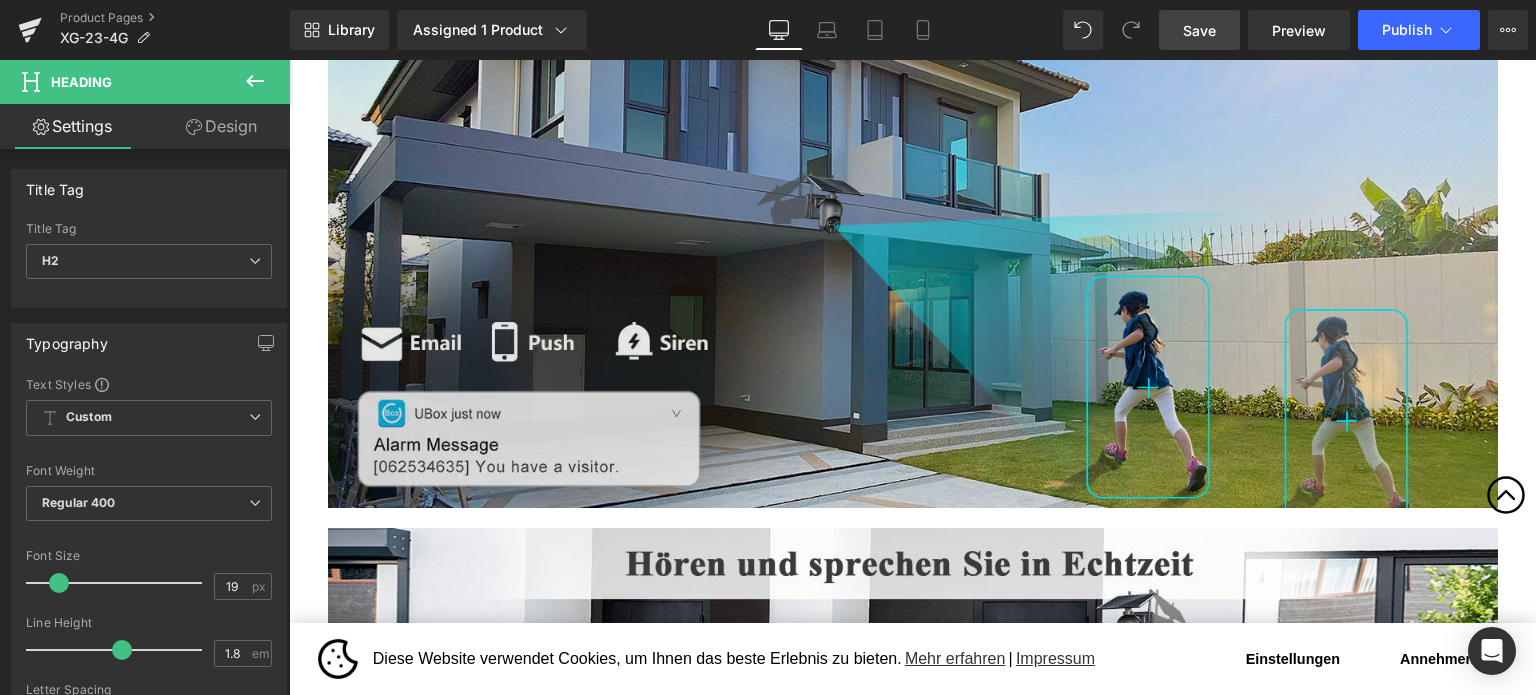 click at bounding box center (913, 269) 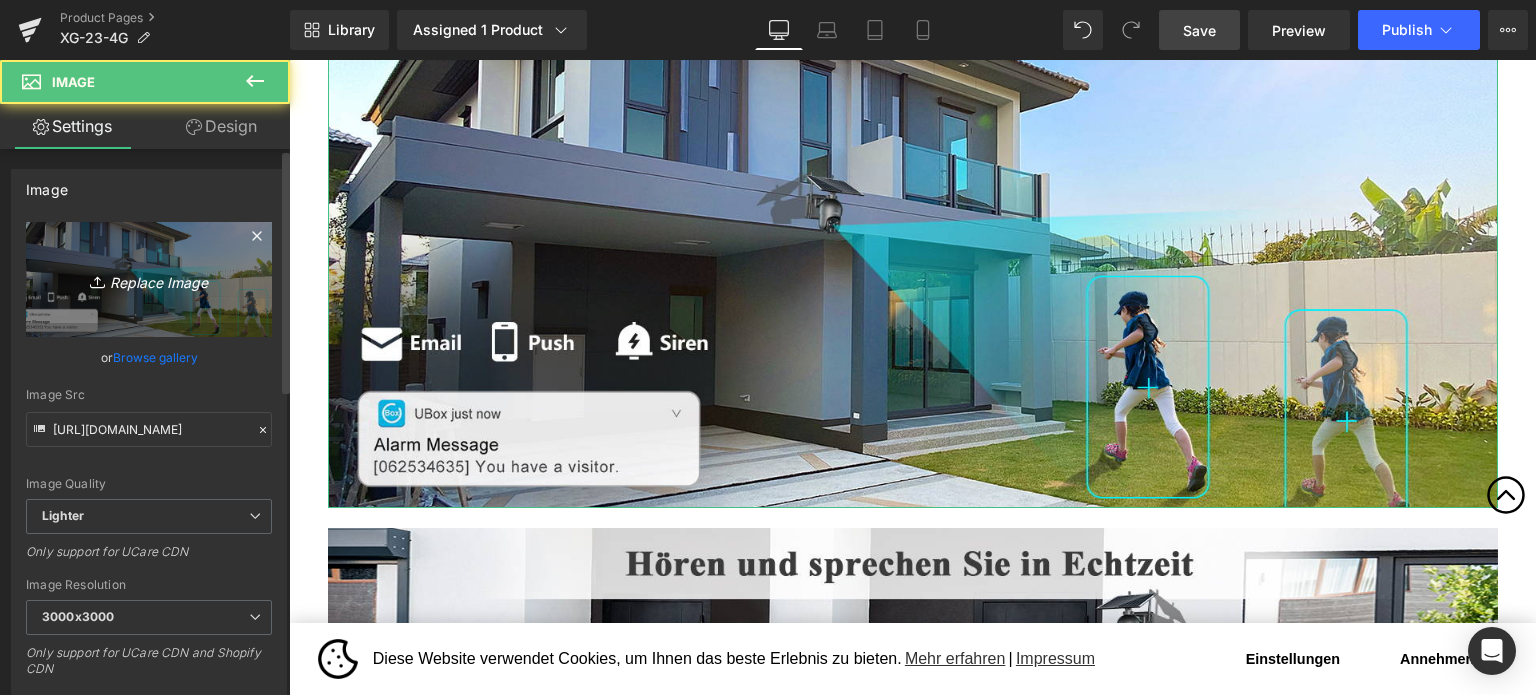 click on "Replace Image" at bounding box center (149, 279) 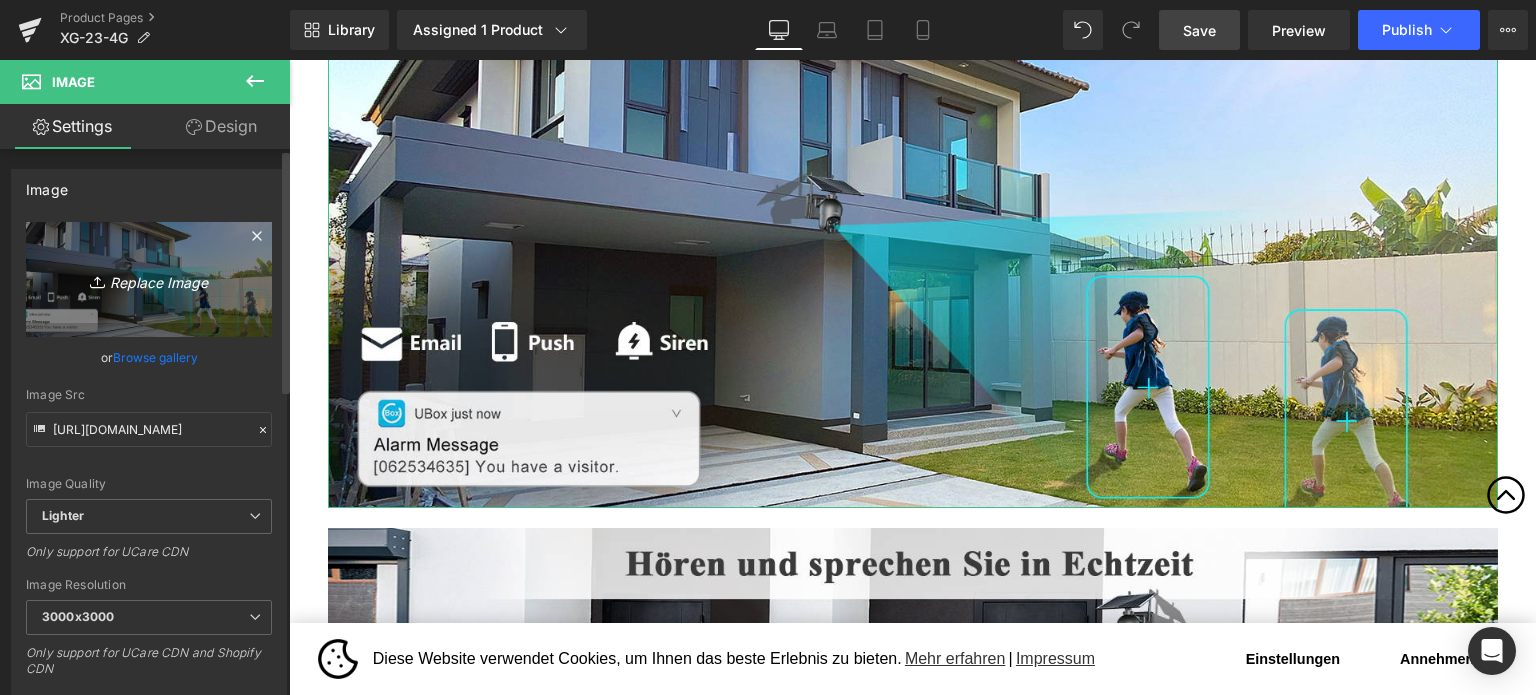 type on "C:\fakepath\2-4.jpg" 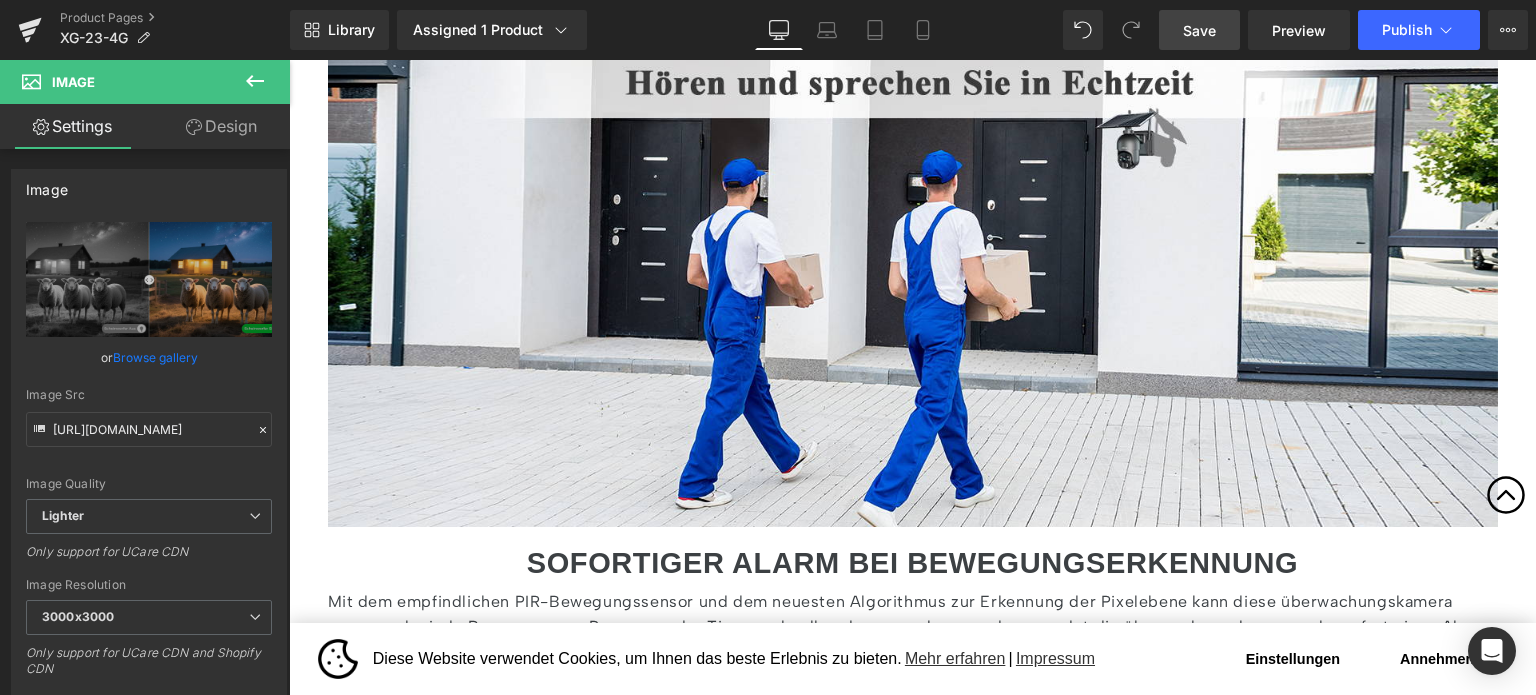 scroll, scrollTop: 3692, scrollLeft: 0, axis: vertical 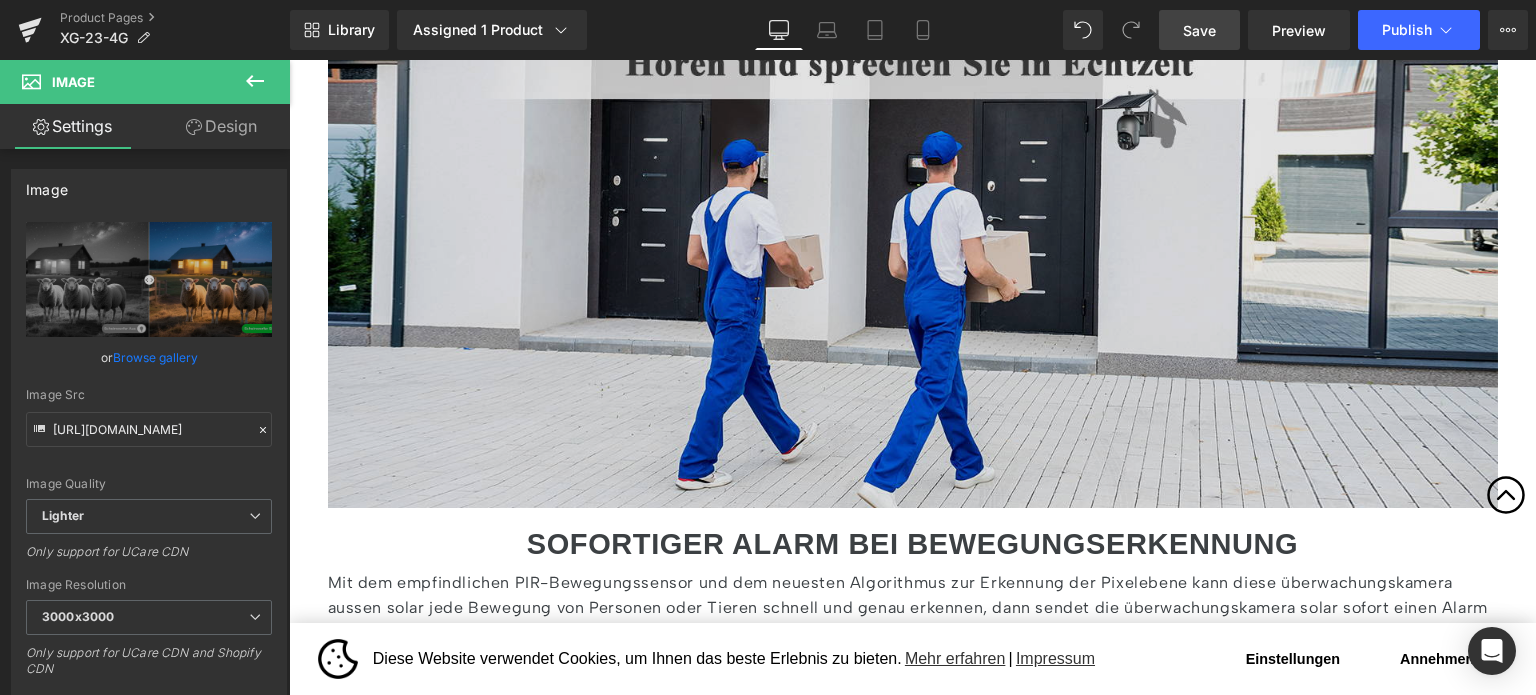 click at bounding box center (913, 268) 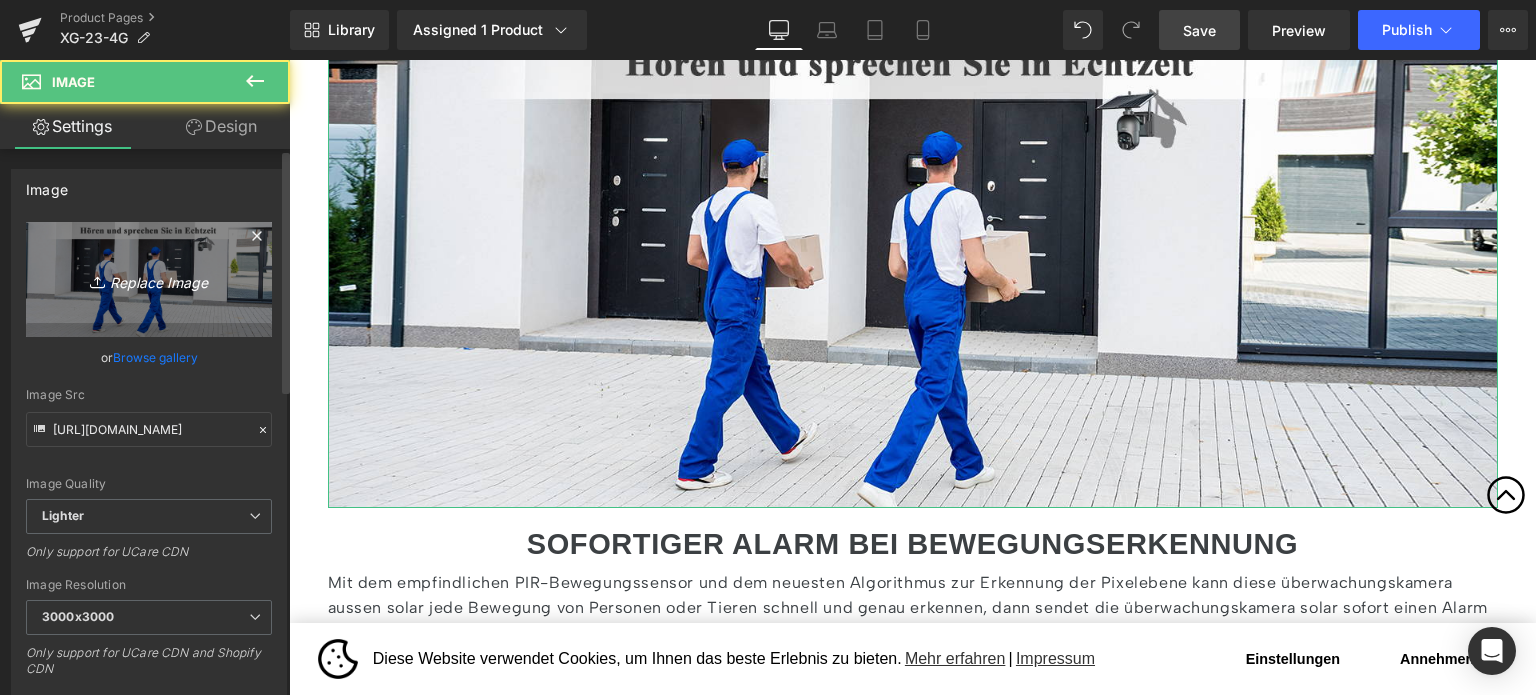 click on "Replace Image" at bounding box center (149, 279) 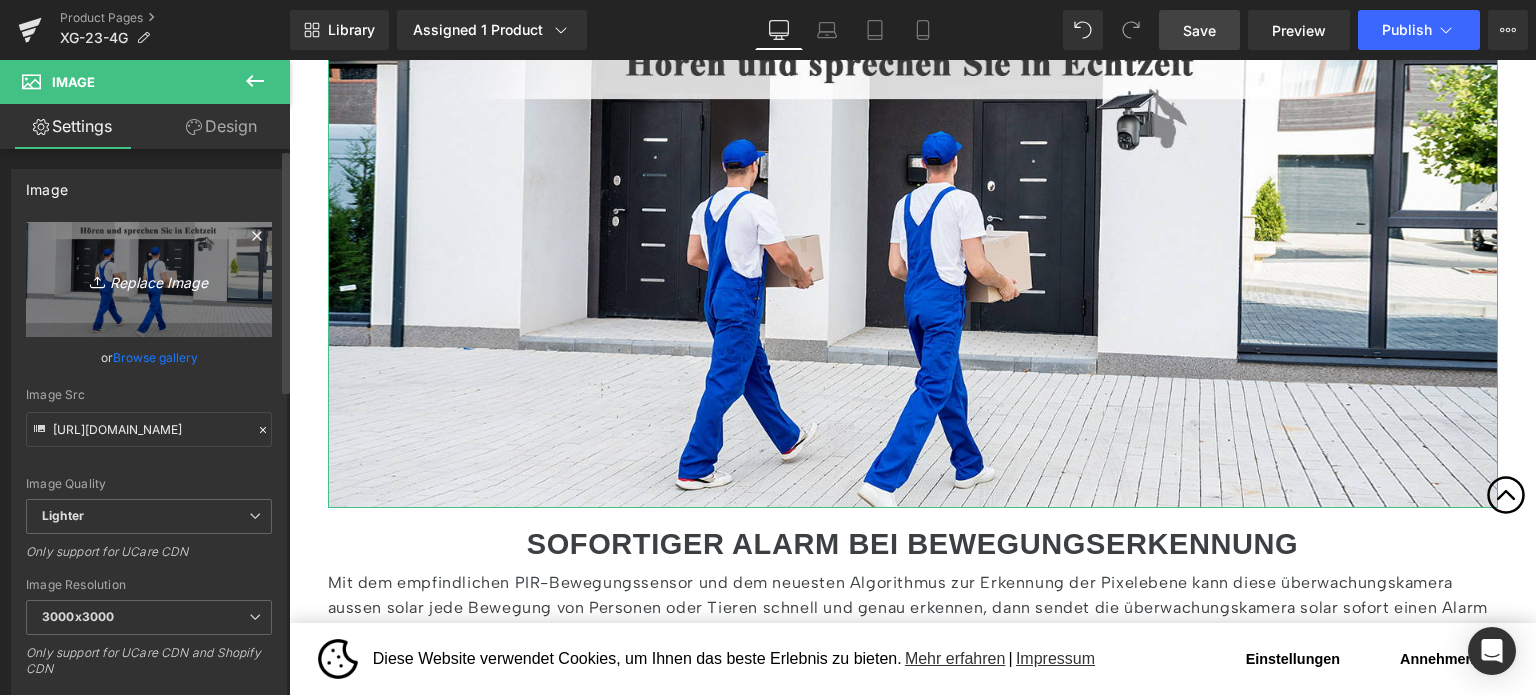 type on "C:\fakepath\2-5.jpg" 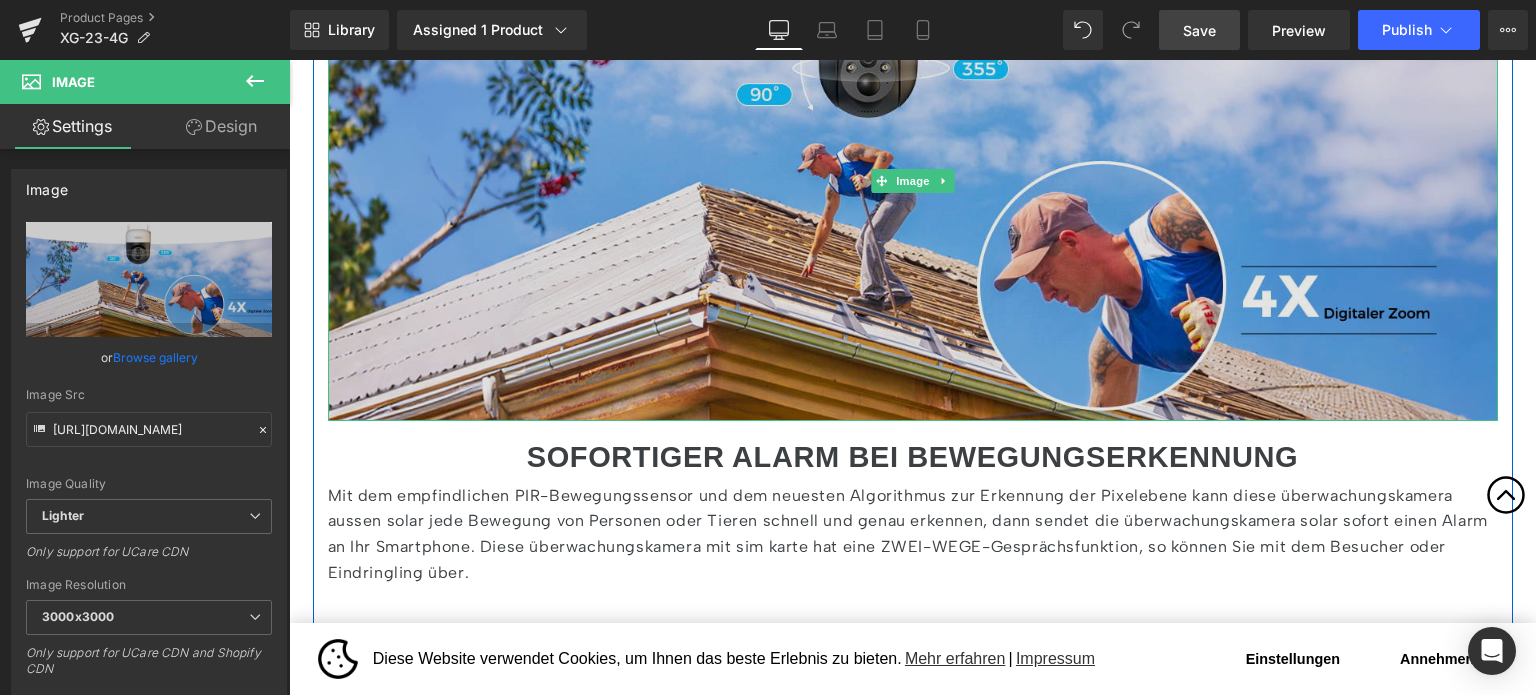 scroll, scrollTop: 3792, scrollLeft: 0, axis: vertical 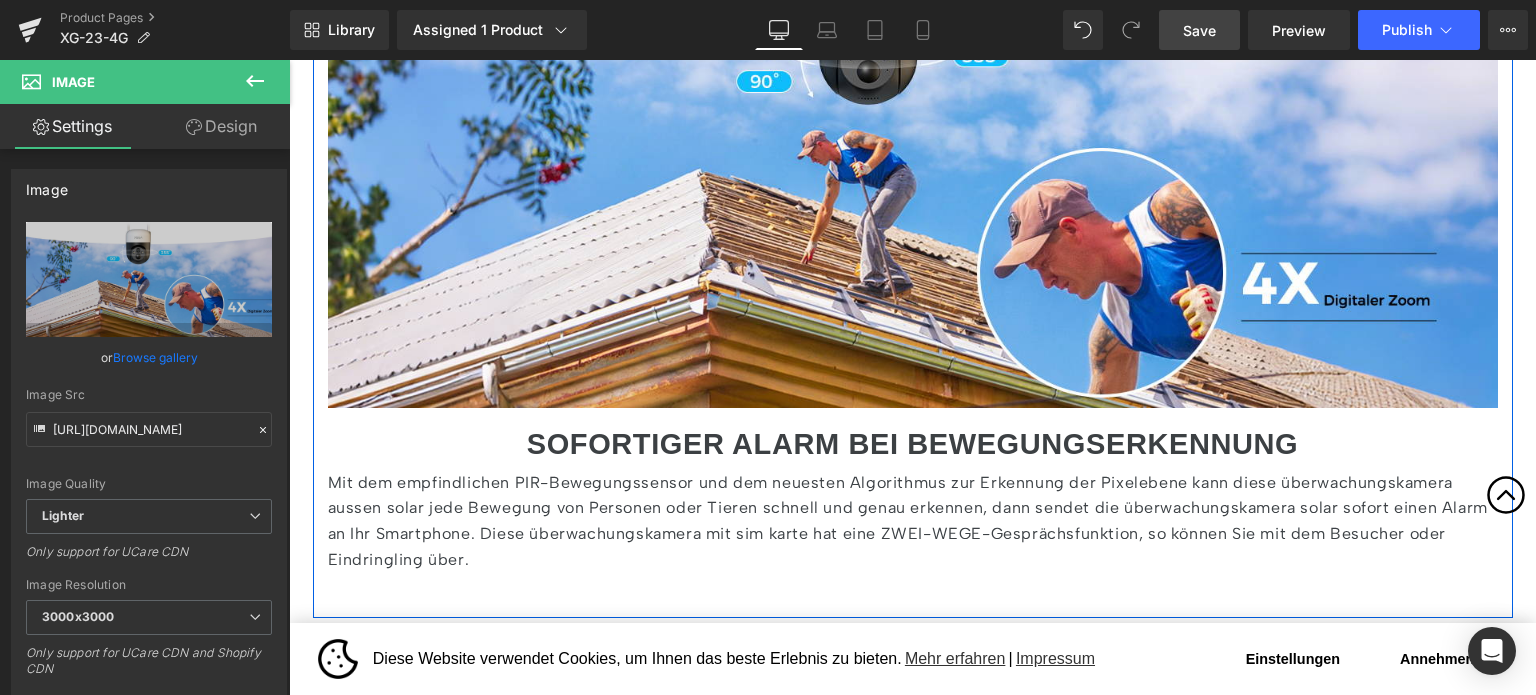 click on "SOFORTIGER ALARM BEI BEWEGUNGSERKENNUNG" at bounding box center (913, 444) 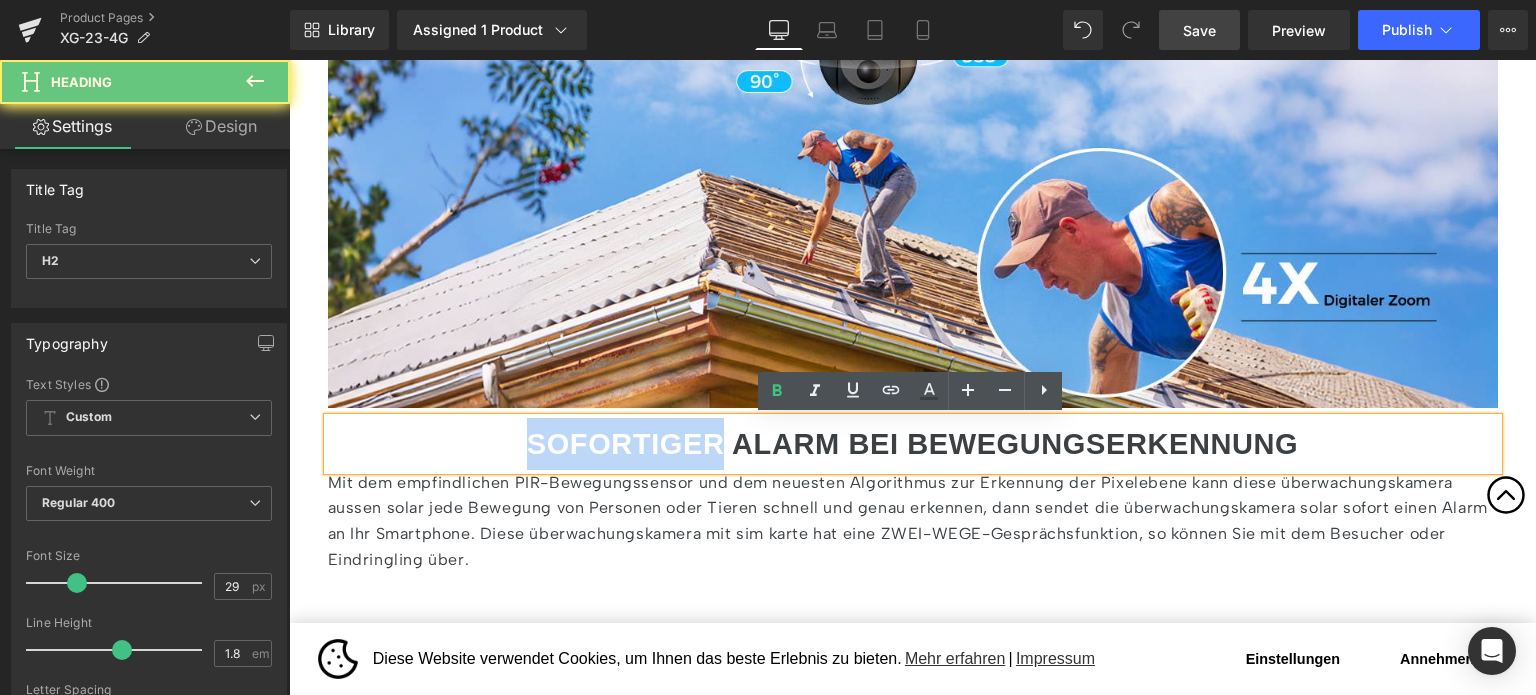 click on "SOFORTIGER ALARM BEI BEWEGUNGSERKENNUNG" at bounding box center (913, 444) 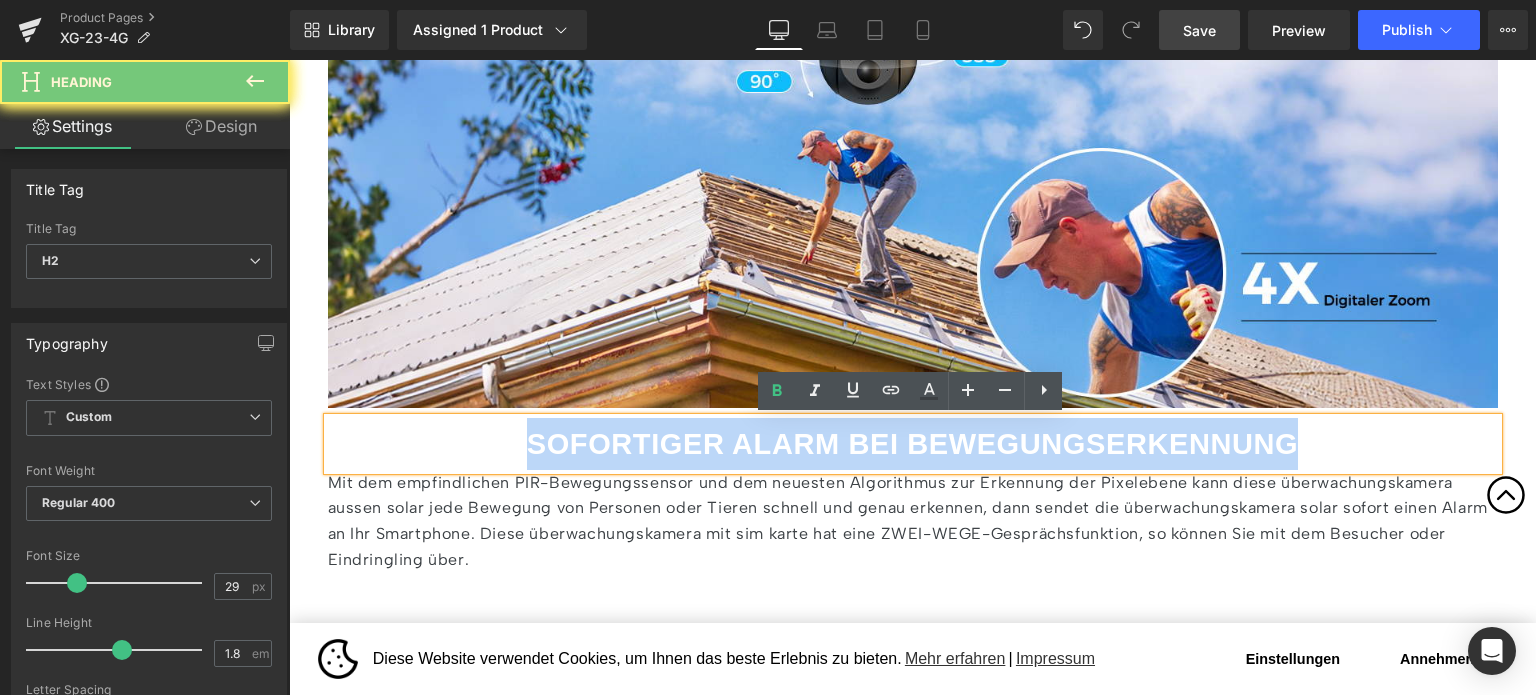 click on "SOFORTIGER ALARM BEI BEWEGUNGSERKENNUNG" at bounding box center [913, 444] 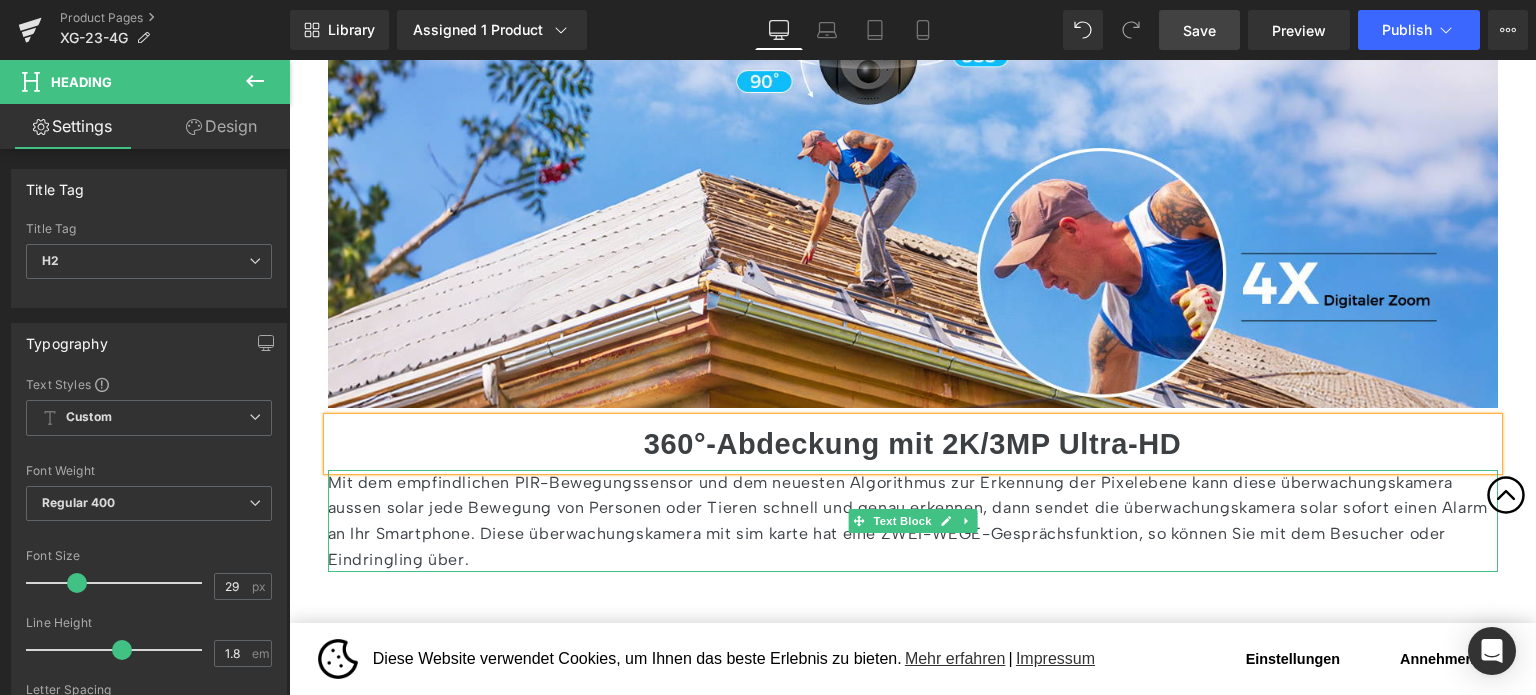 click on "Mit dem empfindlichen PIR-Bewegungssensor und dem neuesten Algorithmus zur Erkennung der Pixelebene kann diese überwachungskamera aussen solar jede Bewegung von Personen oder Tieren schnell und genau erkennen, dann sendet die überwachungskamera solar sofort einen Alarm an Ihr Smartphone. Diese überwachungskamera mit sim karte hat eine ZWEI-WEGE-Gesprächsfunktion, so können Sie mit dem Besucher oder Eindringling über." at bounding box center [913, 521] 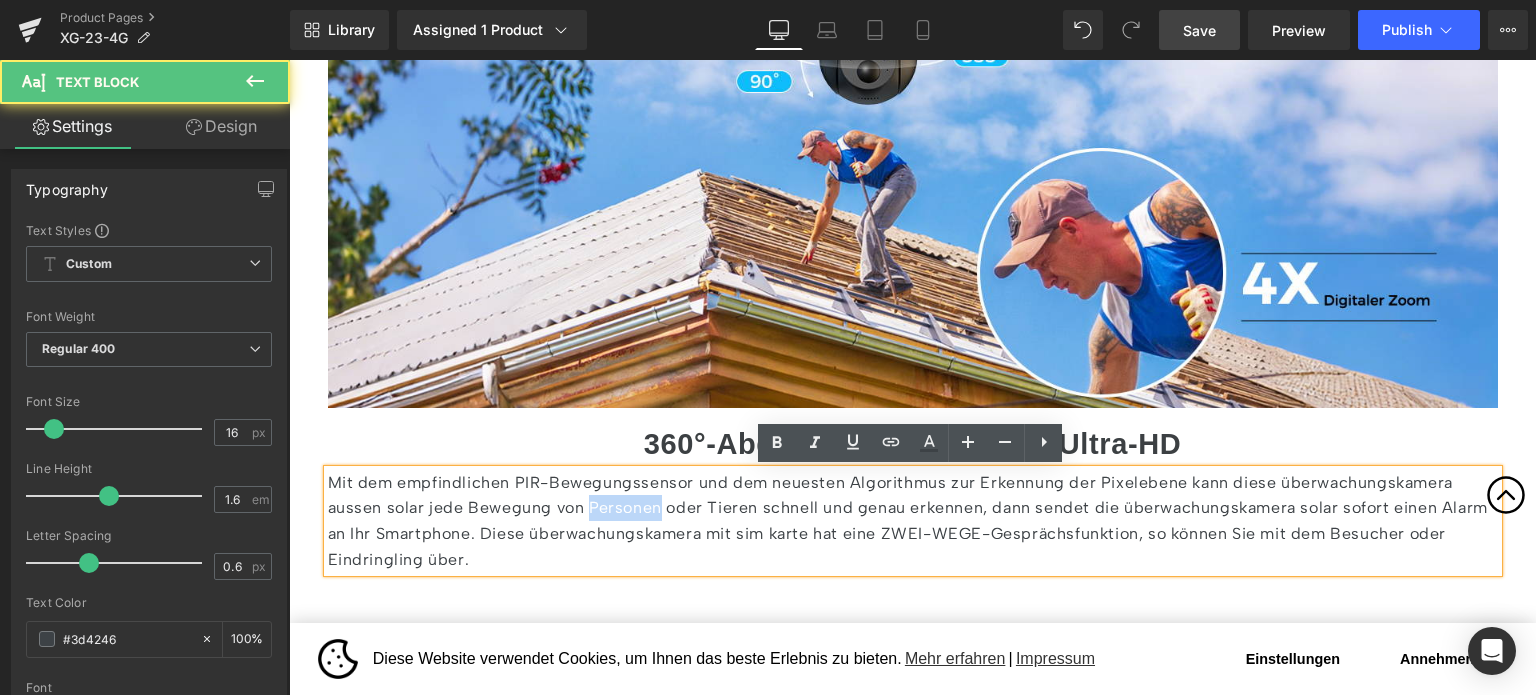 click on "Mit dem empfindlichen PIR-Bewegungssensor und dem neuesten Algorithmus zur Erkennung der Pixelebene kann diese überwachungskamera aussen solar jede Bewegung von Personen oder Tieren schnell und genau erkennen, dann sendet die überwachungskamera solar sofort einen Alarm an Ihr Smartphone. Diese überwachungskamera mit sim karte hat eine ZWEI-WEGE-Gesprächsfunktion, so können Sie mit dem Besucher oder Eindringling über." at bounding box center (913, 521) 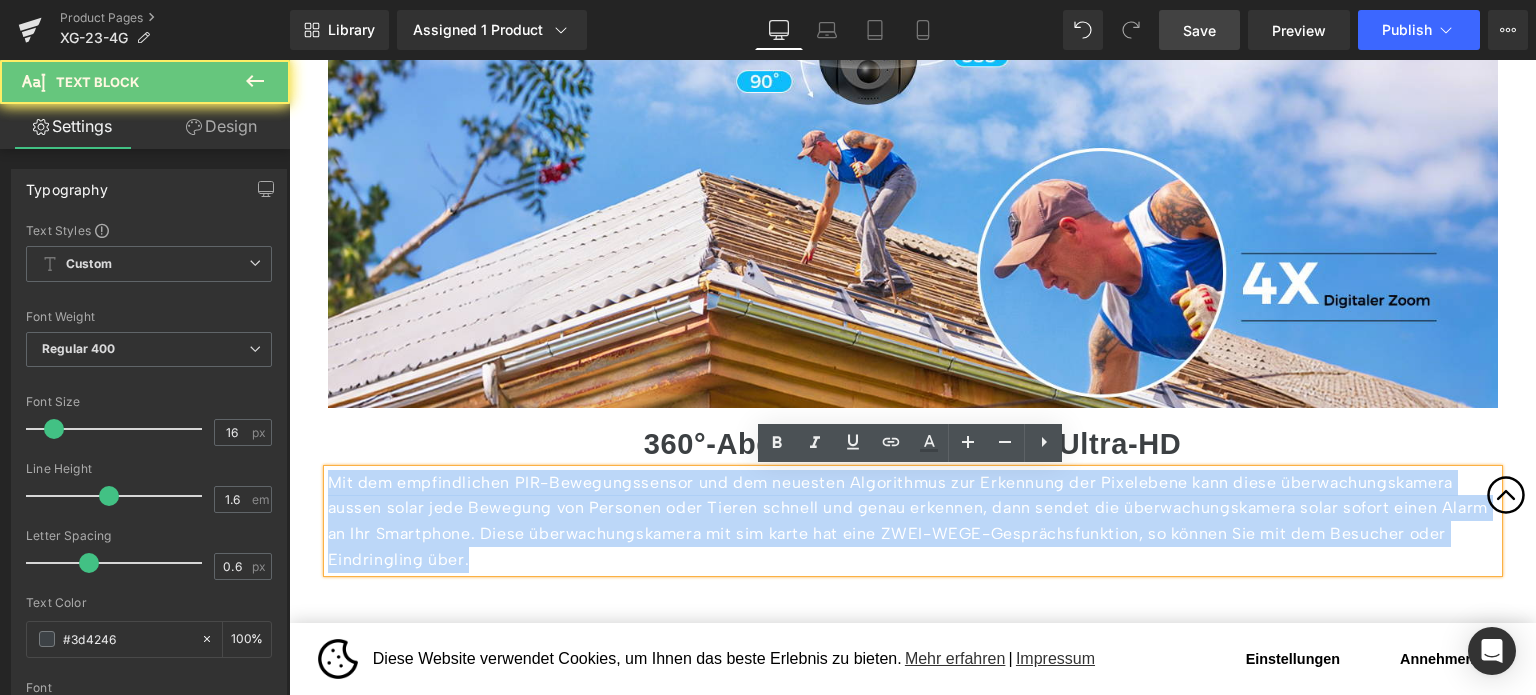 paste 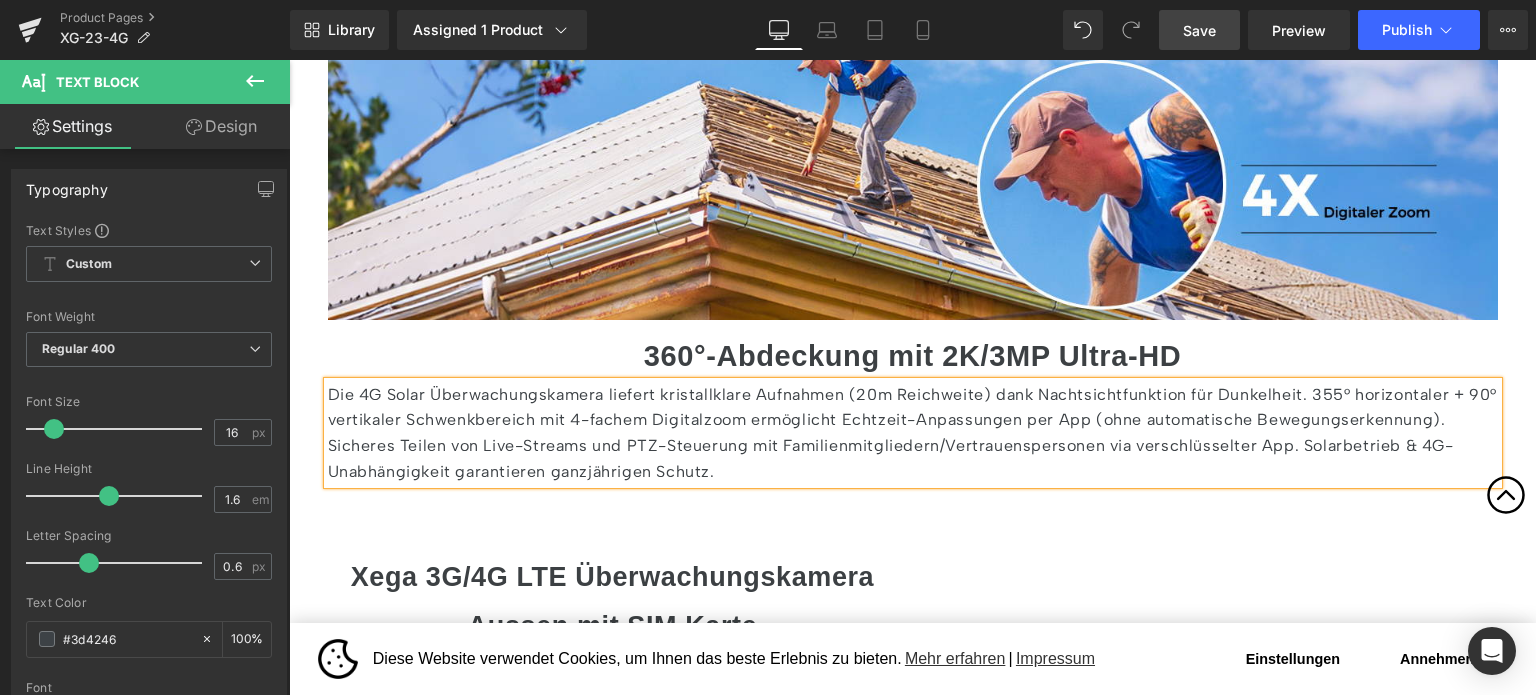 scroll, scrollTop: 3992, scrollLeft: 0, axis: vertical 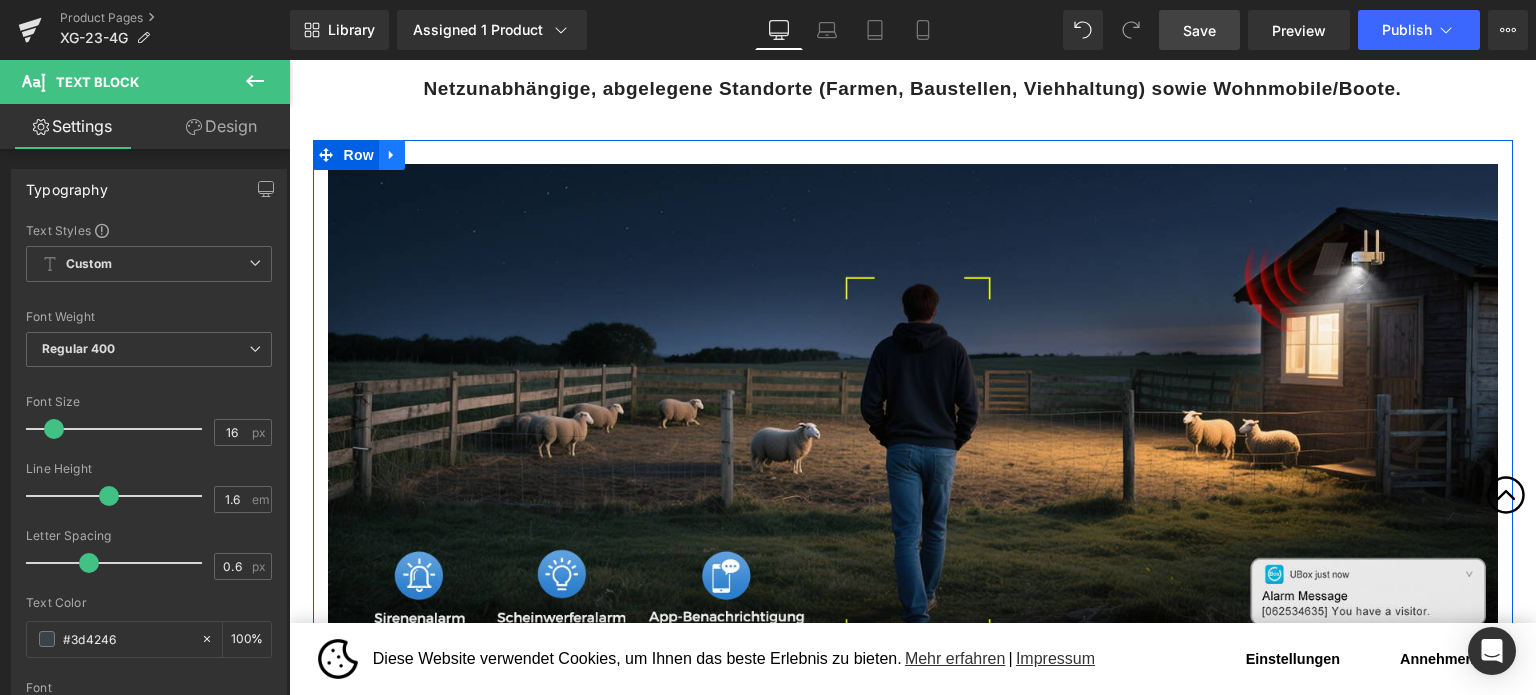 click 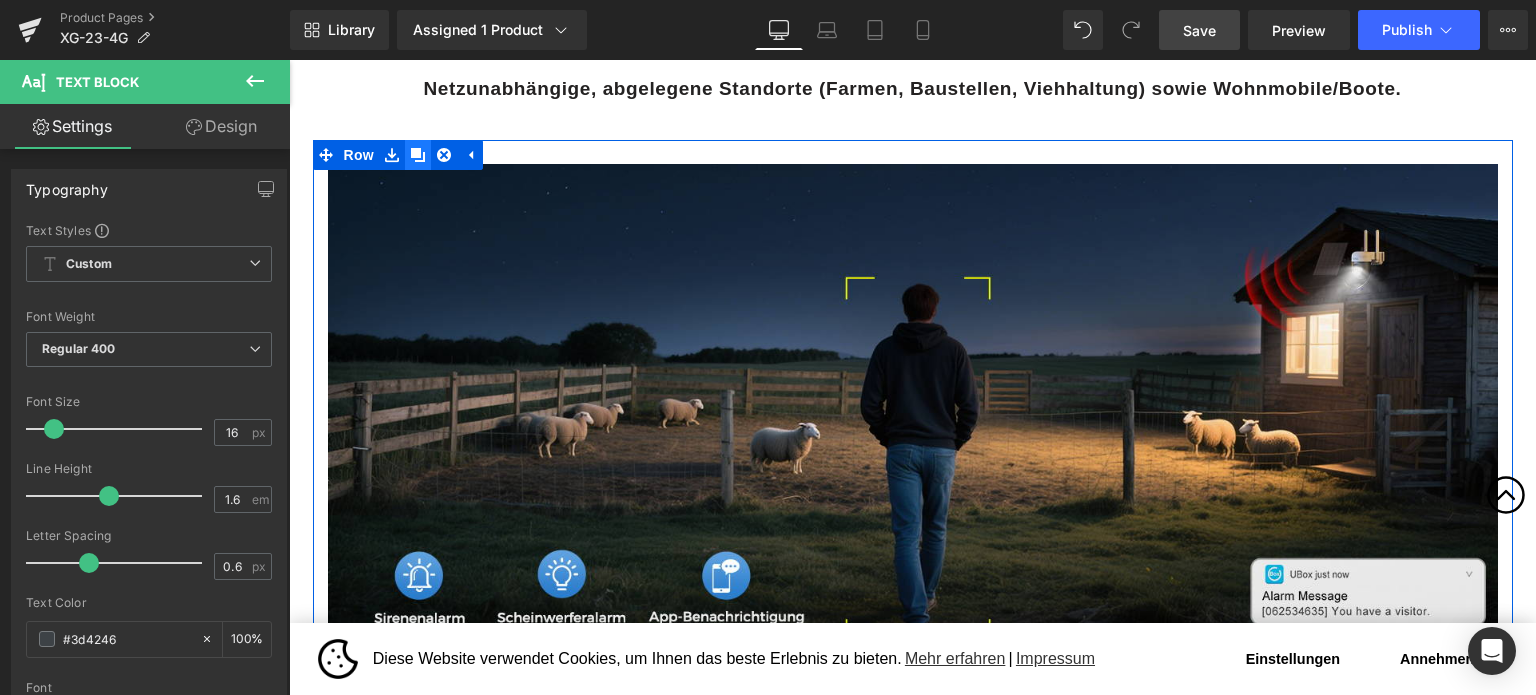 click 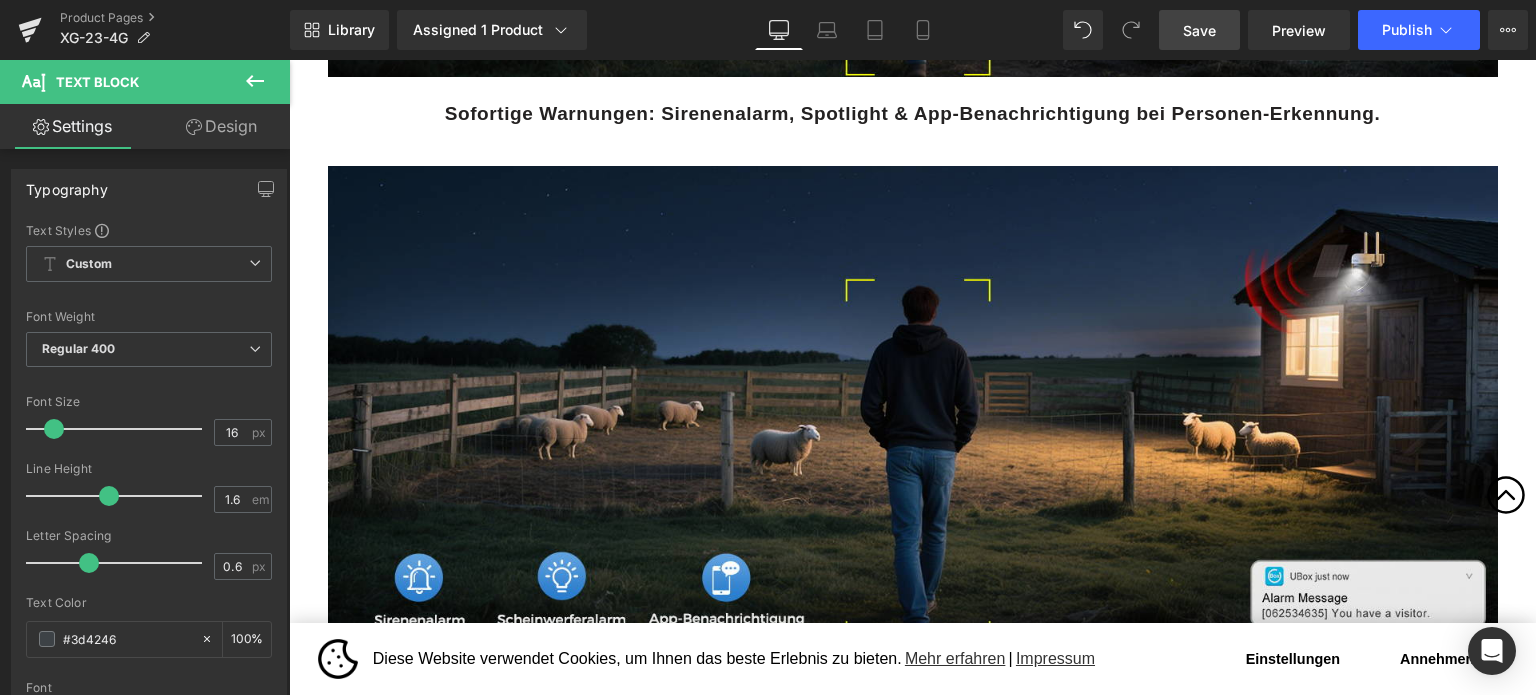 scroll, scrollTop: 3059, scrollLeft: 0, axis: vertical 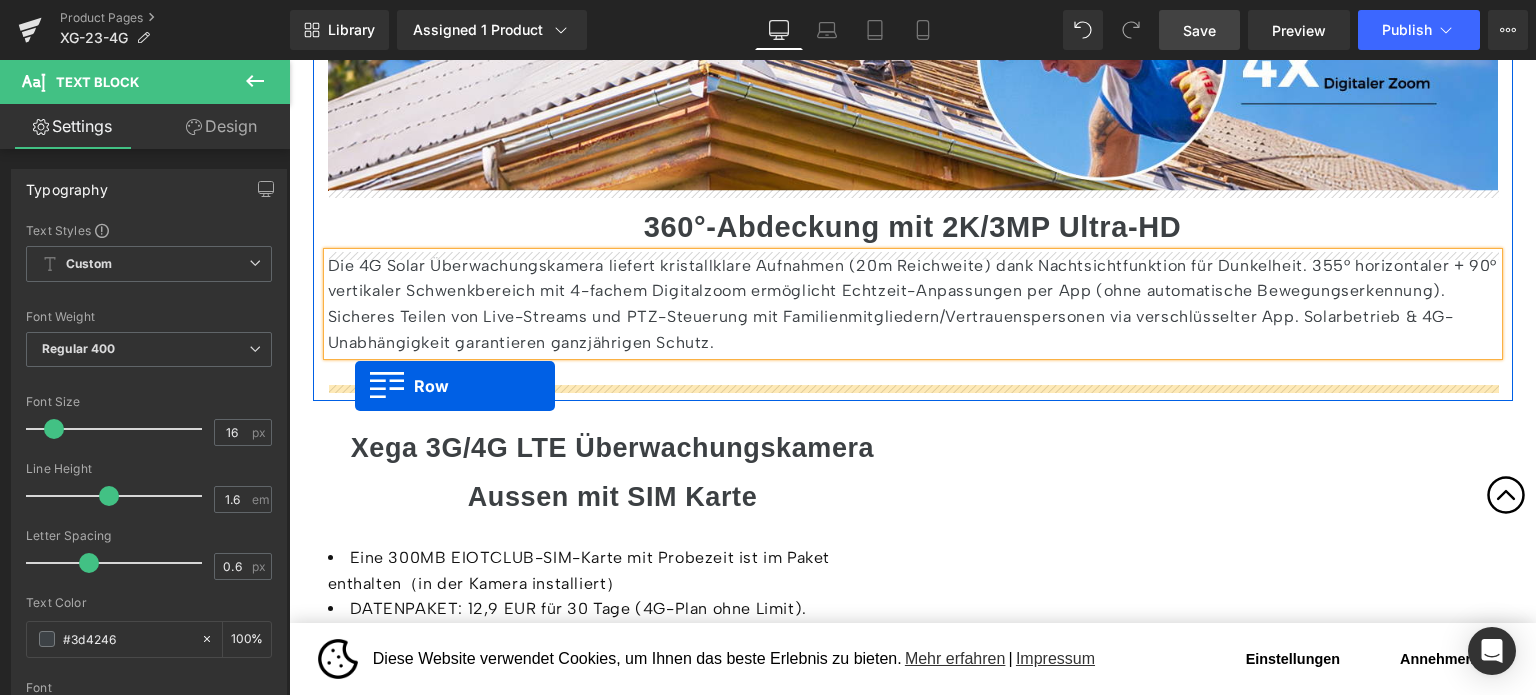 drag, startPoint x: 324, startPoint y: 163, endPoint x: 355, endPoint y: 386, distance: 225.1444 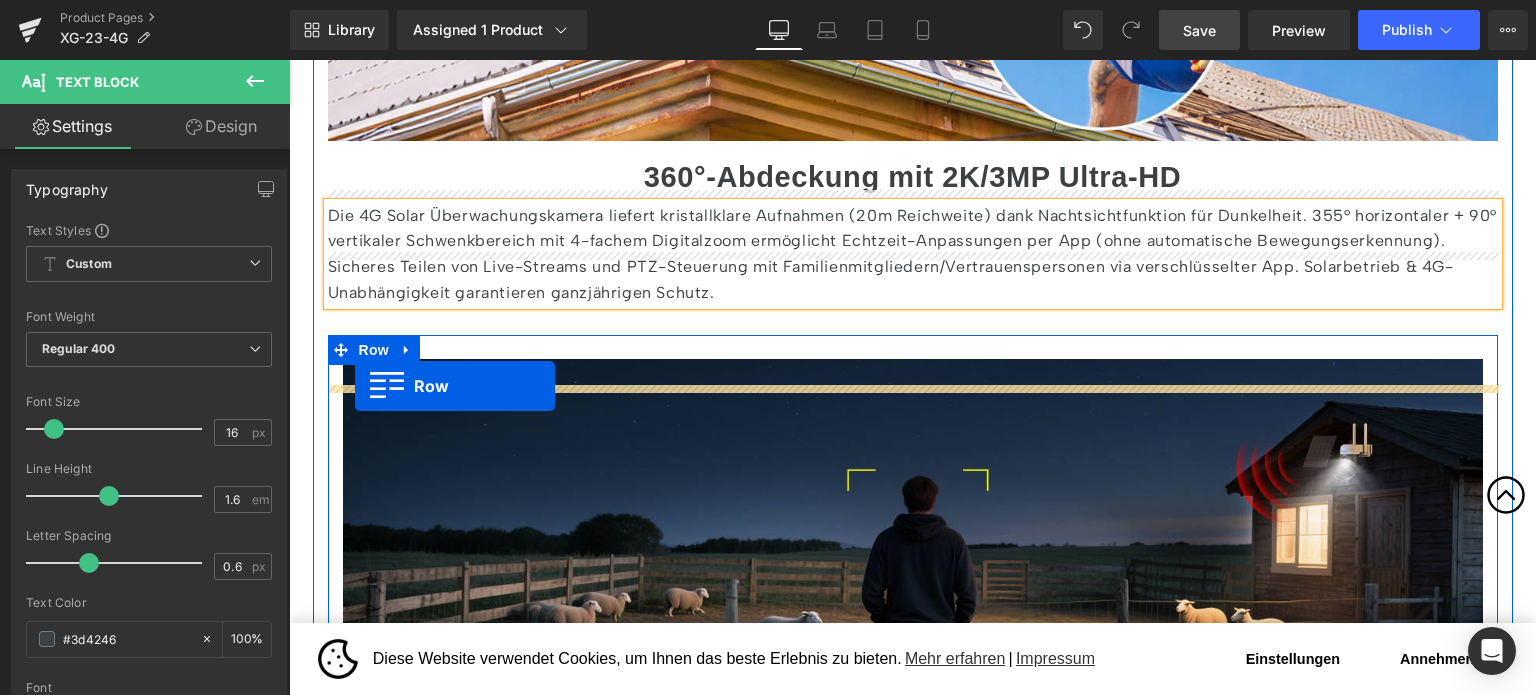 scroll, scrollTop: 4008, scrollLeft: 0, axis: vertical 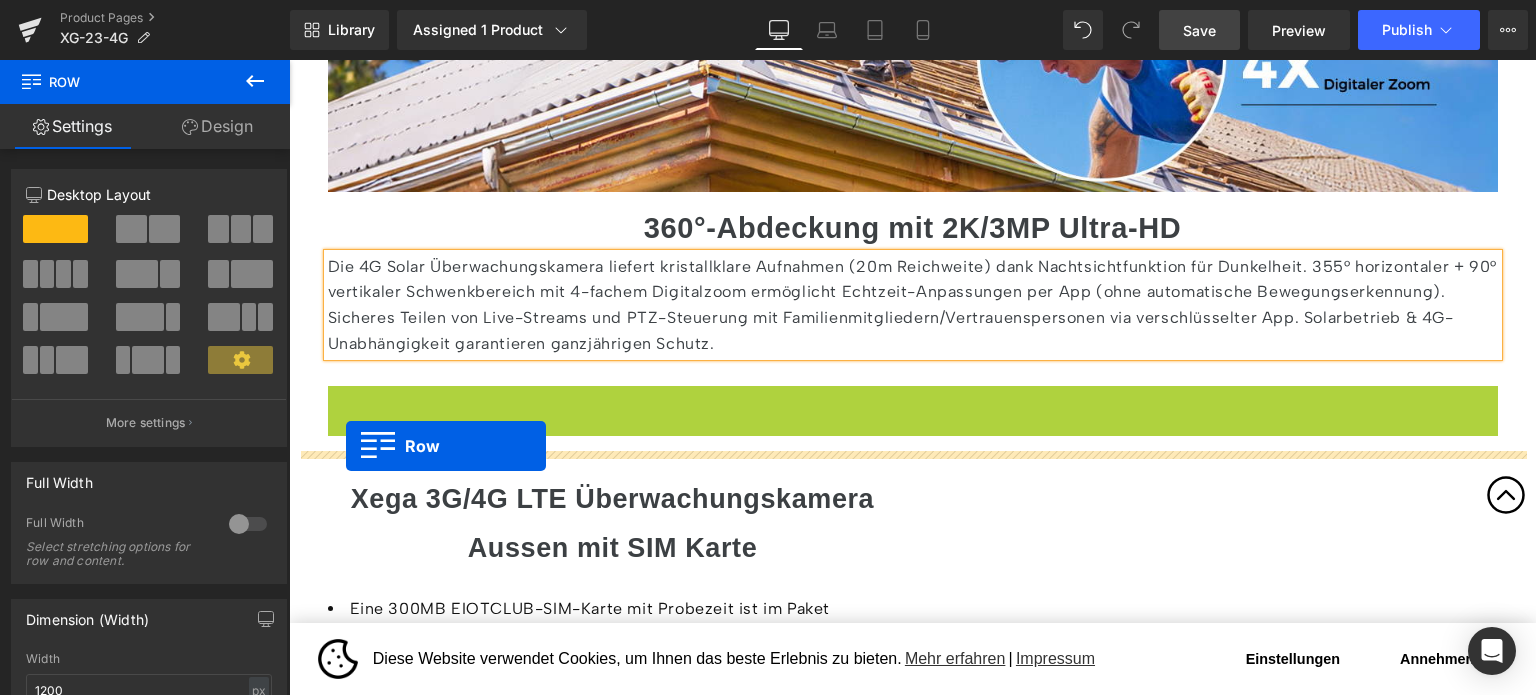 drag, startPoint x: 336, startPoint y: 399, endPoint x: 346, endPoint y: 447, distance: 49.0306 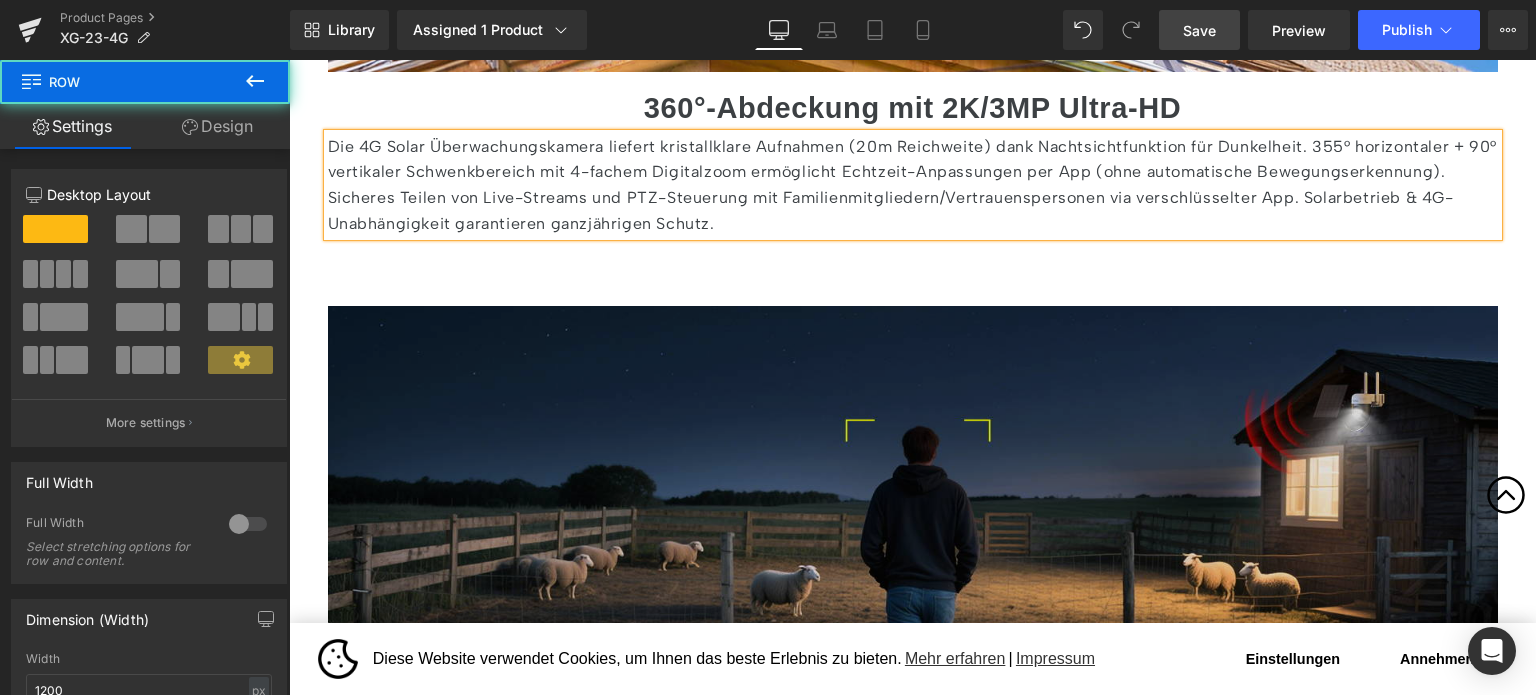 scroll, scrollTop: 4208, scrollLeft: 0, axis: vertical 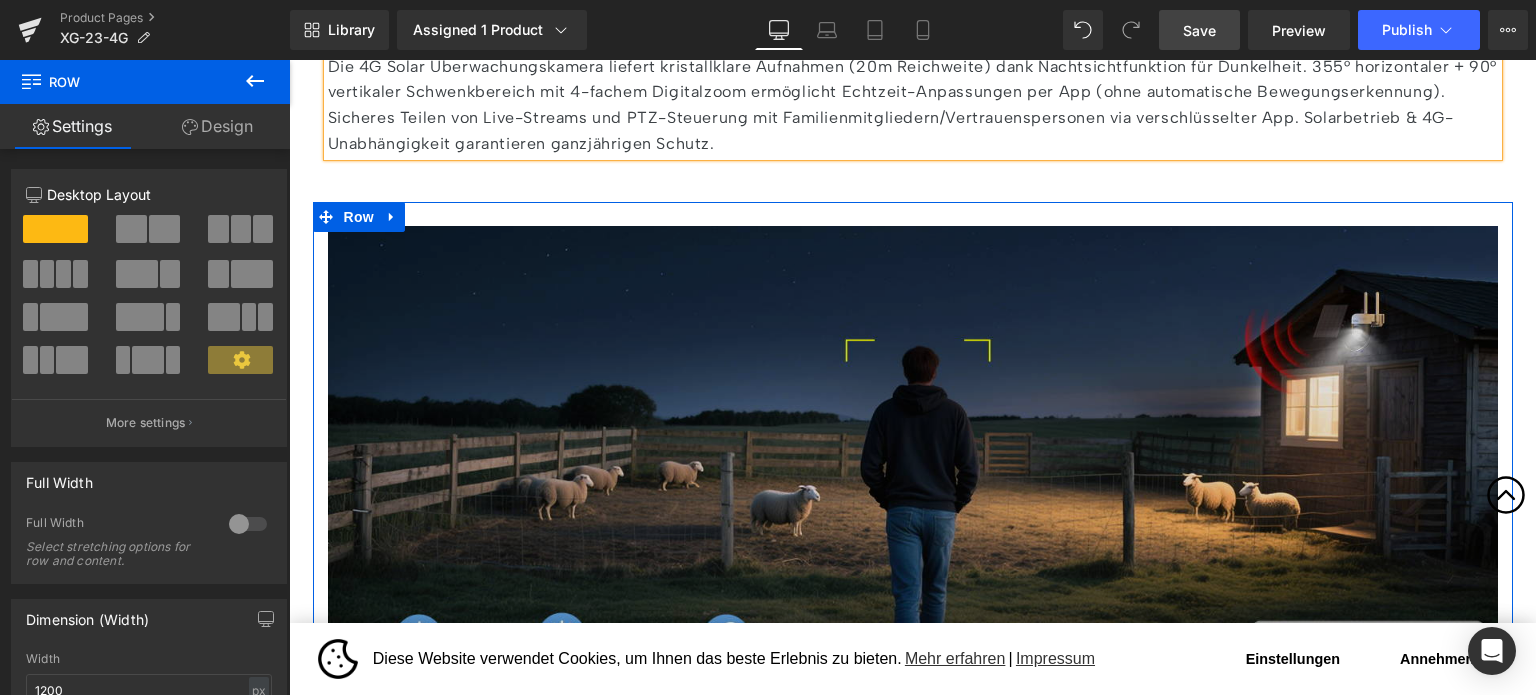 click at bounding box center [913, 464] 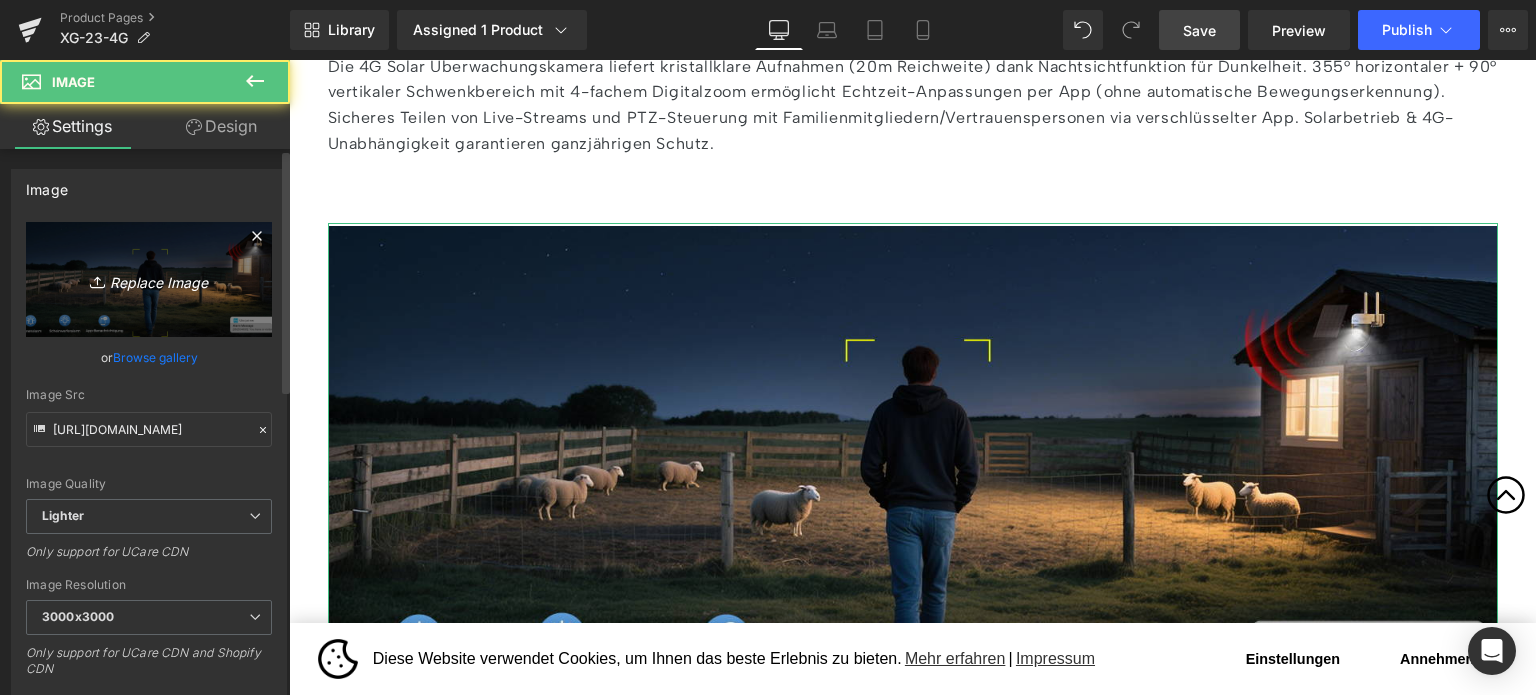 click on "Replace Image" at bounding box center [149, 279] 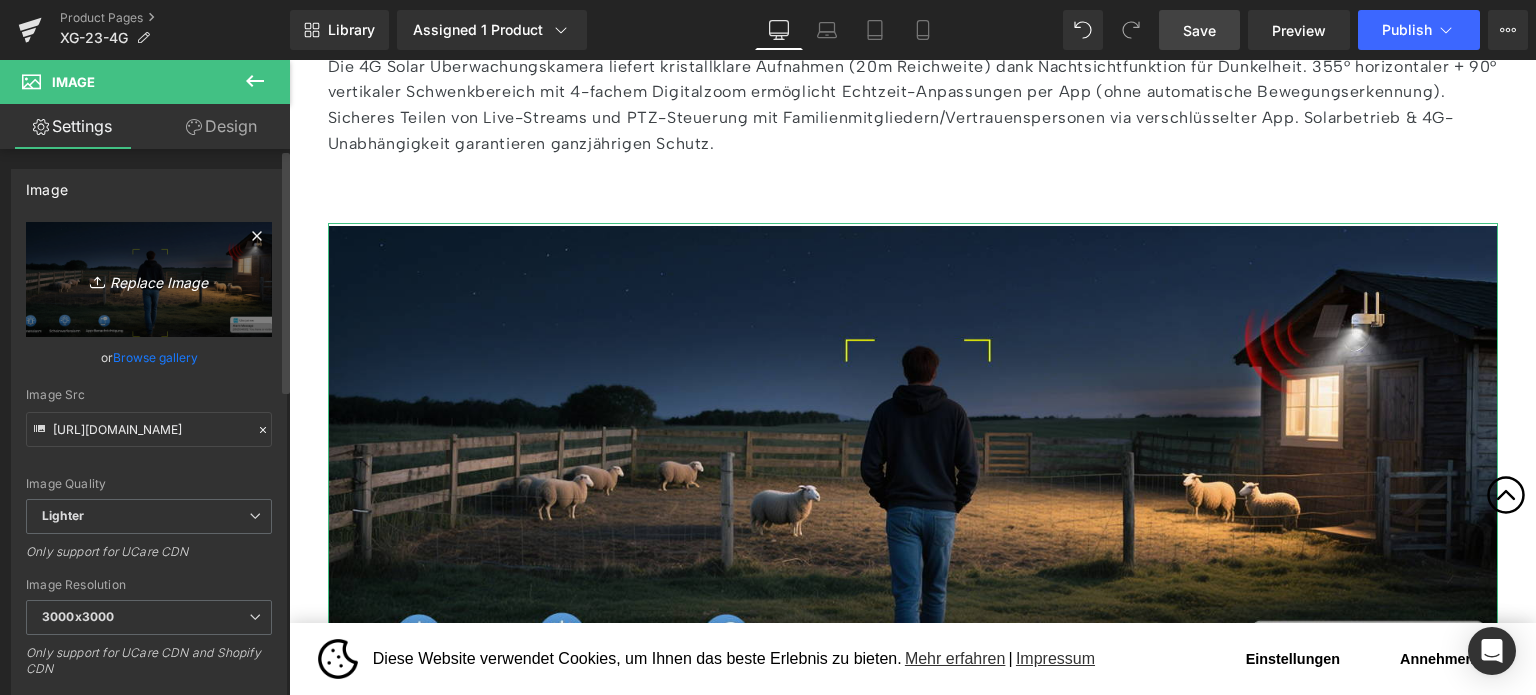 type on "C:\fakepath\2-7.jpg" 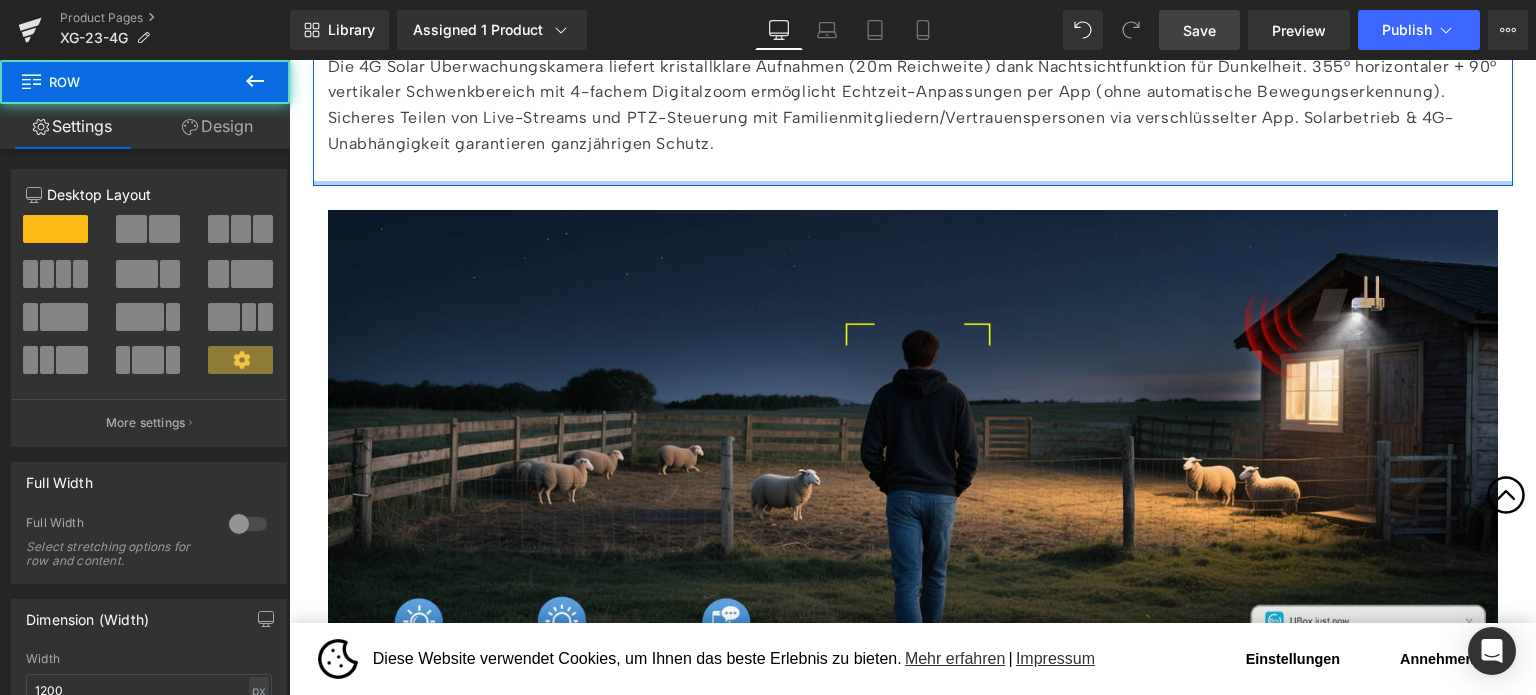 drag, startPoint x: 493, startPoint y: 195, endPoint x: 504, endPoint y: 171, distance: 26.400757 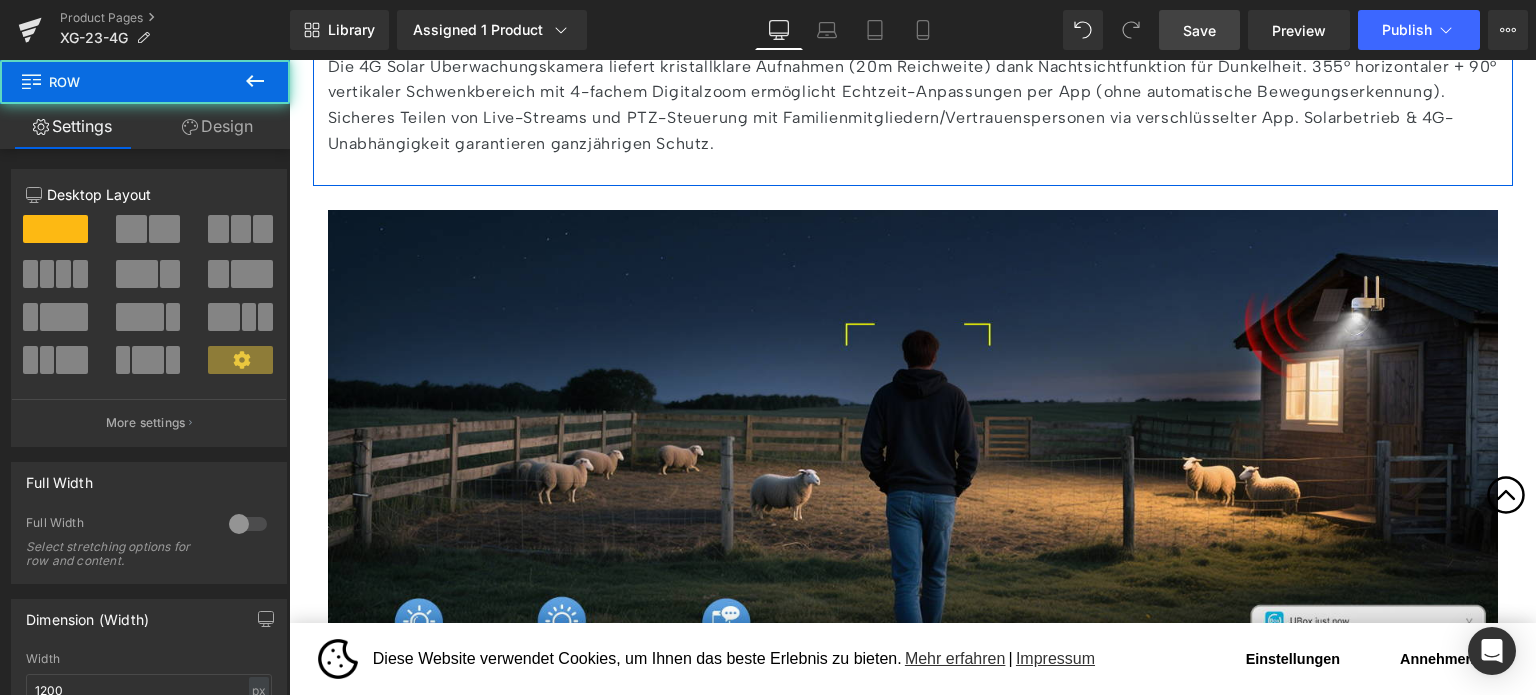 click on "Image         Image         360°-Abdeckung mit 2K/3MP Ultra-HD Heading         Die 4G Solar Überwachungskamera liefert kristallklare Aufnahmen (20m Reichweite) dank Nachtsichtfunktion für Dunkelheit. 355° horizontaler + 90° vertikaler Schwenkbereich mit 4-fachem Digitalzoom ermöglicht Echtzeit-Anpassungen per App (ohne automatische Bewegungserkennung). Sicheres Teilen von Live-Streams und PTZ-Steuerung mit Familienmitgliedern/Vertrauenspersonen via verschlüsselter App. Solarbetrieb & 4G-Unabhängigkeit garantieren ganzjährigen Schutz. Text Block" at bounding box center (913, -410) 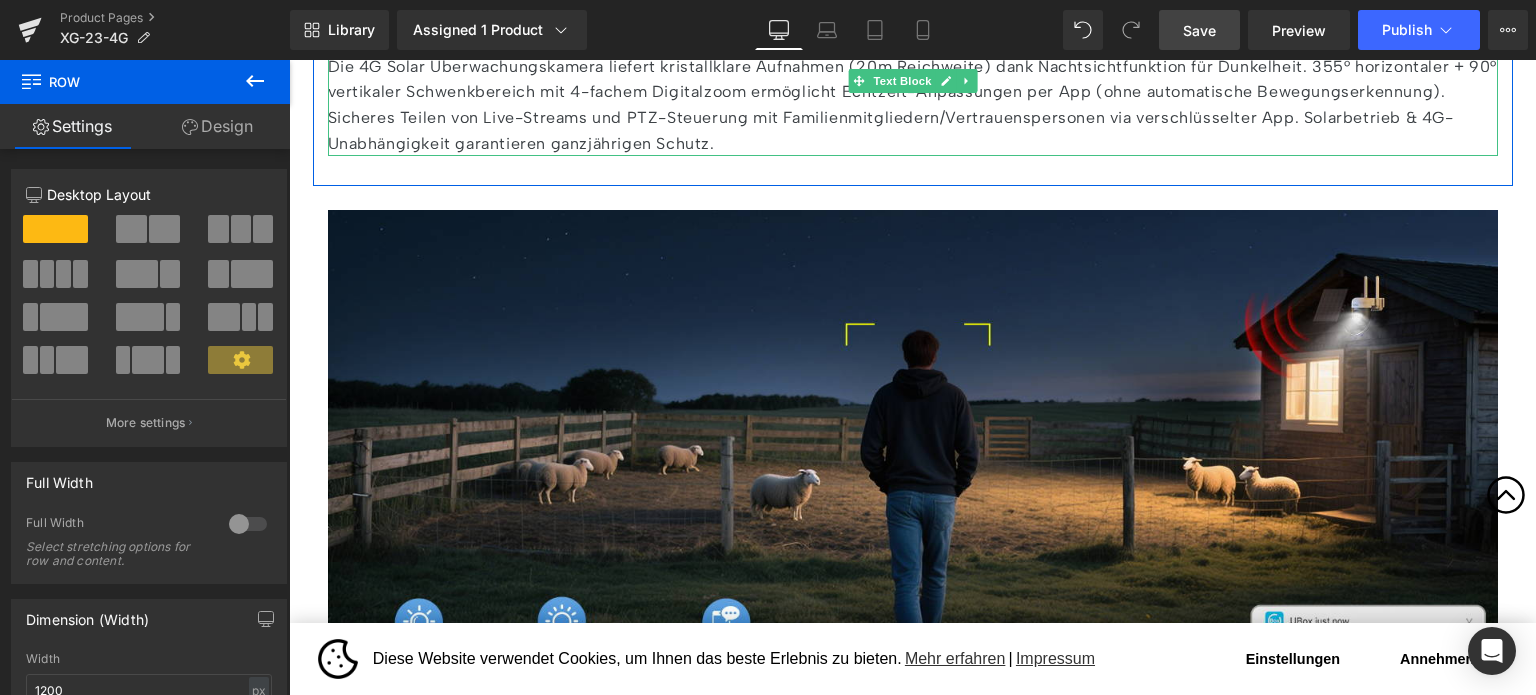 click on "Die 4G Solar Überwachungskamera liefert kristallklare Aufnahmen (20m Reichweite) dank Nachtsichtfunktion für Dunkelheit. 355° horizontaler + 90° vertikaler Schwenkbereich mit 4-fachem Digitalzoom ermöglicht Echtzeit-Anpassungen per App (ohne automatische Bewegungserkennung). Sicheres Teilen von Live-Streams und PTZ-Steuerung mit Familienmitgliedern/Vertrauenspersonen via verschlüsselter App. Solarbetrieb & 4G-Unabhängigkeit garantieren ganzjährigen Schutz." at bounding box center (913, 105) 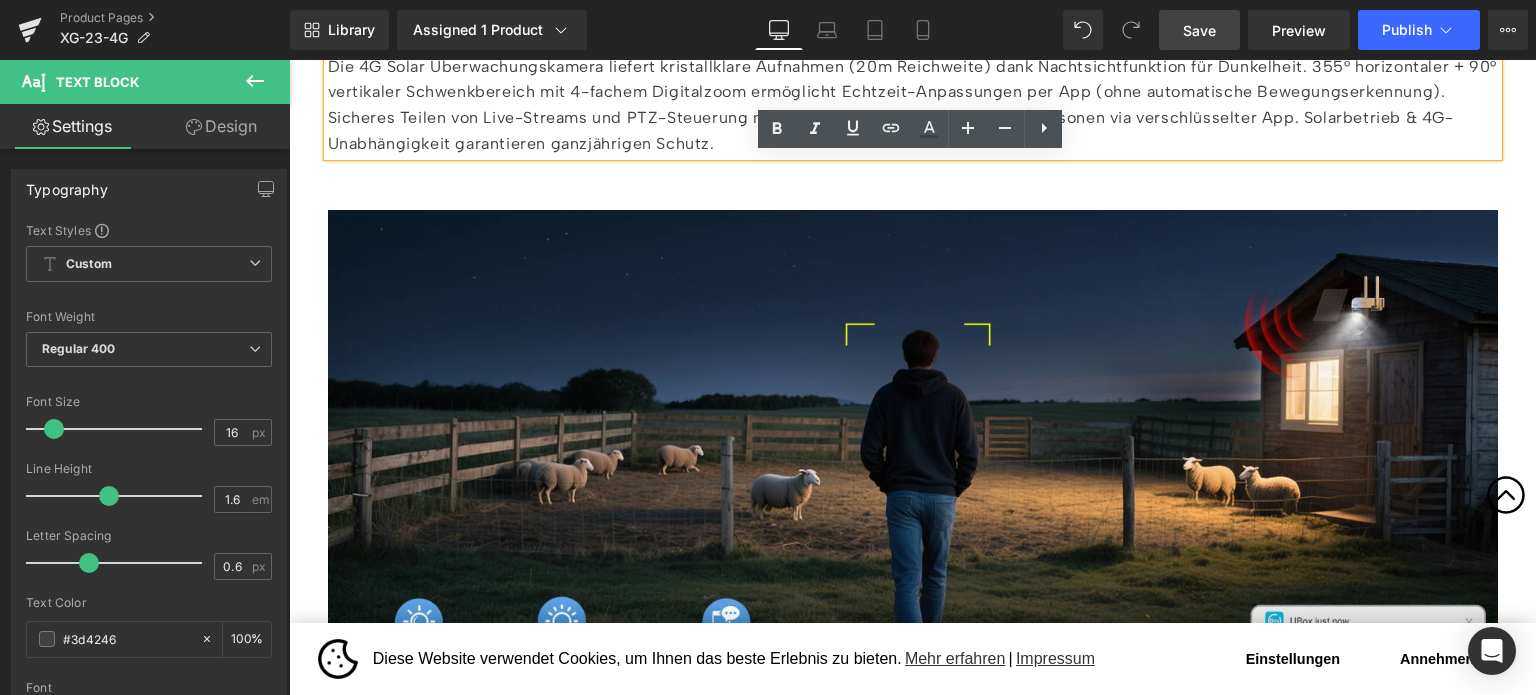 click on "Design" at bounding box center [221, 126] 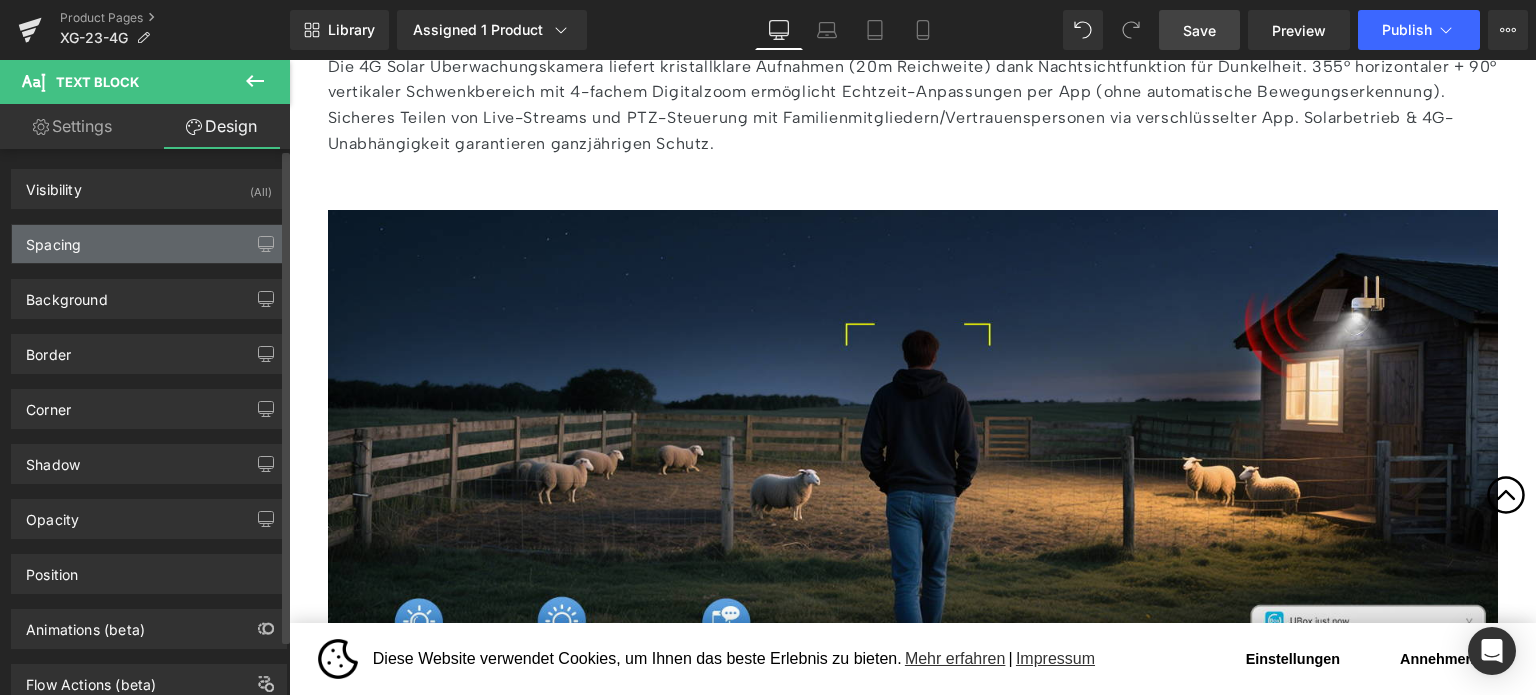click on "Spacing" at bounding box center [149, 244] 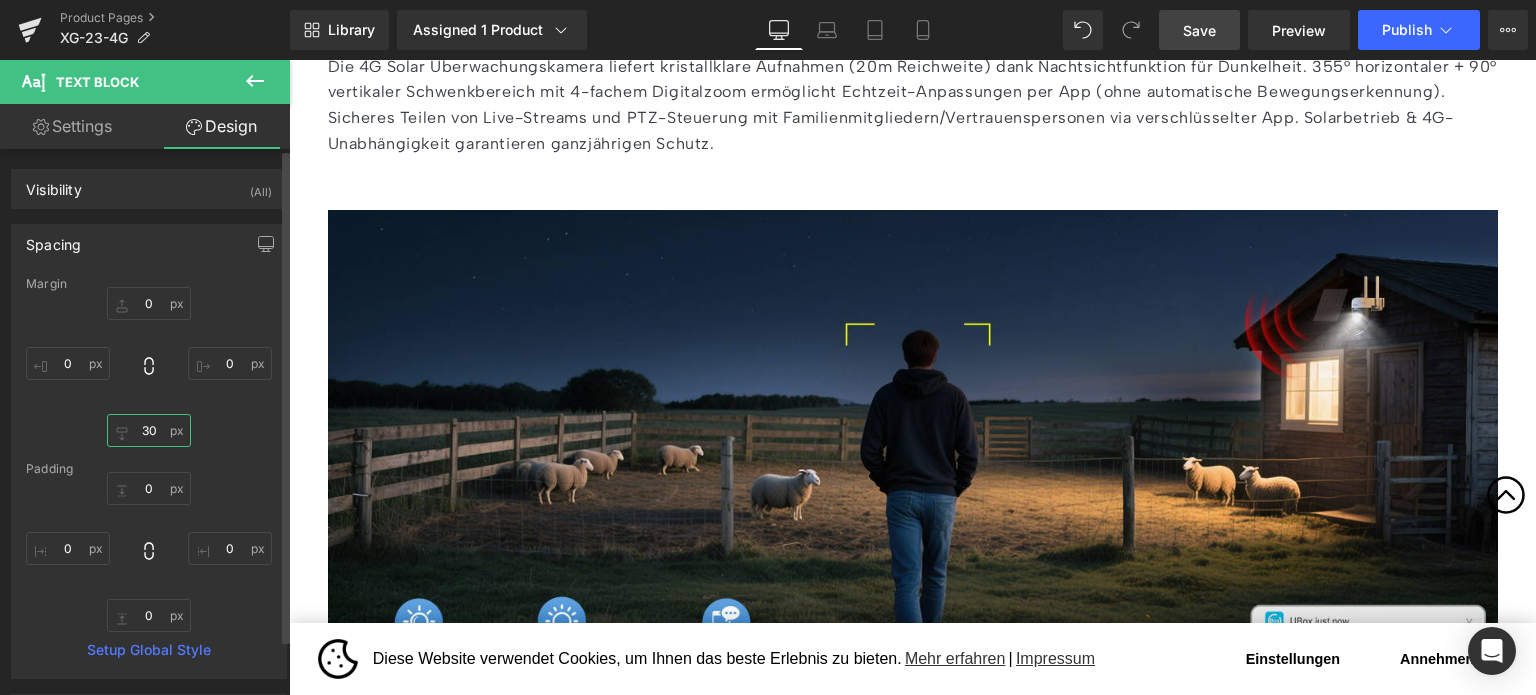 click on "30" at bounding box center (149, 430) 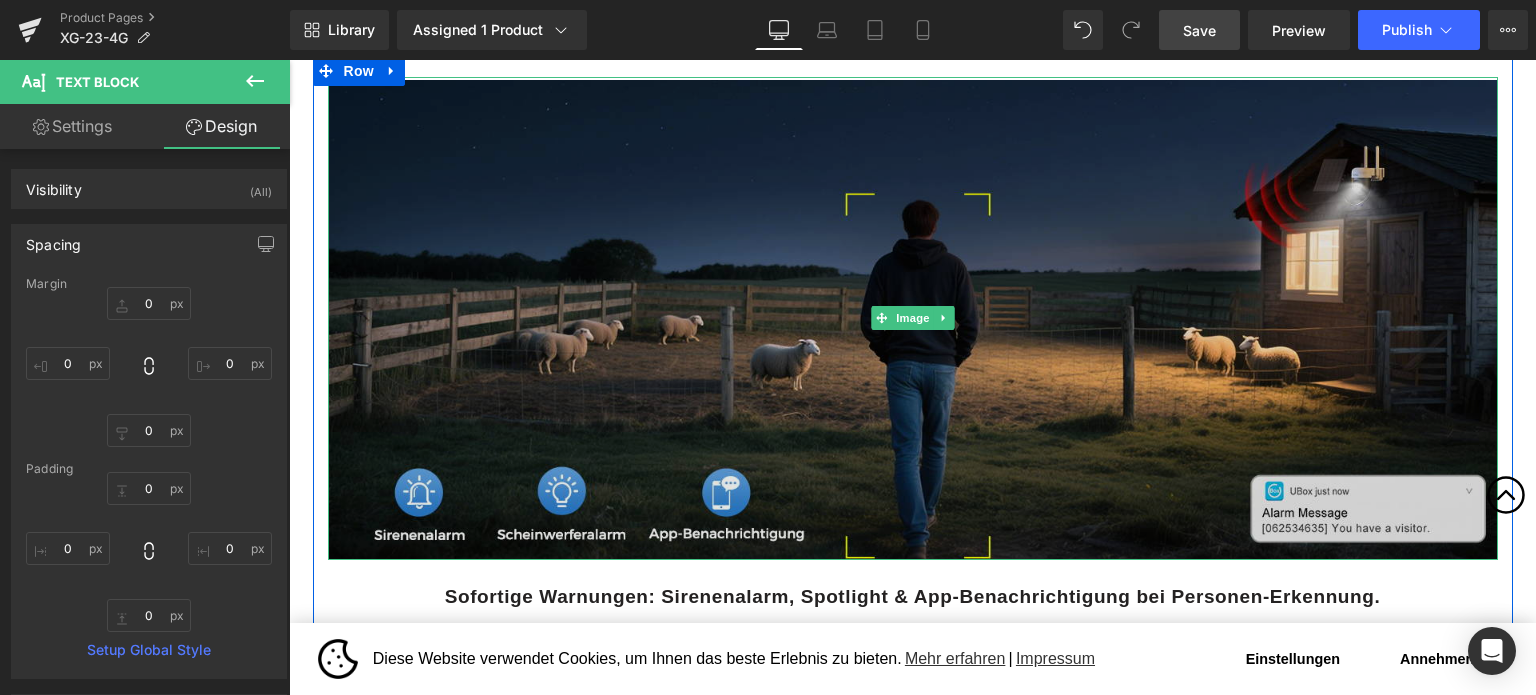 click at bounding box center [913, 318] 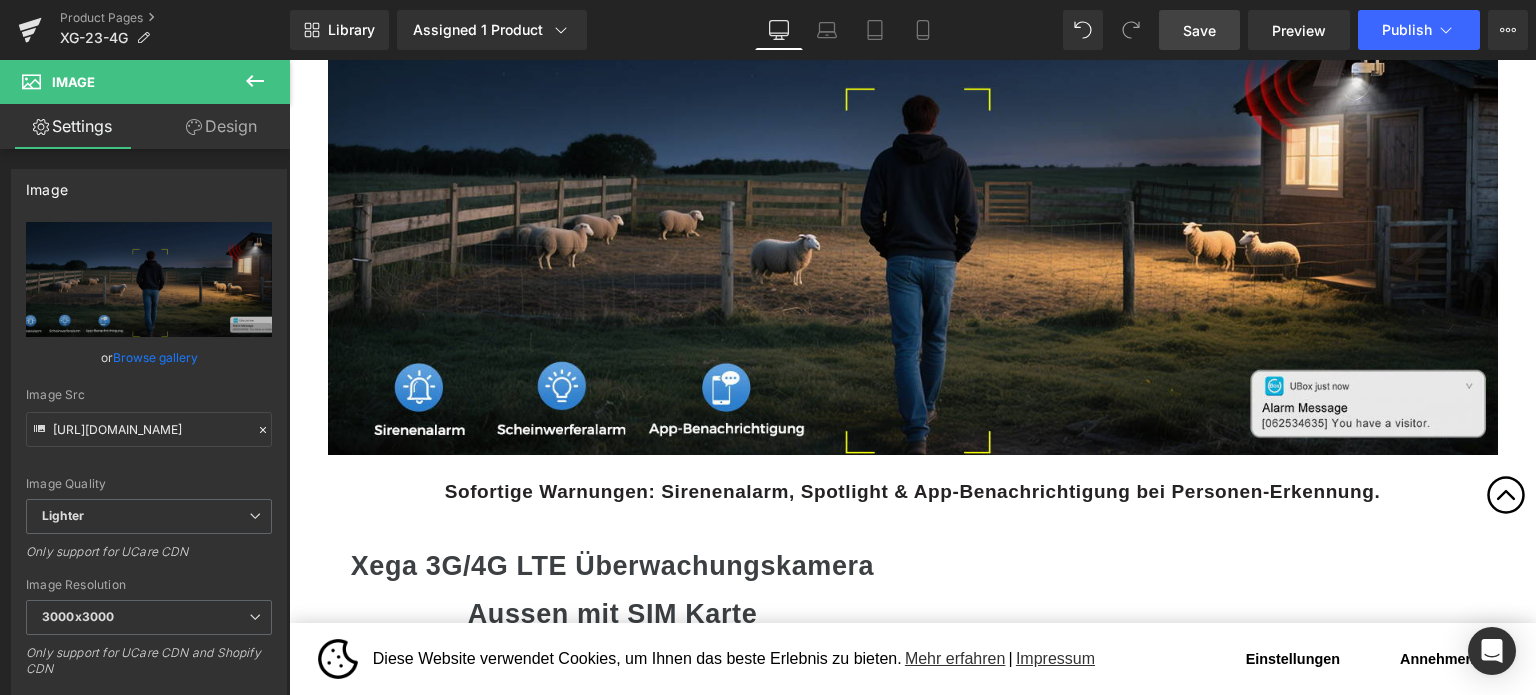scroll, scrollTop: 4408, scrollLeft: 0, axis: vertical 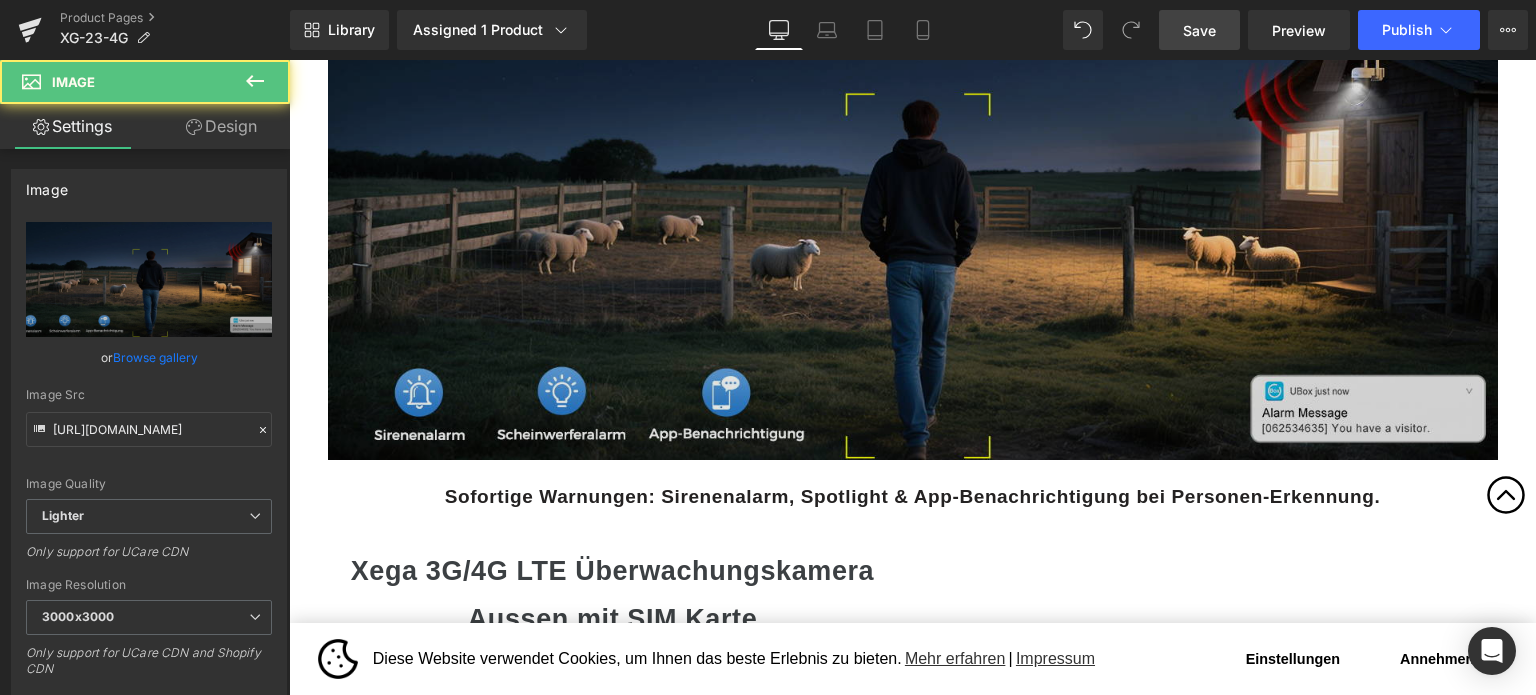 click at bounding box center [913, 218] 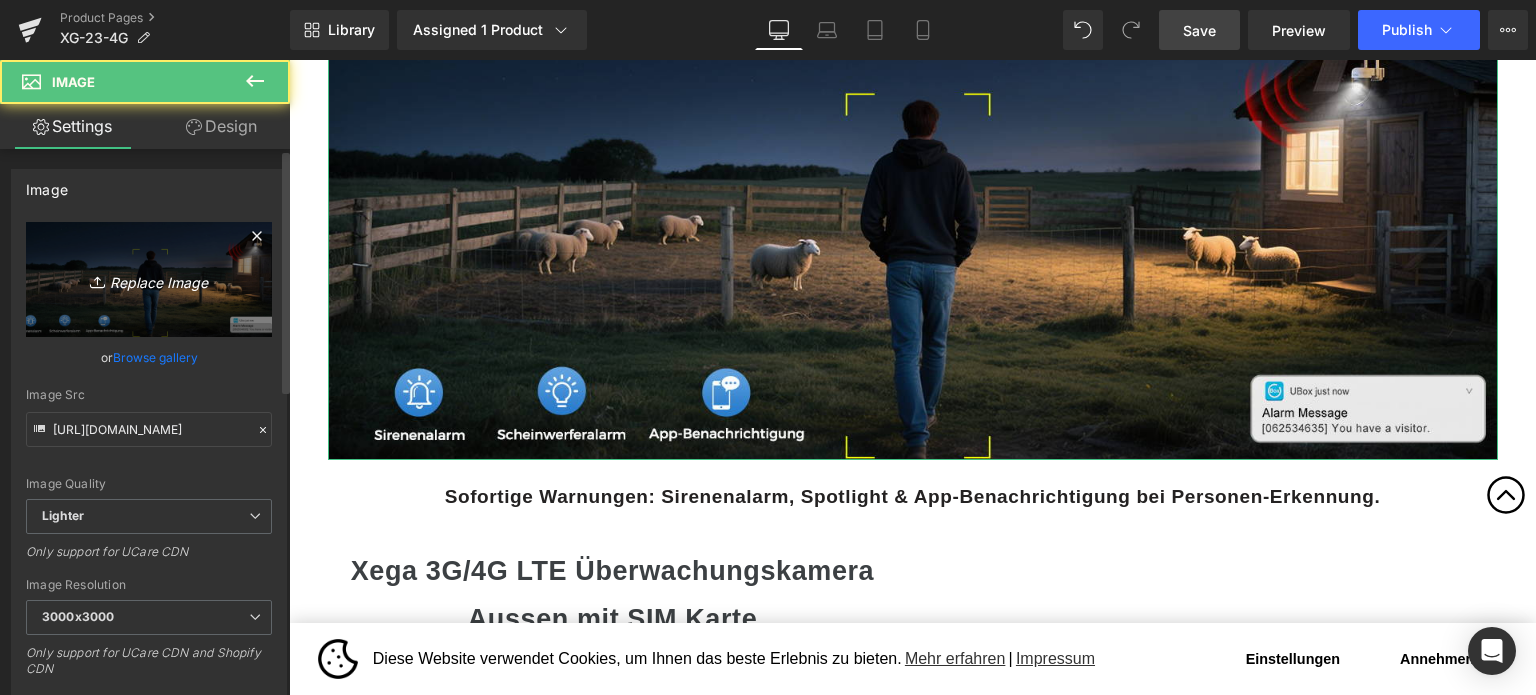 click on "Replace Image" at bounding box center [149, 279] 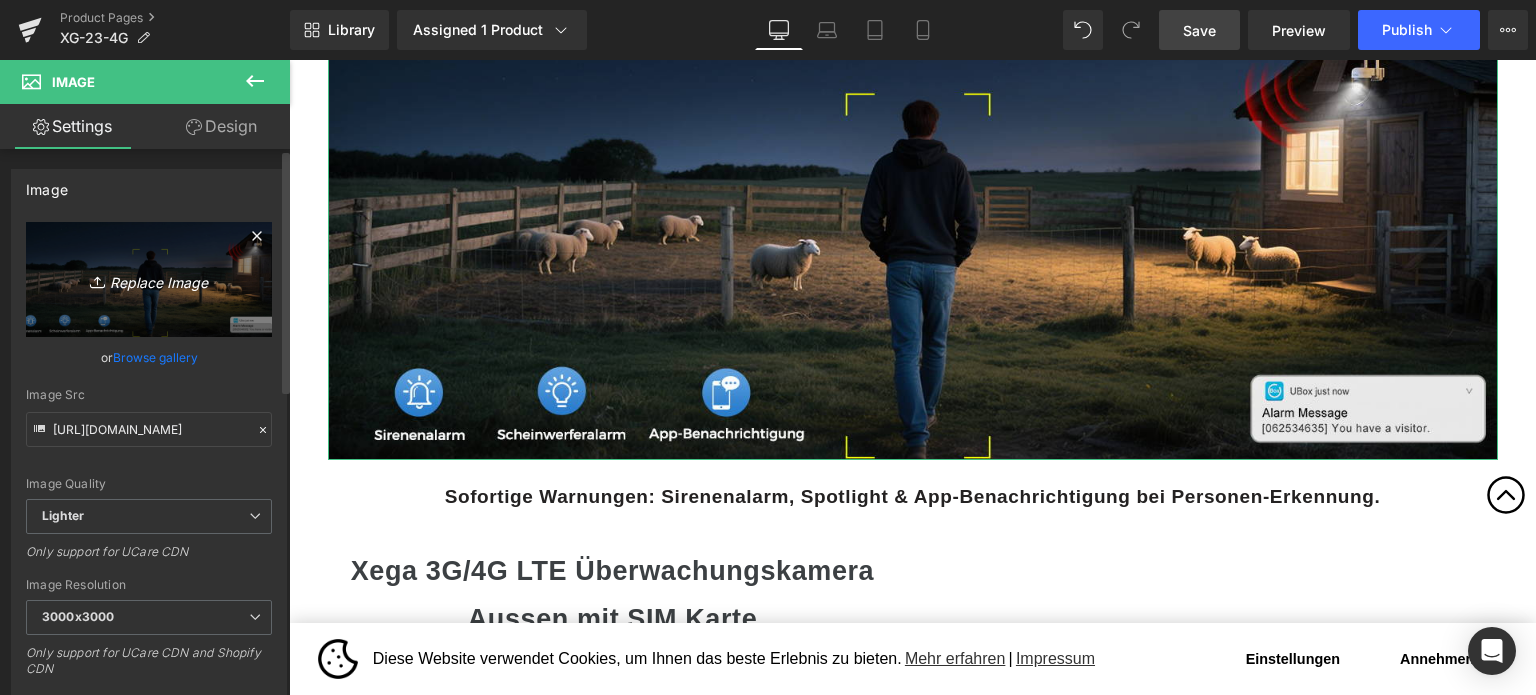 type on "C:\fakepath\2-7.jpg" 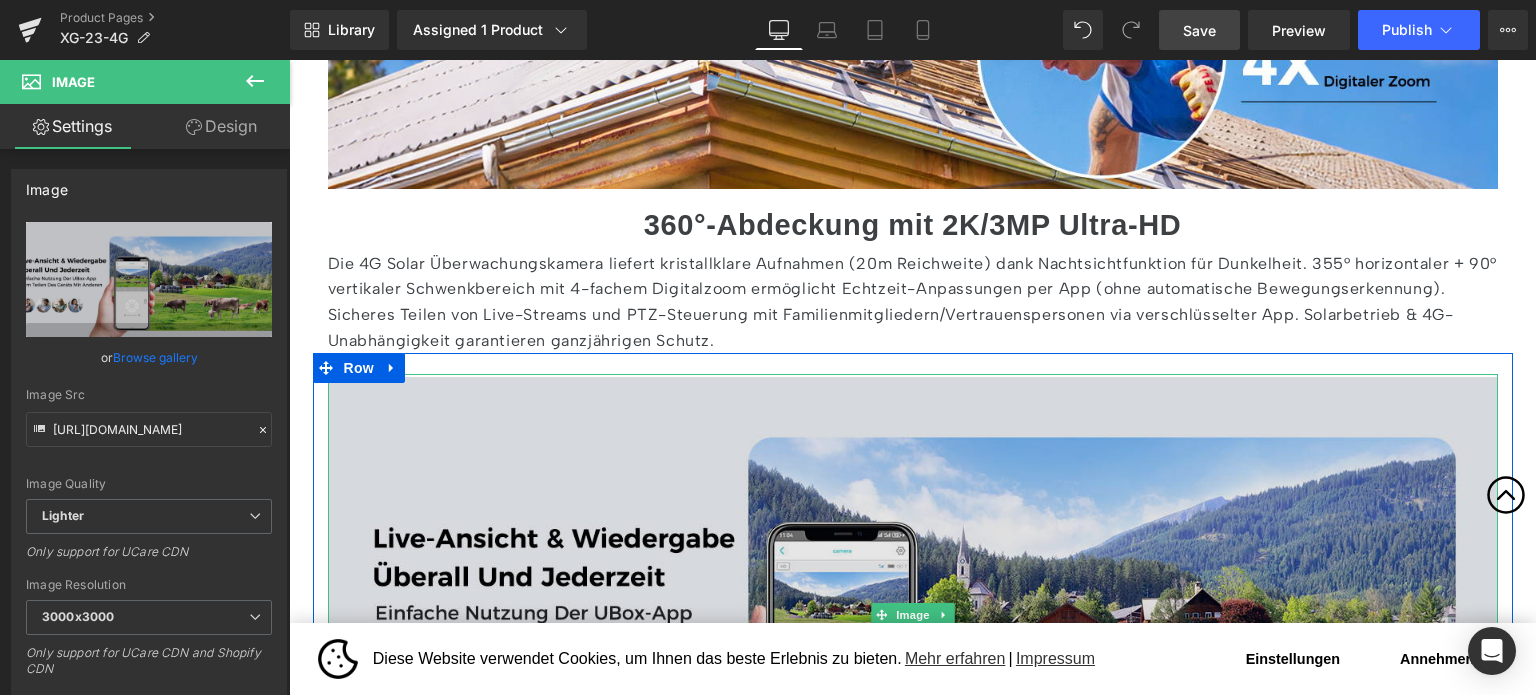scroll, scrollTop: 4008, scrollLeft: 0, axis: vertical 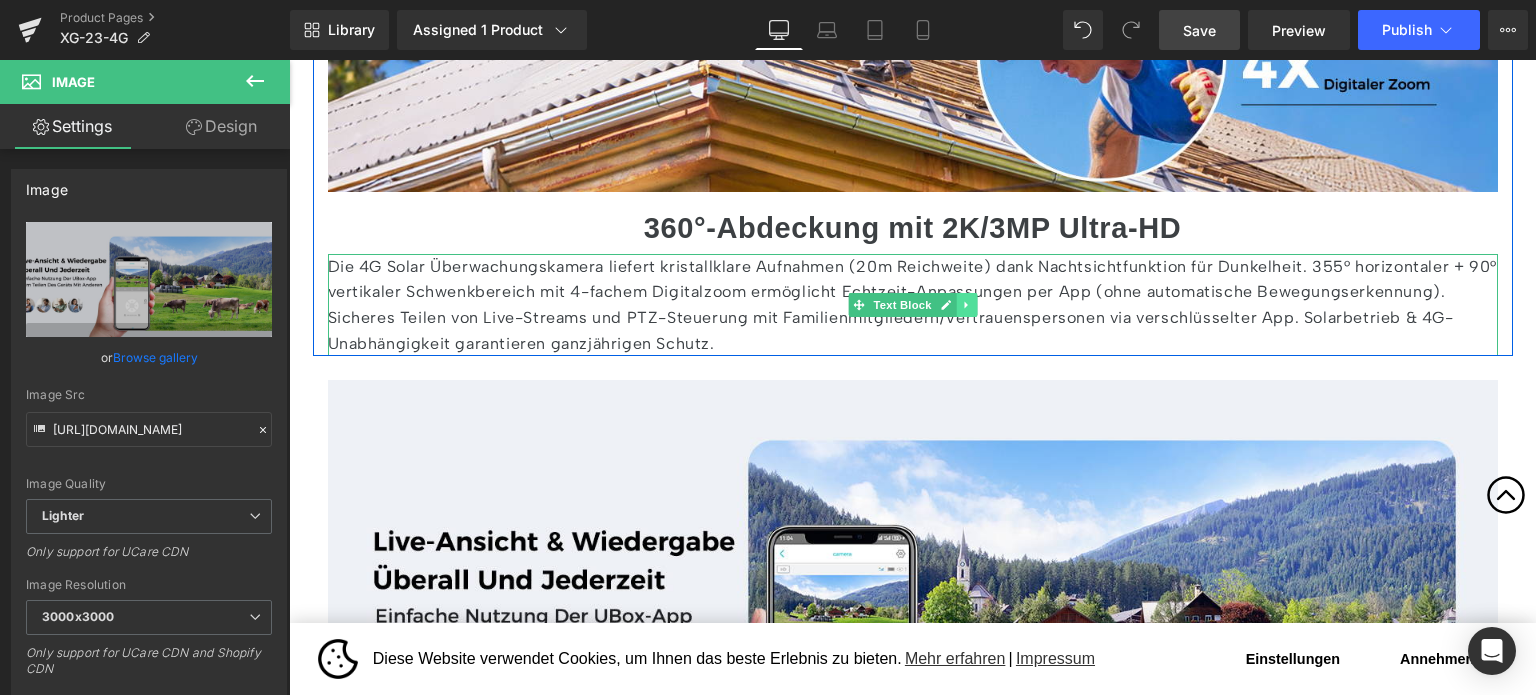 click 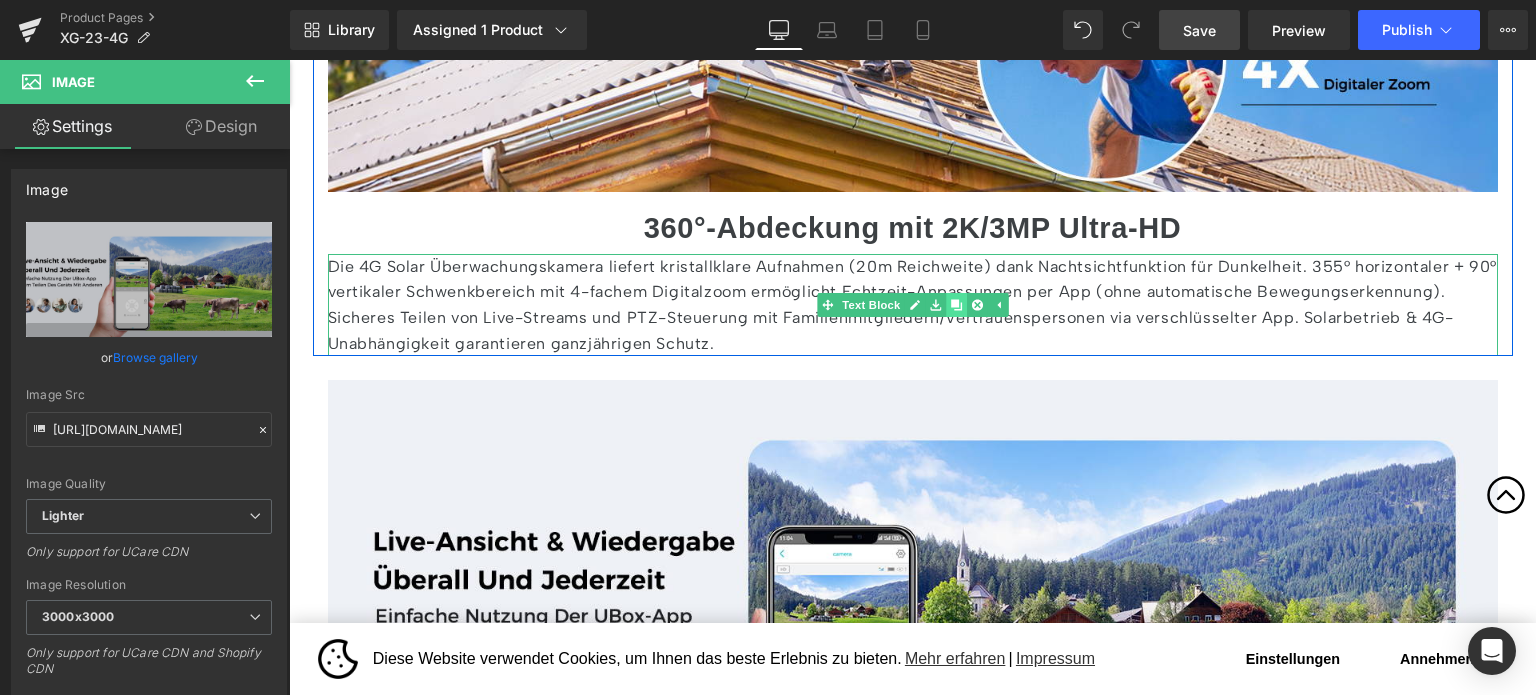 click at bounding box center (956, 305) 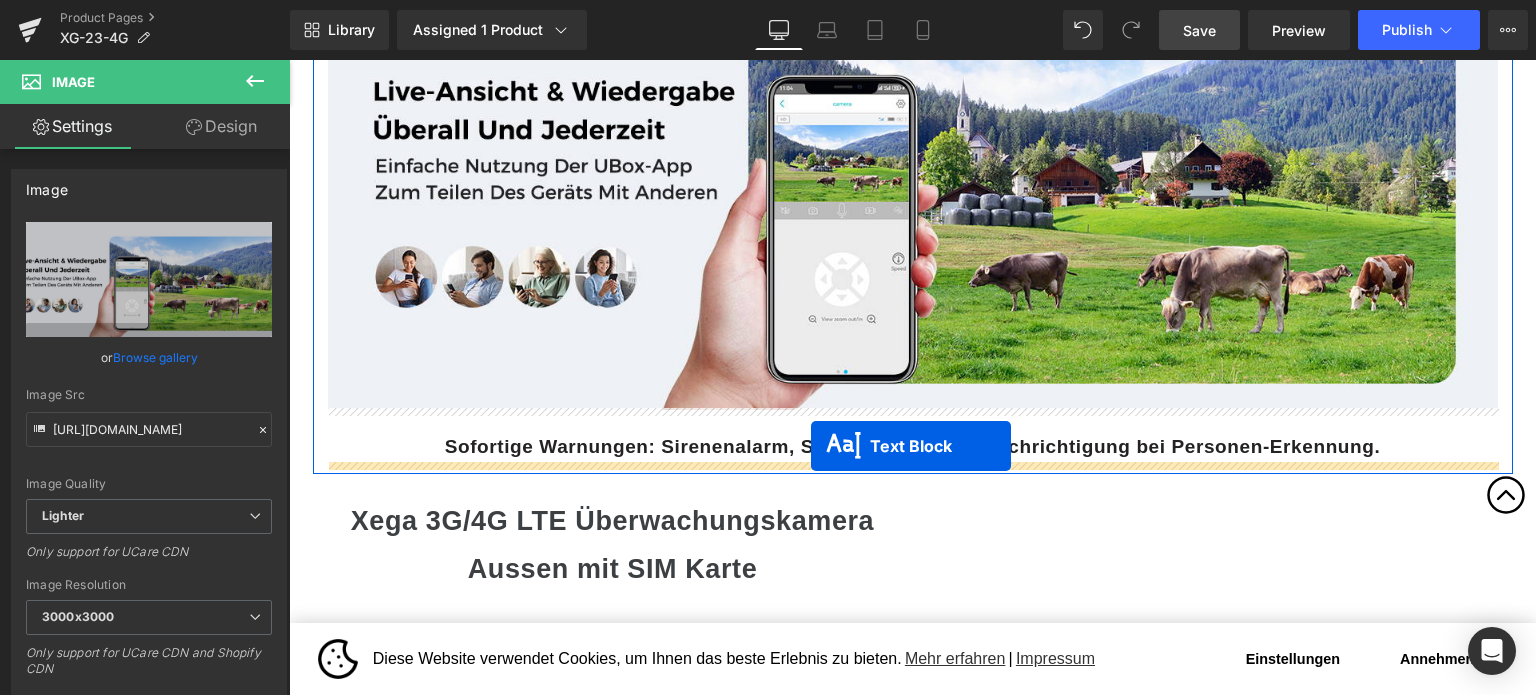 drag, startPoint x: 859, startPoint y: 398, endPoint x: 811, endPoint y: 447, distance: 68.593 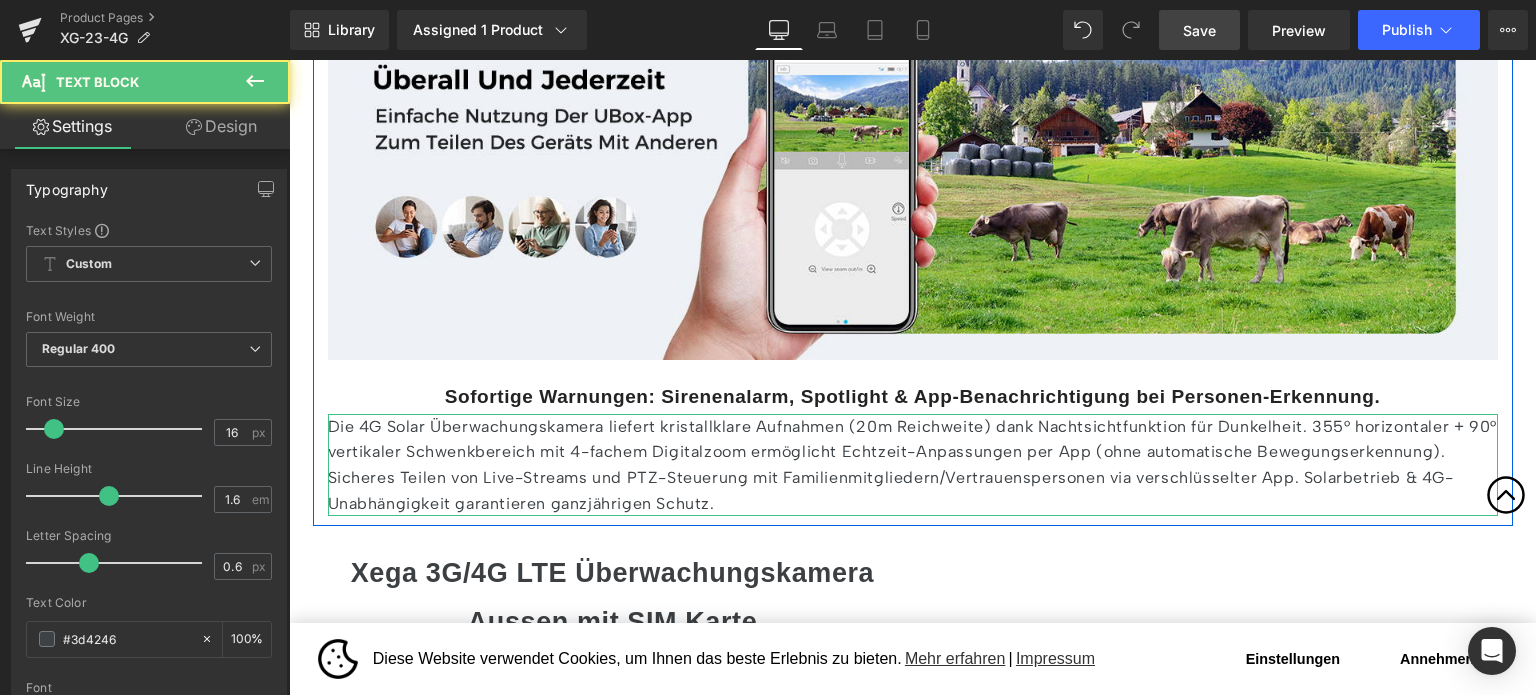 scroll, scrollTop: 4458, scrollLeft: 0, axis: vertical 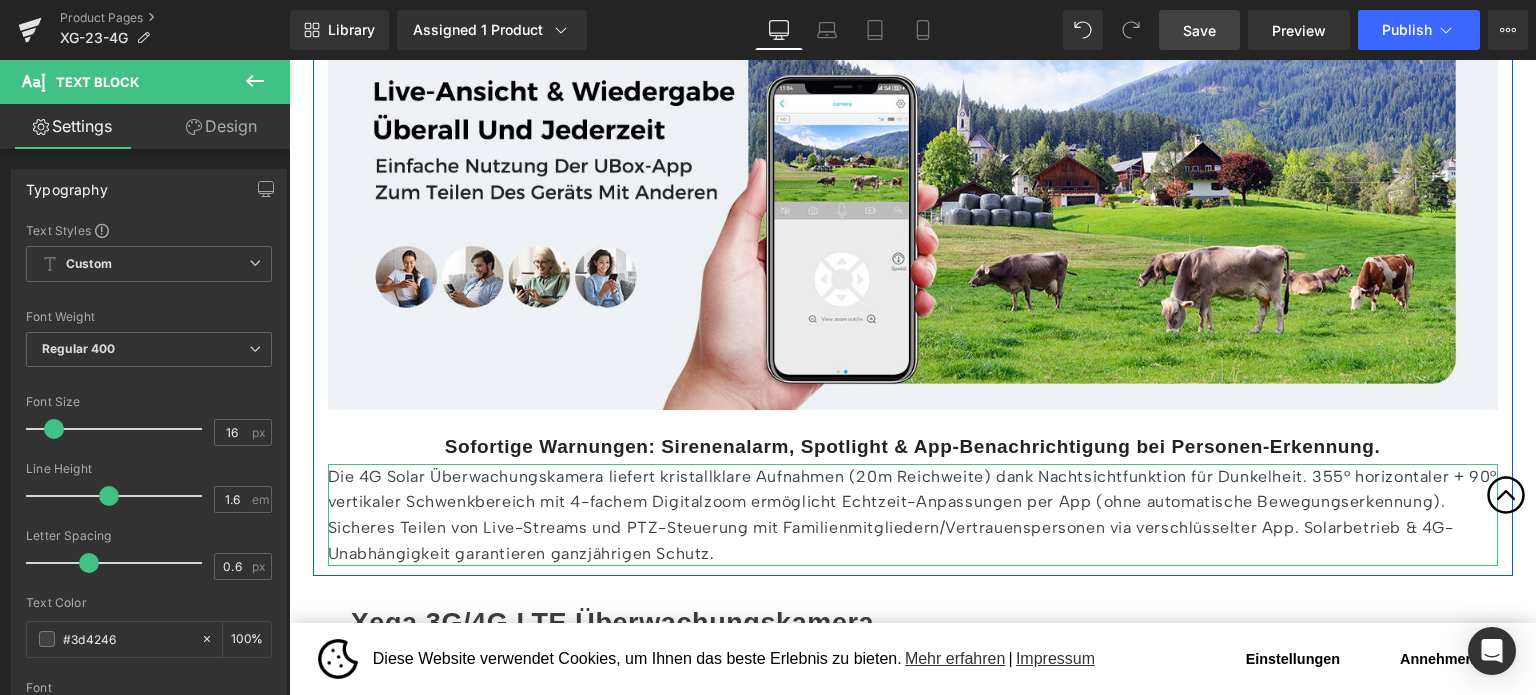 click on "Sofortige Warnungen: Sirenenalarm, Spotlight & App-Benachrichtigung bei Personen-Erkennung." at bounding box center (913, 446) 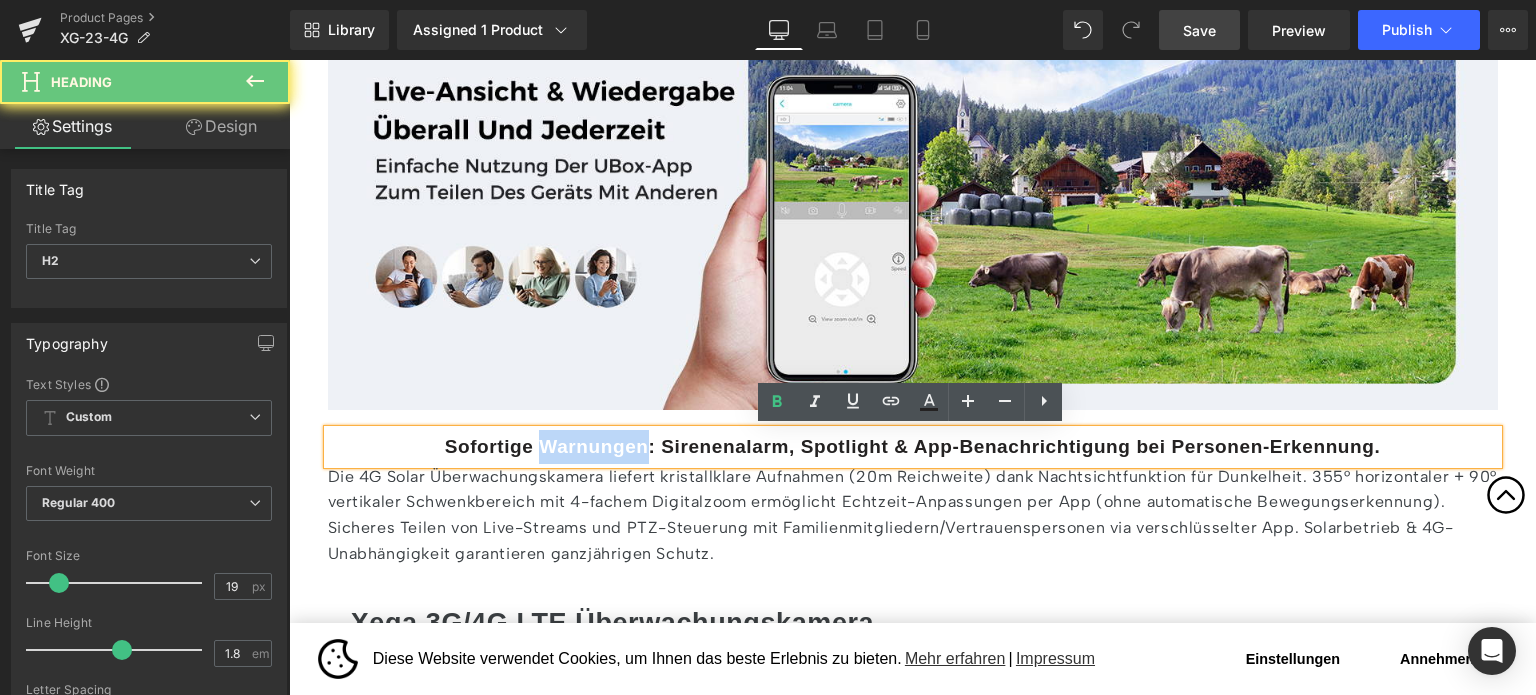 click on "Sofortige Warnungen: Sirenenalarm, Spotlight & App-Benachrichtigung bei Personen-Erkennung." at bounding box center (913, 446) 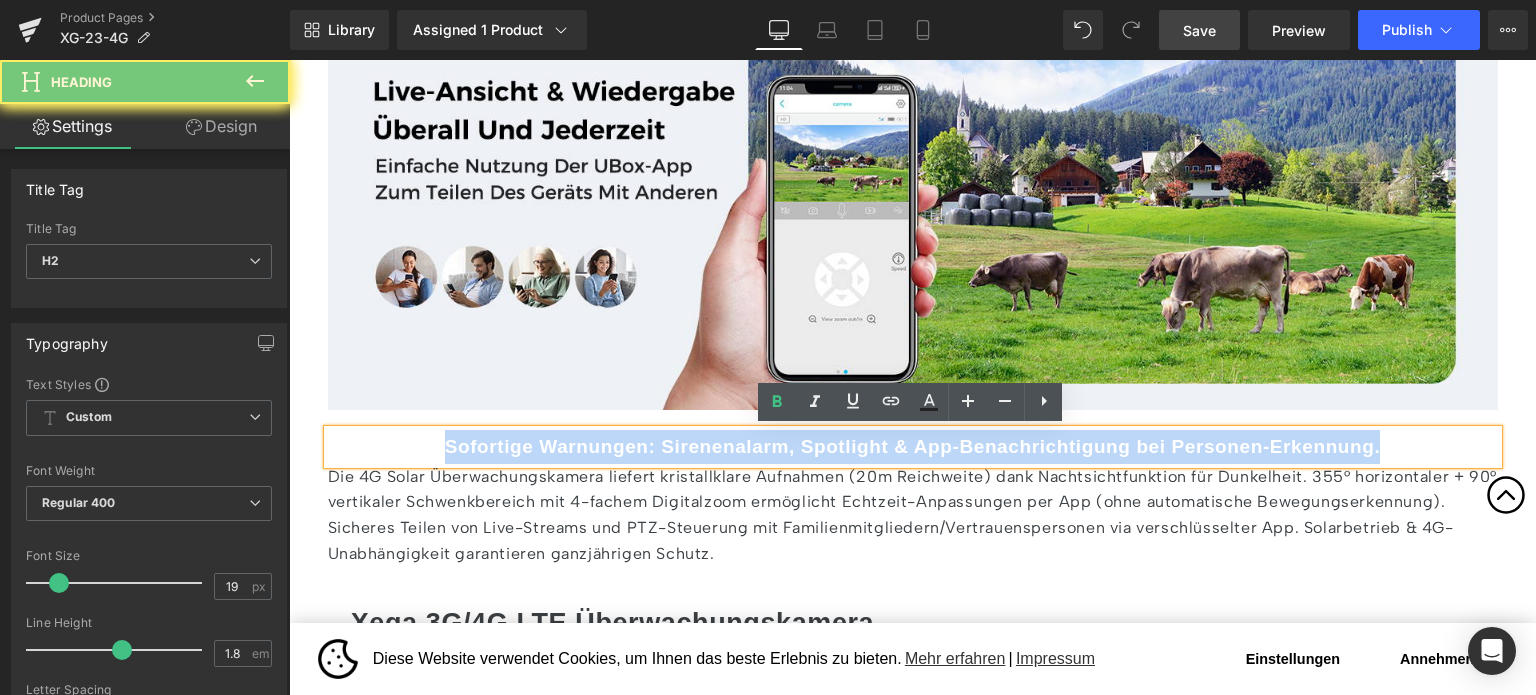 click on "Sofortige Warnungen: Sirenenalarm, Spotlight & App-Benachrichtigung bei Personen-Erkennung." at bounding box center (913, 446) 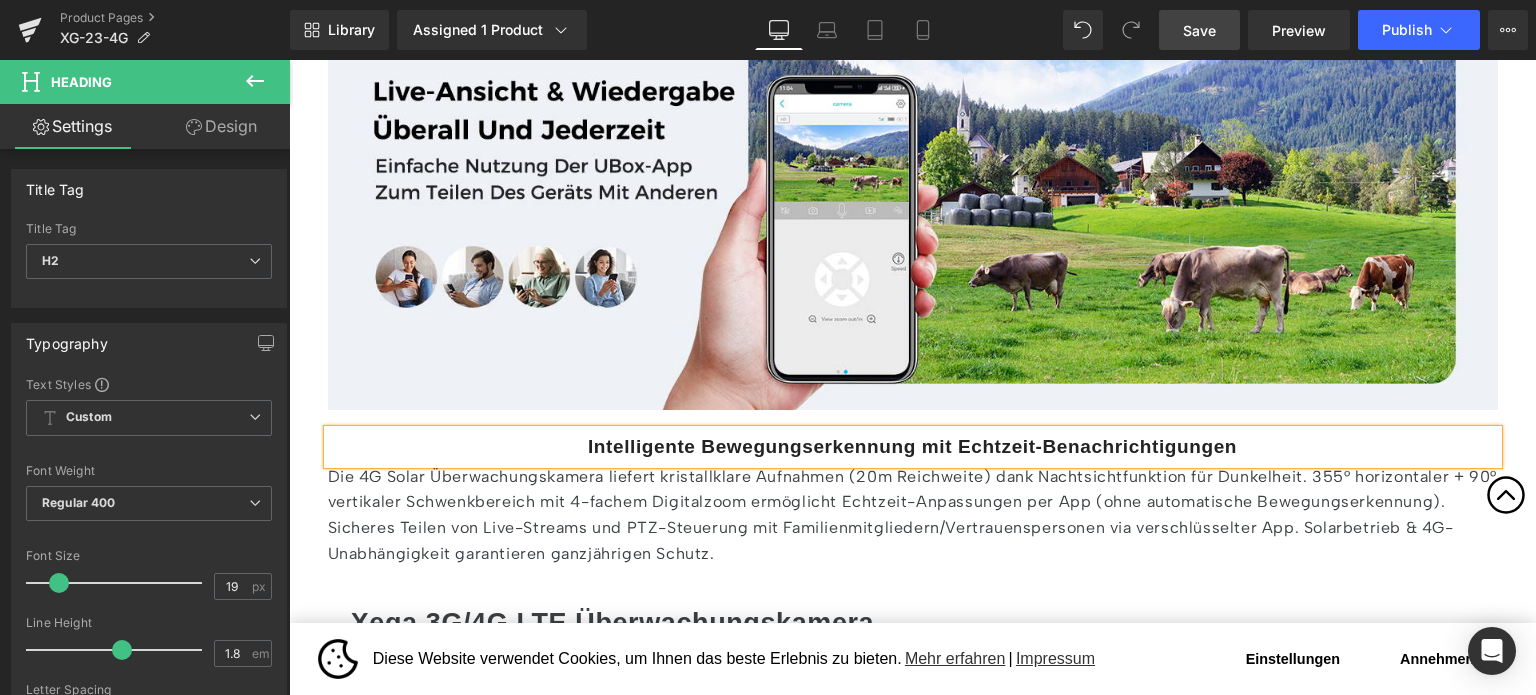 click on "Die 4G Solar Überwachungskamera liefert kristallklare Aufnahmen (20m Reichweite) dank Nachtsichtfunktion für Dunkelheit. 355° horizontaler + 90° vertikaler Schwenkbereich mit 4-fachem Digitalzoom ermöglicht Echtzeit-Anpassungen per App (ohne automatische Bewegungserkennung). Sicheres Teilen von Live-Streams und PTZ-Steuerung mit Familienmitgliedern/Vertrauenspersonen via verschlüsselter App. Solarbetrieb & 4G-Unabhängigkeit garantieren ganzjährigen Schutz." at bounding box center (913, 515) 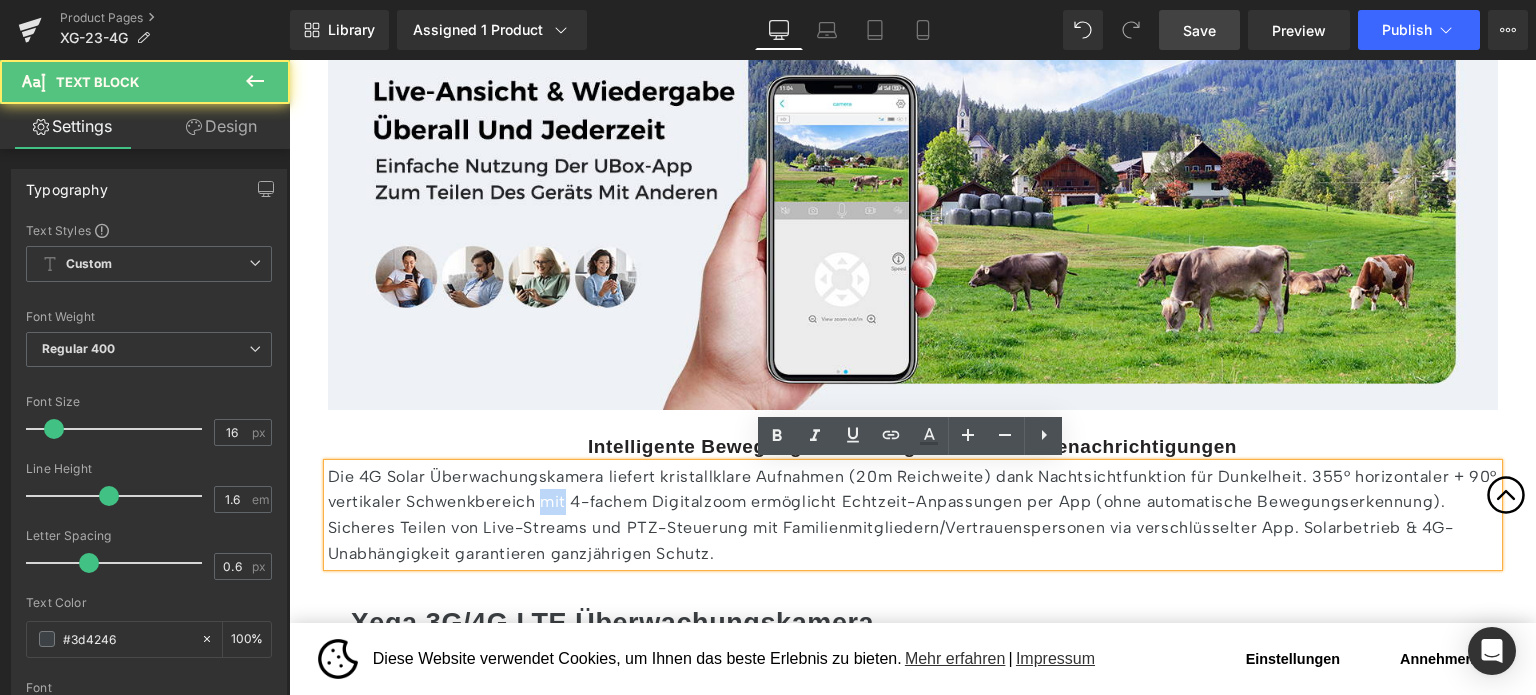 click on "Die 4G Solar Überwachungskamera liefert kristallklare Aufnahmen (20m Reichweite) dank Nachtsichtfunktion für Dunkelheit. 355° horizontaler + 90° vertikaler Schwenkbereich mit 4-fachem Digitalzoom ermöglicht Echtzeit-Anpassungen per App (ohne automatische Bewegungserkennung). Sicheres Teilen von Live-Streams und PTZ-Steuerung mit Familienmitgliedern/Vertrauenspersonen via verschlüsselter App. Solarbetrieb & 4G-Unabhängigkeit garantieren ganzjährigen Schutz." at bounding box center [913, 515] 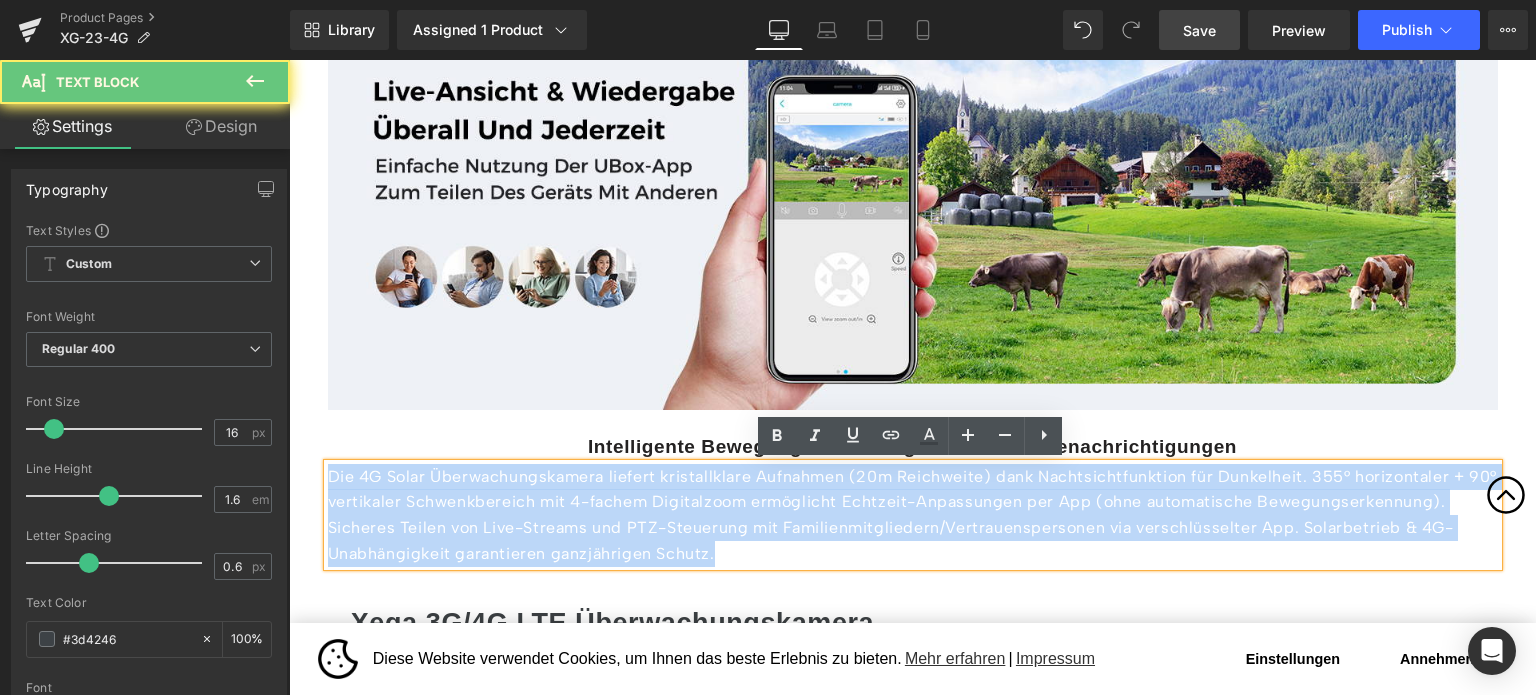 paste 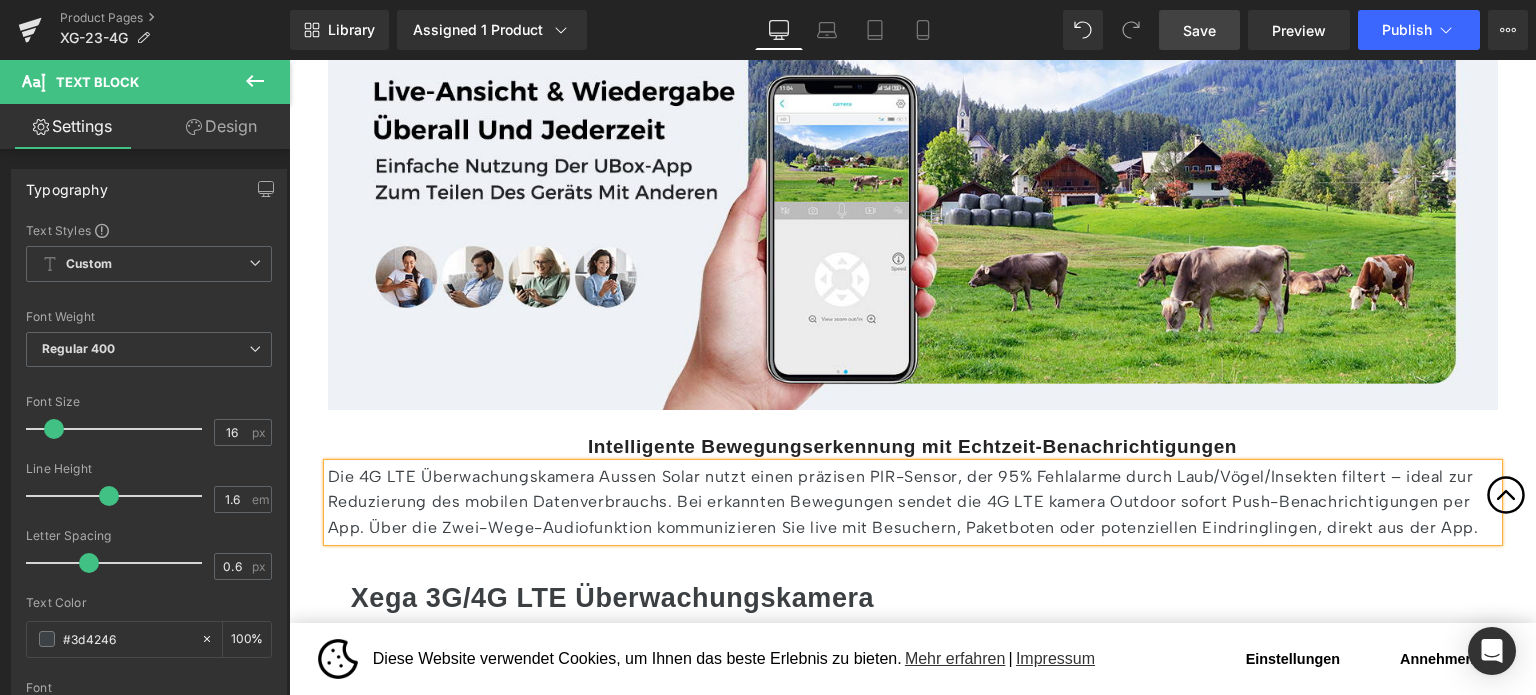 click on "Die 4G LTE Überwachungskamera Aussen Solar nutzt einen präzisen PIR-Sensor, der 95% Fehlalarme durch Laub/Vögel/Insekten filtert – ideal zur Reduzierung des mobilen Datenverbrauchs. Bei erkannten Bewegungen sendet die 4G LTE kamera Outdoor sofort Push-Benachrichtigungen per App. Über die Zwei-Wege-Audiofunktion kommunizieren Sie live mit Besuchern, Paketboten oder potenziellen Eindringlingen, direkt aus der App." at bounding box center (913, 502) 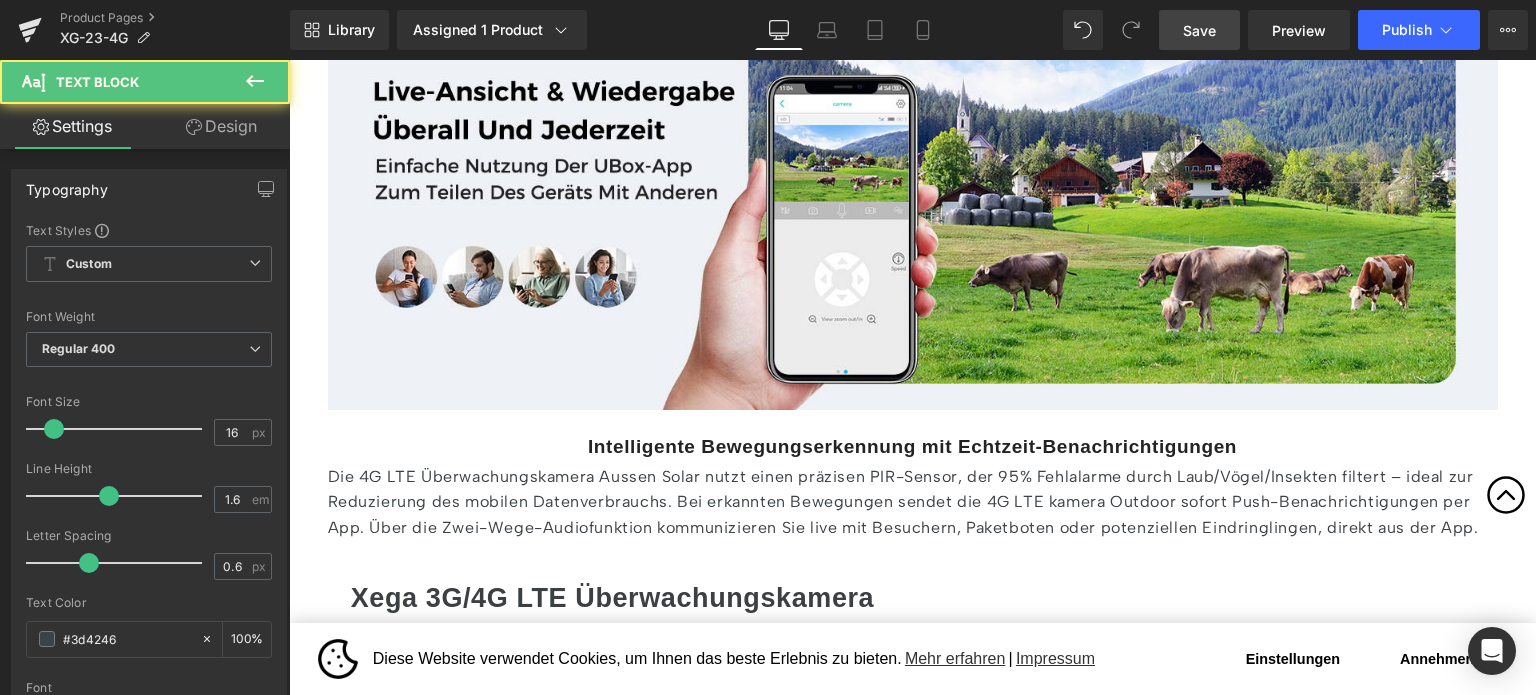 click on "Design" at bounding box center (221, 126) 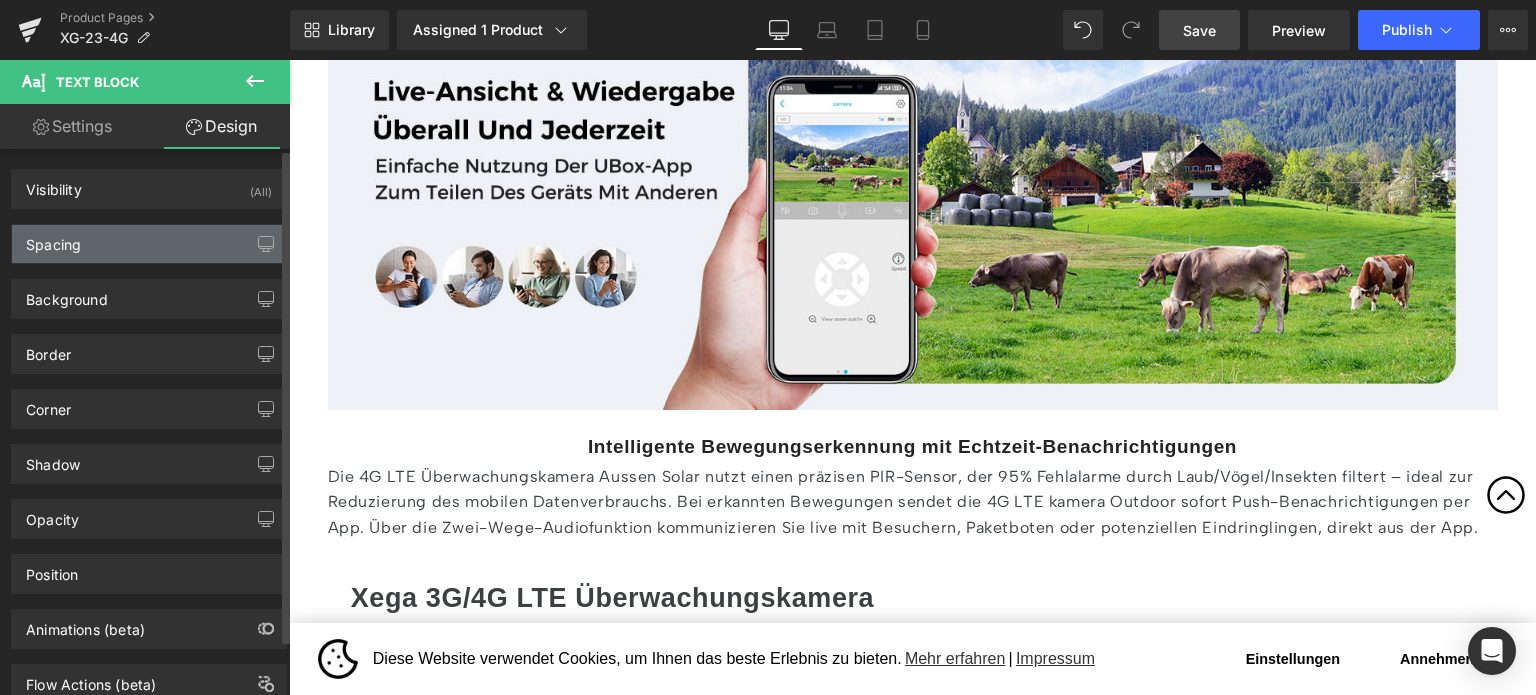 click on "Spacing" at bounding box center (149, 244) 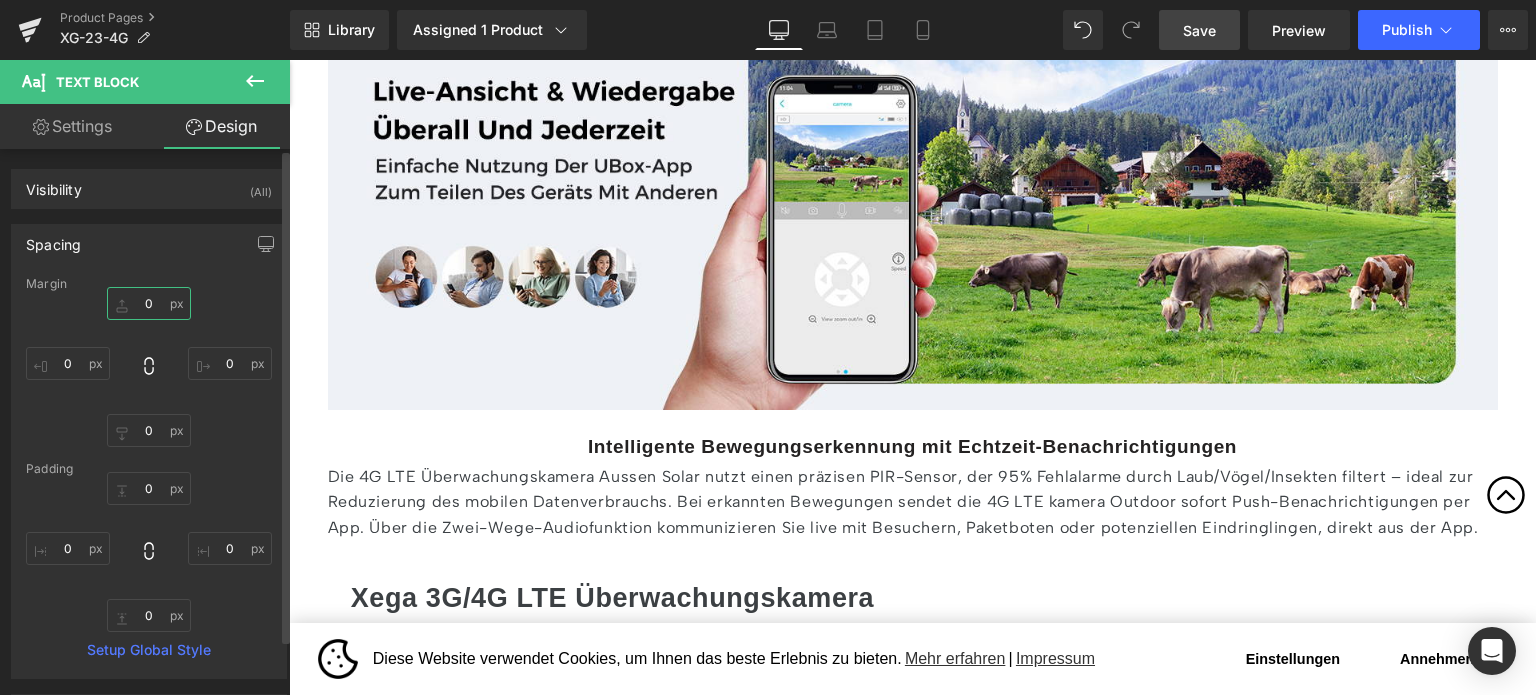 click on "0" at bounding box center [149, 303] 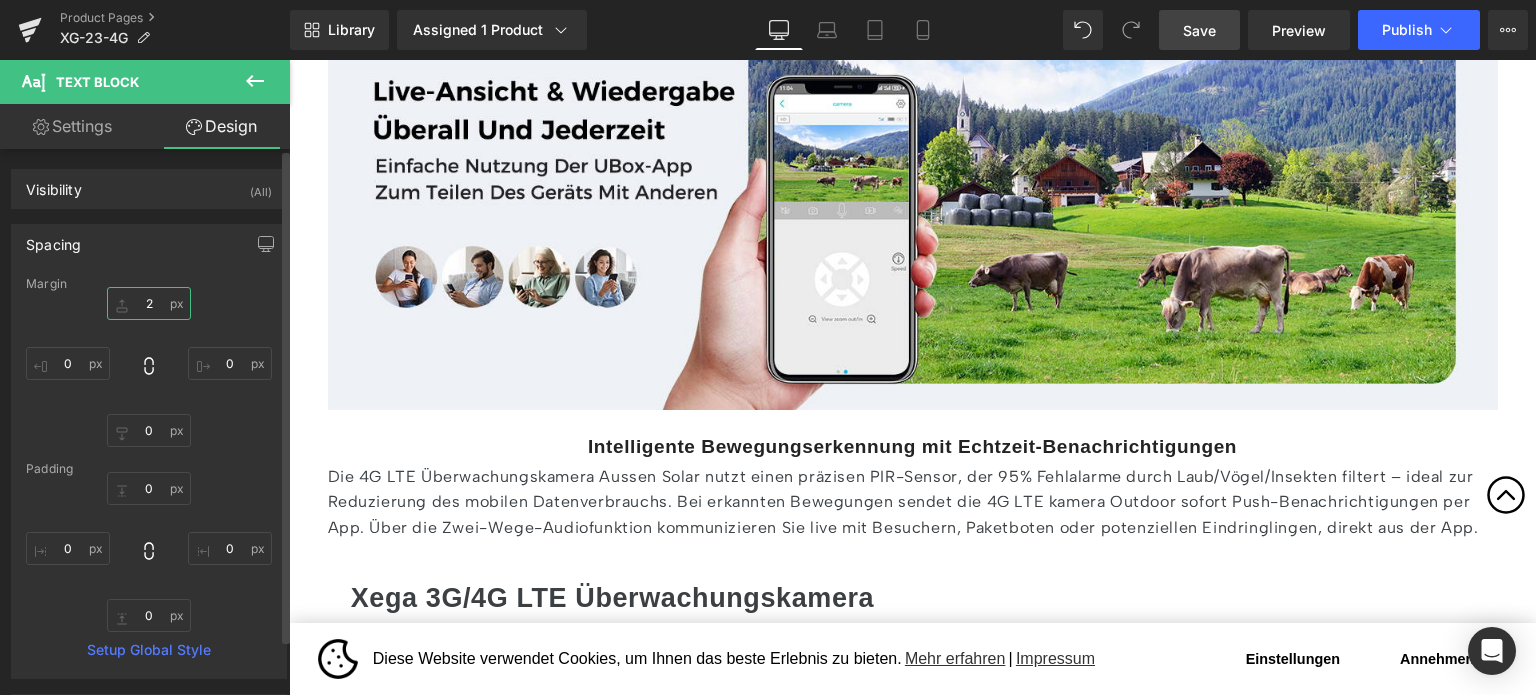 type on "20" 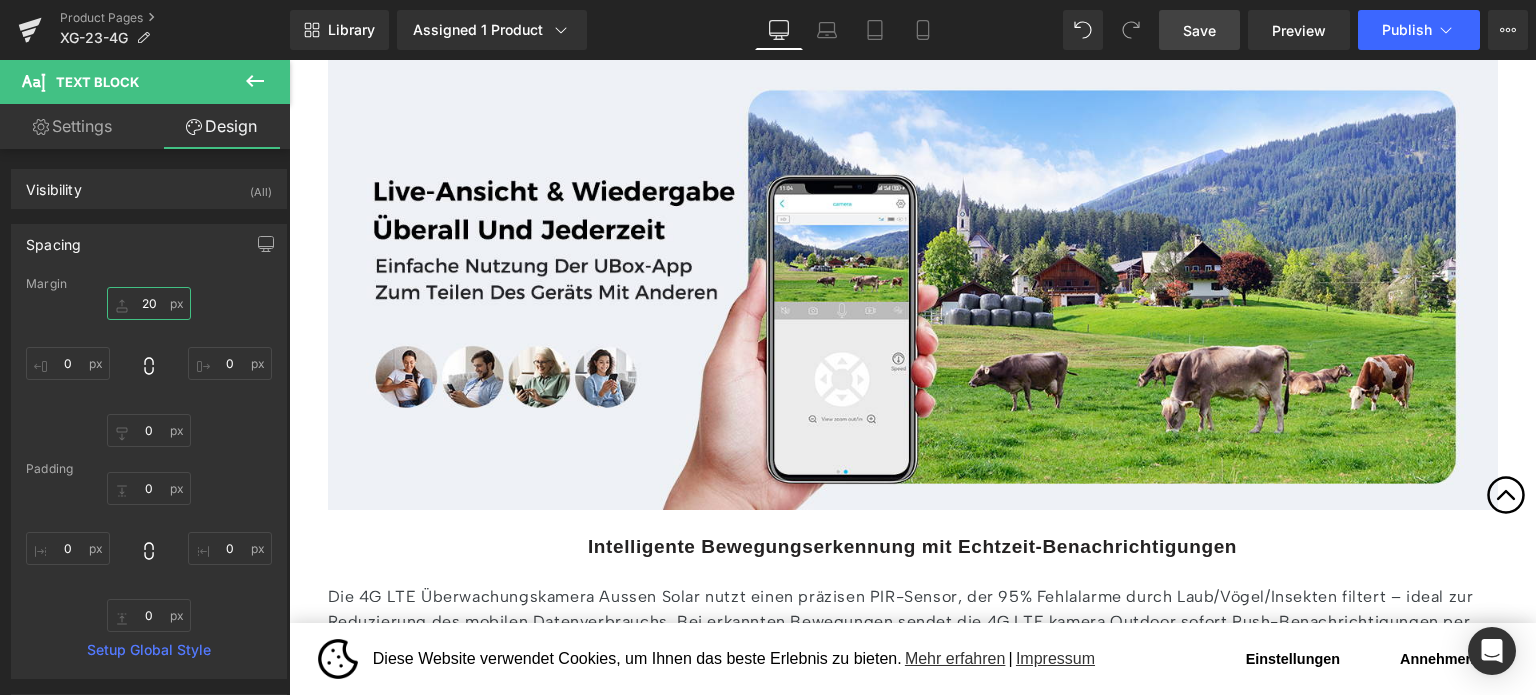 scroll, scrollTop: 3958, scrollLeft: 0, axis: vertical 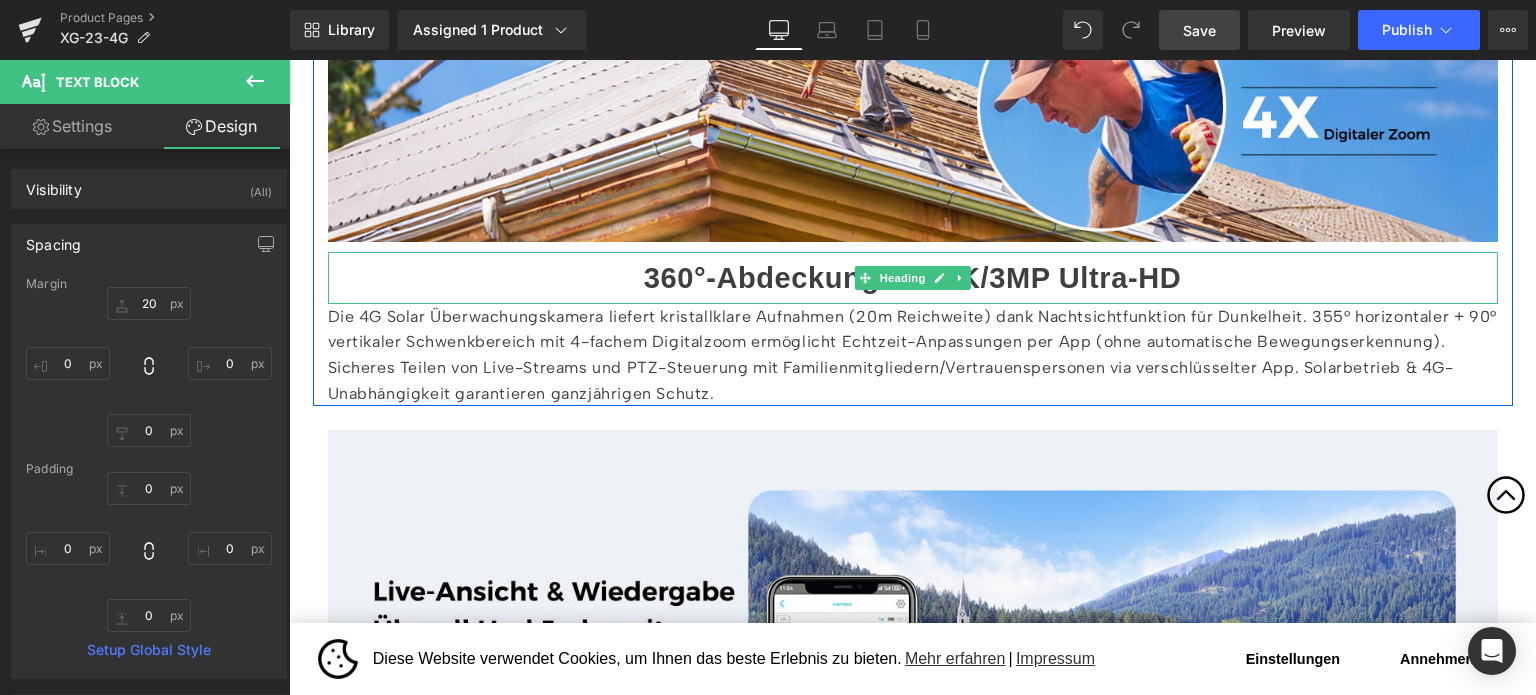 click on "360°-Abdeckung mit 2K/3MP Ultra-HD" at bounding box center [912, 278] 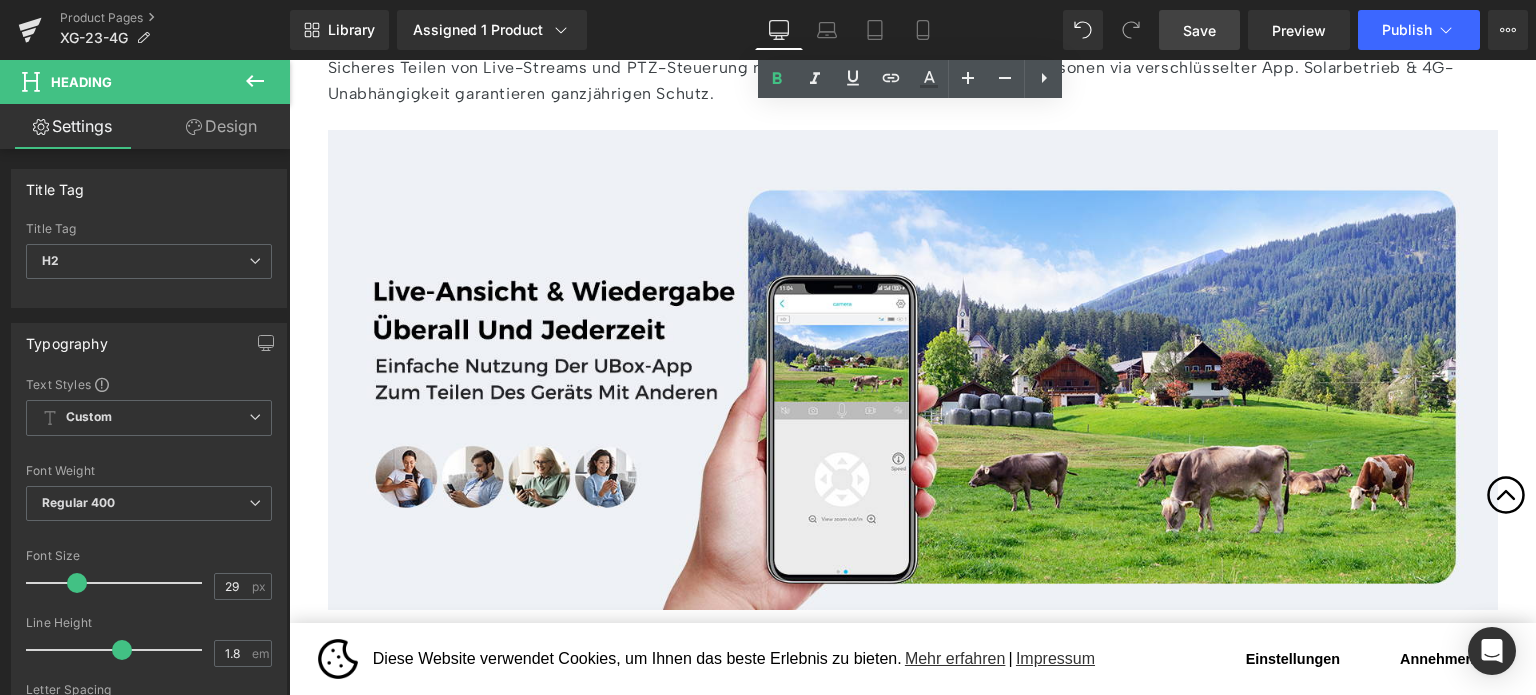 scroll, scrollTop: 4558, scrollLeft: 0, axis: vertical 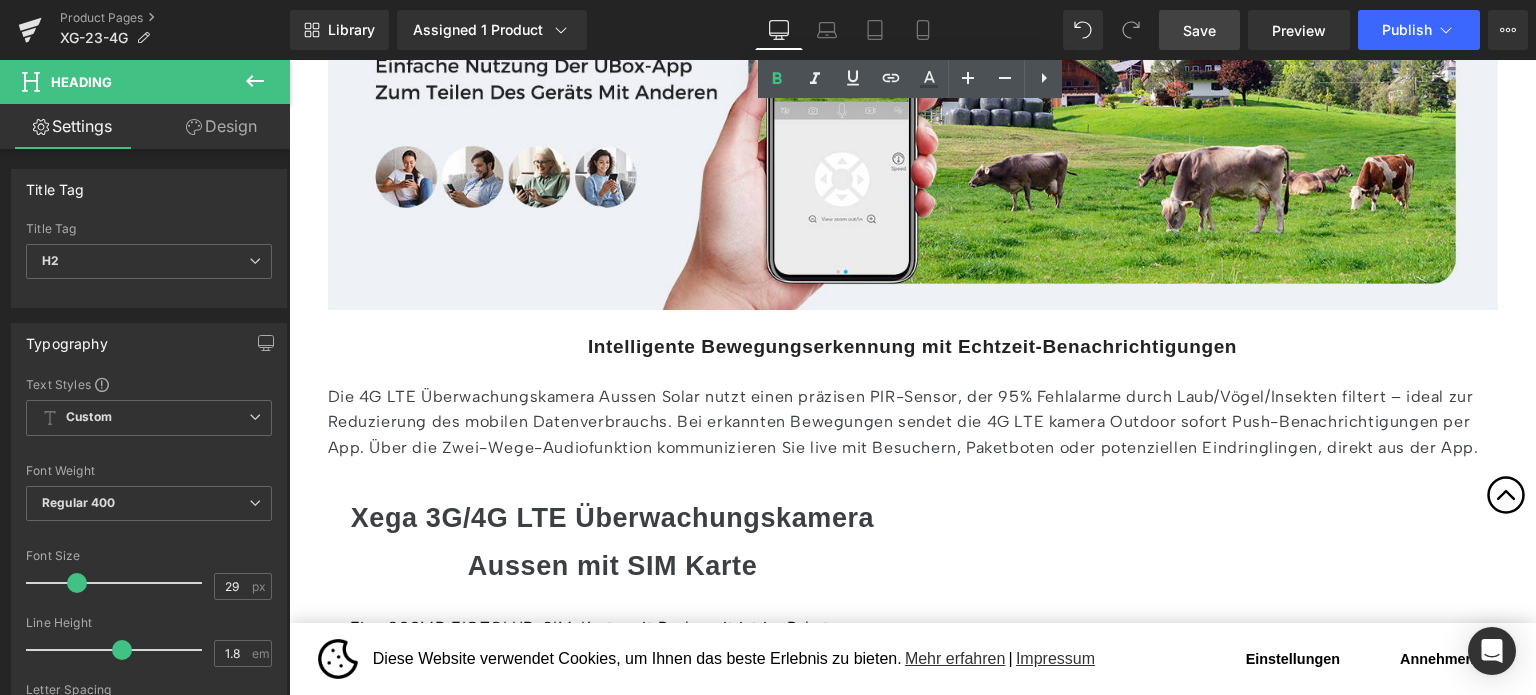 click on "Intelligente Bewegungserkennung mit Echtzeit-Benachrichtigungen" at bounding box center [912, 346] 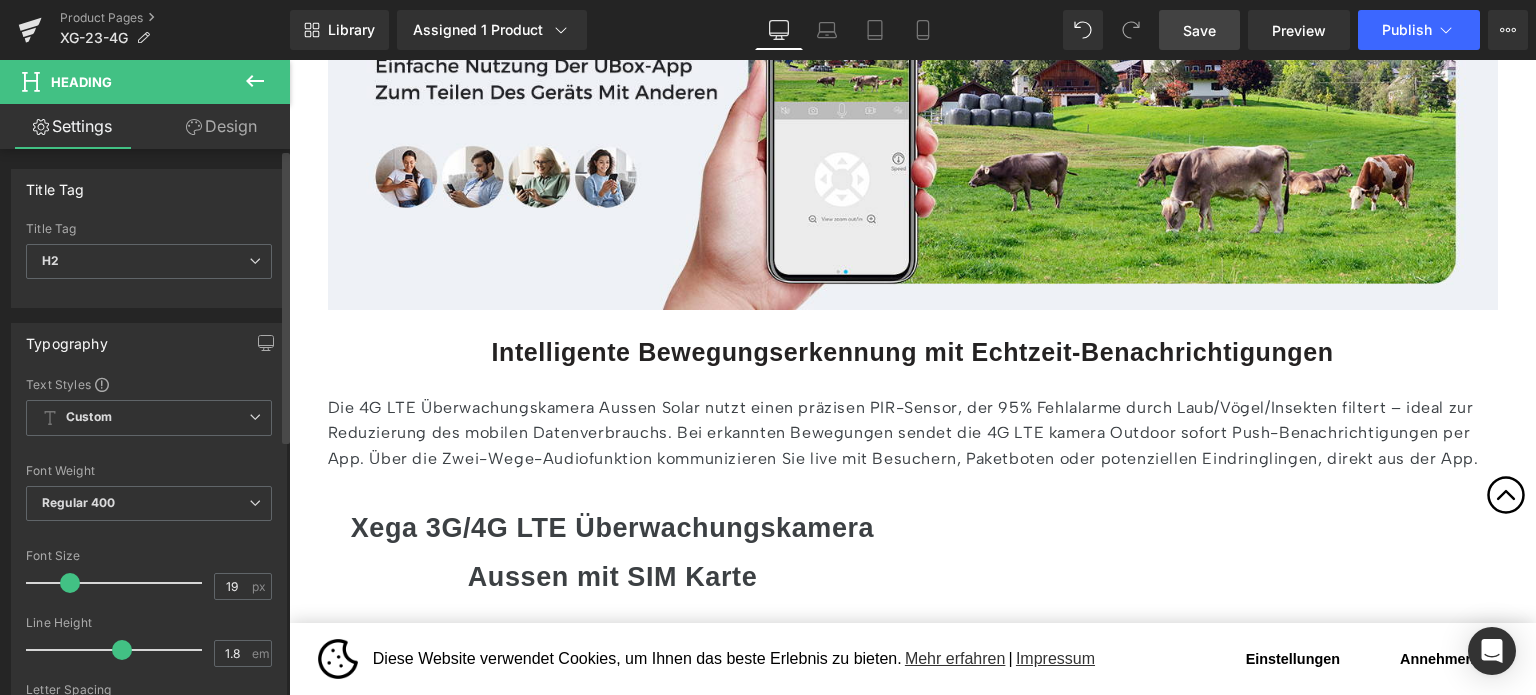 drag, startPoint x: 64, startPoint y: 584, endPoint x: 74, endPoint y: 587, distance: 10.440307 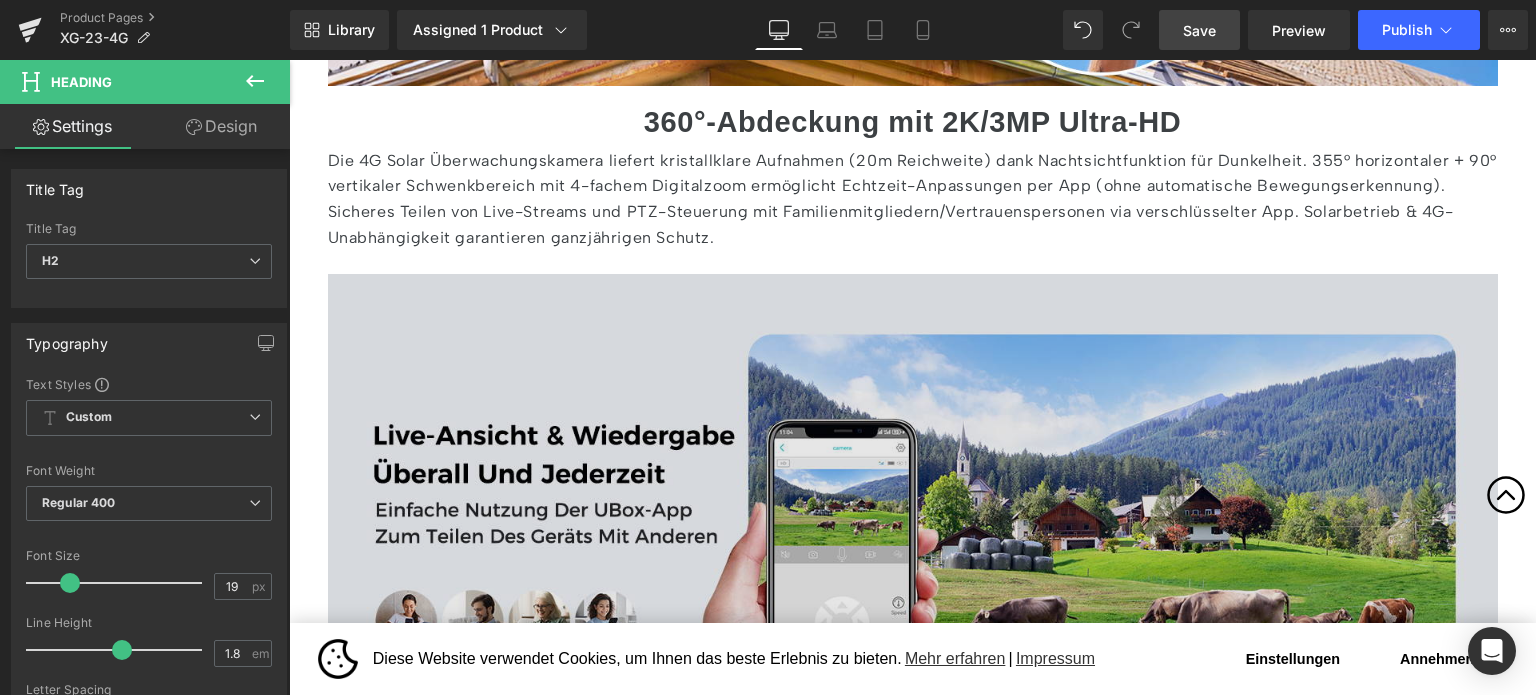 scroll, scrollTop: 3858, scrollLeft: 0, axis: vertical 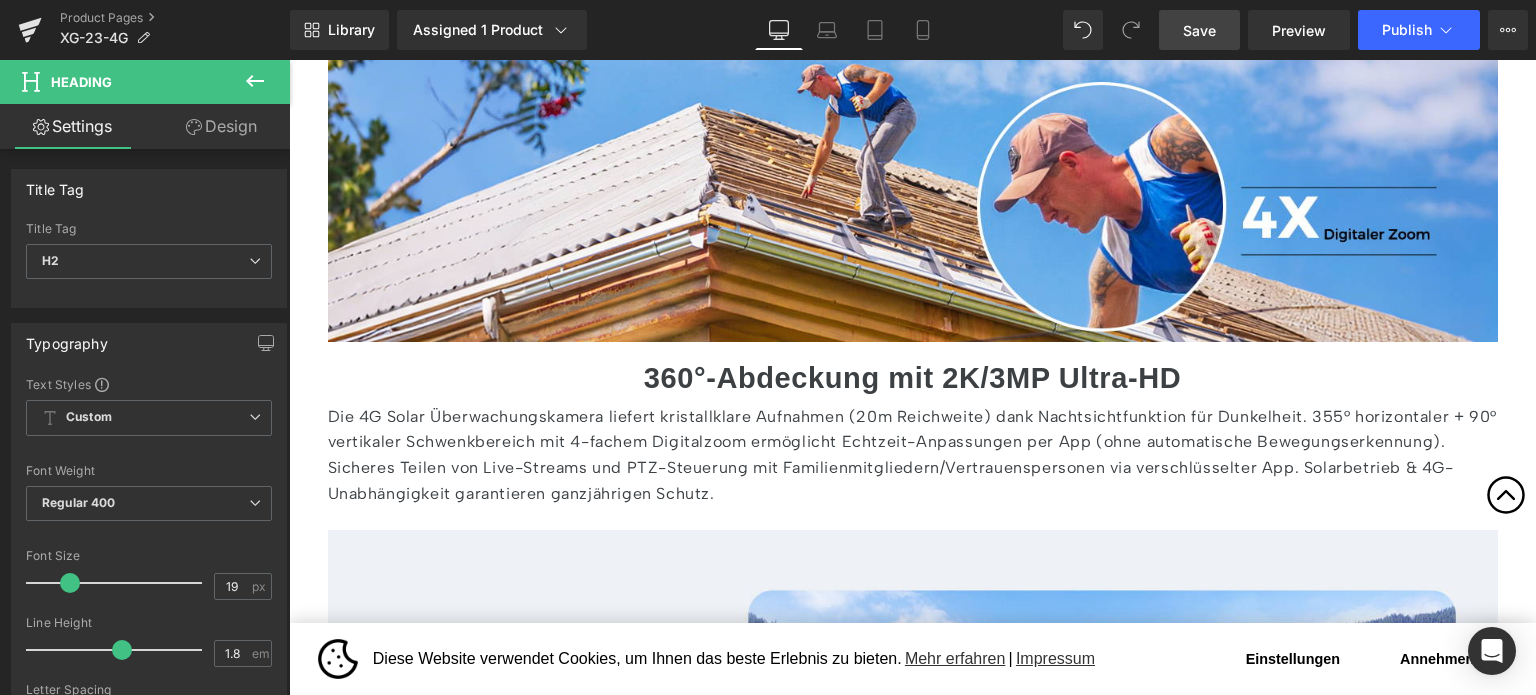 click on "360°-Abdeckung mit 2K/3MP Ultra-HD" at bounding box center [912, 378] 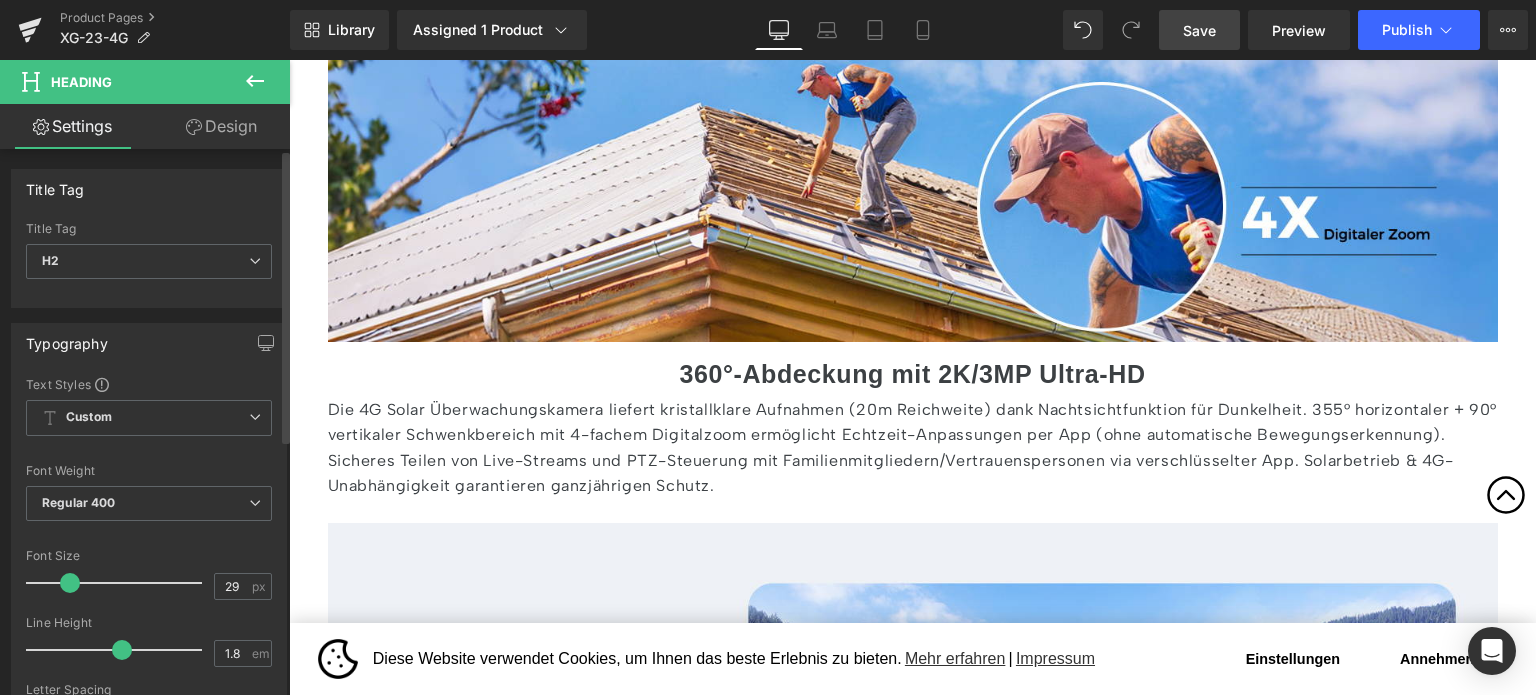 click at bounding box center (70, 583) 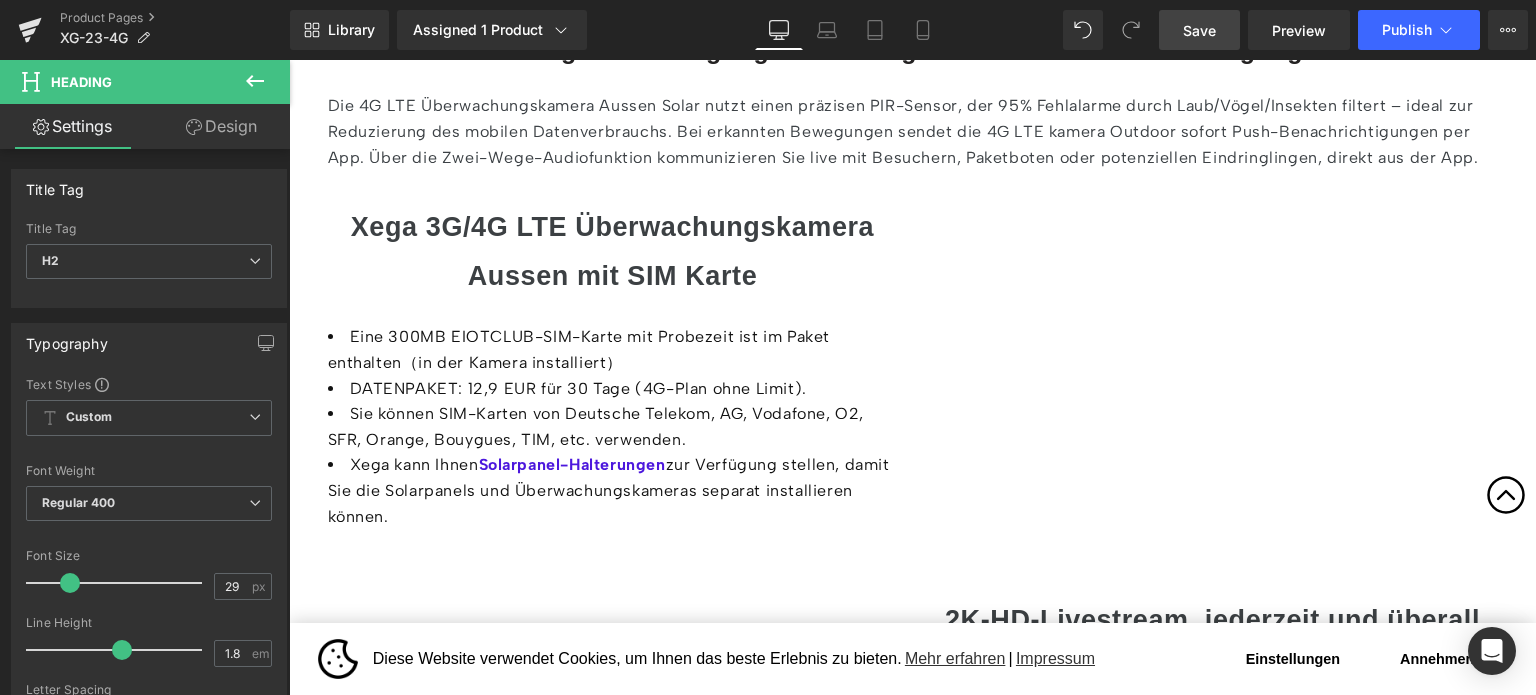 scroll, scrollTop: 4858, scrollLeft: 0, axis: vertical 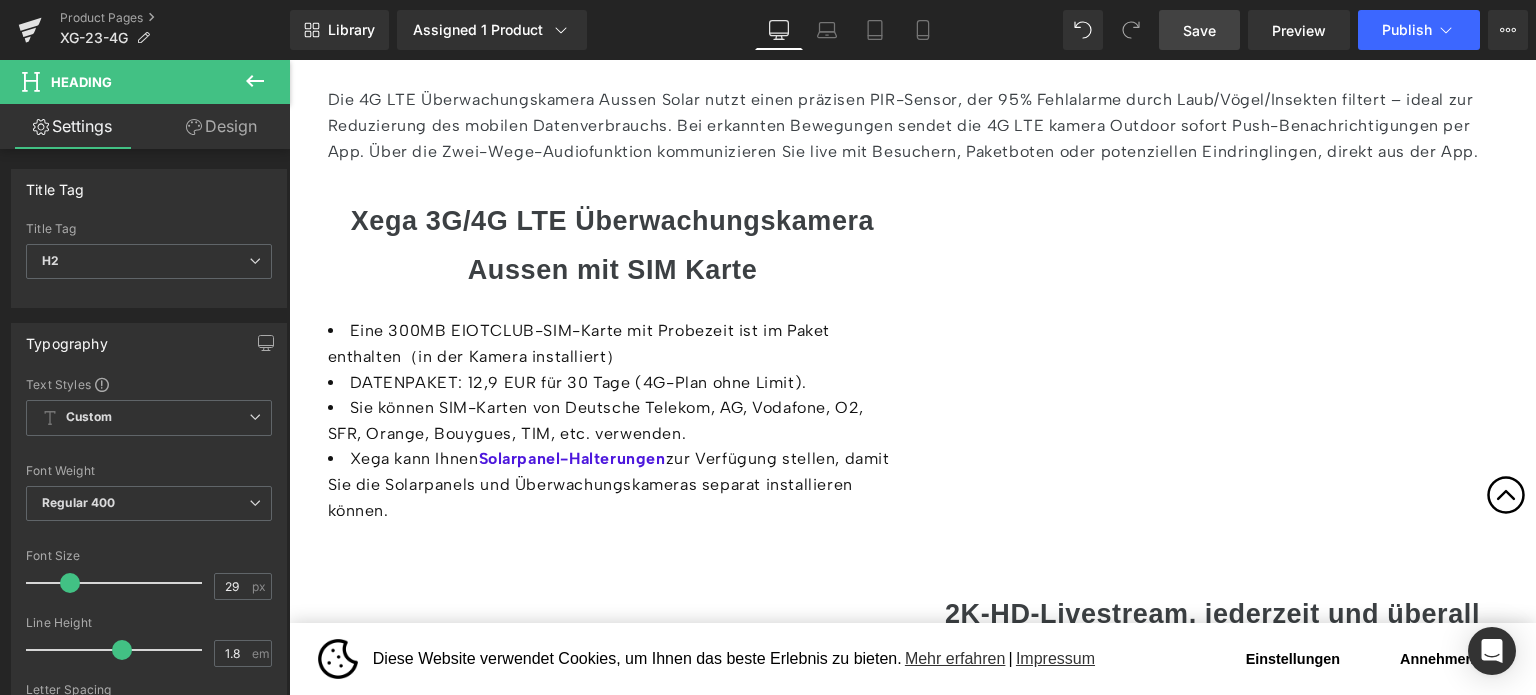 click on "Save" at bounding box center (1199, 30) 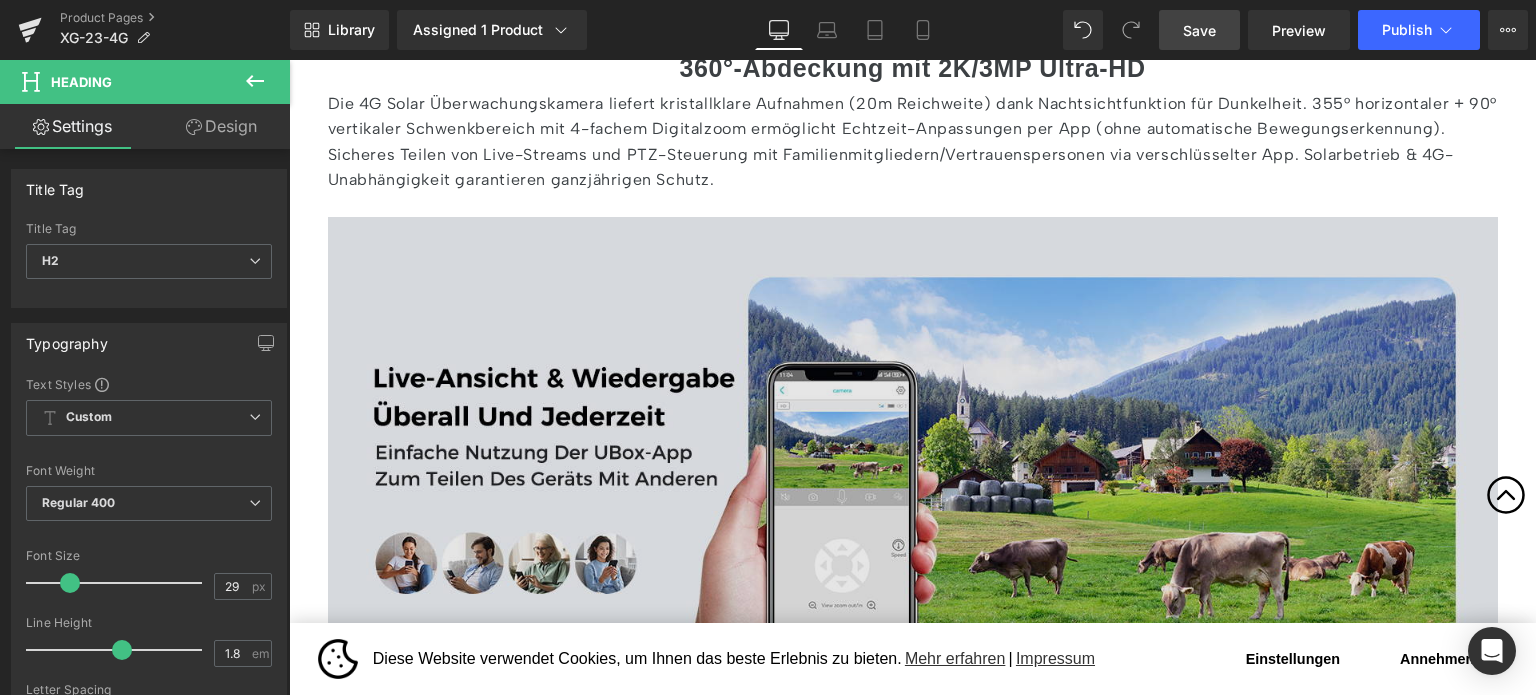 scroll, scrollTop: 4158, scrollLeft: 0, axis: vertical 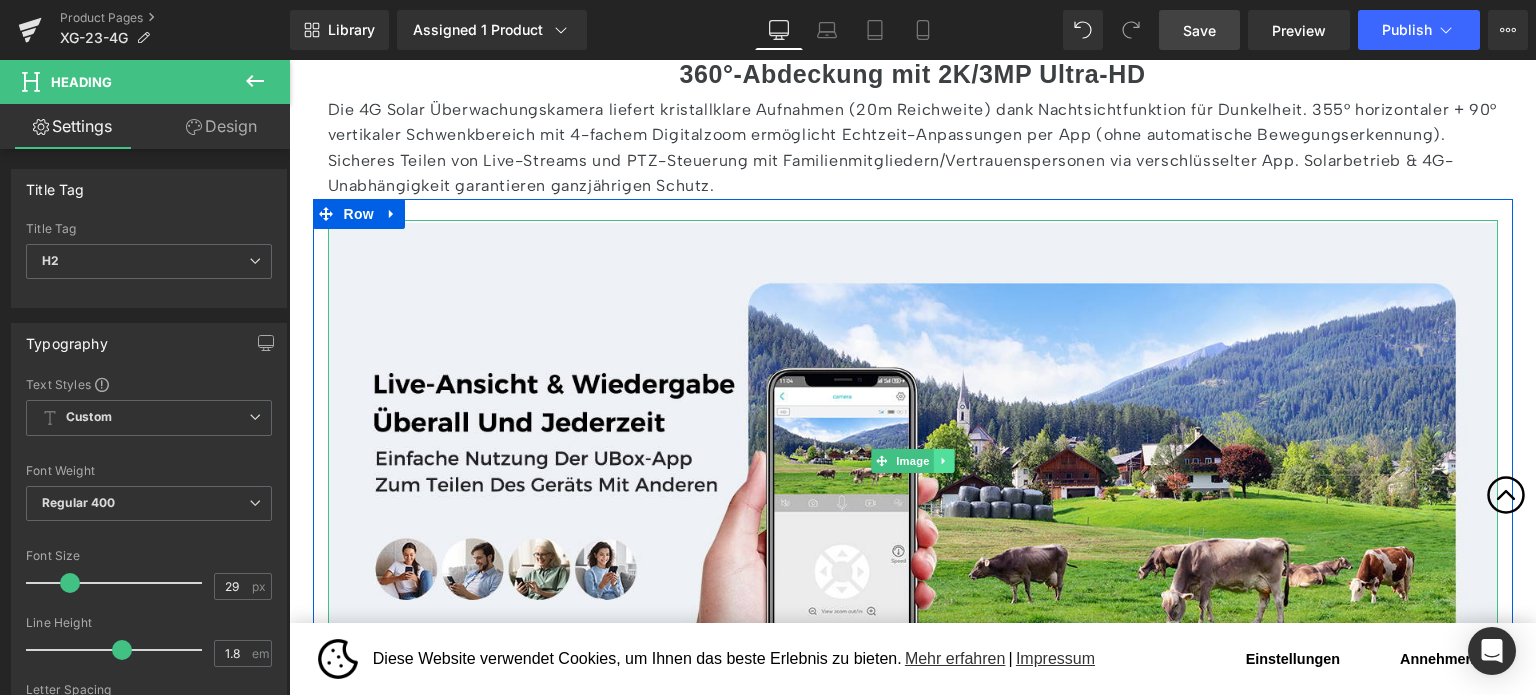 click 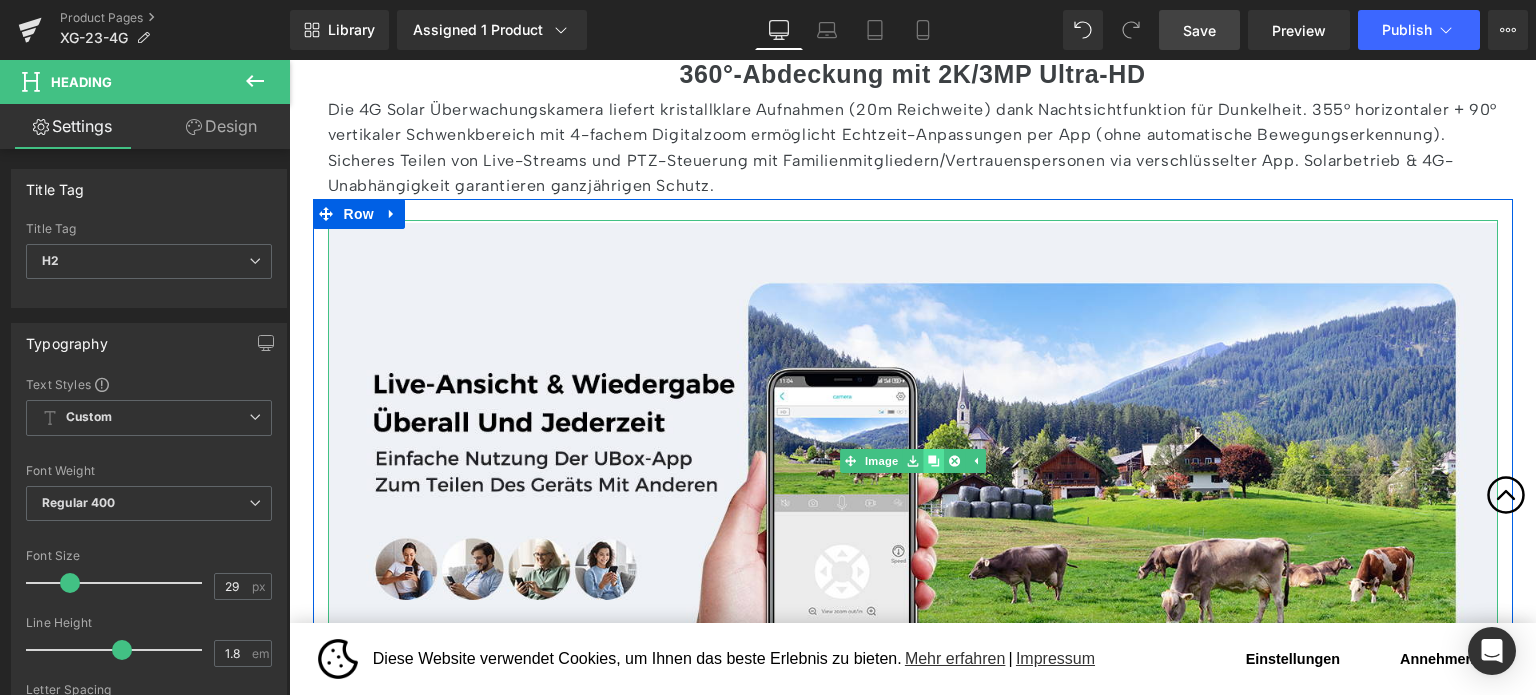 click 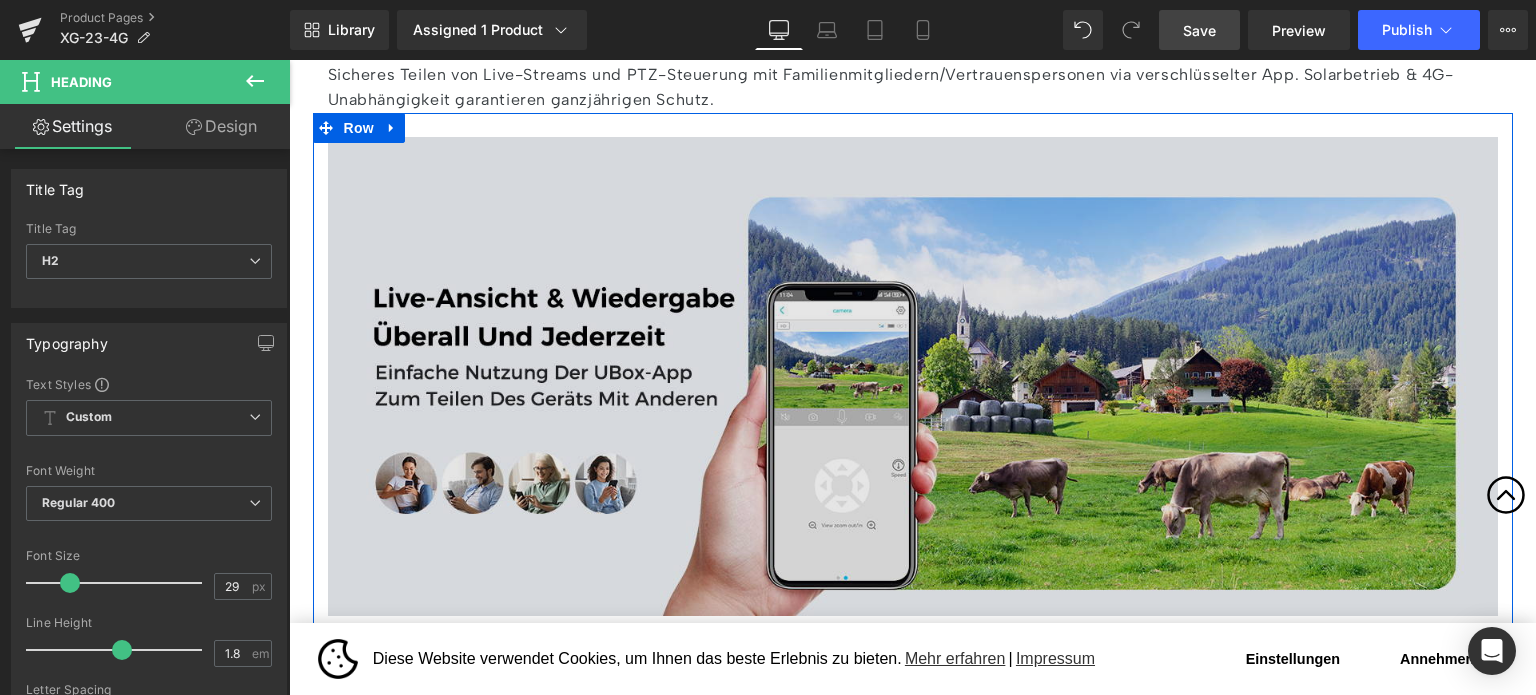 scroll, scrollTop: 4240, scrollLeft: 0, axis: vertical 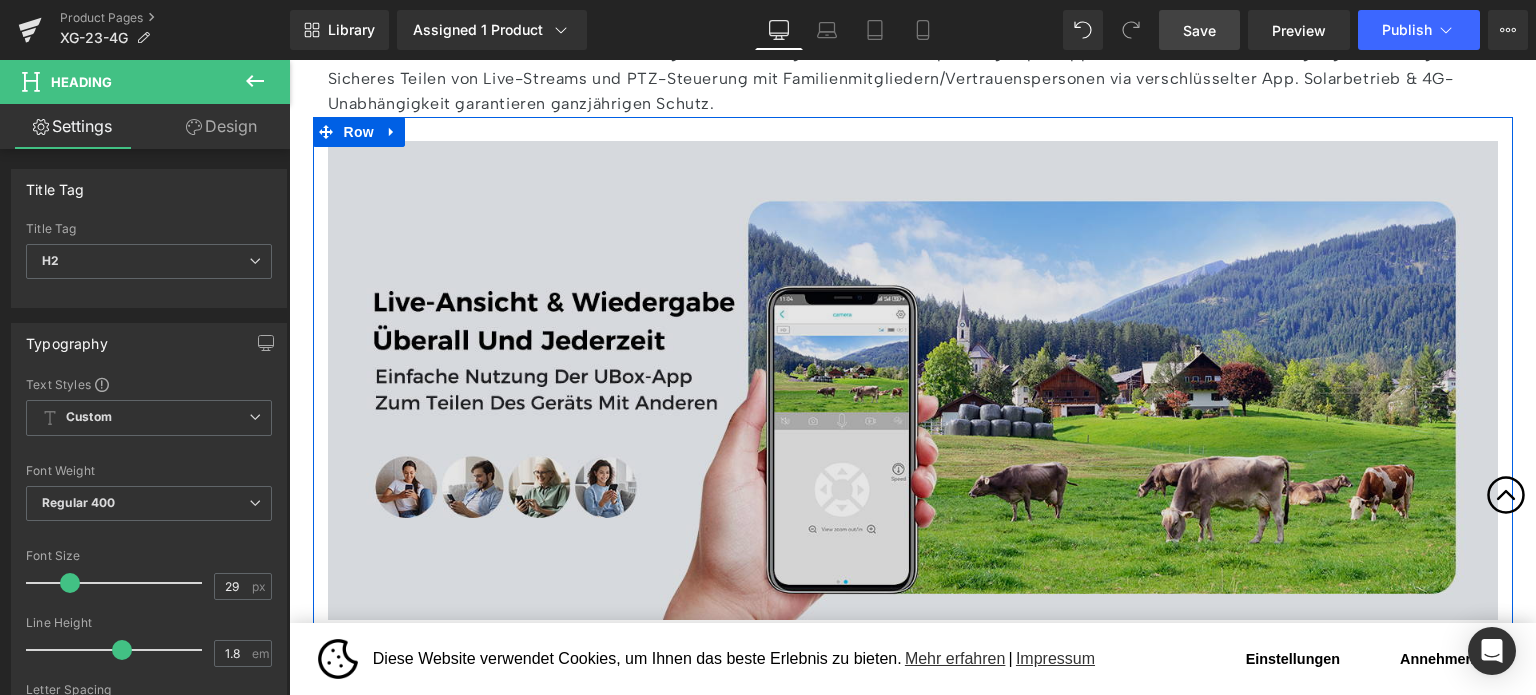 click at bounding box center (913, 379) 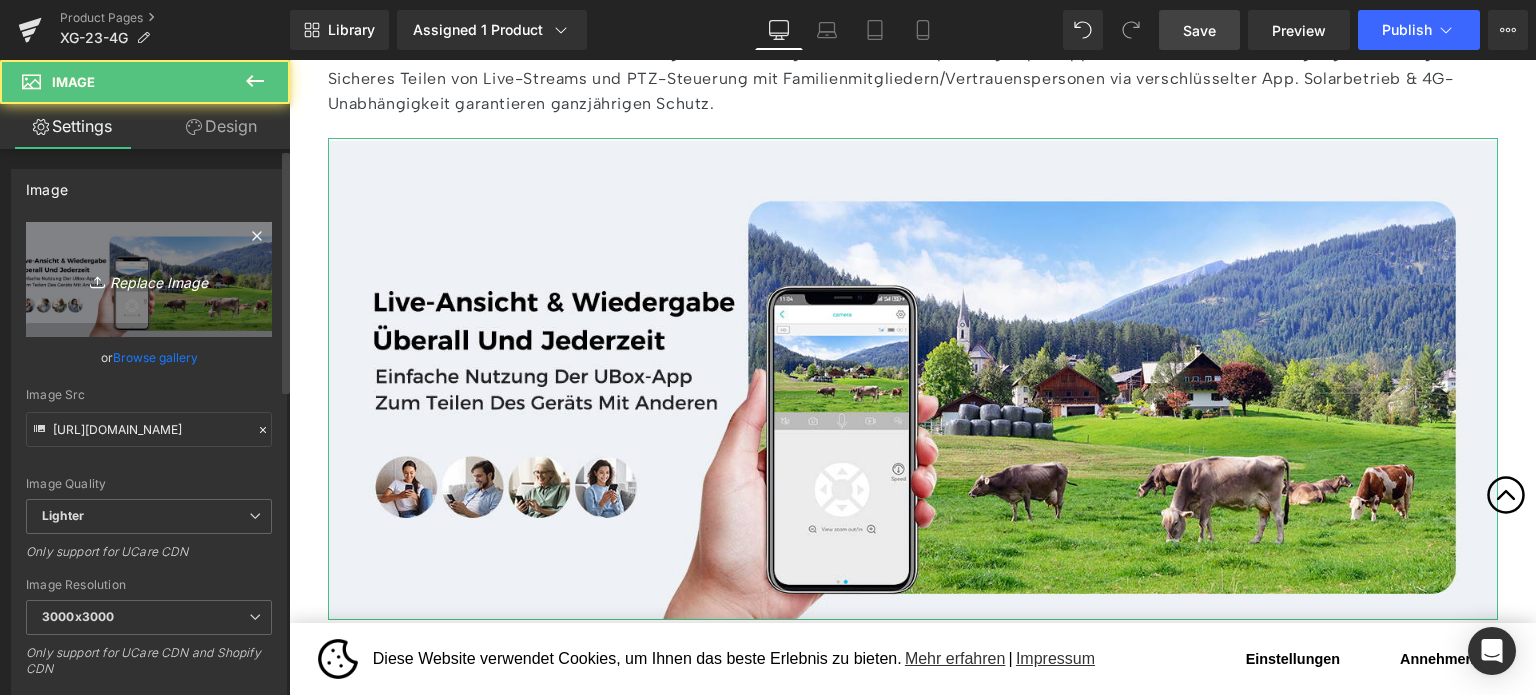click on "Replace Image" at bounding box center (149, 279) 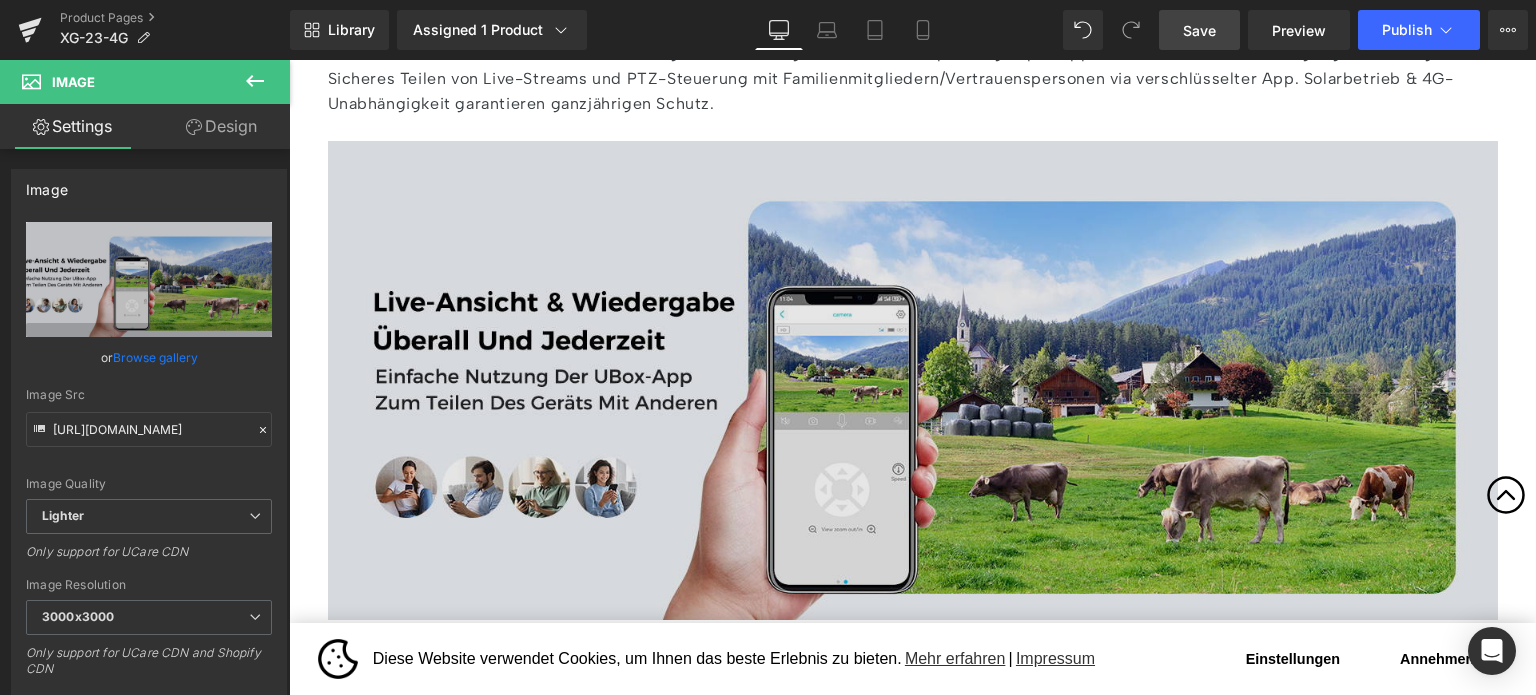 click at bounding box center [913, 379] 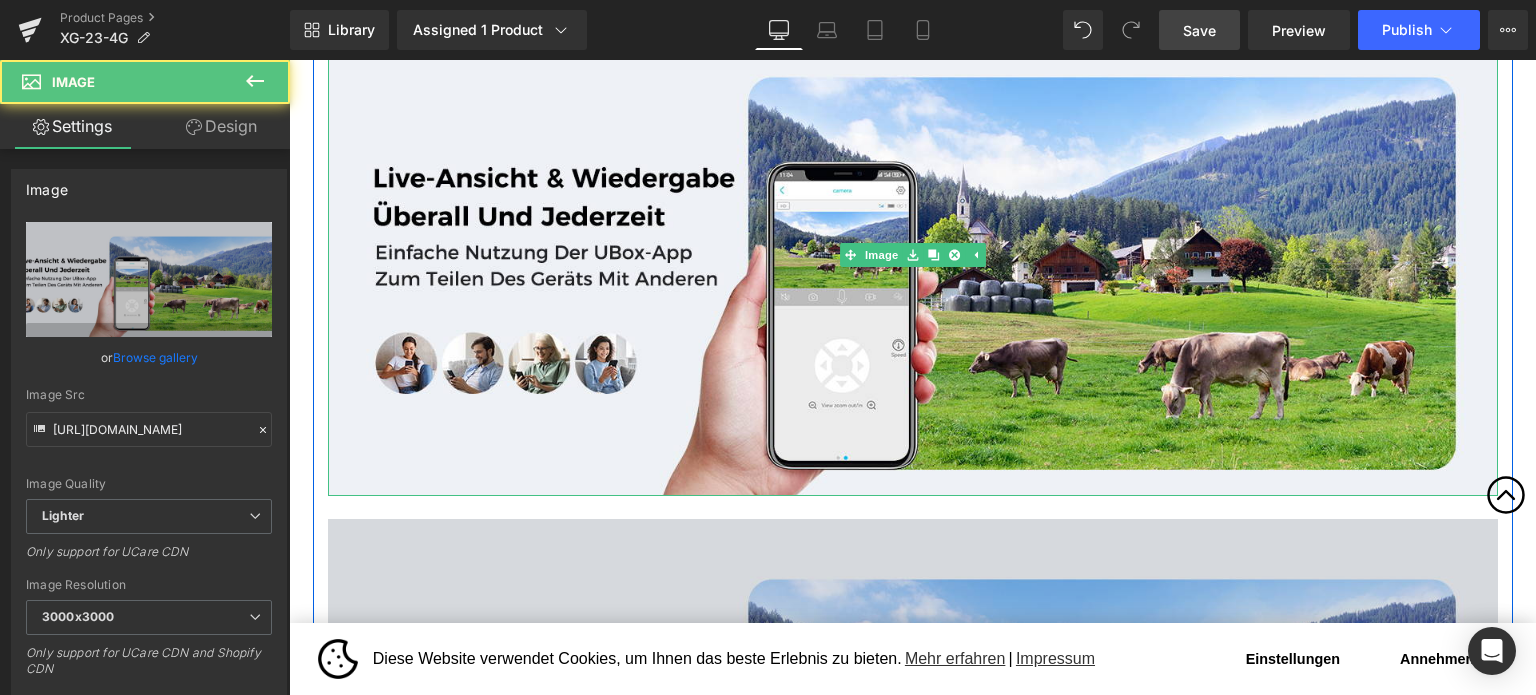 scroll, scrollTop: 4640, scrollLeft: 0, axis: vertical 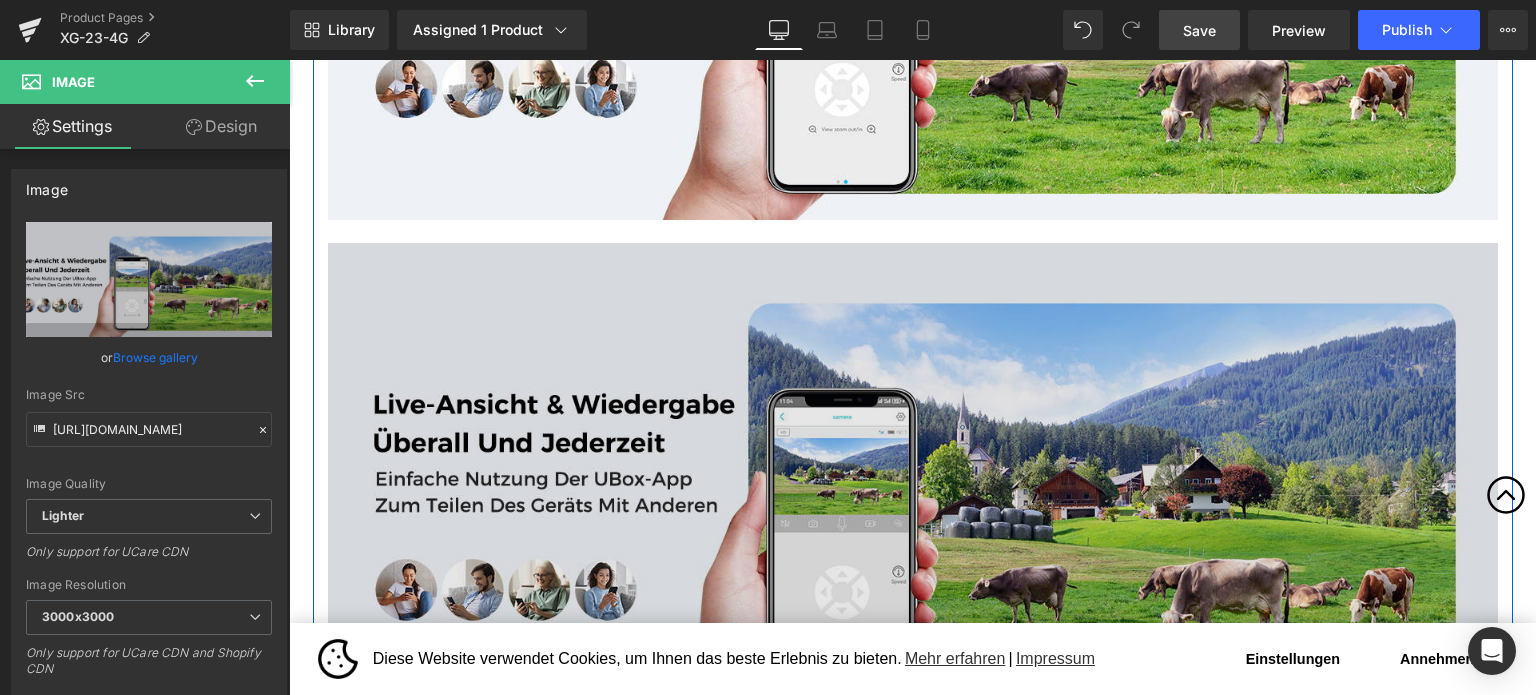 click at bounding box center (913, 481) 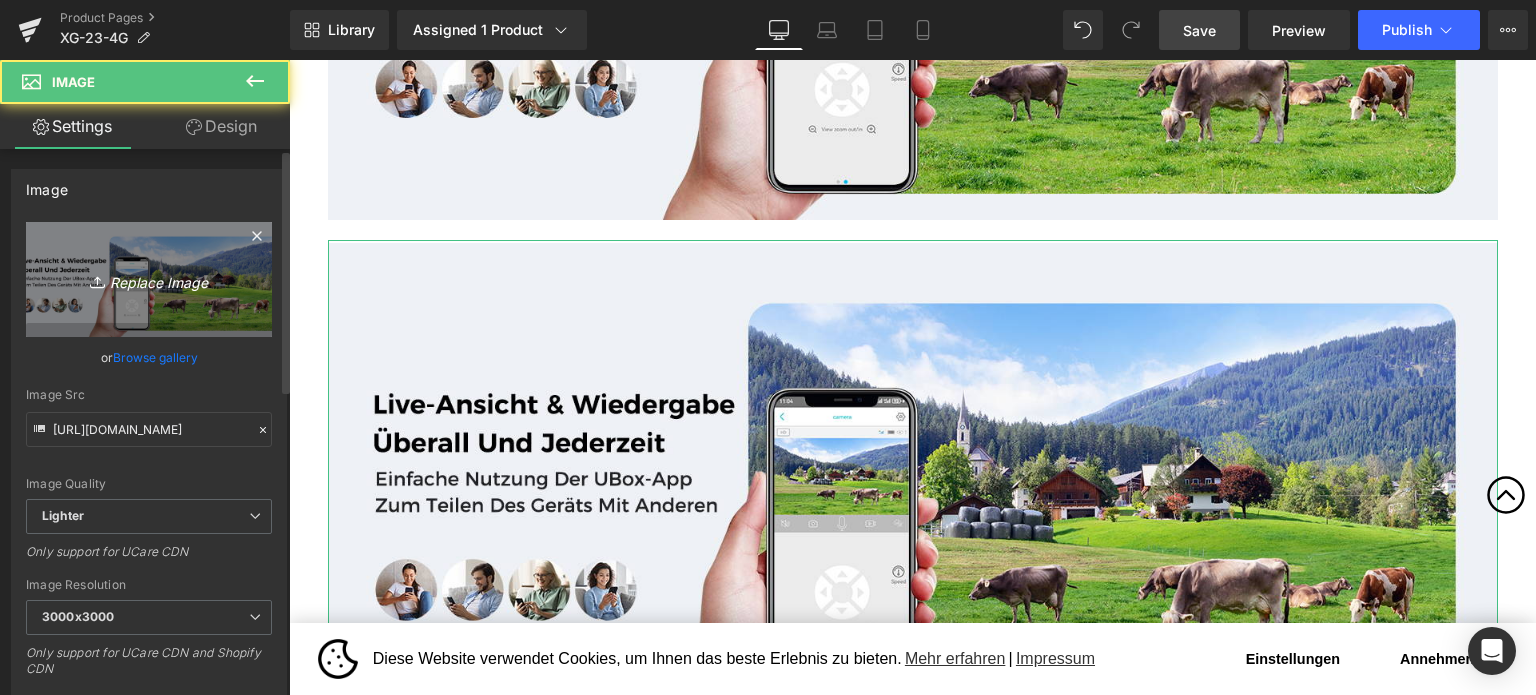 click on "Replace Image" at bounding box center [149, 279] 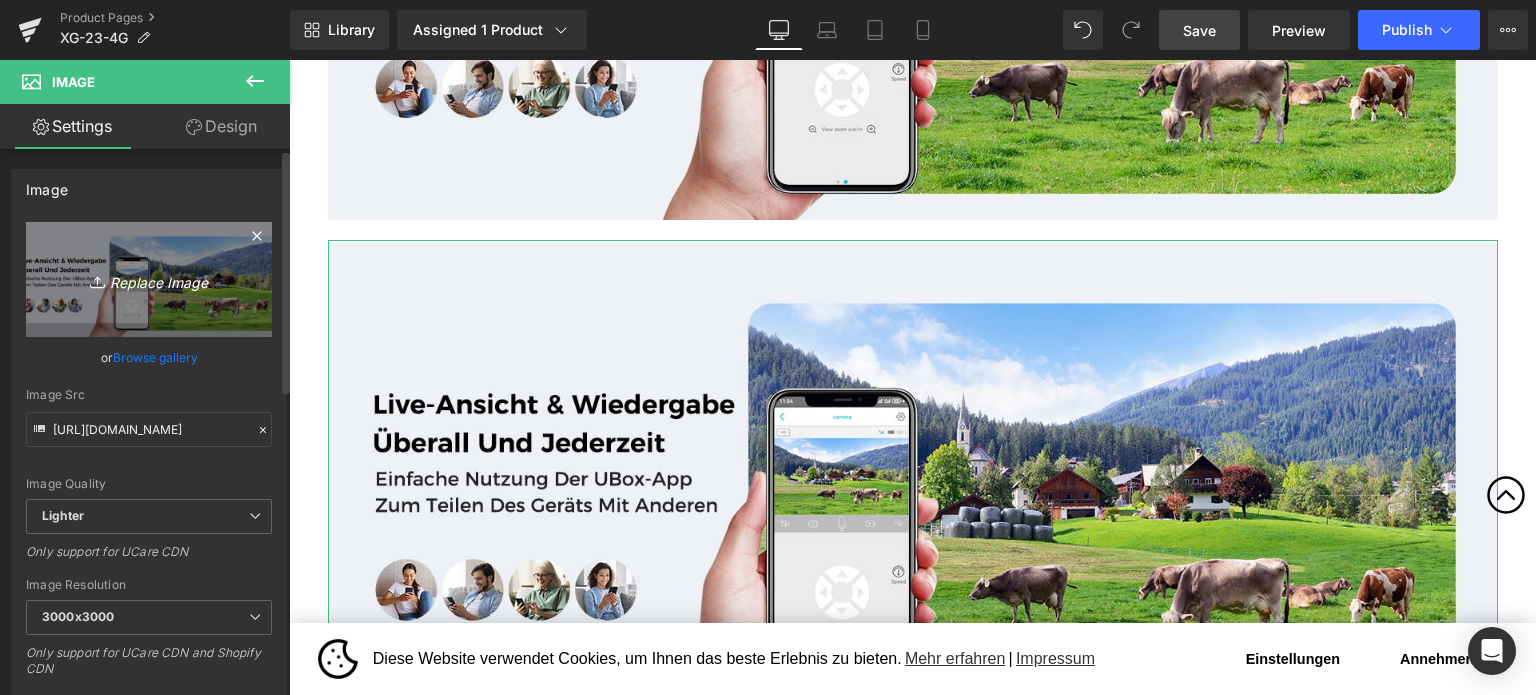 type on "C:\fakepath\2-8.jpg" 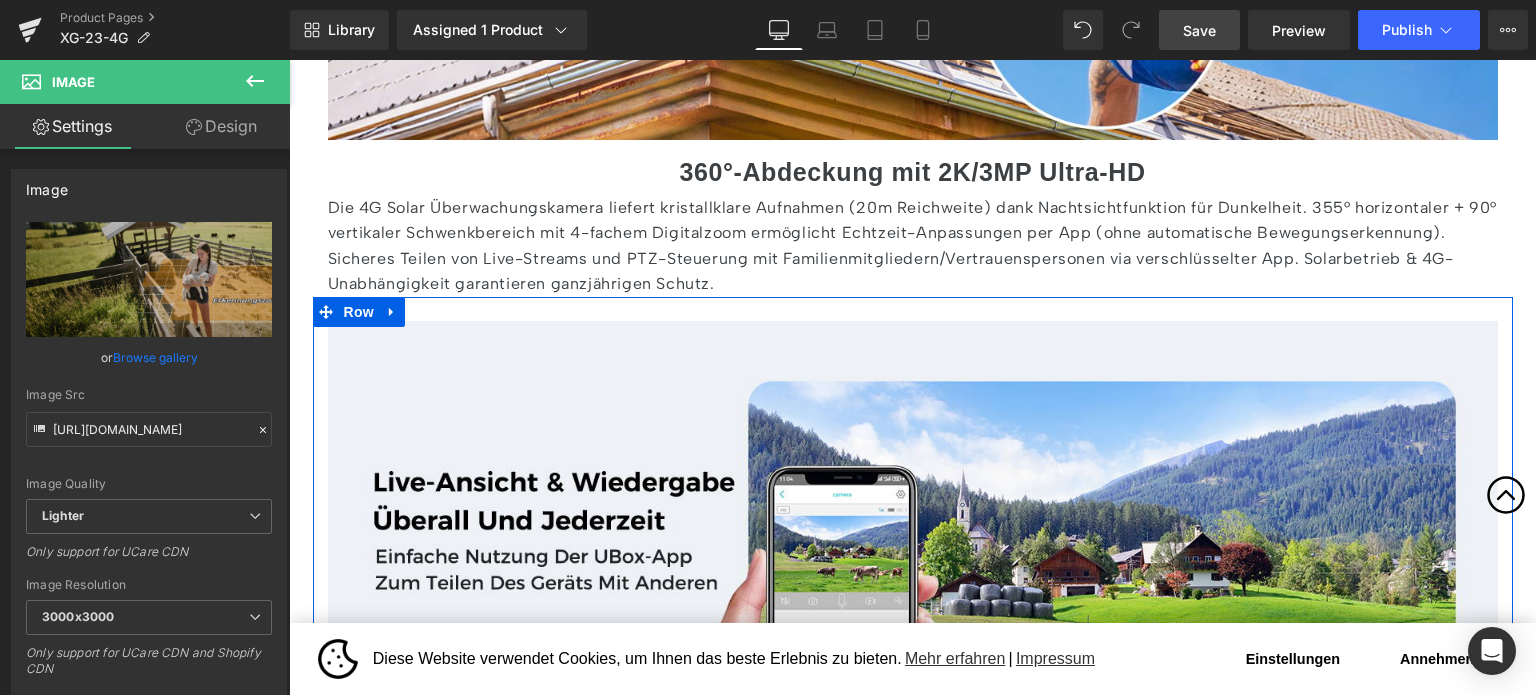 scroll, scrollTop: 4040, scrollLeft: 0, axis: vertical 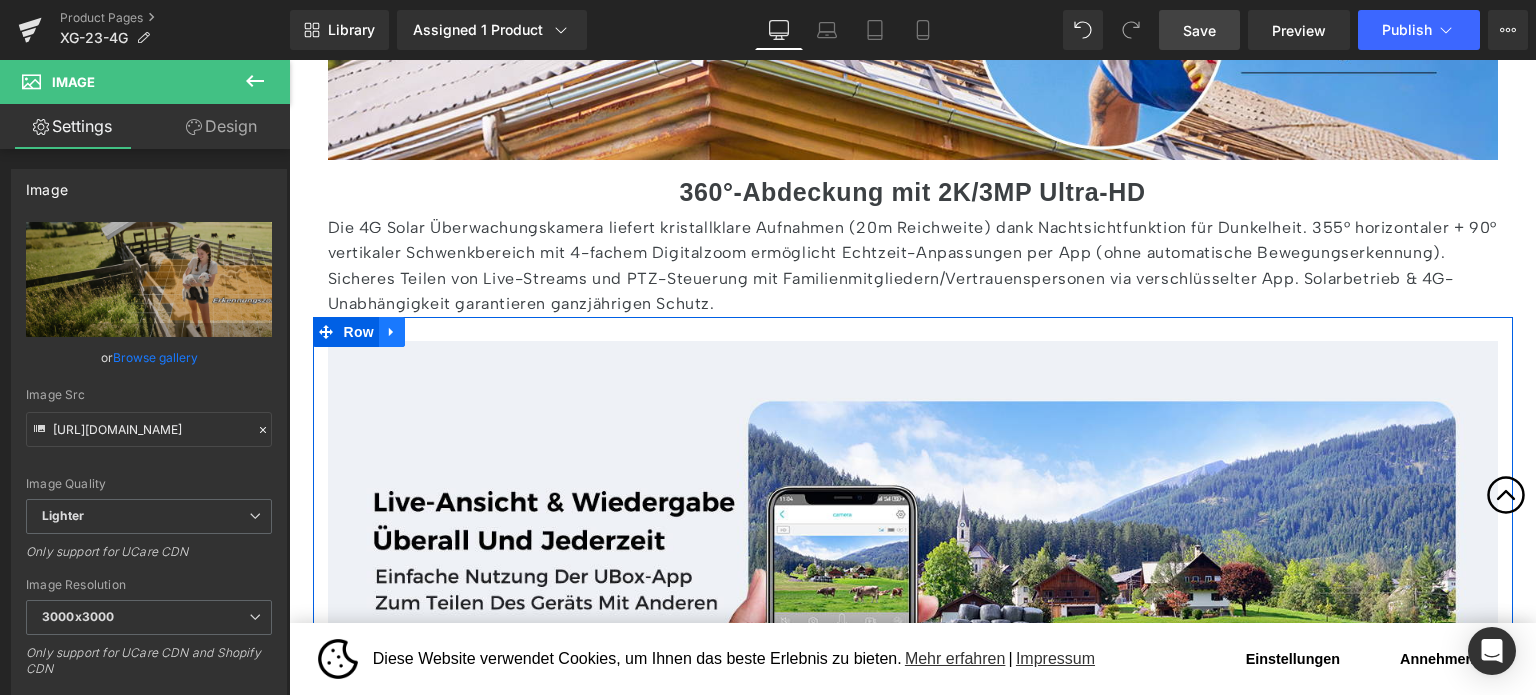 click 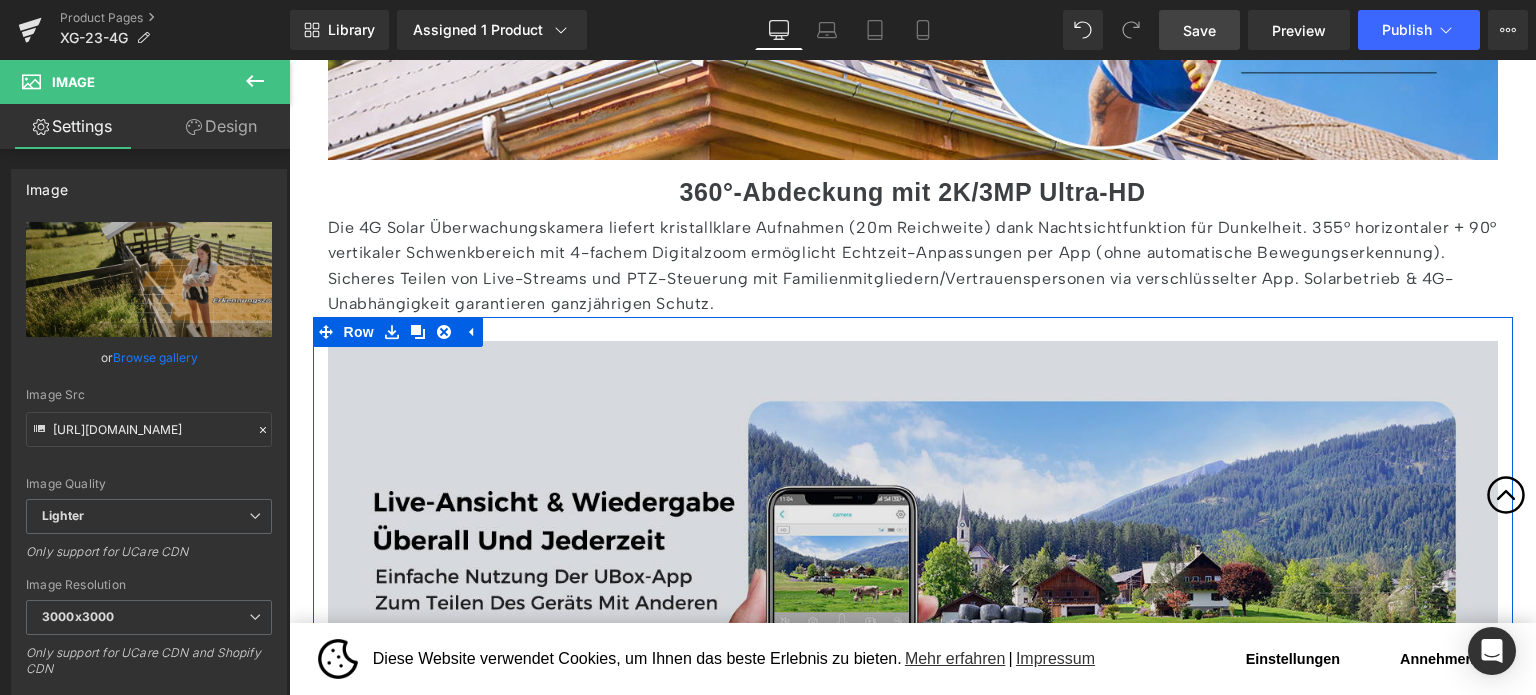 click 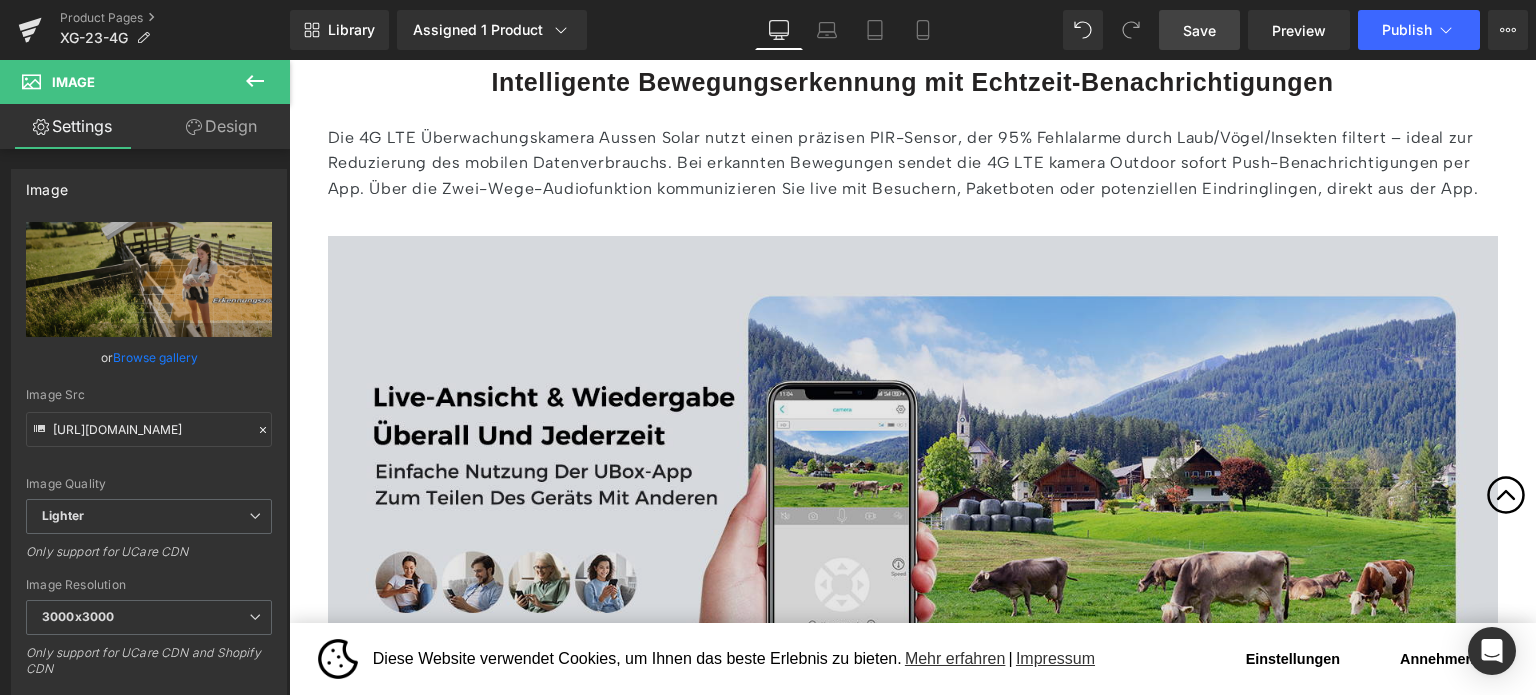 scroll, scrollTop: 5394, scrollLeft: 0, axis: vertical 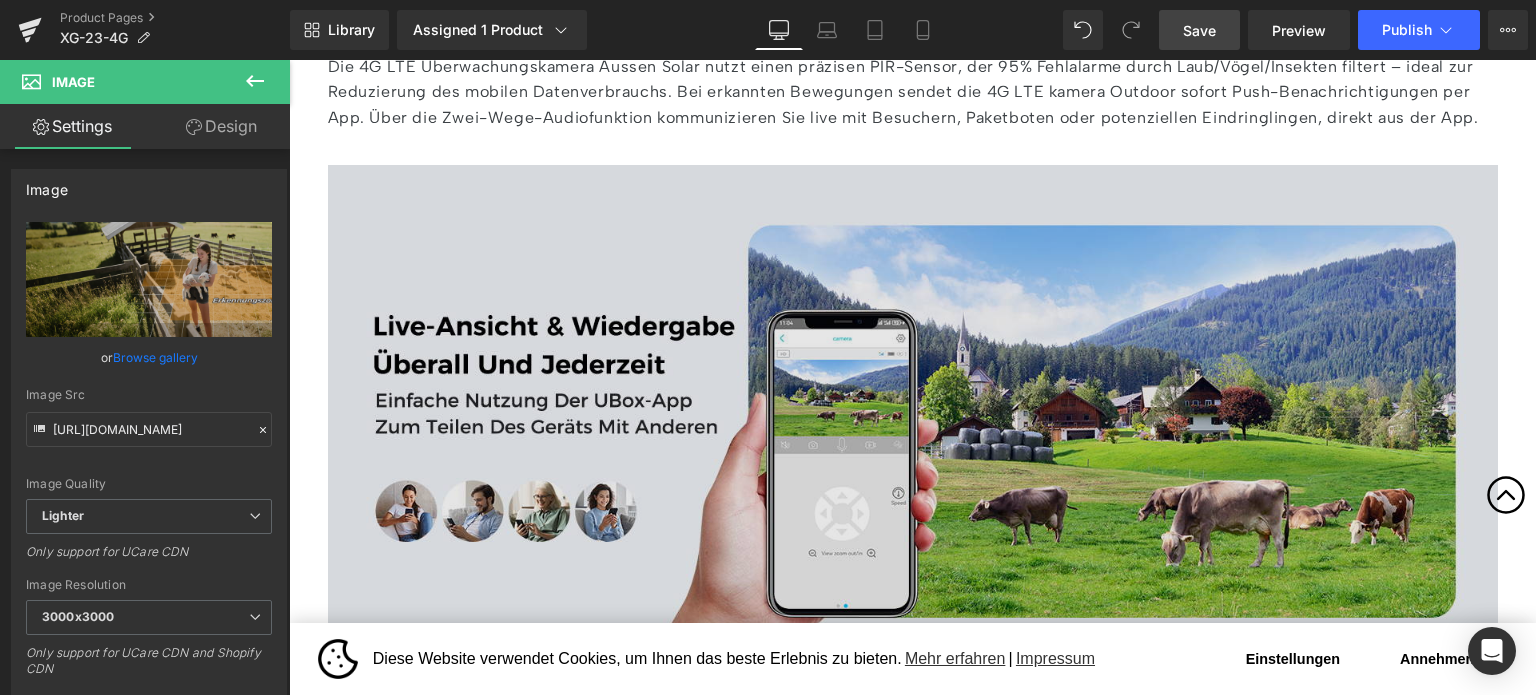 click at bounding box center [913, 403] 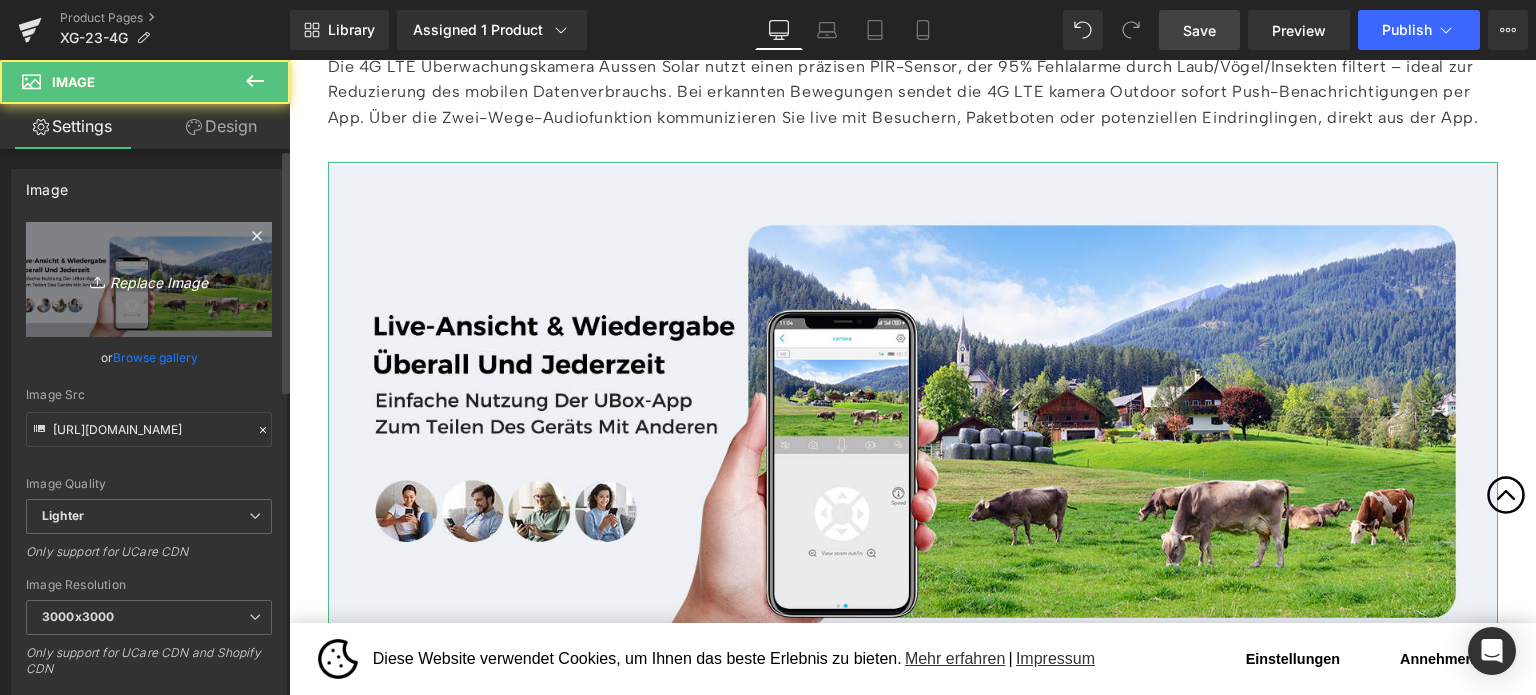 click on "Replace Image" at bounding box center [149, 279] 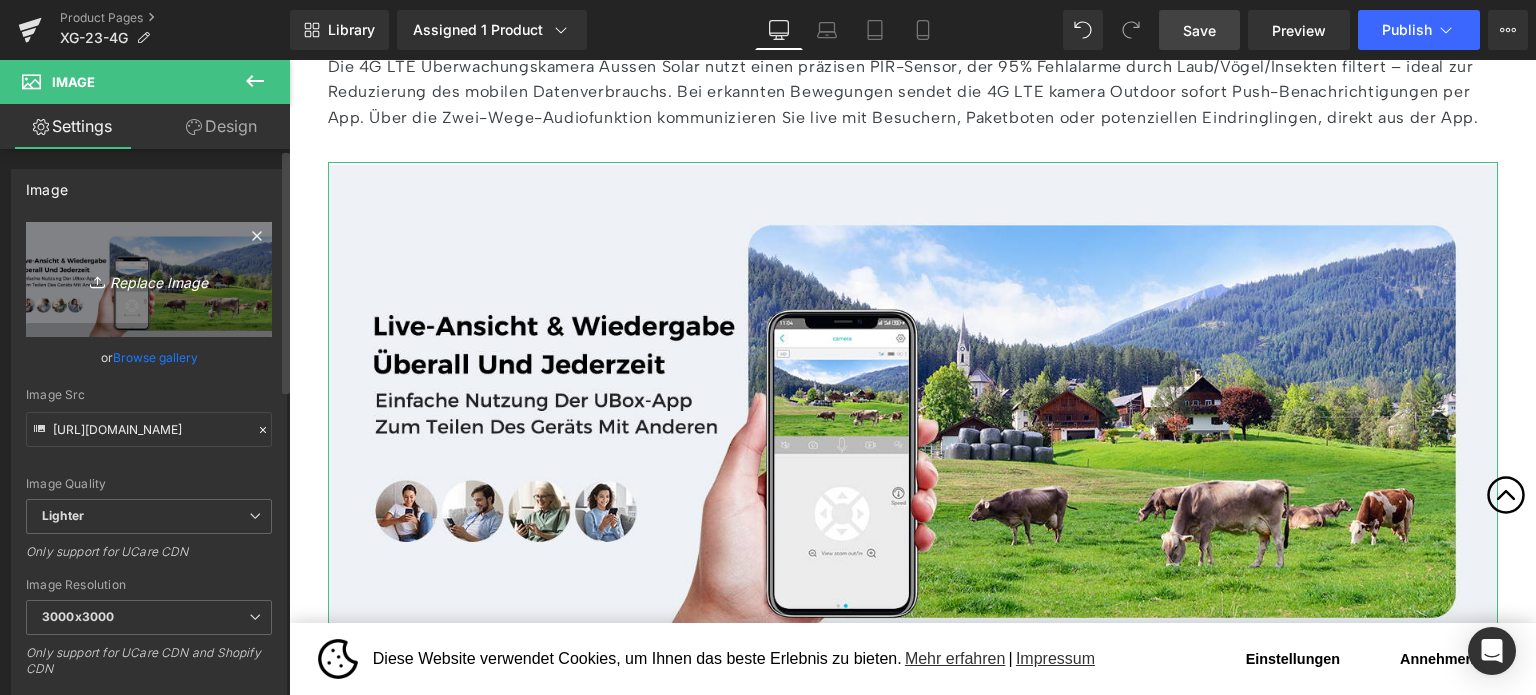 type on "C:\fakepath\2-9.jpg" 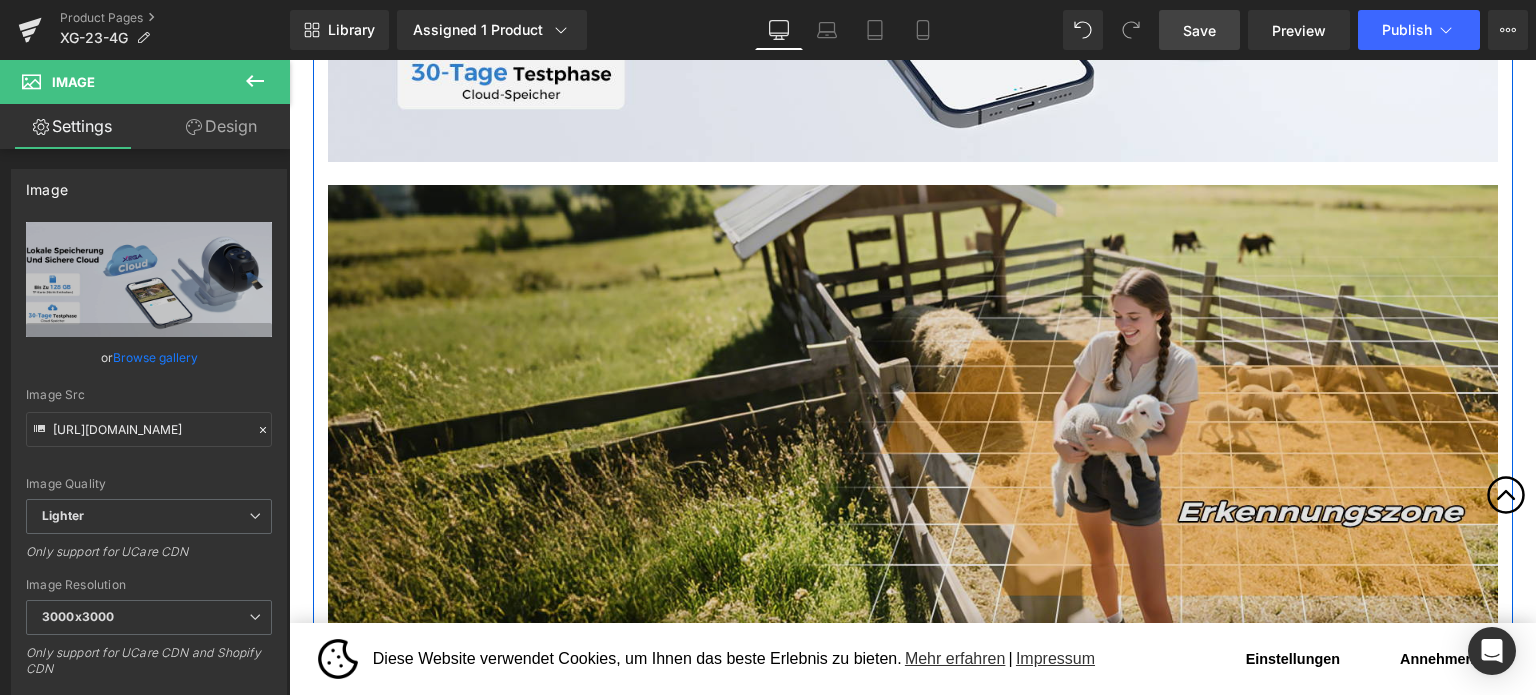 scroll, scrollTop: 5994, scrollLeft: 0, axis: vertical 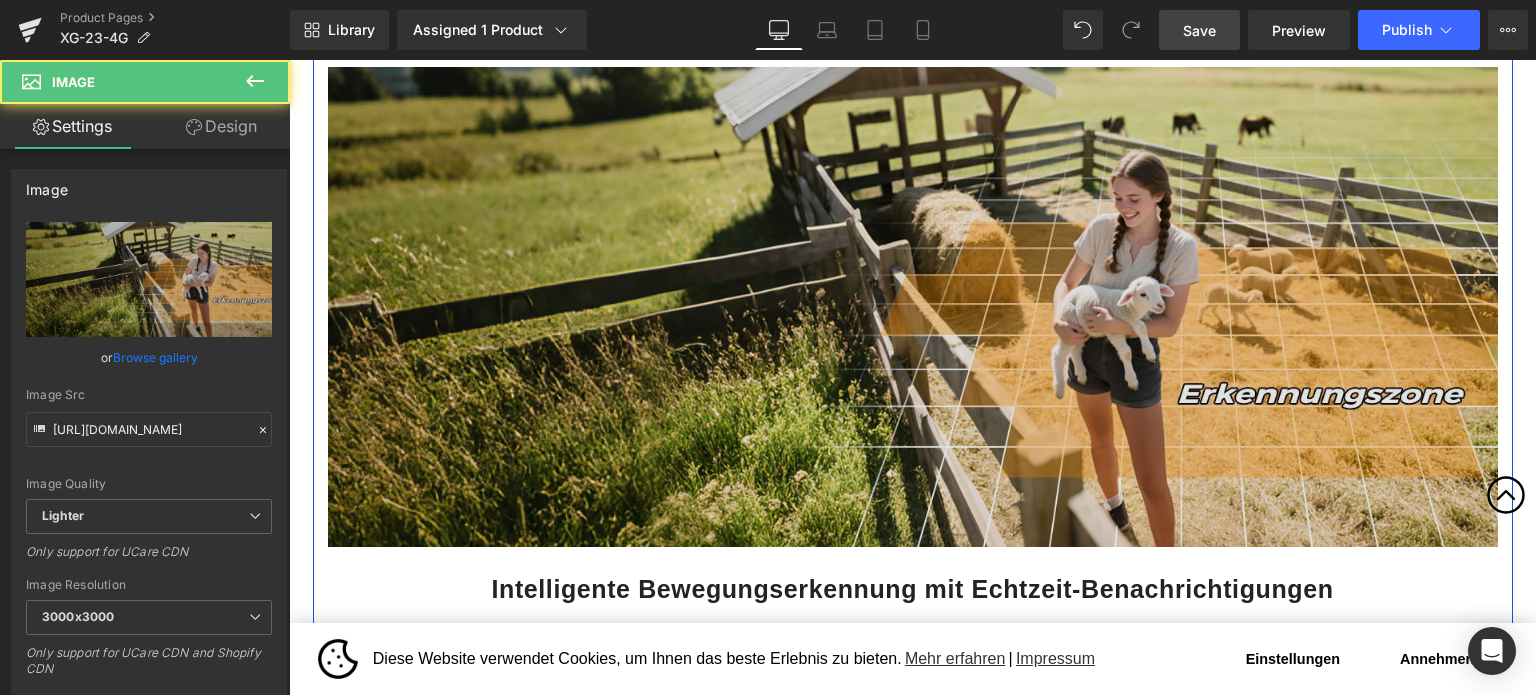 click at bounding box center [913, 305] 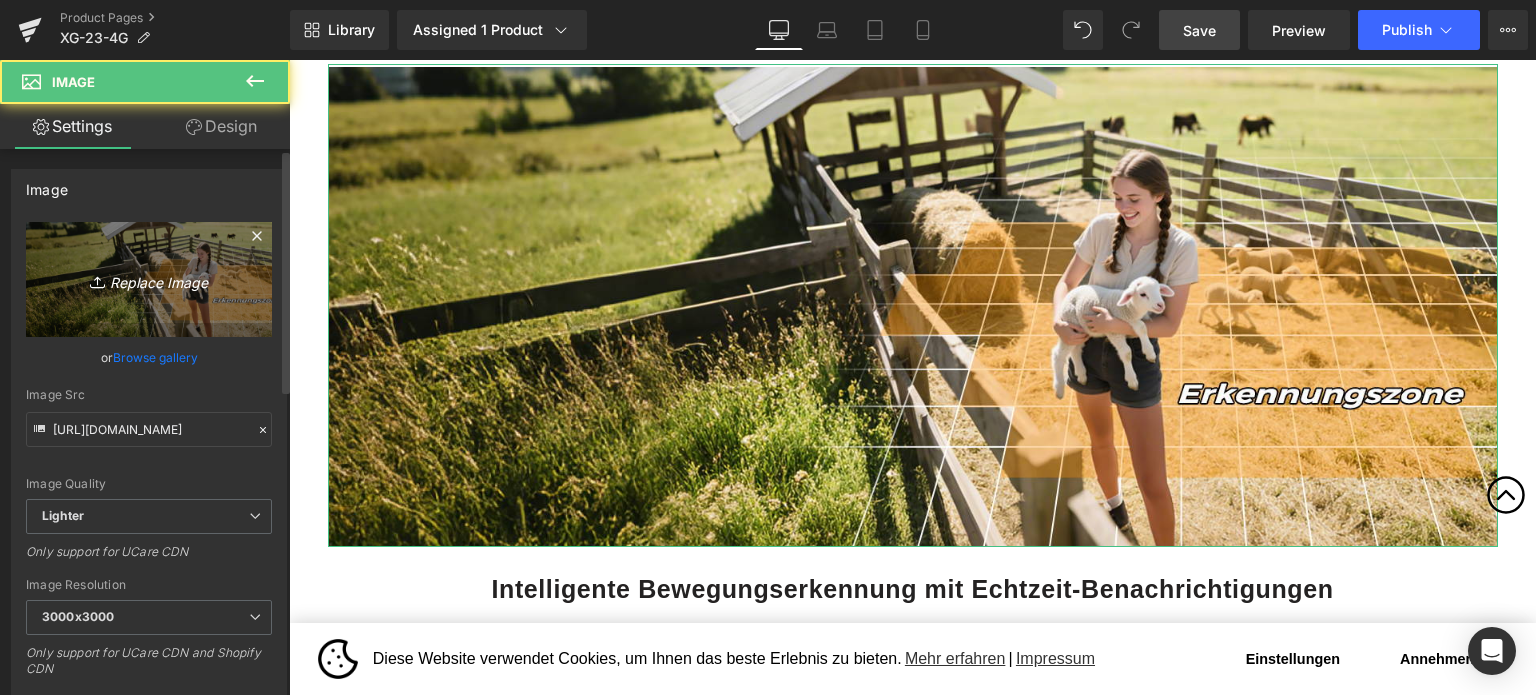 click on "Replace Image" at bounding box center [149, 279] 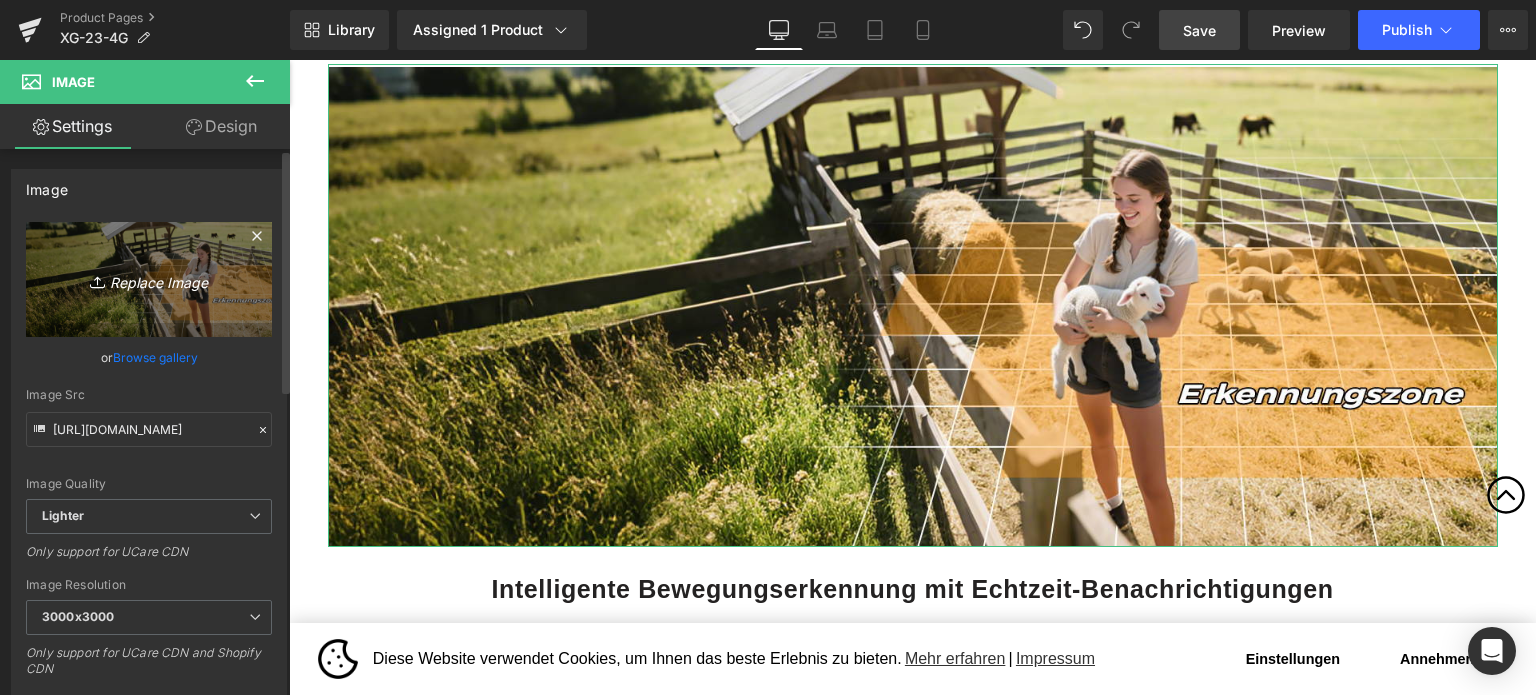 type on "C:\fakepath\2-10.jpg" 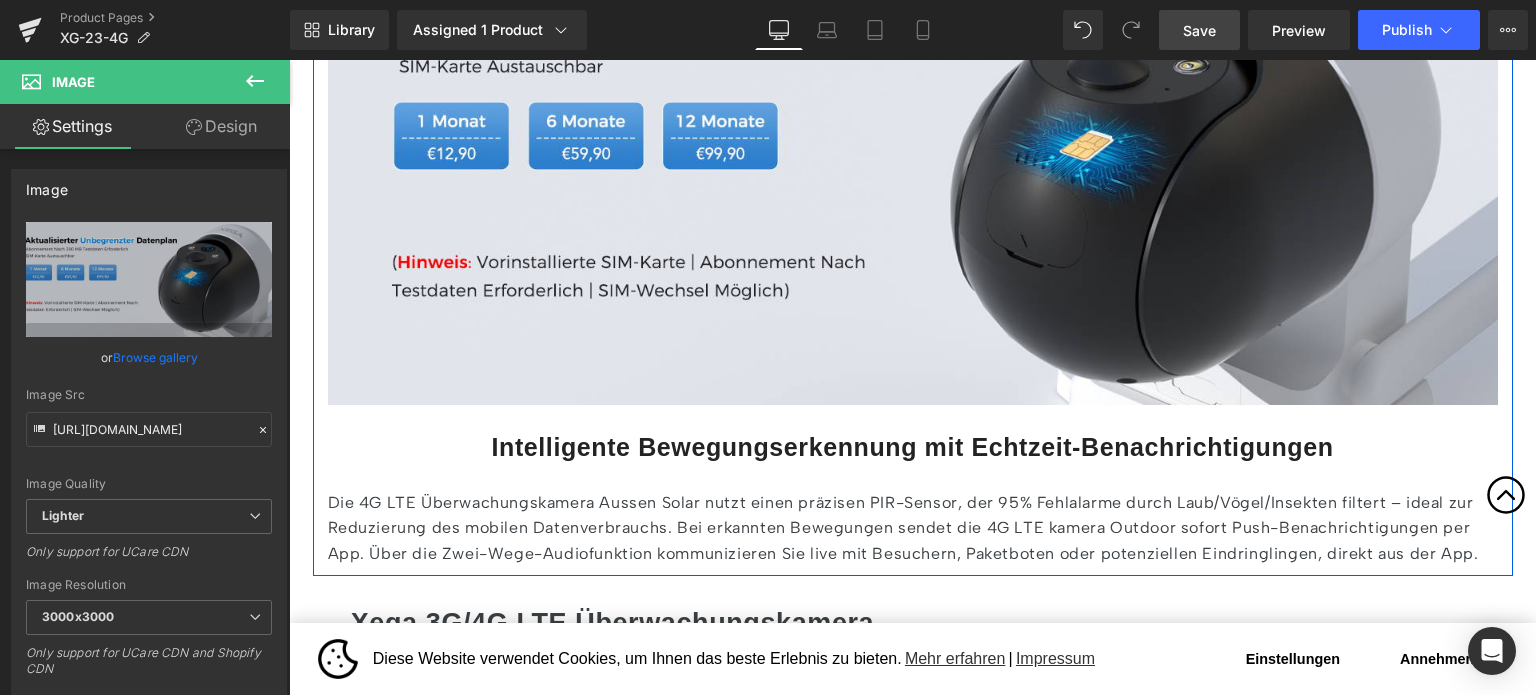 scroll, scrollTop: 6294, scrollLeft: 0, axis: vertical 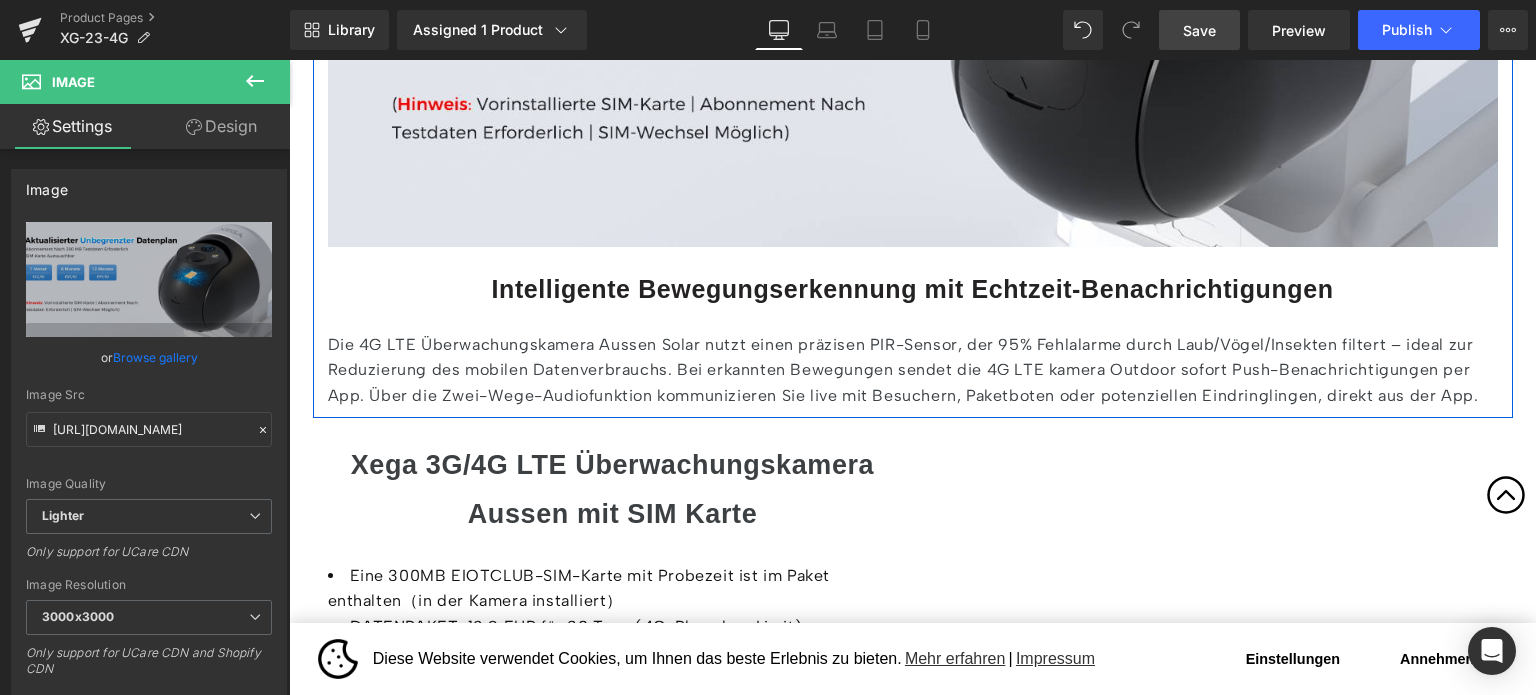 click on "Intelligente Bewegungserkennung mit Echtzeit-Benachrichtigungen" at bounding box center (912, 289) 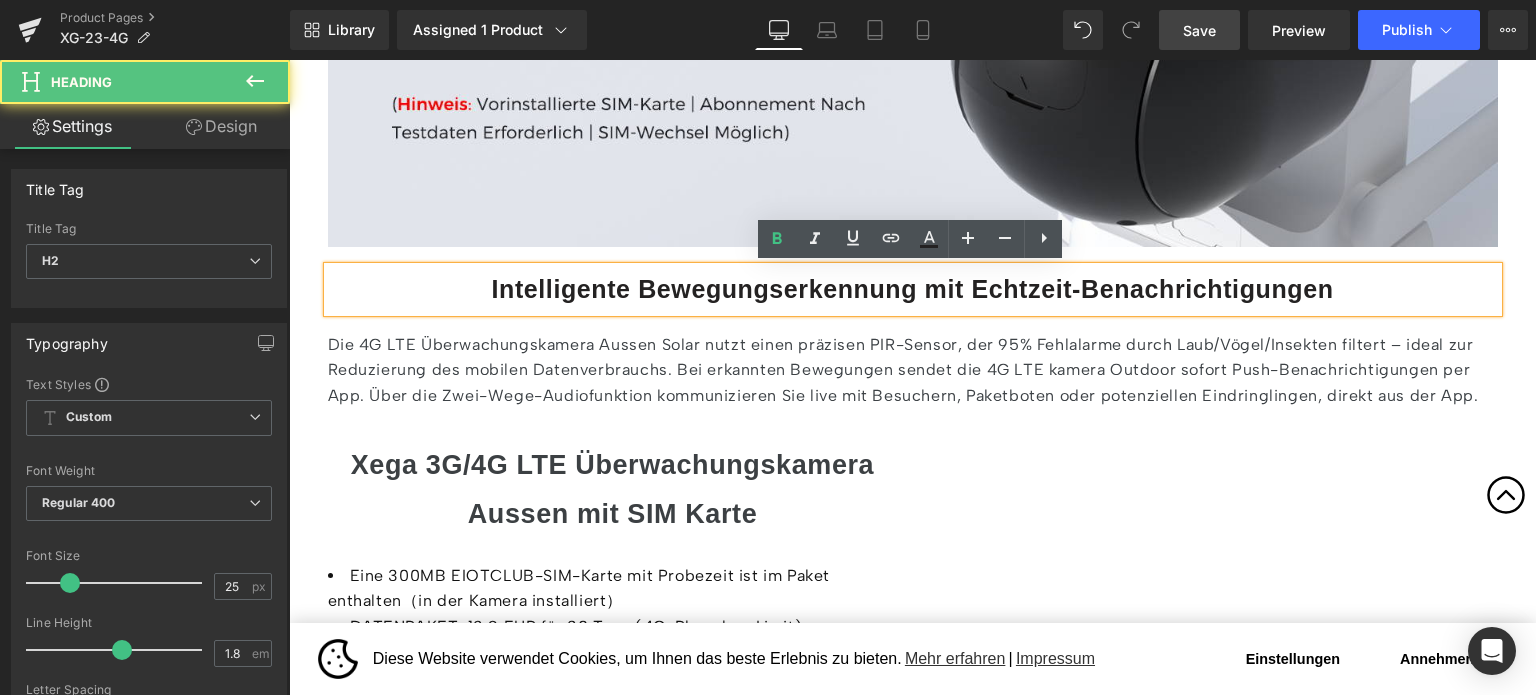 click on "Intelligente Bewegungserkennung mit Echtzeit-Benachrichtigungen" at bounding box center [912, 289] 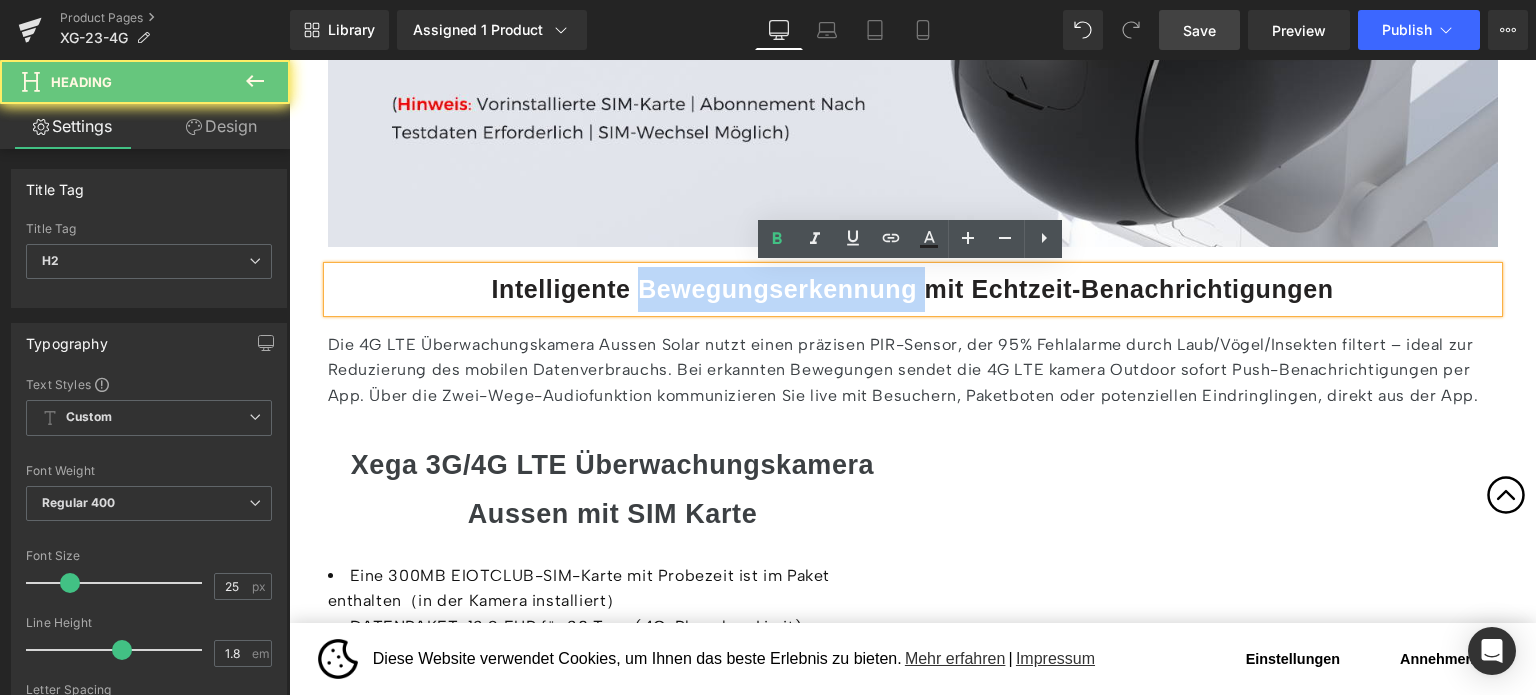 click on "Intelligente Bewegungserkennung mit Echtzeit-Benachrichtigungen" at bounding box center (912, 289) 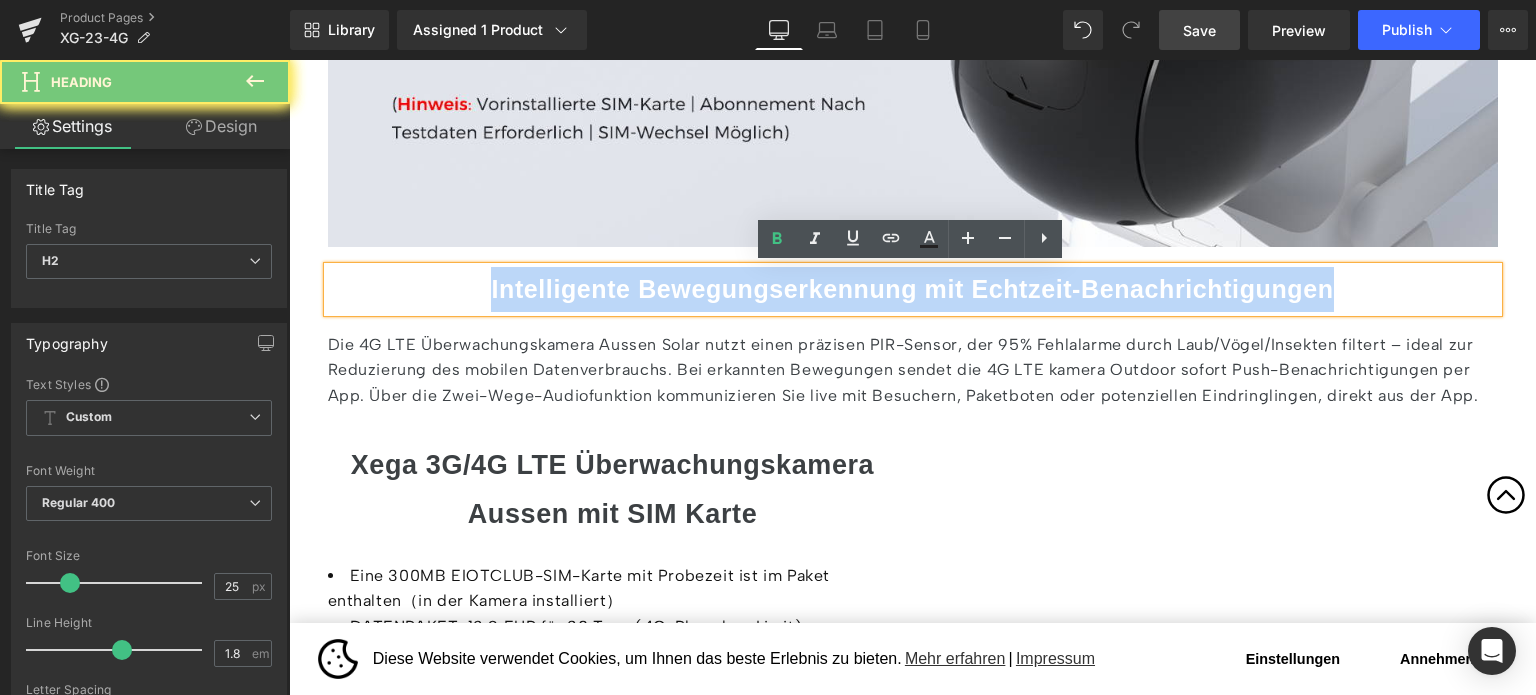click on "Intelligente Bewegungserkennung mit Echtzeit-Benachrichtigungen" at bounding box center [912, 289] 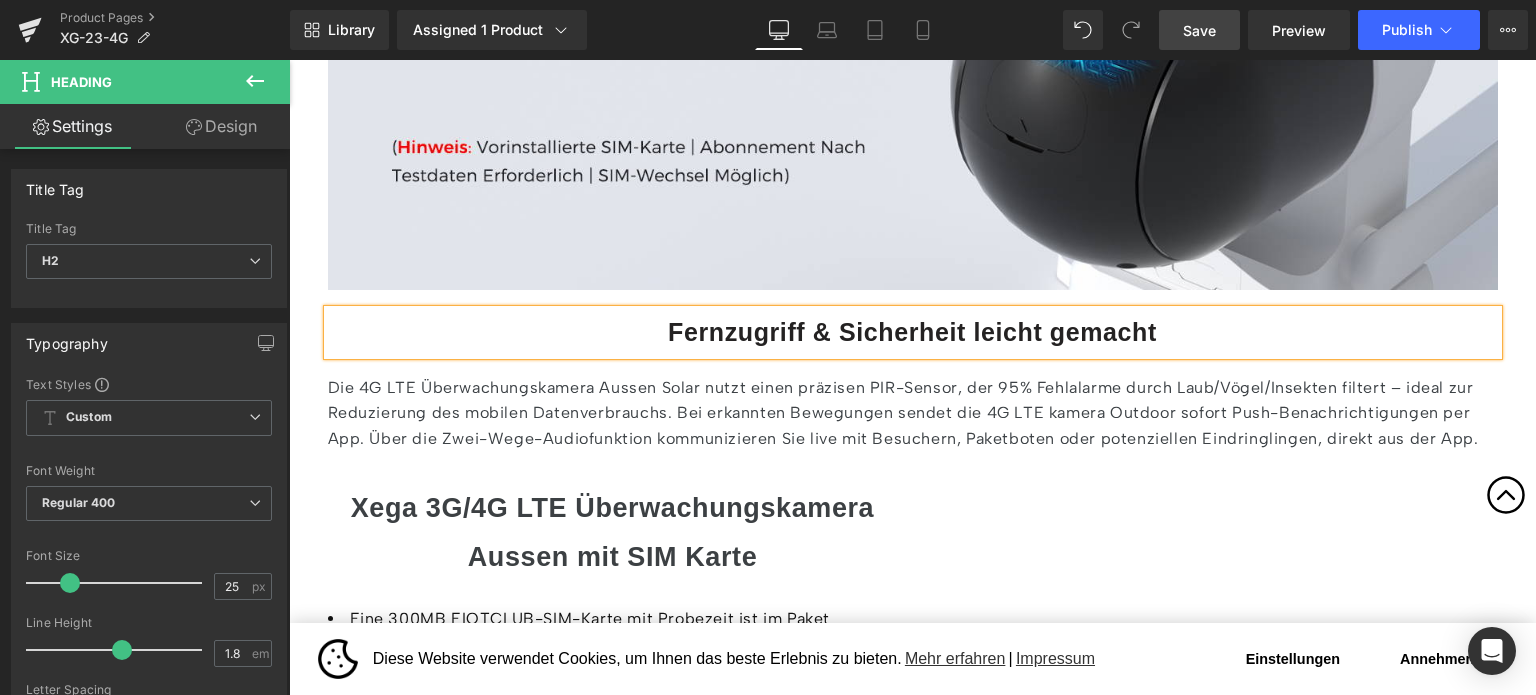 scroll, scrollTop: 6294, scrollLeft: 0, axis: vertical 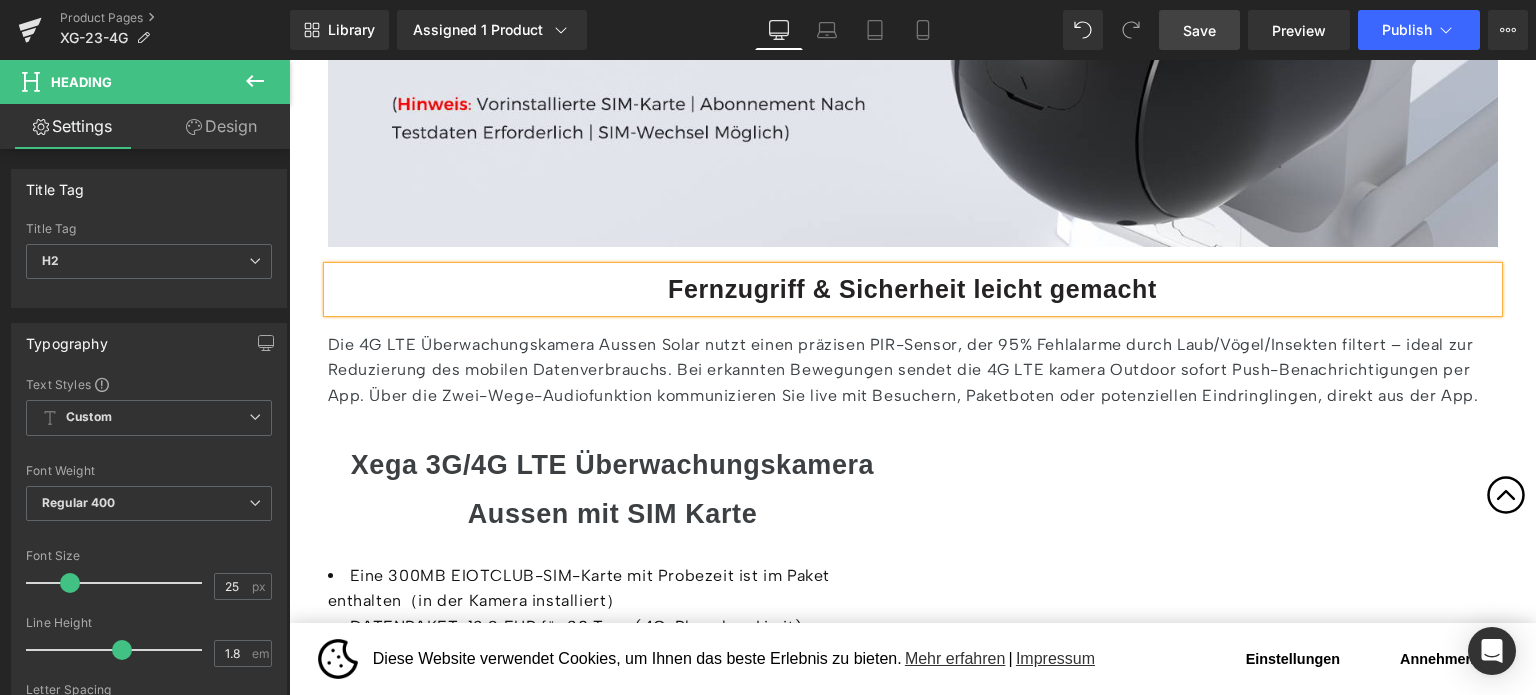 click on "Die 4G LTE Überwachungskamera Aussen Solar nutzt einen präzisen PIR-Sensor, der 95% Fehlalarme durch Laub/Vögel/Insekten filtert – ideal zur Reduzierung des mobilen Datenverbrauchs. Bei erkannten Bewegungen sendet die 4G LTE kamera Outdoor sofort Push-Benachrichtigungen per App. Über die Zwei-Wege-Audiofunktion kommunizieren Sie live mit Besuchern, Paketboten oder potenziellen Eindringlingen, direkt aus der App." at bounding box center [913, 370] 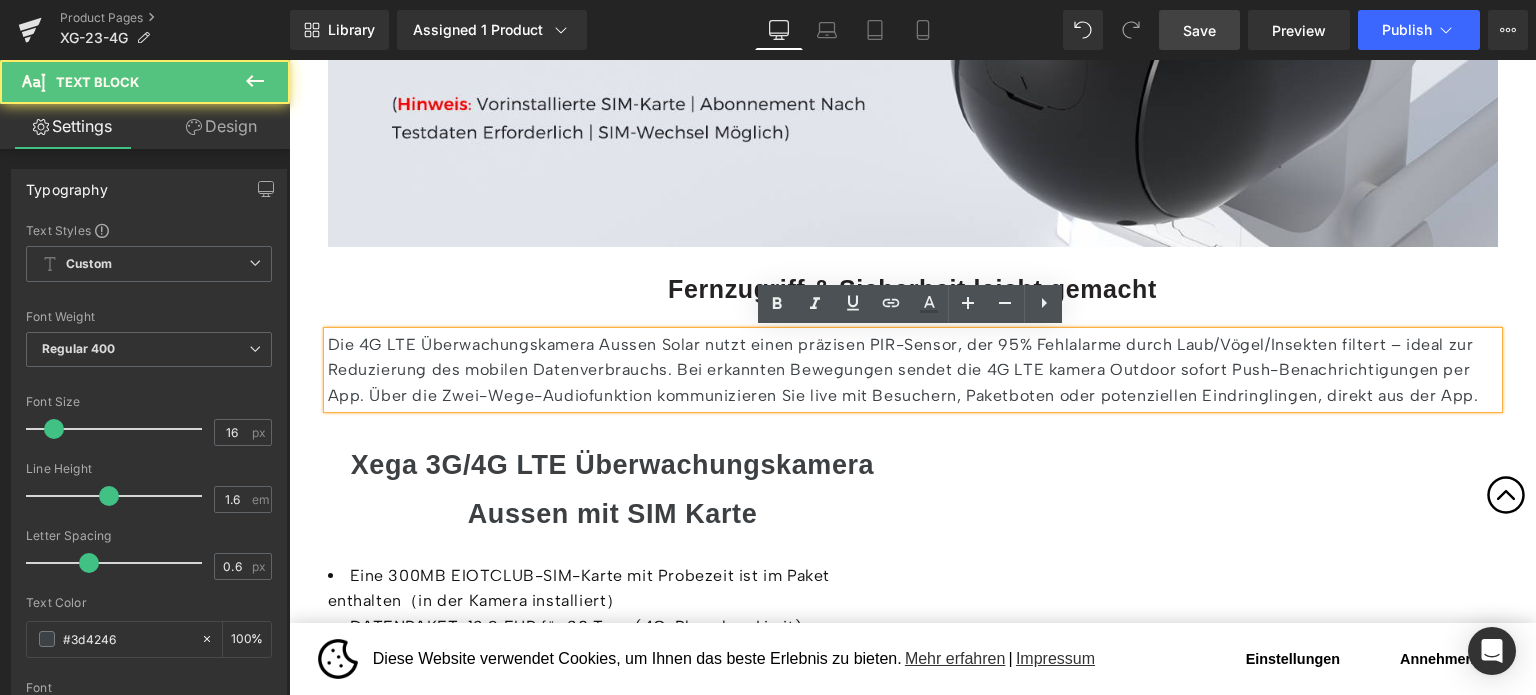 click on "Die 4G LTE Überwachungskamera Aussen Solar nutzt einen präzisen PIR-Sensor, der 95% Fehlalarme durch Laub/Vögel/Insekten filtert – ideal zur Reduzierung des mobilen Datenverbrauchs. Bei erkannten Bewegungen sendet die 4G LTE kamera Outdoor sofort Push-Benachrichtigungen per App. Über die Zwei-Wege-Audiofunktion kommunizieren Sie live mit Besuchern, Paketboten oder potenziellen Eindringlingen, direkt aus der App." at bounding box center [913, 370] 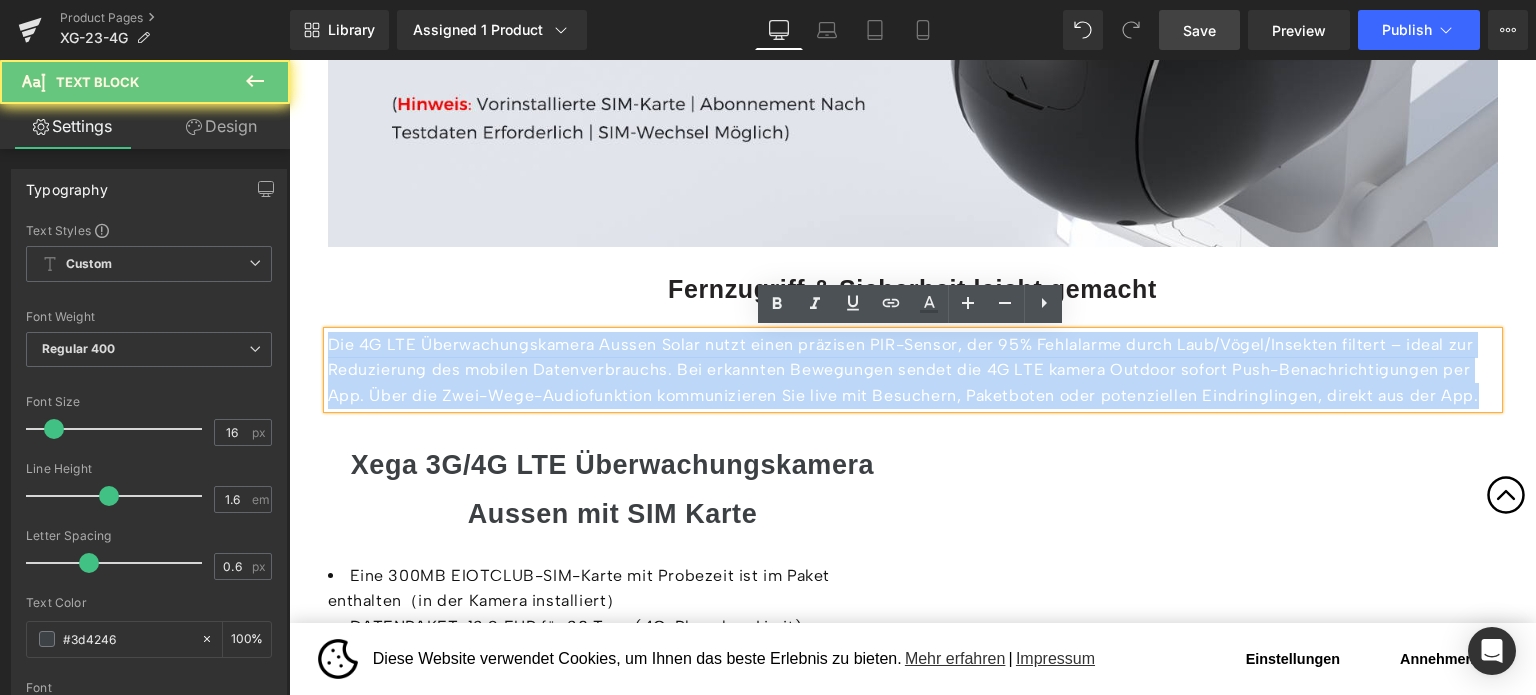 paste 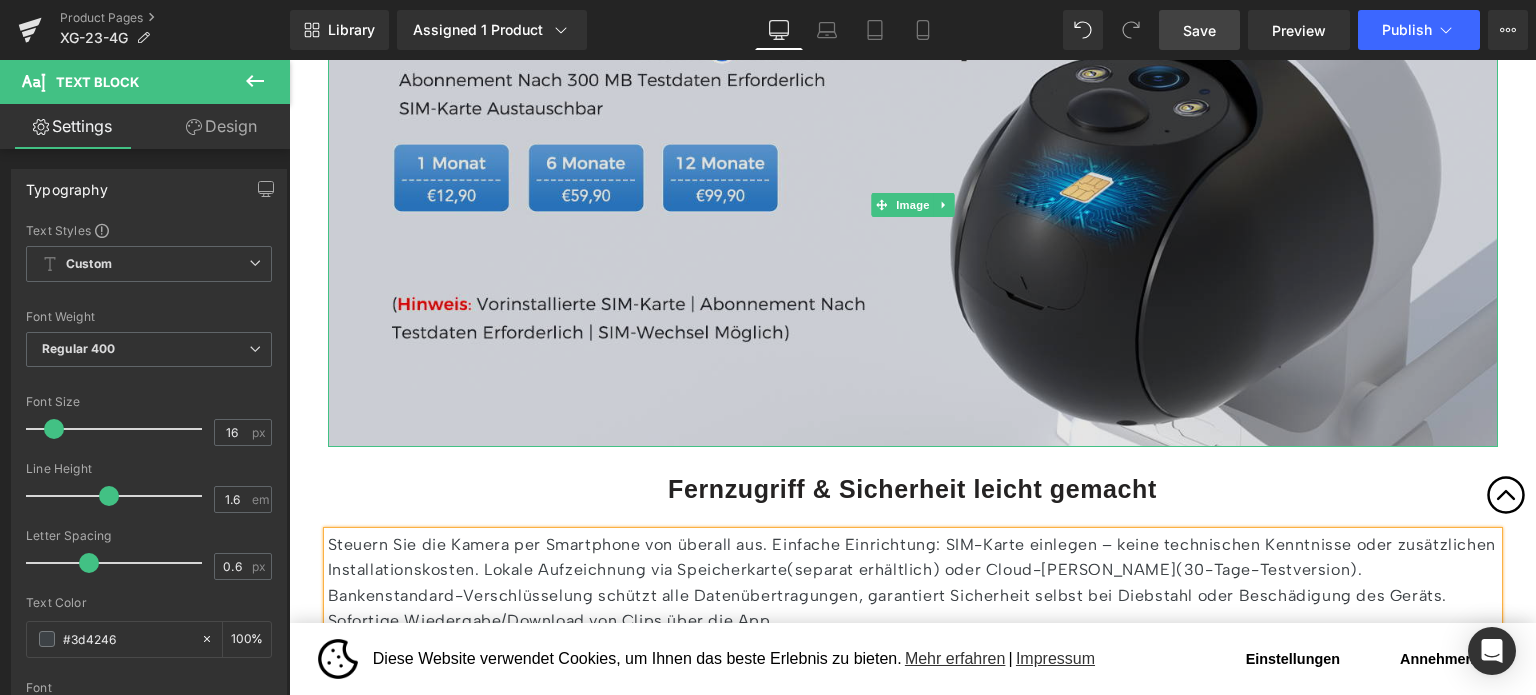 scroll, scrollTop: 6394, scrollLeft: 0, axis: vertical 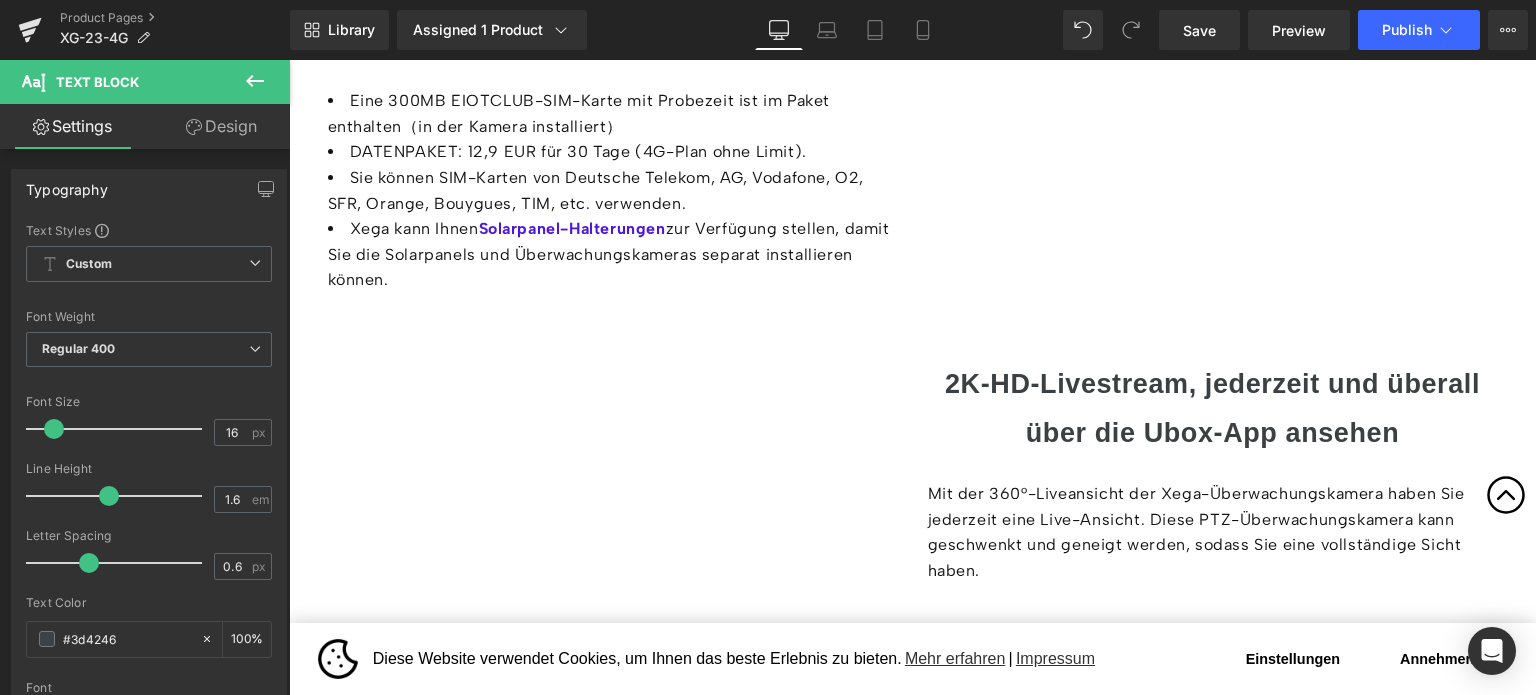 drag, startPoint x: 1219, startPoint y: 25, endPoint x: 1215, endPoint y: 52, distance: 27.294687 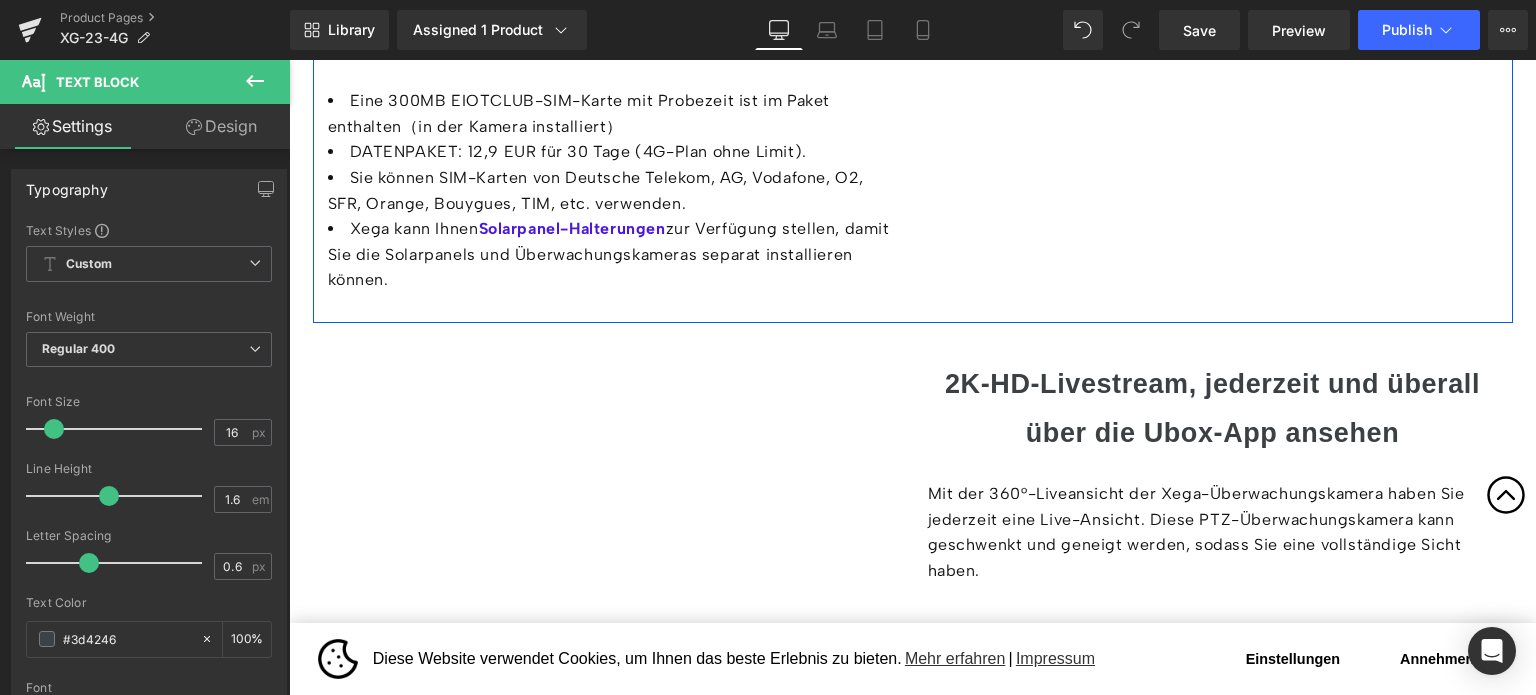 scroll, scrollTop: 6494, scrollLeft: 0, axis: vertical 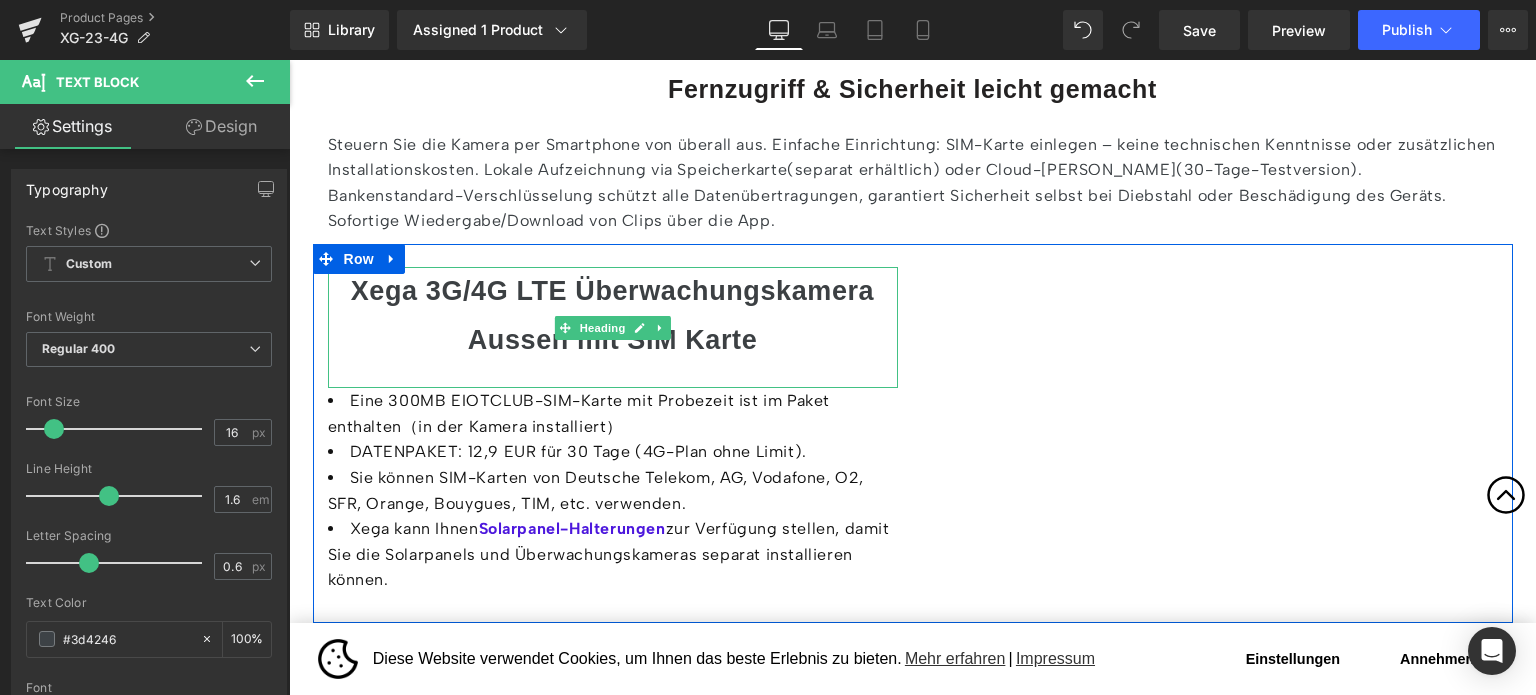 click on "Xega 3G/4G LTE Überwachungskamera Aussen mit SIM Karte" at bounding box center [612, 315] 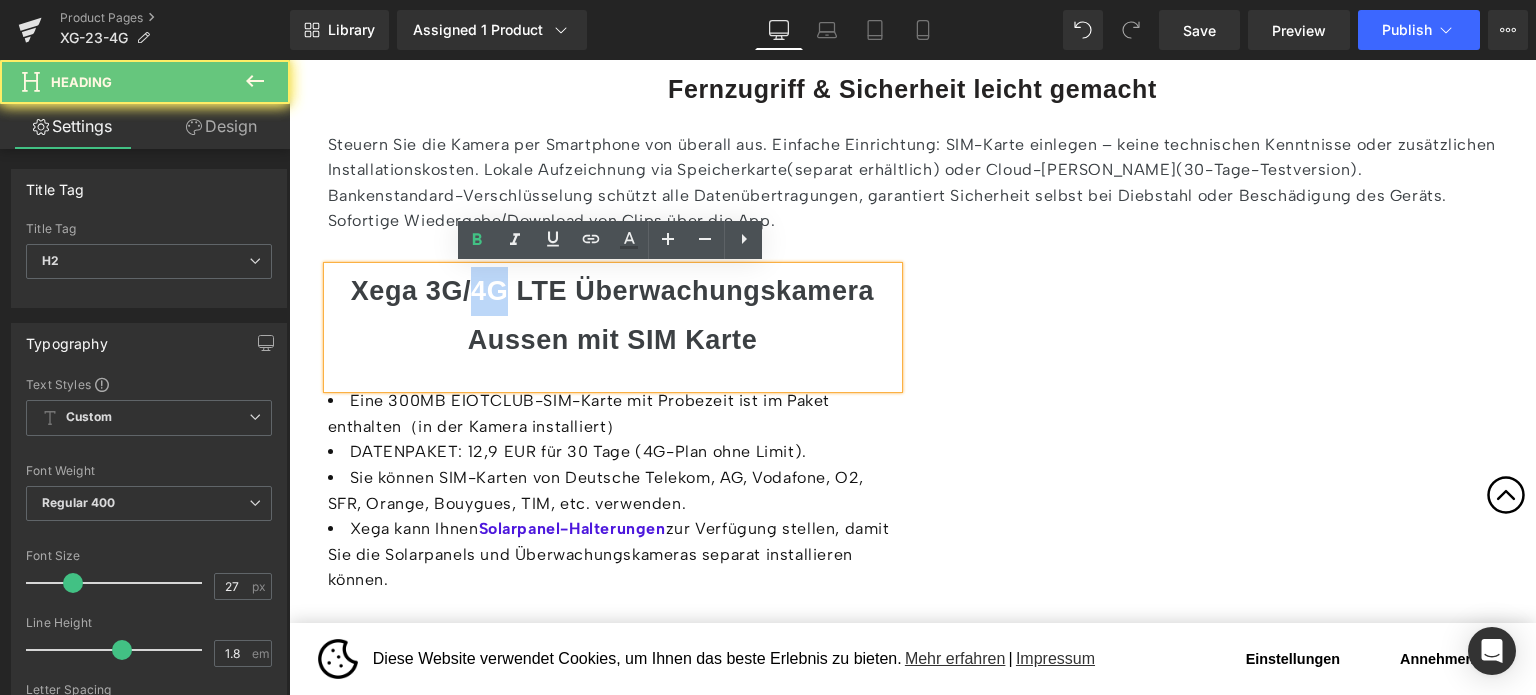 click on "Xega 3G/4G LTE Überwachungskamera Aussen mit SIM Karte" at bounding box center (612, 315) 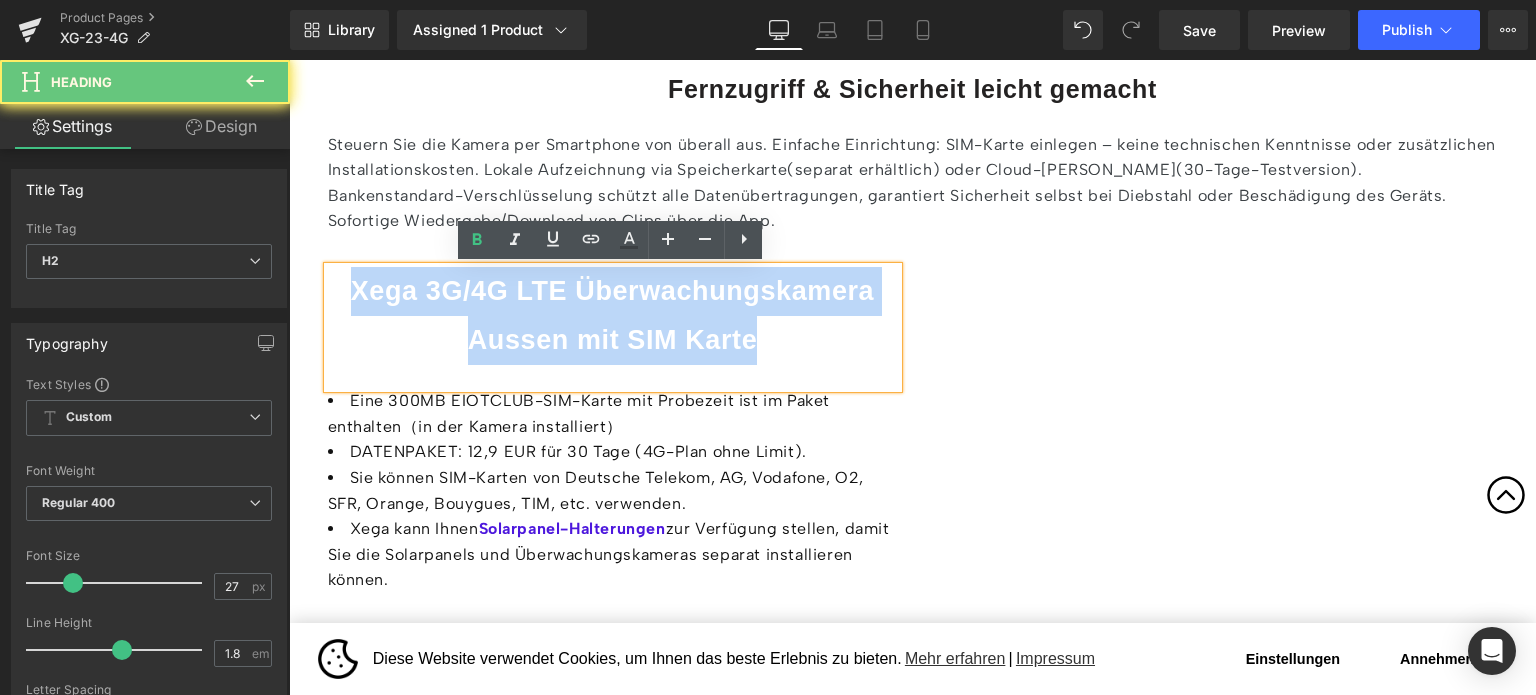click on "Xega 3G/4G LTE Überwachungskamera Aussen mit SIM Karte" at bounding box center (612, 315) 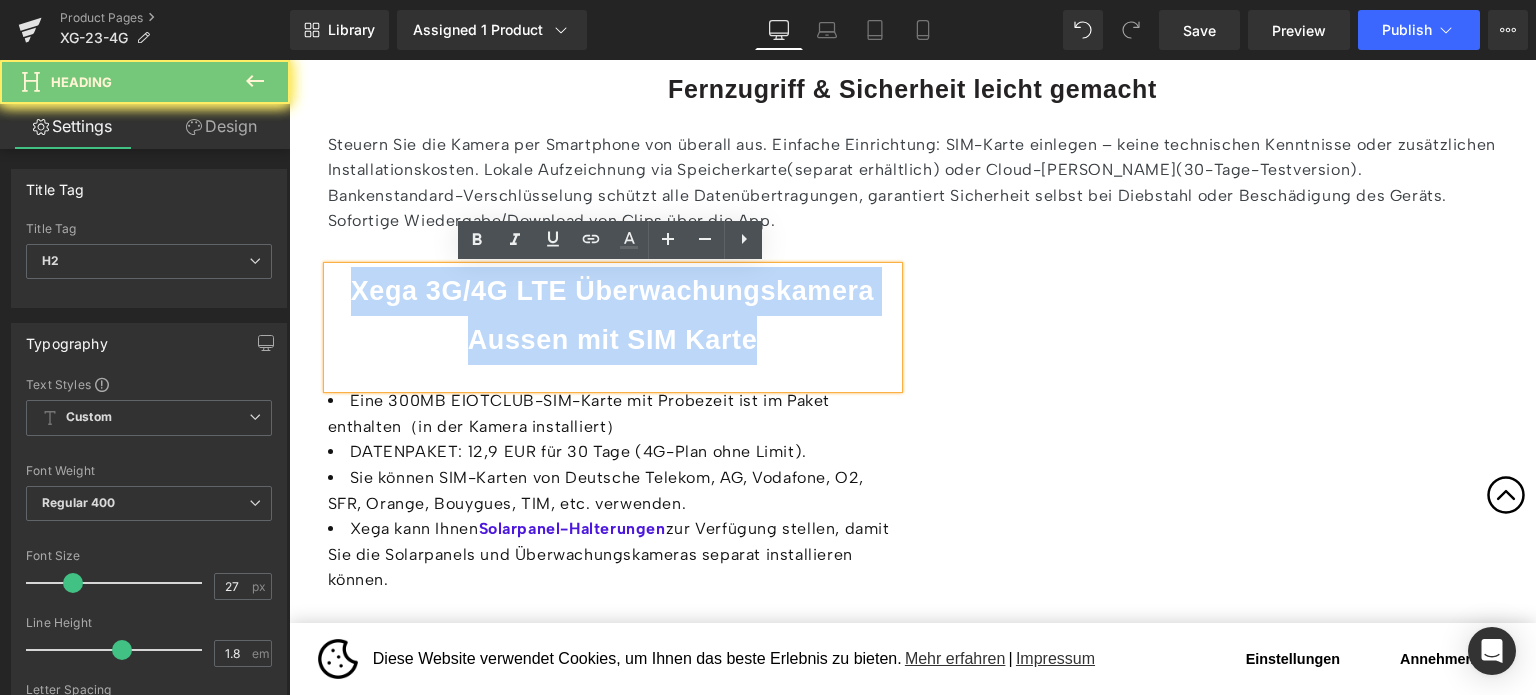 paste 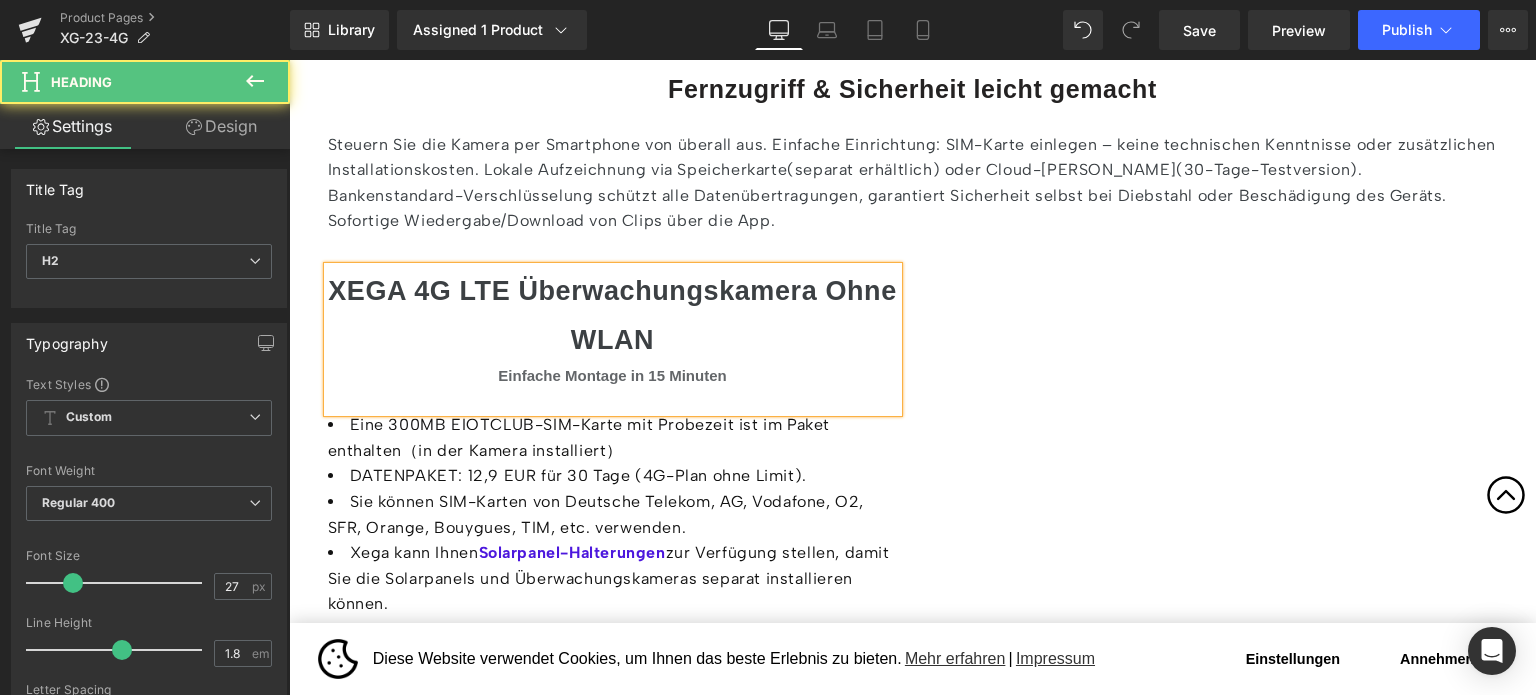 click on "Einfache Montage in 15 Minuten" at bounding box center [612, 375] 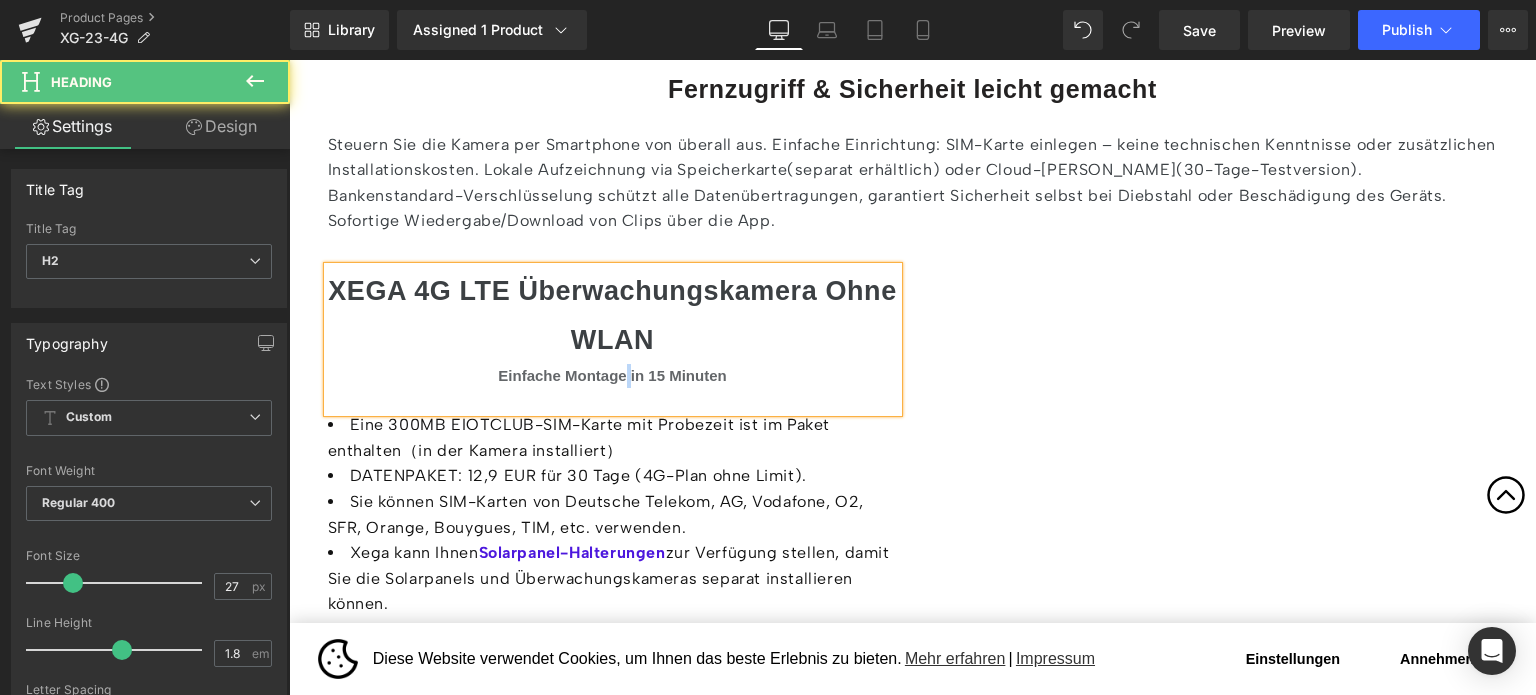 click on "Einfache Montage in 15 Minuten" at bounding box center (612, 375) 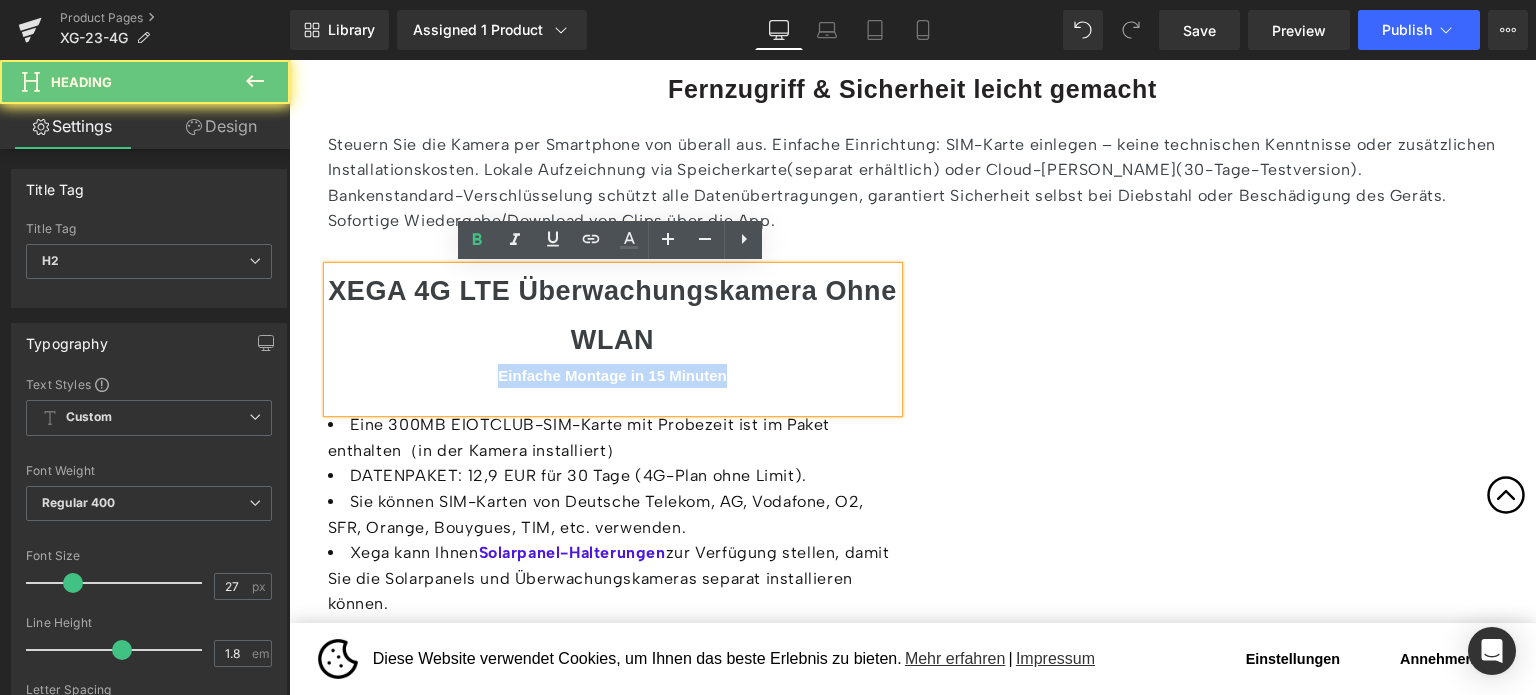 click on "Einfache Montage in 15 Minuten" at bounding box center [612, 375] 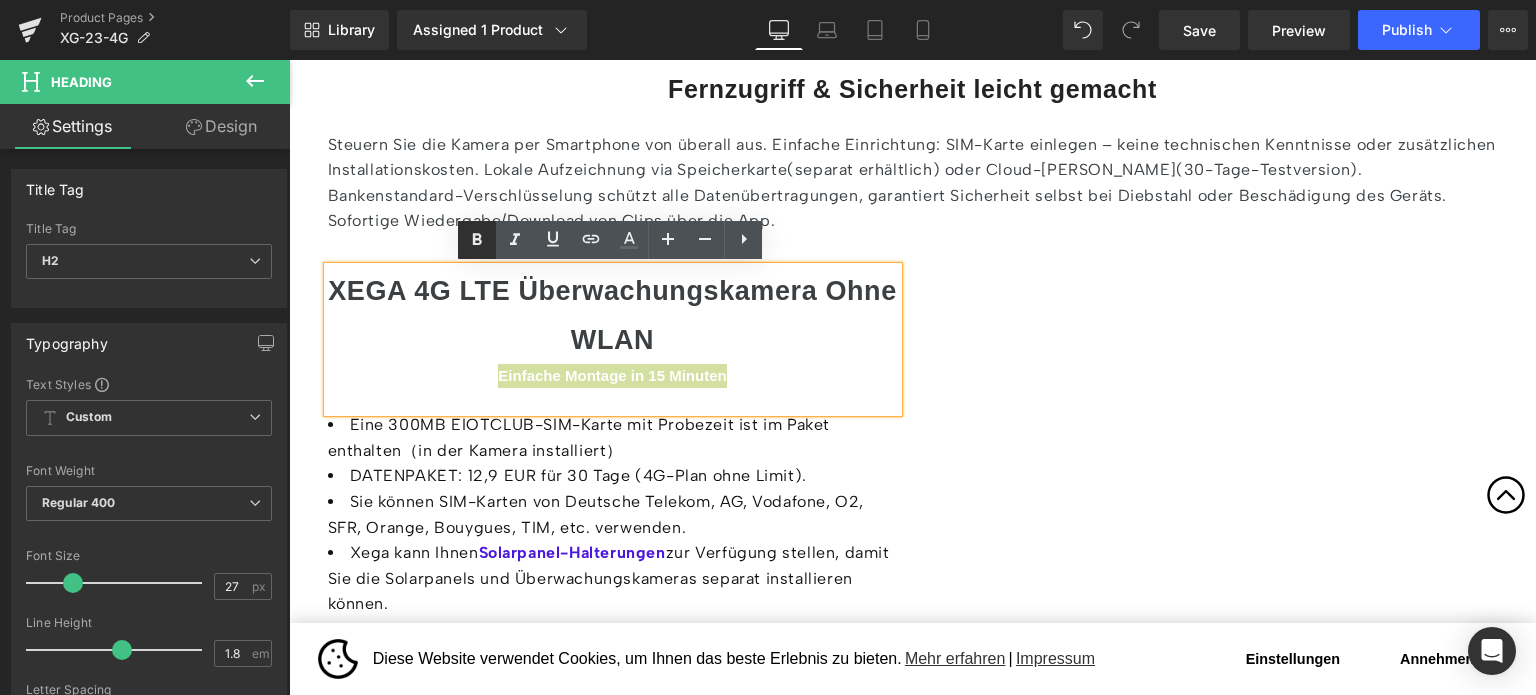 click 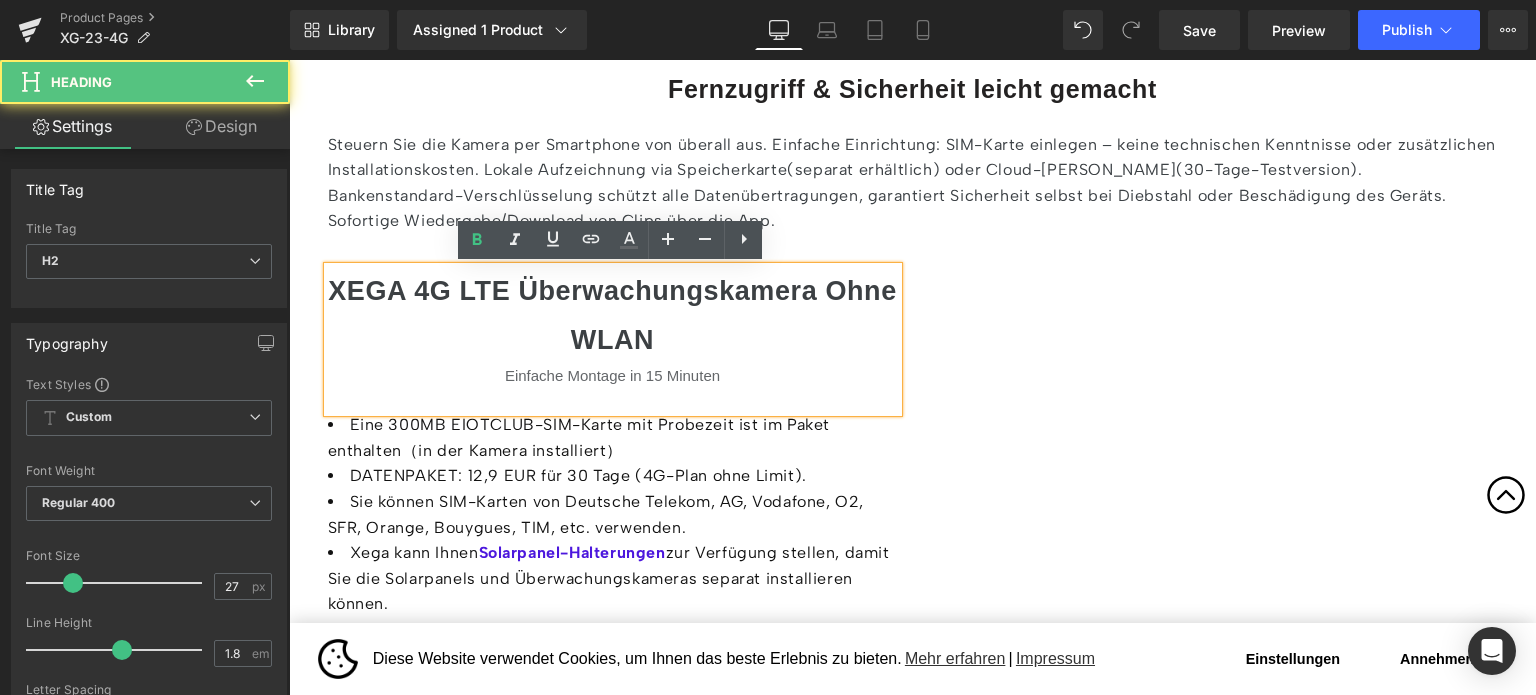 click on "Einfache Montage in 15 Minuten" at bounding box center [613, 376] 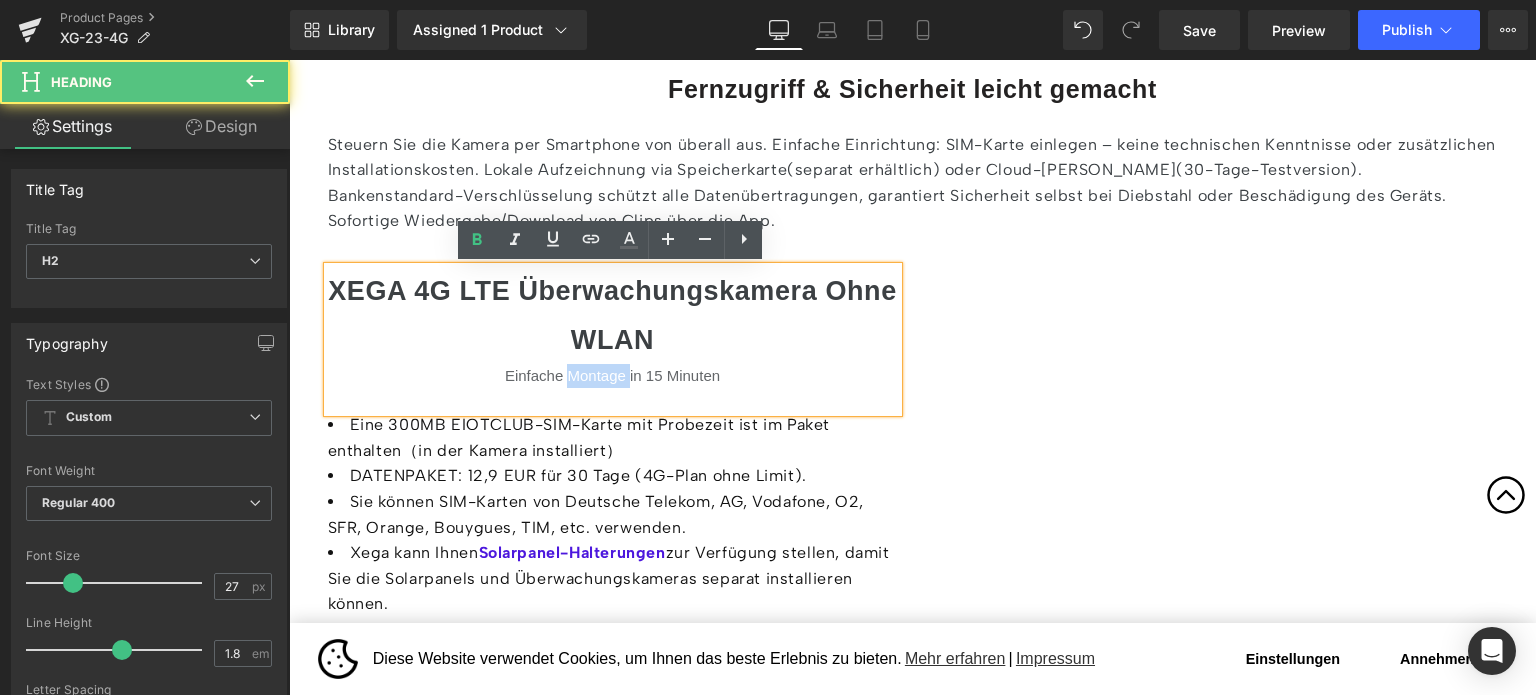 click on "Einfache Montage in 15 Minuten" at bounding box center [613, 376] 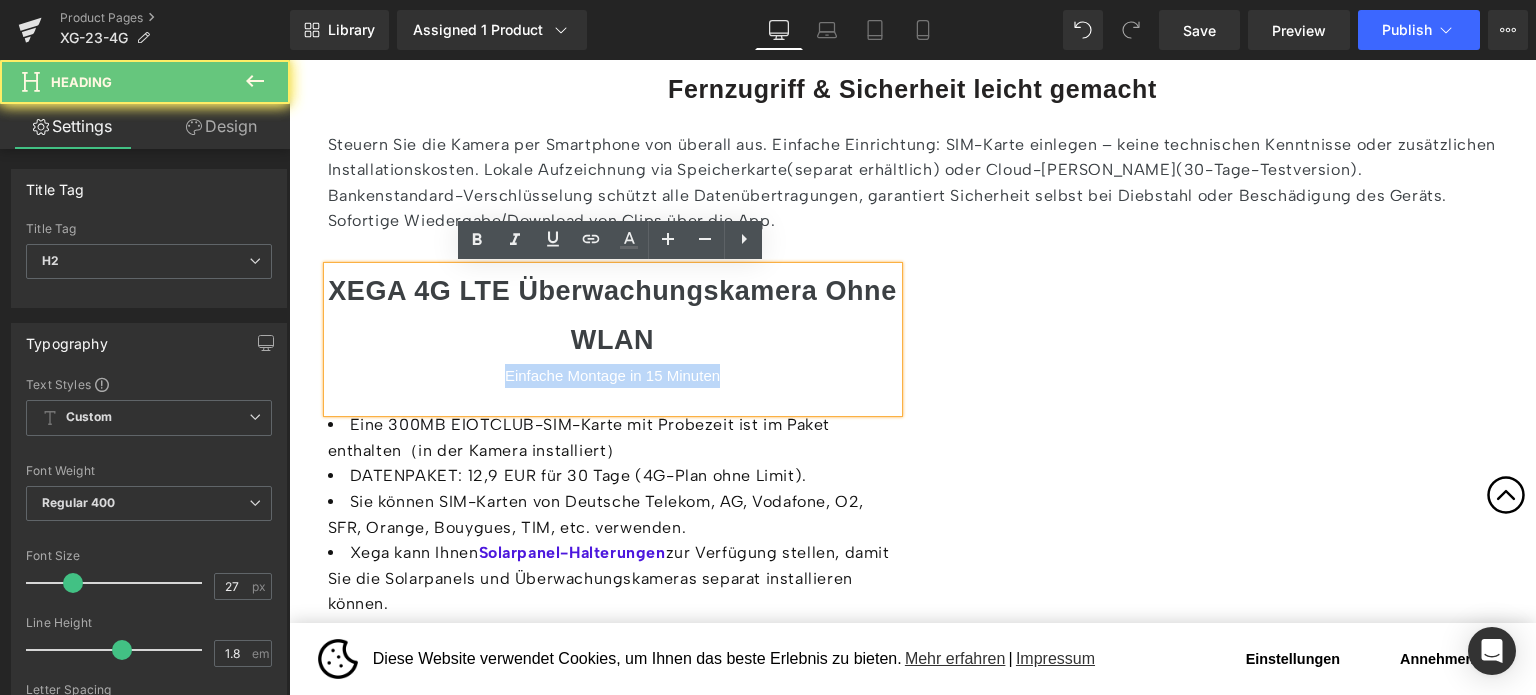 click on "Einfache Montage in 15 Minuten" at bounding box center (613, 376) 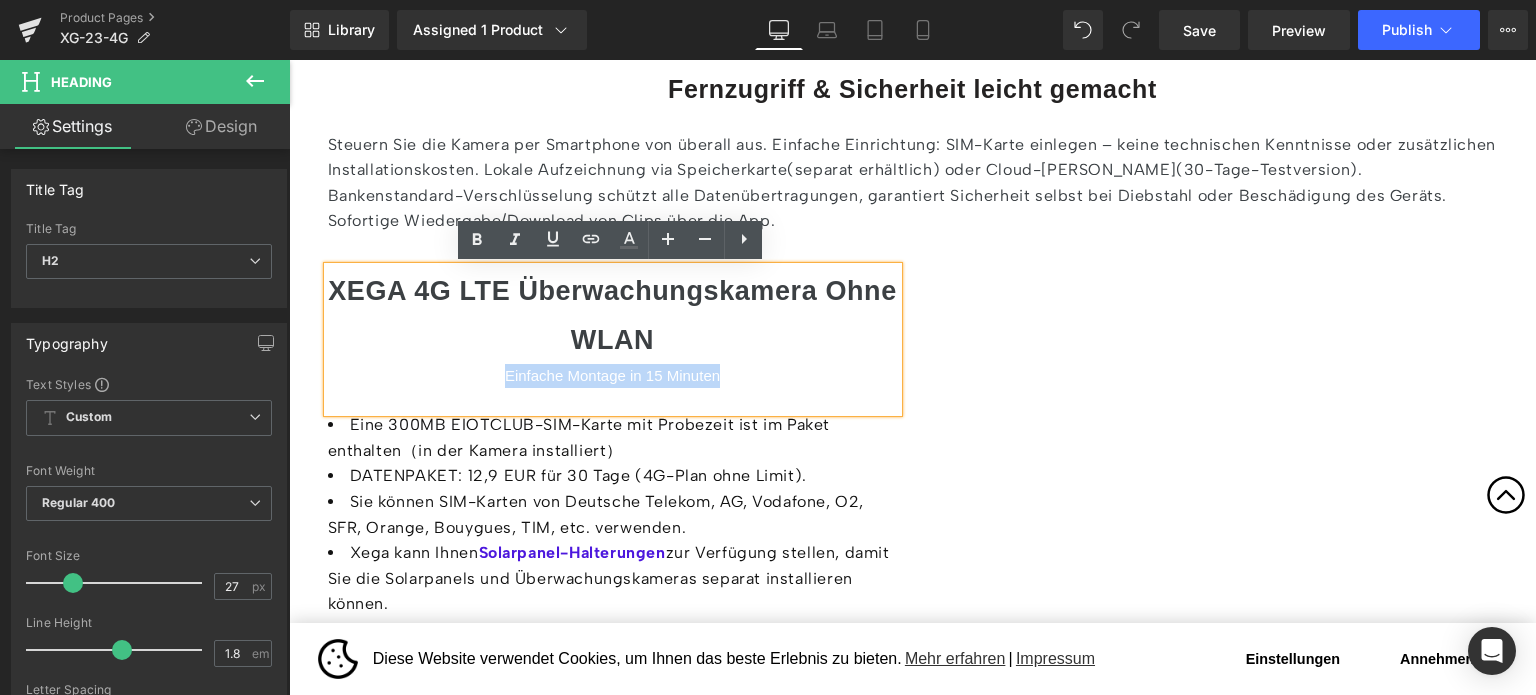 type 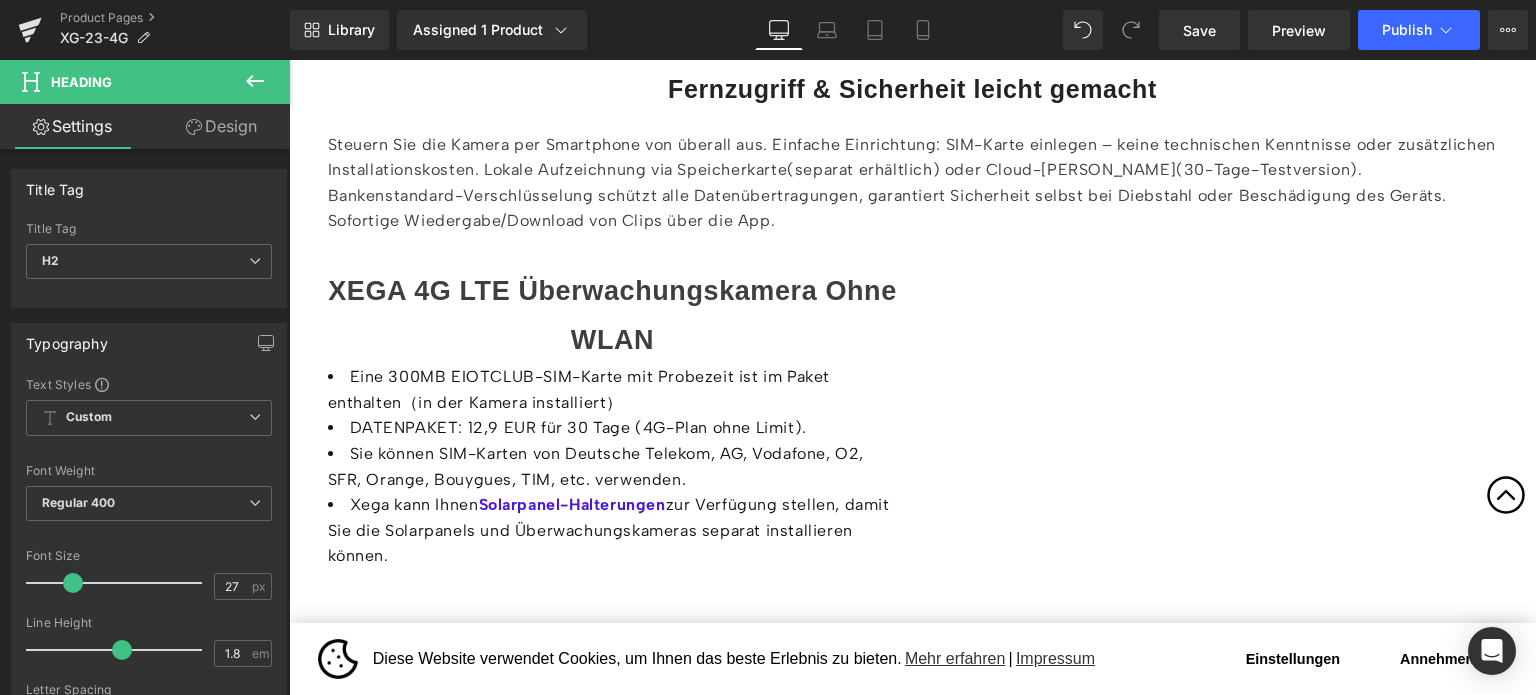 click 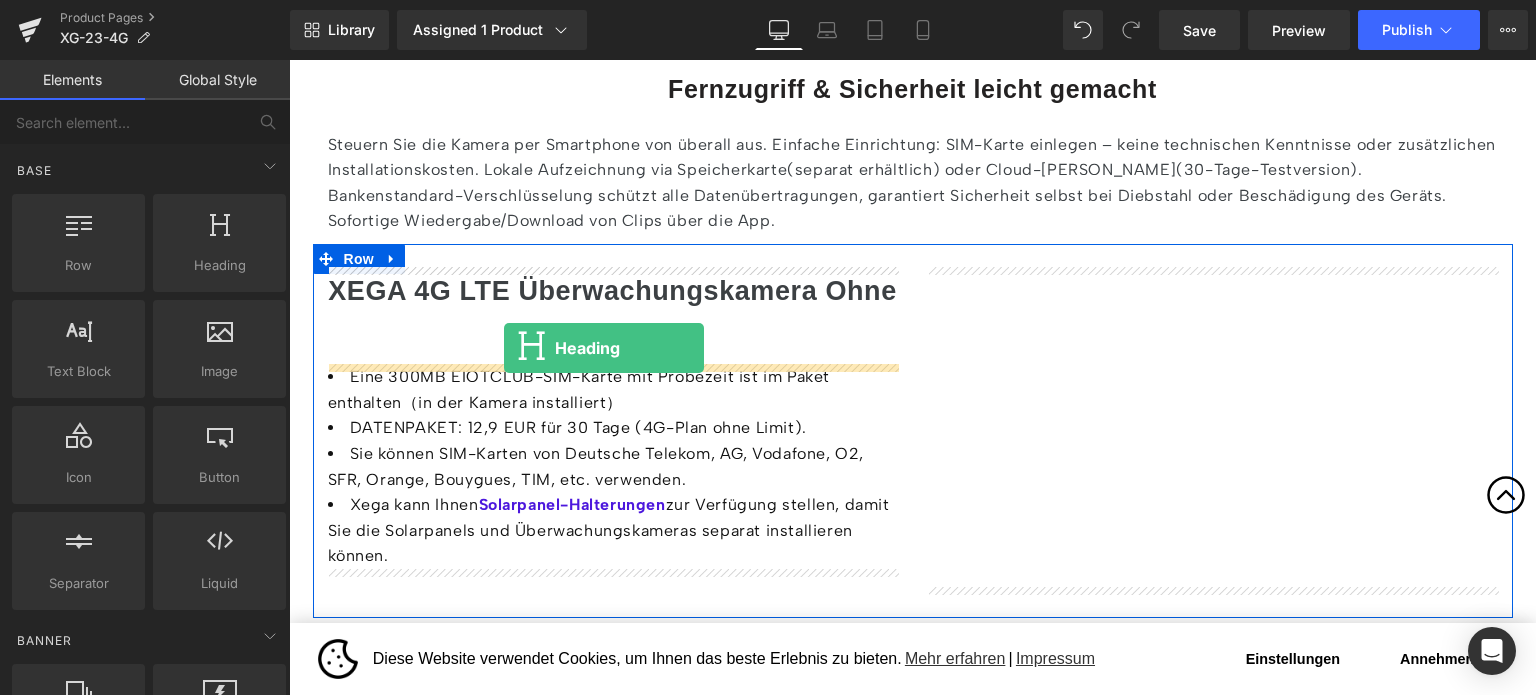 drag, startPoint x: 508, startPoint y: 298, endPoint x: 504, endPoint y: 348, distance: 50.159744 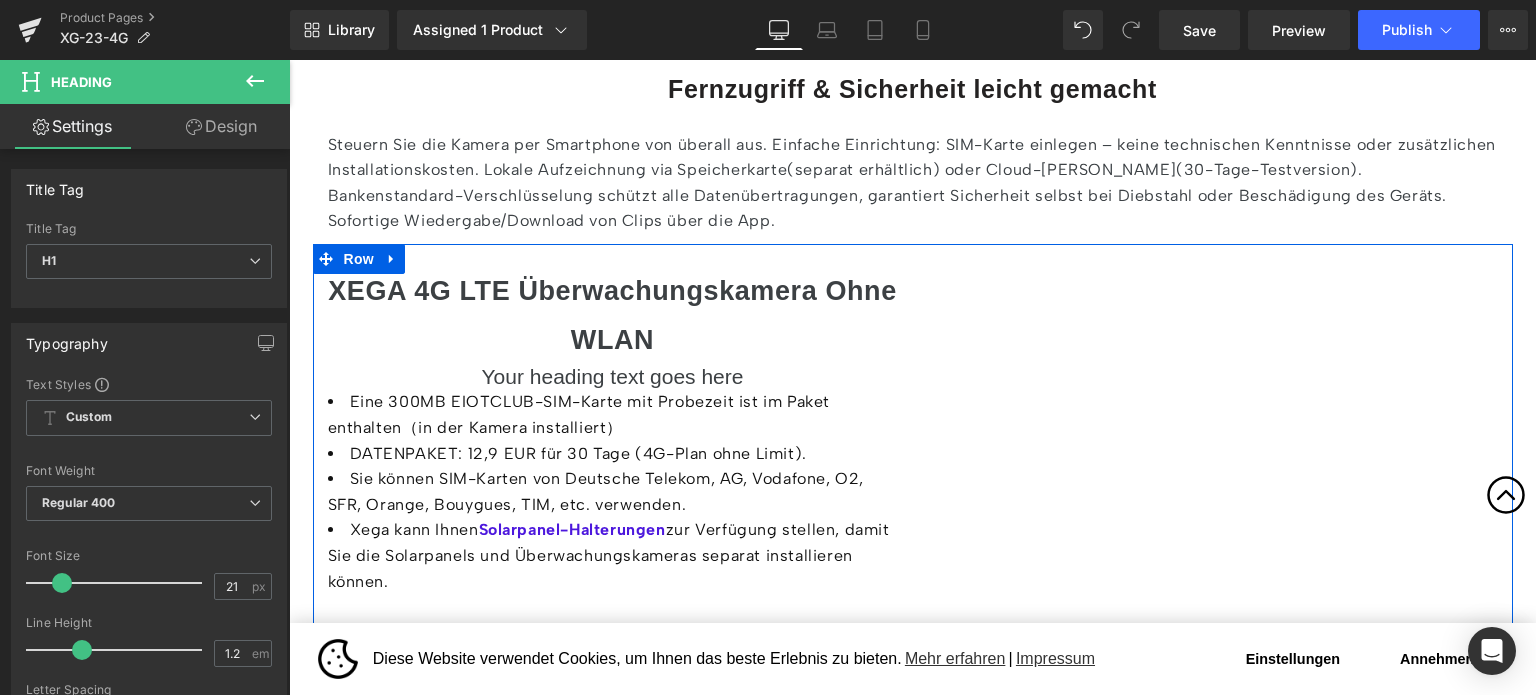 click on "Your heading text goes here" at bounding box center [613, 376] 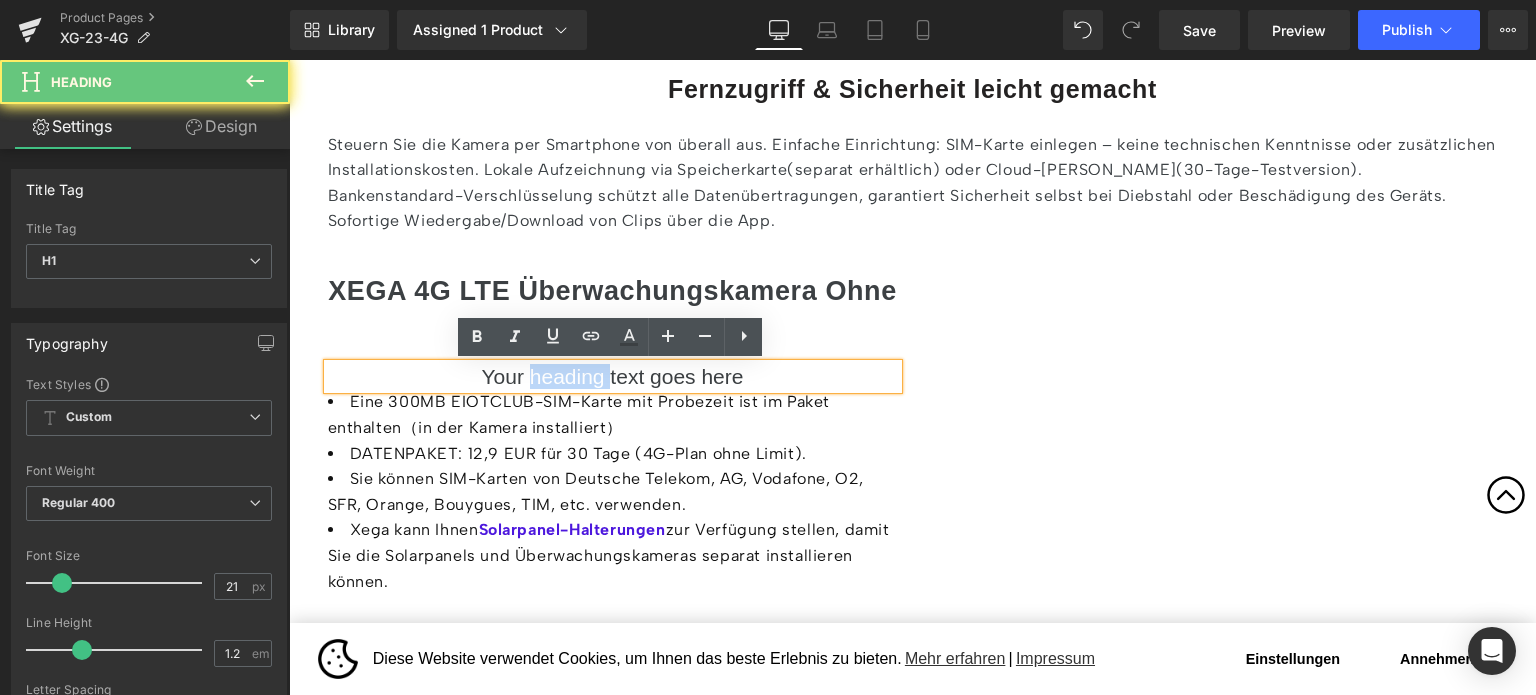 click on "Your heading text goes here" at bounding box center [613, 376] 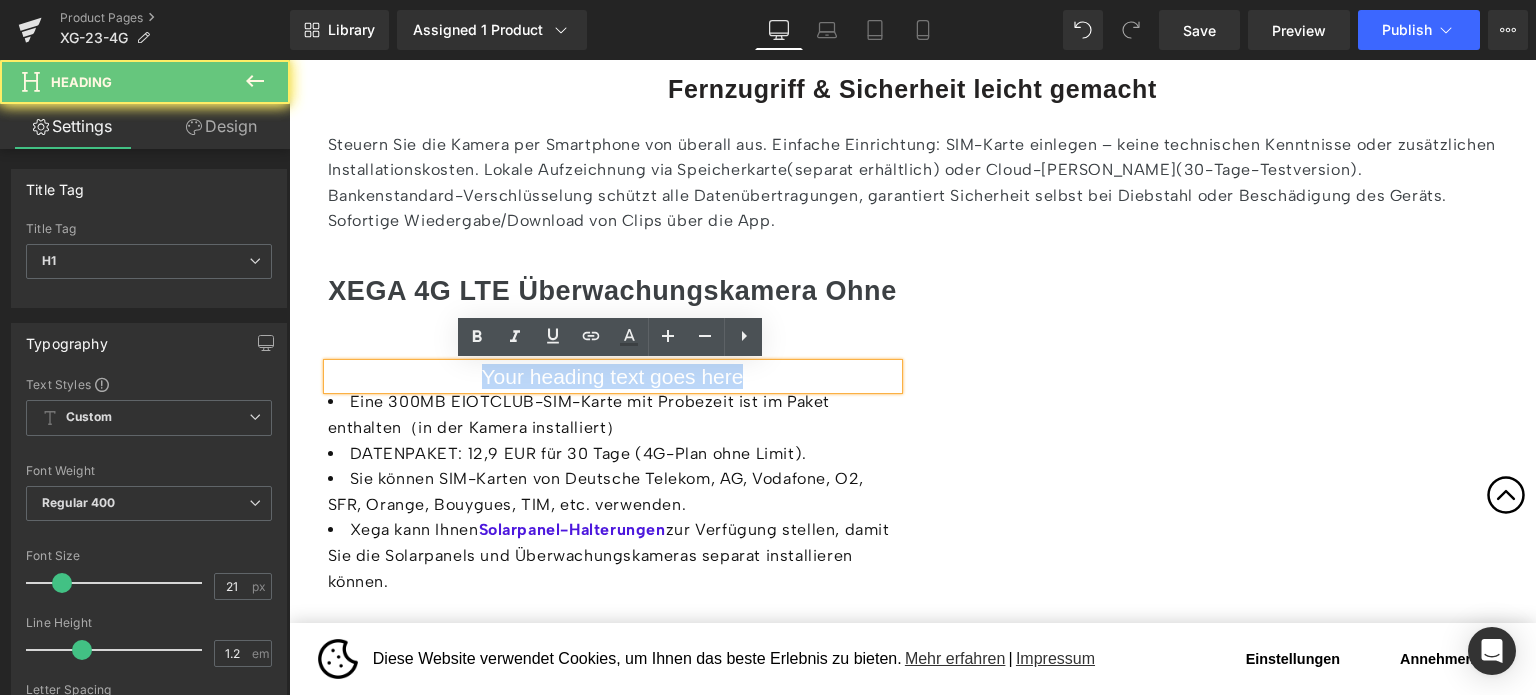 click on "Your heading text goes here" at bounding box center (613, 376) 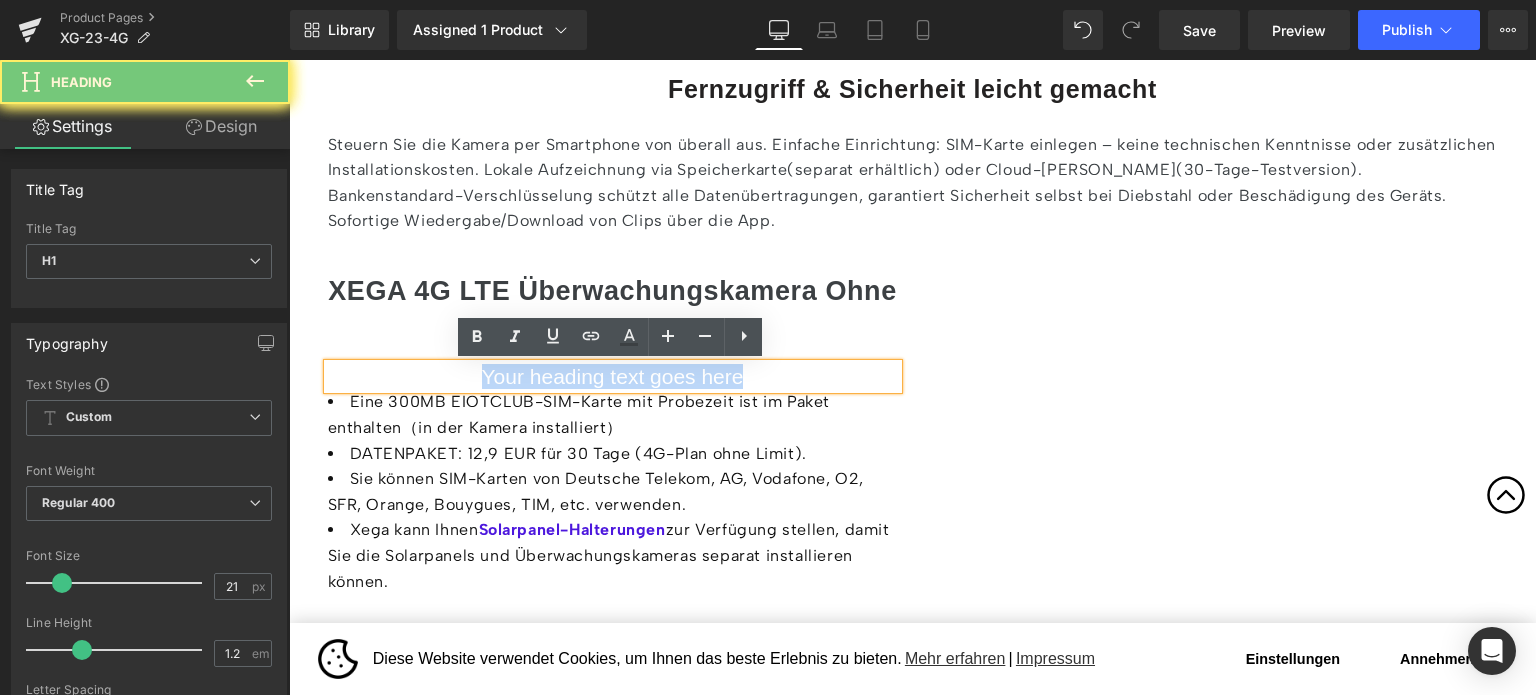 paste 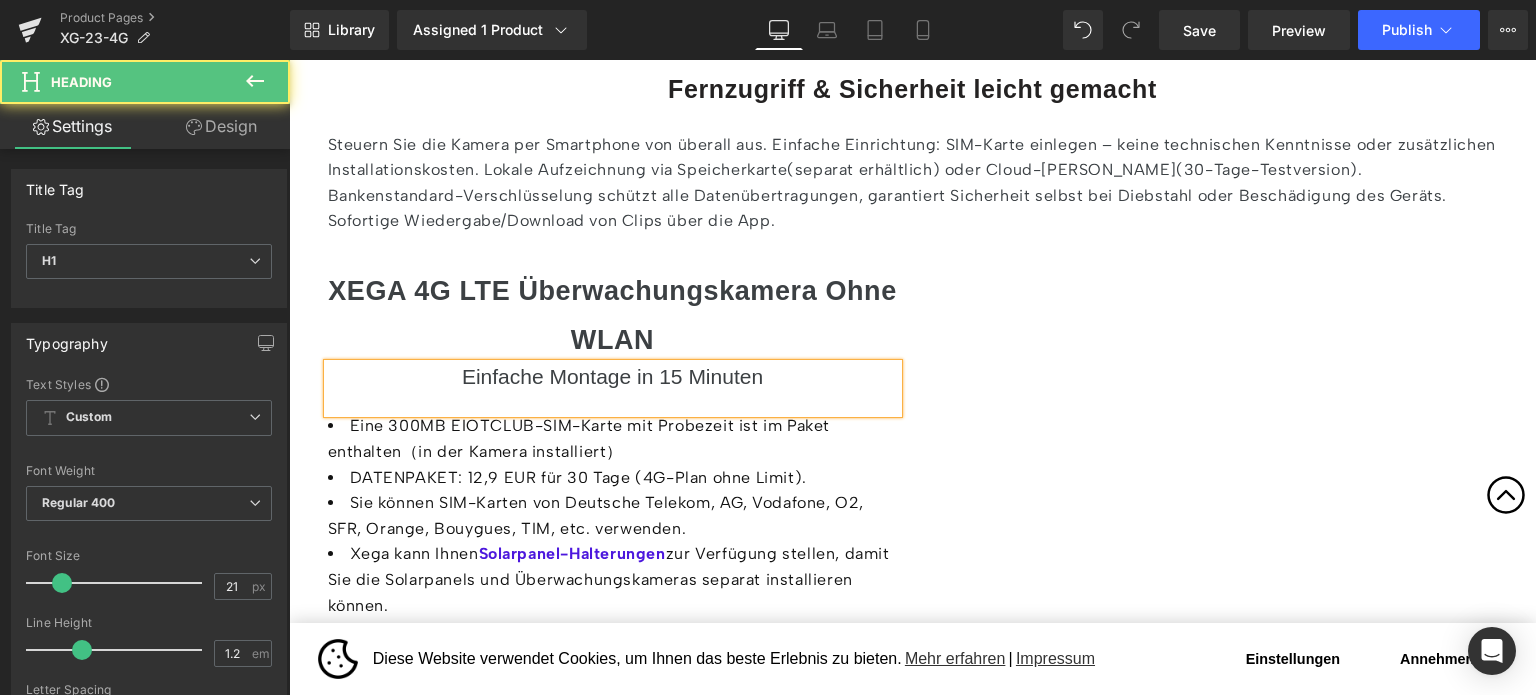 click on "Einfache Montage in 15 Minuten" at bounding box center [613, 376] 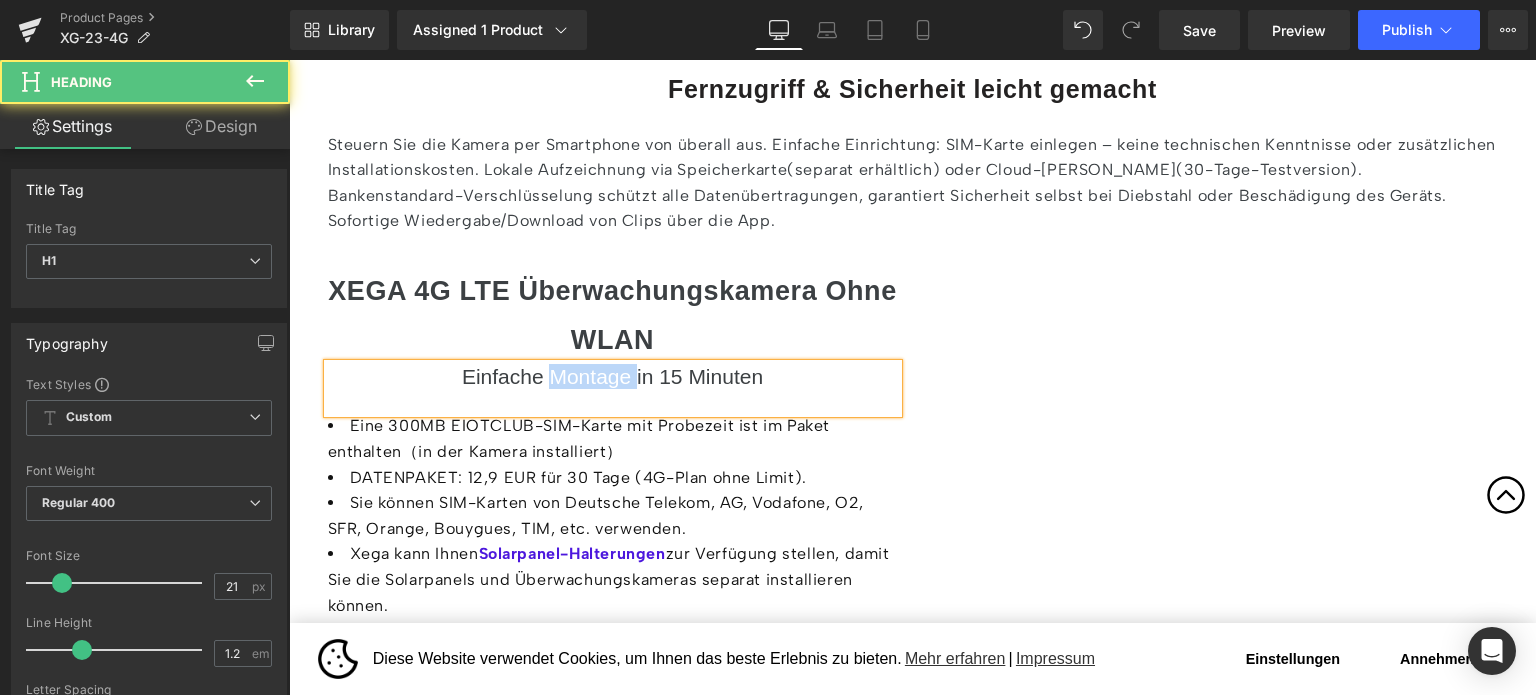 click on "Einfache Montage in 15 Minuten" at bounding box center [613, 376] 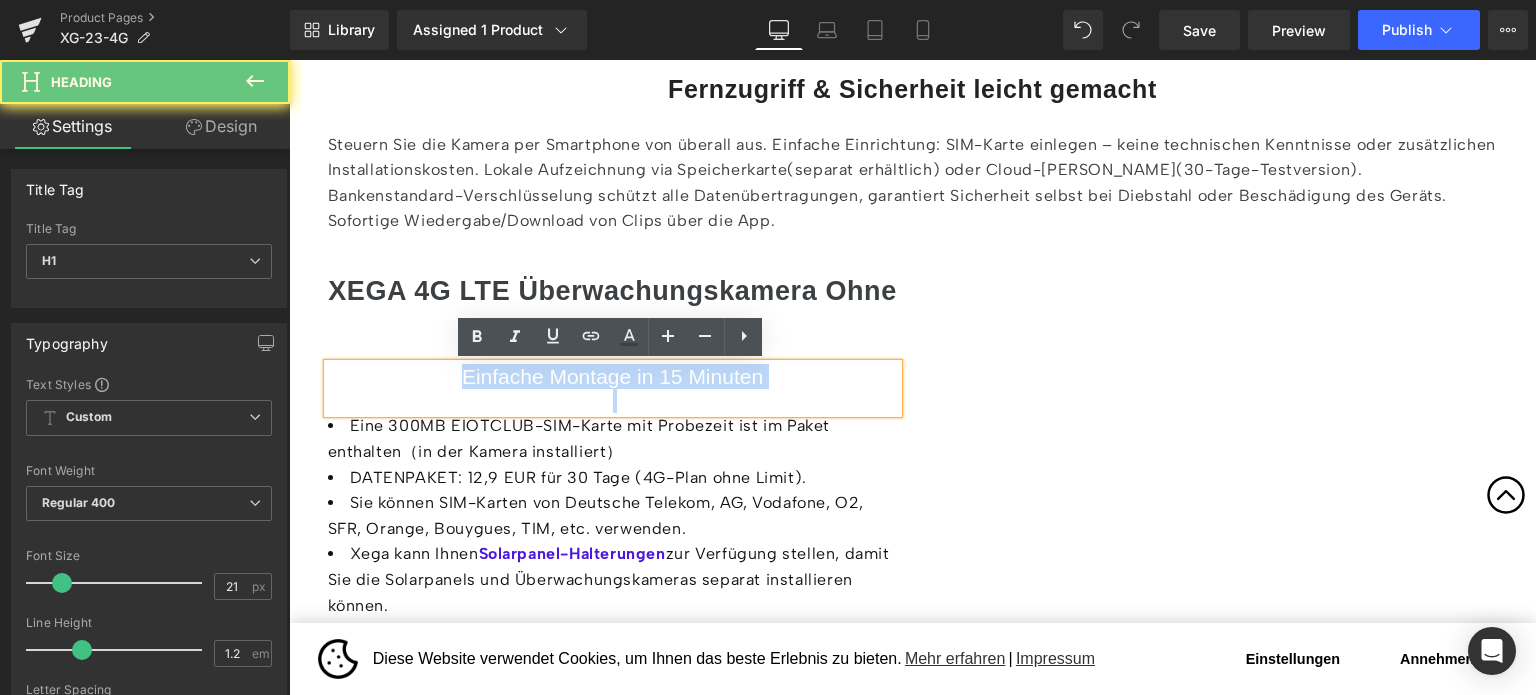 click on "Einfache Montage in 15 Minuten" at bounding box center [613, 376] 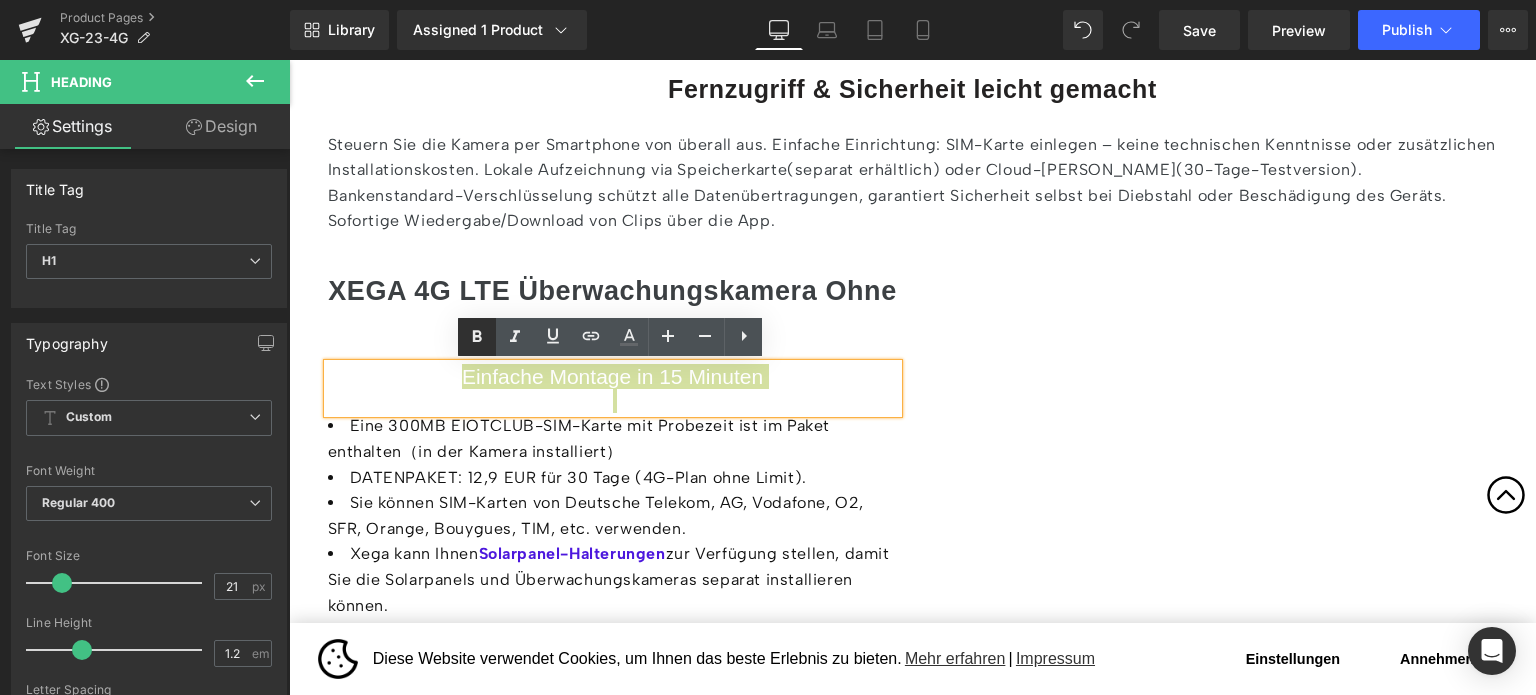 click 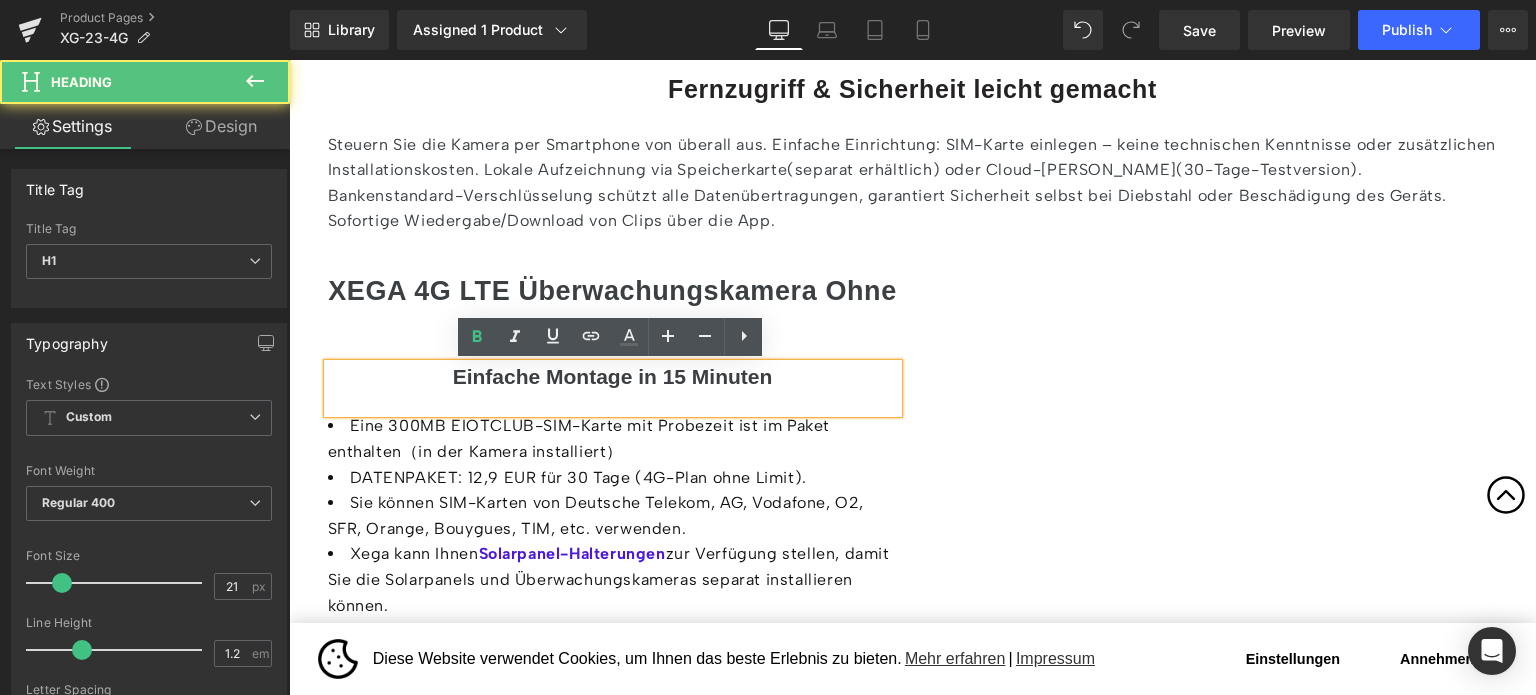 click on "Einfache Montage in 15 Minuten" at bounding box center [613, 376] 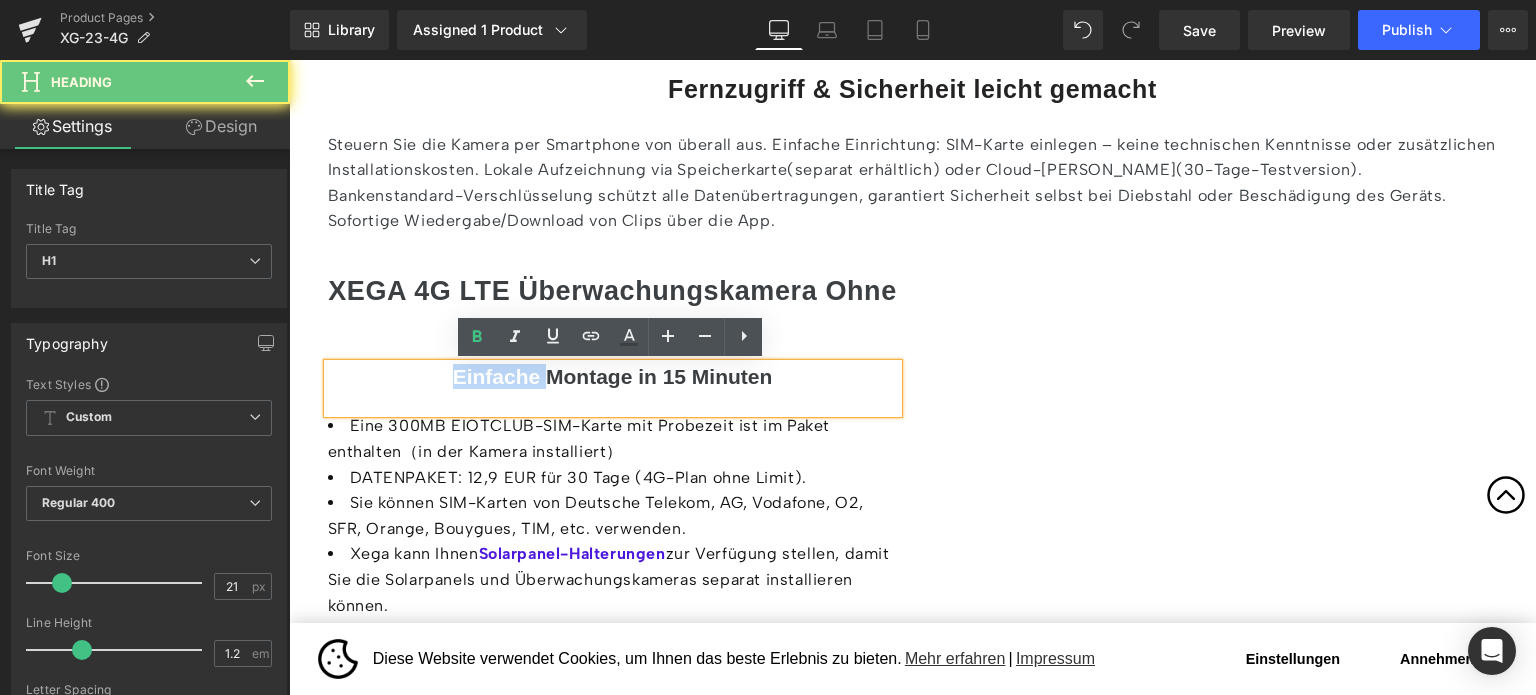 click on "Einfache Montage in 15 Minuten" at bounding box center [613, 376] 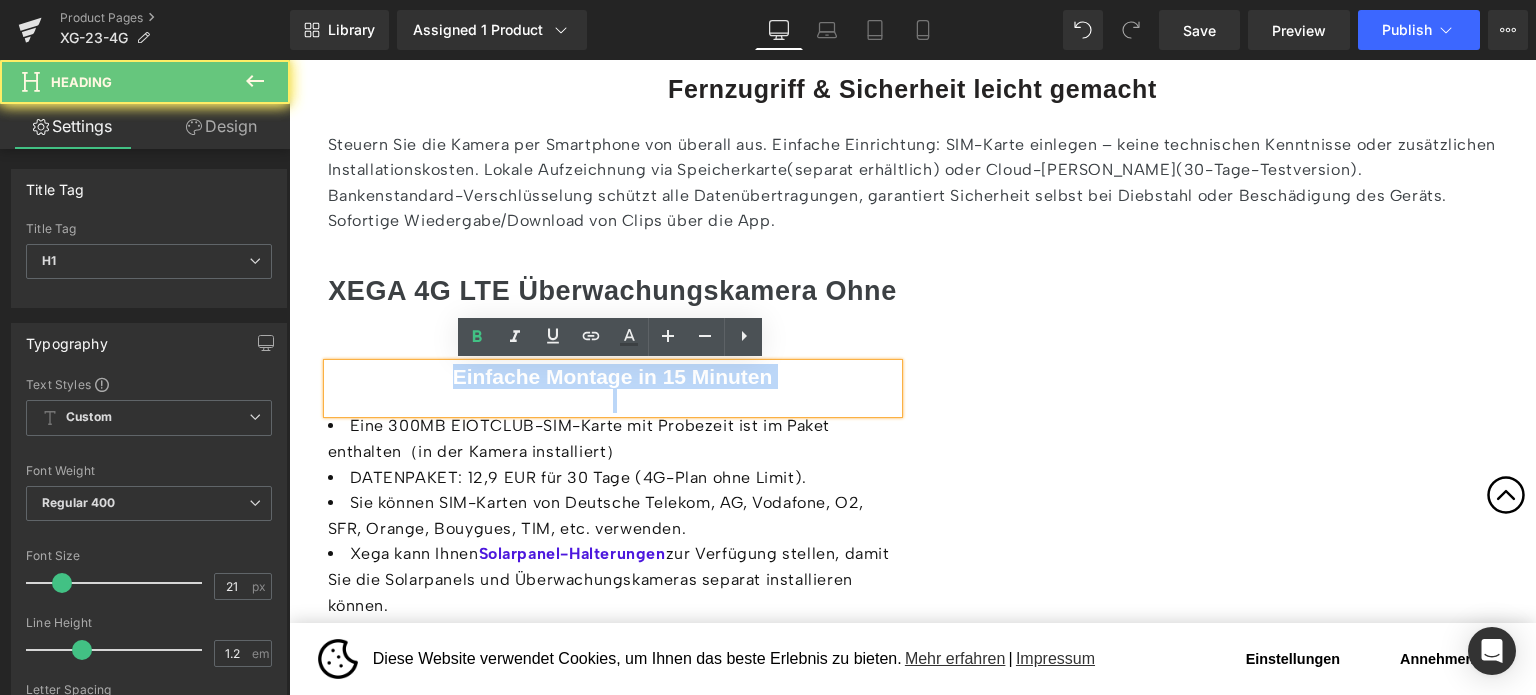 click on "Einfache Montage in 15 Minuten" at bounding box center [613, 376] 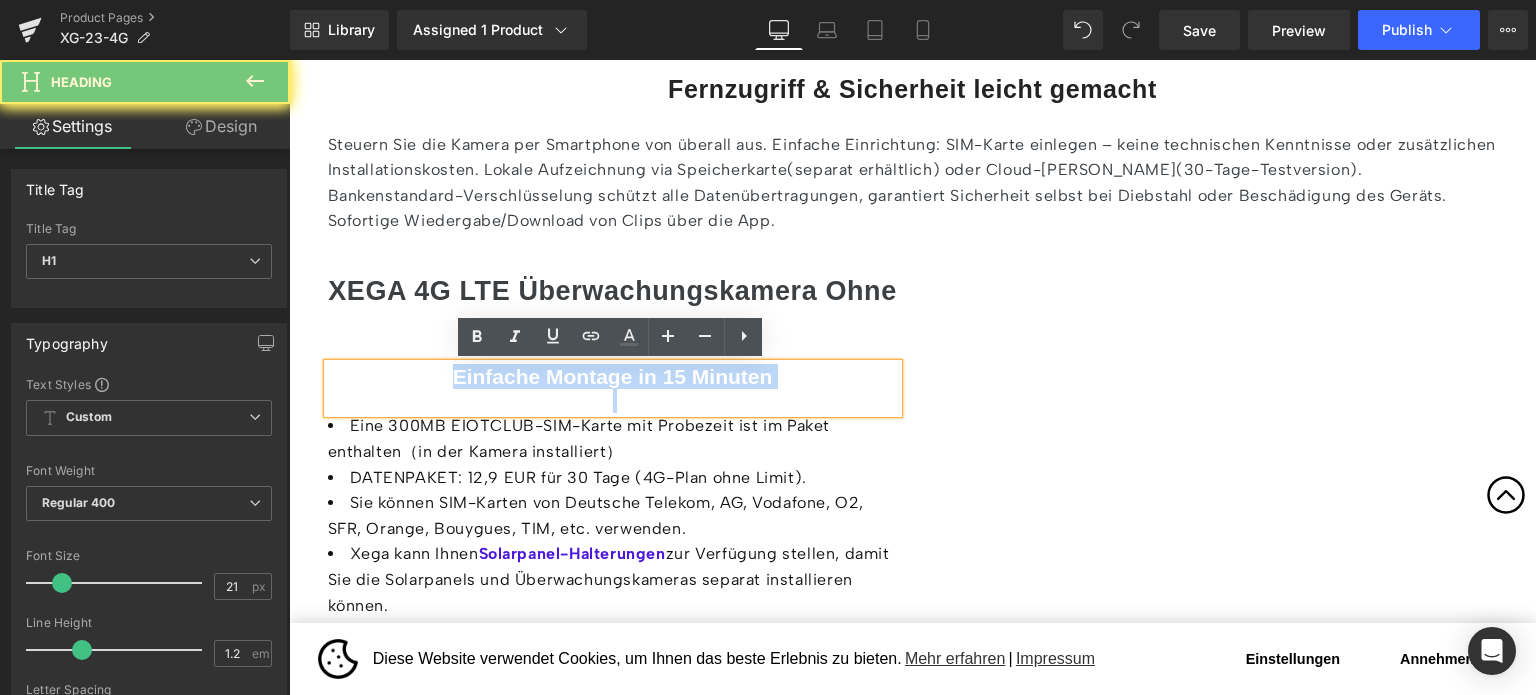 click on "XEGA 4G LTE Überwachungskamera Ohne WLAN" at bounding box center [612, 315] 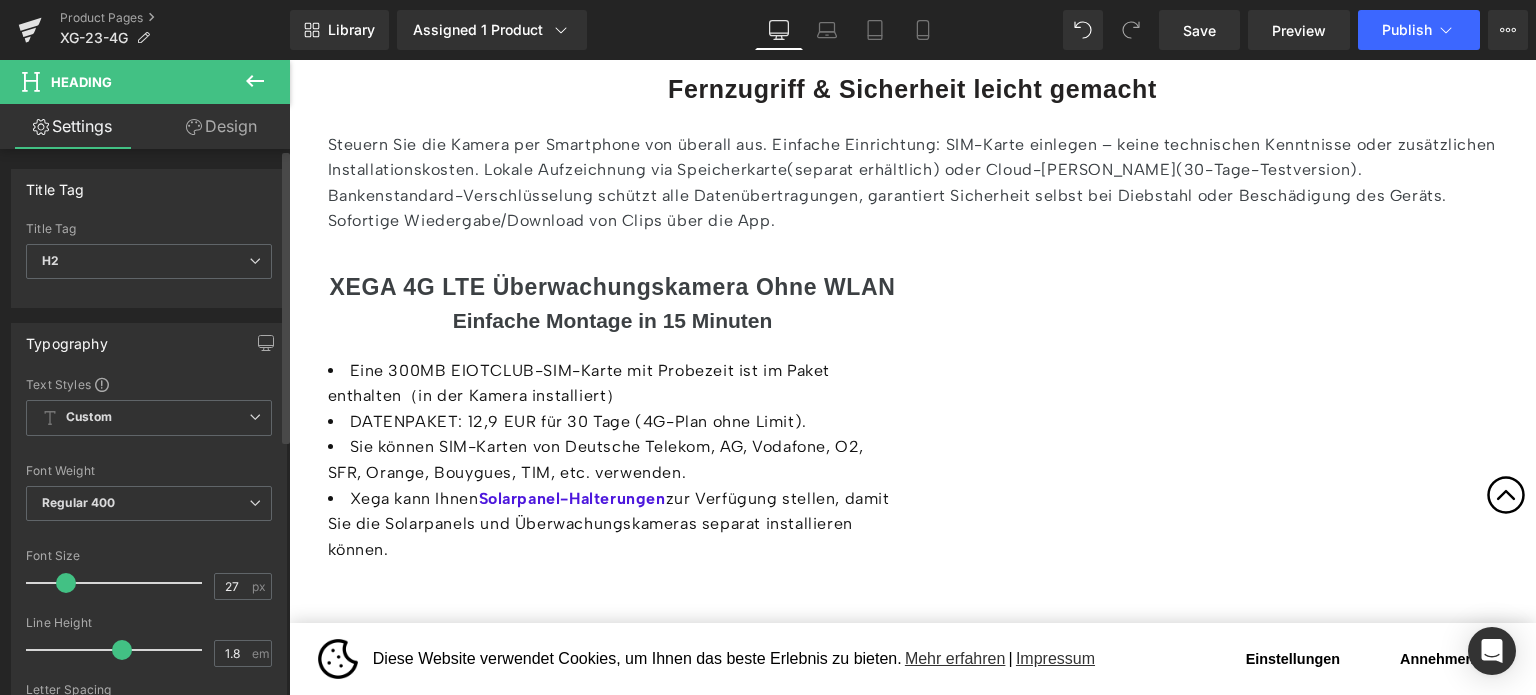 click at bounding box center (66, 583) 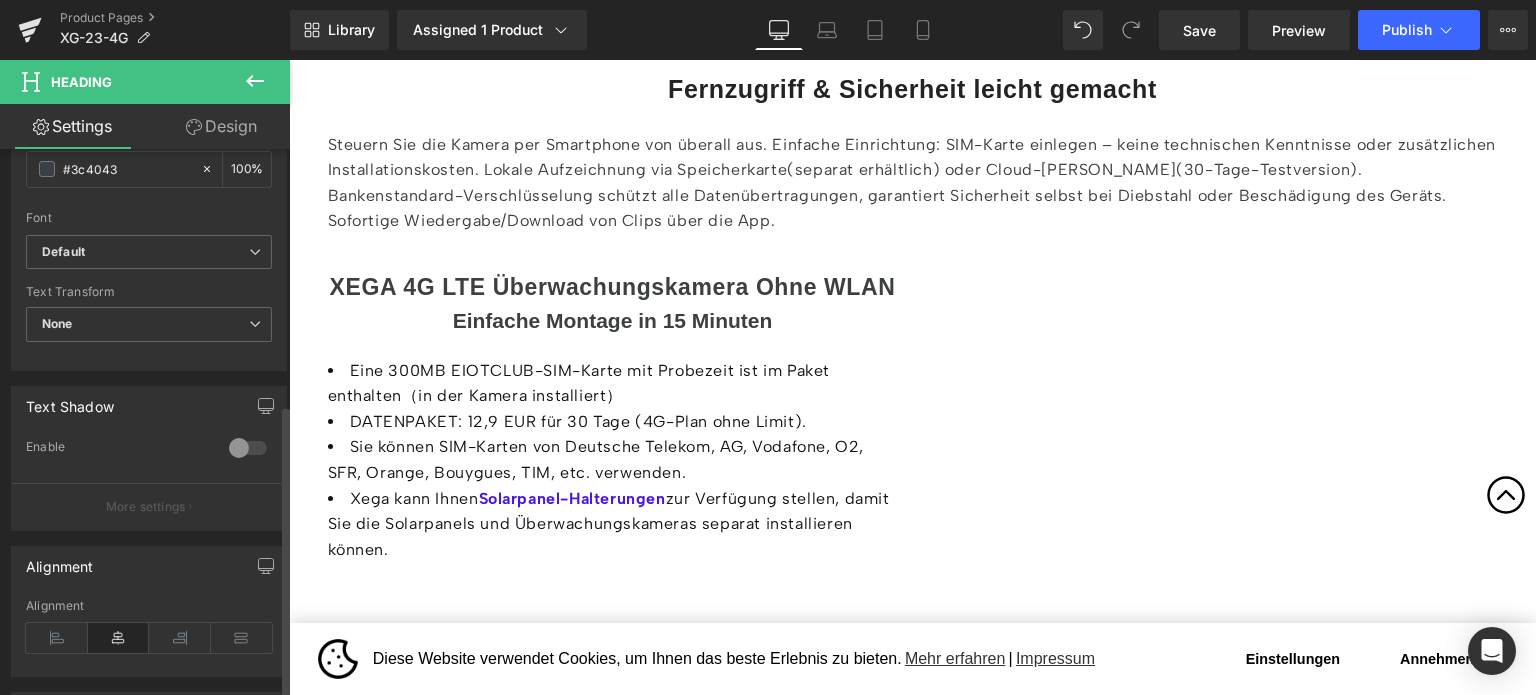 scroll, scrollTop: 800, scrollLeft: 0, axis: vertical 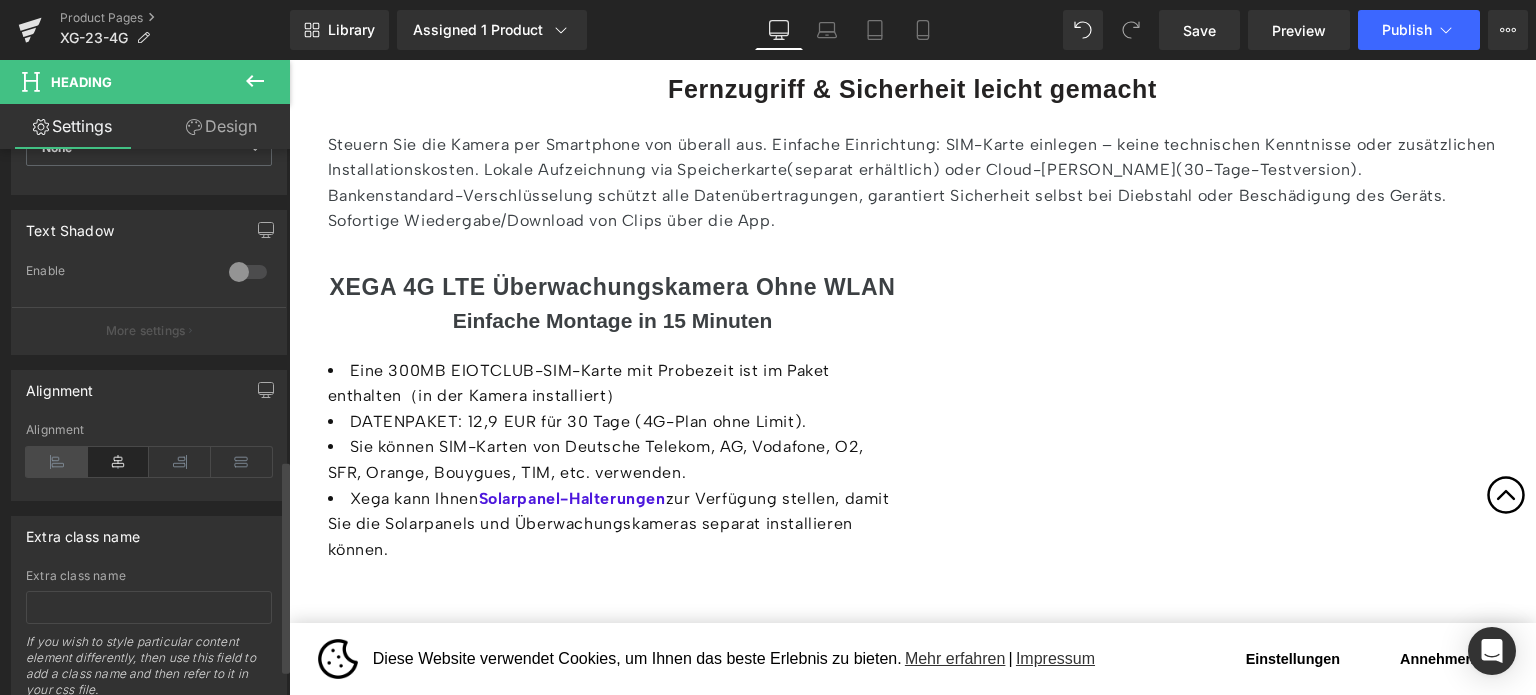 click at bounding box center (57, 462) 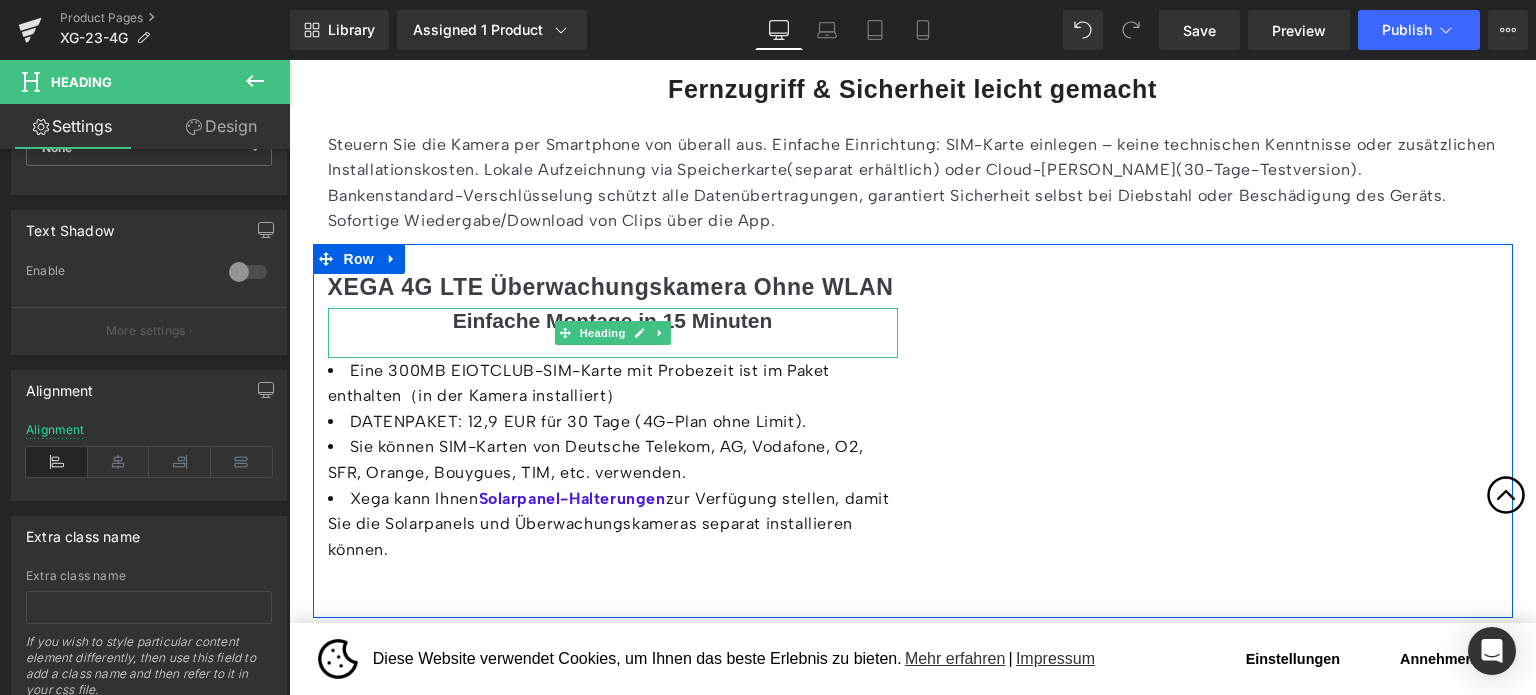 click on "Einfache Montage in 15 Minuten" at bounding box center [613, 320] 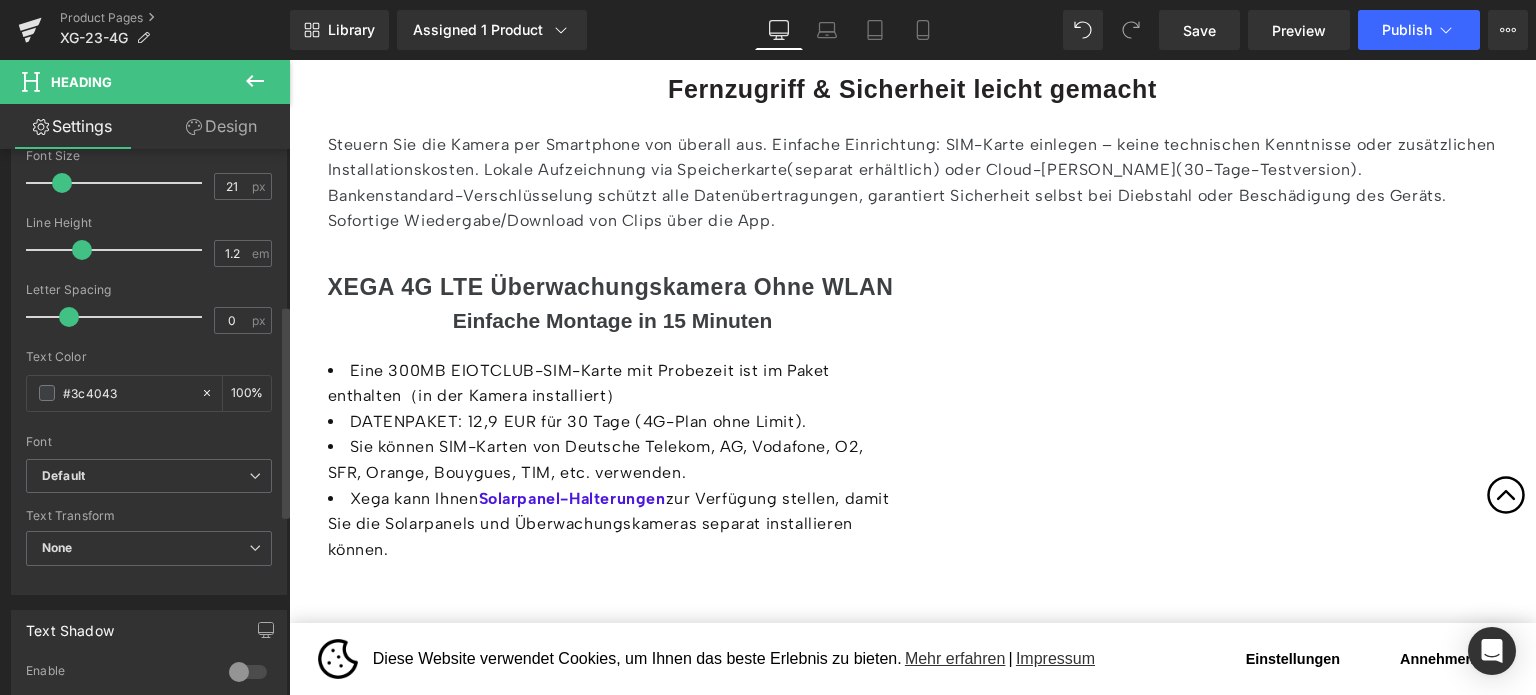 scroll, scrollTop: 868, scrollLeft: 0, axis: vertical 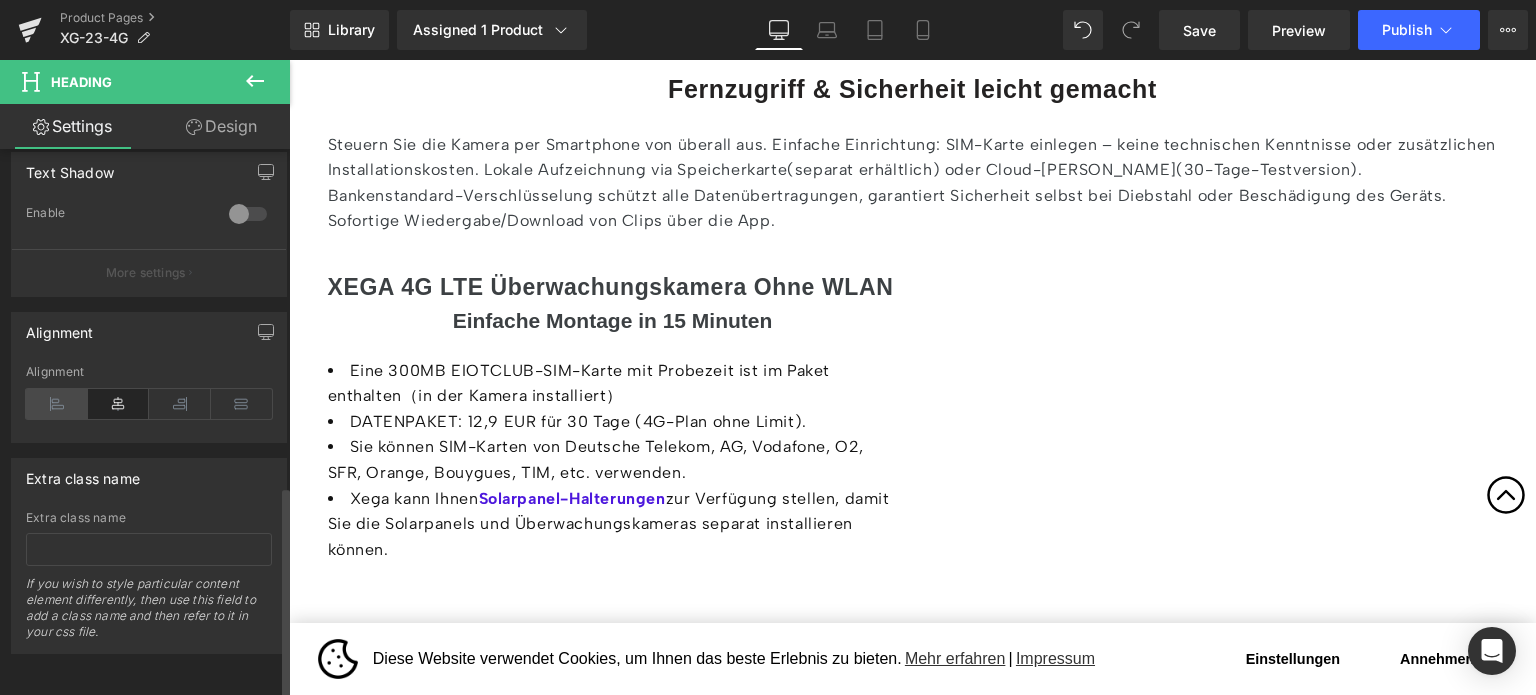click at bounding box center (57, 404) 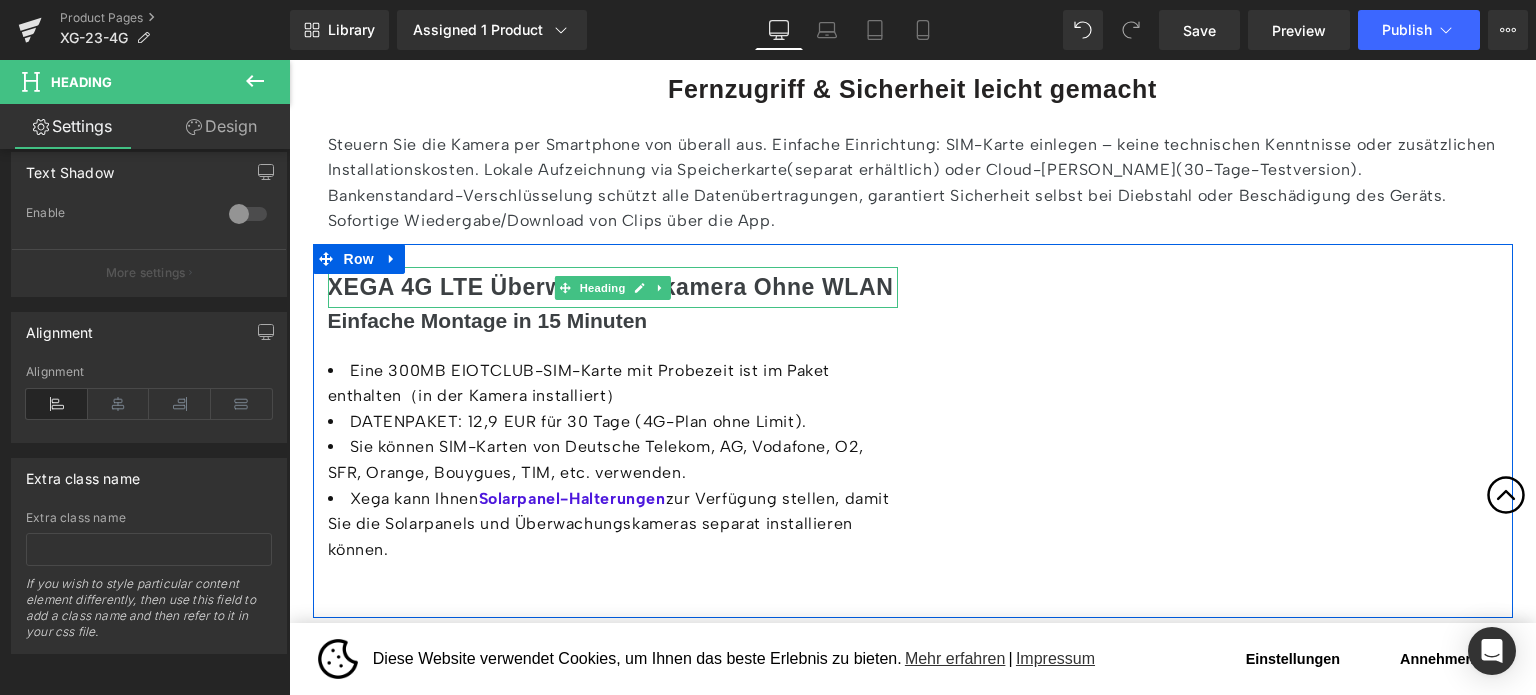 click on "XEGA 4G LTE Überwachungskamera Ohne WLAN" at bounding box center [611, 287] 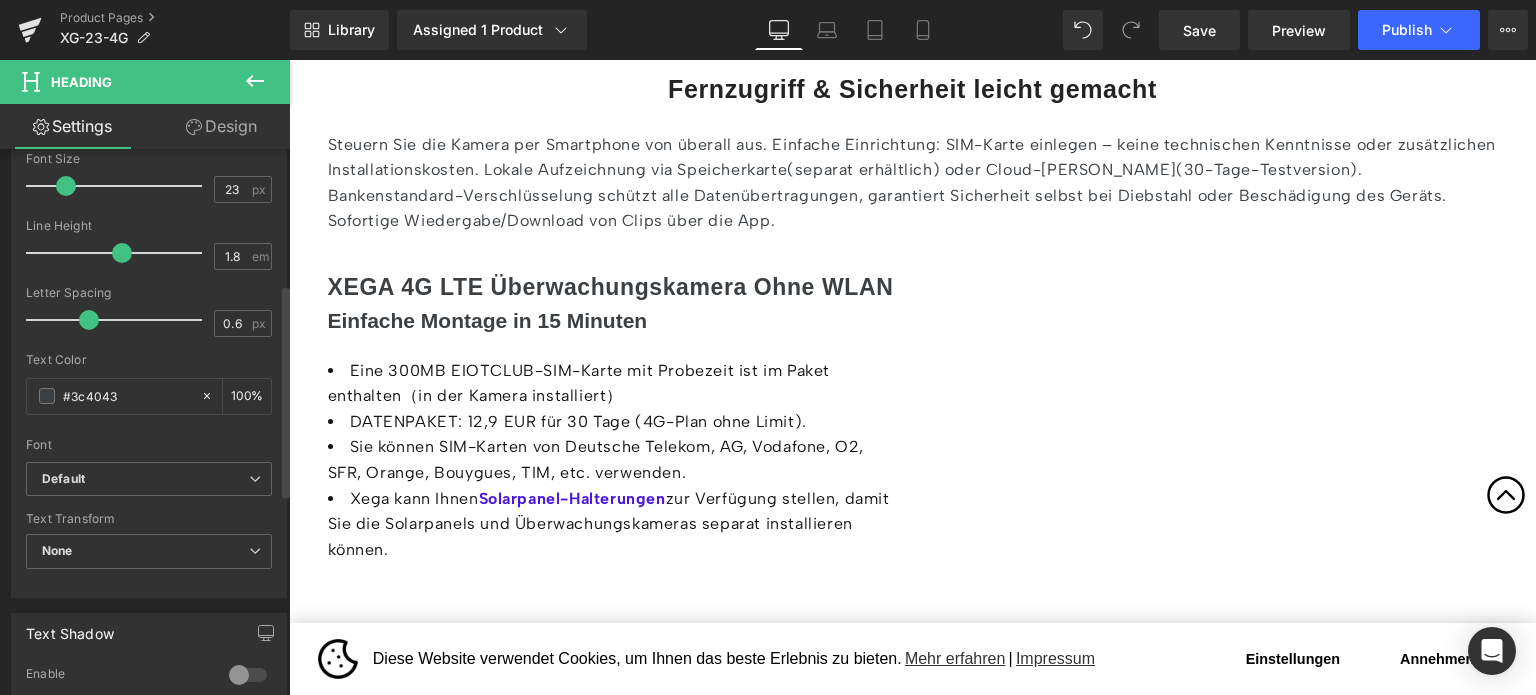scroll, scrollTop: 400, scrollLeft: 0, axis: vertical 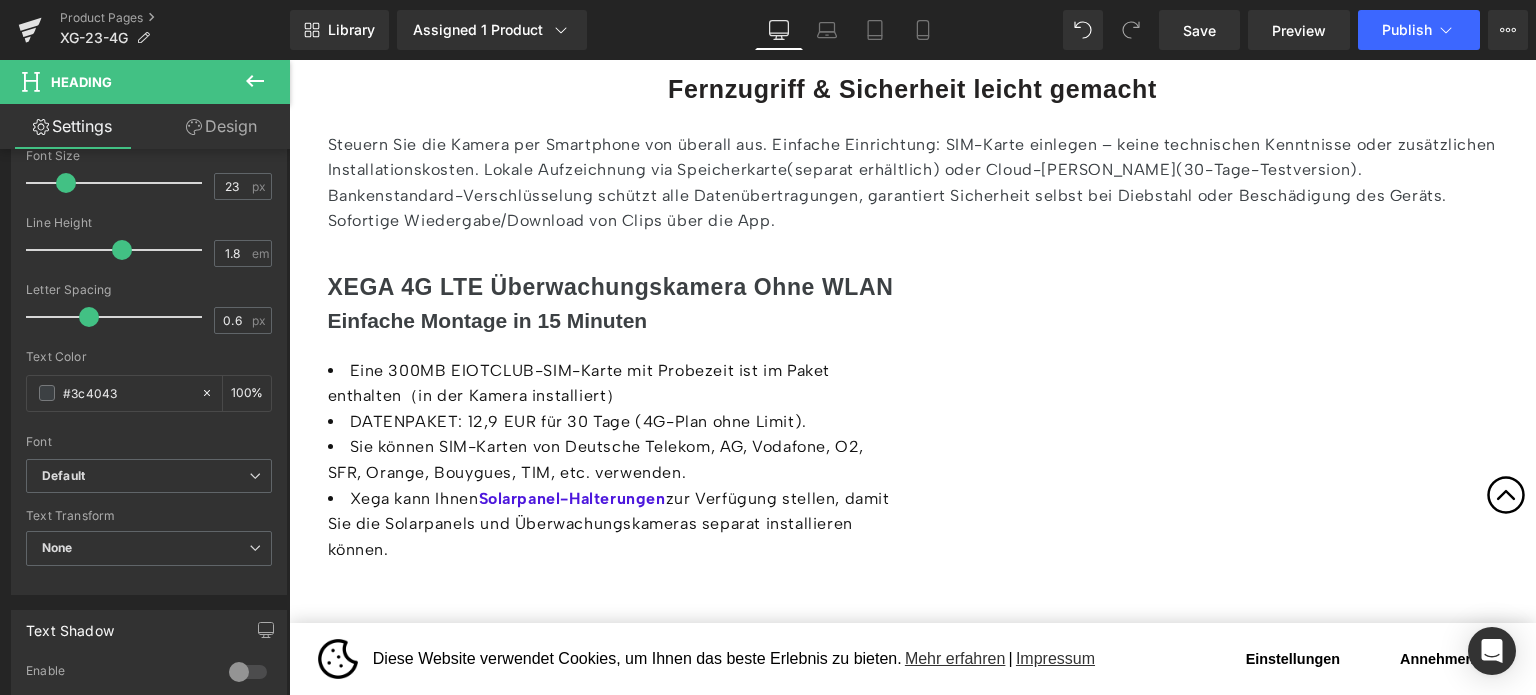 click on "Einfache Montage in 15 Minuten" at bounding box center (488, 320) 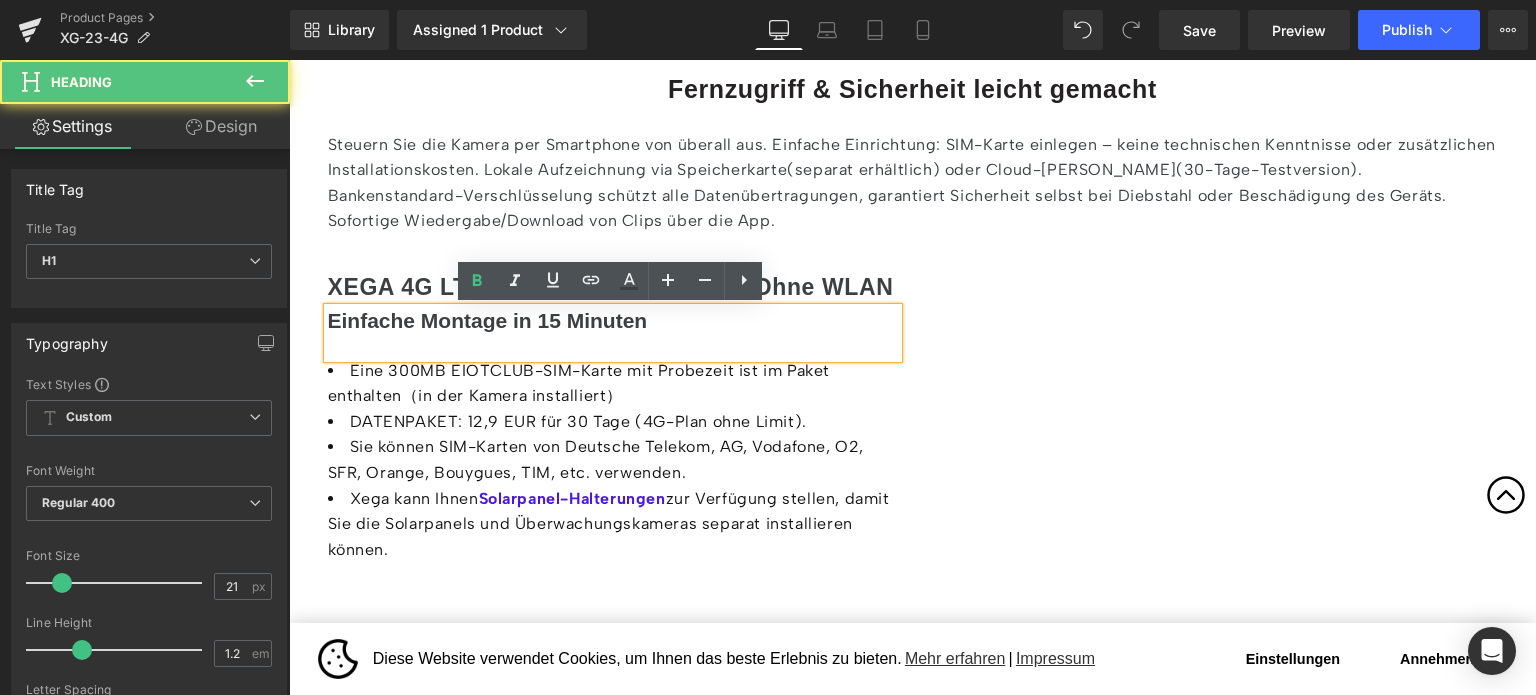 click on "XEGA 4G LTE Überwachungskamera Ohne WLAN" at bounding box center (611, 287) 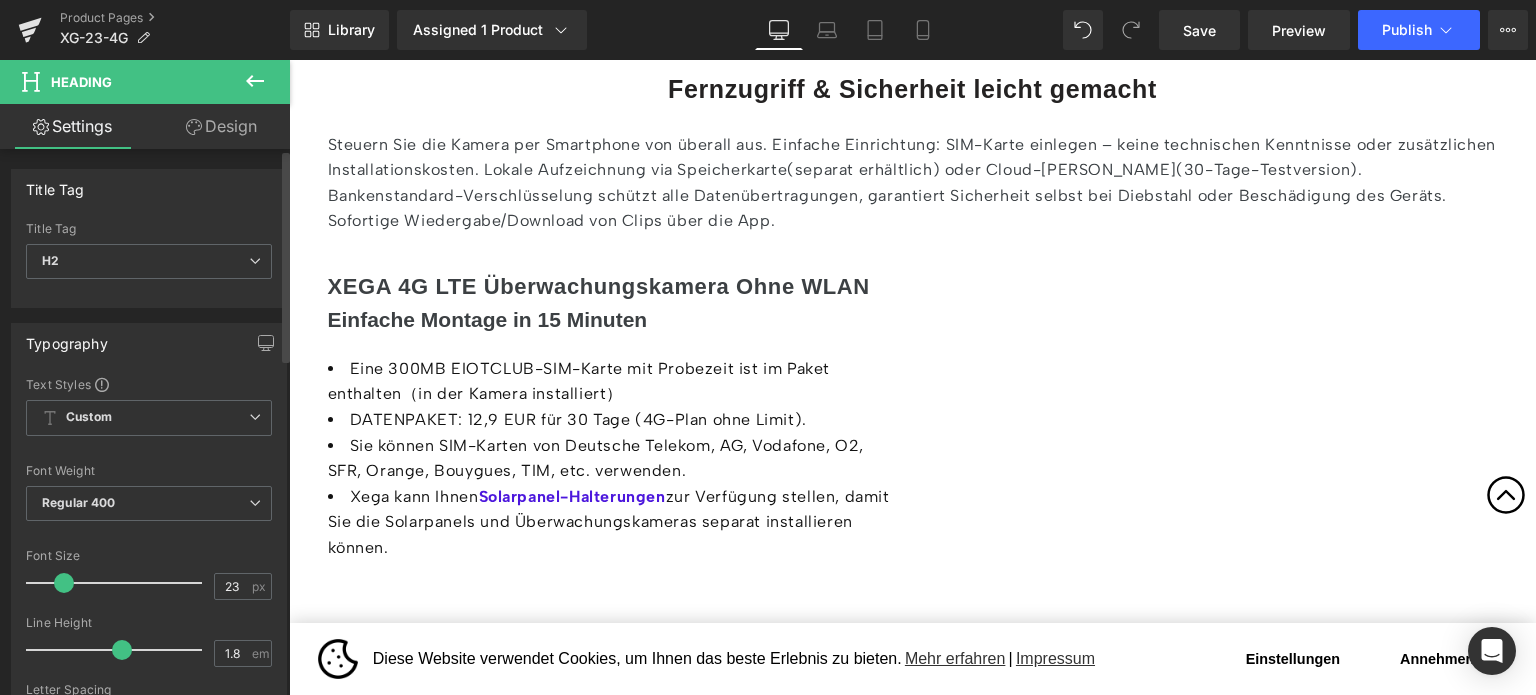 click at bounding box center (64, 583) 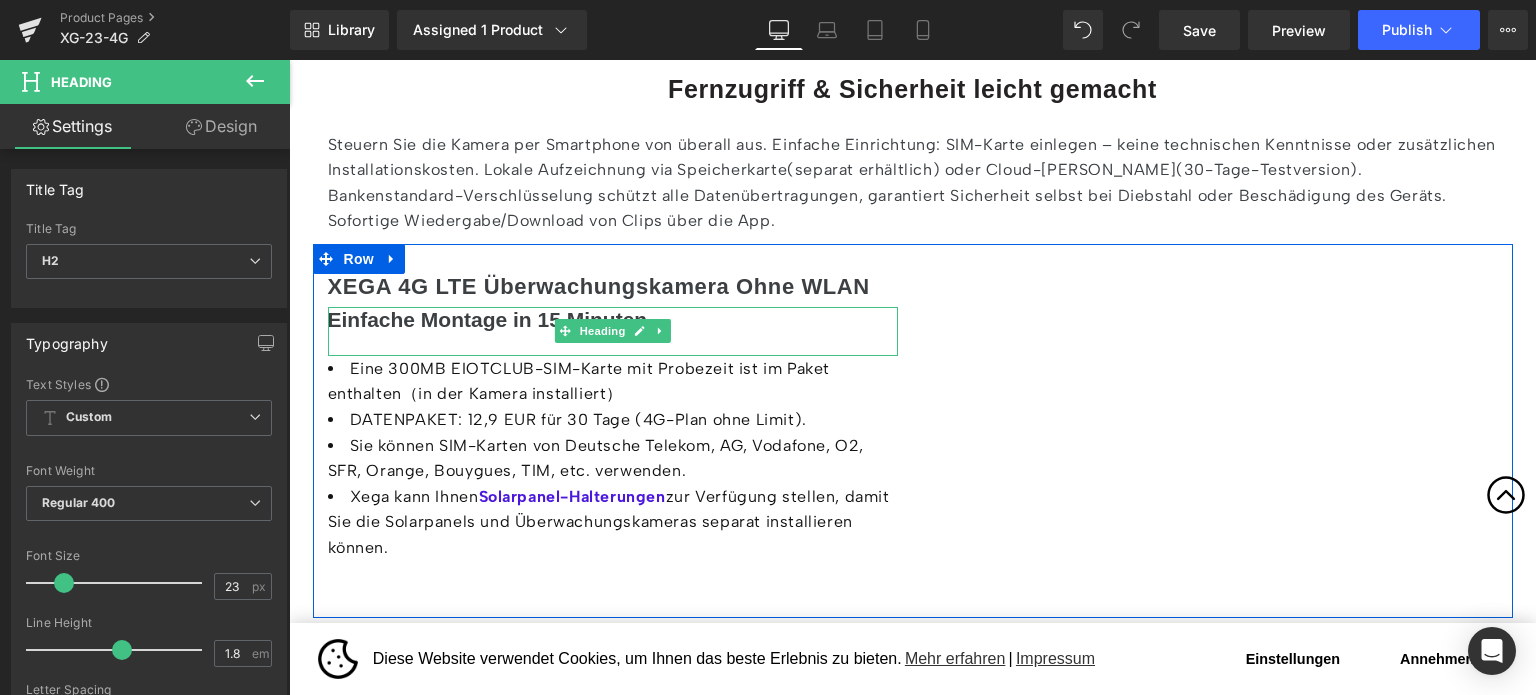 click on "Einfache Montage in 15 Minuten" at bounding box center [488, 319] 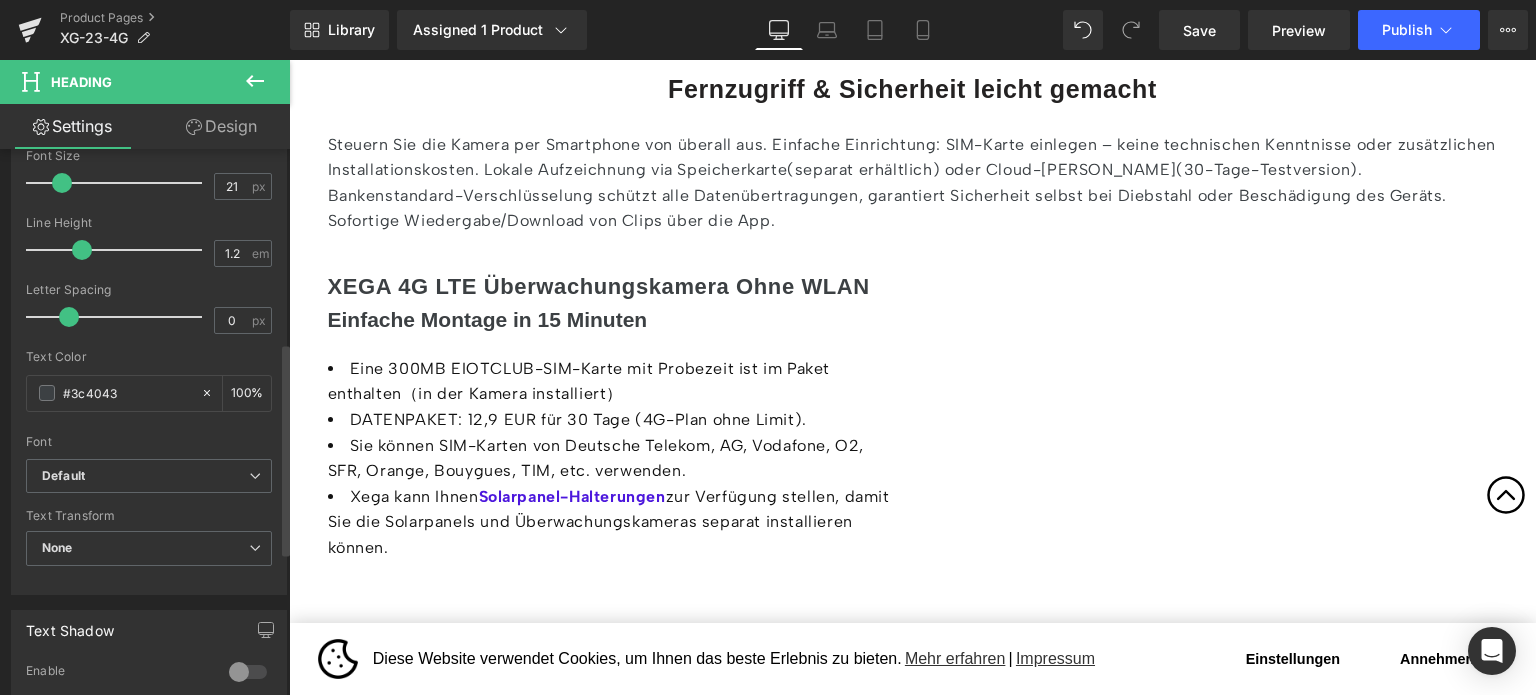scroll, scrollTop: 200, scrollLeft: 0, axis: vertical 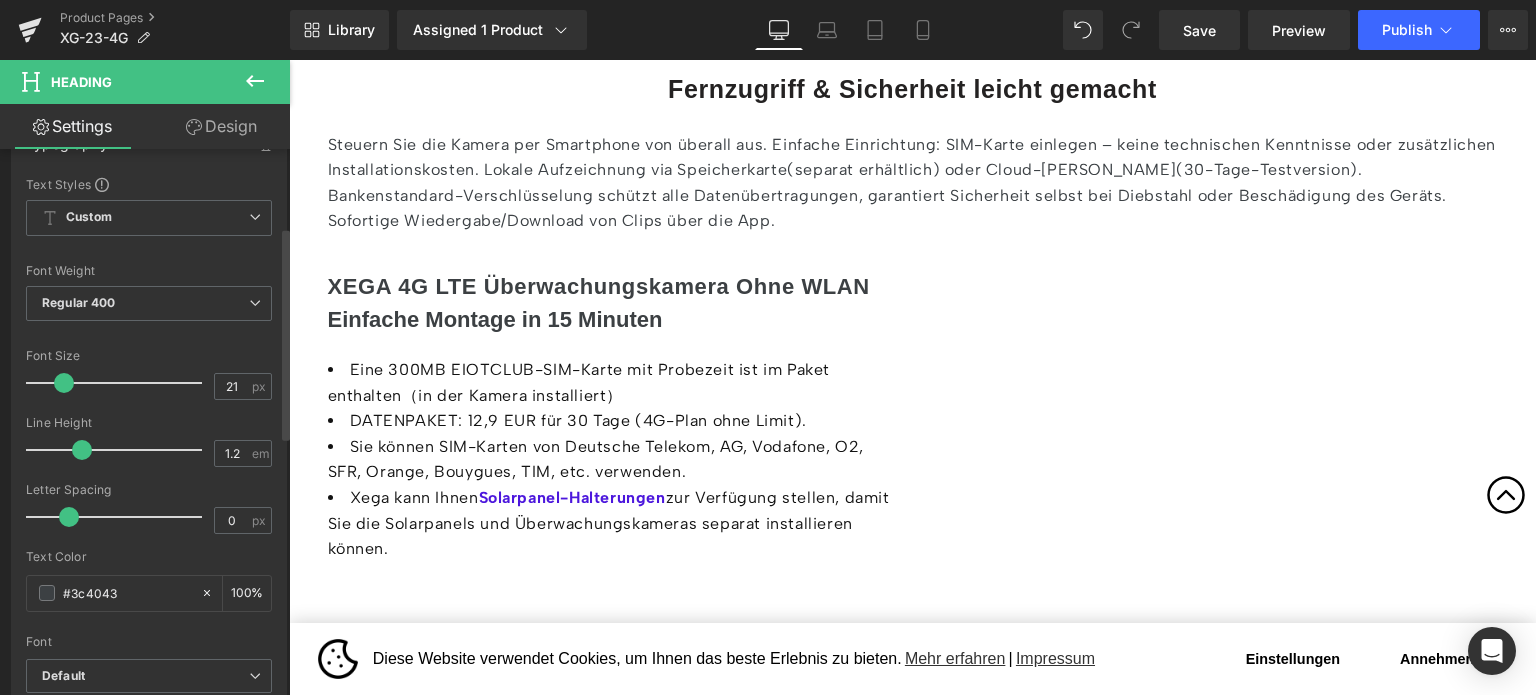 click at bounding box center [64, 383] 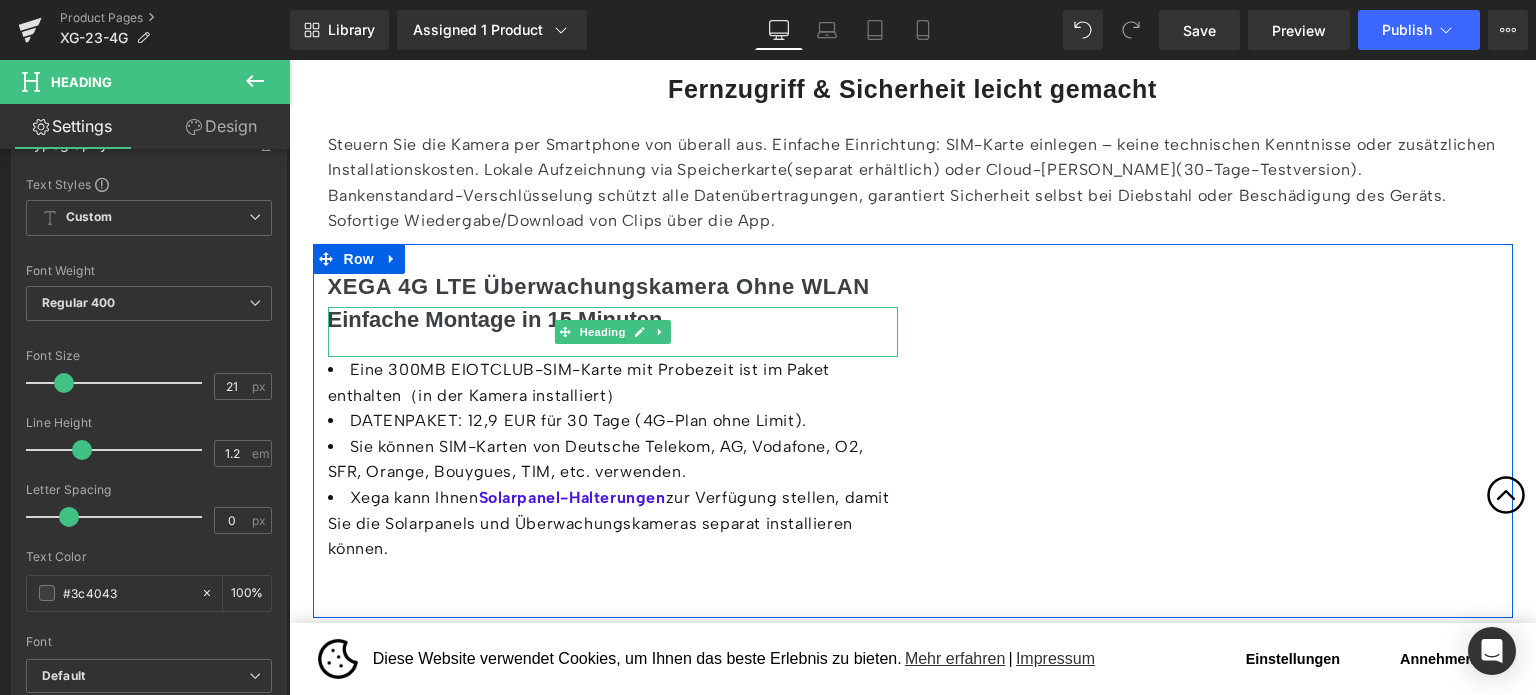click at bounding box center [613, 345] 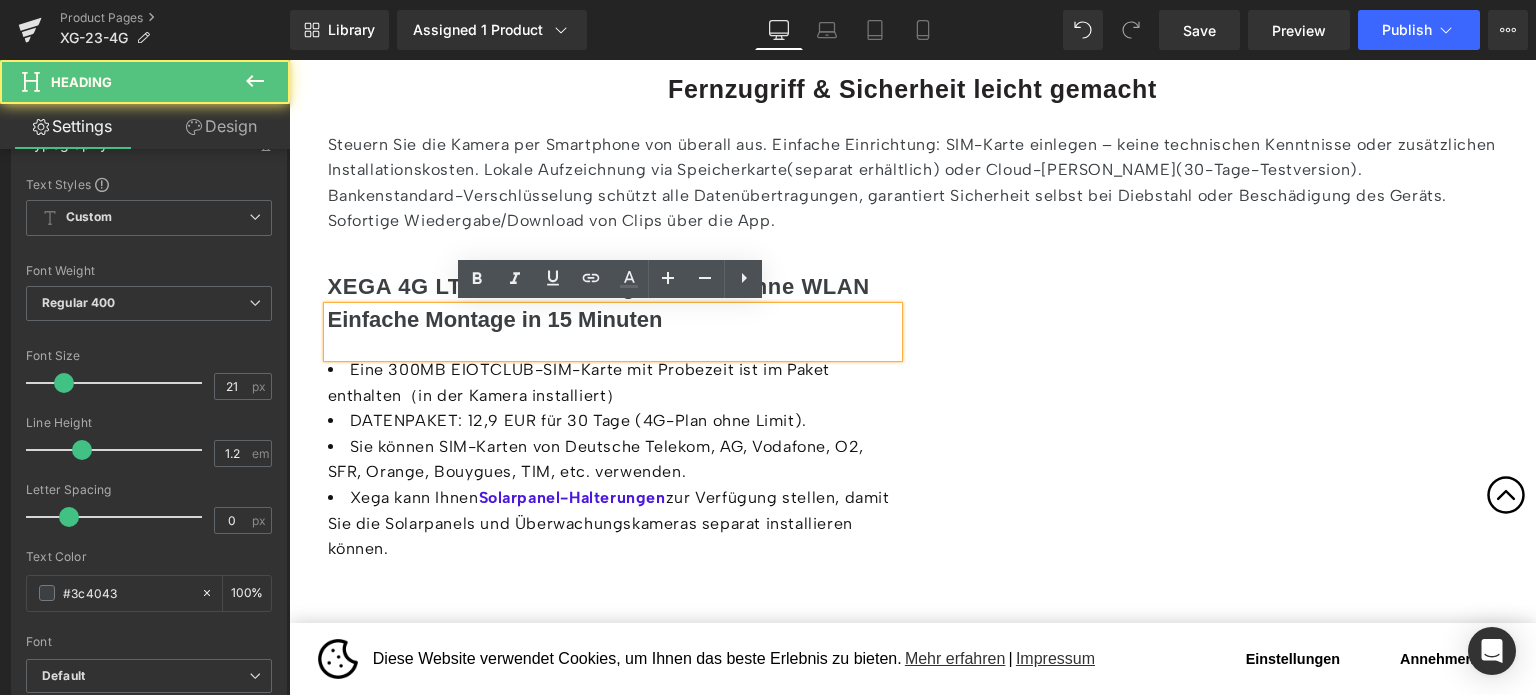 type 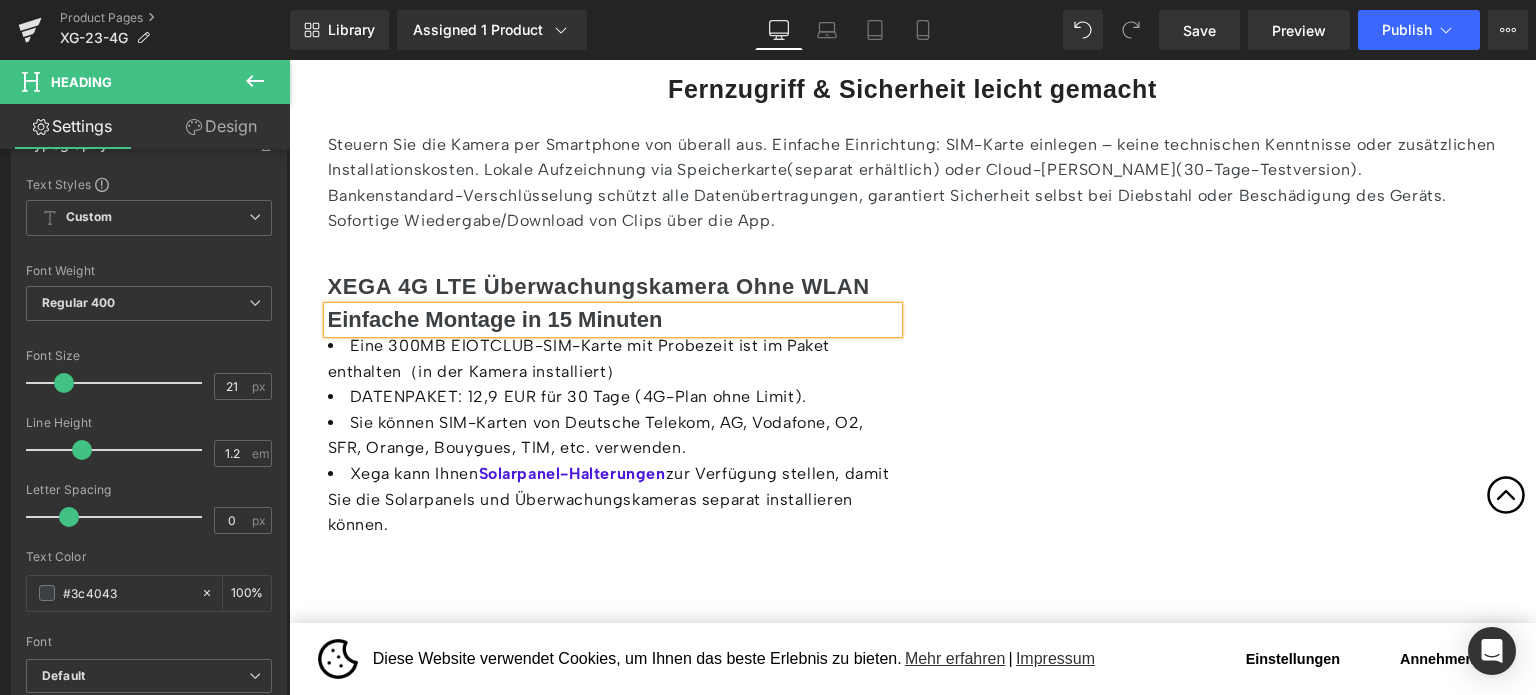 click on "Einfache Montage in 15 Minuten" at bounding box center [495, 319] 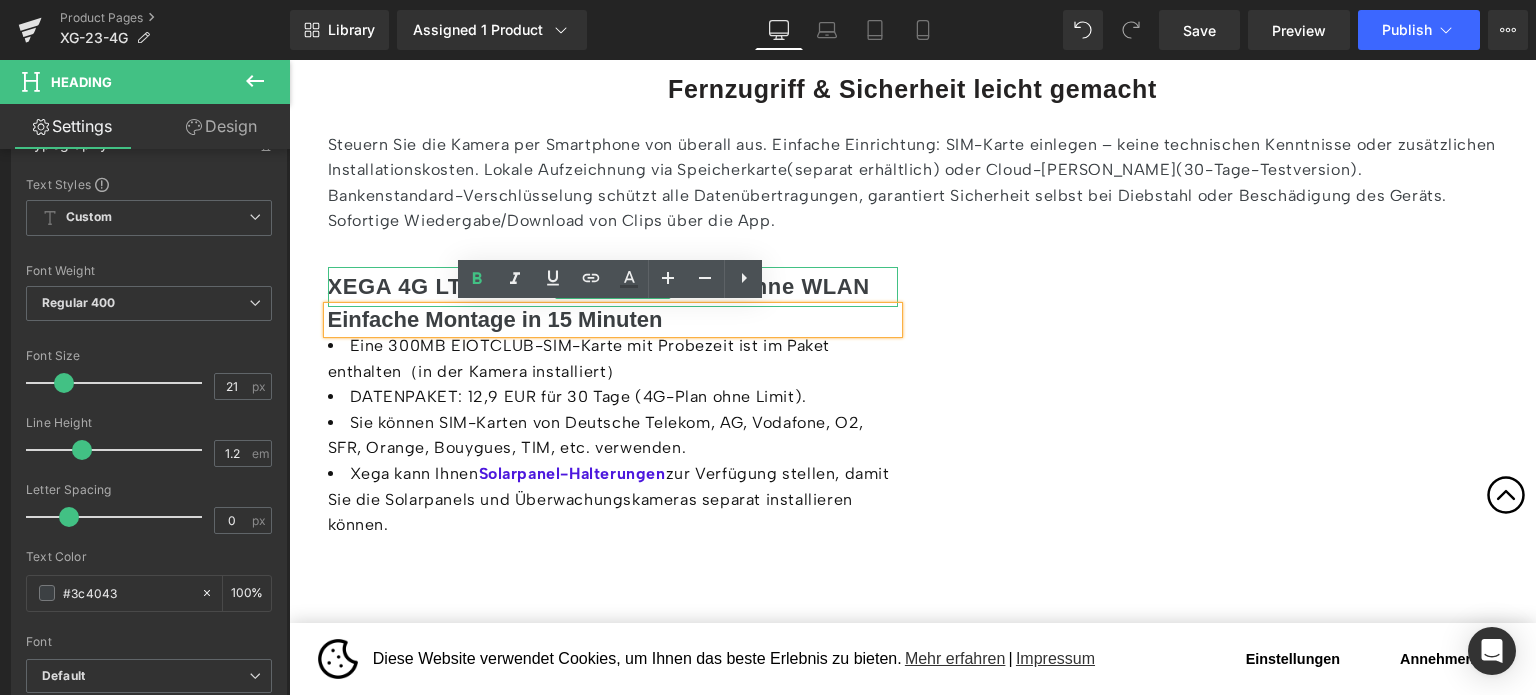 click on "XEGA 4G LTE Überwachungskamera Ohne WLAN" at bounding box center (599, 286) 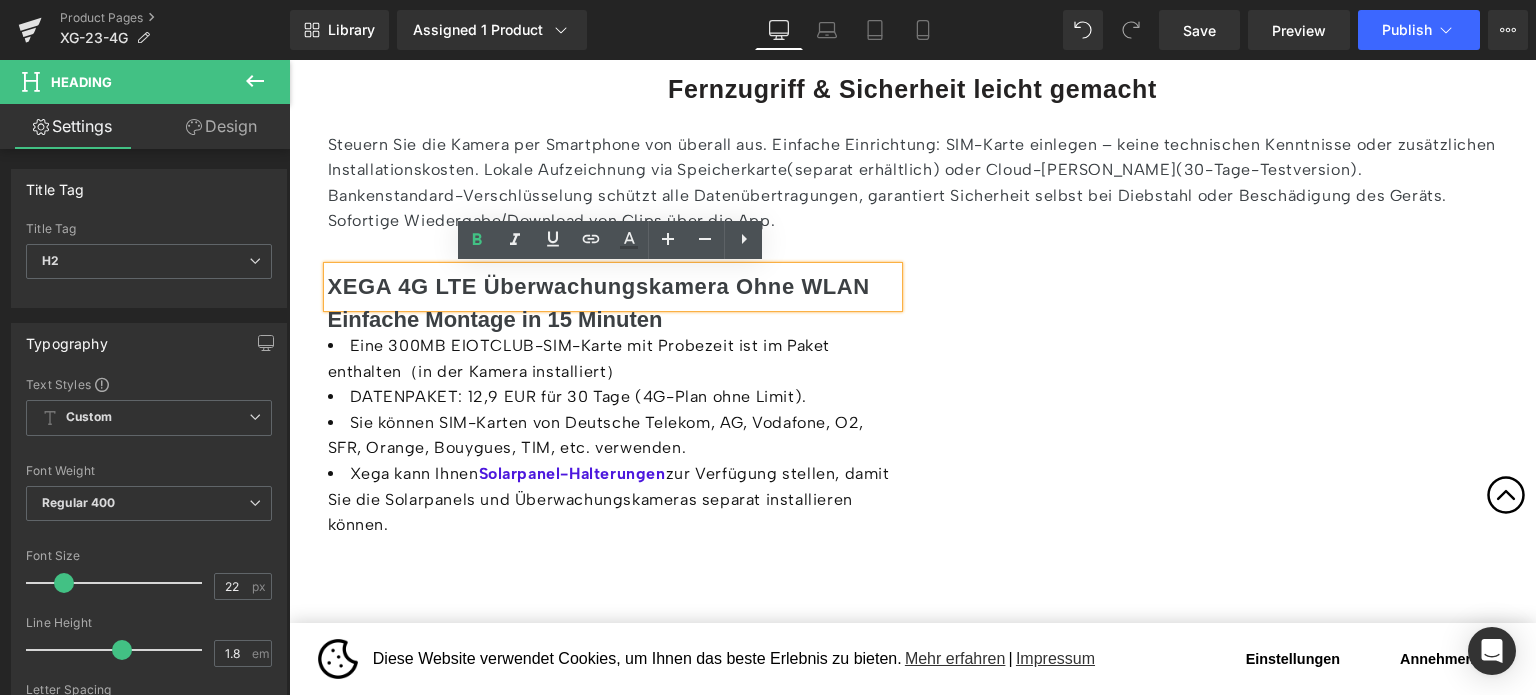 click on "Eine 300MB EIOTCLUB-SIM-Karte mit Probezeit ist im Paket enthalten（in der Kamera installiert） DATENPAKET: 12,9 EUR für 30 Tage (4G-Plan ohne Limit). Sie können SIM-Karten von Deutsche Telekom, AG, Vodafone, O2, SFR, Orange, Bouygues, TIM, etc. verwenden. Xega kann Ihnen  Solarpanel-Halterungen  zur Verfügung stellen, damit Sie die Solarpanels und Überwachungskameras separat installieren können.  Text Block" at bounding box center [613, 435] 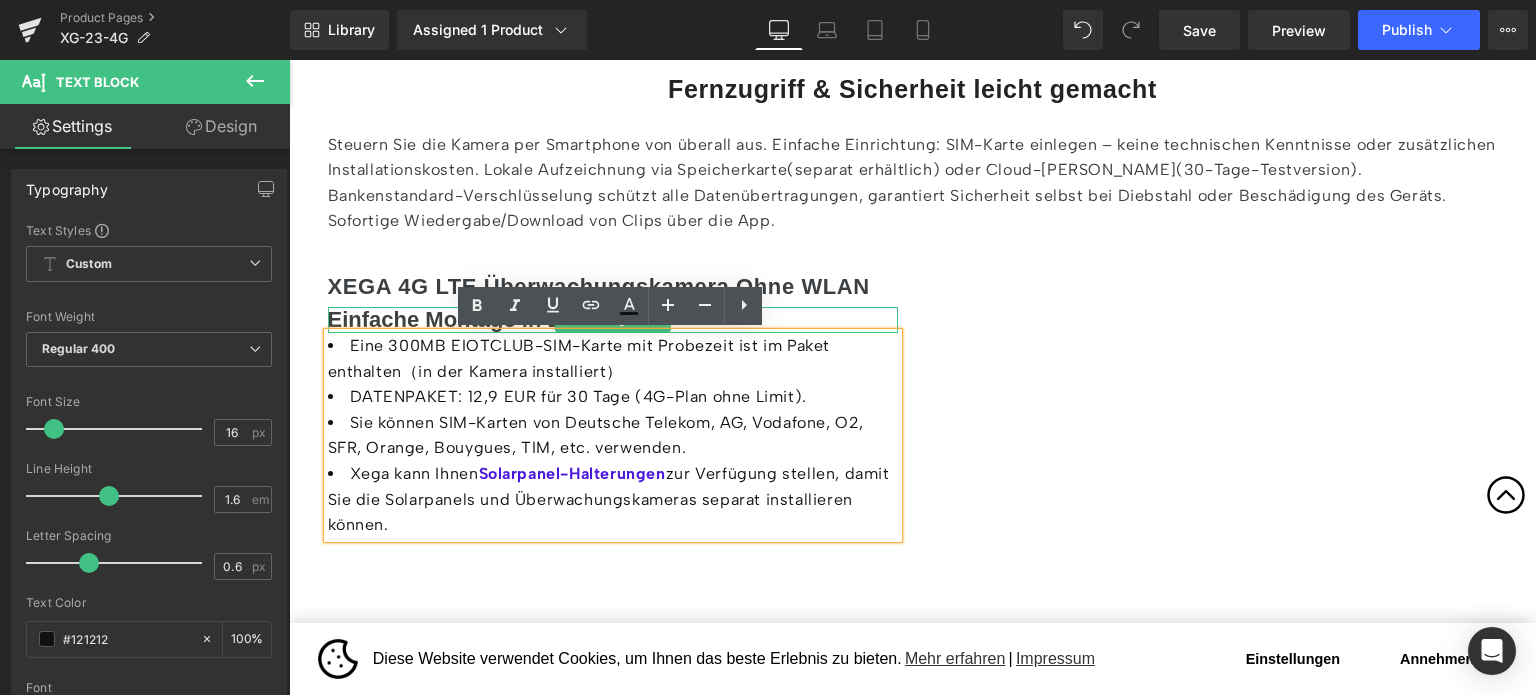 click at bounding box center [613, 309] 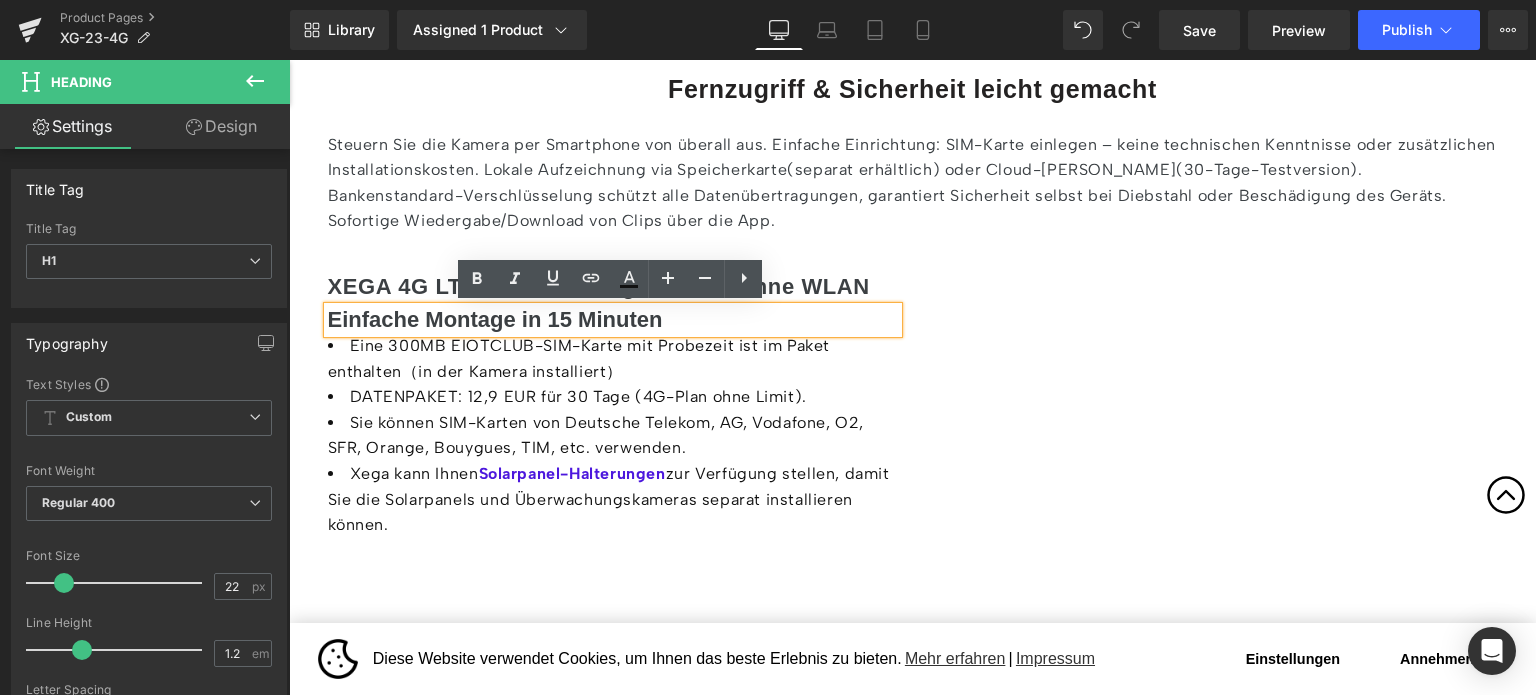 click on "Einfache Montage in 15 Minuten" at bounding box center (495, 319) 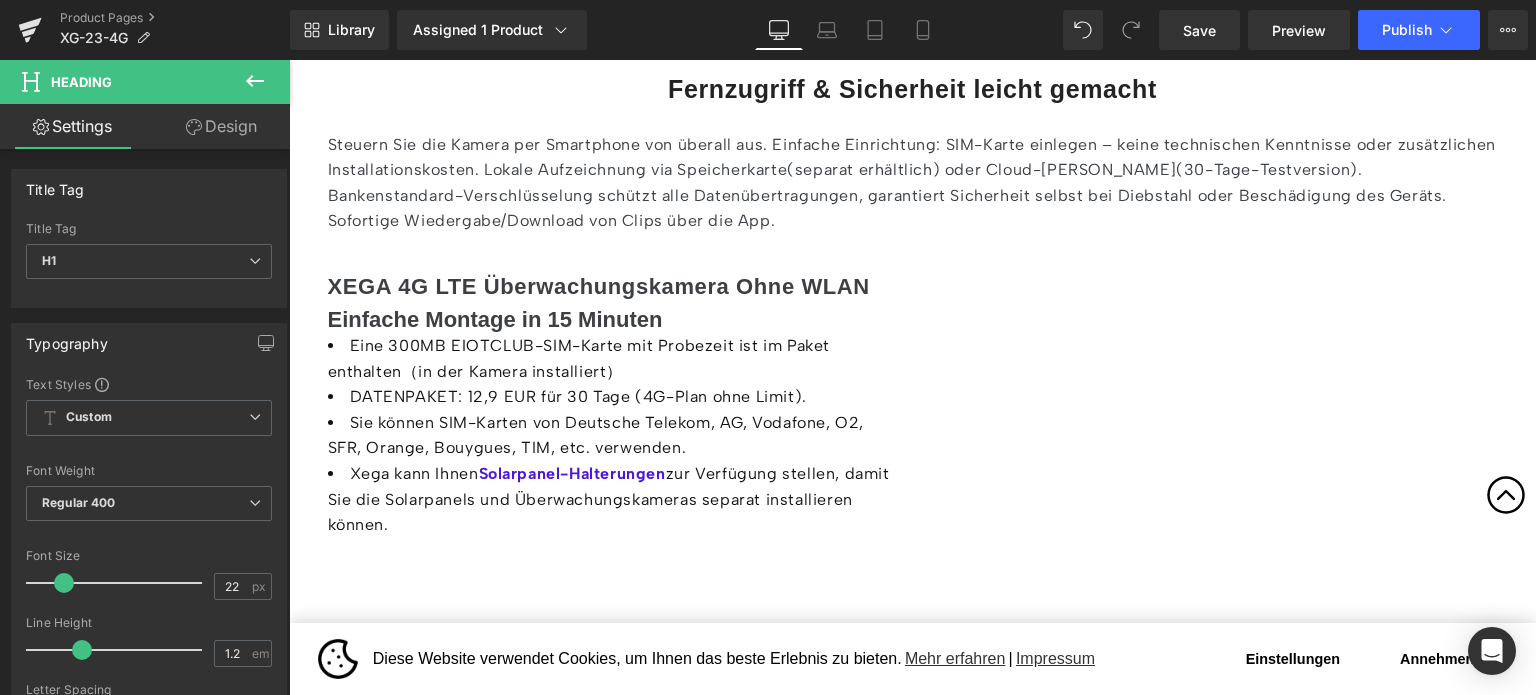 click on "Design" at bounding box center [221, 126] 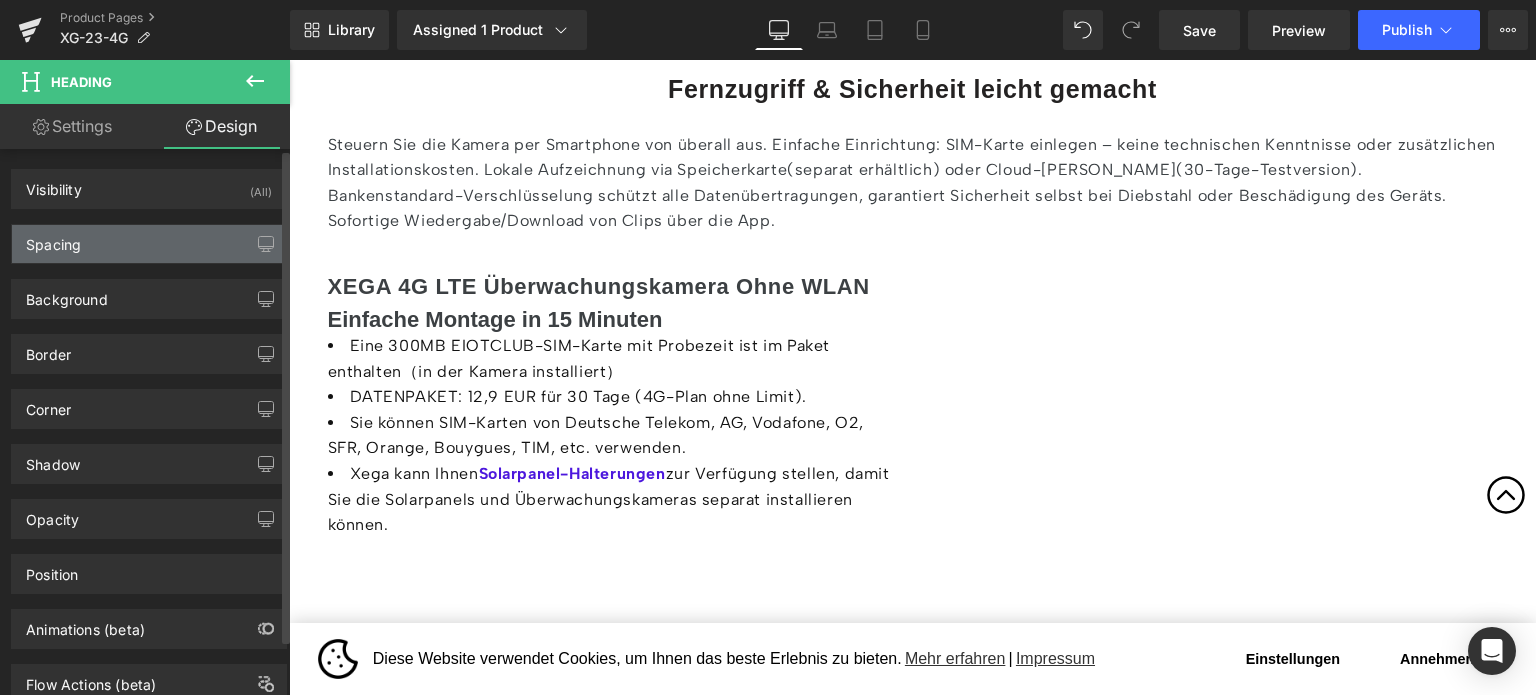 click on "Spacing" at bounding box center (149, 244) 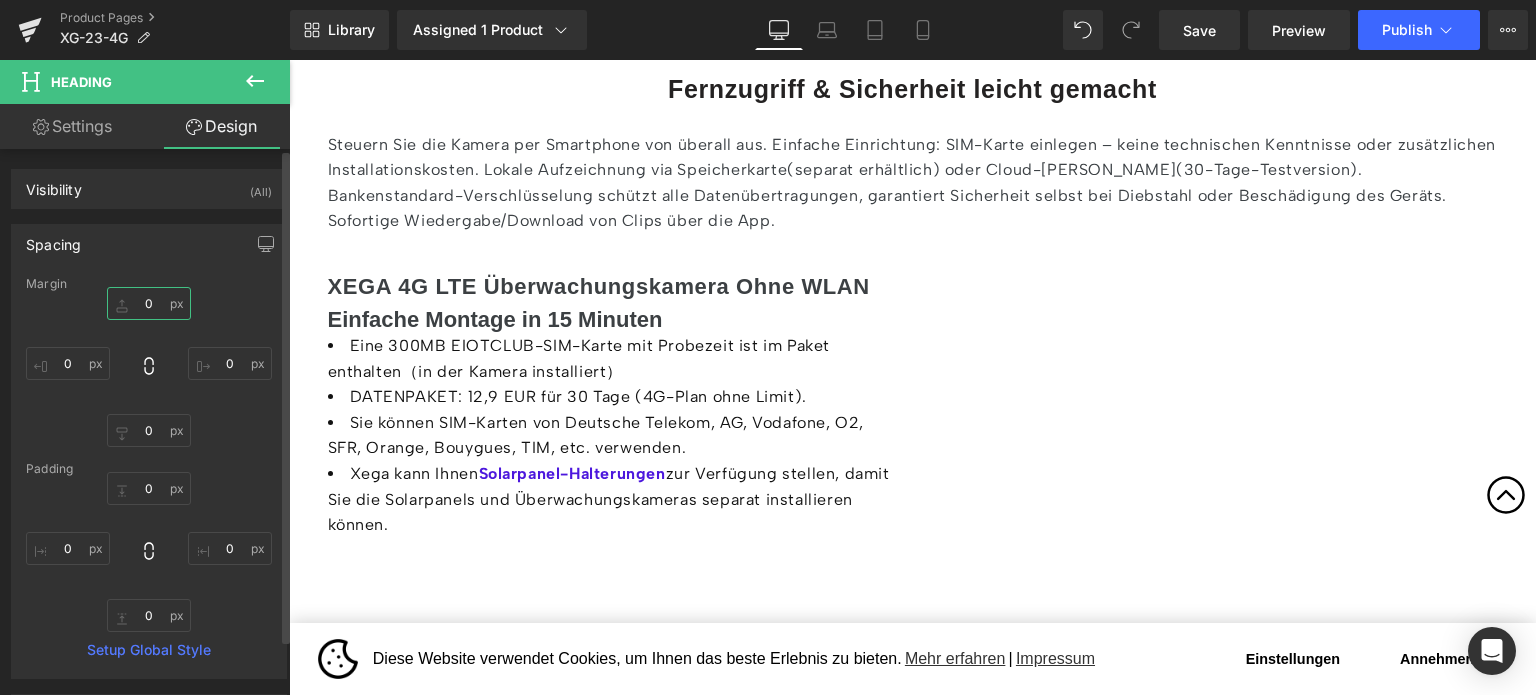click at bounding box center [149, 303] 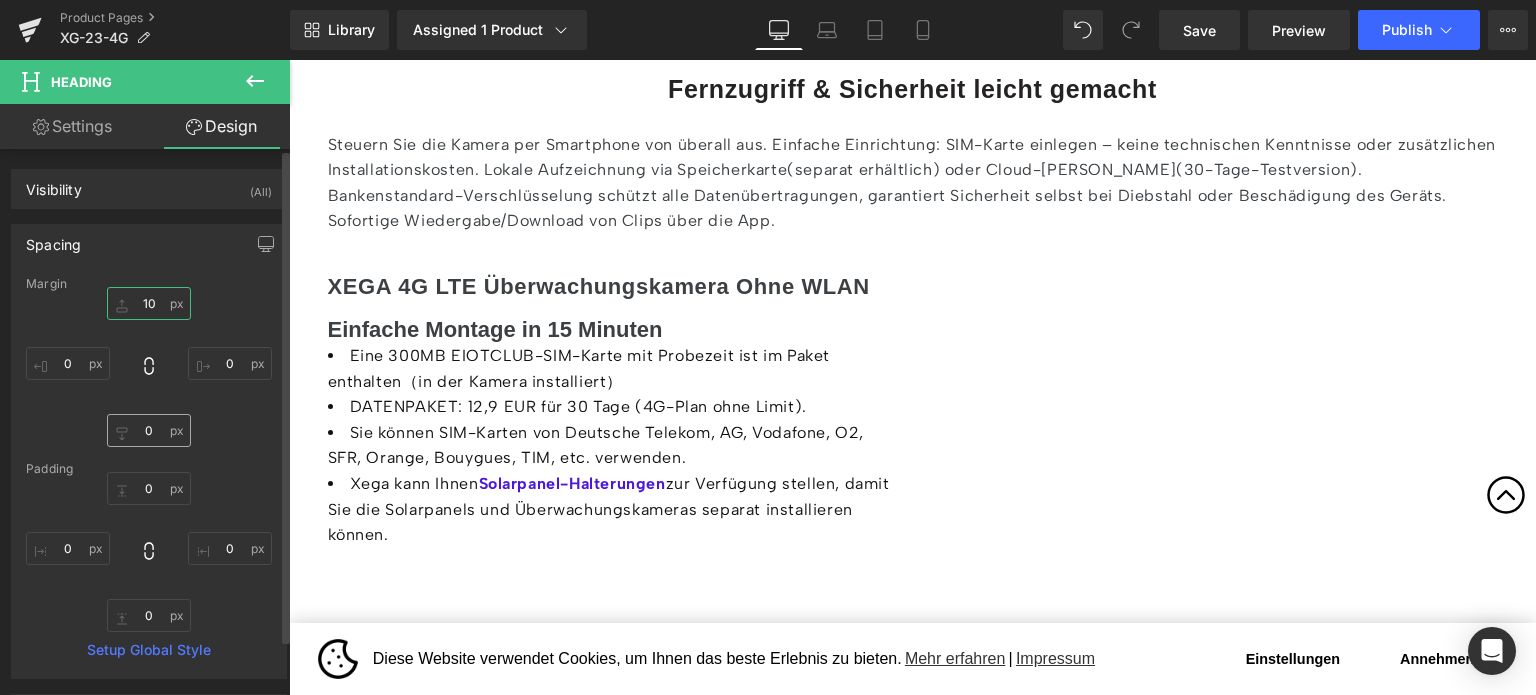 type on "10" 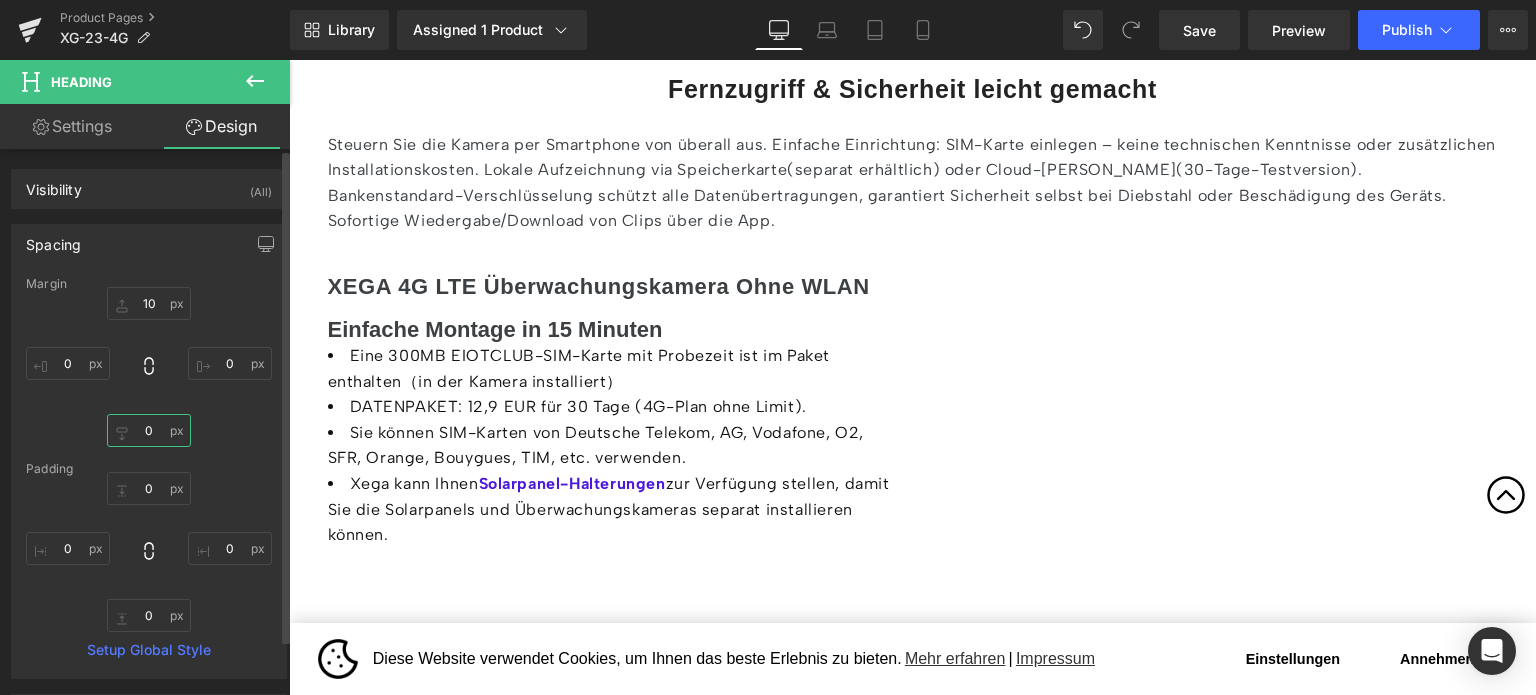 click at bounding box center [149, 430] 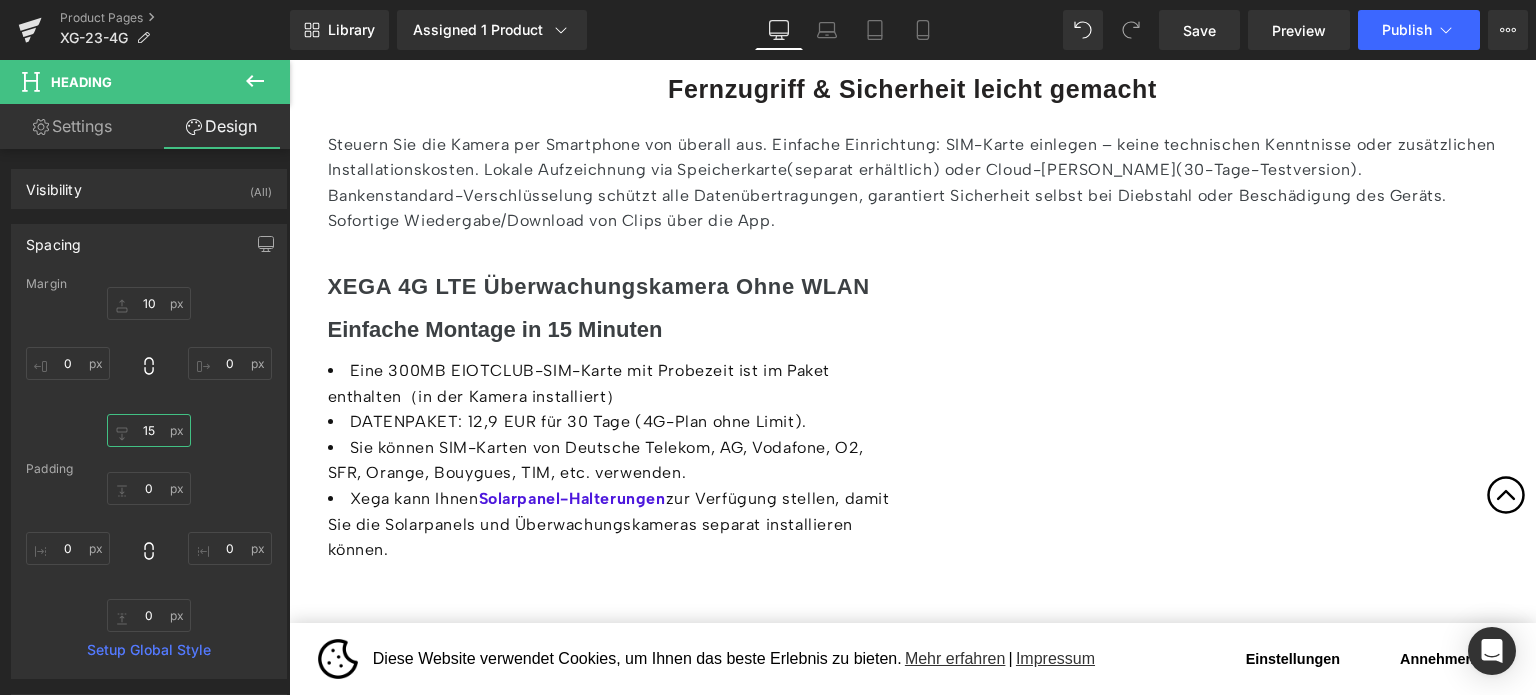 type on "15" 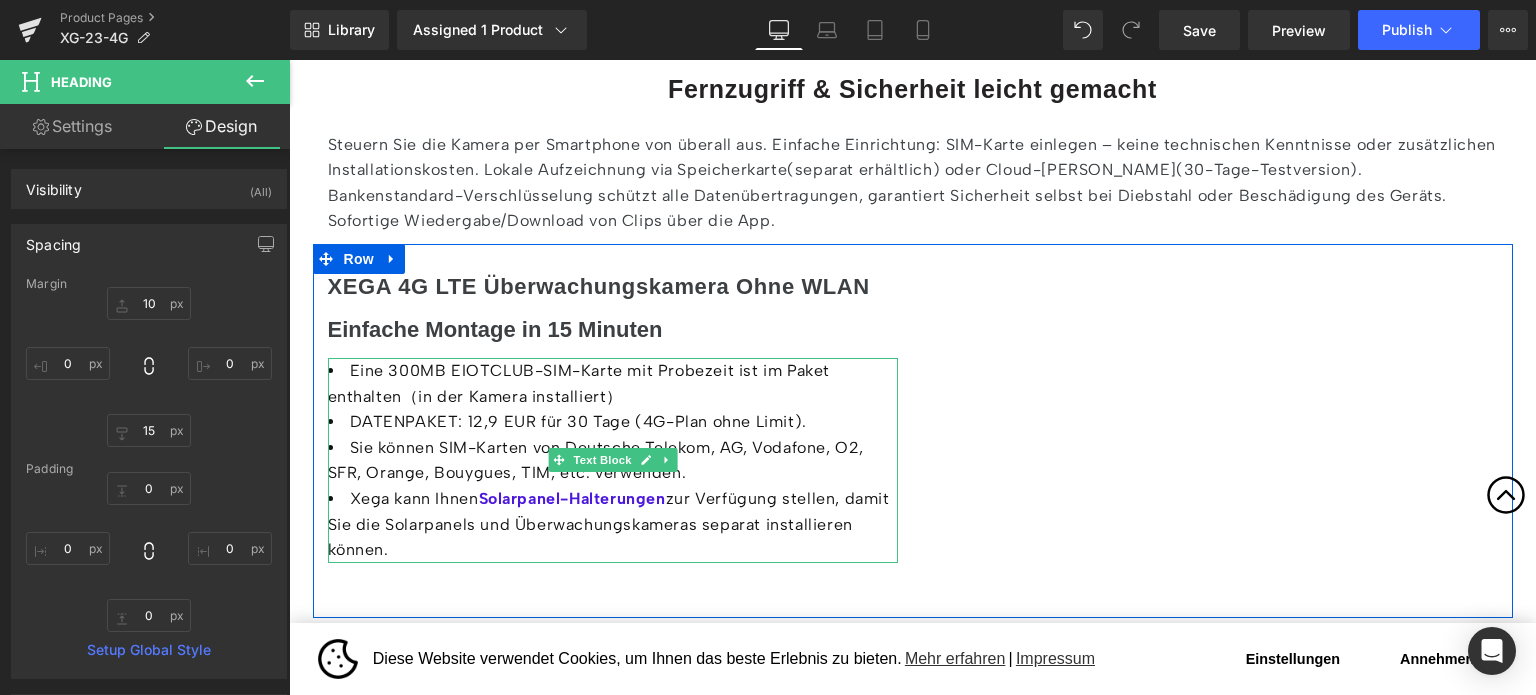 click on "DATENPAKET: 12,9 EUR für 30 Tage (4G-Plan ohne Limit)." at bounding box center (613, 422) 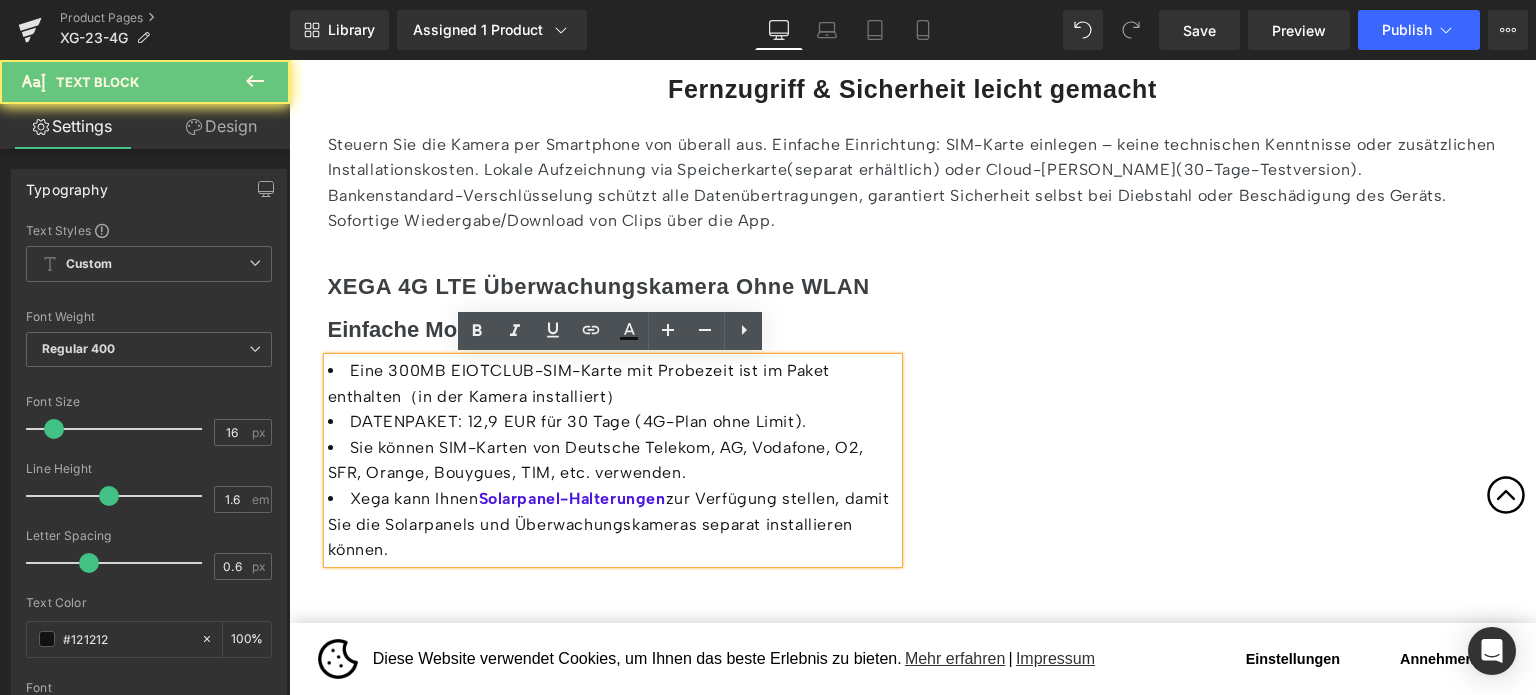 click on "Sie können SIM-Karten von Deutsche Telekom, AG, Vodafone, O2, SFR, Orange, Bouygues, TIM, etc. verwenden." at bounding box center (613, 460) 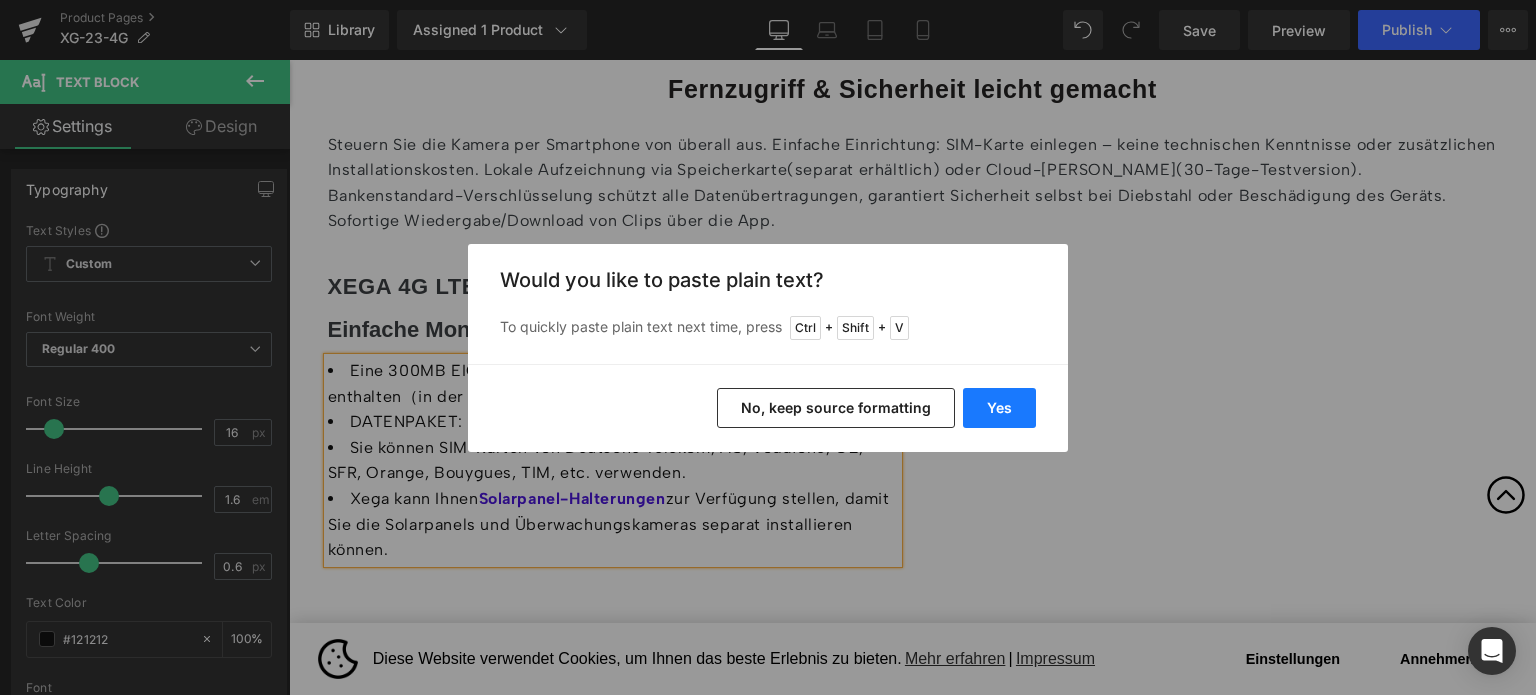 click on "Yes" at bounding box center [999, 408] 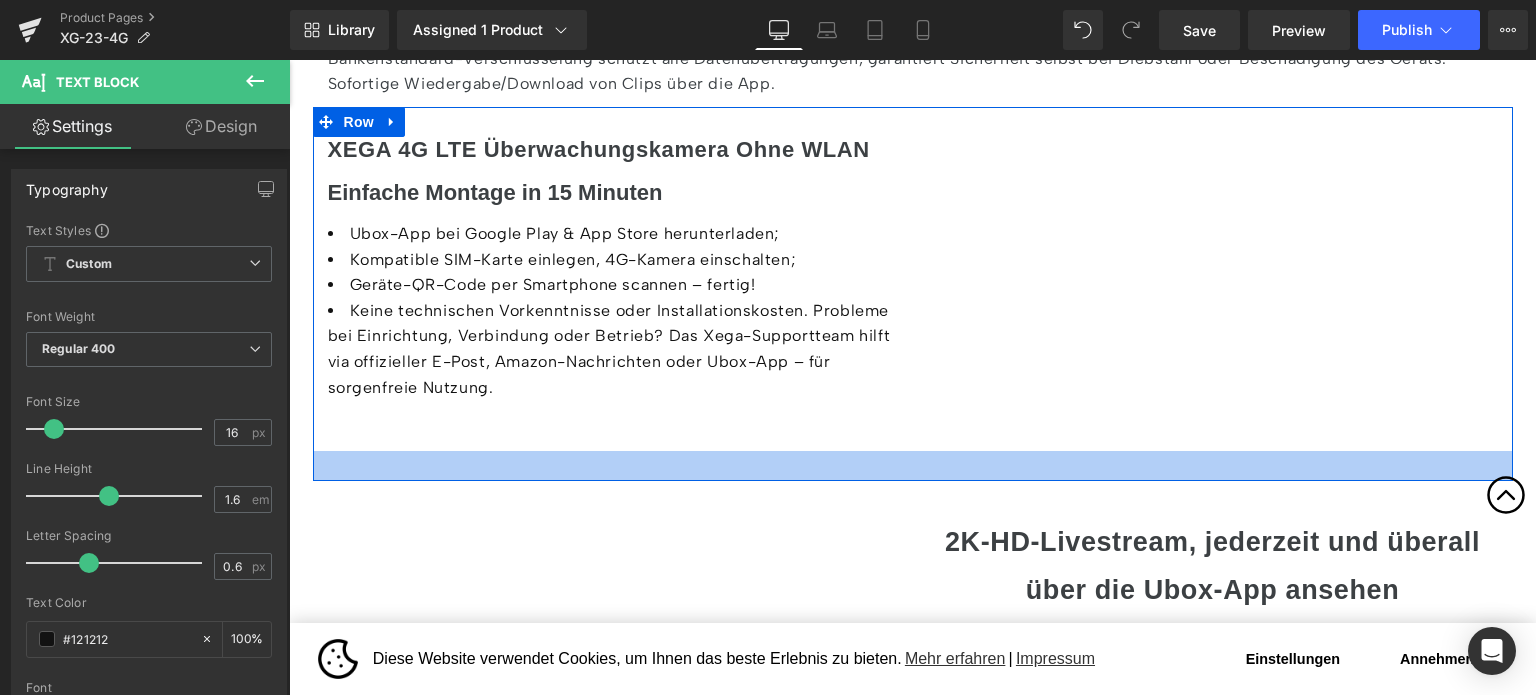 scroll, scrollTop: 6594, scrollLeft: 0, axis: vertical 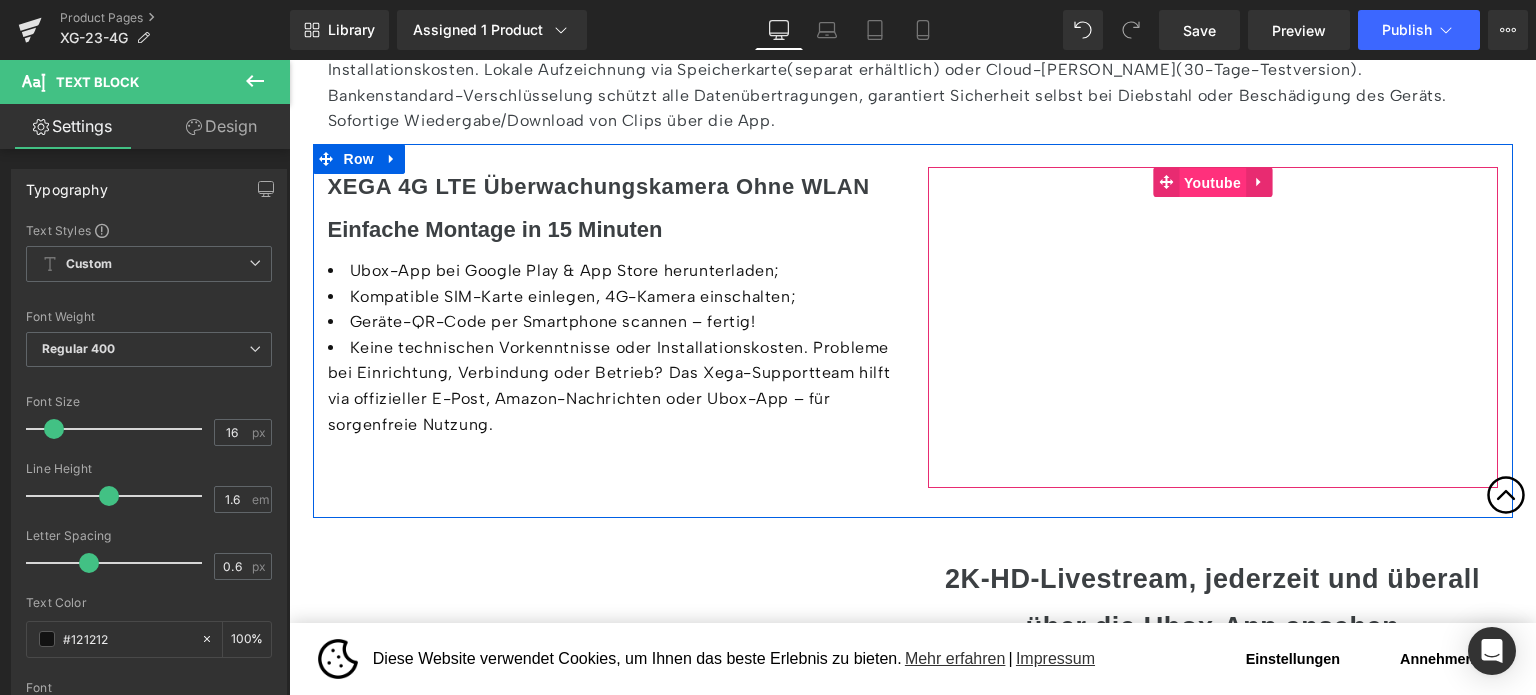 click on "Youtube" at bounding box center [1212, 183] 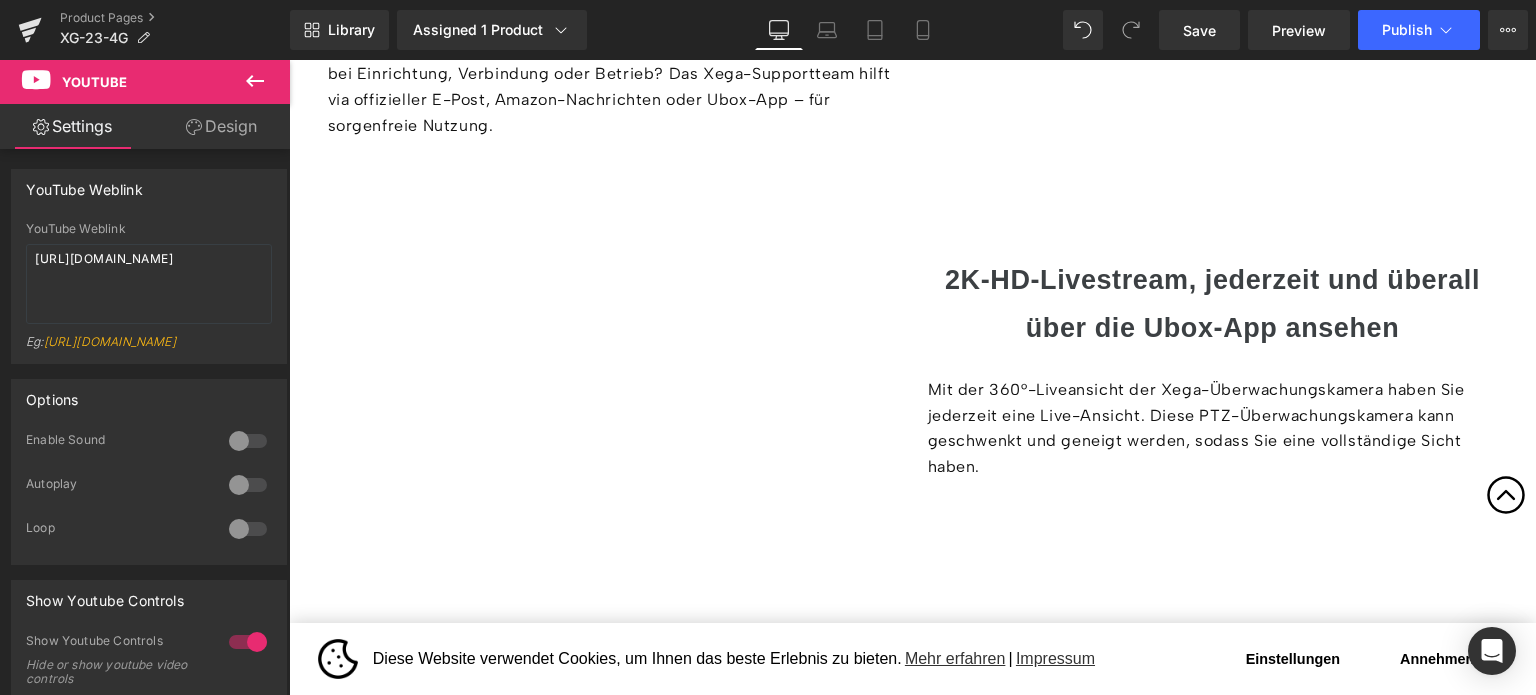 scroll, scrollTop: 6894, scrollLeft: 0, axis: vertical 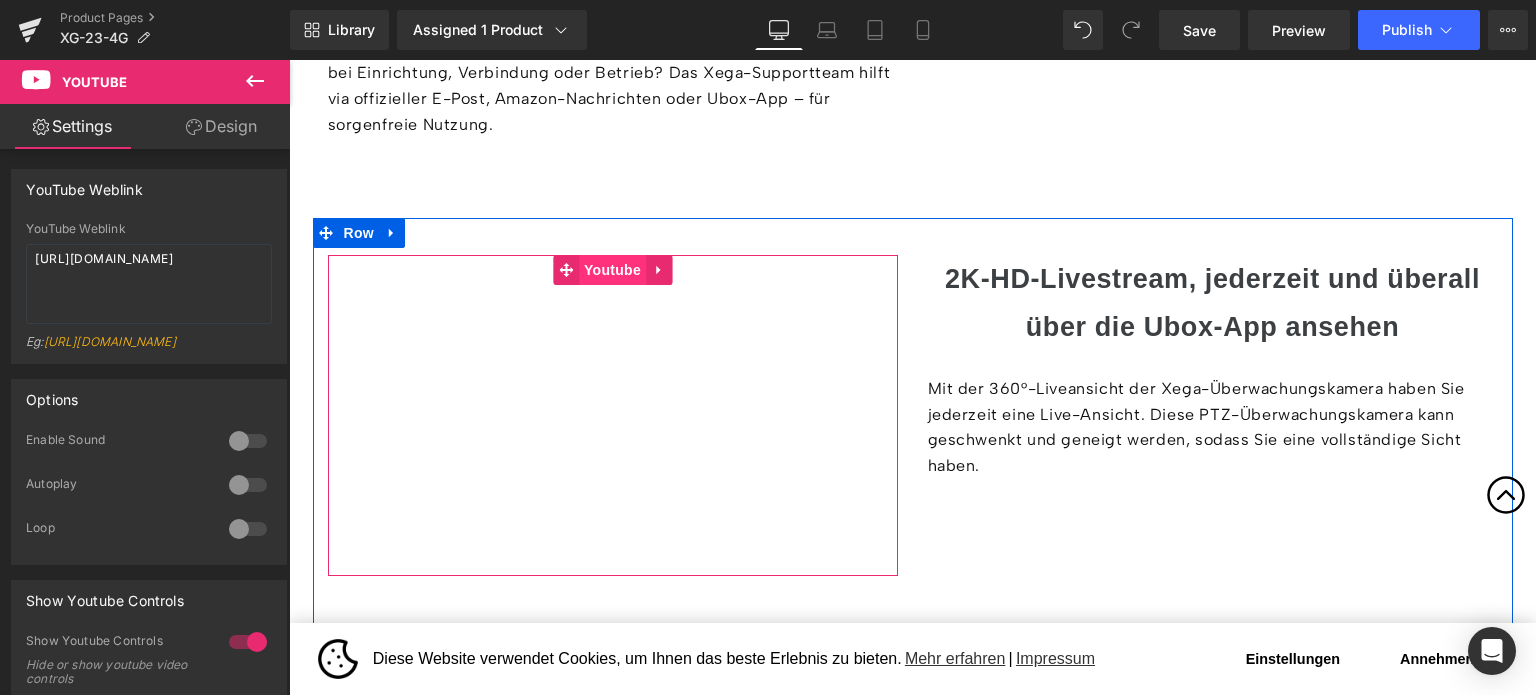 click on "Youtube" at bounding box center [612, 270] 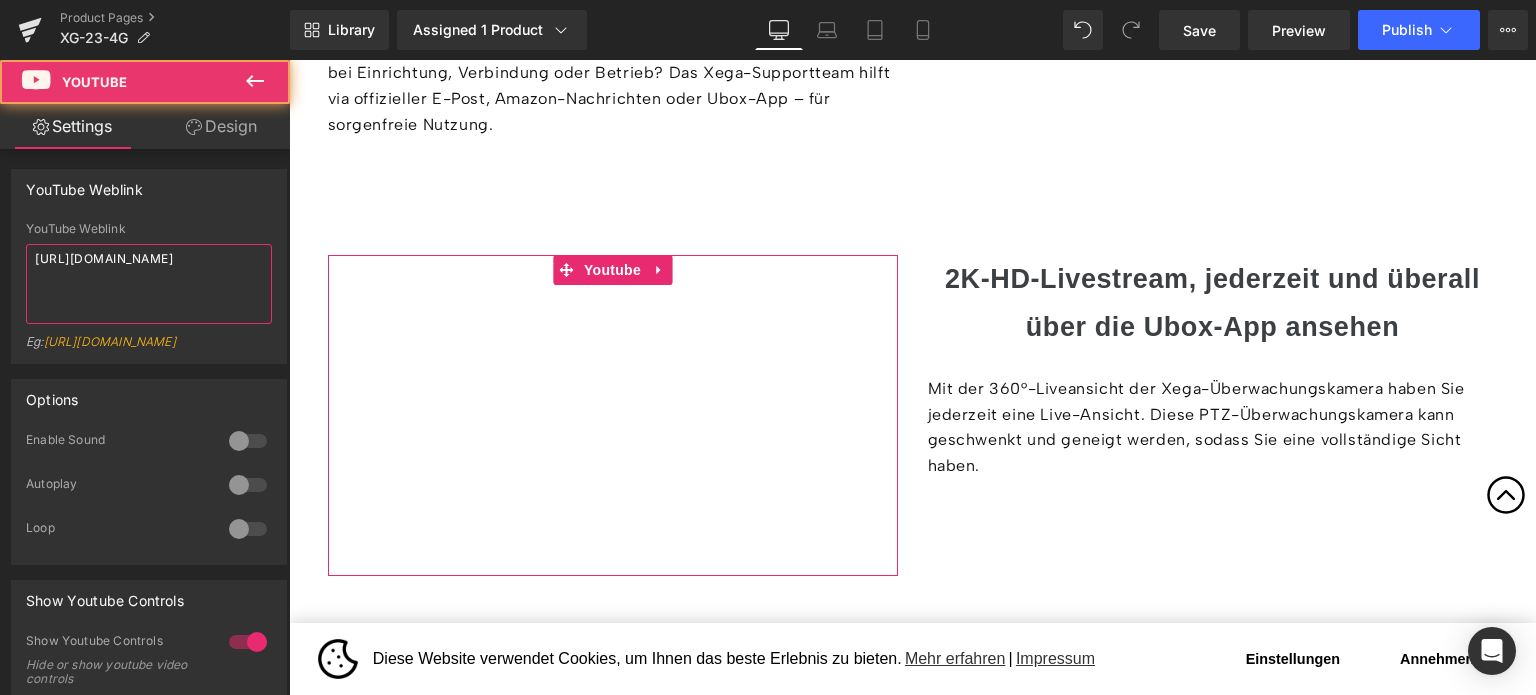 click on "https://youtu.be/OIRghgxJEXA" at bounding box center (149, 284) 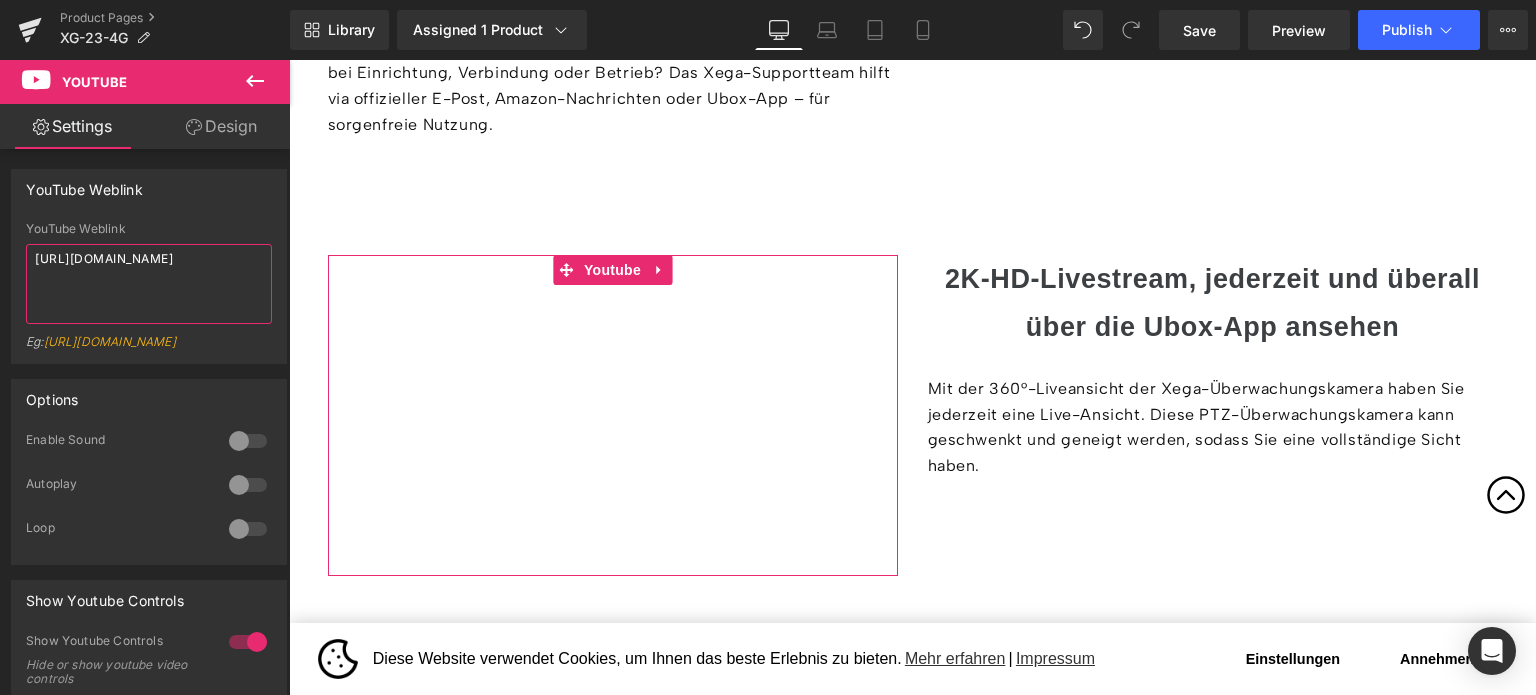 click on "https://youtu.be/OIRghgxJEXA" at bounding box center [149, 284] 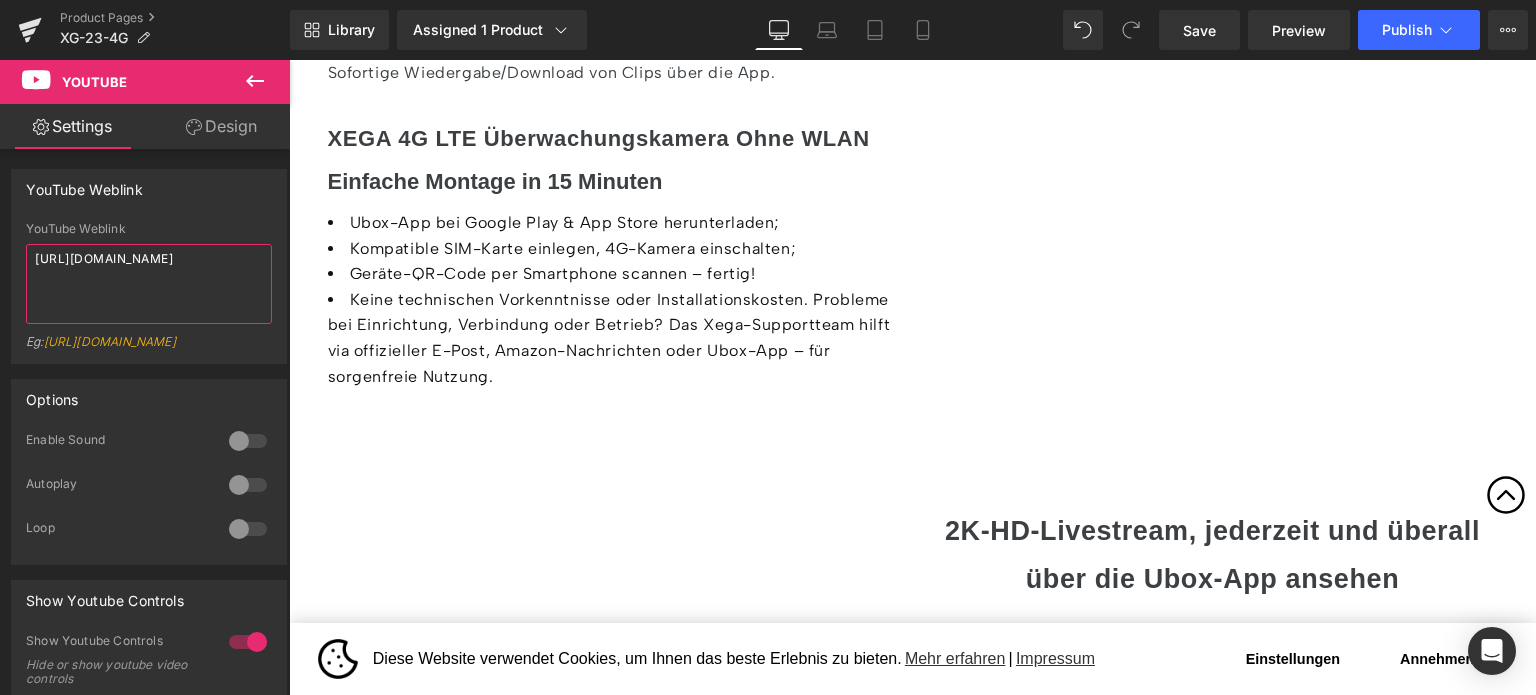 scroll, scrollTop: 6494, scrollLeft: 0, axis: vertical 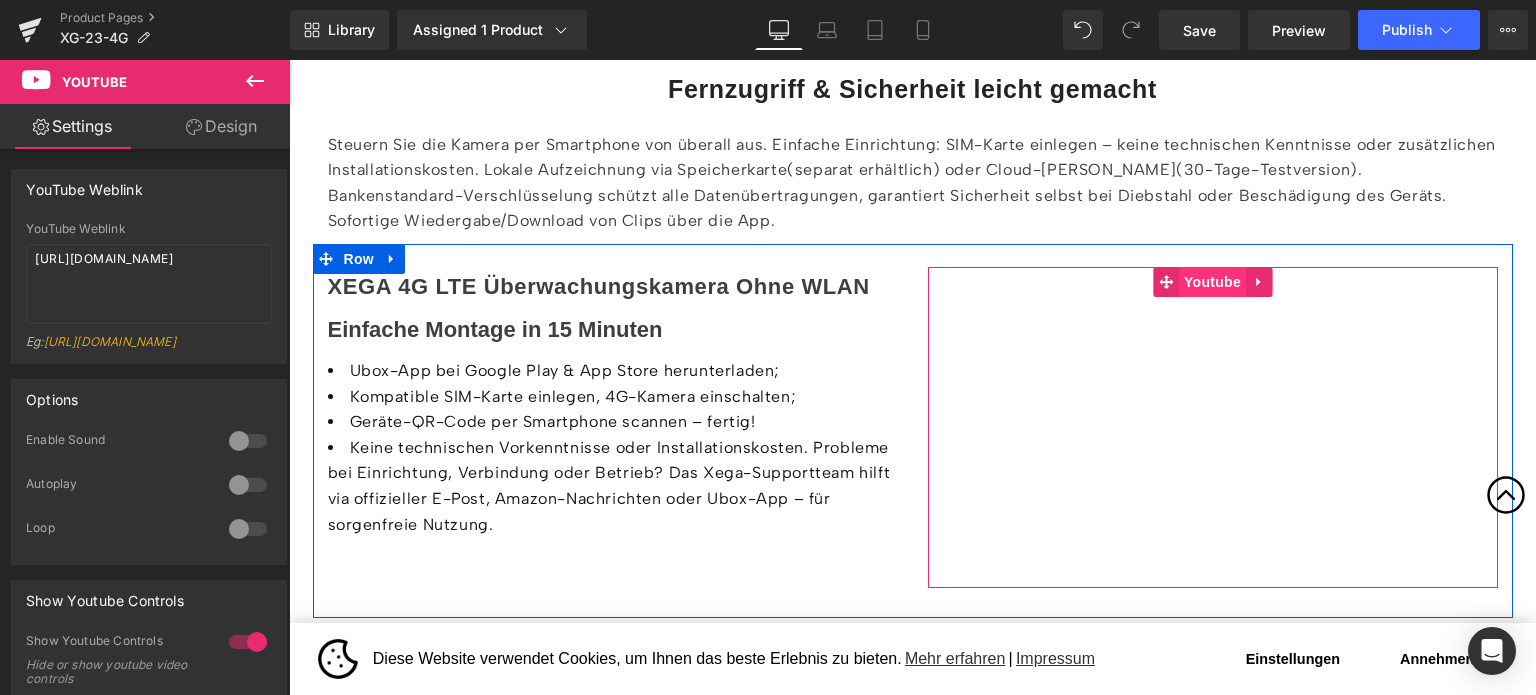 click on "Youtube" at bounding box center (1212, 282) 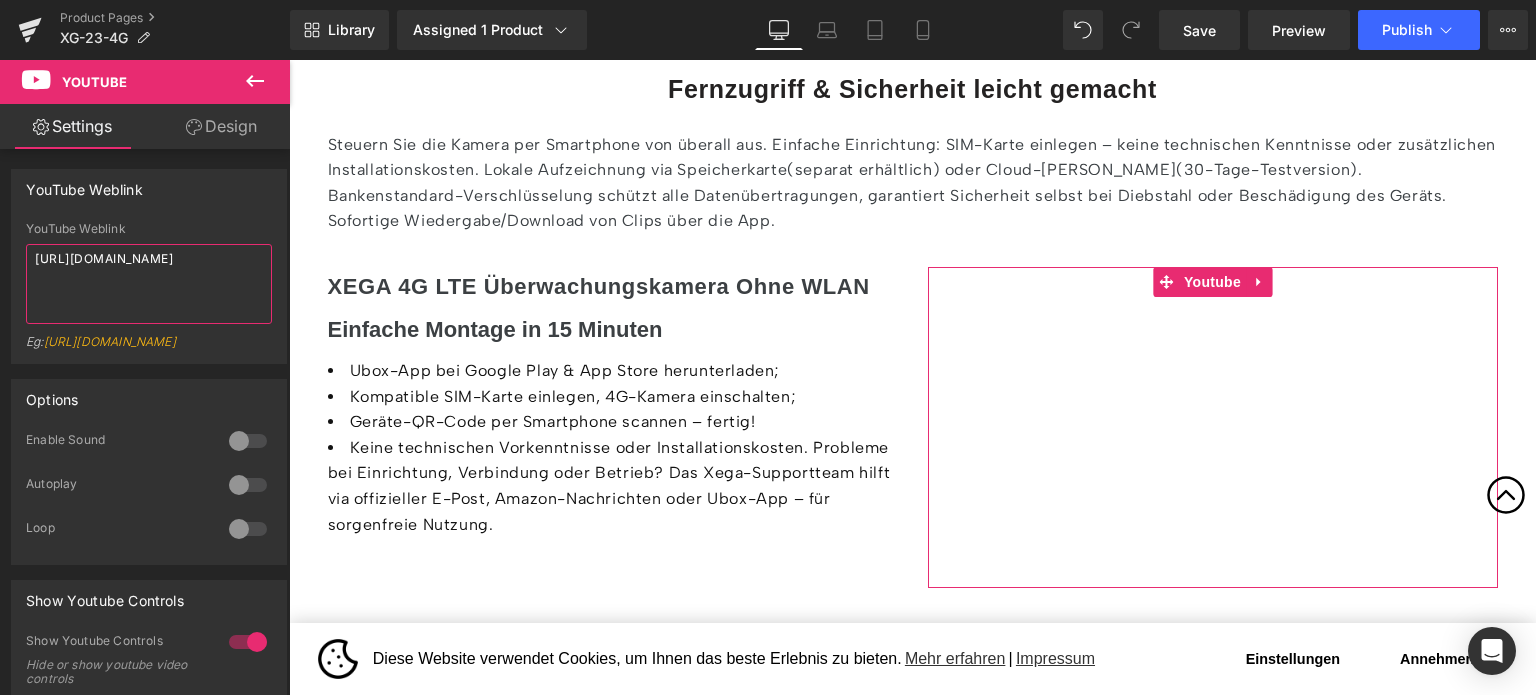 click on "https://youtu.be/KEtfWCY904I" at bounding box center [149, 284] 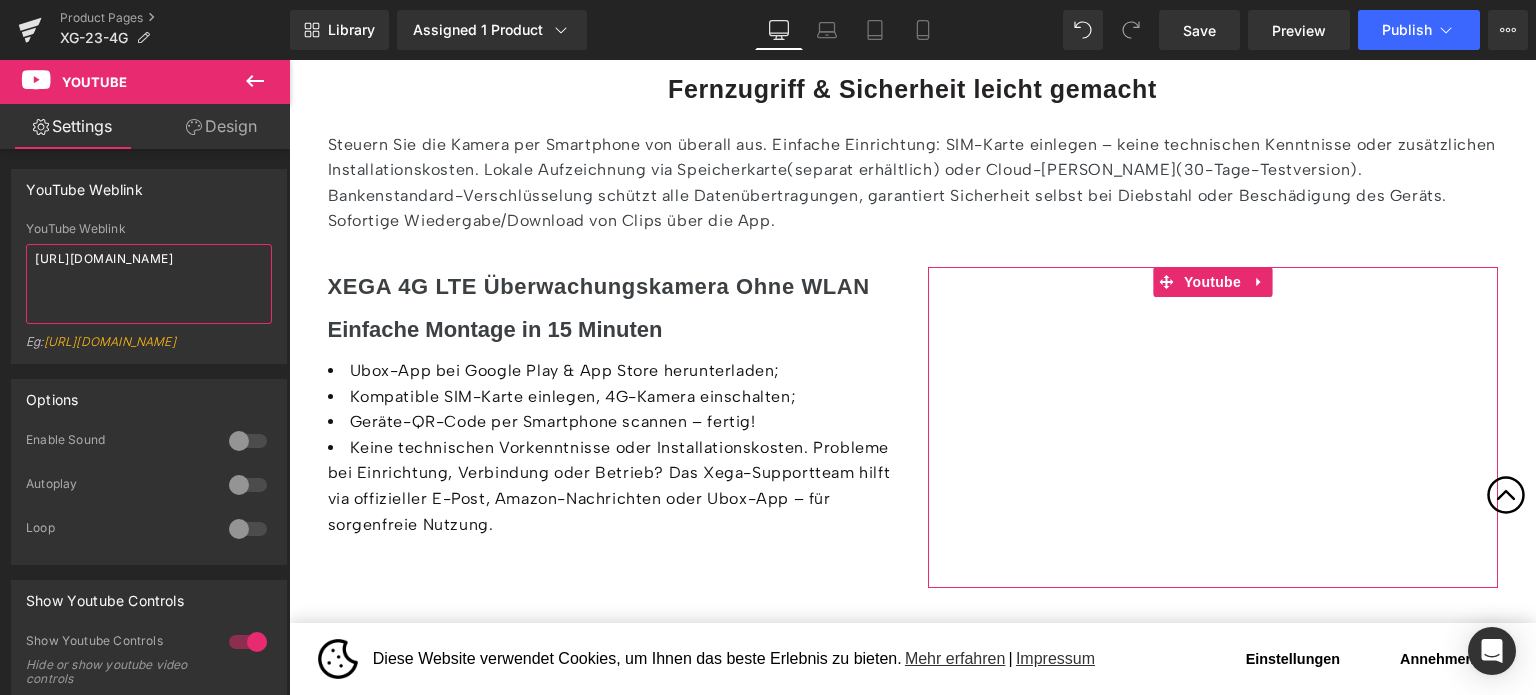 click on "https://youtu.be/KEtfWCY904I" at bounding box center [149, 284] 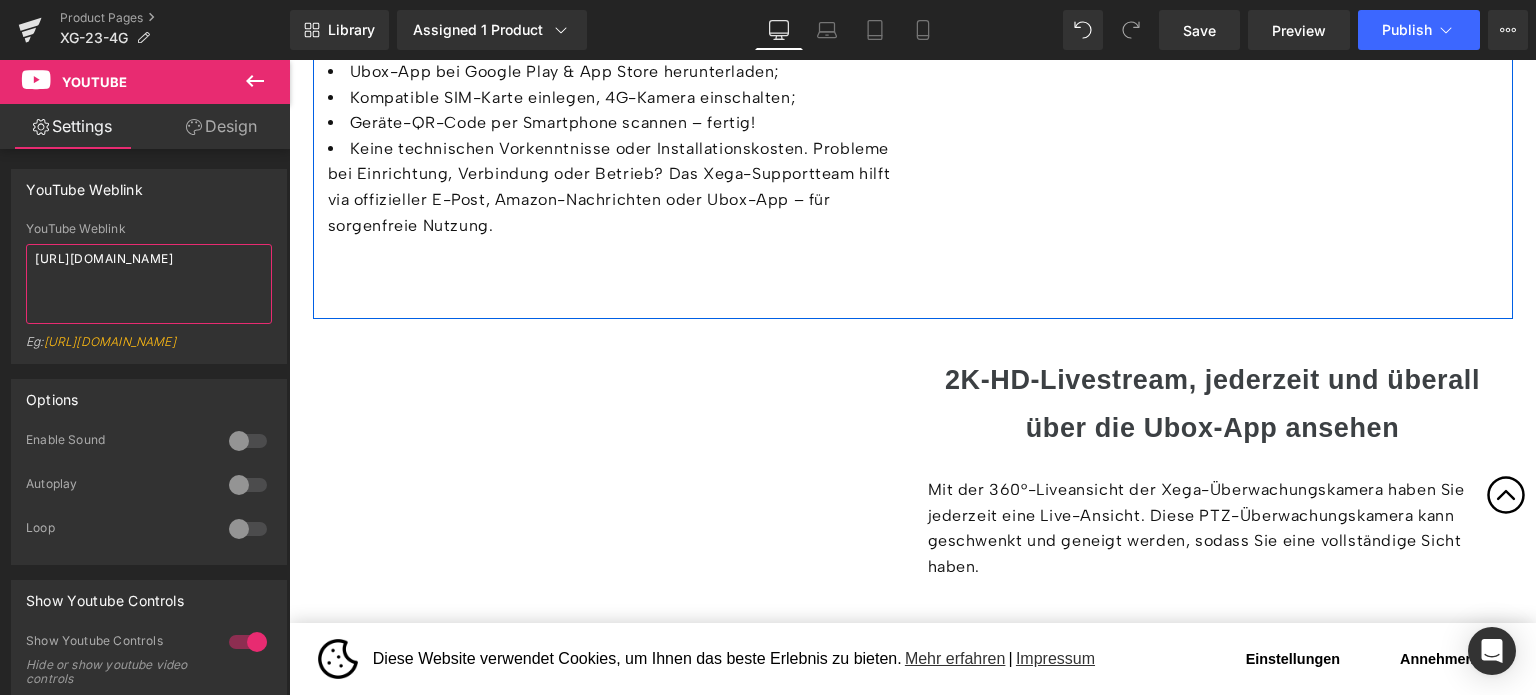scroll, scrollTop: 6794, scrollLeft: 0, axis: vertical 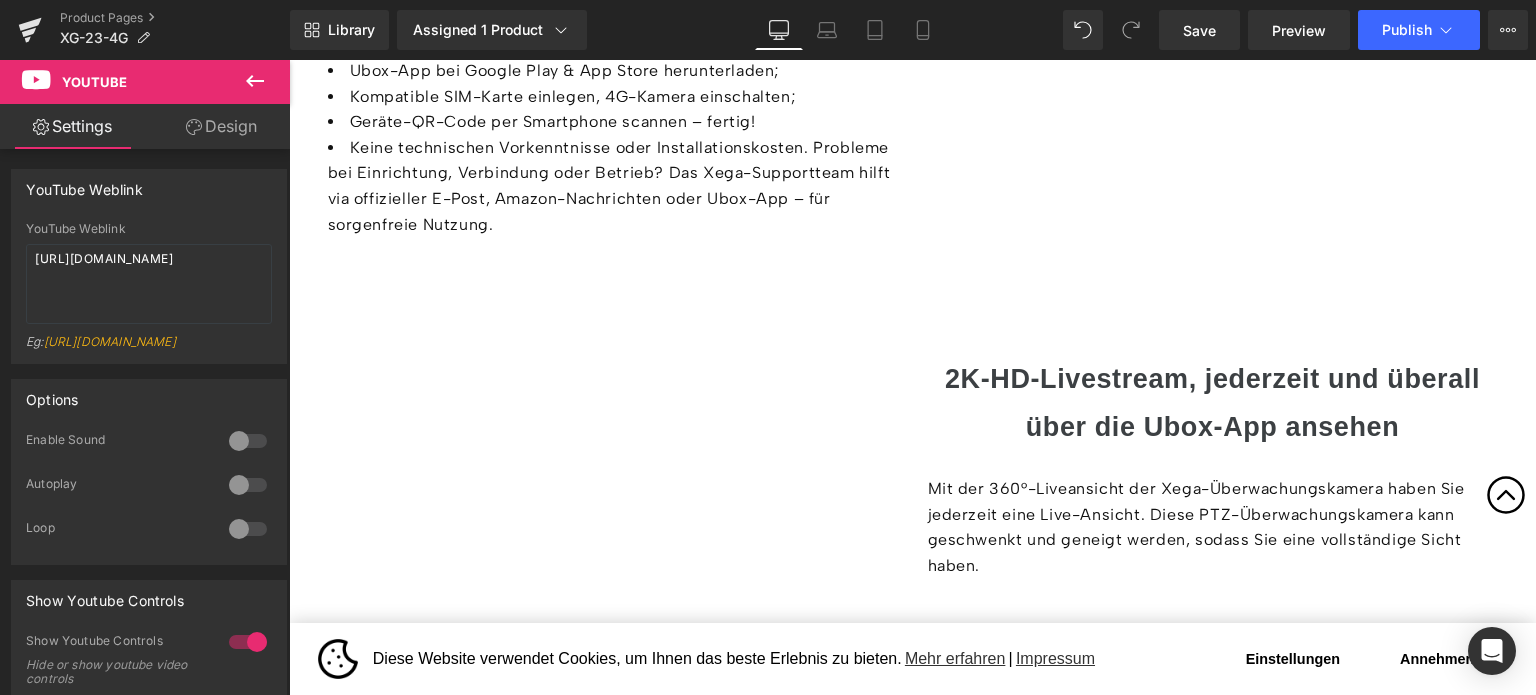 click at bounding box center (289, 60) 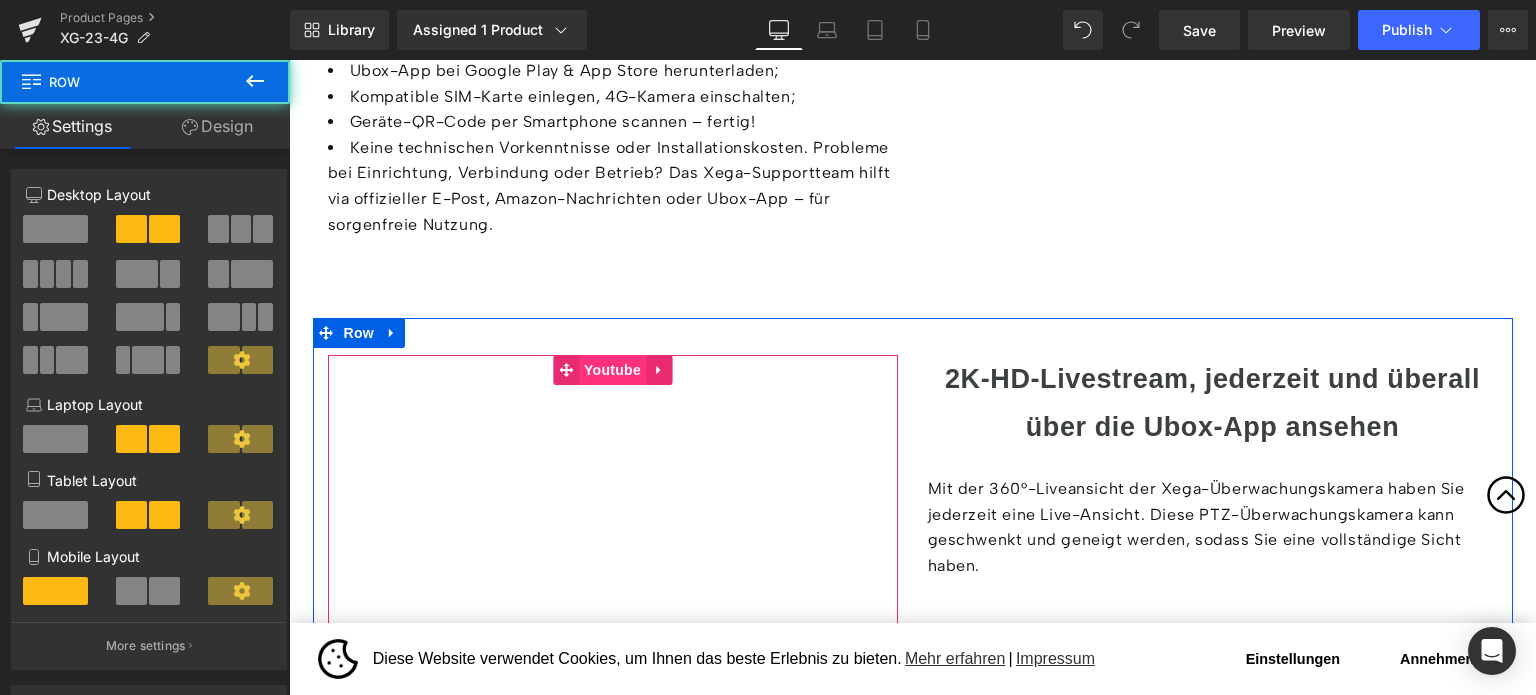 click on "Youtube" at bounding box center (612, 370) 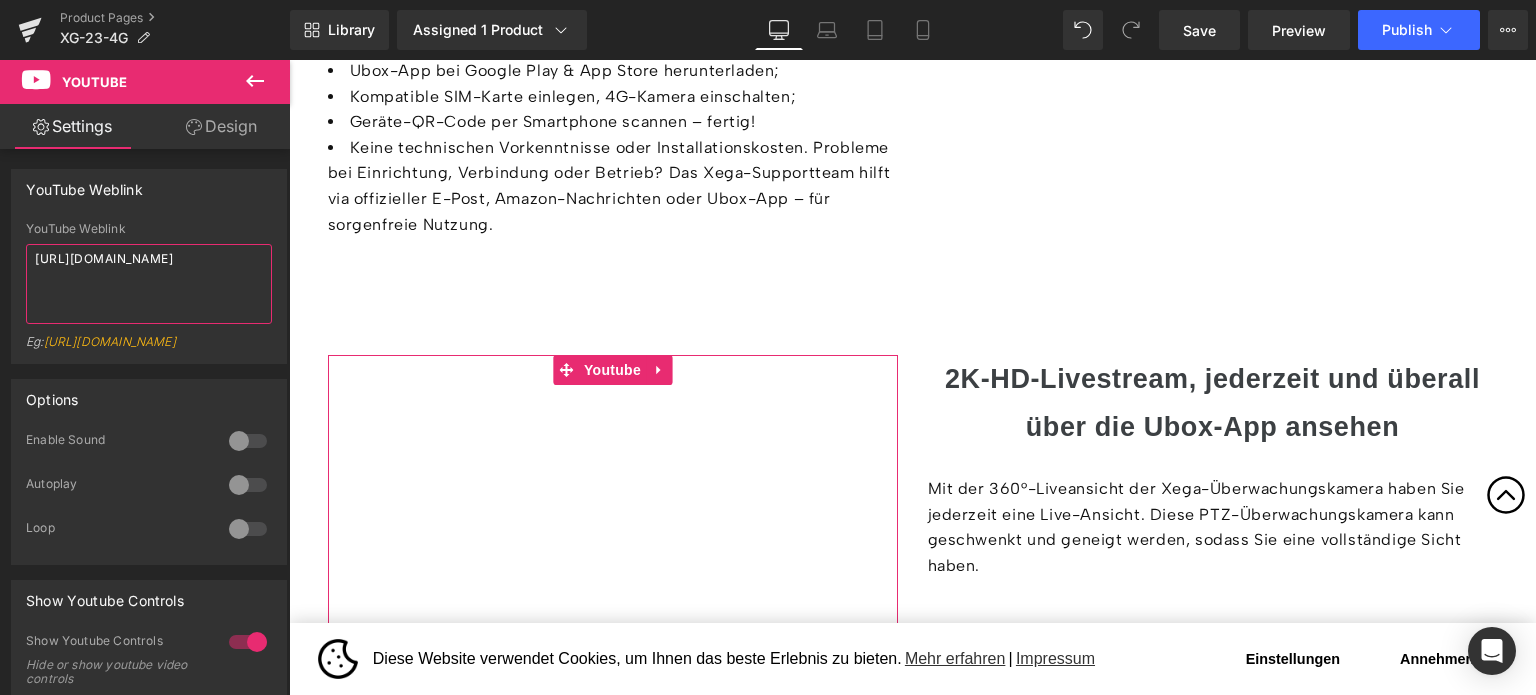 click on "https://youtu.be/OIRghgxJEXA" at bounding box center (149, 284) 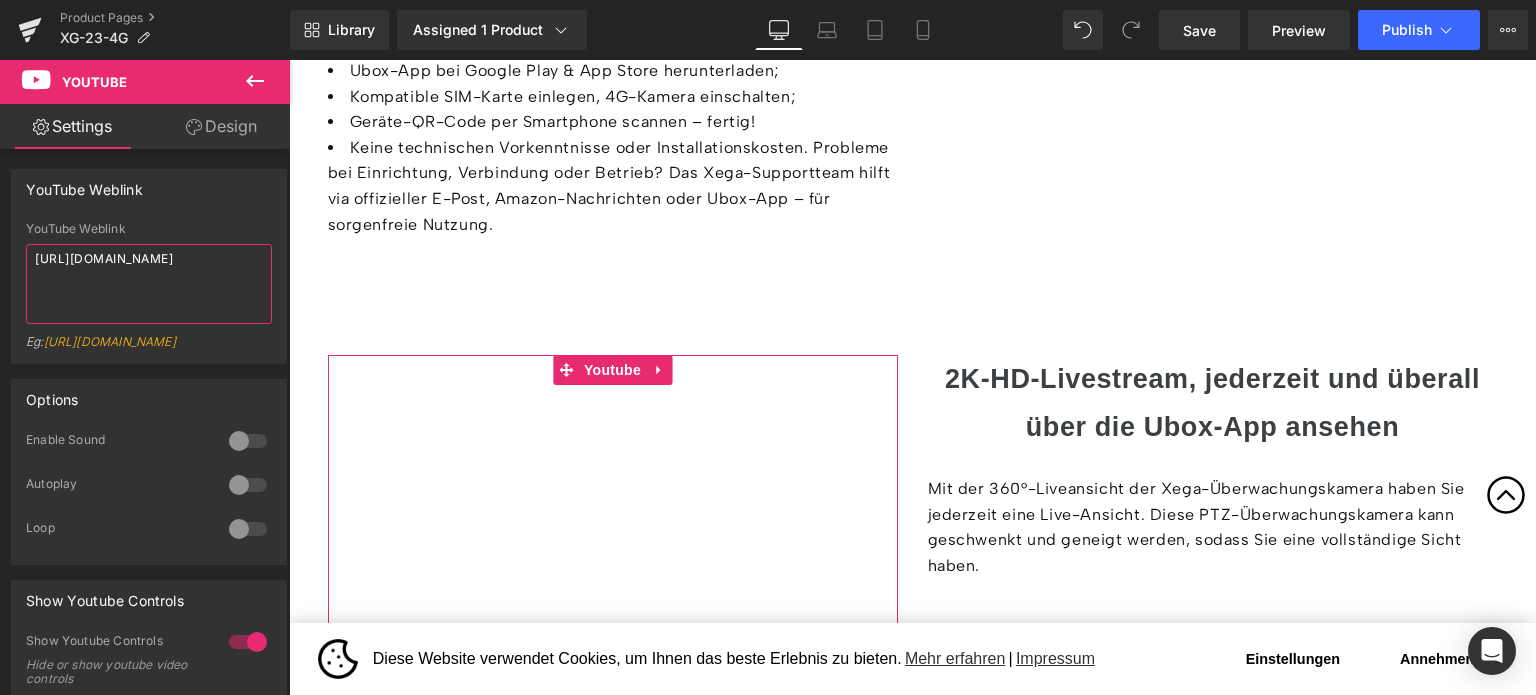 click on "https://youtu.be/OIRghgxJEXA" at bounding box center [149, 284] 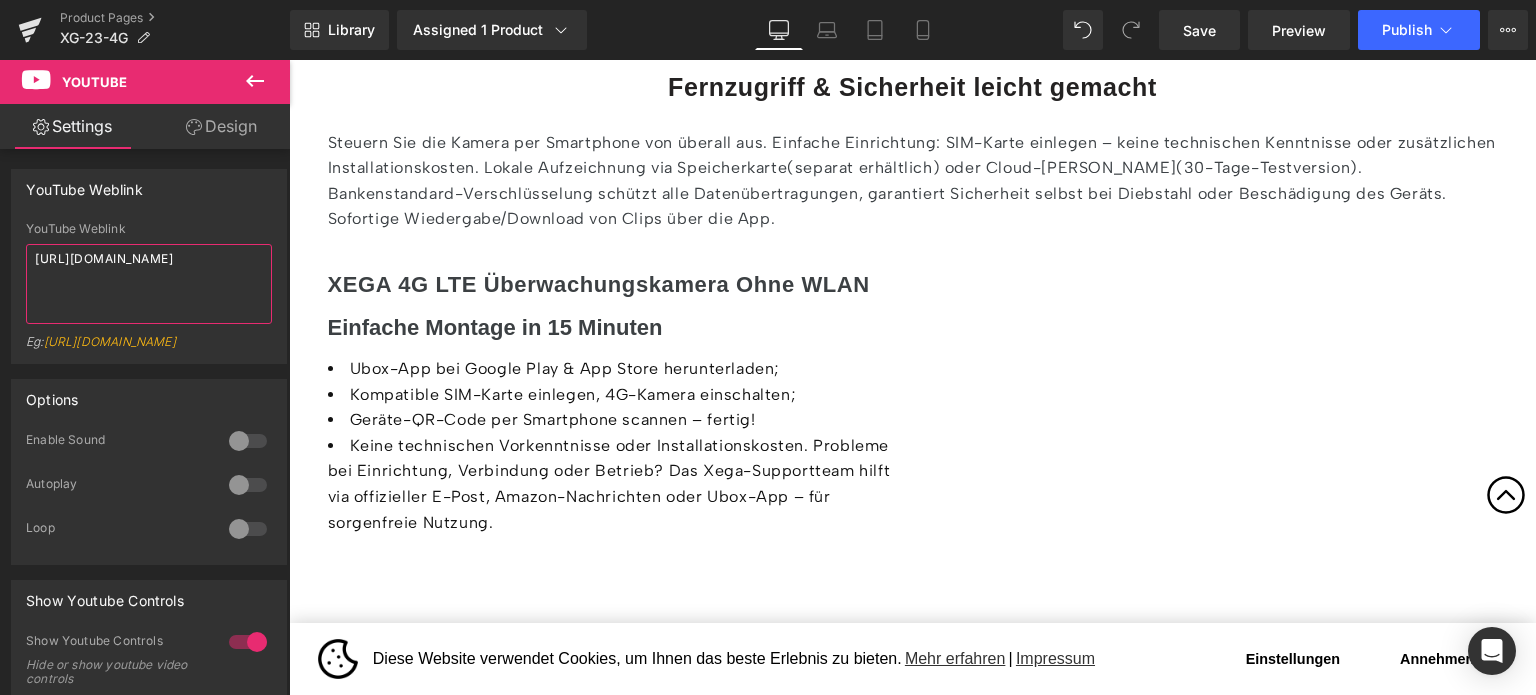 scroll, scrollTop: 6494, scrollLeft: 0, axis: vertical 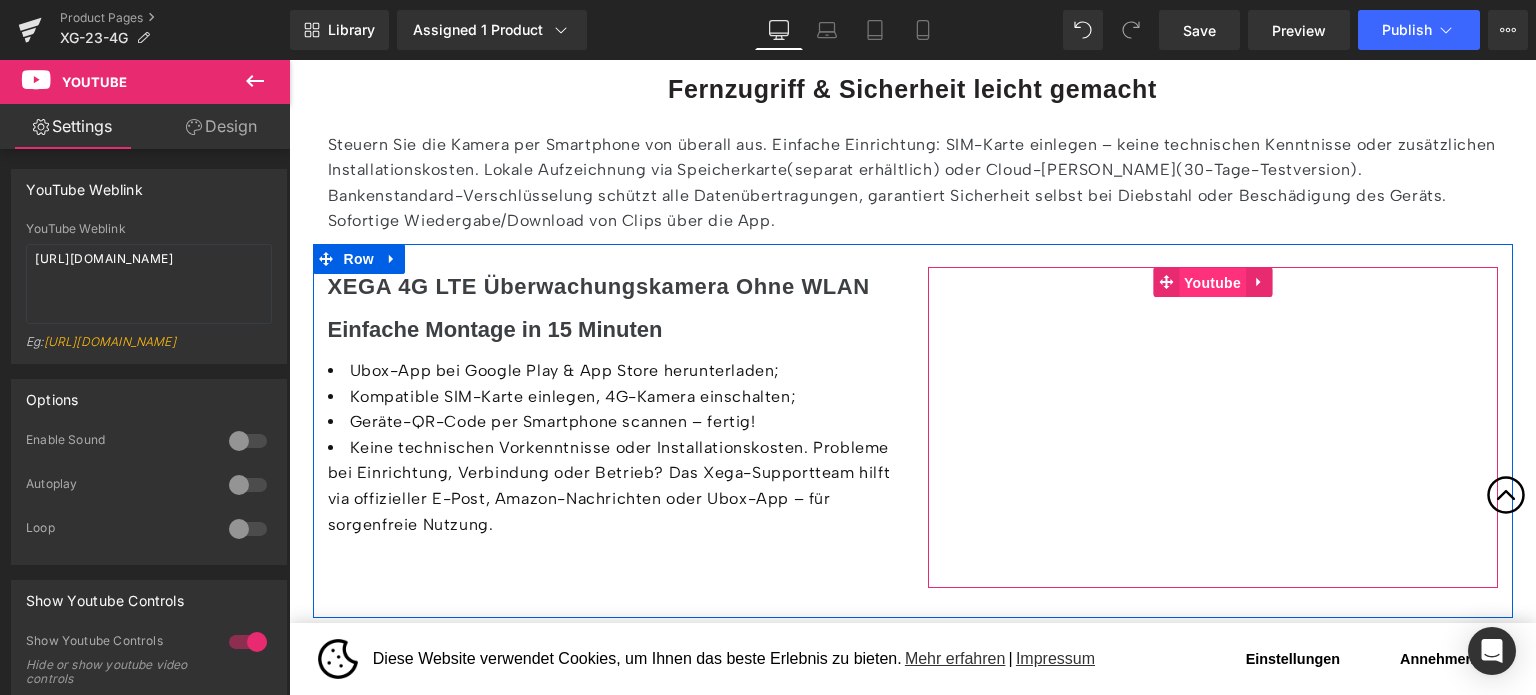 click on "Youtube" at bounding box center [1212, 283] 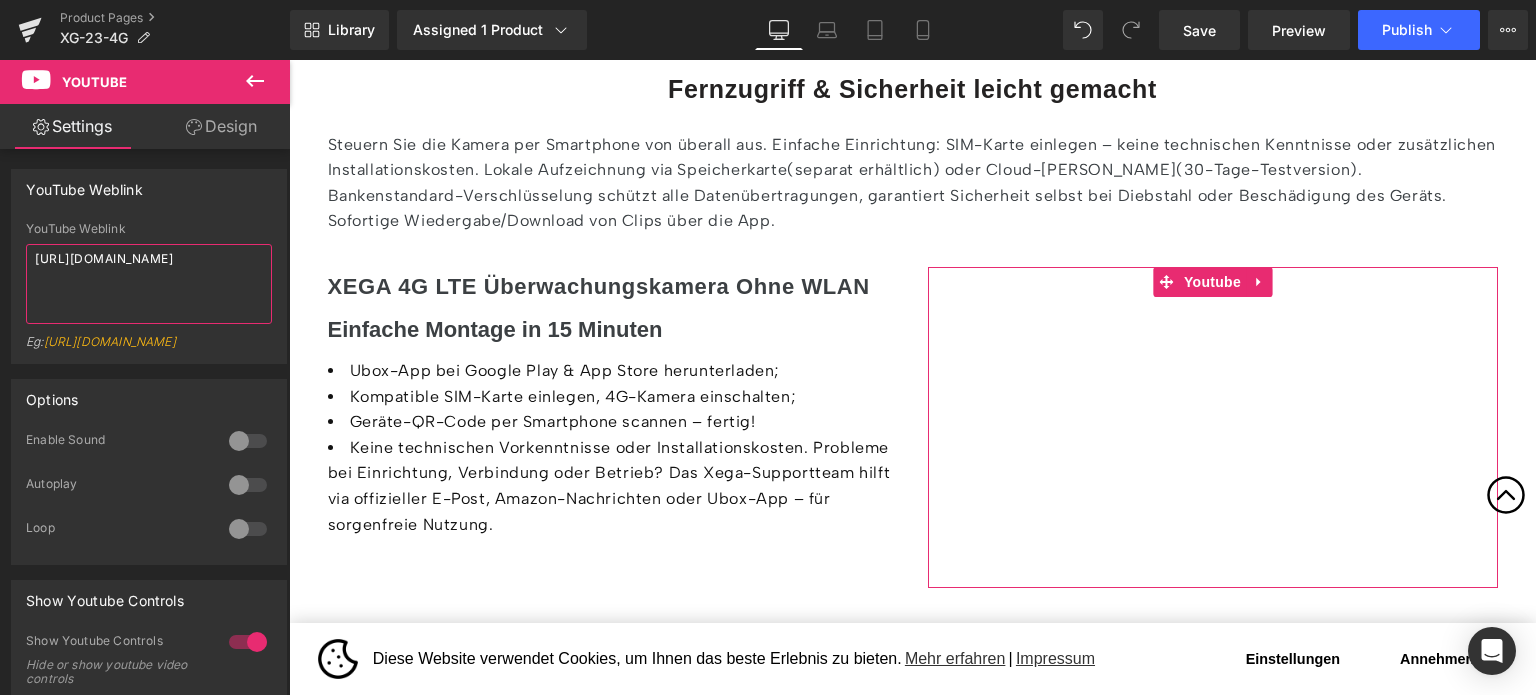 click on "https://youtu.be/KEtfWCY904I" at bounding box center (149, 284) 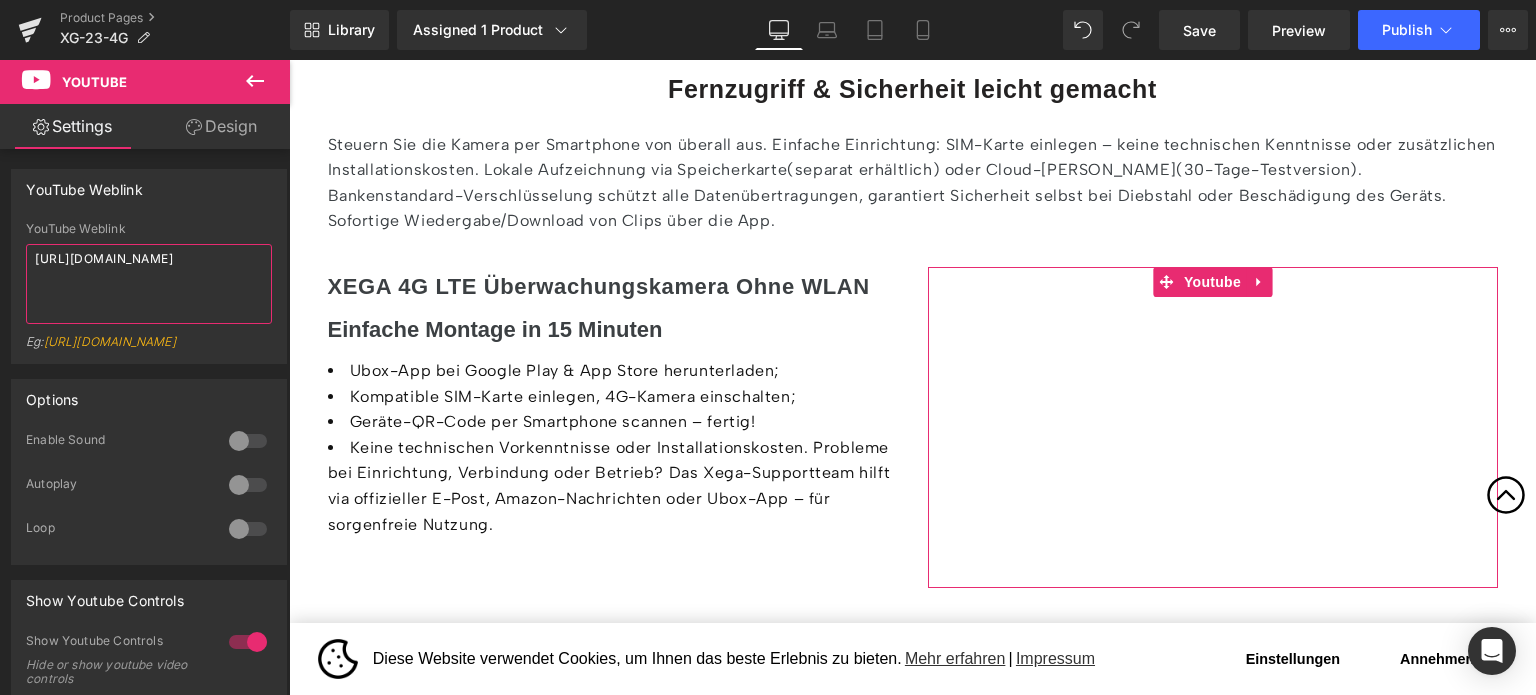 click on "https://youtu.be/KEtfWCY904I" at bounding box center (149, 284) 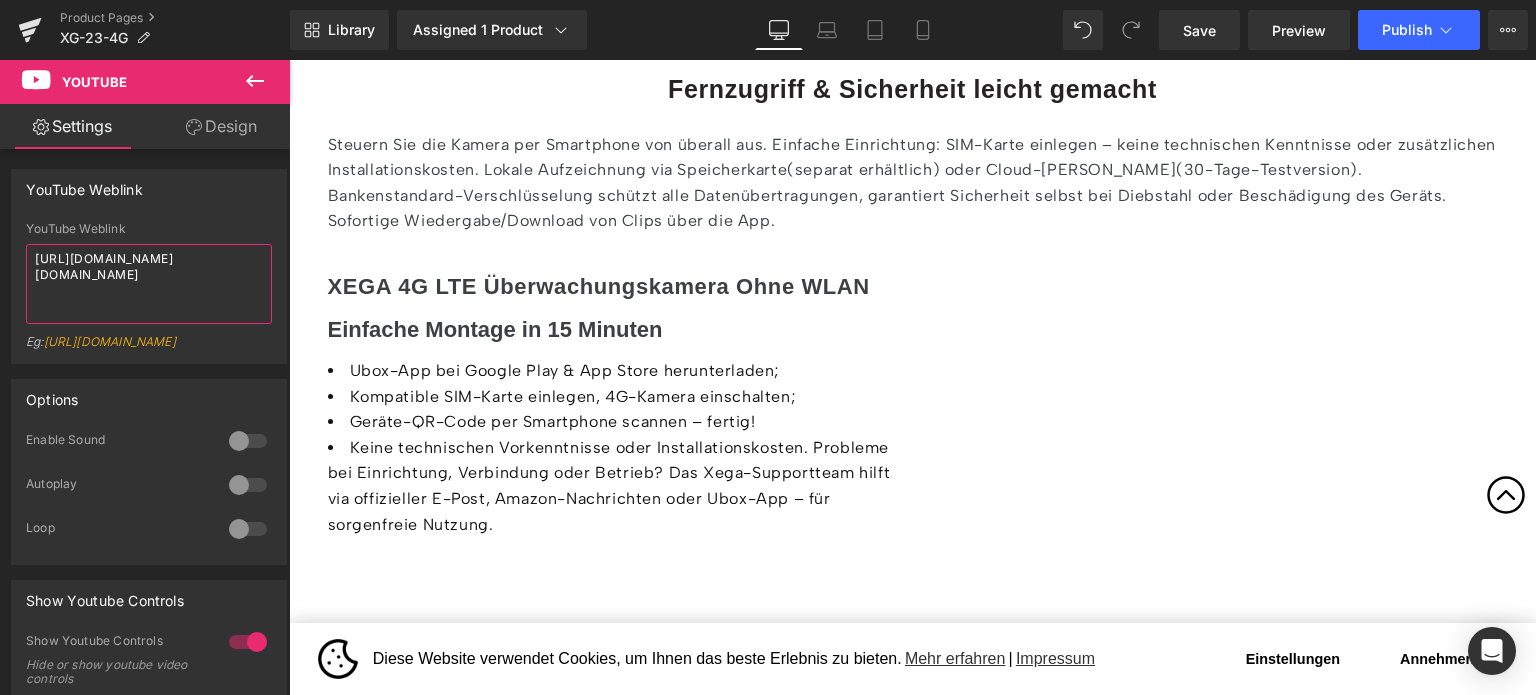paste 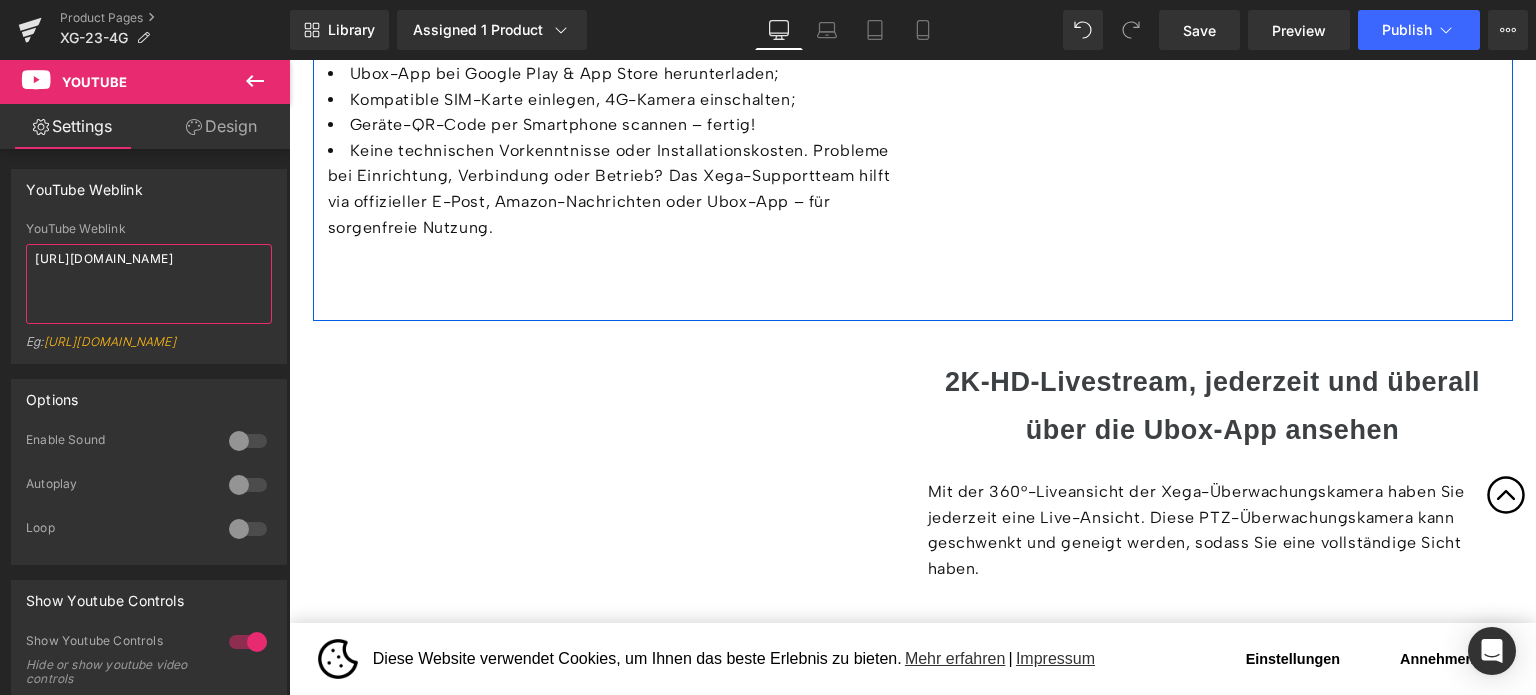 scroll, scrollTop: 6794, scrollLeft: 0, axis: vertical 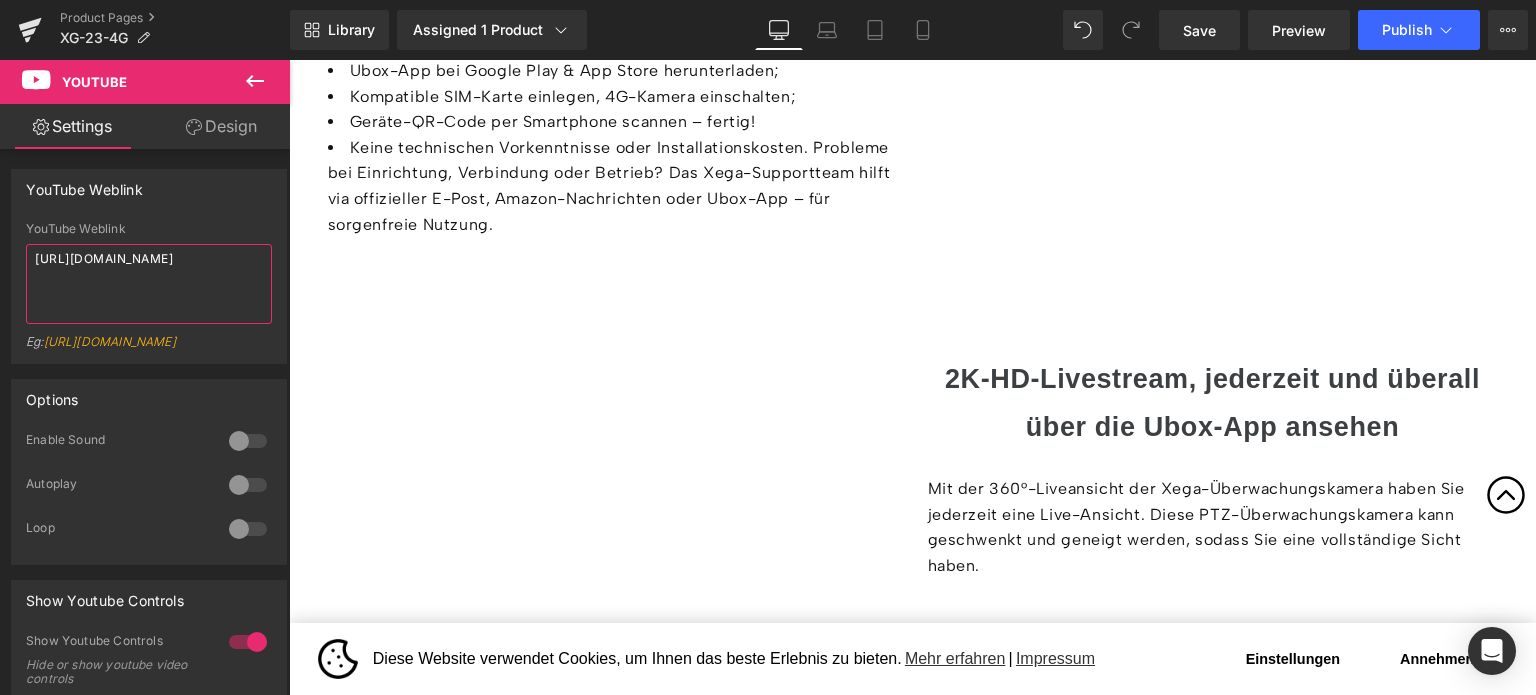 type on "https://youtu.be/OIRghgxJEXA" 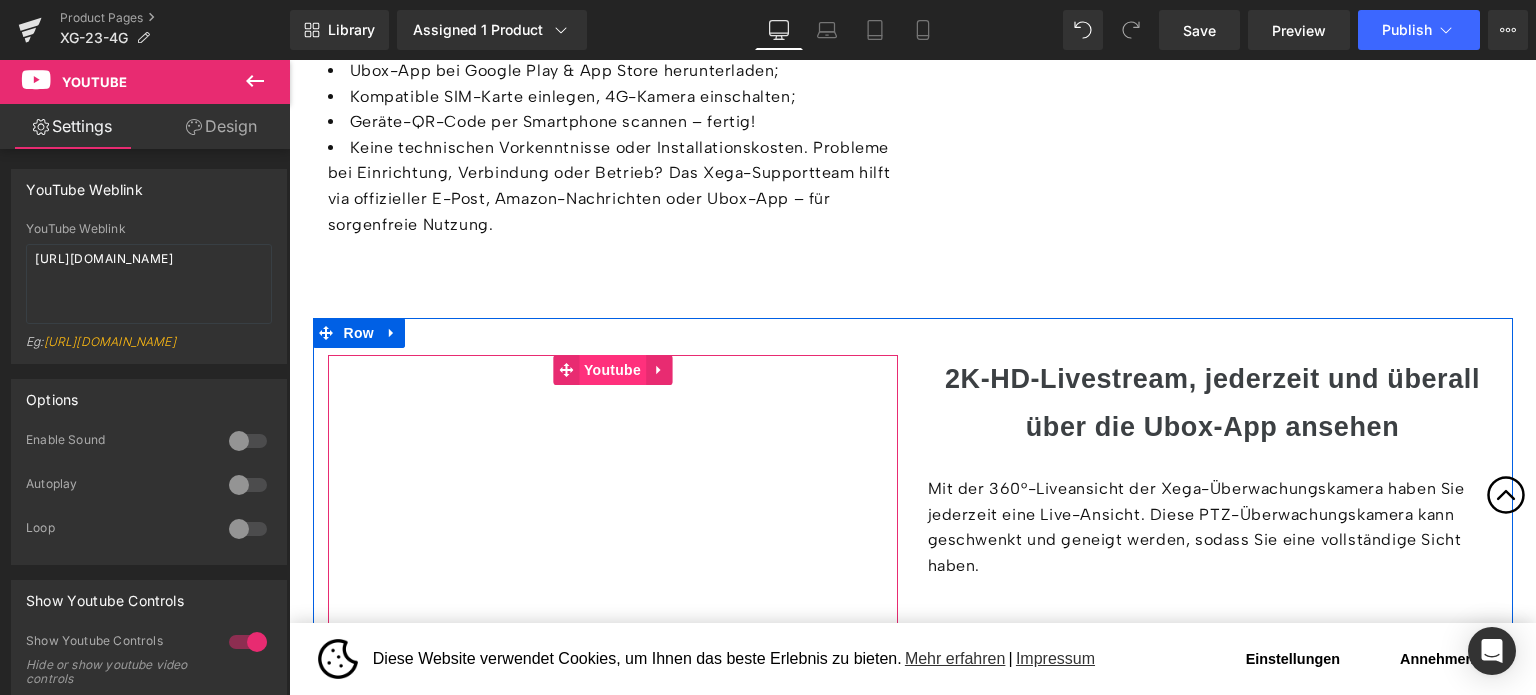 click on "Youtube" at bounding box center [612, 370] 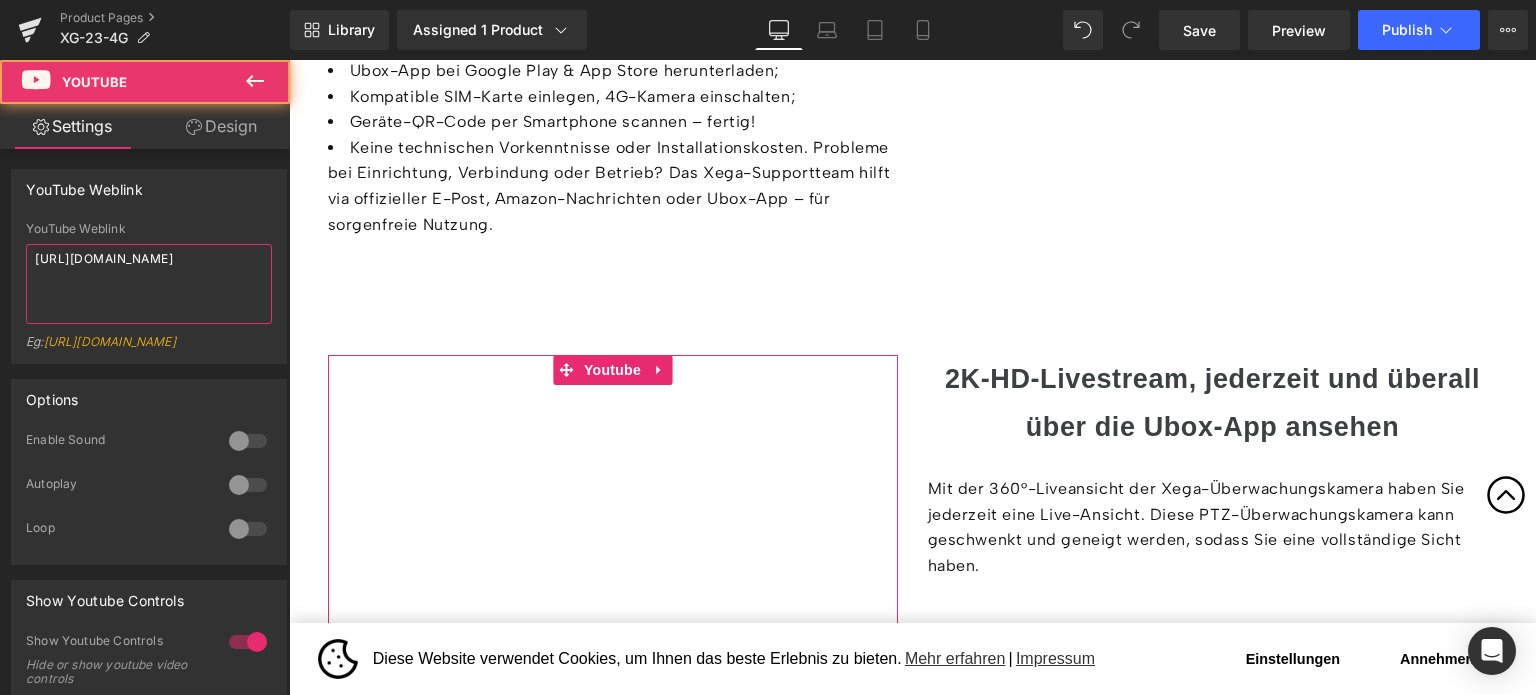 click on "https://youtu.be/OIRghgxJEXA" at bounding box center (149, 284) 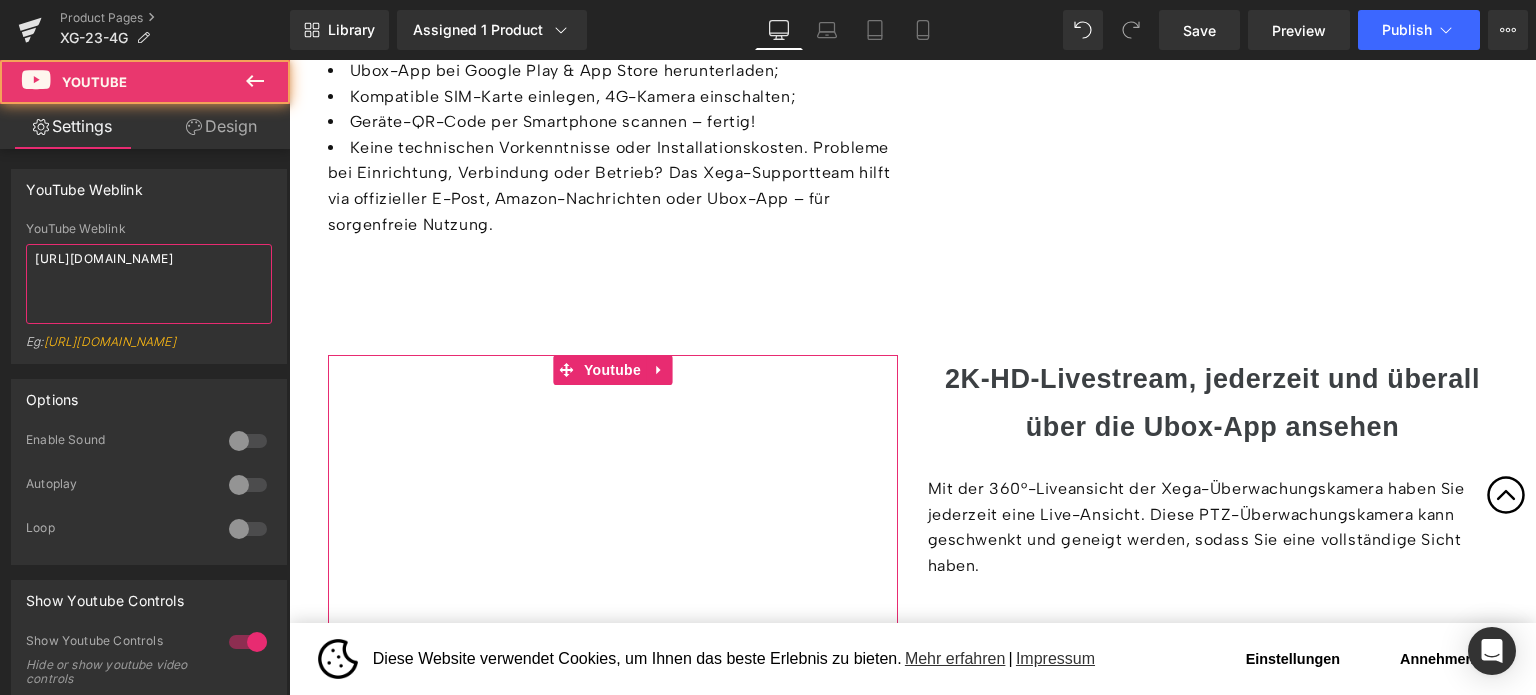 click on "https://youtu.be/OIRghgxJEXA" at bounding box center [149, 284] 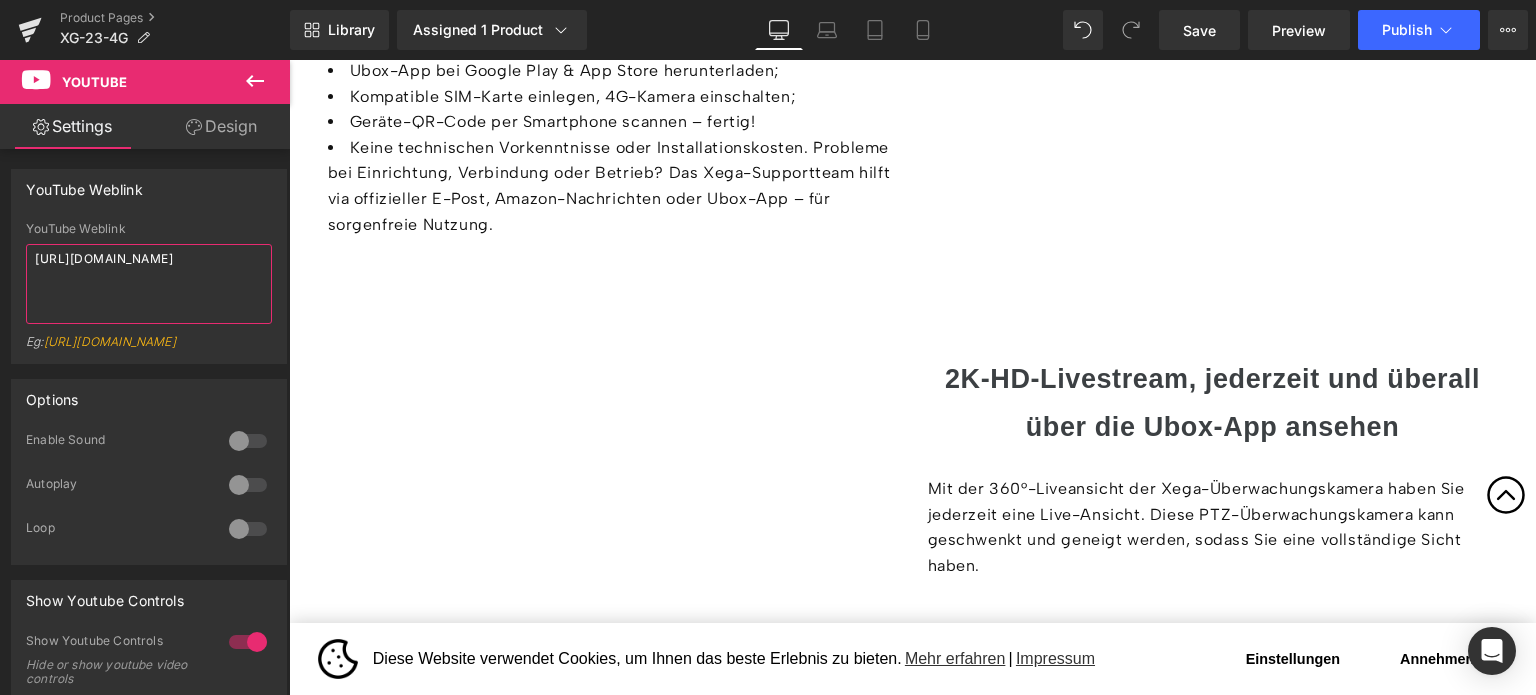 click on "https://youtu.be/OIRghgxJEXA" at bounding box center [149, 284] 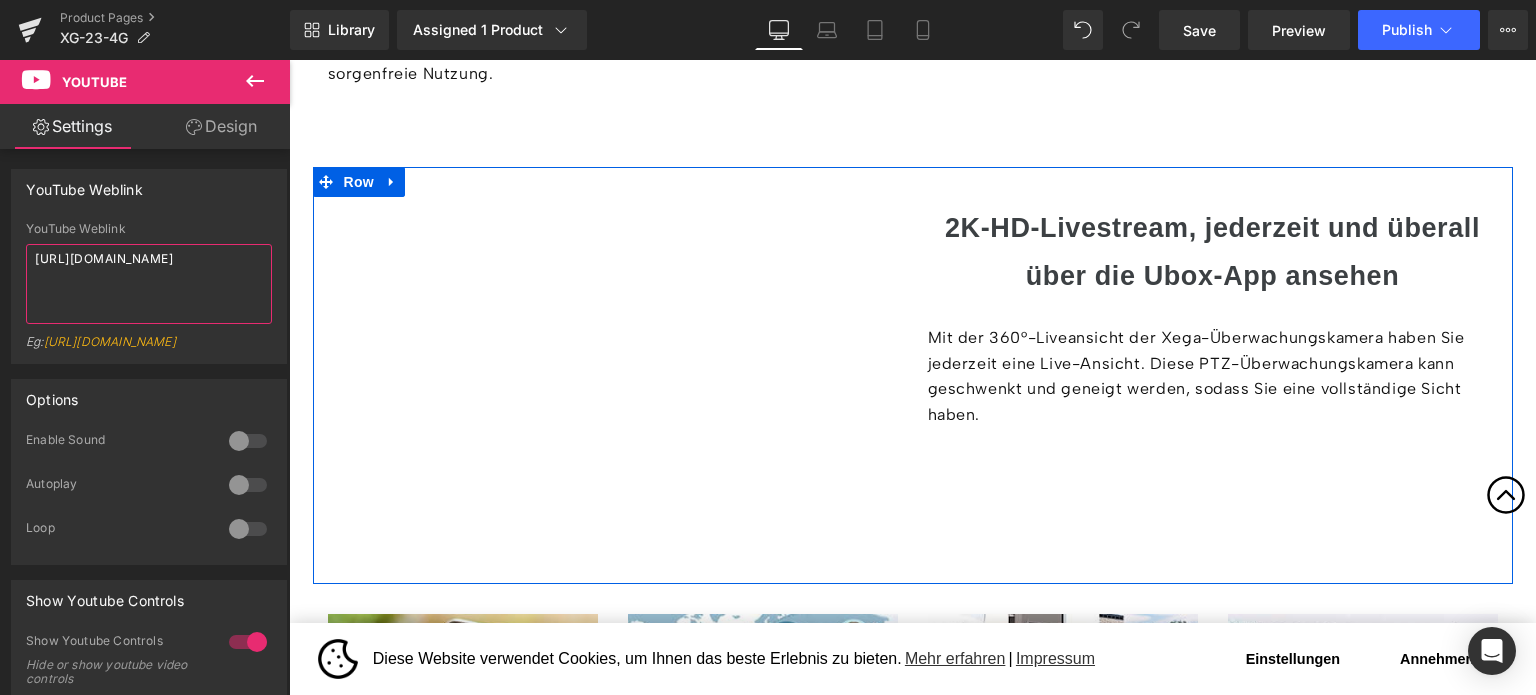 scroll, scrollTop: 6794, scrollLeft: 0, axis: vertical 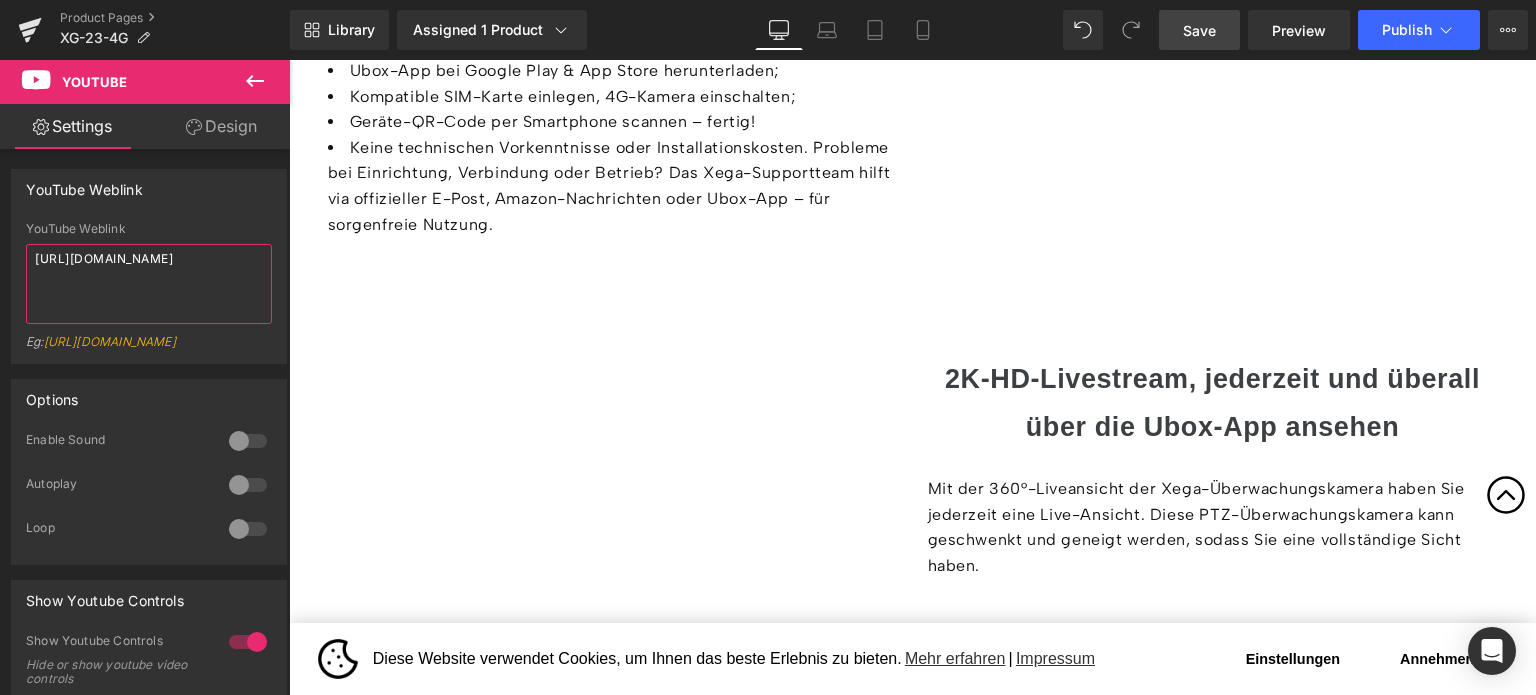 type on "https://youtu.be/KEtfWCY904I" 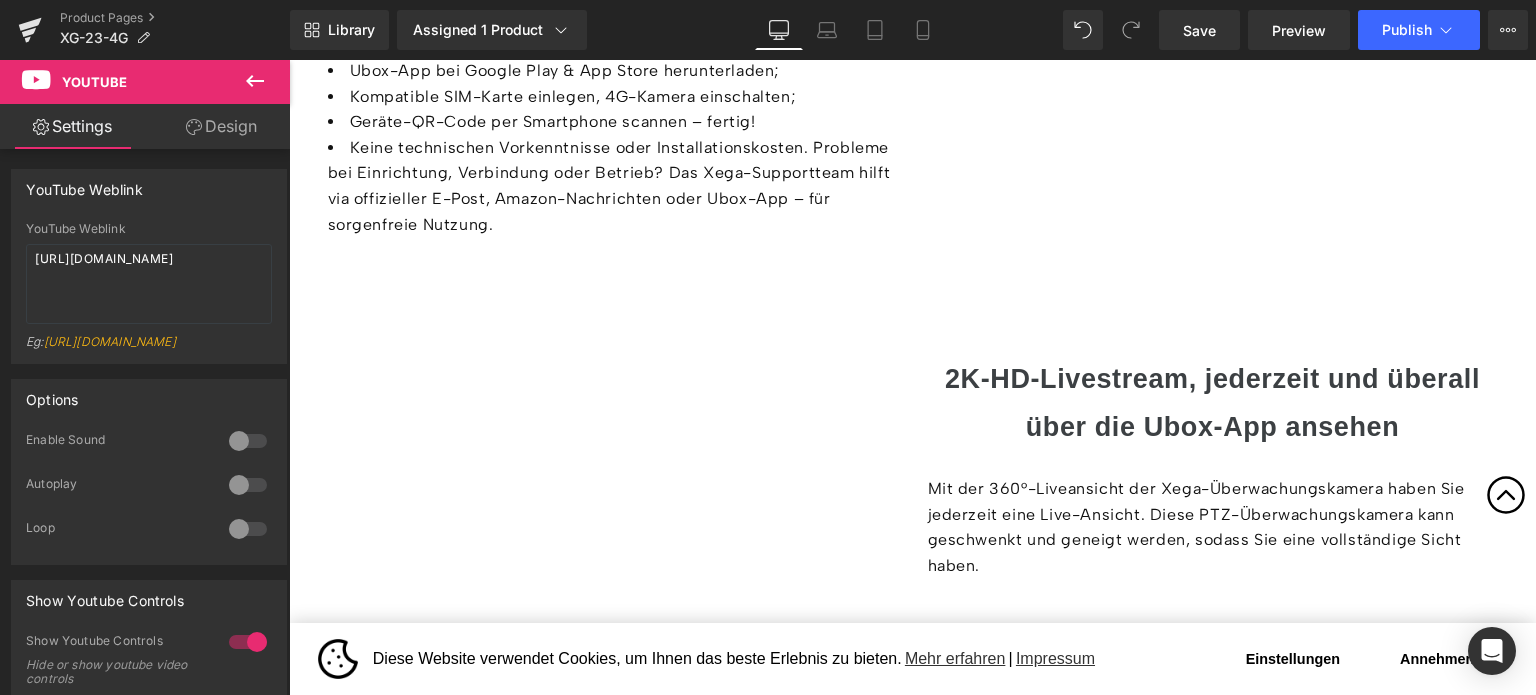 drag, startPoint x: 1203, startPoint y: 33, endPoint x: 1204, endPoint y: 58, distance: 25.019993 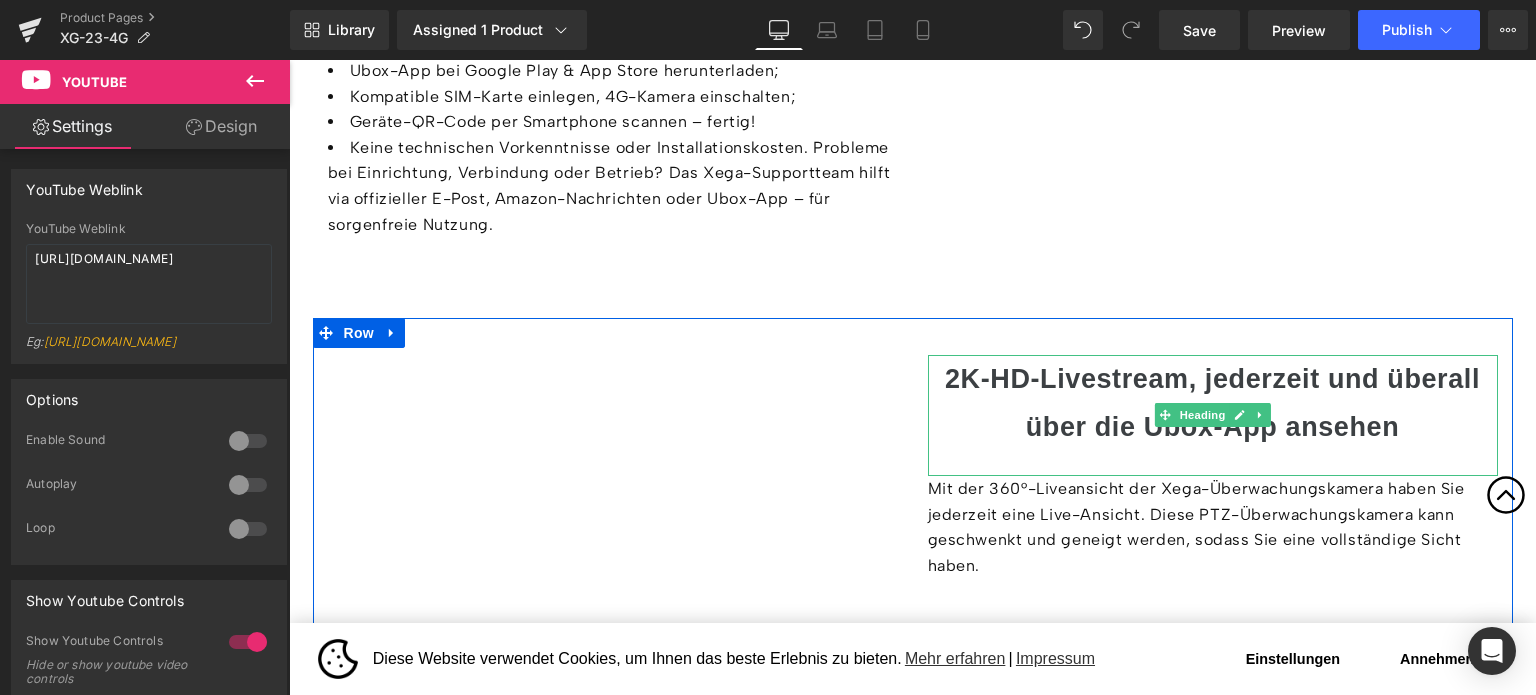 click on "2K-HD-Livestream, jederzeit und überall über die Ubox-App ansehen" at bounding box center (1212, 403) 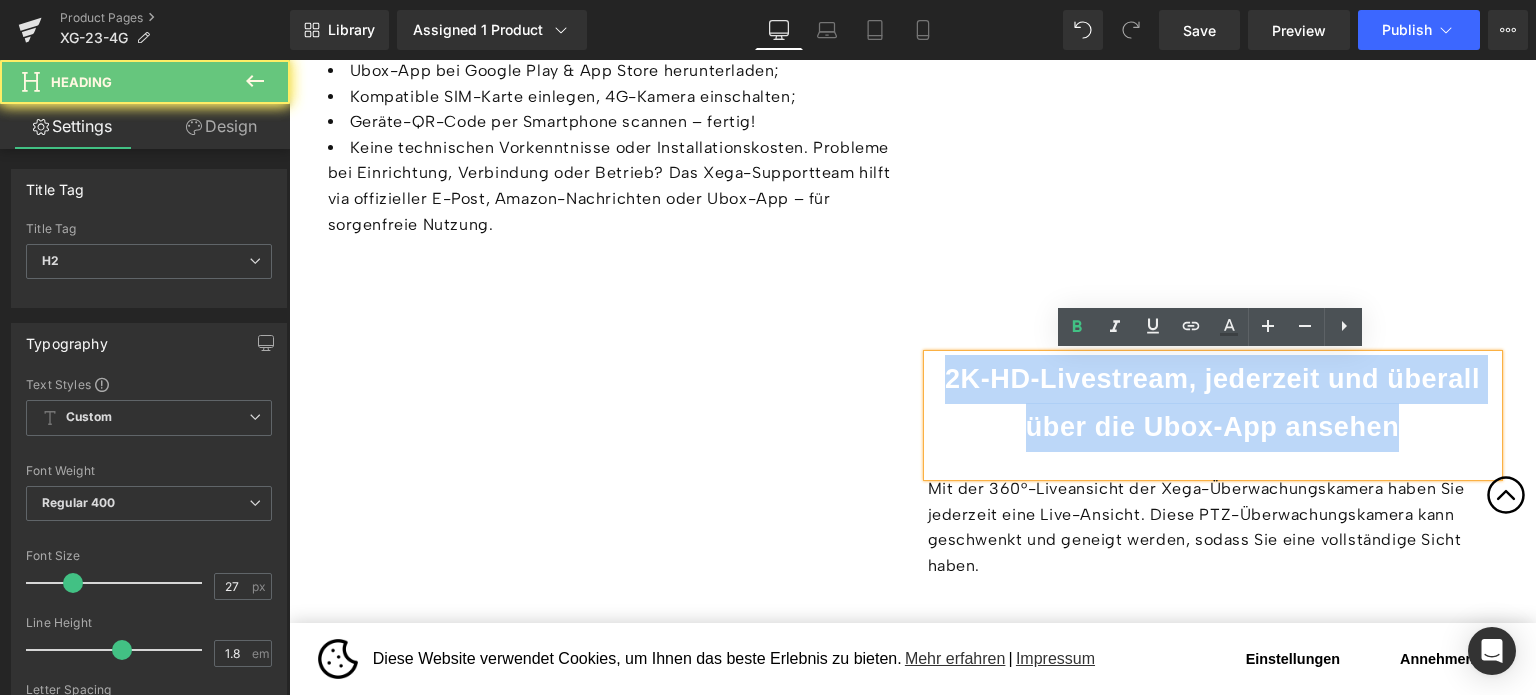 click on "2K-HD-Livestream, jederzeit und überall über die Ubox-App ansehen" at bounding box center (1212, 403) 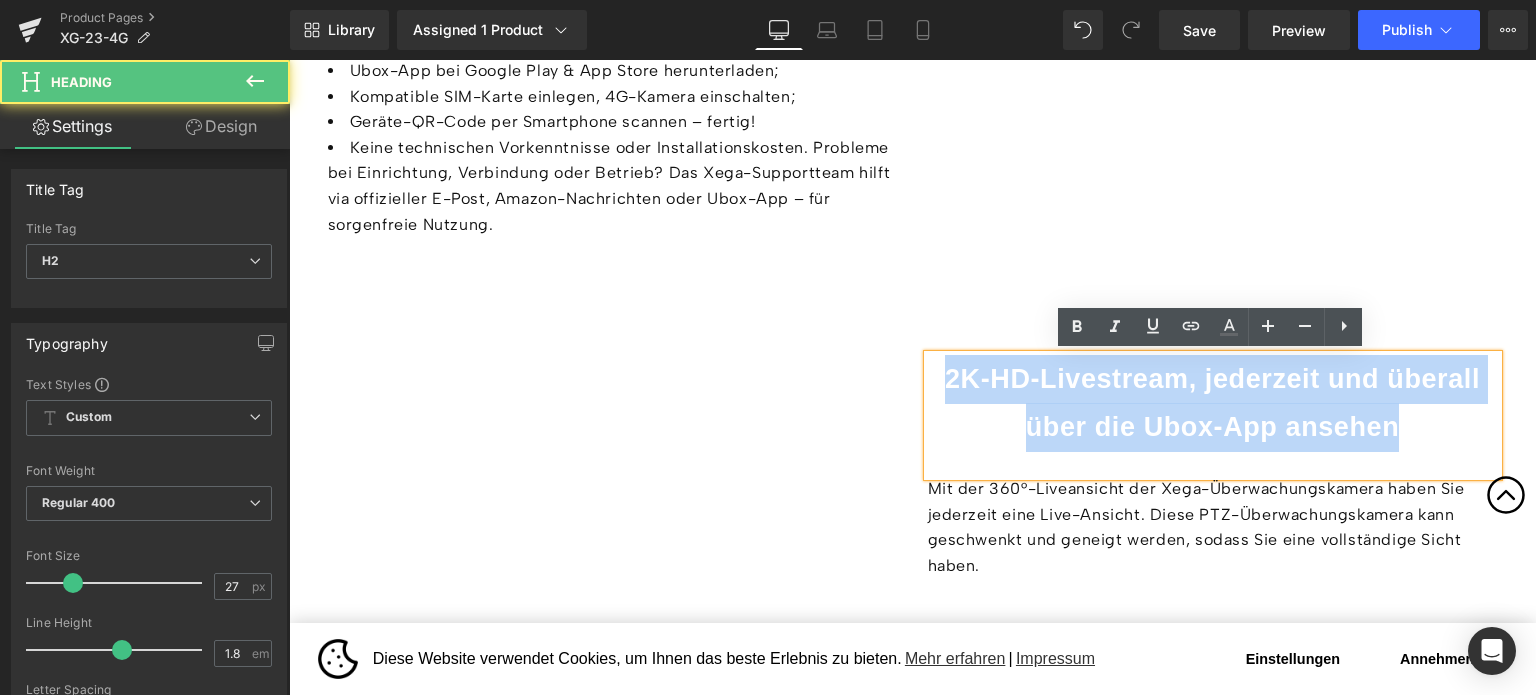 click on "2K-HD-Livestream, jederzeit und überall über die Ubox-App ansehen" at bounding box center (1212, 403) 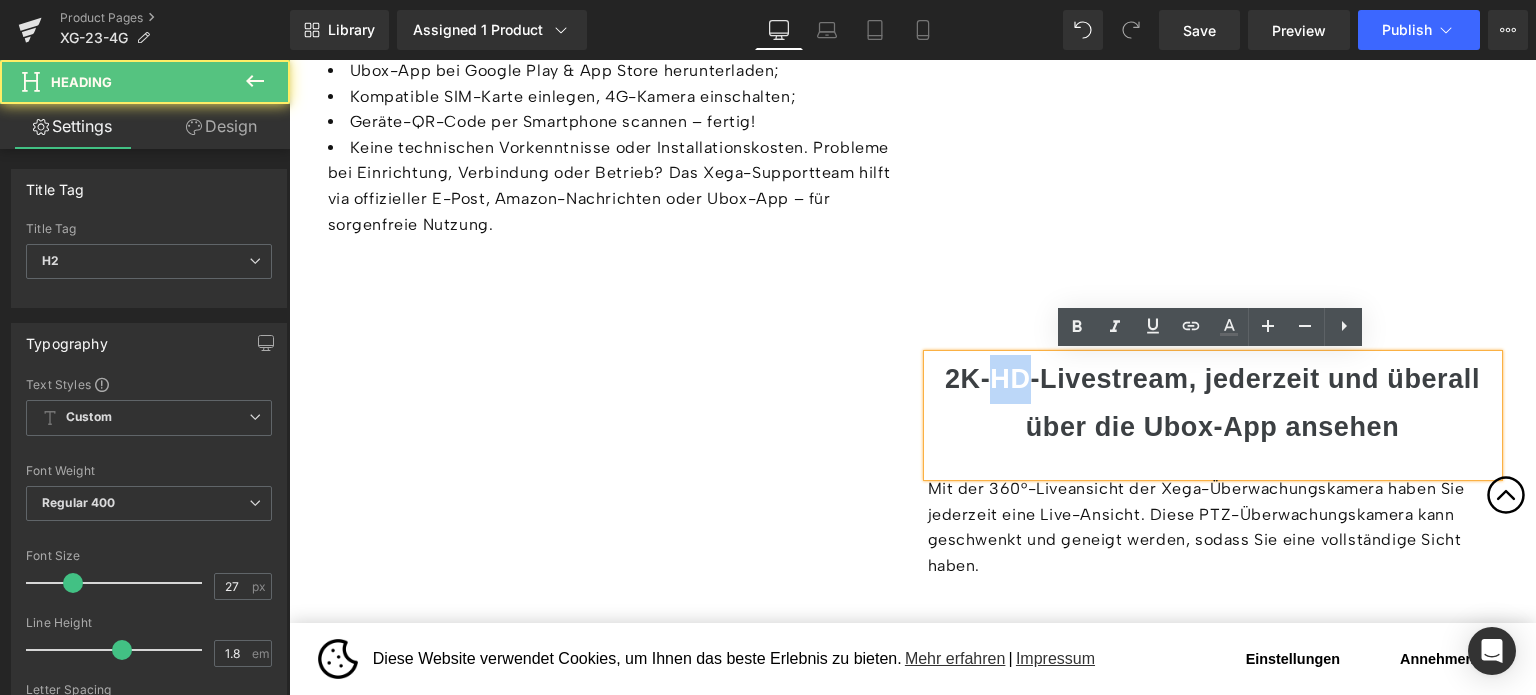 click on "2K-HD-Livestream, jederzeit und überall über die Ubox-App ansehen" at bounding box center (1212, 403) 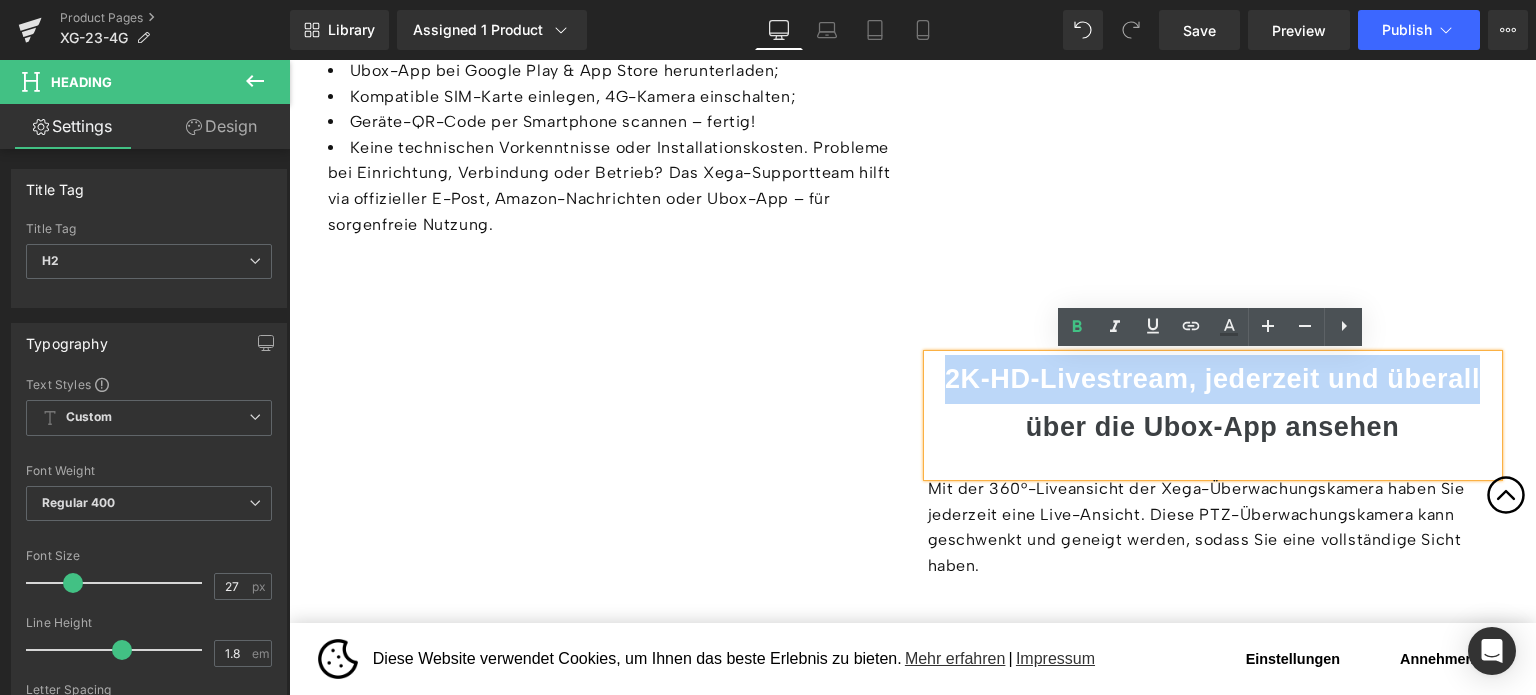drag, startPoint x: 946, startPoint y: 373, endPoint x: 1486, endPoint y: 372, distance: 540.0009 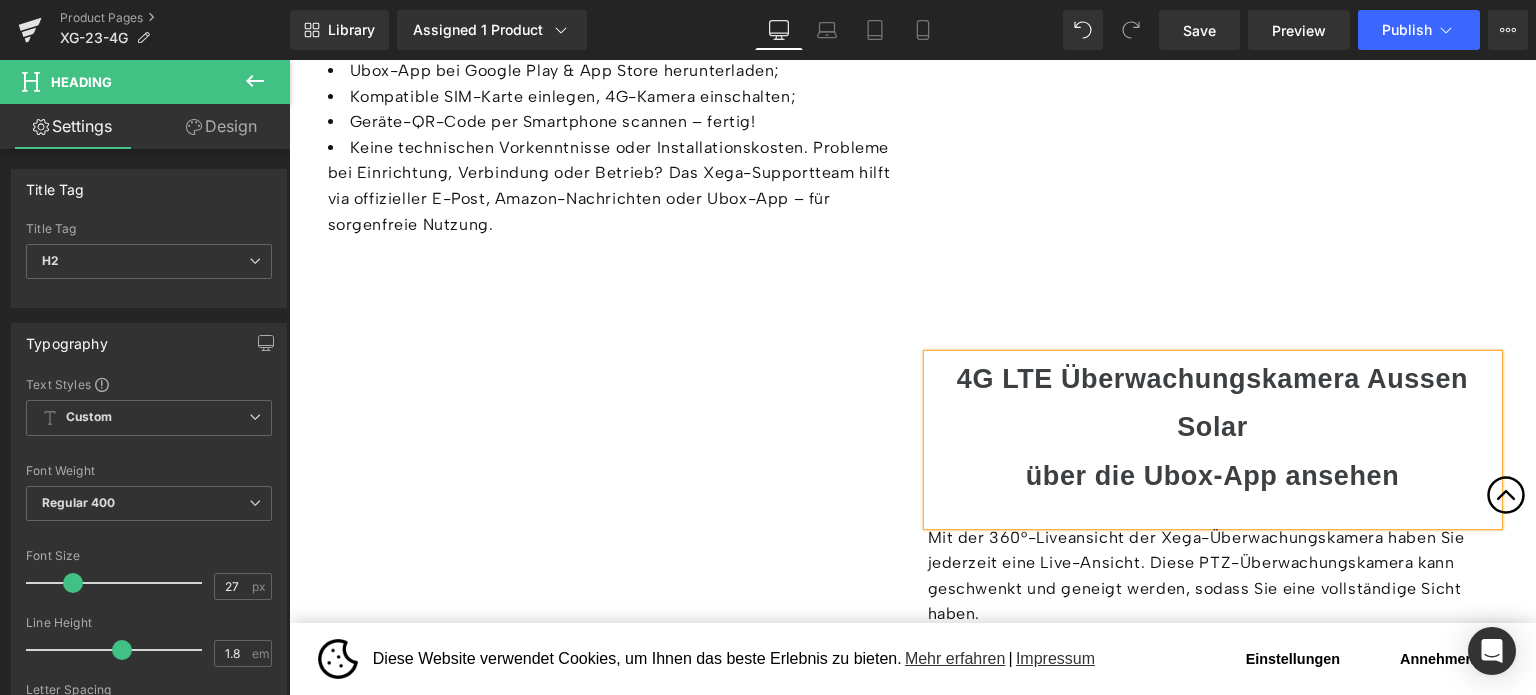 click on "über die Ubox-App ansehen" at bounding box center (1213, 476) 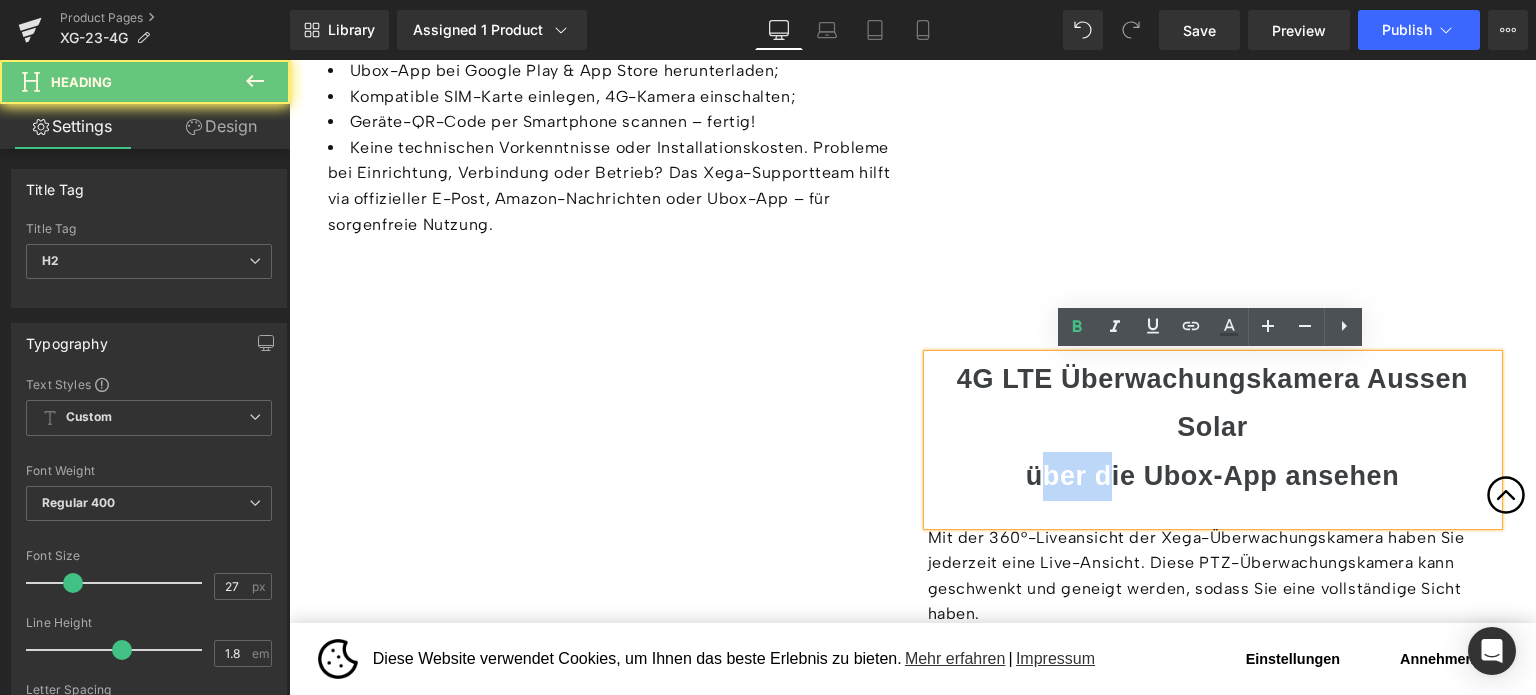 click on "über die Ubox-App ansehen" at bounding box center (1213, 476) 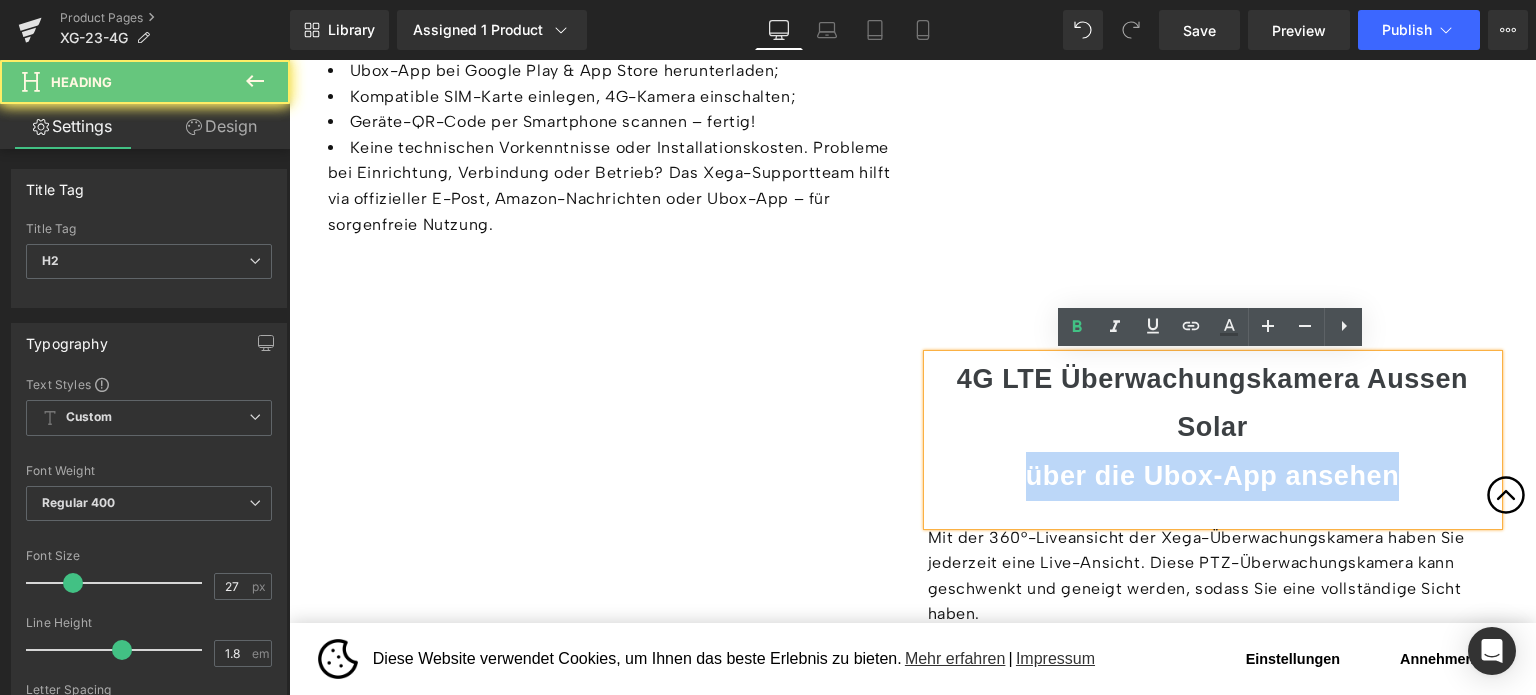 click on "über die Ubox-App ansehen" at bounding box center (1213, 476) 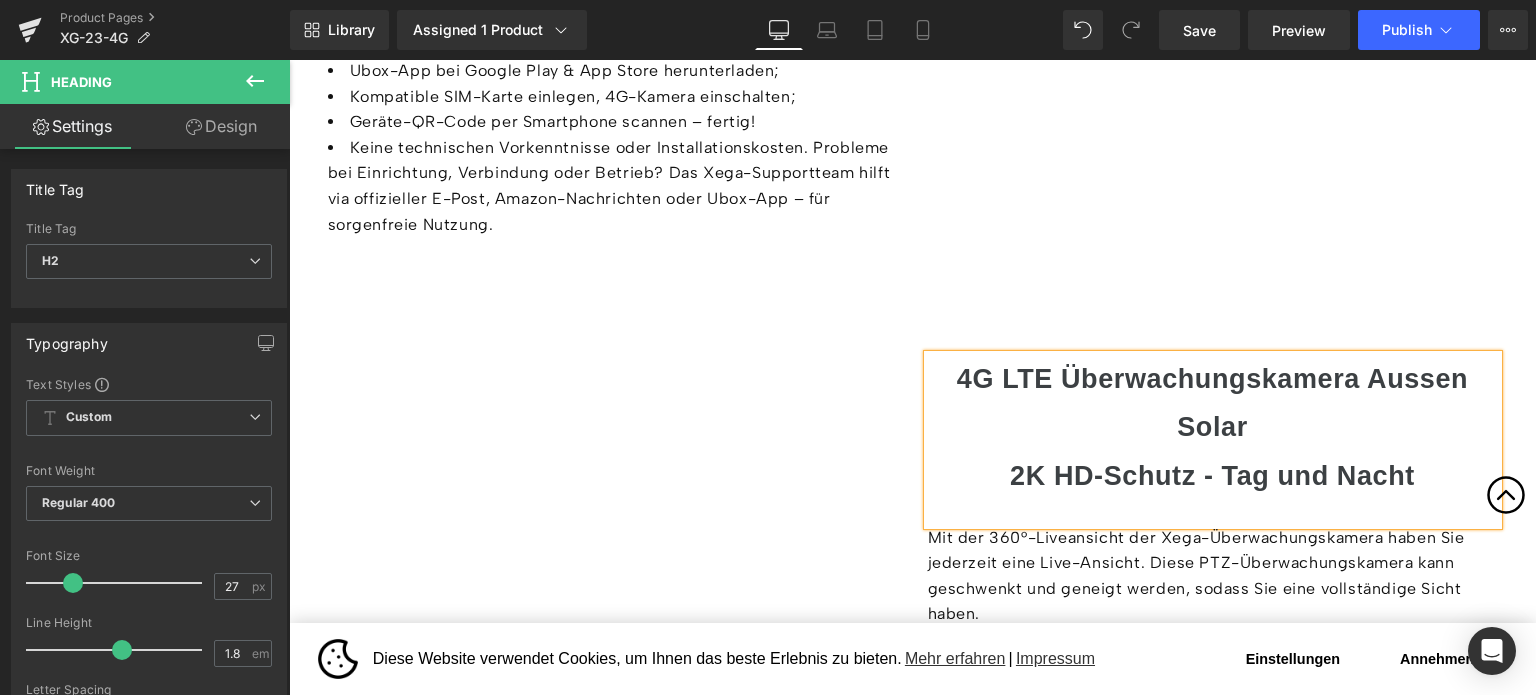 click on "4G LTE Überwachungskamera Aussen Solar" at bounding box center (1213, 403) 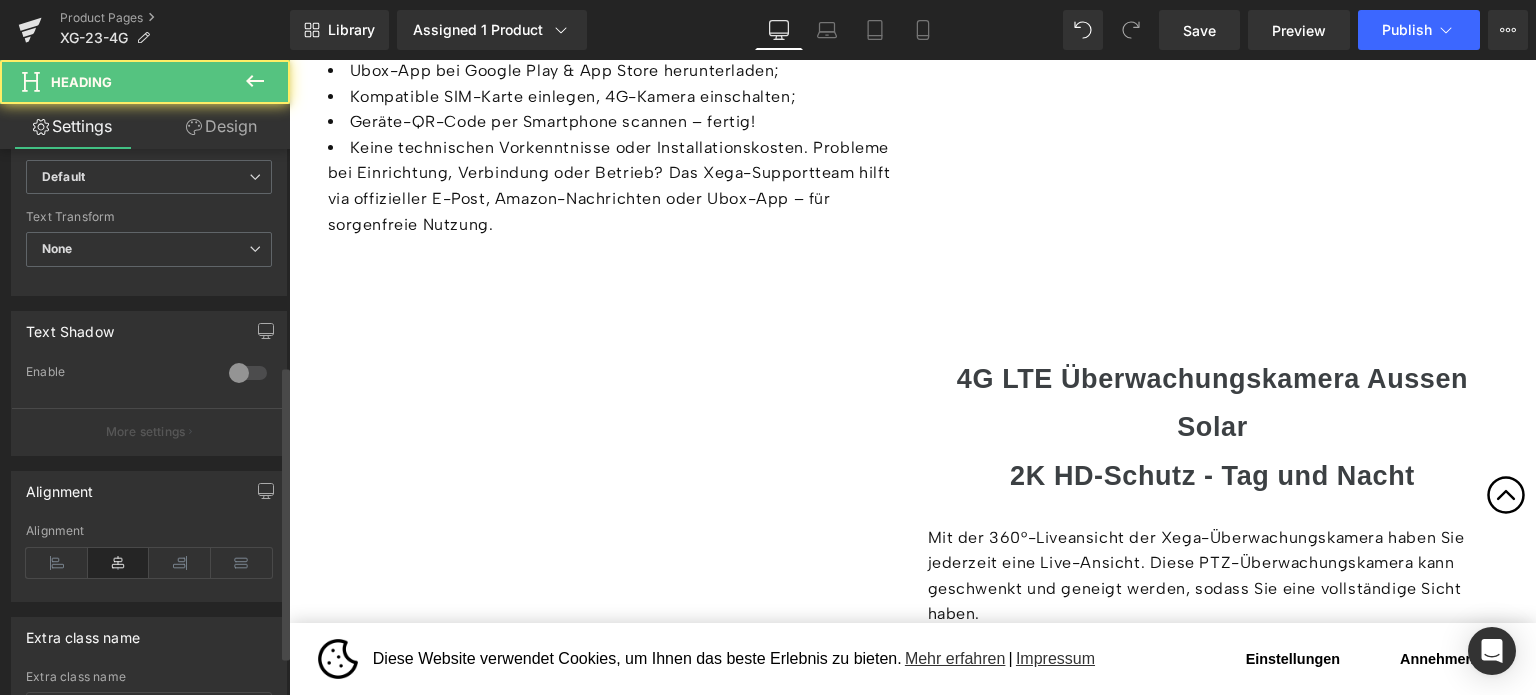 scroll, scrollTop: 700, scrollLeft: 0, axis: vertical 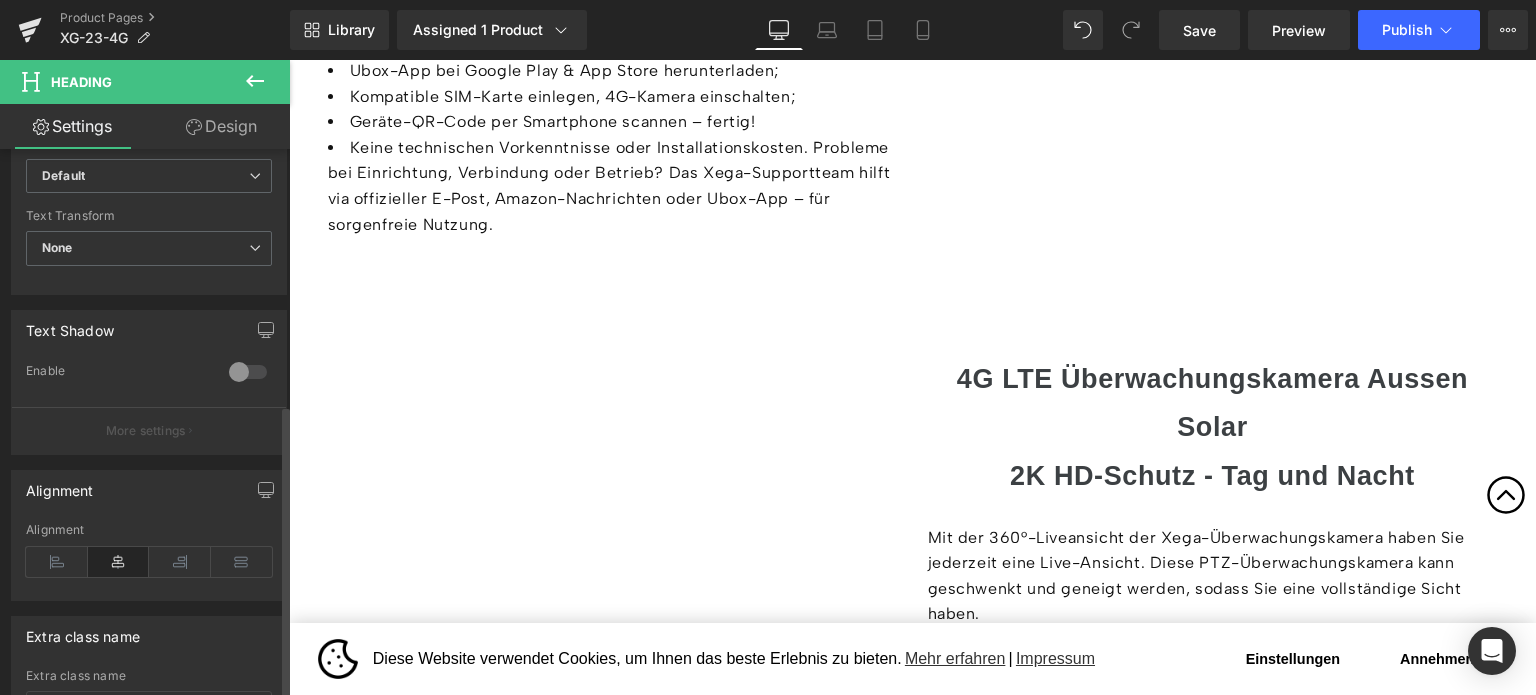 drag, startPoint x: 60, startPoint y: 550, endPoint x: 108, endPoint y: 543, distance: 48.507732 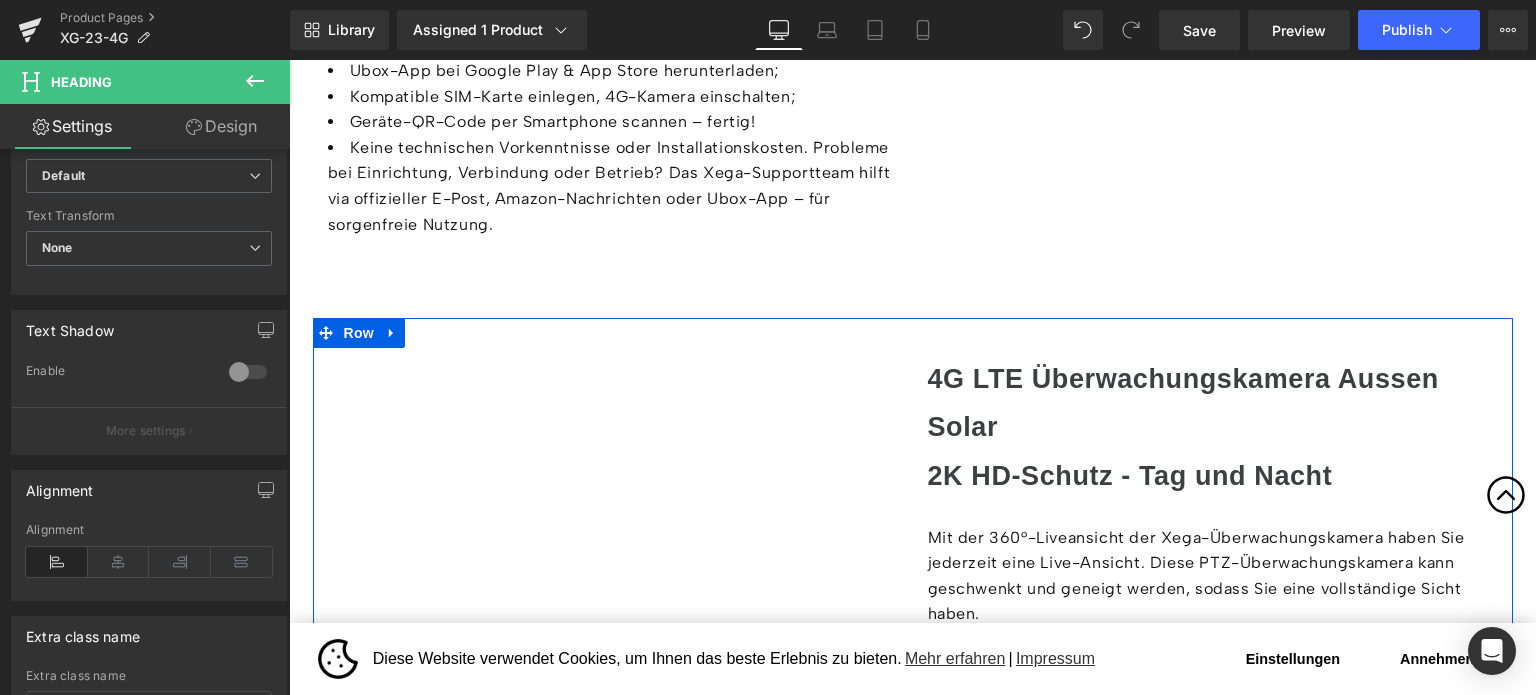 click on "4G LTE Überwachungskamera Aussen Solar" at bounding box center (1213, 403) 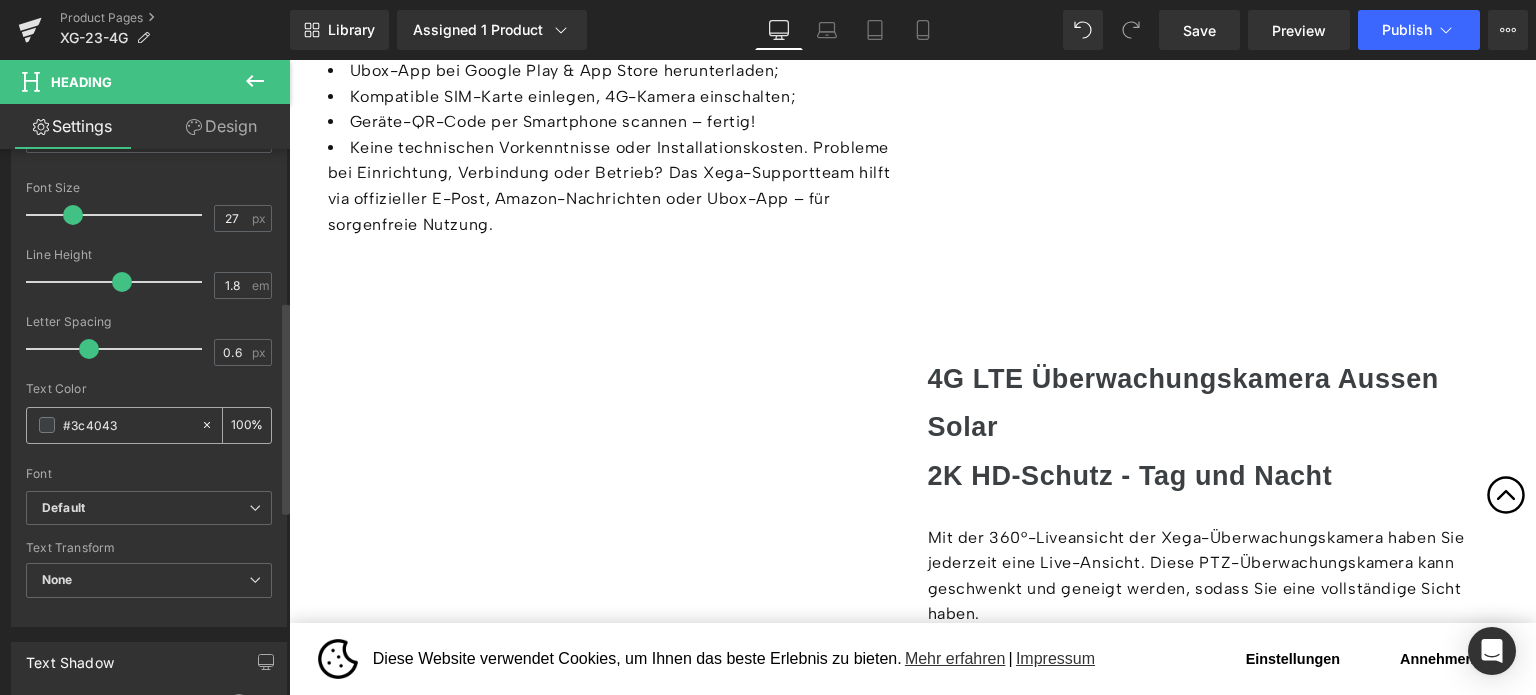 scroll, scrollTop: 200, scrollLeft: 0, axis: vertical 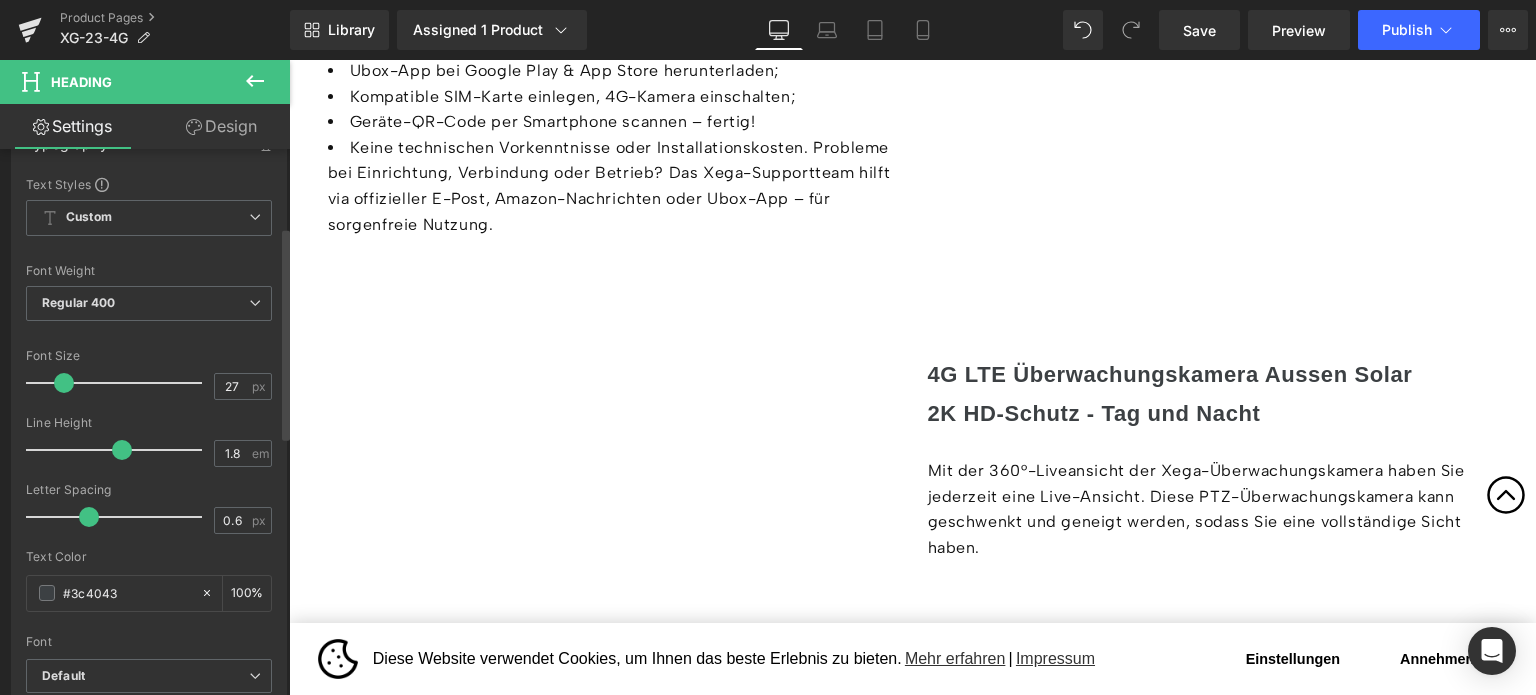 click at bounding box center [64, 383] 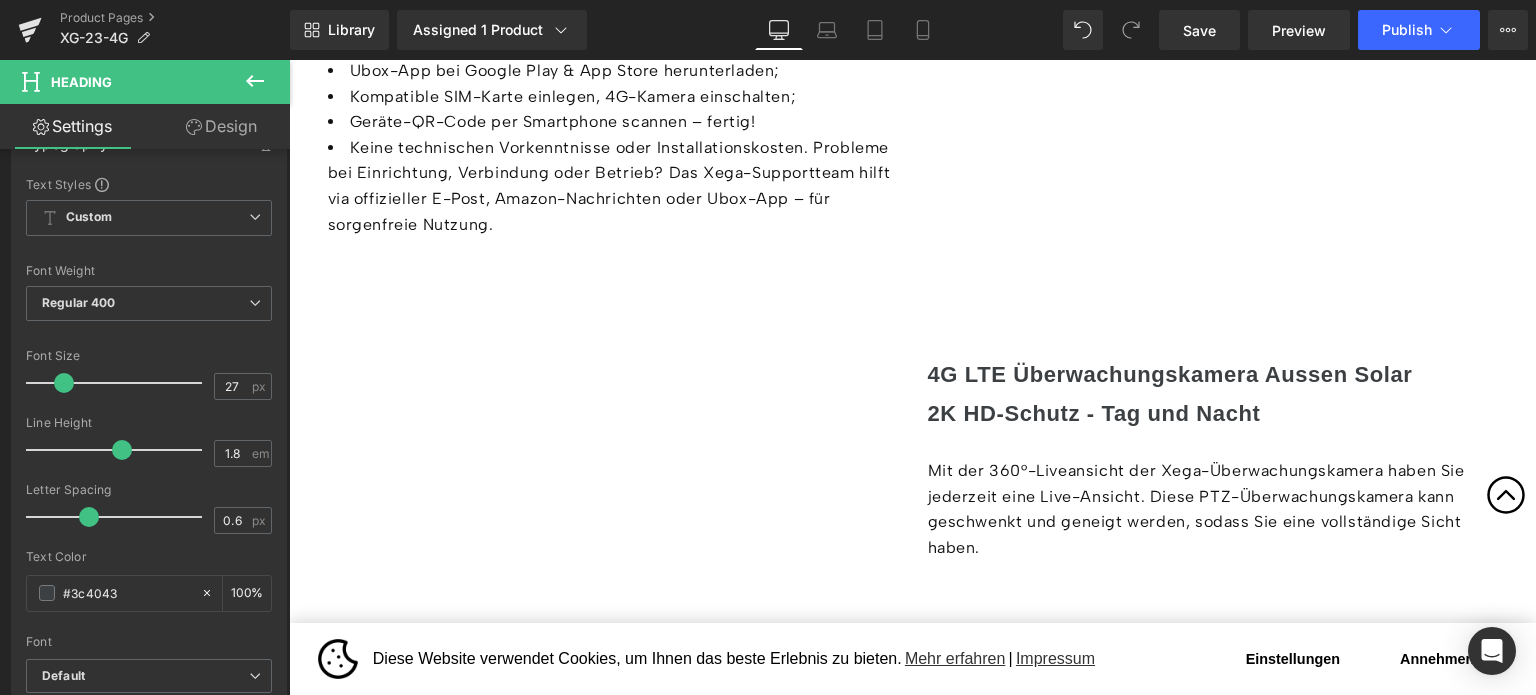 click on "Mit der 360°-Liveansicht der Xega-Überwachungskamera haben Sie jederzeit eine Live-Ansicht. Diese PTZ-Überwachungskamera kann geschwenkt und geneigt werden, sodass Sie eine vollständige Sicht haben." at bounding box center [1213, 509] 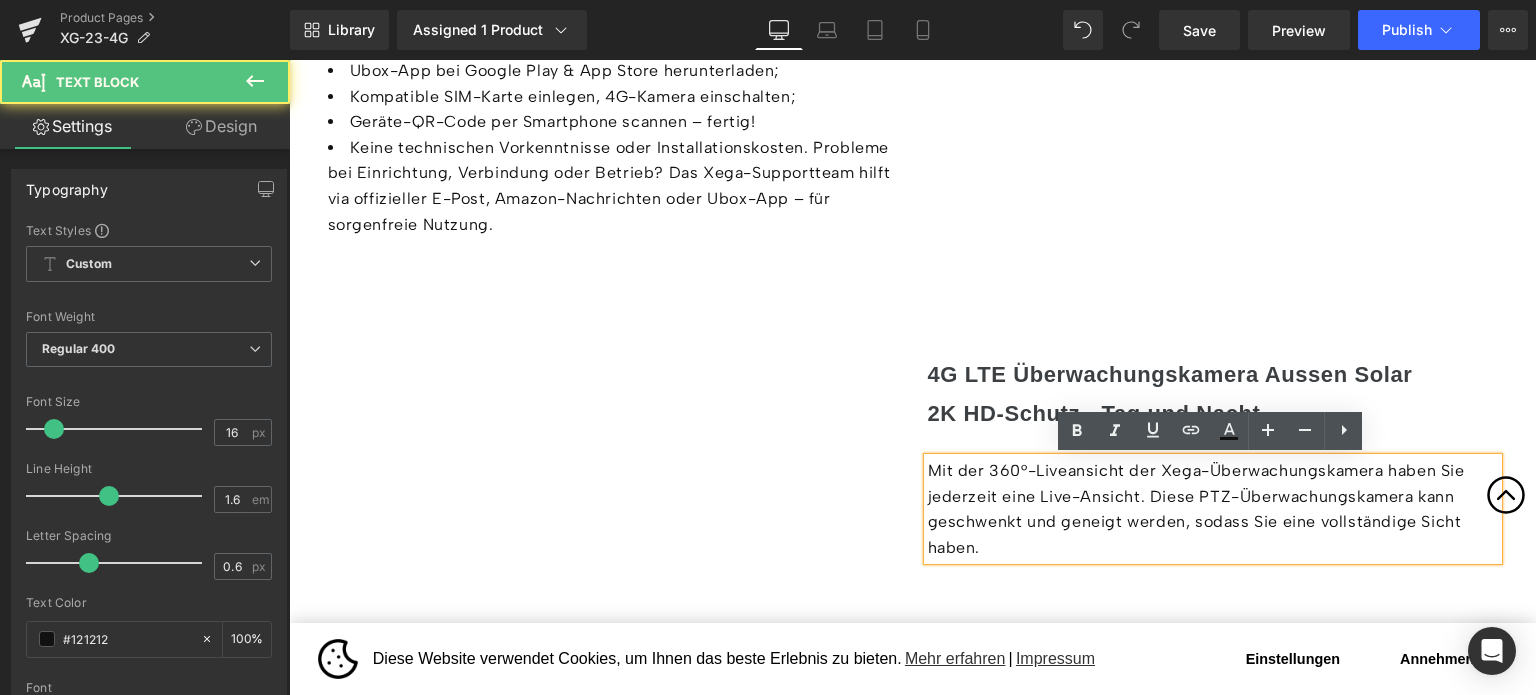 click on "Mit der 360°-Liveansicht der Xega-Überwachungskamera haben Sie jederzeit eine Live-Ansicht. Diese PTZ-Überwachungskamera kann geschwenkt und geneigt werden, sodass Sie eine vollständige Sicht haben." at bounding box center (1213, 509) 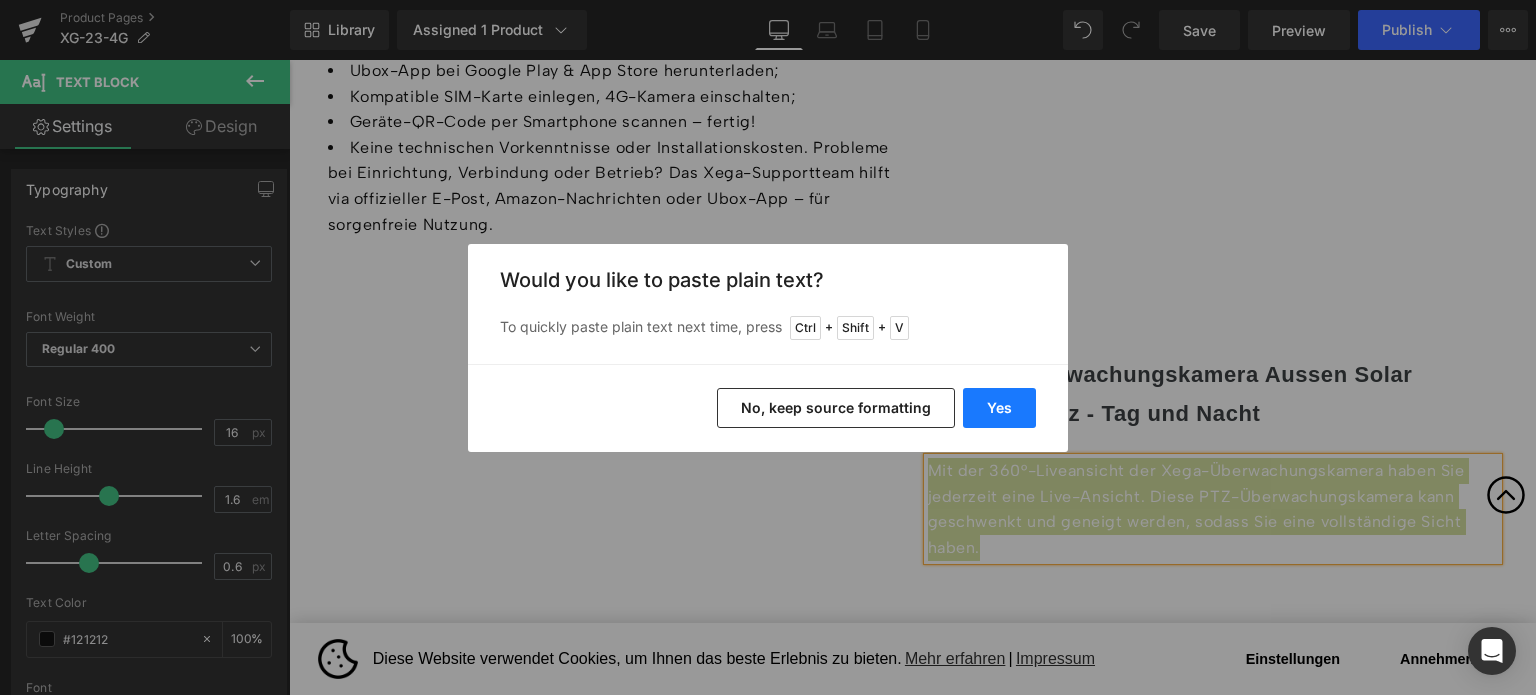 click on "Yes" at bounding box center [999, 408] 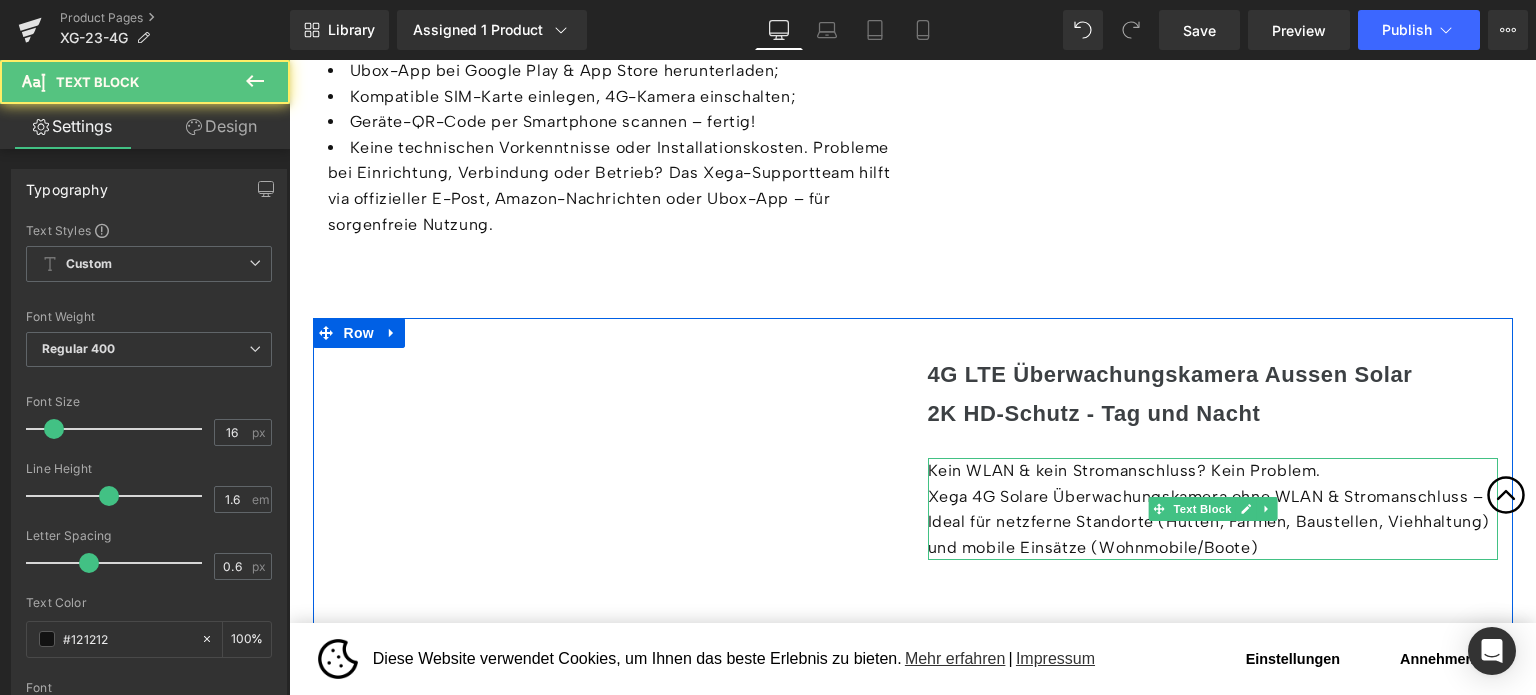 click on "Kein WLAN & kein Stromanschluss? Kein Problem." at bounding box center [1213, 471] 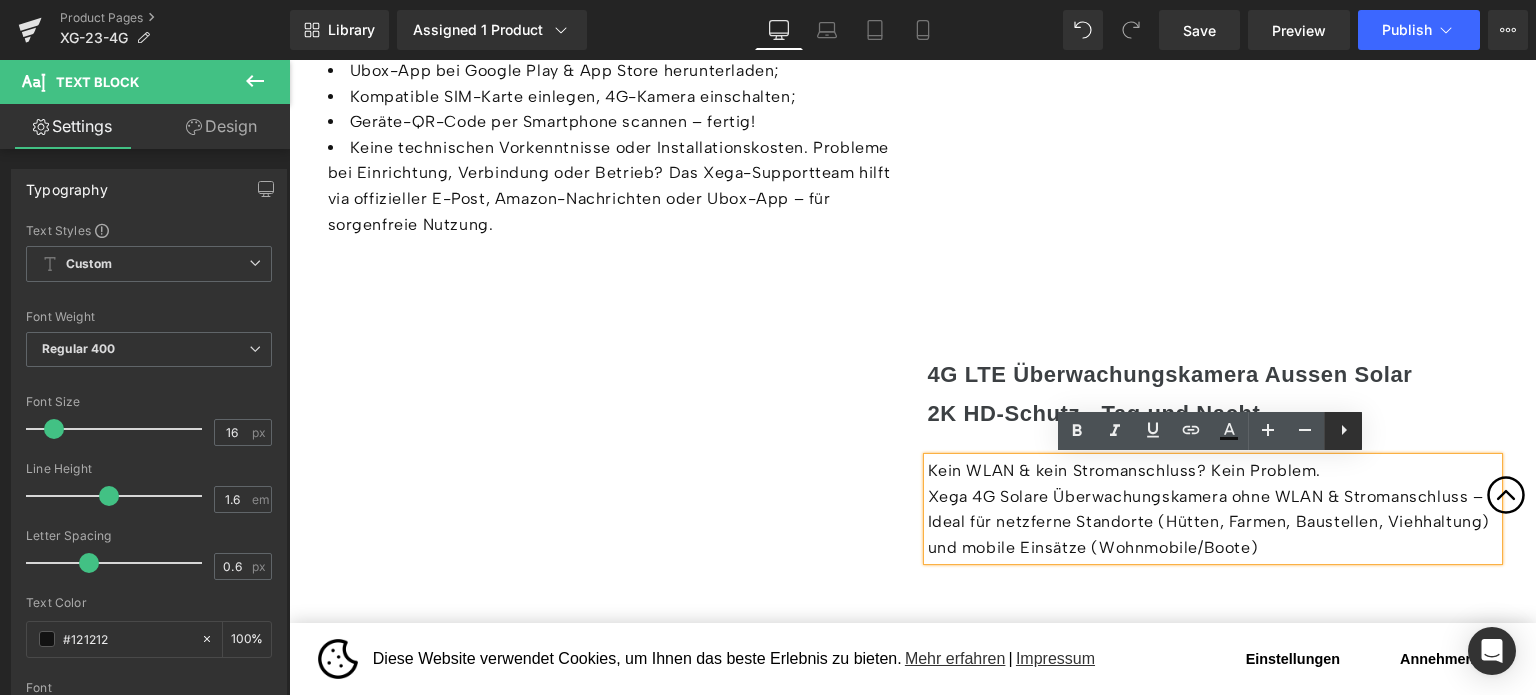 click 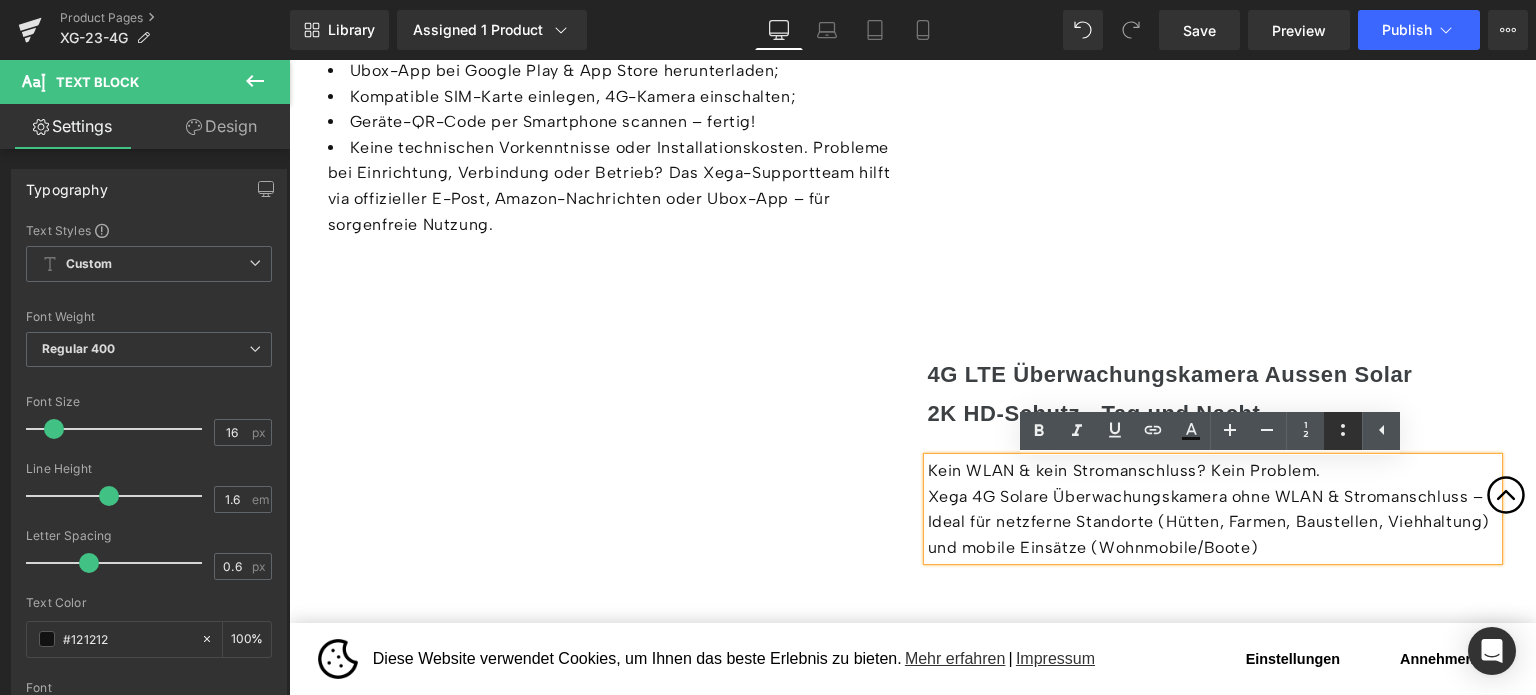 click 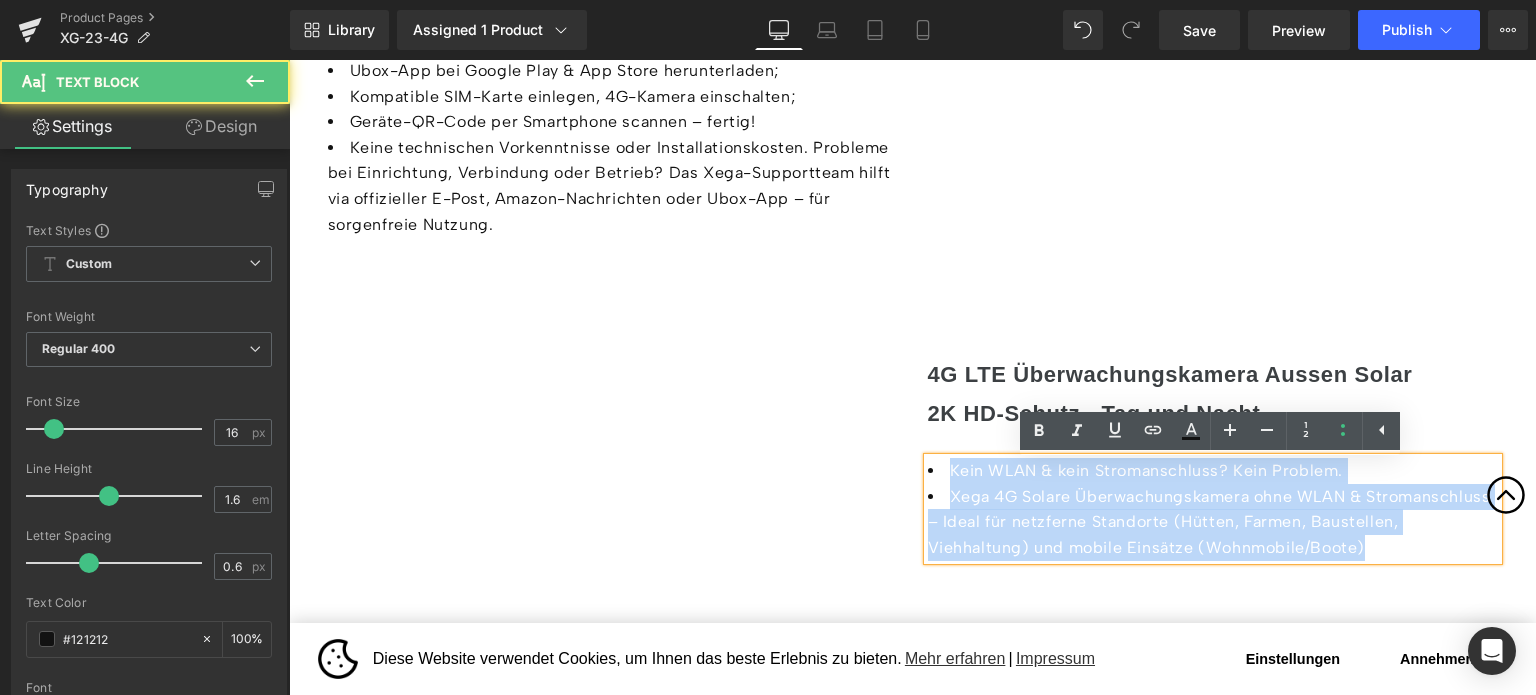 click on "Kein WLAN & kein Stromanschluss? Kein Problem." at bounding box center [1213, 471] 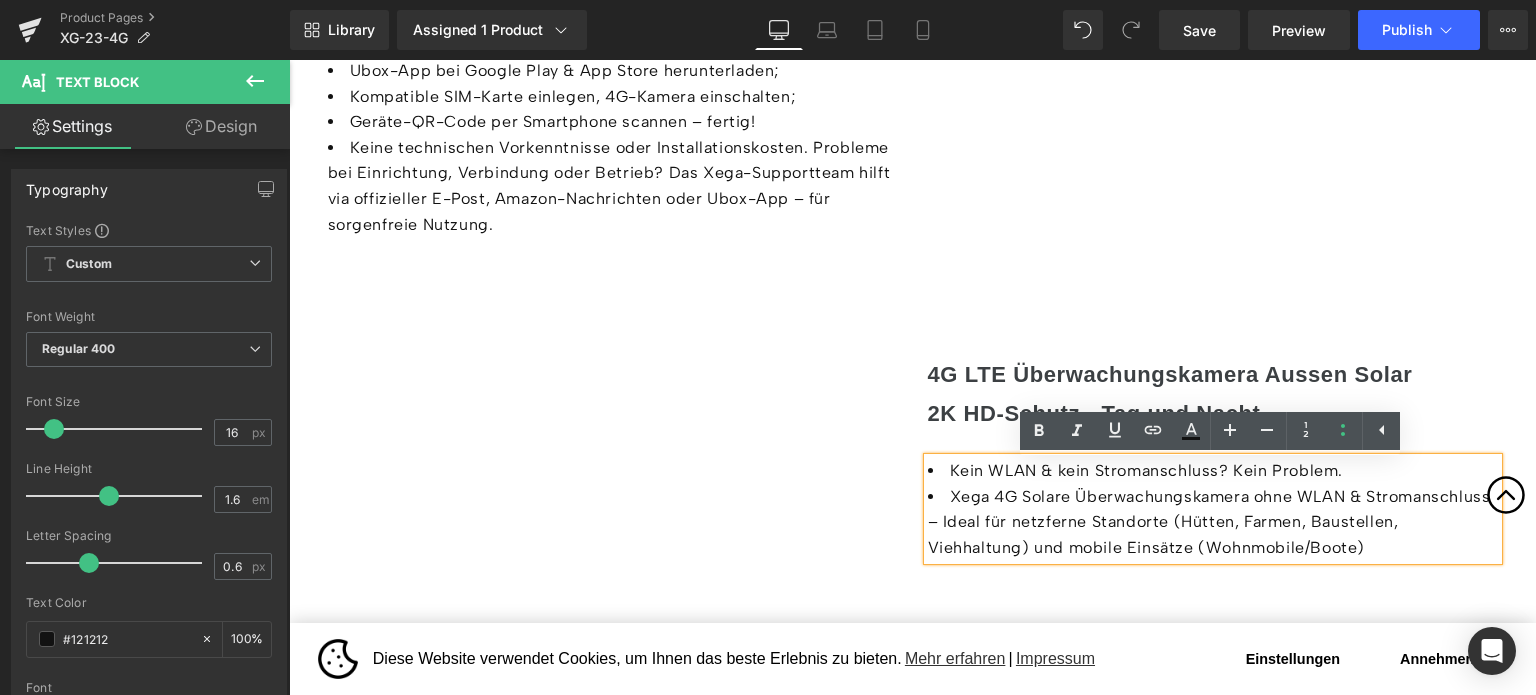 click on "Xega 4G Solare Überwachungskamera ohne WLAN & Stromanschluss – Ideal für netzferne Standorte (Hütten, Farmen, Baustellen, Viehhaltung) und mobile Einsätze (Wohnmobile/Boote)" at bounding box center [1213, 522] 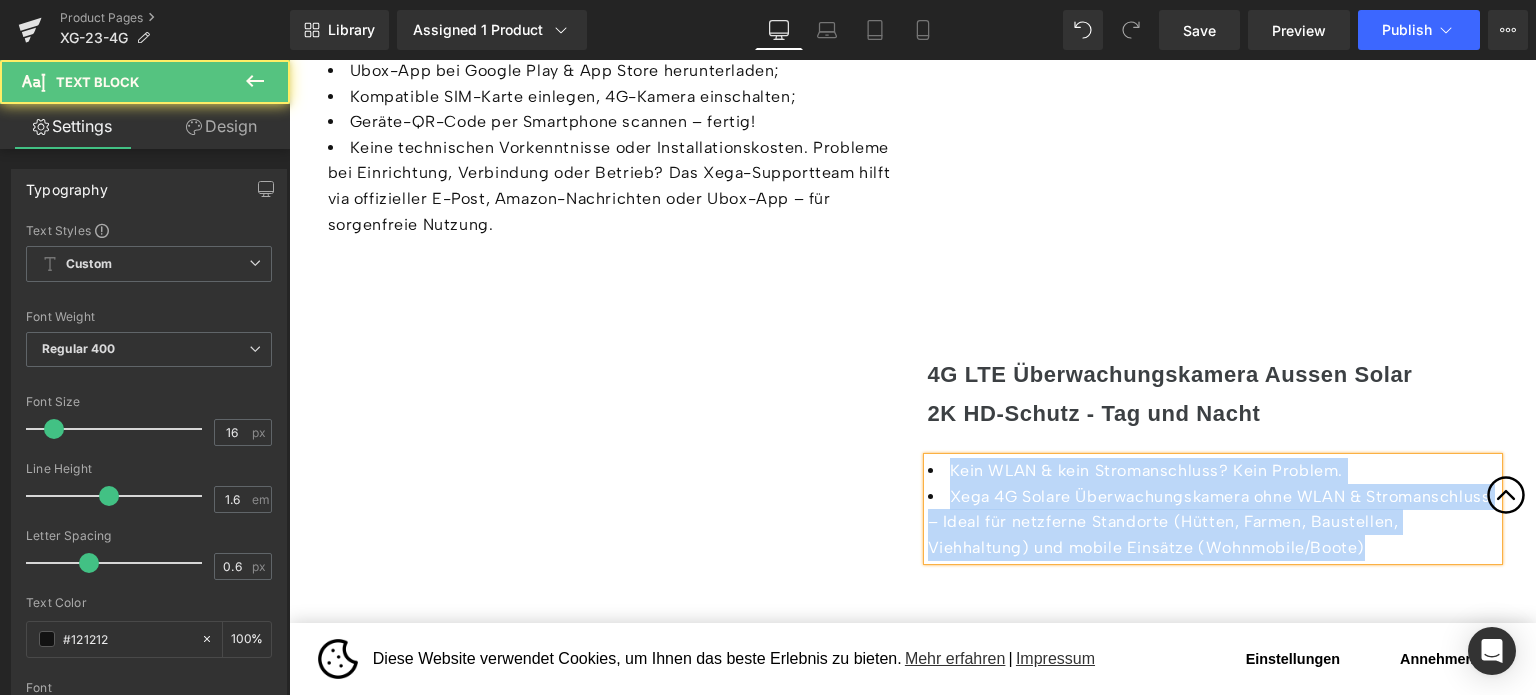 copy on "Kein WLAN & kein Stromanschluss? Kein Problem. Xega 4G Solare Überwachungskamera ohne WLAN & Stromanschluss – Ideal für netzferne Standorte (Hütten, Farmen, Baustellen, Viehhaltung) und mobile Einsätze (Wohnmobile/Boote)" 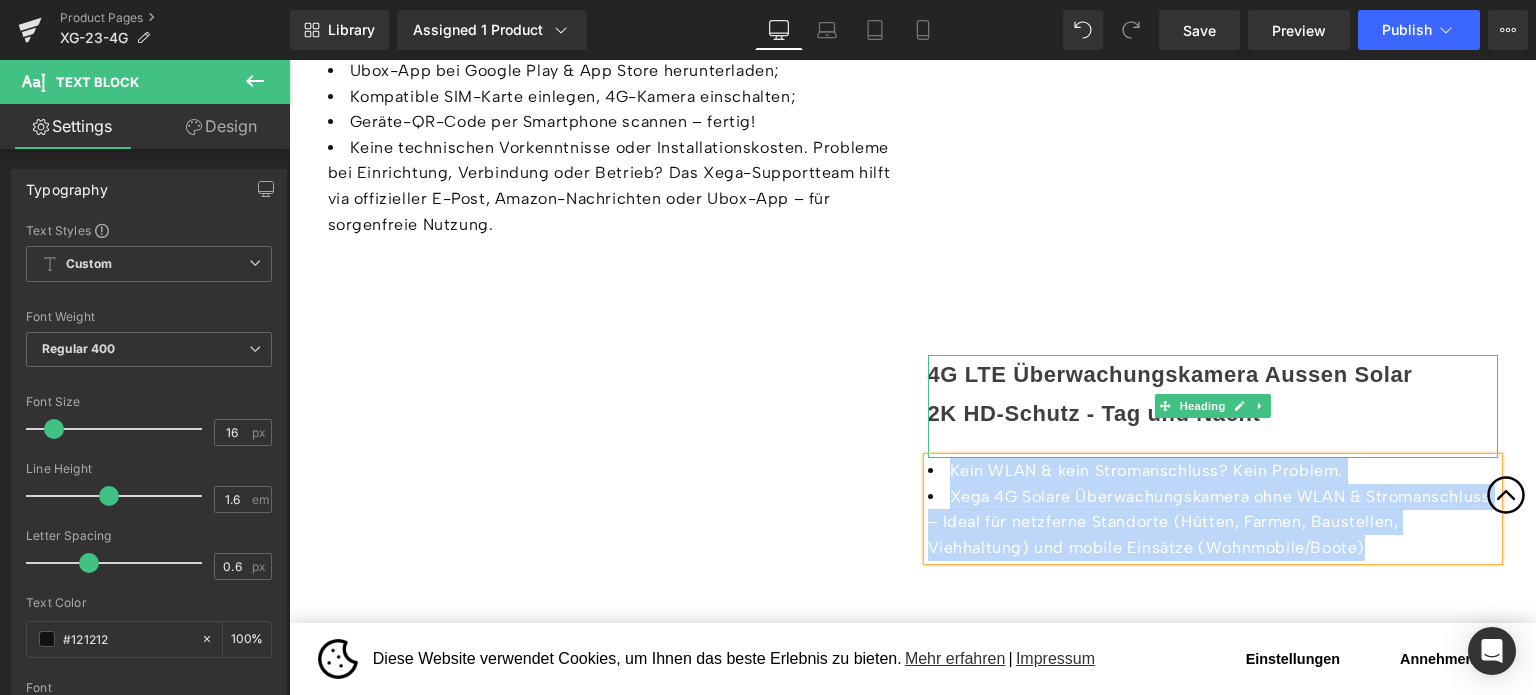 click at bounding box center [1213, 446] 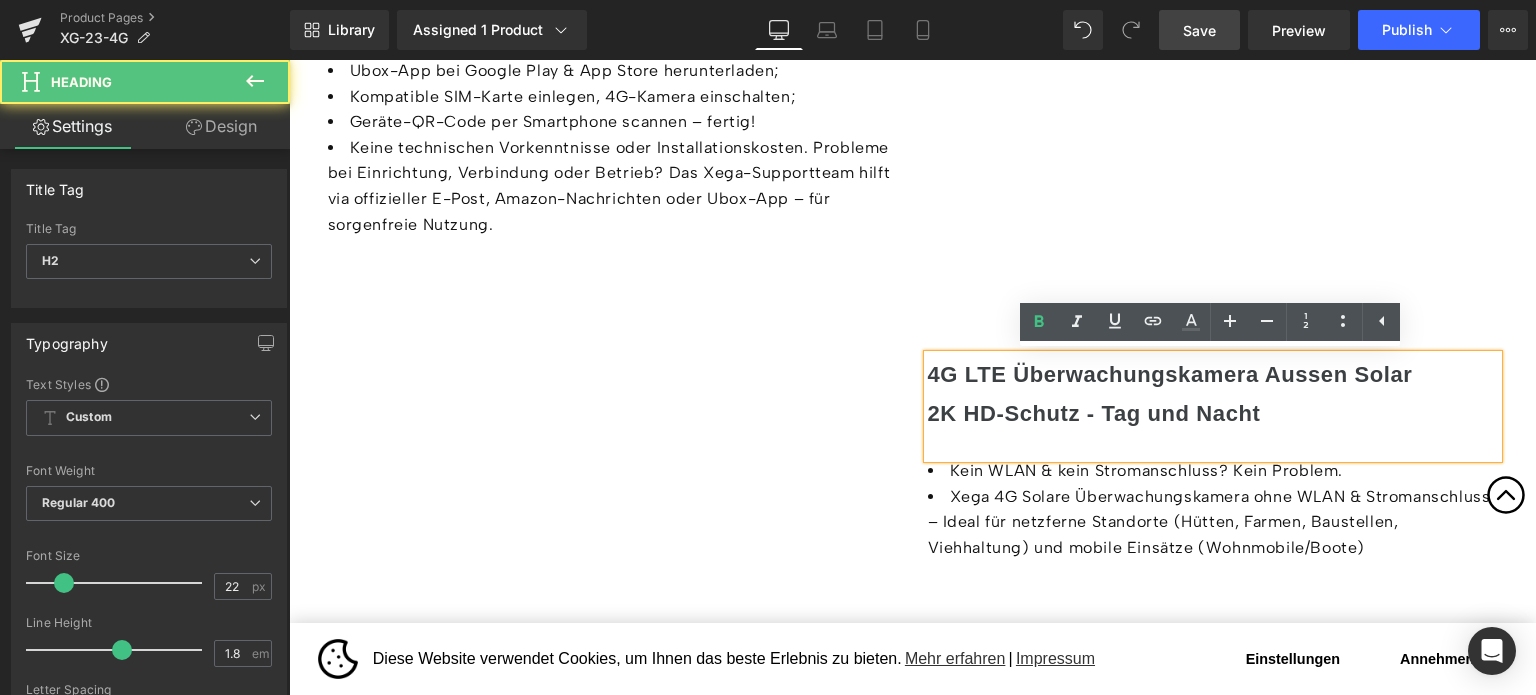 click on "Save" at bounding box center (1199, 30) 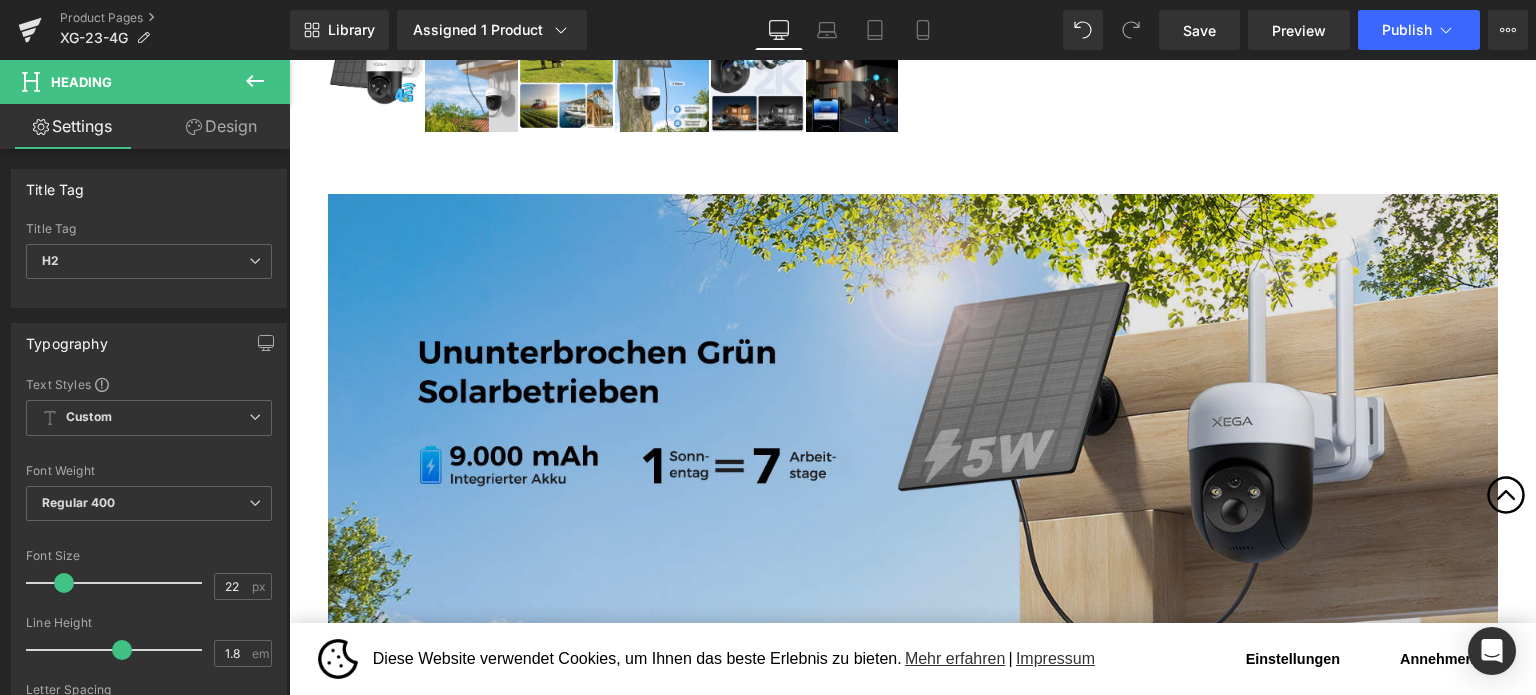 scroll, scrollTop: 1094, scrollLeft: 0, axis: vertical 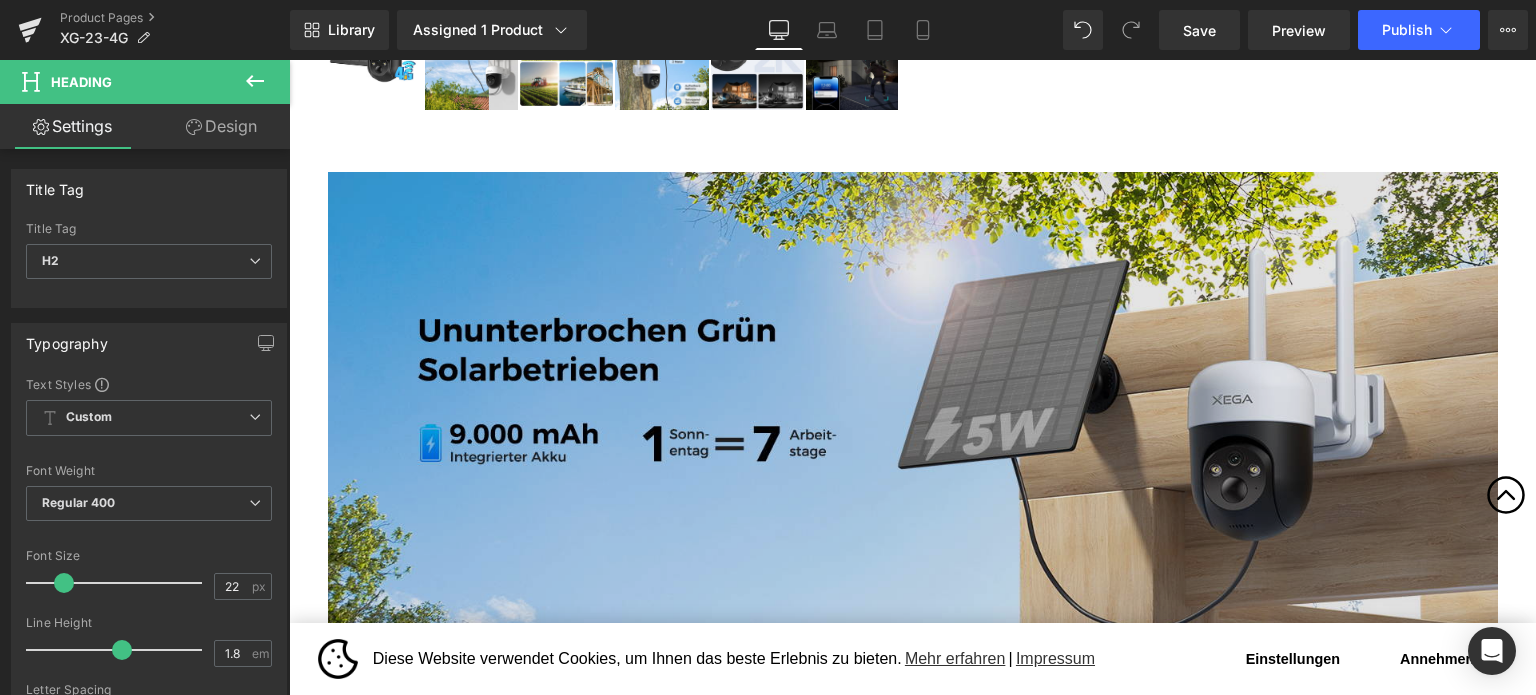 click at bounding box center (913, 412) 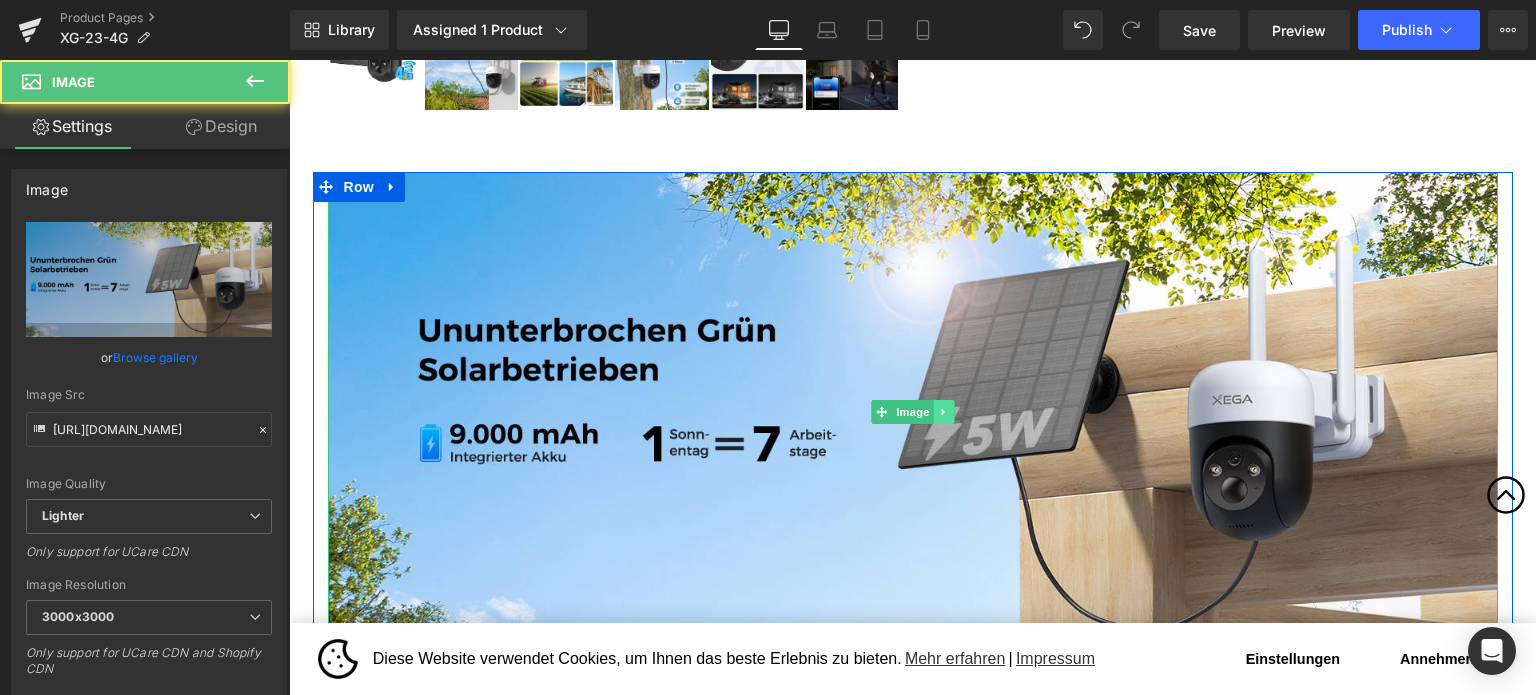 click 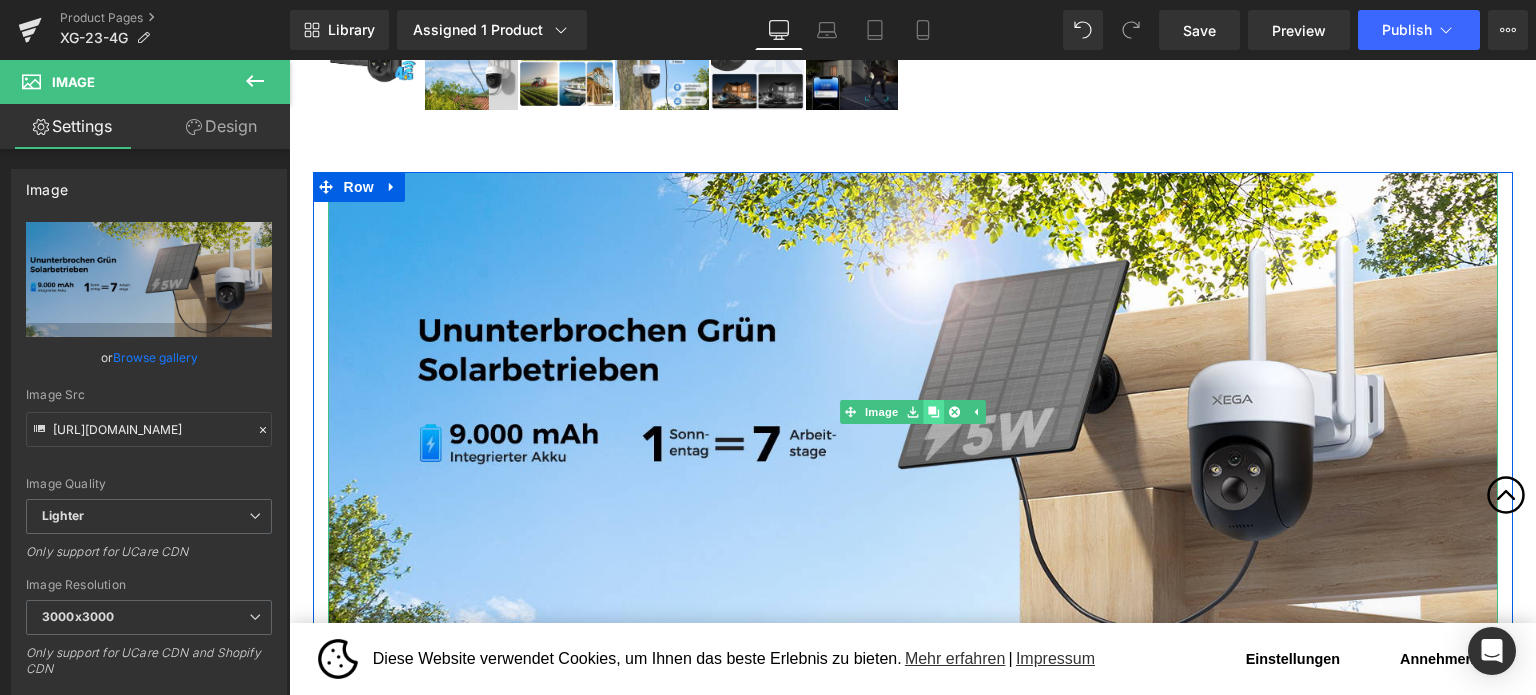 click 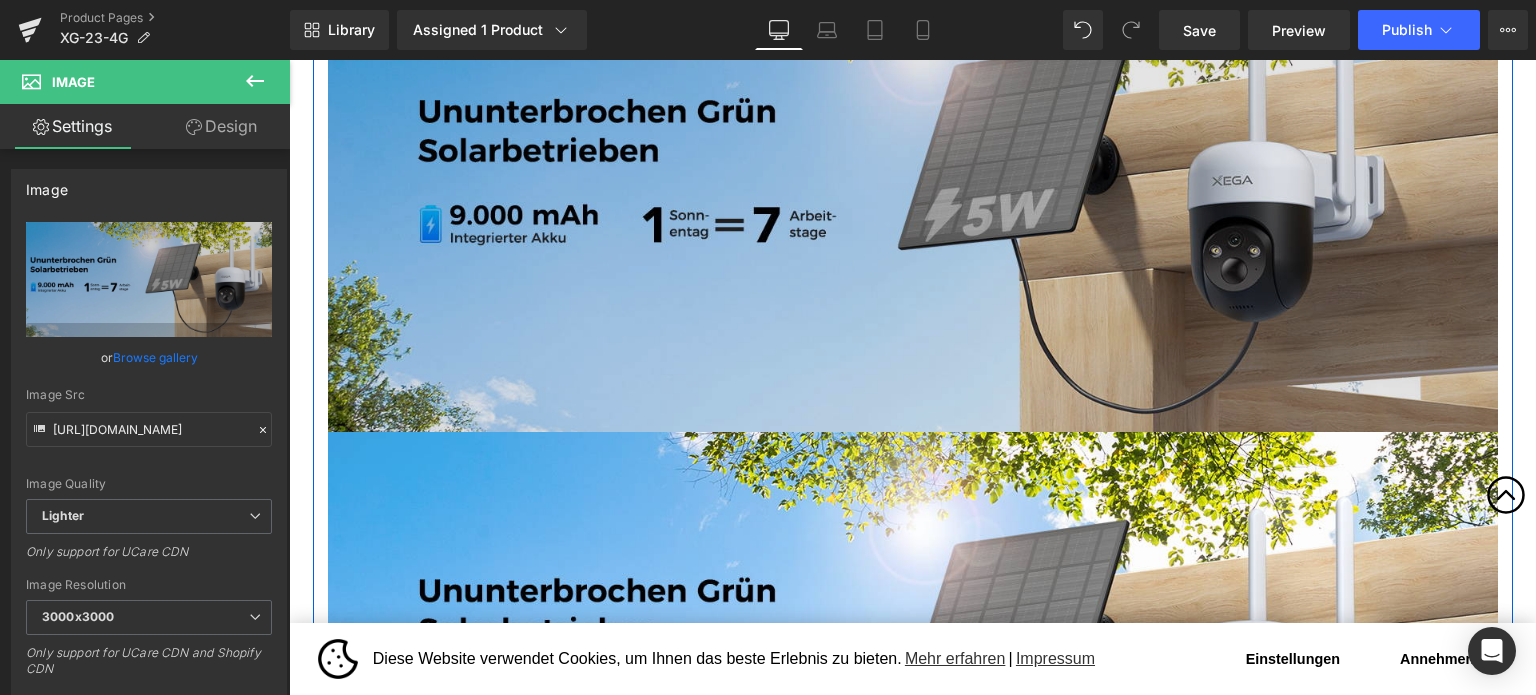 scroll, scrollTop: 1305, scrollLeft: 0, axis: vertical 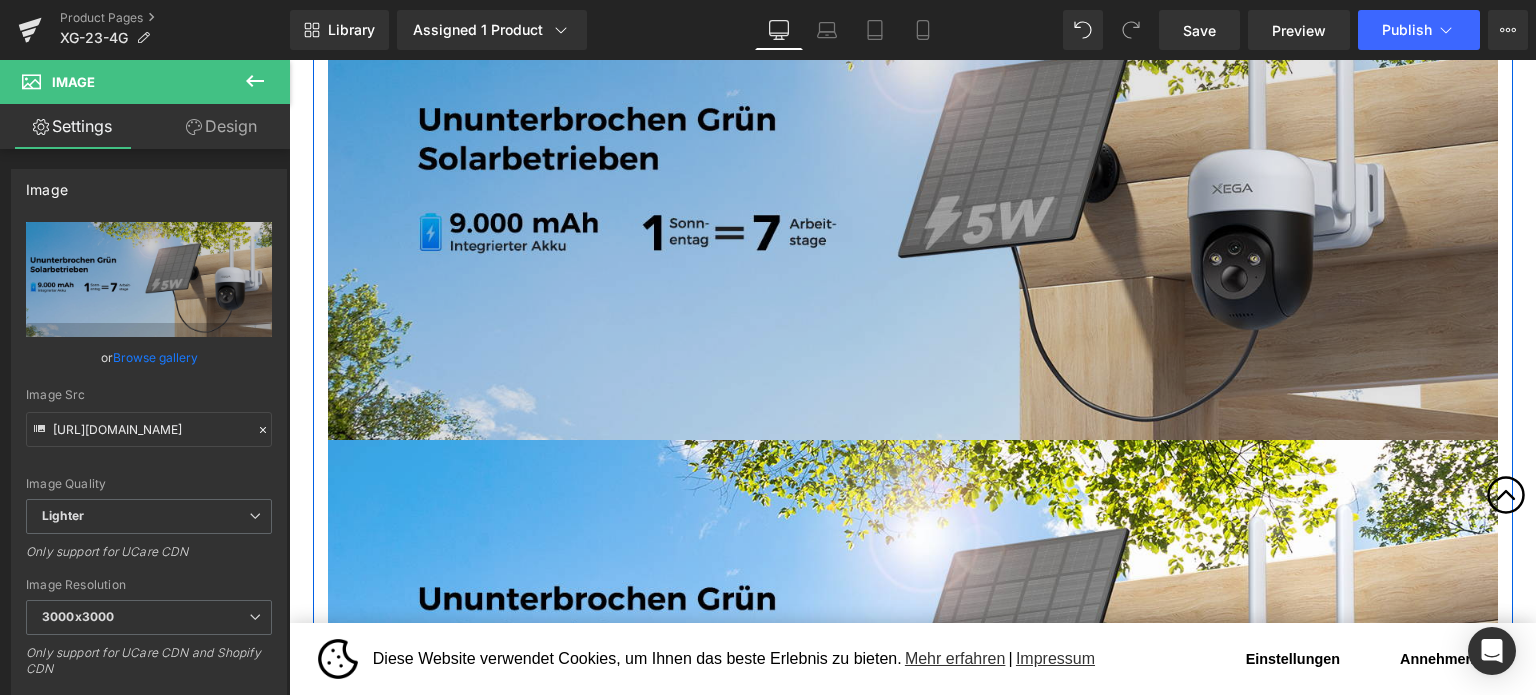 click at bounding box center [913, 201] 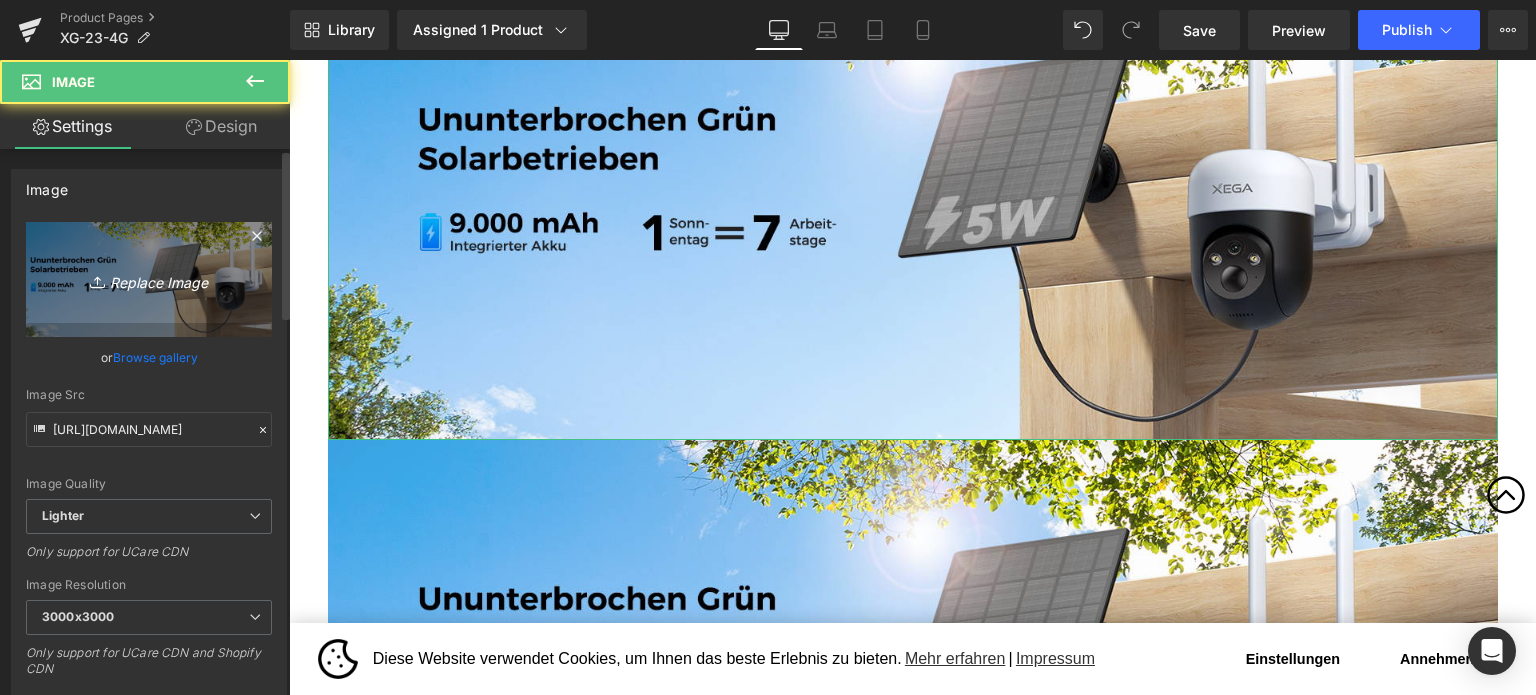 click on "Replace Image" at bounding box center (149, 279) 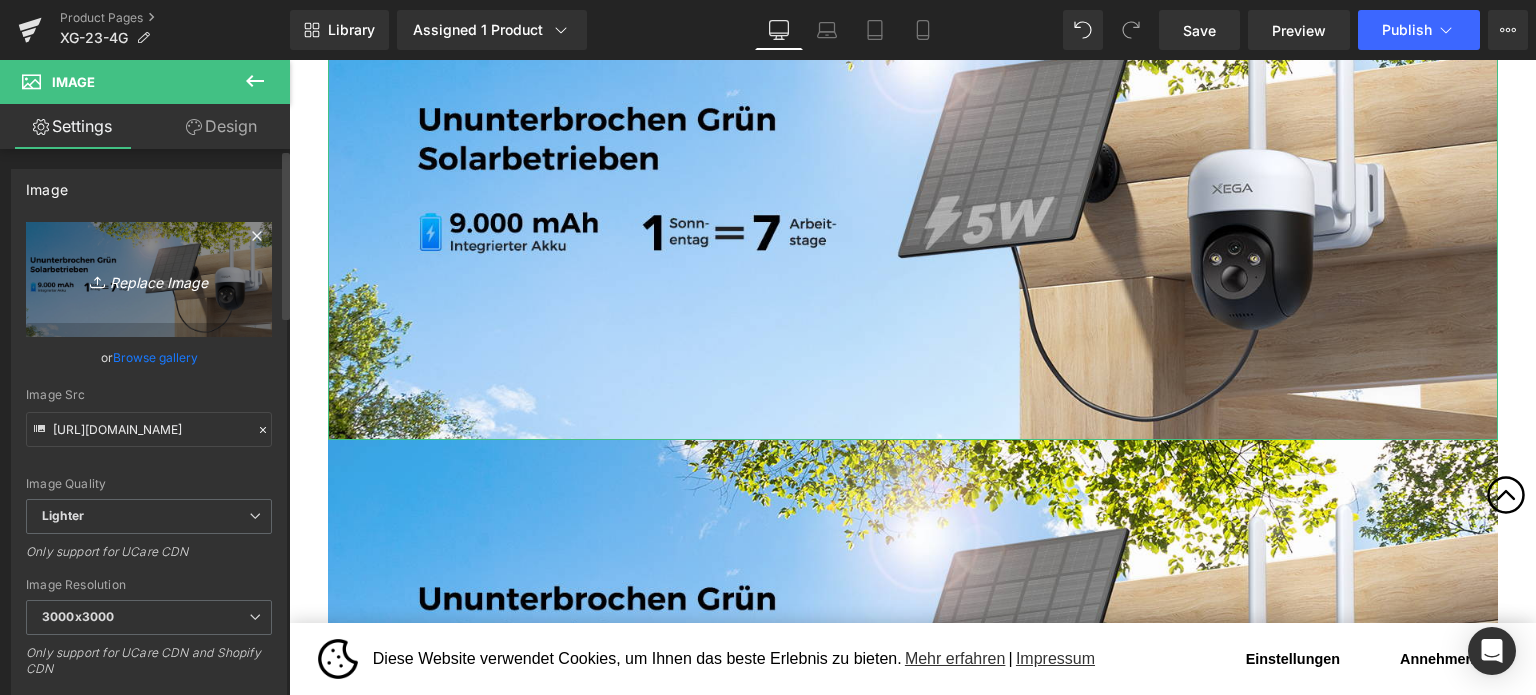 type on "C:\fakepath\1-1-1.jpg" 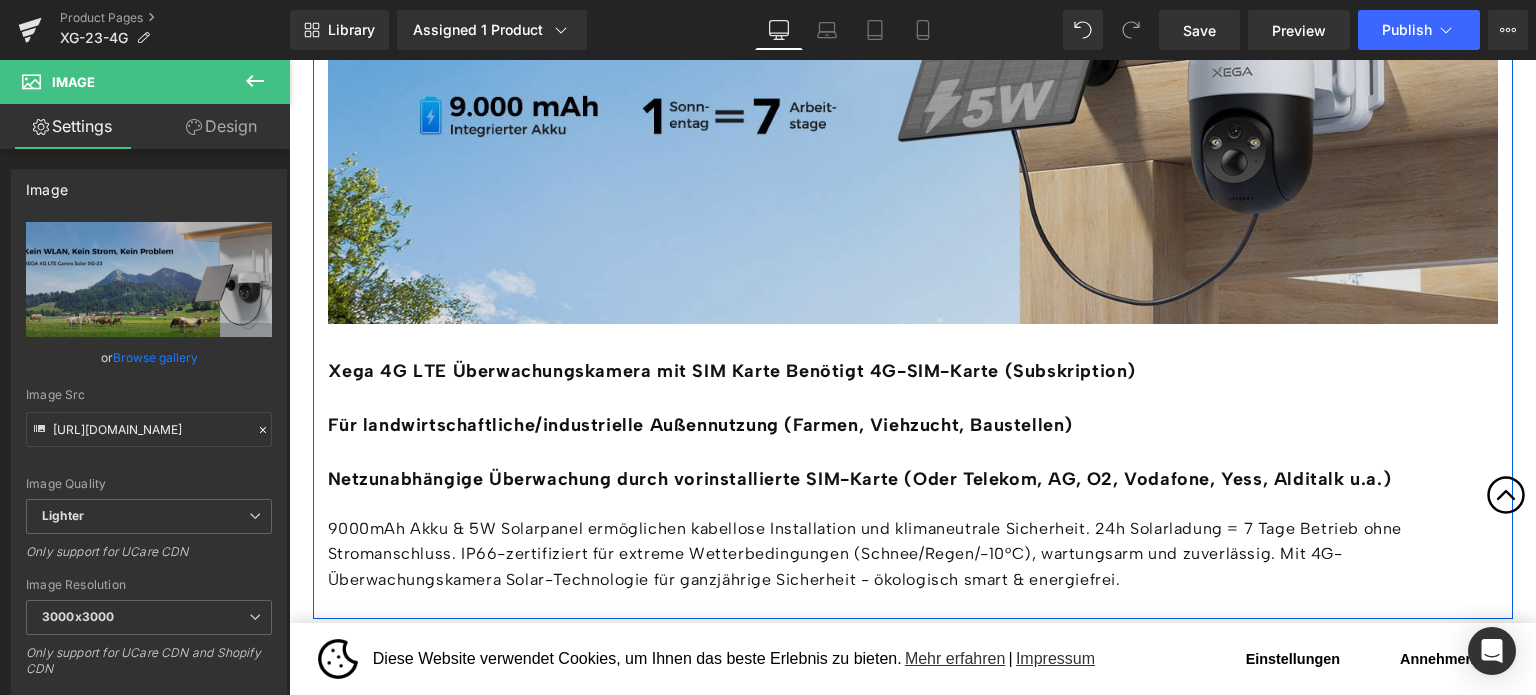 scroll, scrollTop: 1905, scrollLeft: 0, axis: vertical 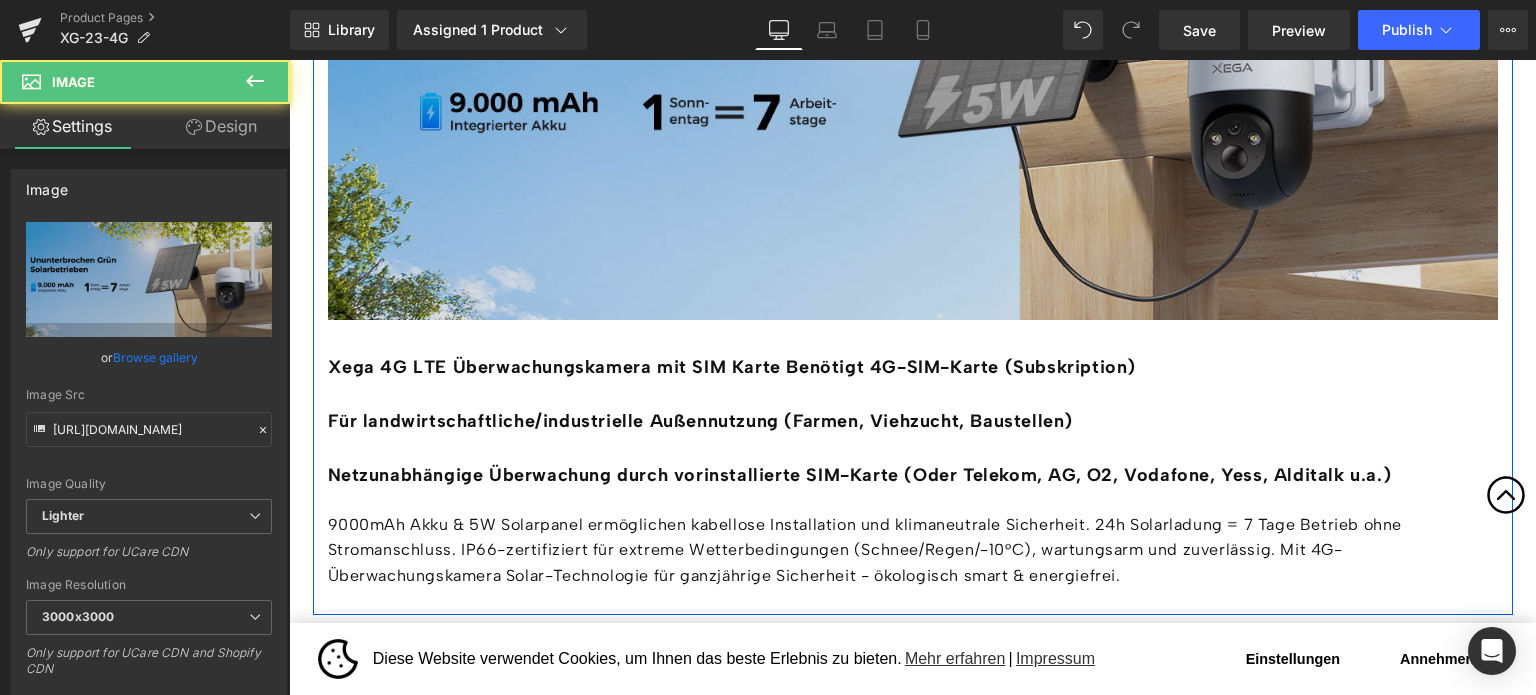 click at bounding box center [913, 80] 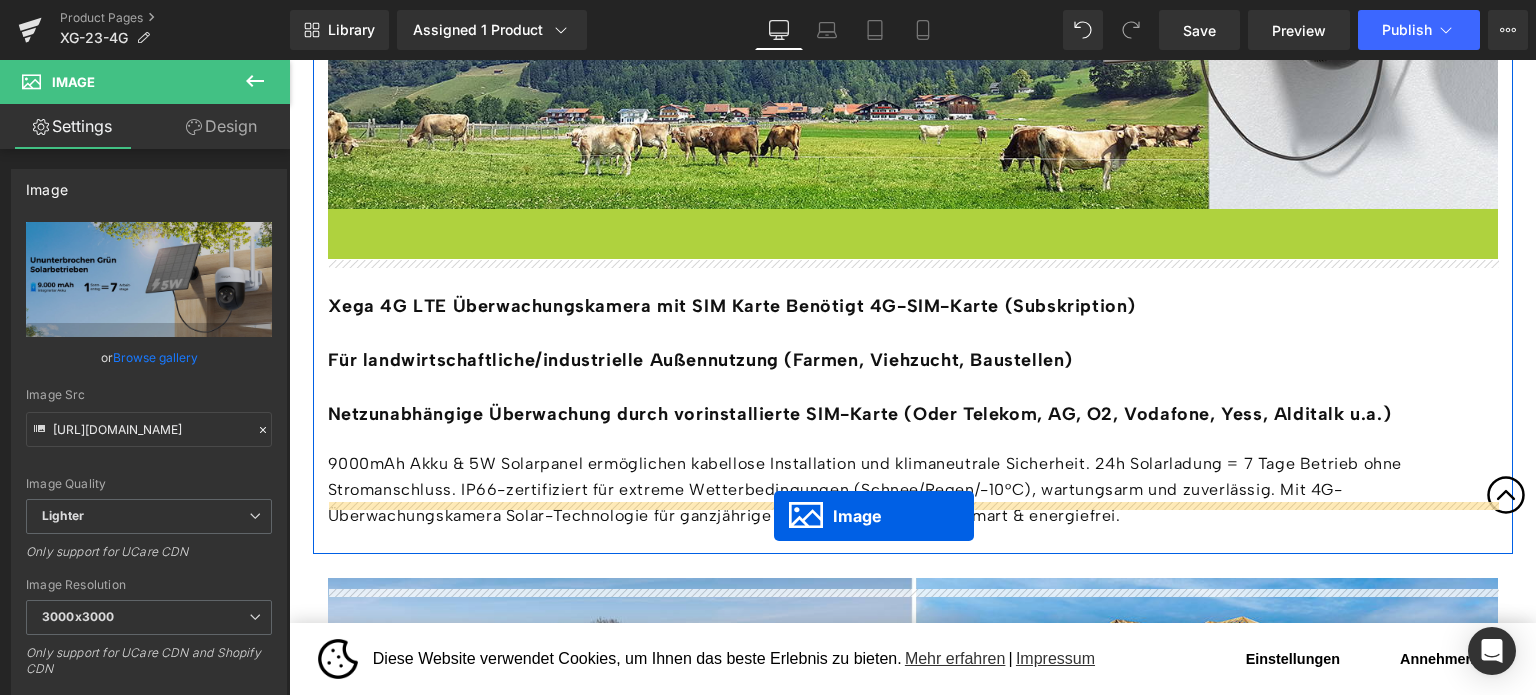 scroll, scrollTop: 1556, scrollLeft: 0, axis: vertical 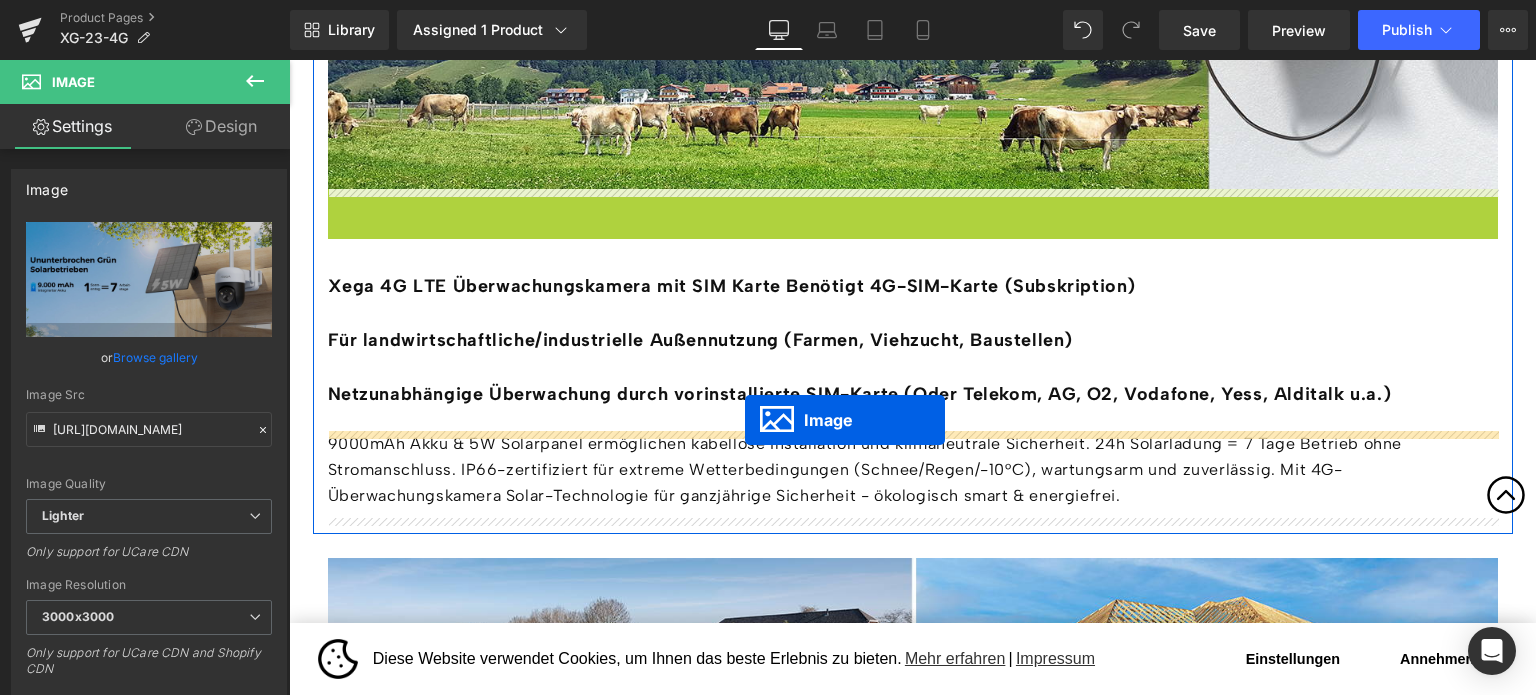 drag, startPoint x: 876, startPoint y: 79, endPoint x: 745, endPoint y: 420, distance: 365.29715 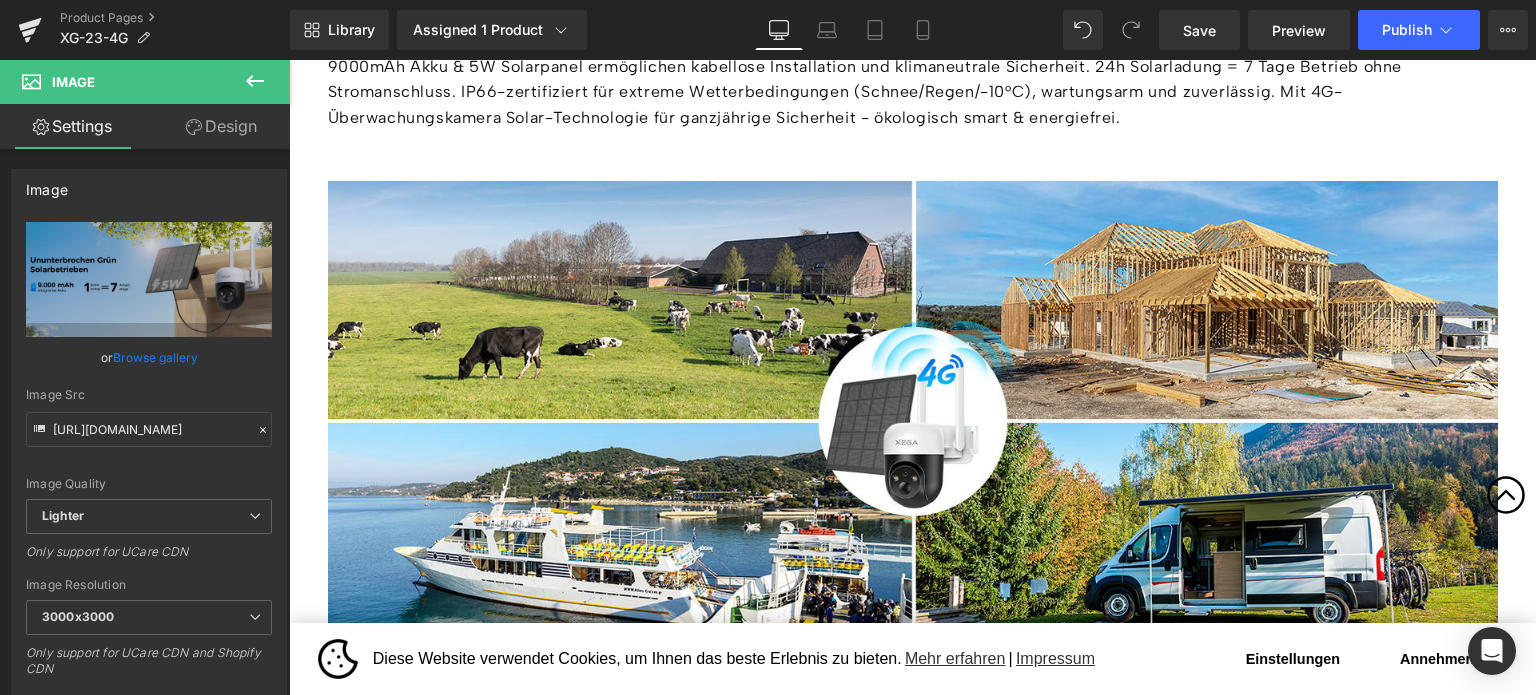 scroll, scrollTop: 1956, scrollLeft: 0, axis: vertical 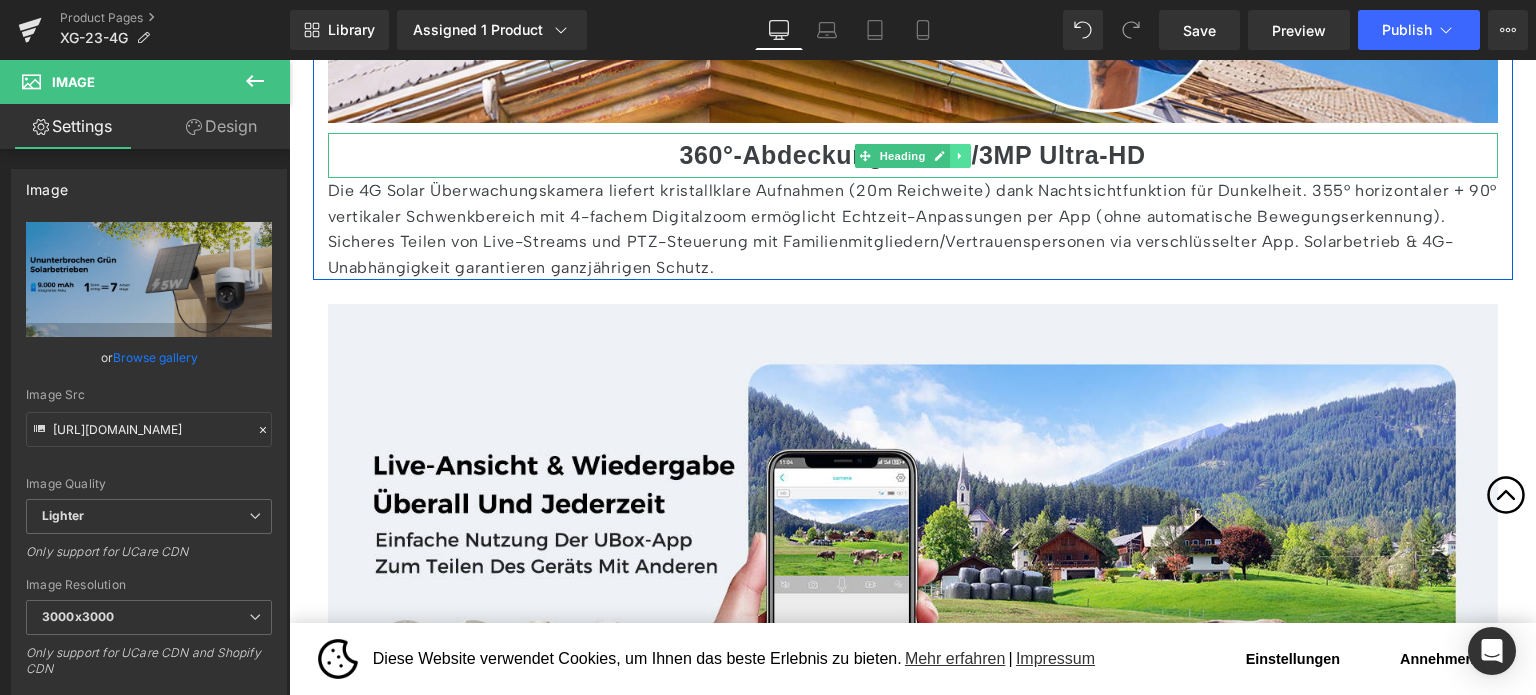 click 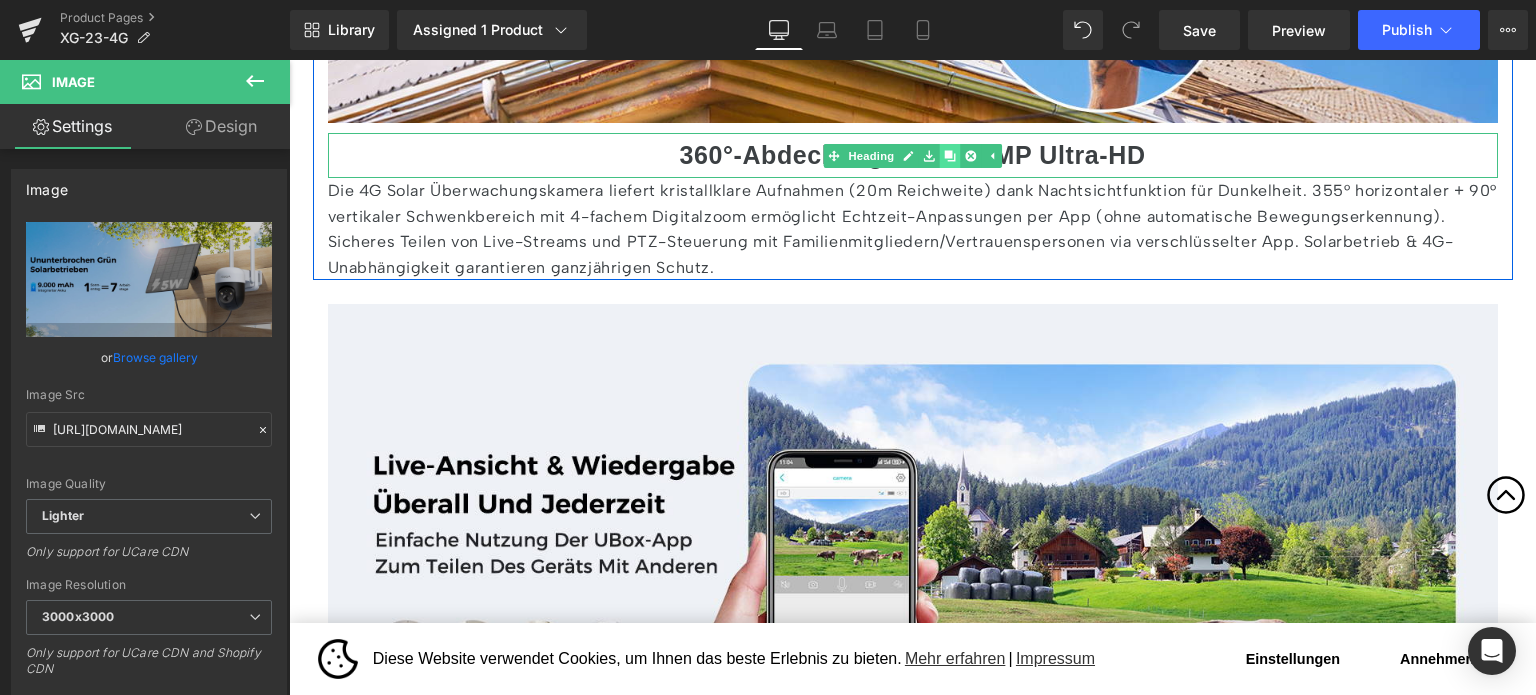 click 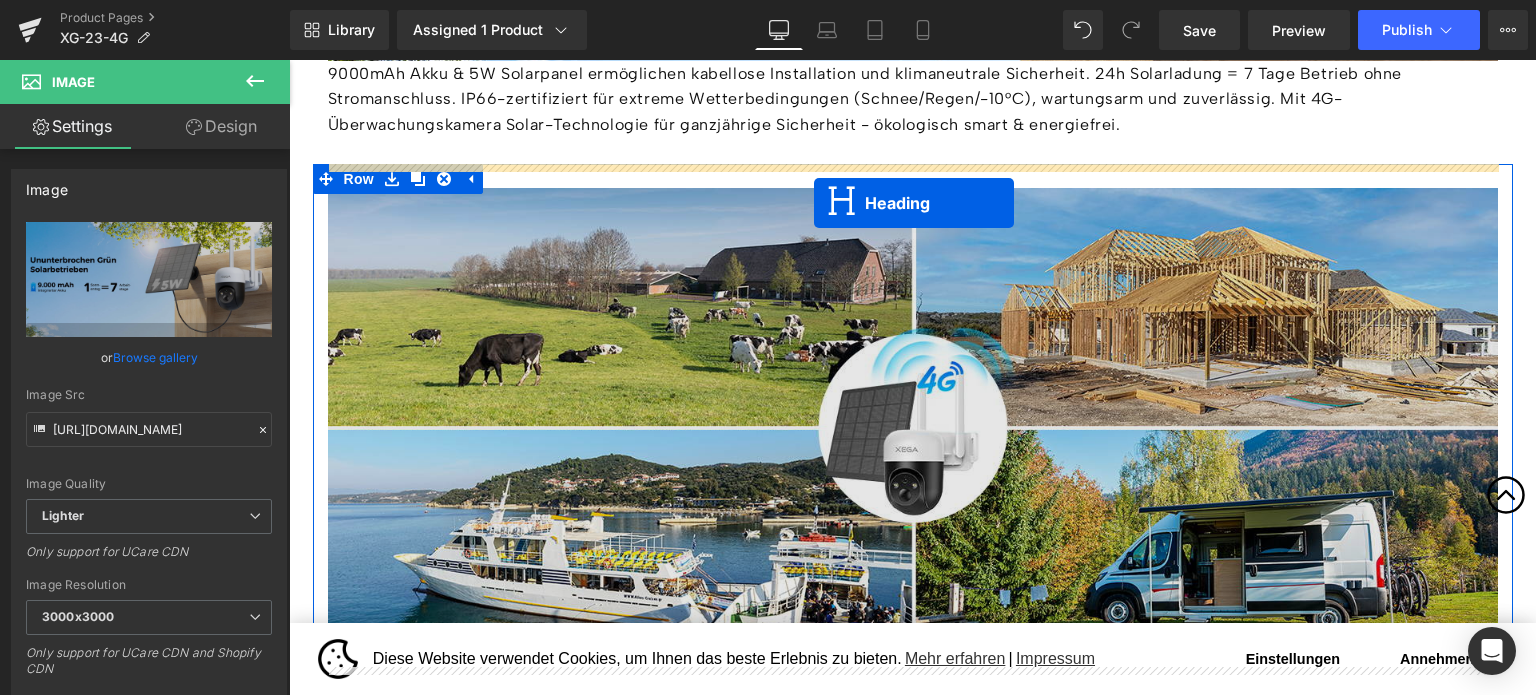 scroll, scrollTop: 1956, scrollLeft: 0, axis: vertical 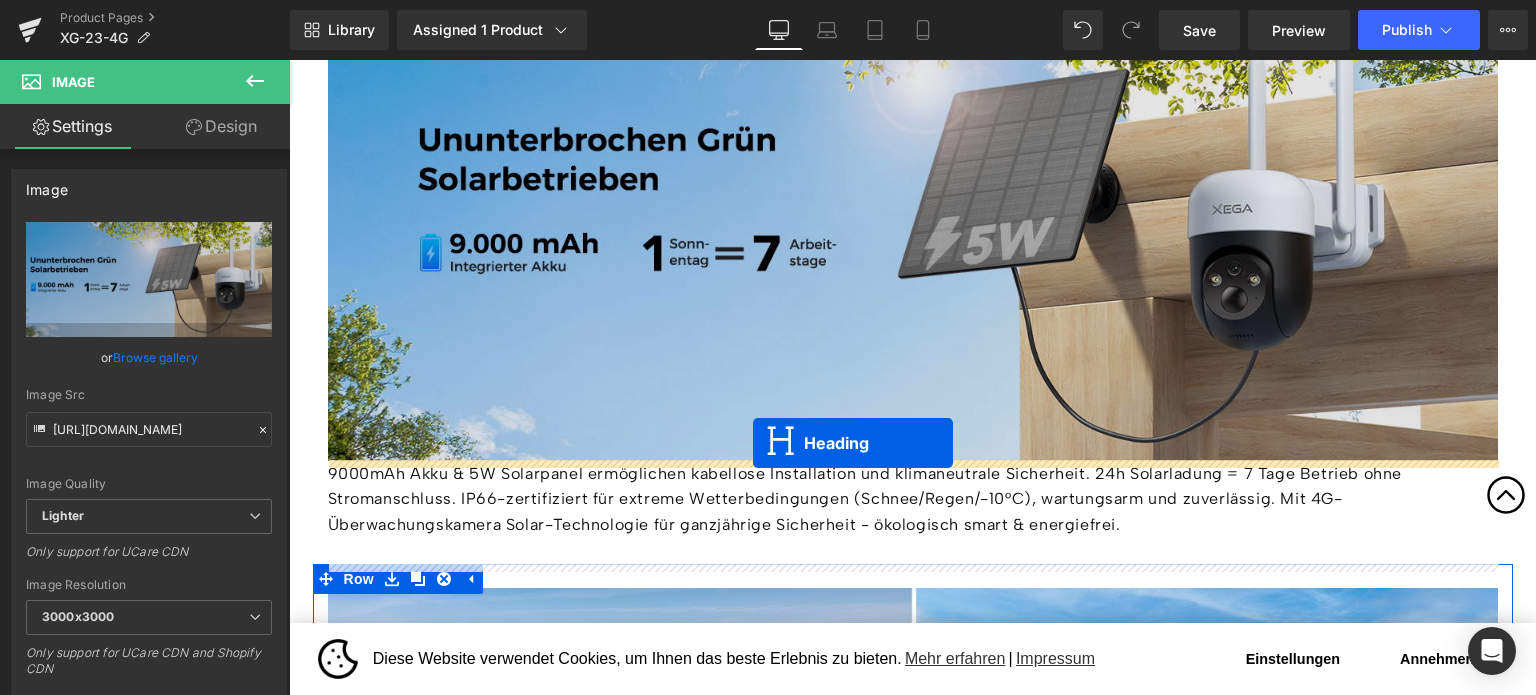 drag, startPoint x: 862, startPoint y: 211, endPoint x: 753, endPoint y: 443, distance: 256.32986 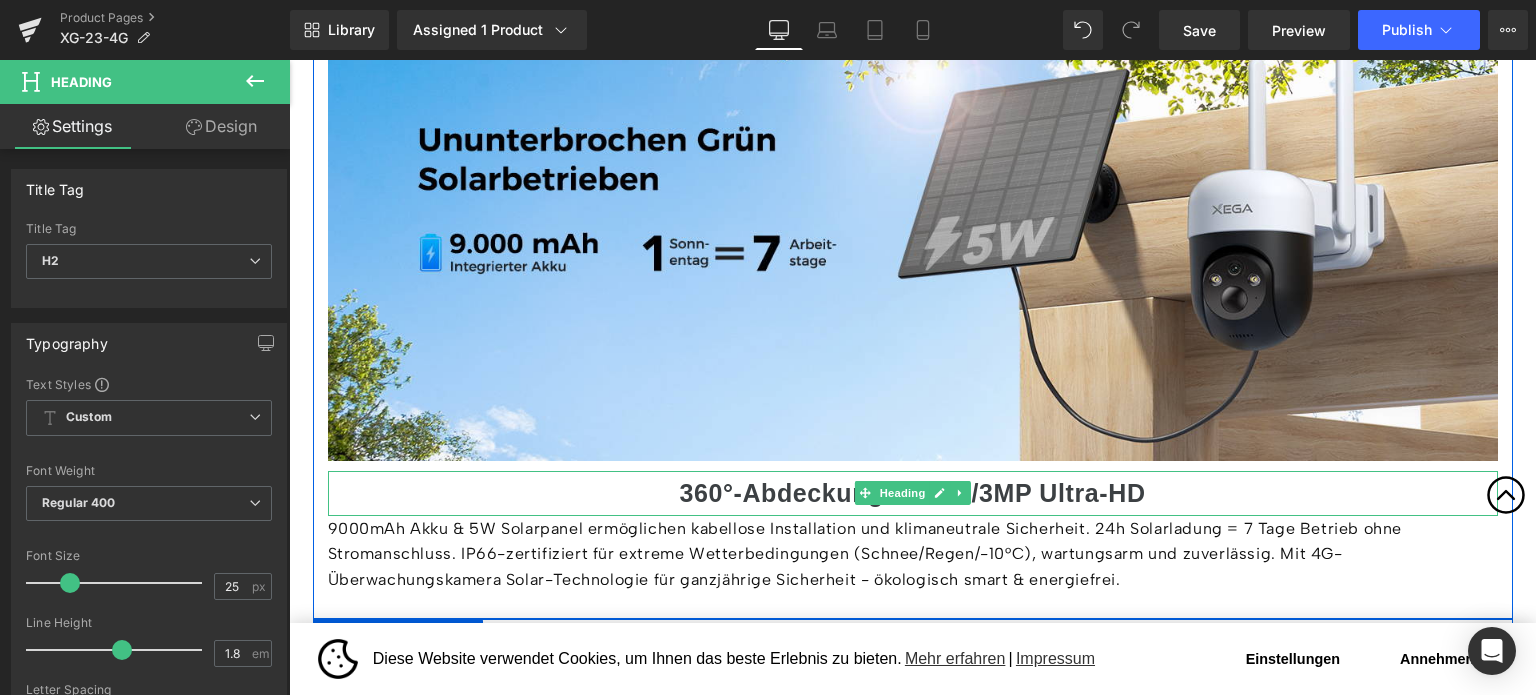 click on "360°-Abdeckung mit 2K/3MP Ultra-HD" at bounding box center [912, 493] 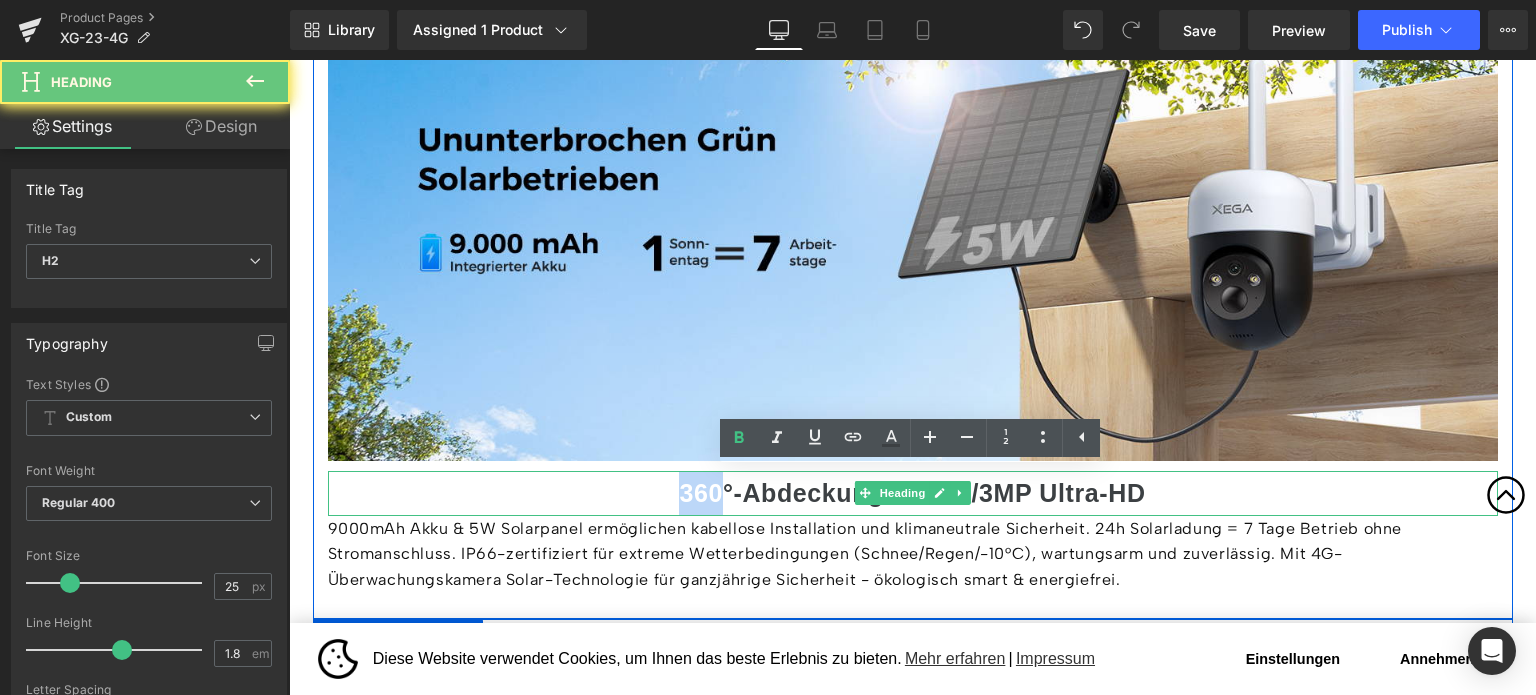 click on "360°-Abdeckung mit 2K/3MP Ultra-HD" at bounding box center (912, 493) 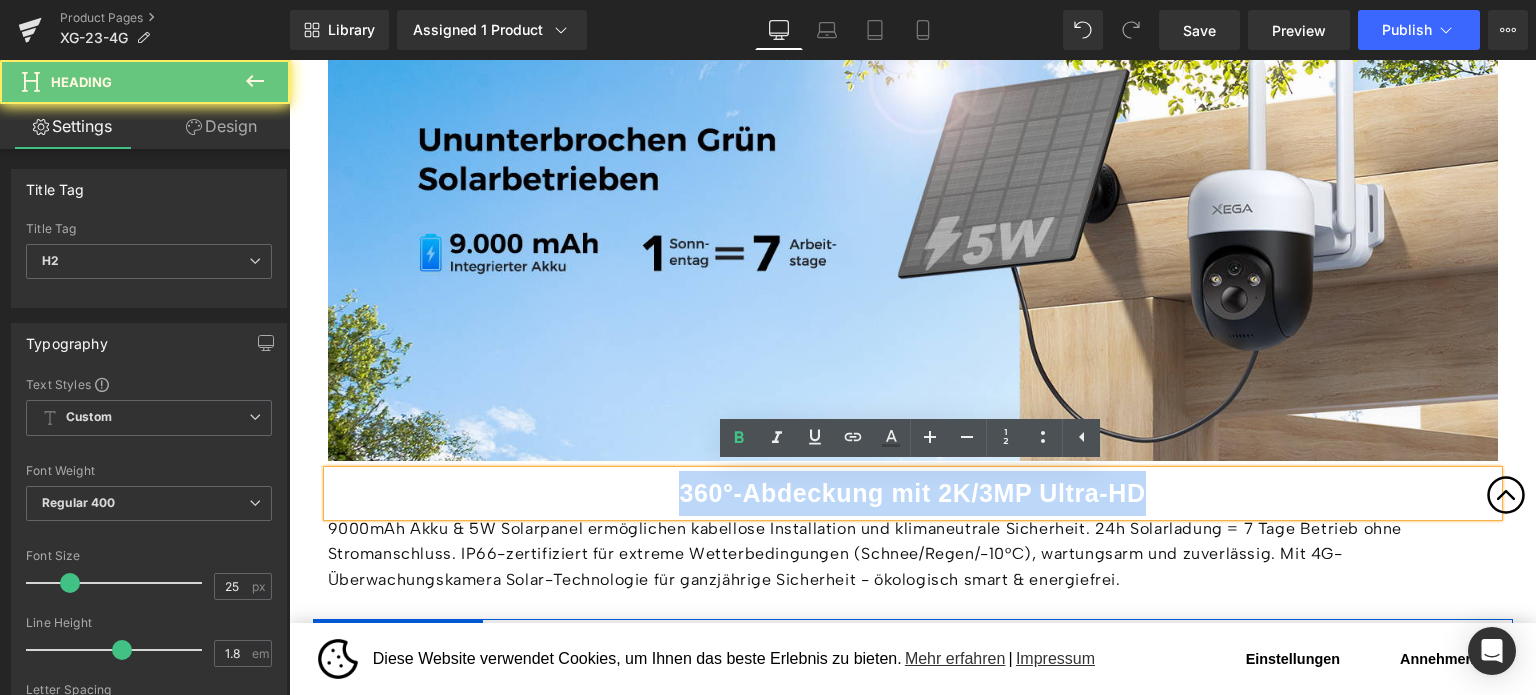click on "360°-Abdeckung mit 2K/3MP Ultra-HD" at bounding box center (912, 493) 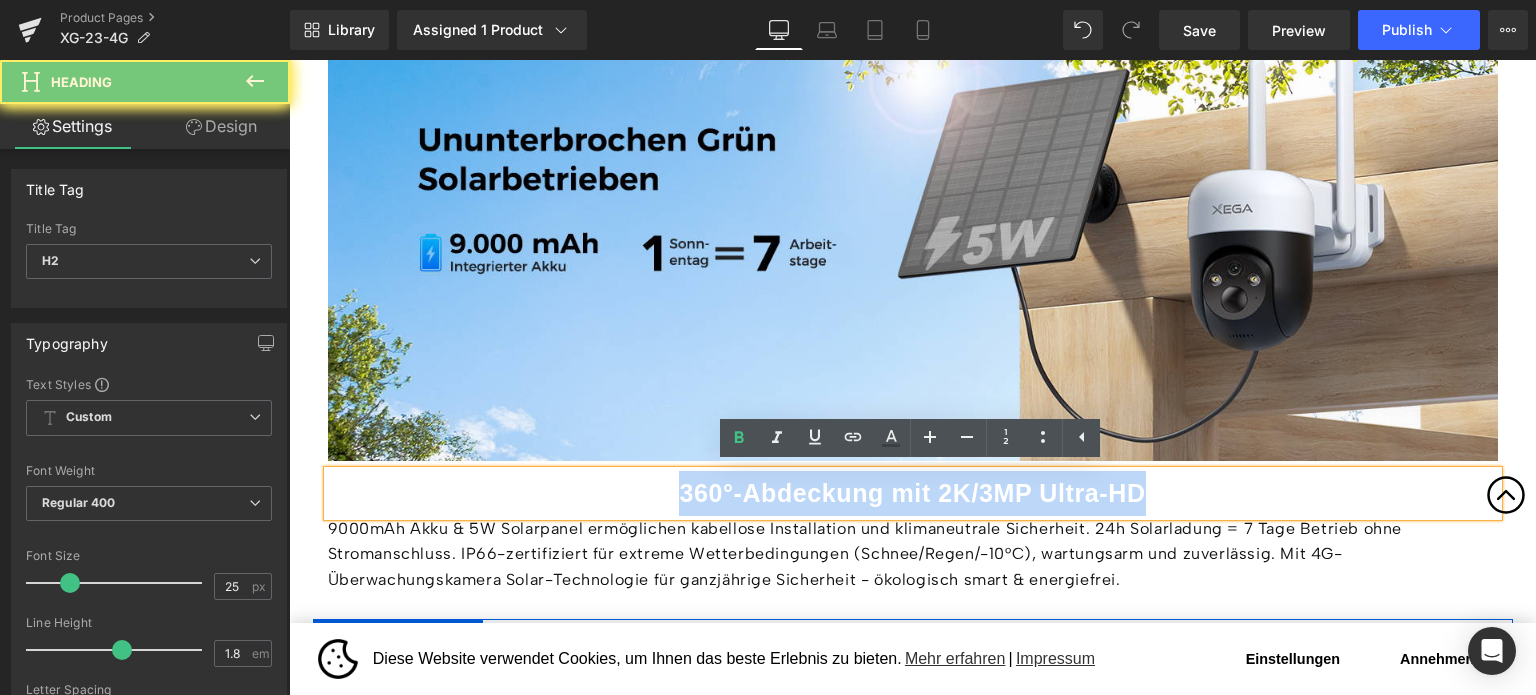 paste 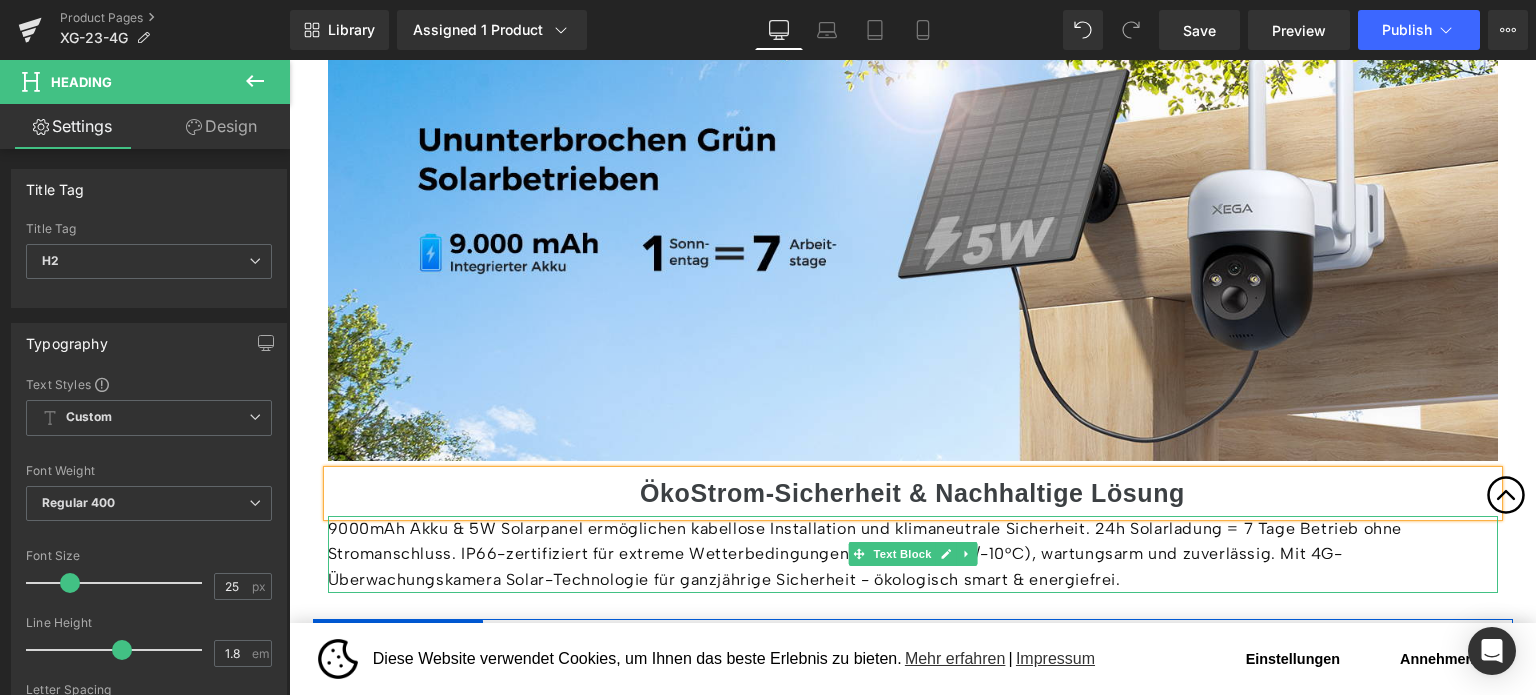 click on "9000mAh Akku & 5W Solarpanel ermöglichen kabellose Installation und klimaneutrale Sicherheit. 24h Solarladung = 7 Tage Betrieb ohne Stromanschluss. IP66-zertifiziert für extreme Wetterbedingungen (Schnee/Regen/-10°C), wartungsarm und zuverlässig. Mit 4G-Überwachungskamera Solar-Technologie für ganzjährige Sicherheit - ökologisch smart & energiefrei." at bounding box center (913, 554) 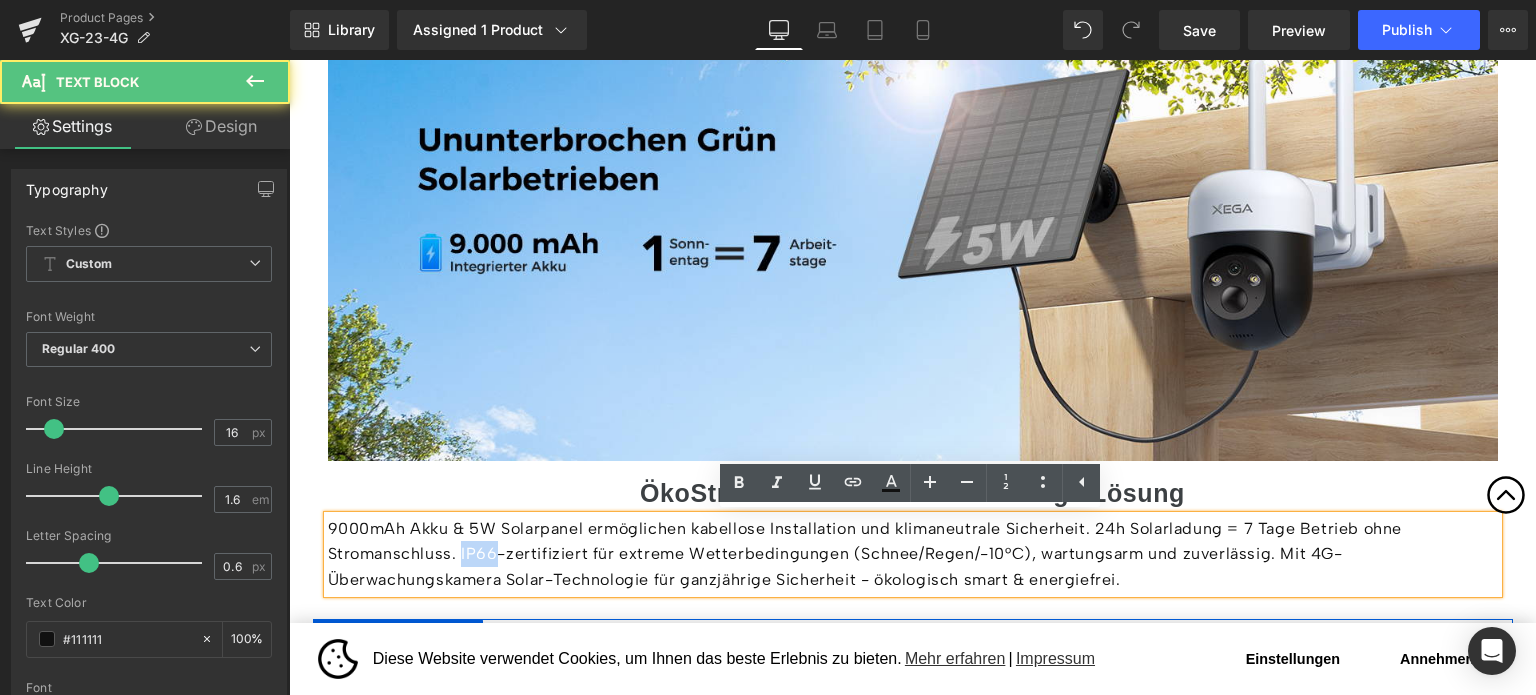 click on "9000mAh Akku & 5W Solarpanel ermöglichen kabellose Installation und klimaneutrale Sicherheit. 24h Solarladung = 7 Tage Betrieb ohne Stromanschluss. IP66-zertifiziert für extreme Wetterbedingungen (Schnee/Regen/-10°C), wartungsarm und zuverlässig. Mit 4G-Überwachungskamera Solar-Technologie für ganzjährige Sicherheit - ökologisch smart & energiefrei." at bounding box center (913, 554) 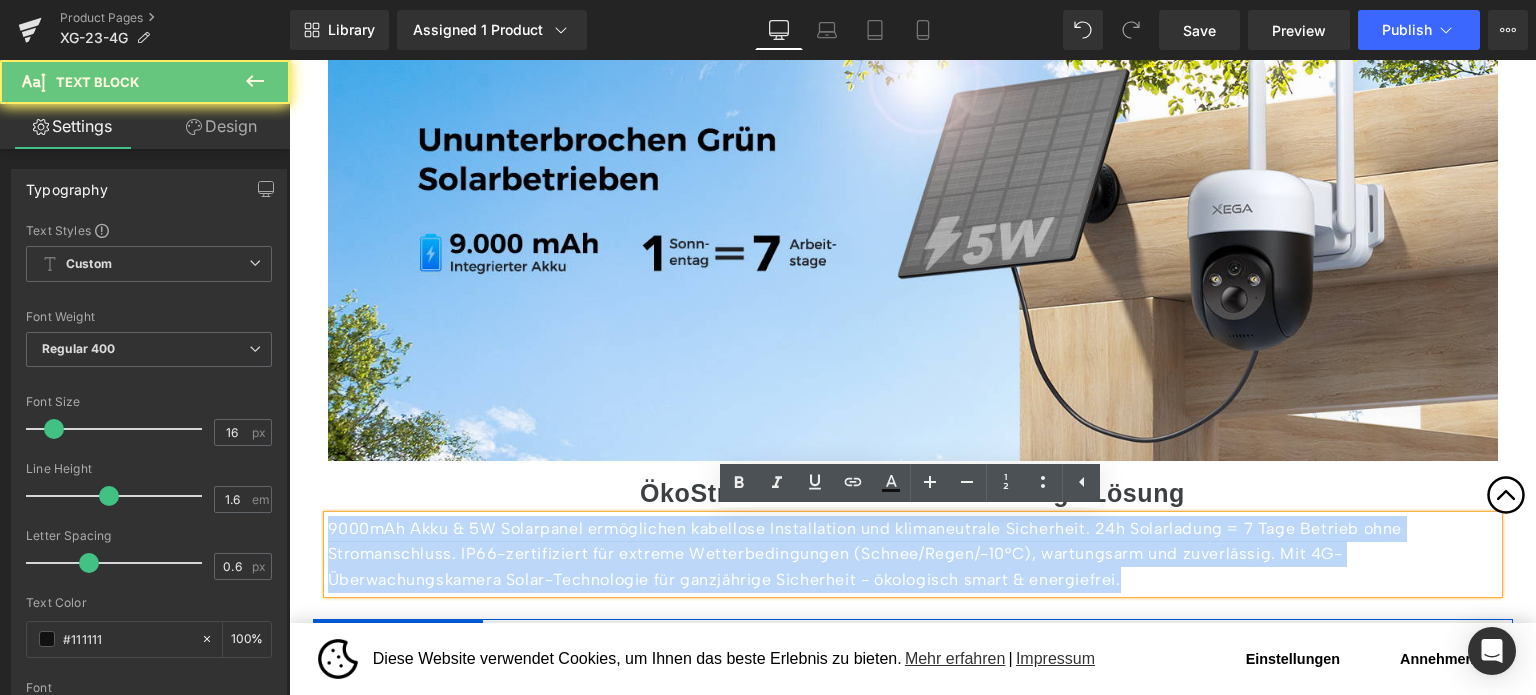 paste 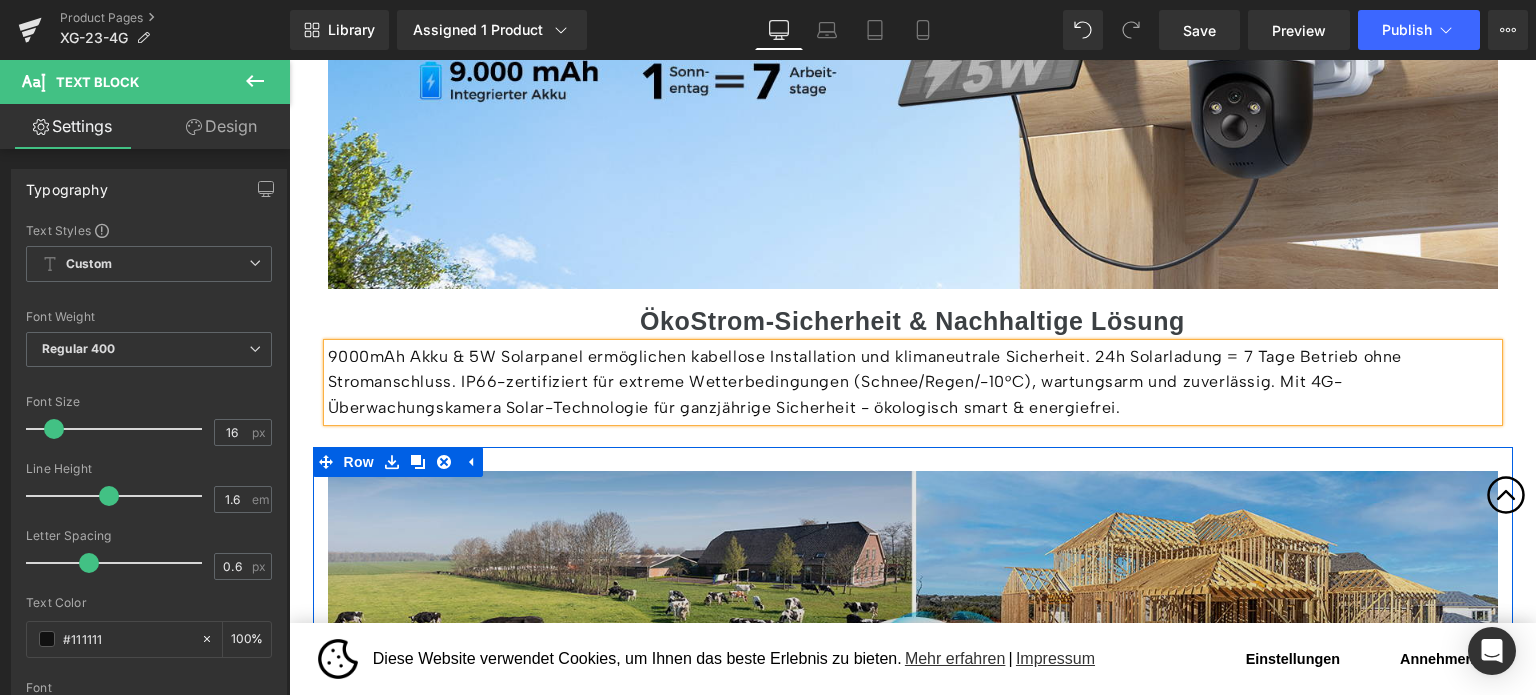 scroll, scrollTop: 2156, scrollLeft: 0, axis: vertical 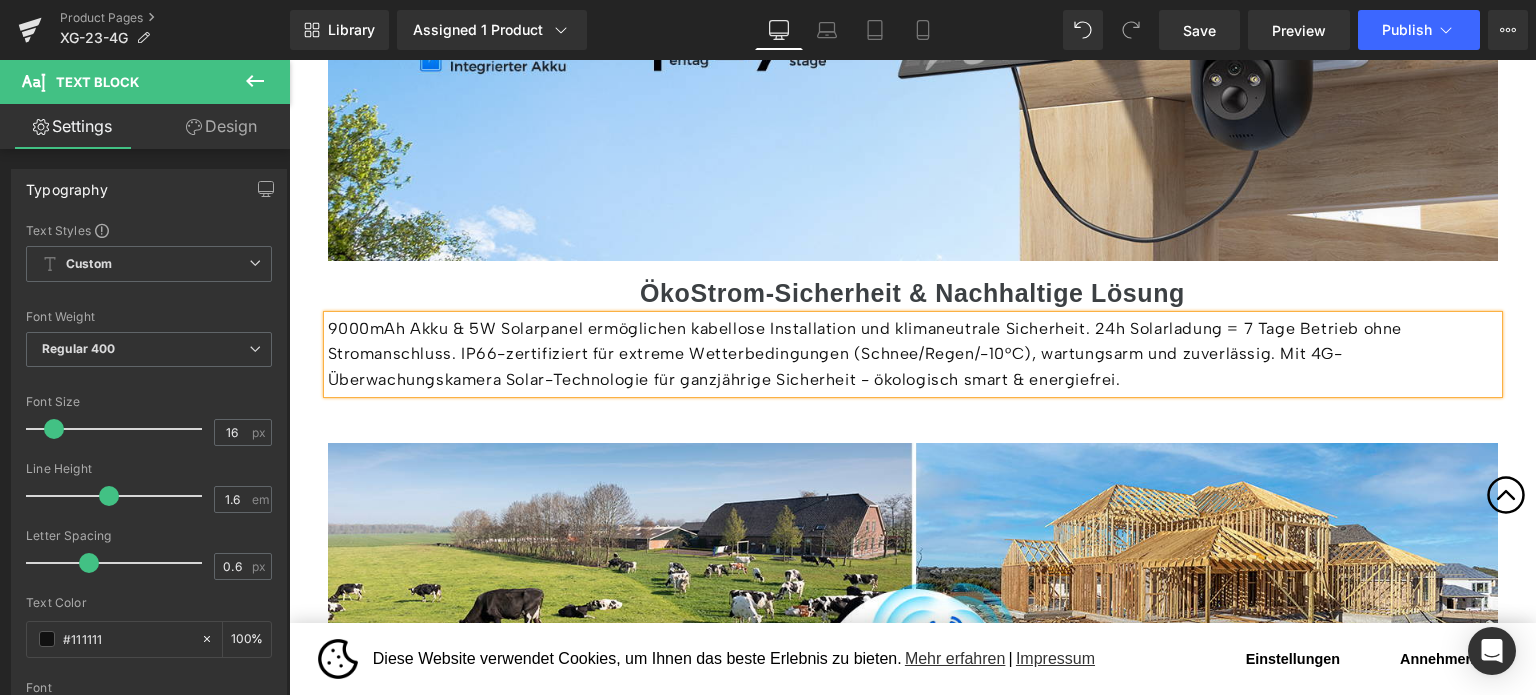click on "9000mAh Akku & 5W Solarpanel ermöglichen kabellose Installation und klimaneutrale Sicherheit. 24h Solarladung = 7 Tage Betrieb ohne Stromanschluss. IP66-zertifiziert für extreme Wetterbedingungen (Schnee/Regen/-10°C), wartungsarm und zuverlässig. Mit 4G-Überwachungskamera Solar-Technologie für ganzjährige Sicherheit - ökologisch smart & energiefrei." at bounding box center [913, 354] 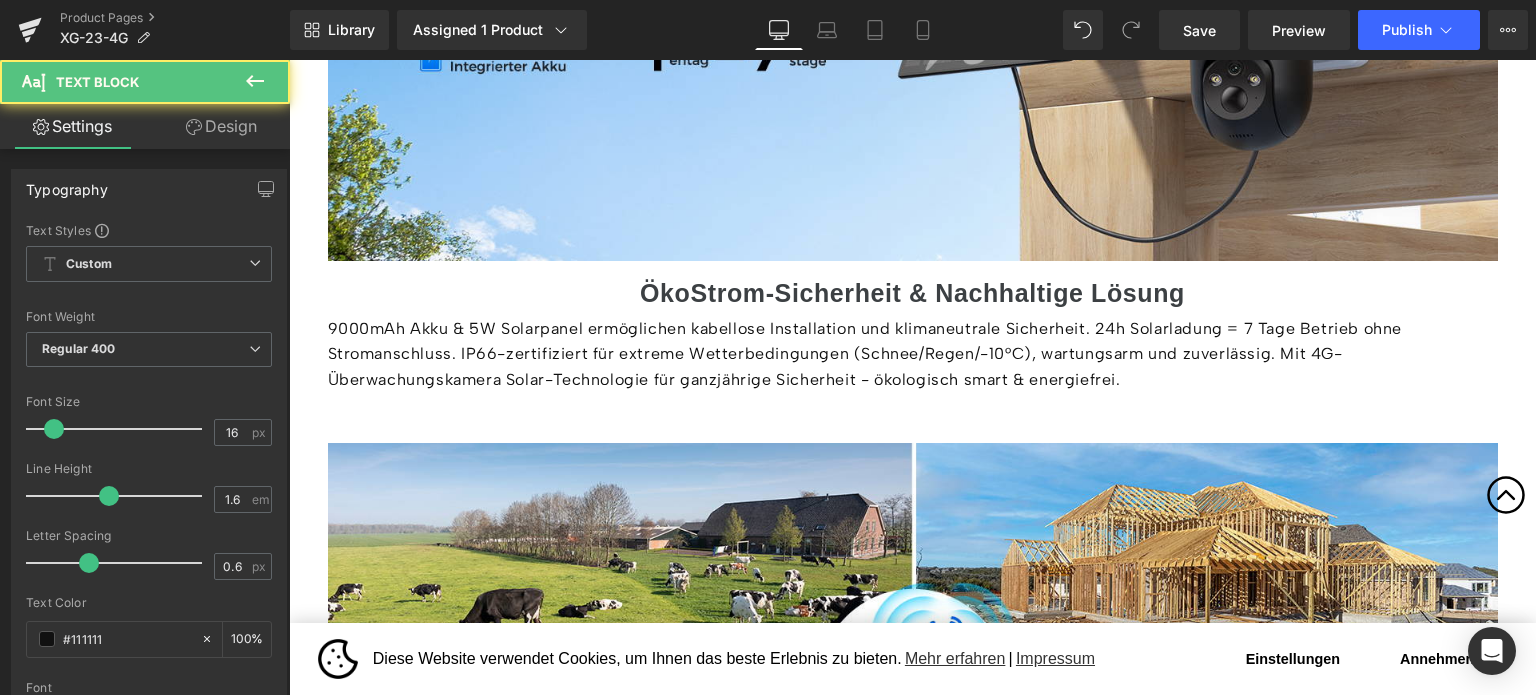 drag, startPoint x: 230, startPoint y: 126, endPoint x: 140, endPoint y: 235, distance: 141.35417 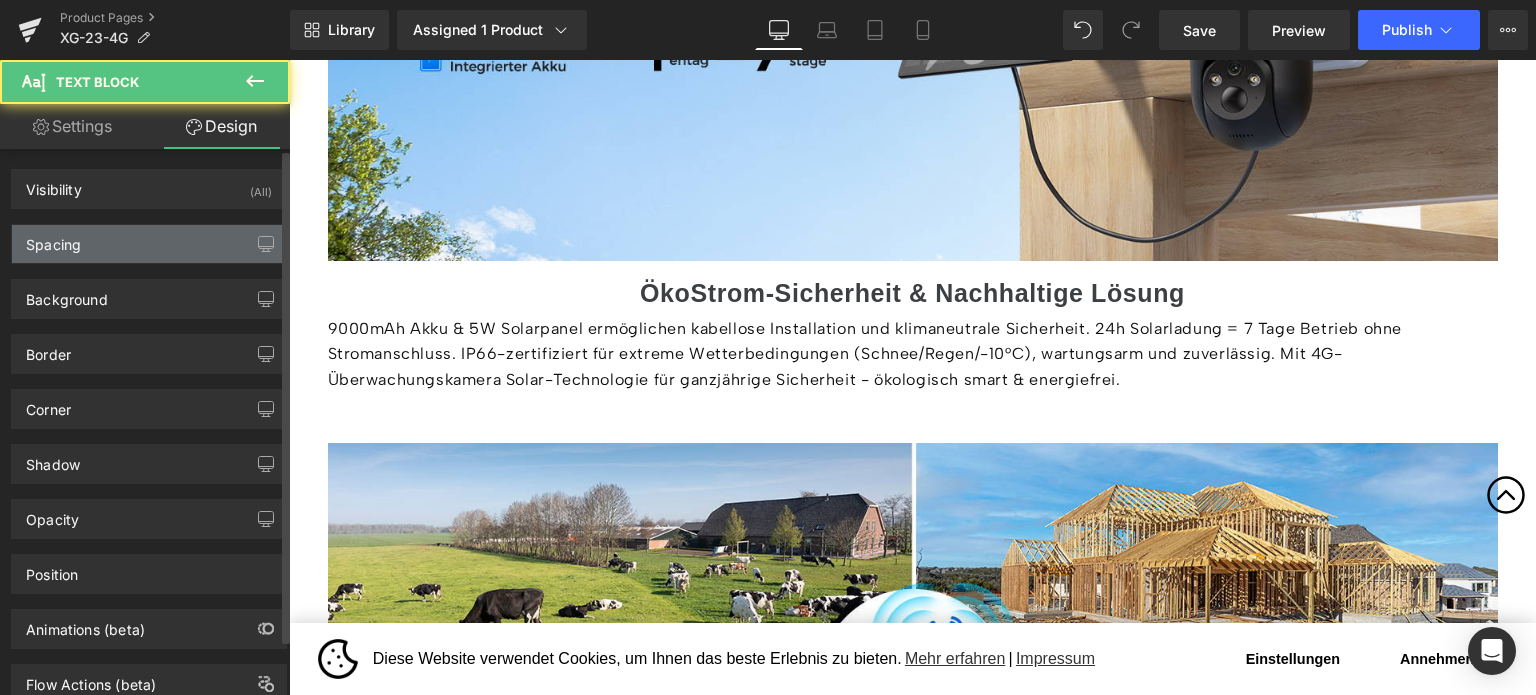 click on "Spacing" at bounding box center (149, 244) 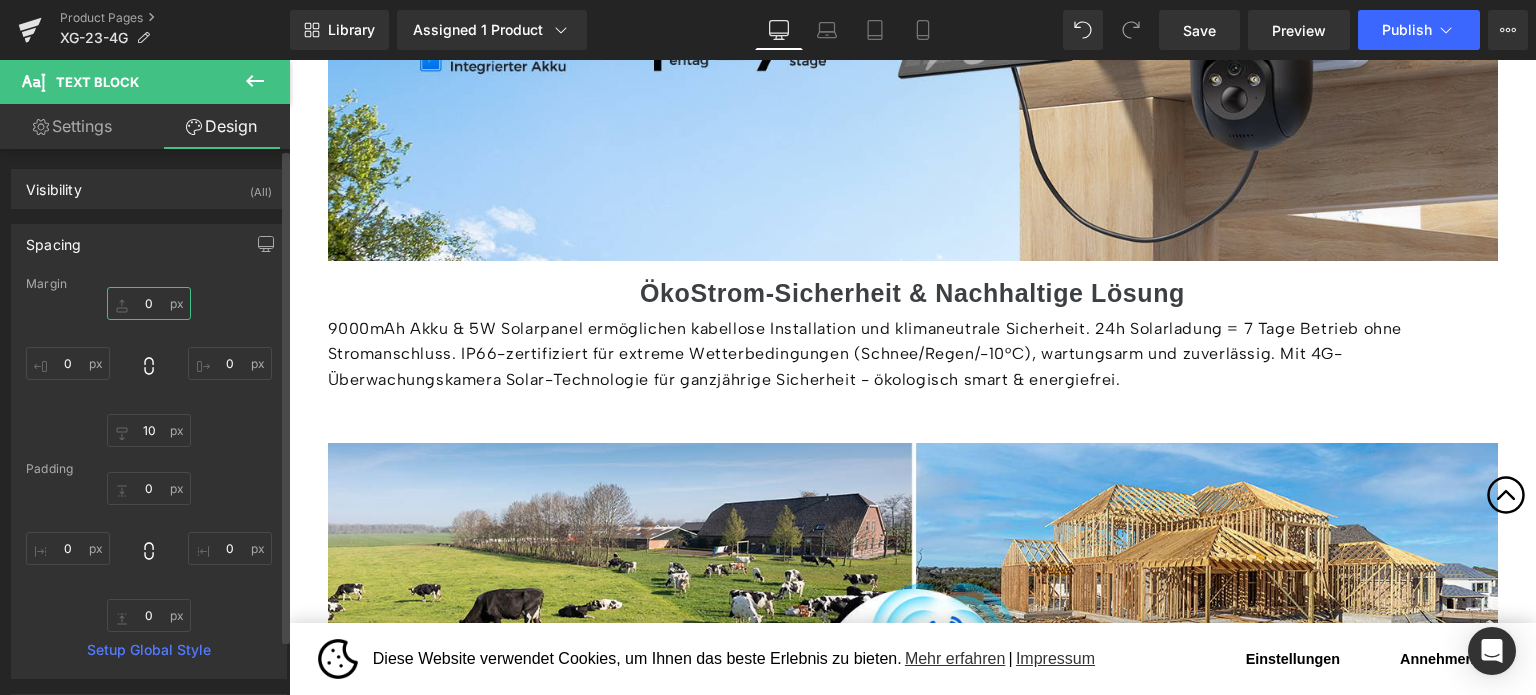 click on "0" at bounding box center [149, 303] 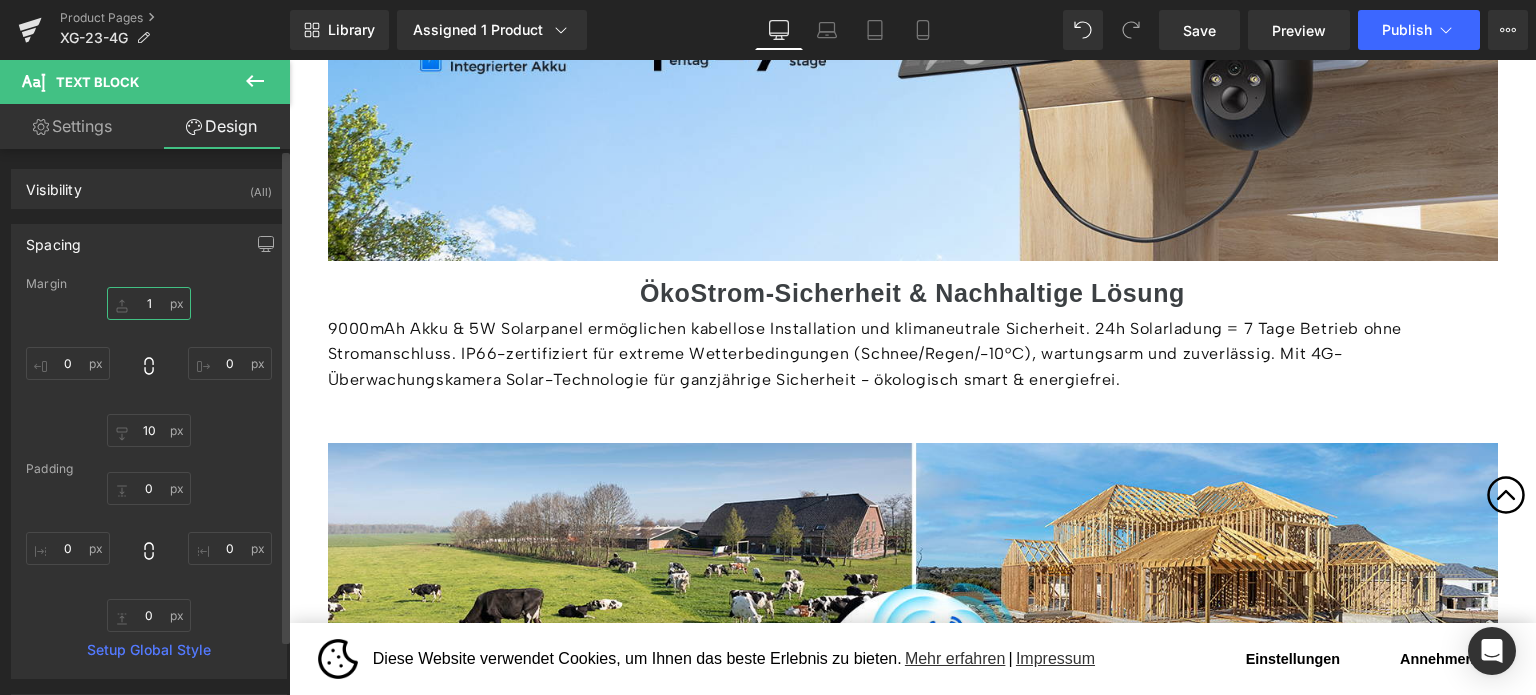 type on "10" 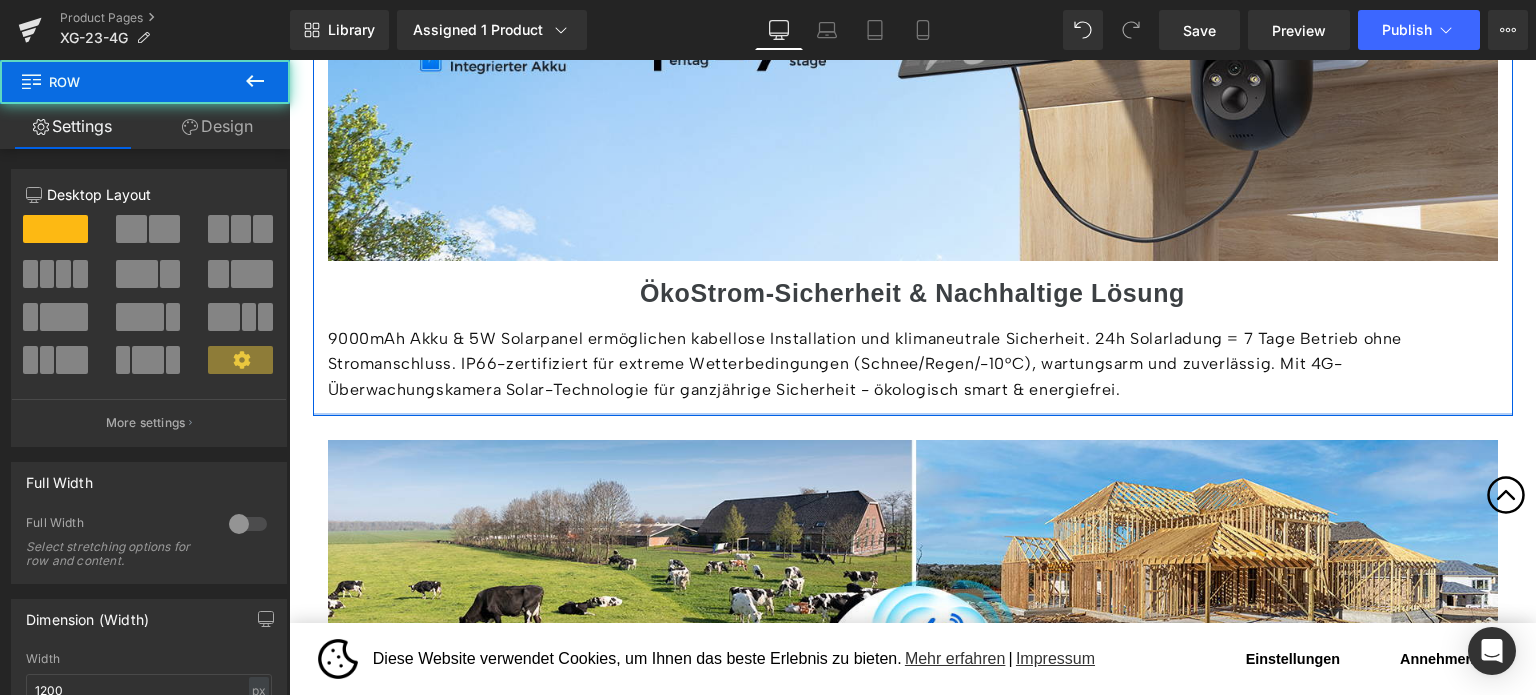 drag, startPoint x: 702, startPoint y: 413, endPoint x: 706, endPoint y: 399, distance: 14.56022 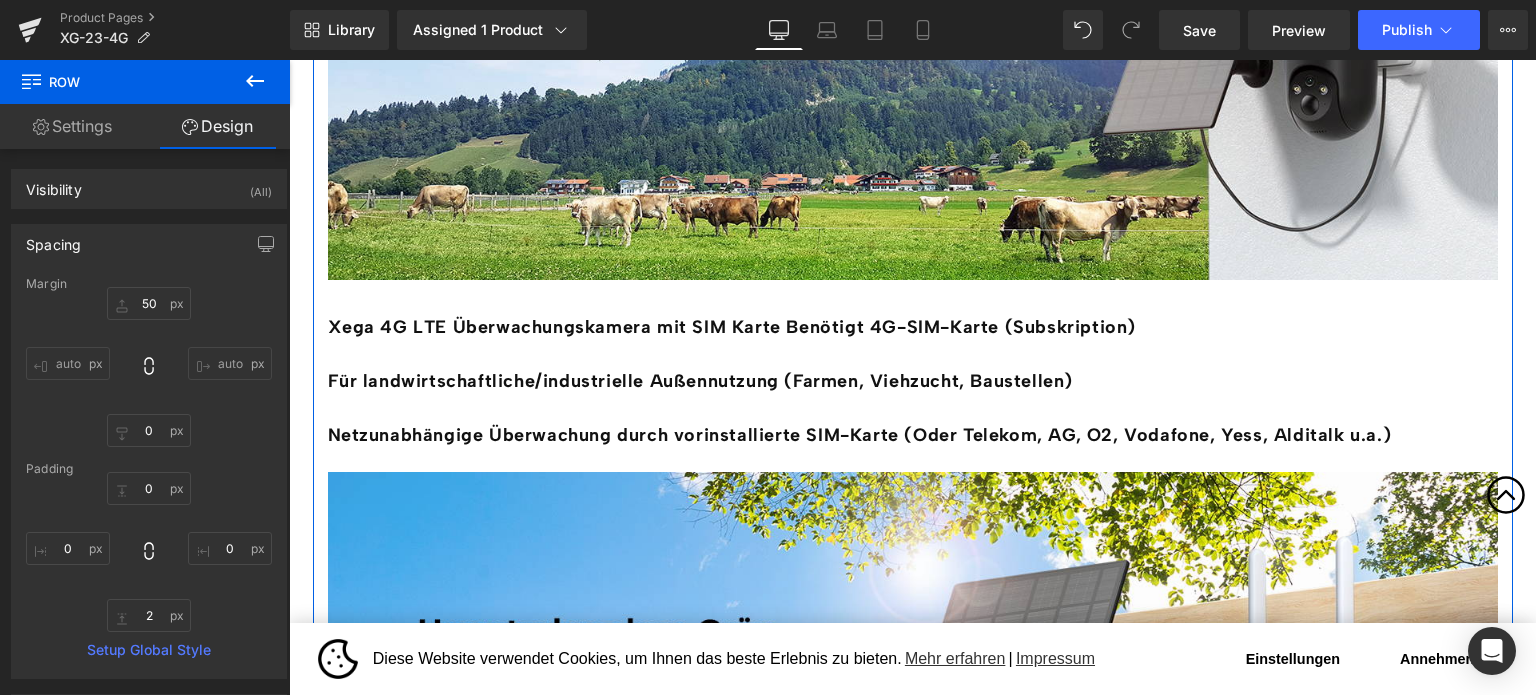 scroll, scrollTop: 1456, scrollLeft: 0, axis: vertical 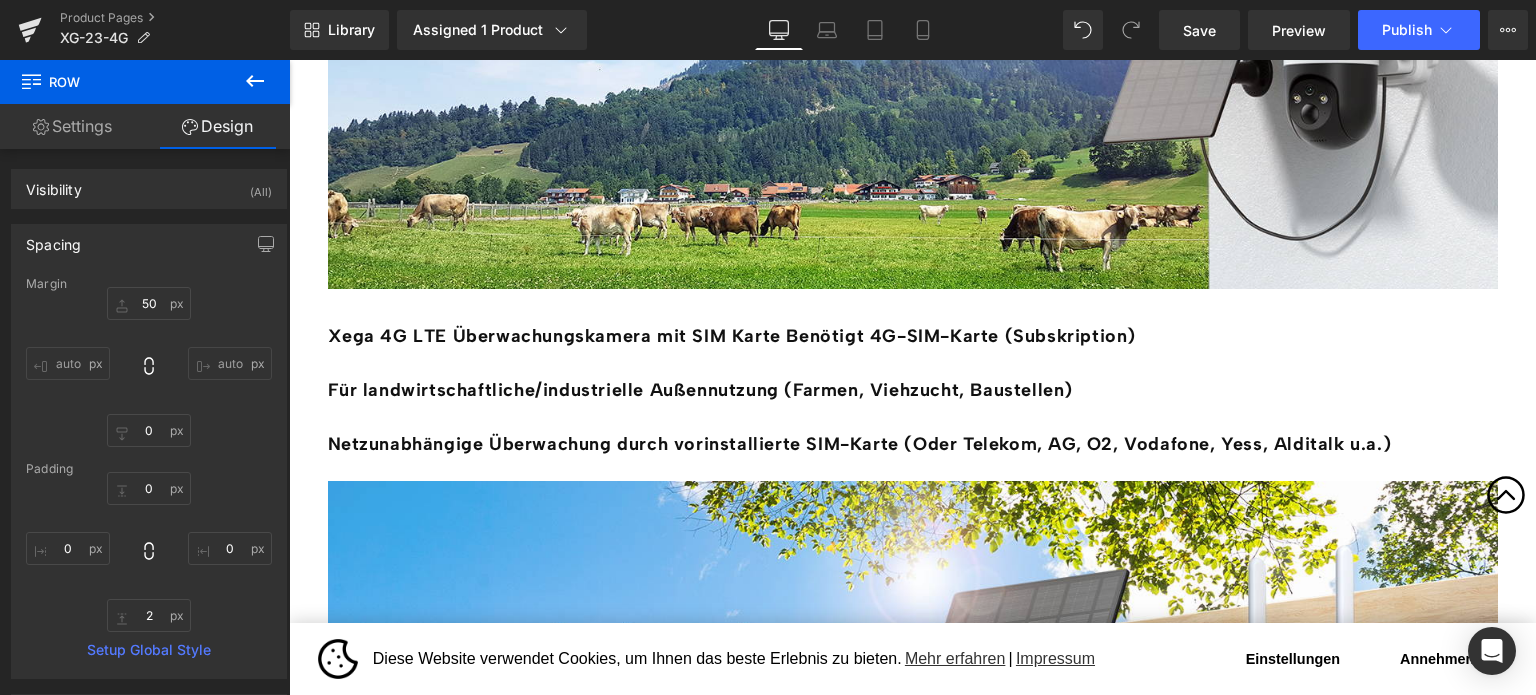 click on "Für landwirtschaftliche/industrielle Außennutzung (Farmen, Viehzucht, Baustellen)" at bounding box center (701, 390) 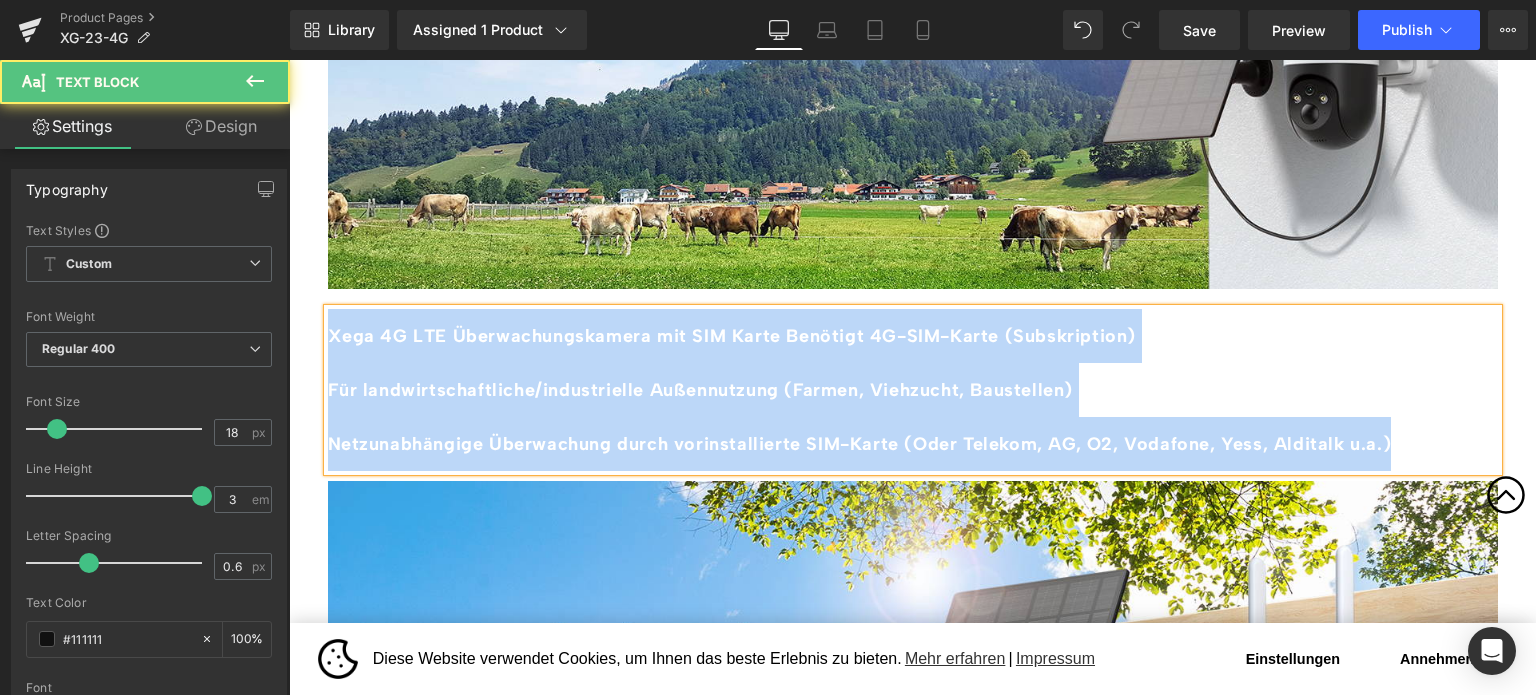 copy on "Xega 4G LTE Überwachungskamera mit SIM Karte Benötigt 4G-SIM-Karte (Subskription)
Für landwirtschaftliche/industrielle Außennutzung (Farmen, Viehzucht, Baustellen)
Netzunabhängige Überwachung durch vorinstallierte SIM-Karte (Oder Telekom, AG, O2, Vodafone, Yess, Alditalk u.a.)" 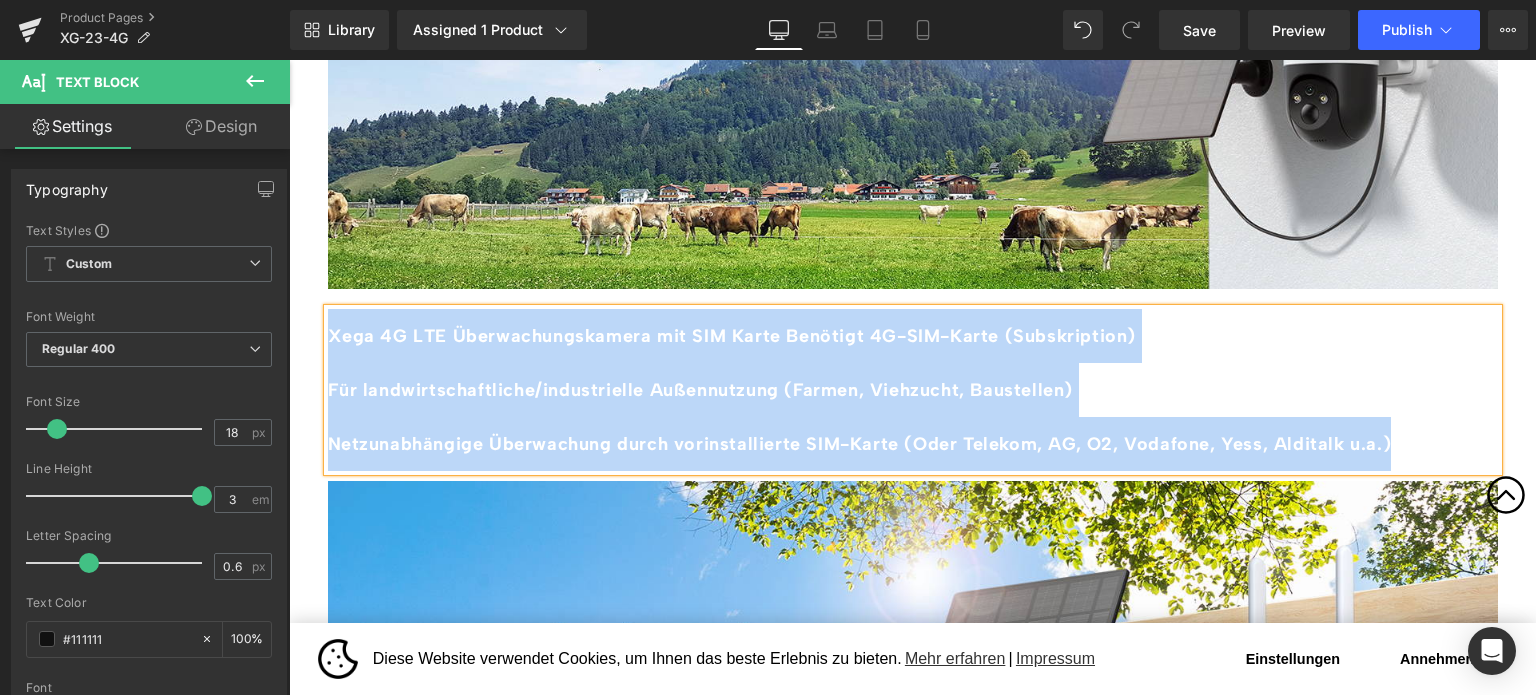 click on "Xega 4G LTE Überwachungskamera mit SIM Karte Benötigt 4G-SIM-Karte (Subskription)" at bounding box center (732, 336) 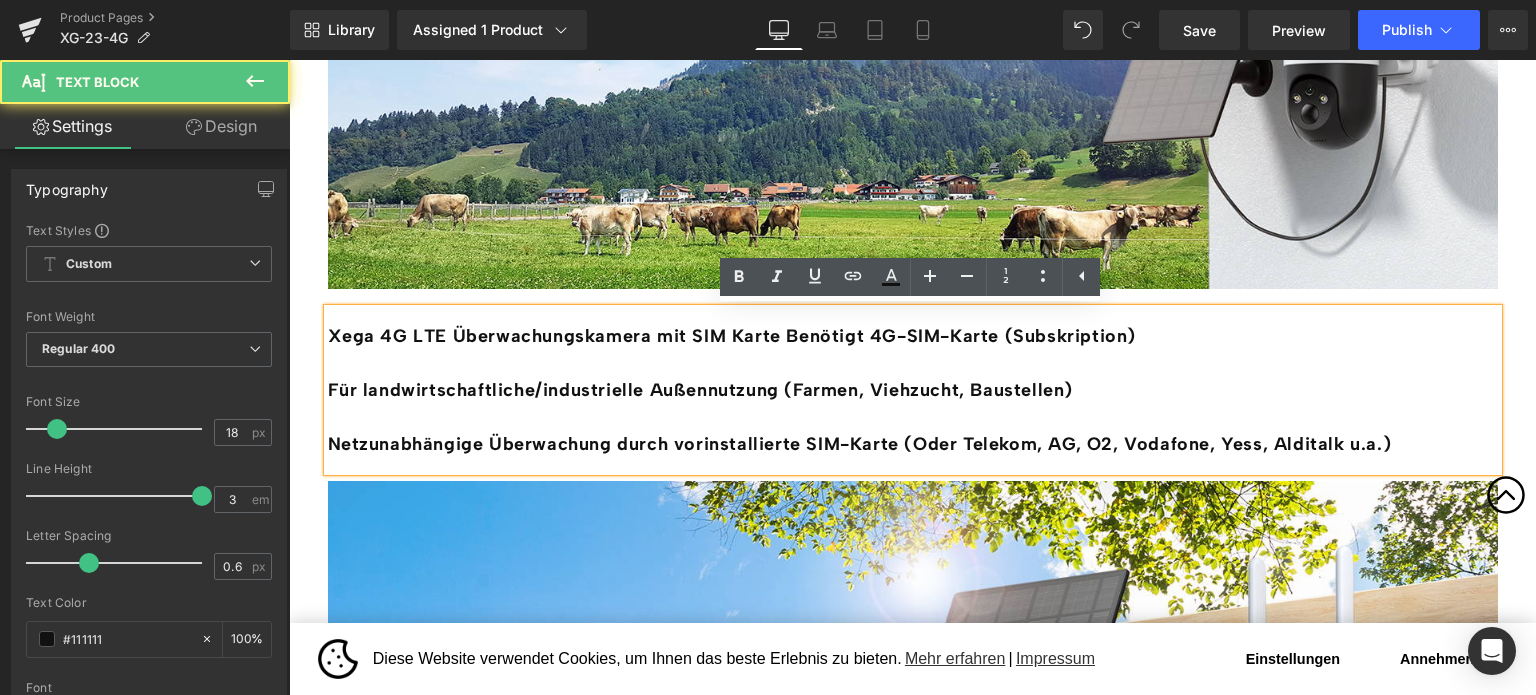 click on "Netzunabhängige Überwachung durch vorinstallierte SIM-Karte (Oder Telekom, AG, O2, Vodafone, Yess, Alditalk u.a.)" at bounding box center (913, 444) 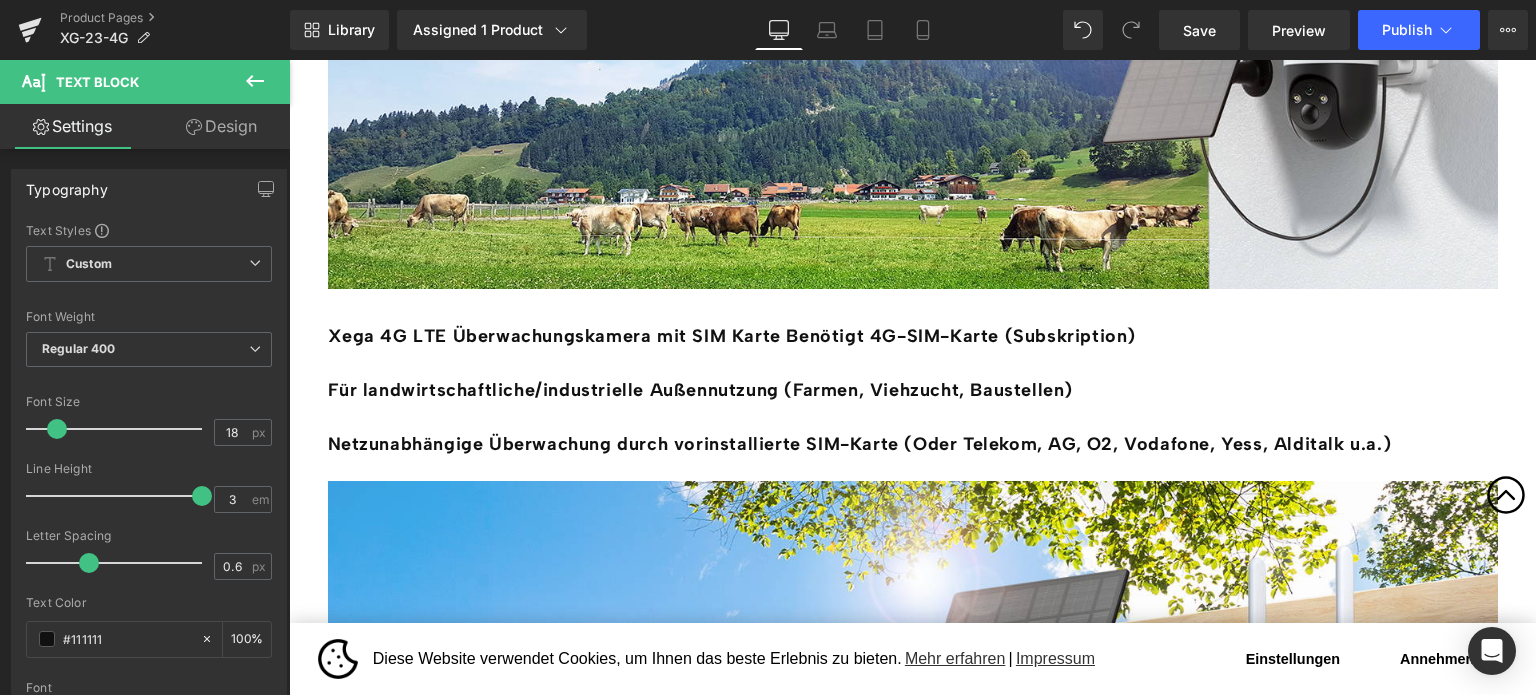 click 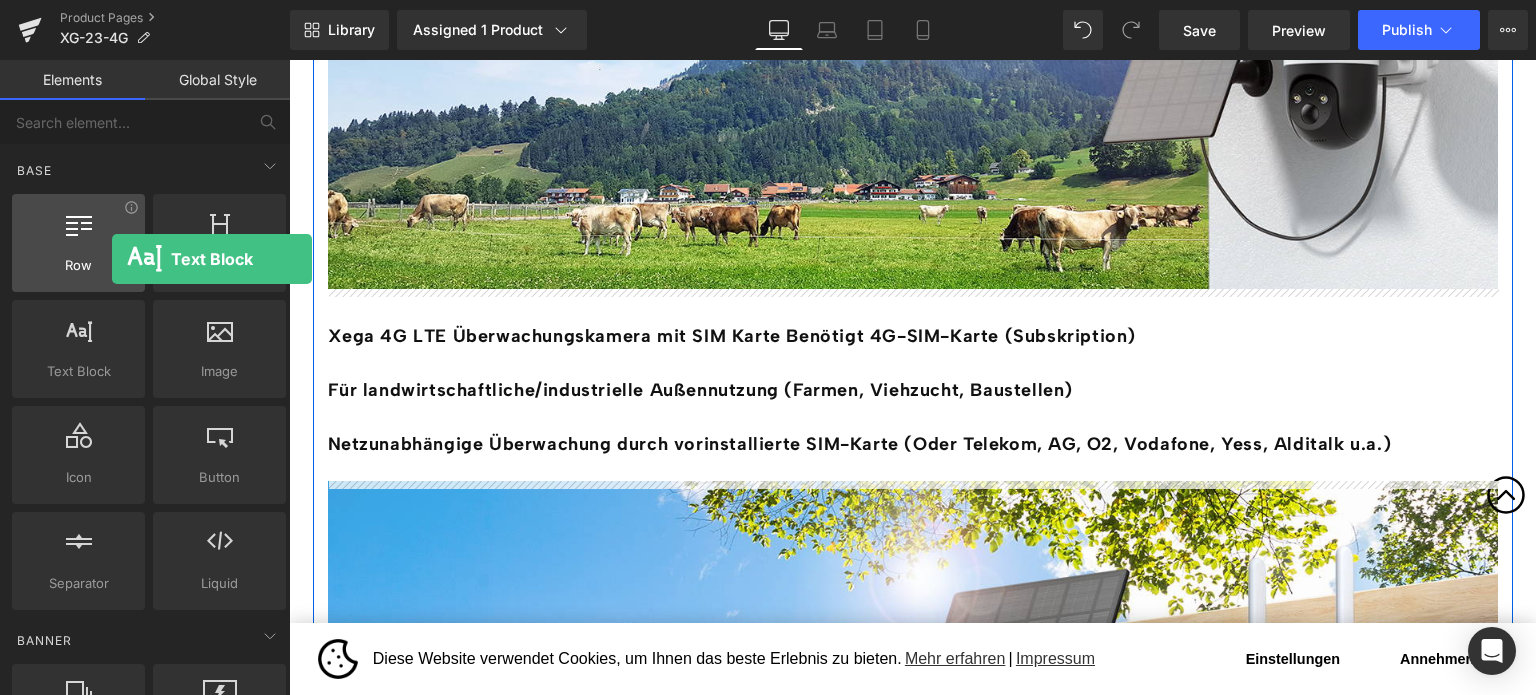 drag, startPoint x: 108, startPoint y: 331, endPoint x: 112, endPoint y: 259, distance: 72.11102 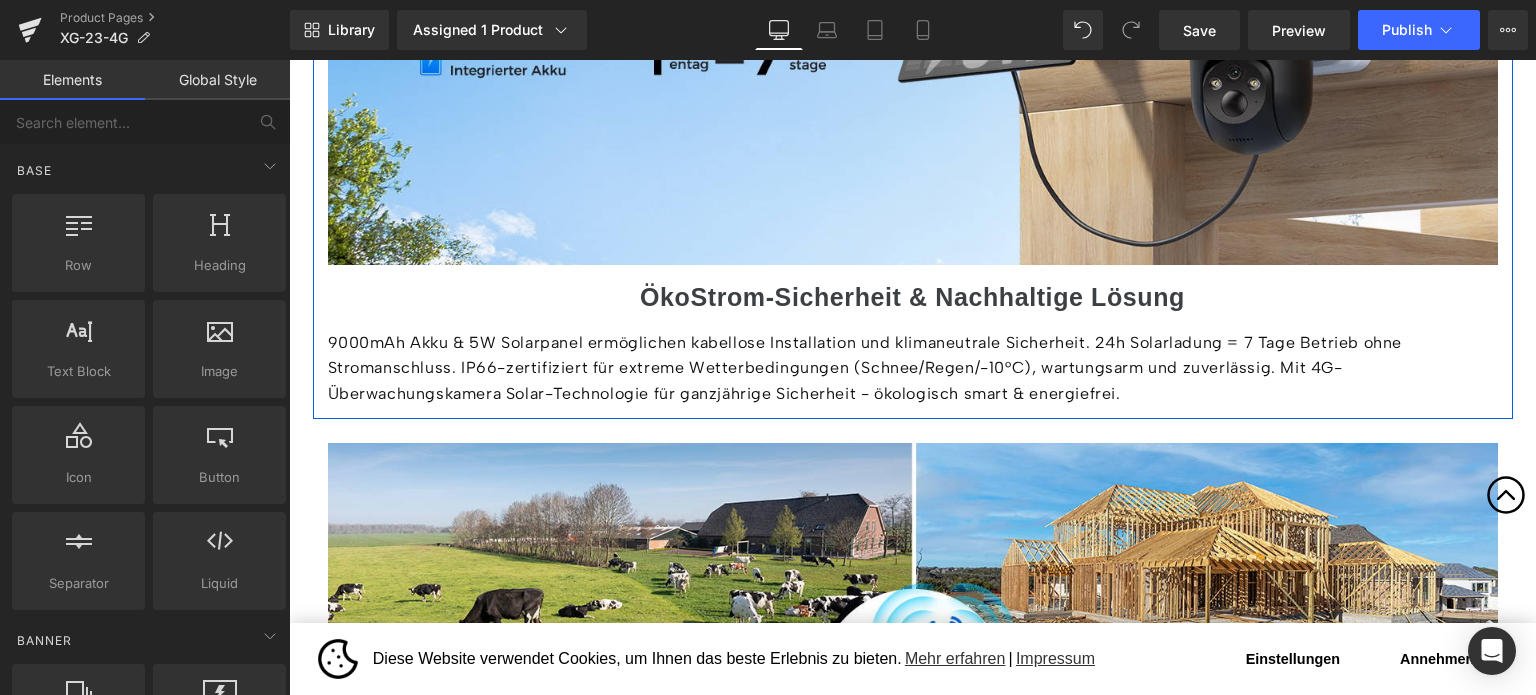 scroll, scrollTop: 2156, scrollLeft: 0, axis: vertical 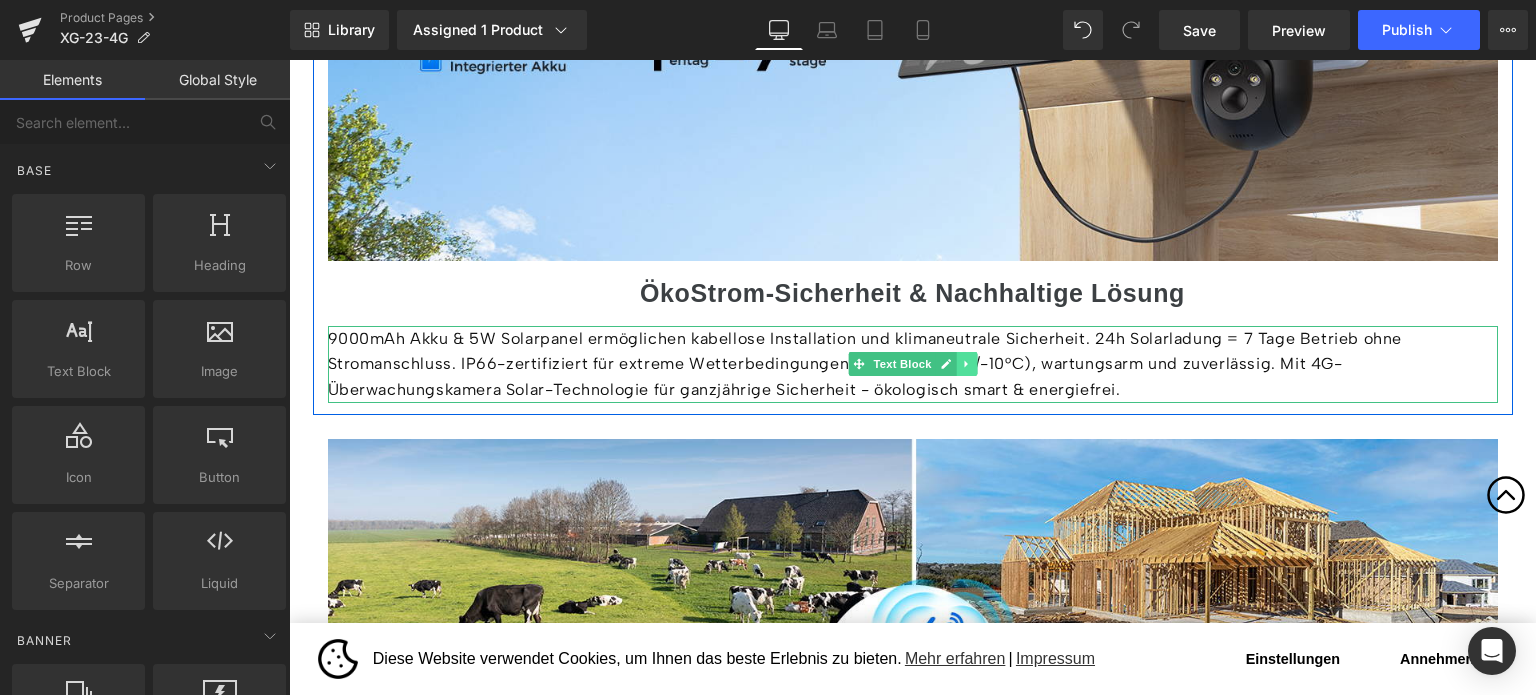 click 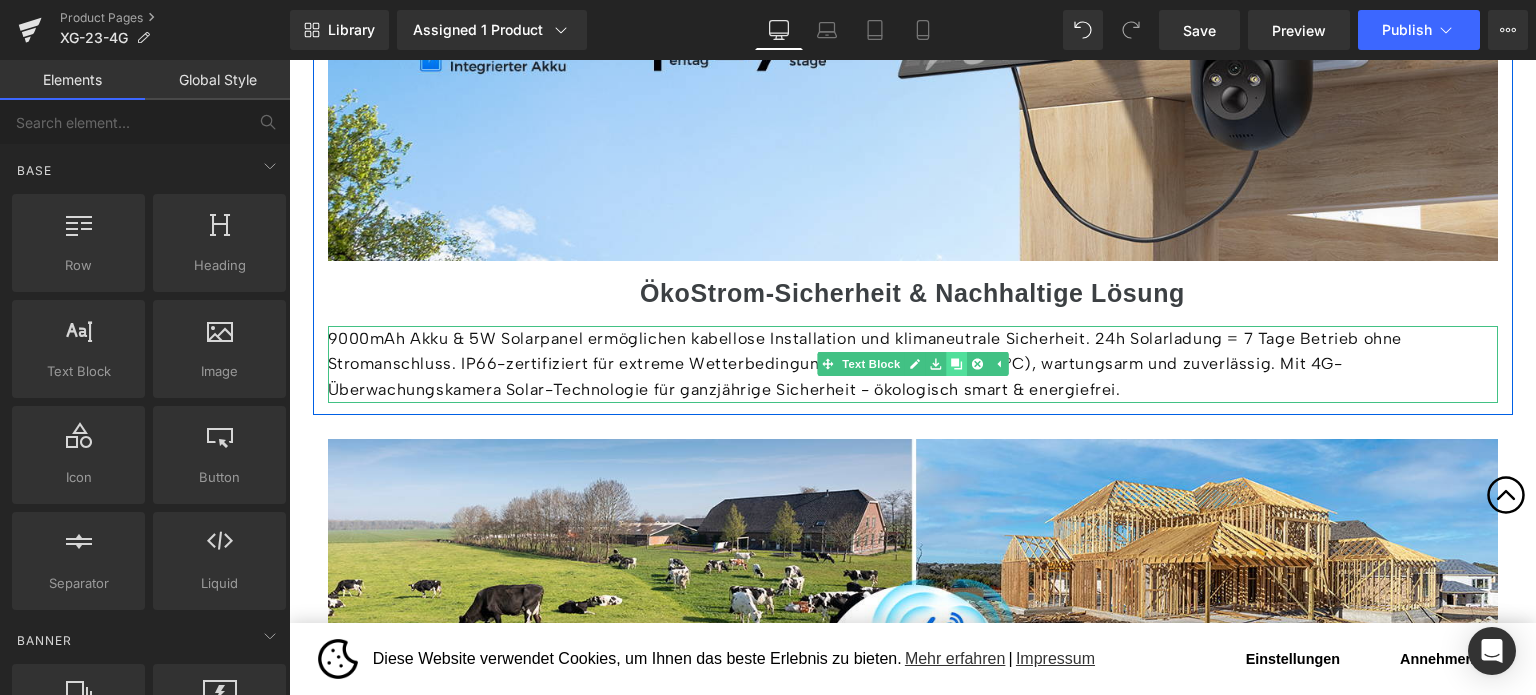 click at bounding box center [956, 364] 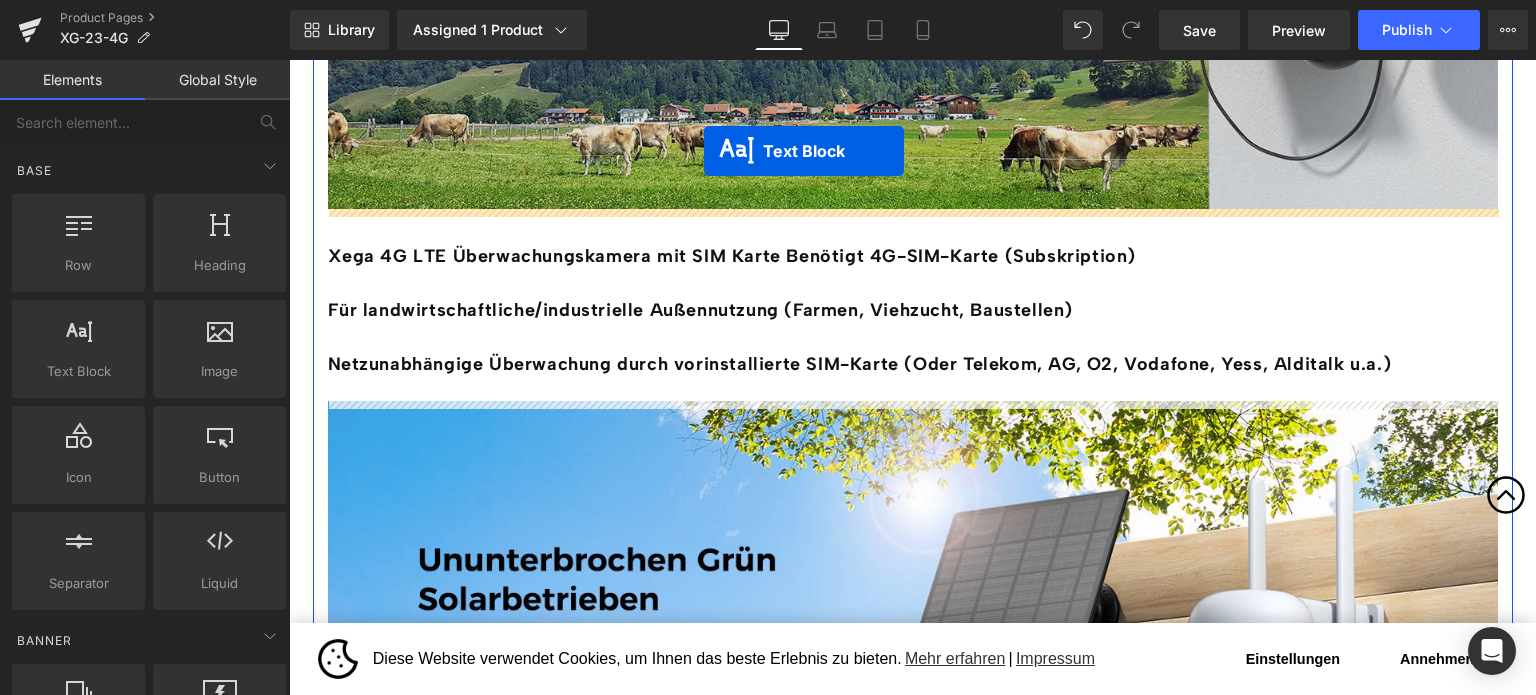scroll, scrollTop: 1476, scrollLeft: 0, axis: vertical 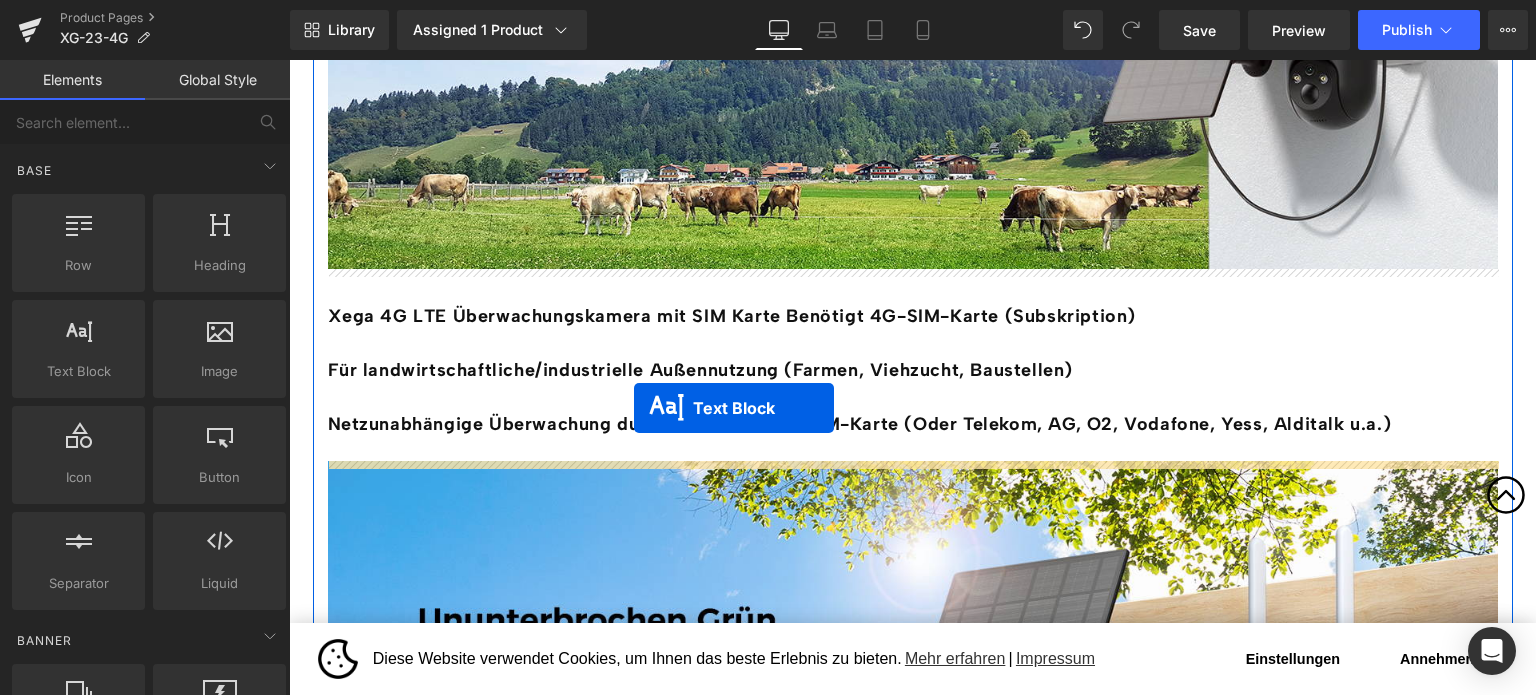 drag, startPoint x: 855, startPoint y: 453, endPoint x: 634, endPoint y: 408, distance: 225.53491 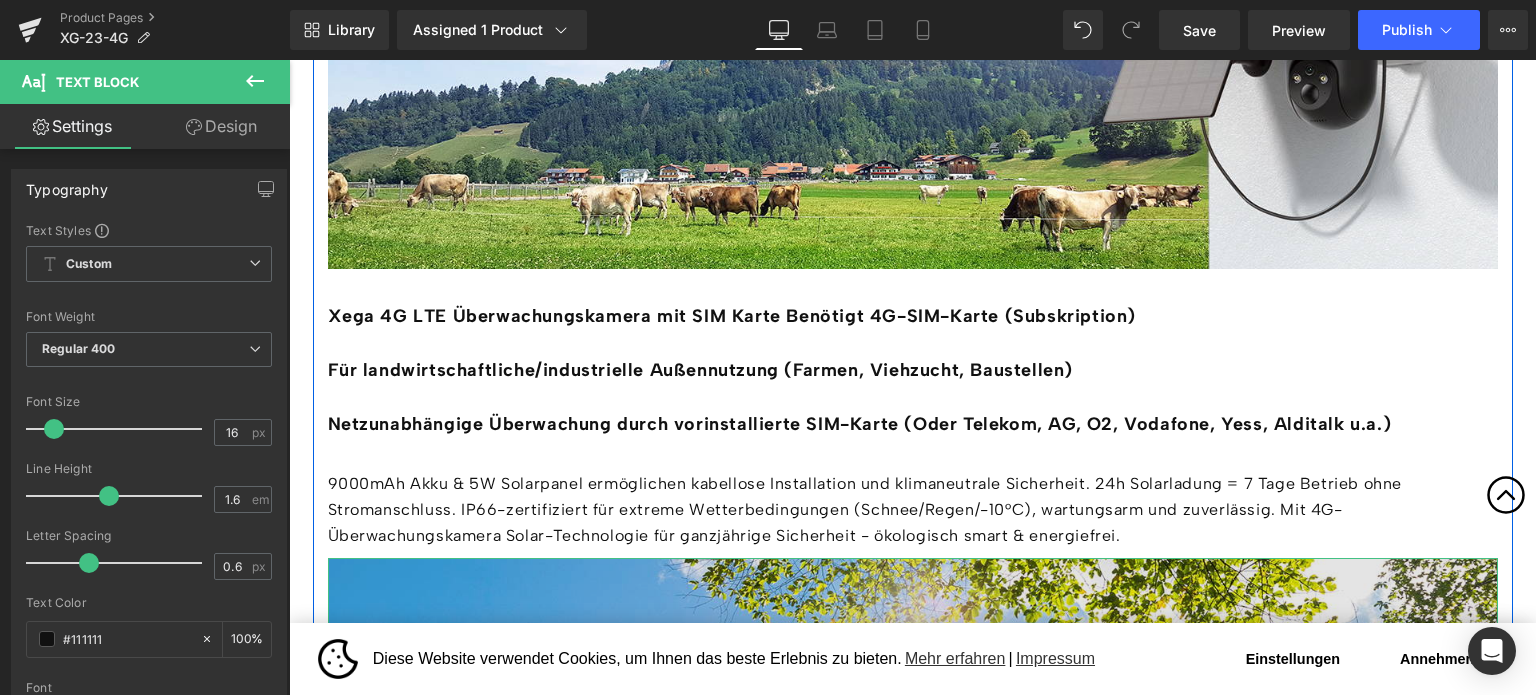click at bounding box center [913, 798] 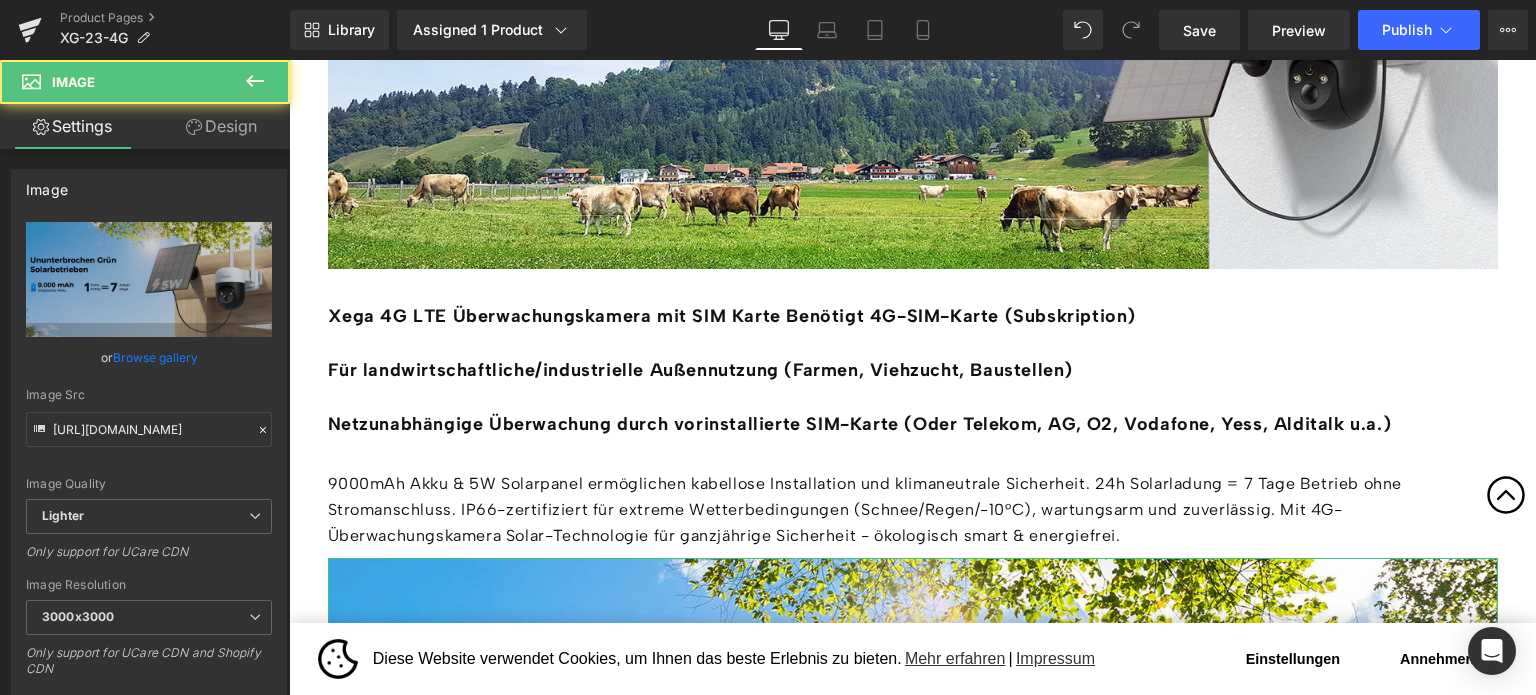 click on "Design" at bounding box center [221, 126] 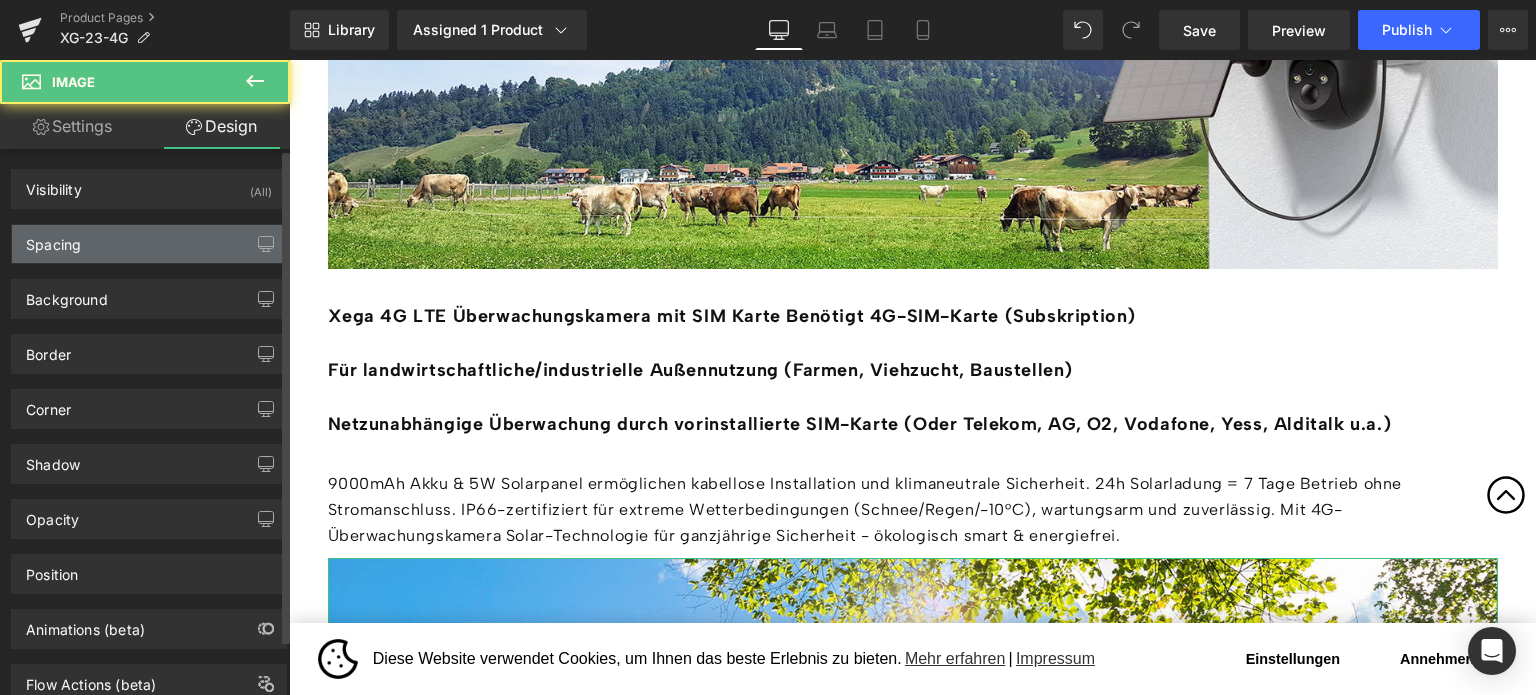 click on "Spacing" at bounding box center (149, 244) 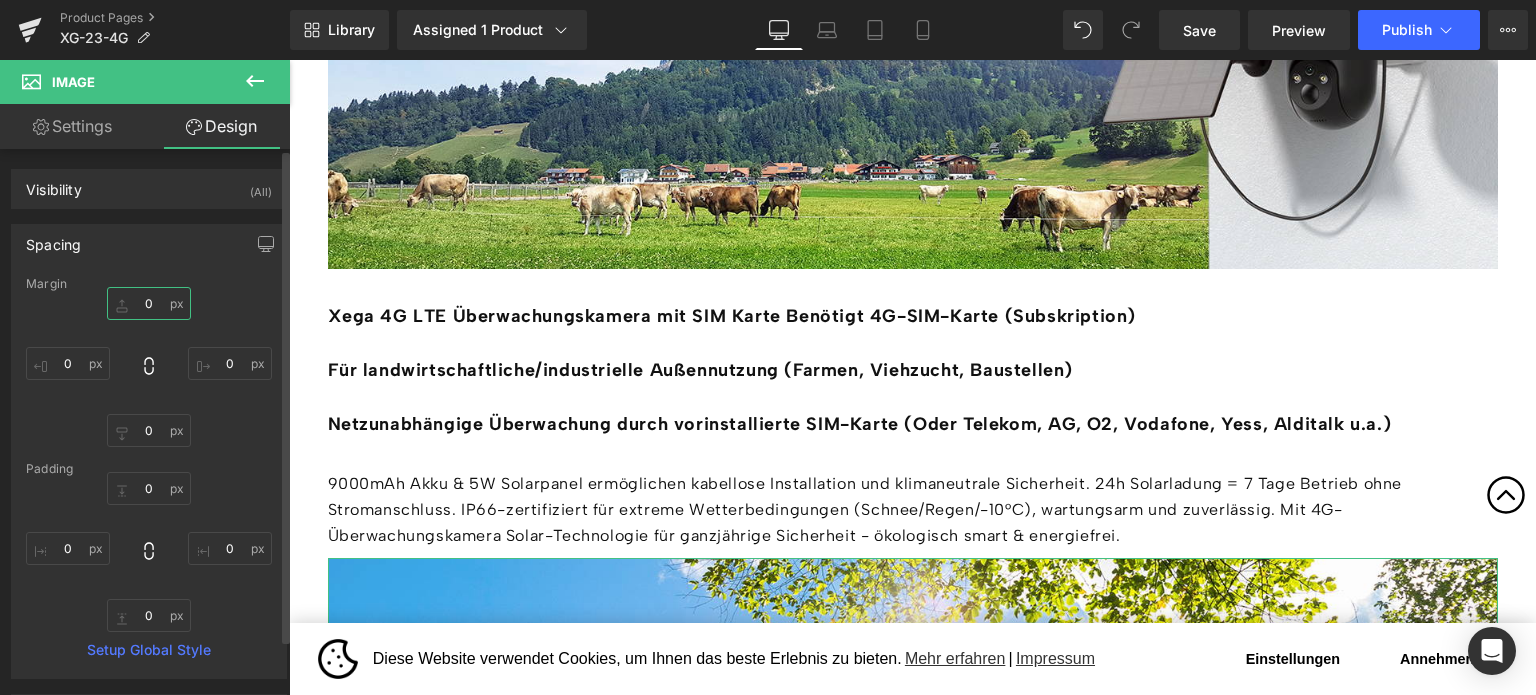 click on "0" at bounding box center (149, 303) 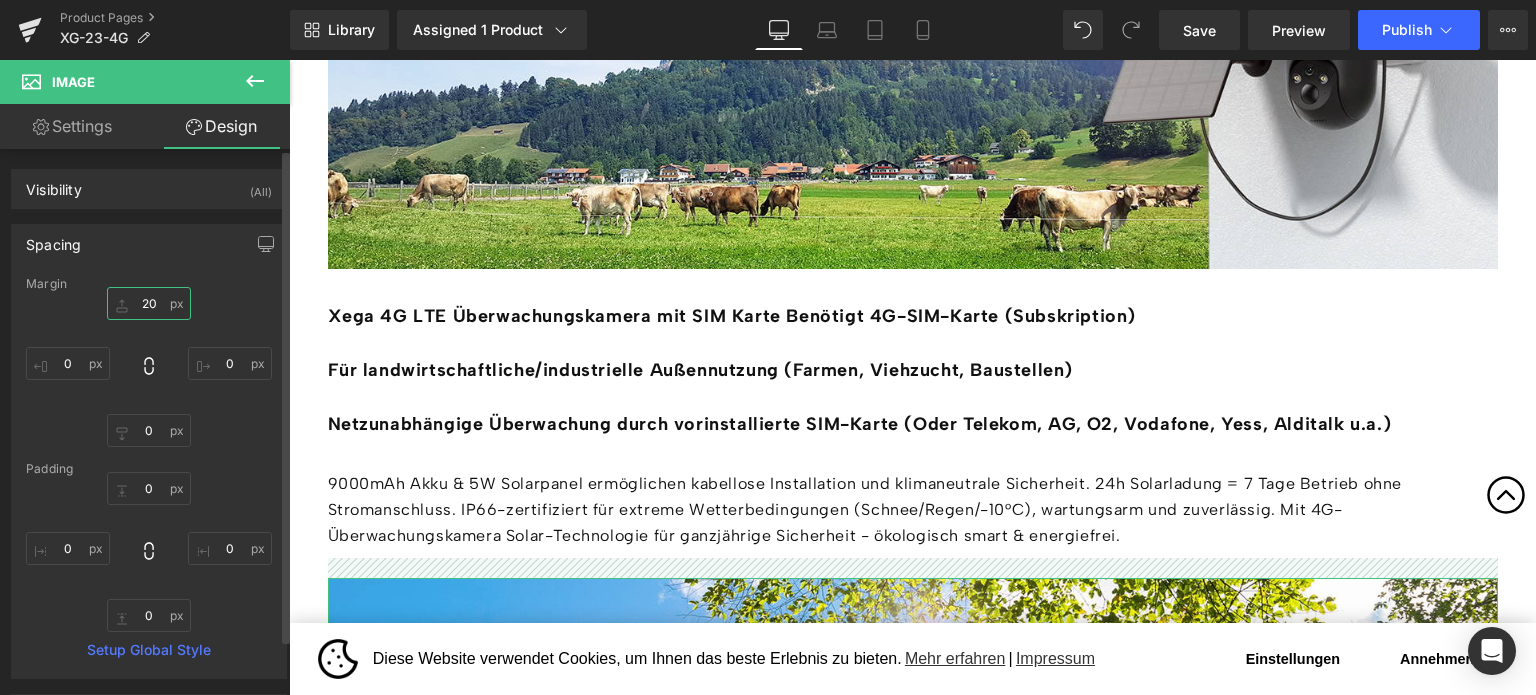 type on "2" 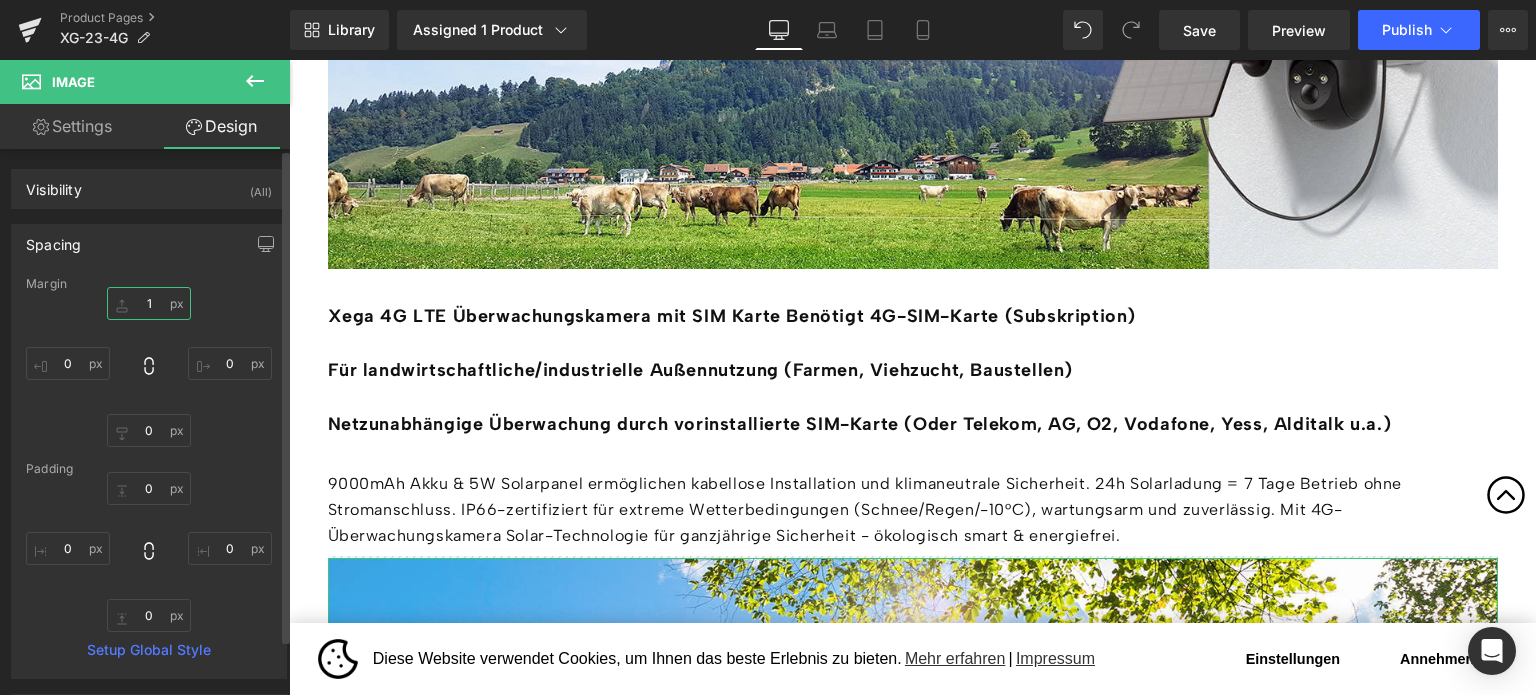 type on "15" 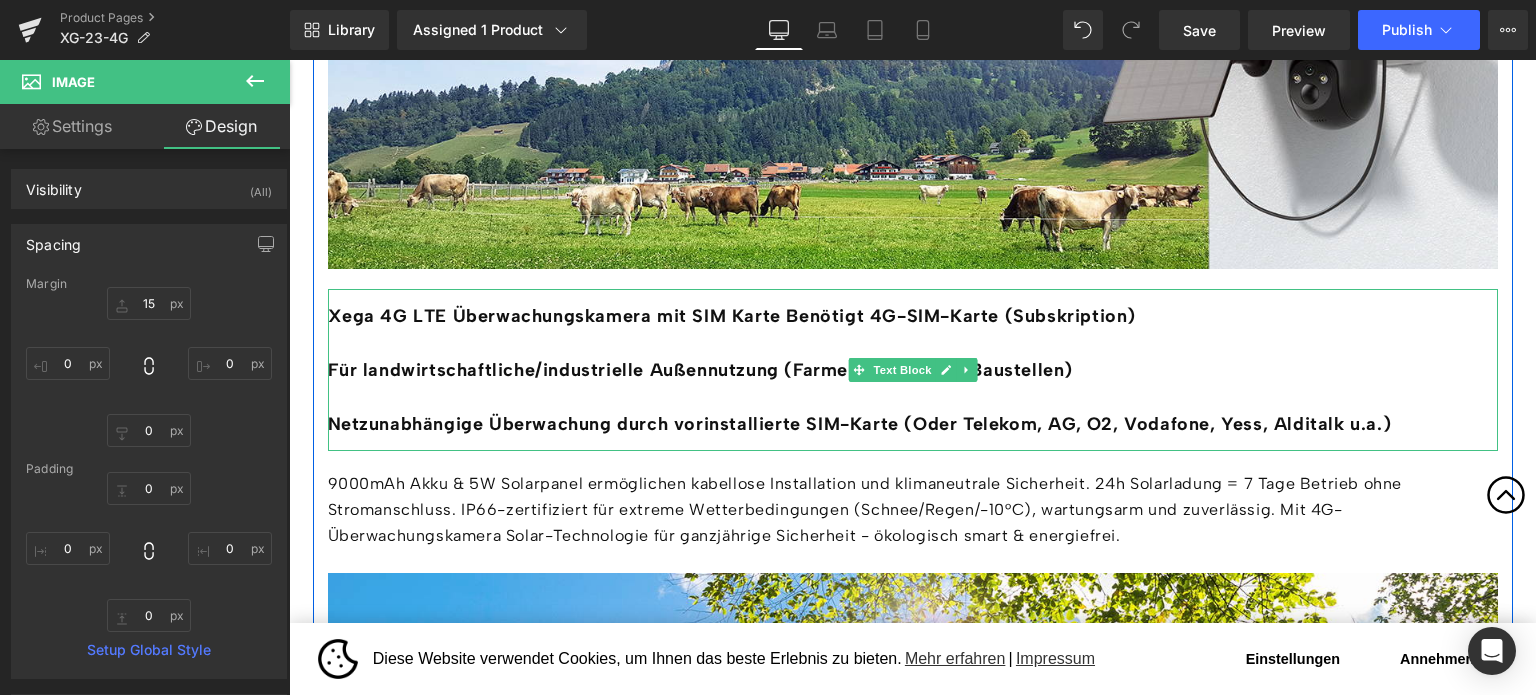 click on "Netzunabhängige Überwachung durch vorinstallierte SIM-Karte (Oder Telekom, AG, O2, Vodafone, Yess, Alditalk u.a.)" at bounding box center (913, 424) 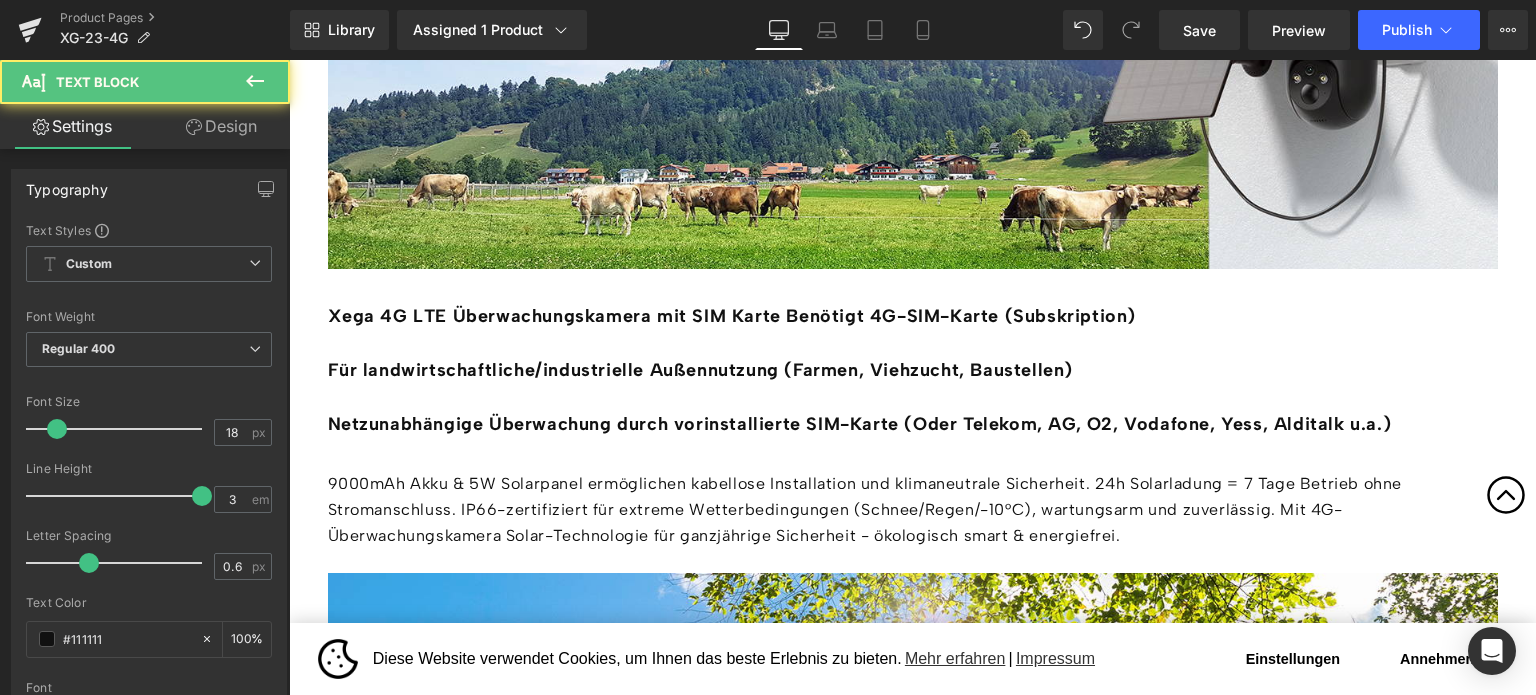 click on "Text Block" at bounding box center [120, 82] 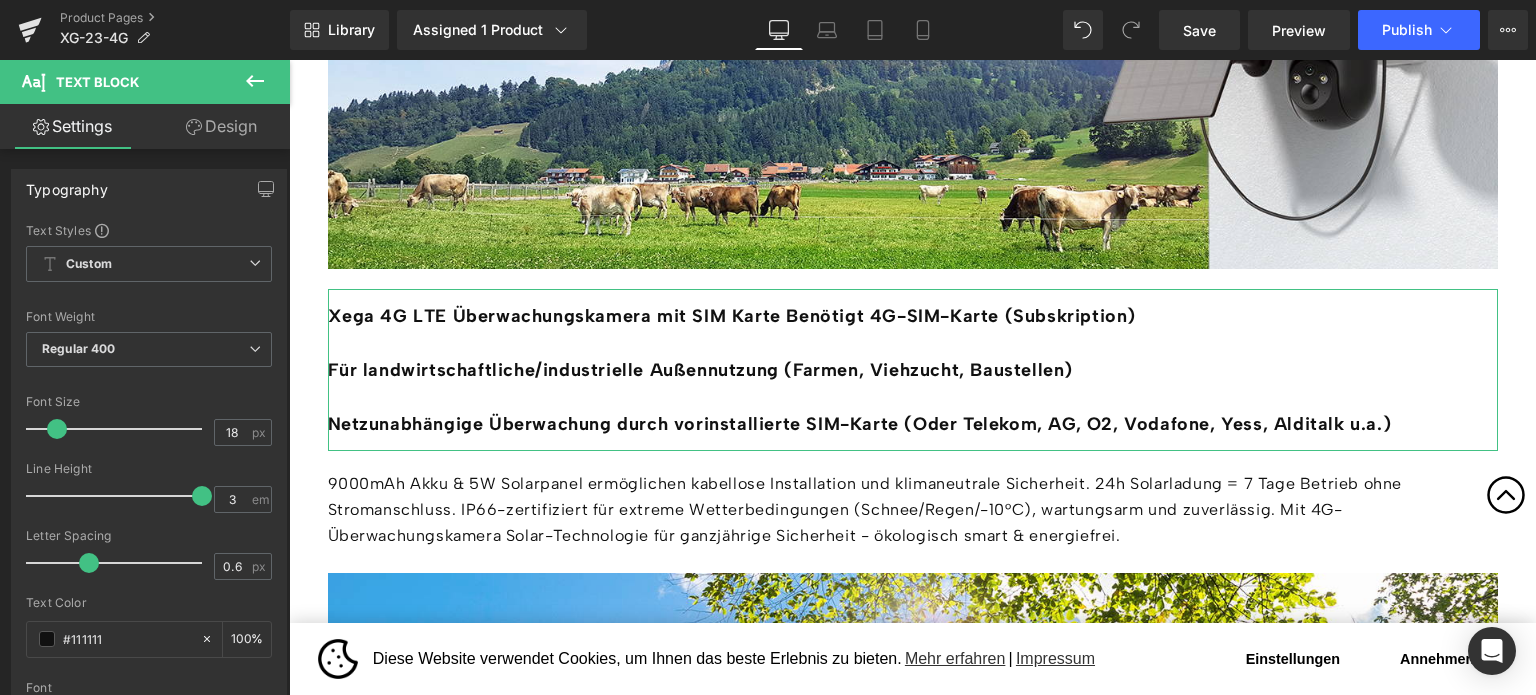 click on "Design" at bounding box center (221, 126) 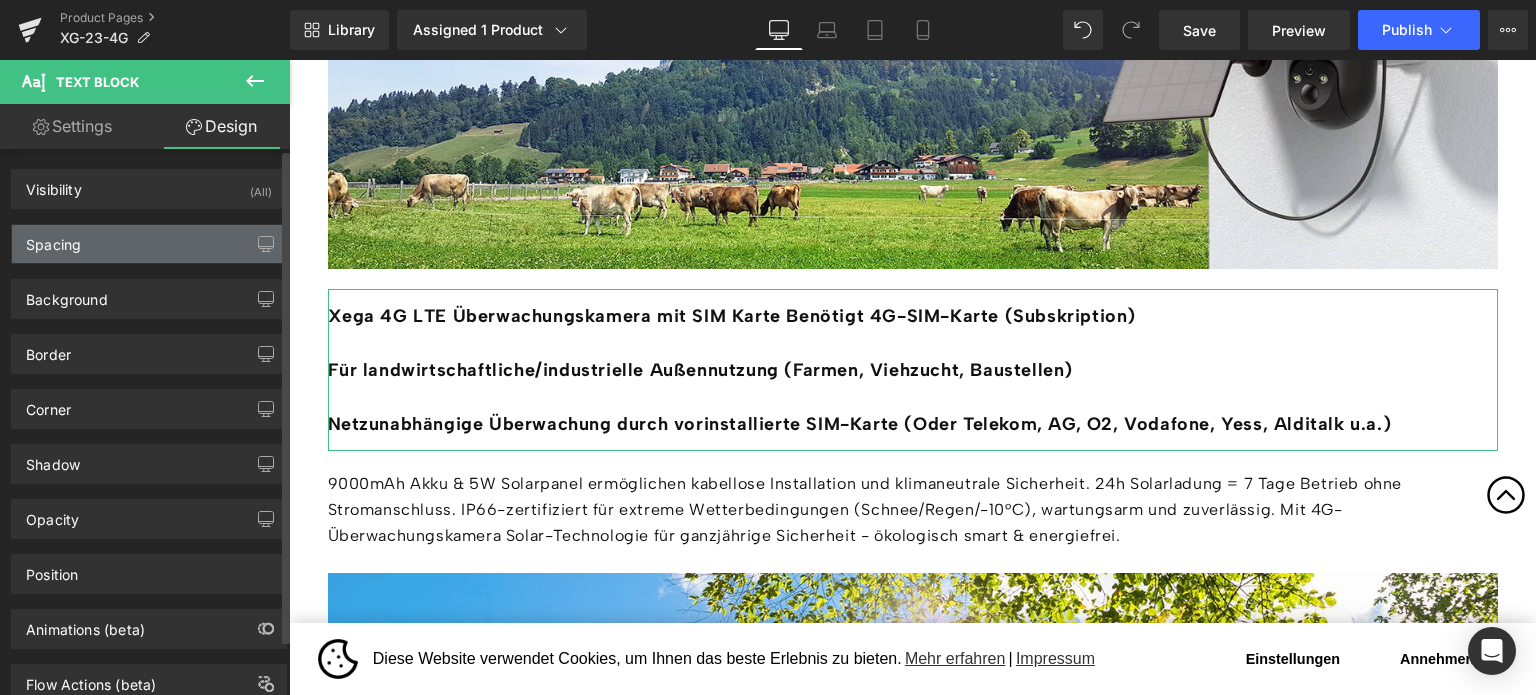 click on "Spacing" at bounding box center [149, 244] 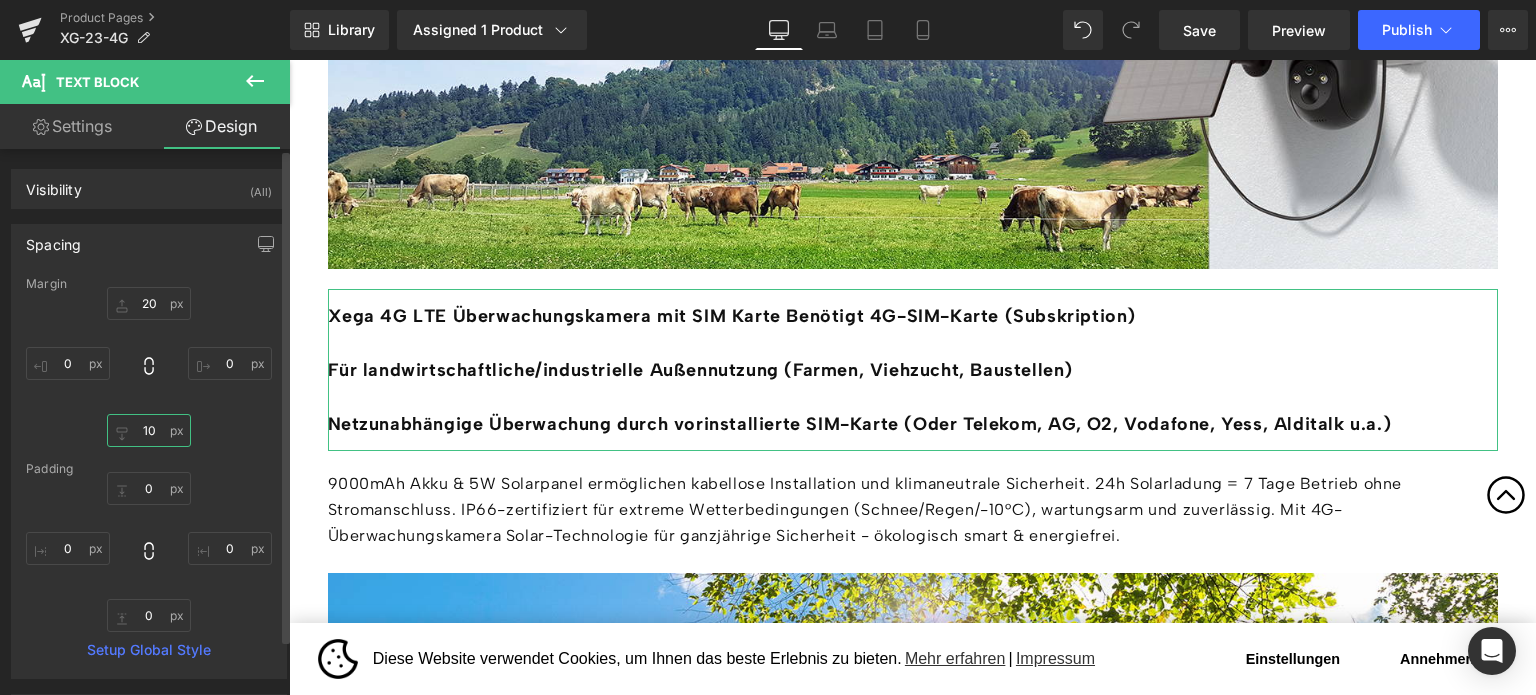 click on "10" at bounding box center [149, 430] 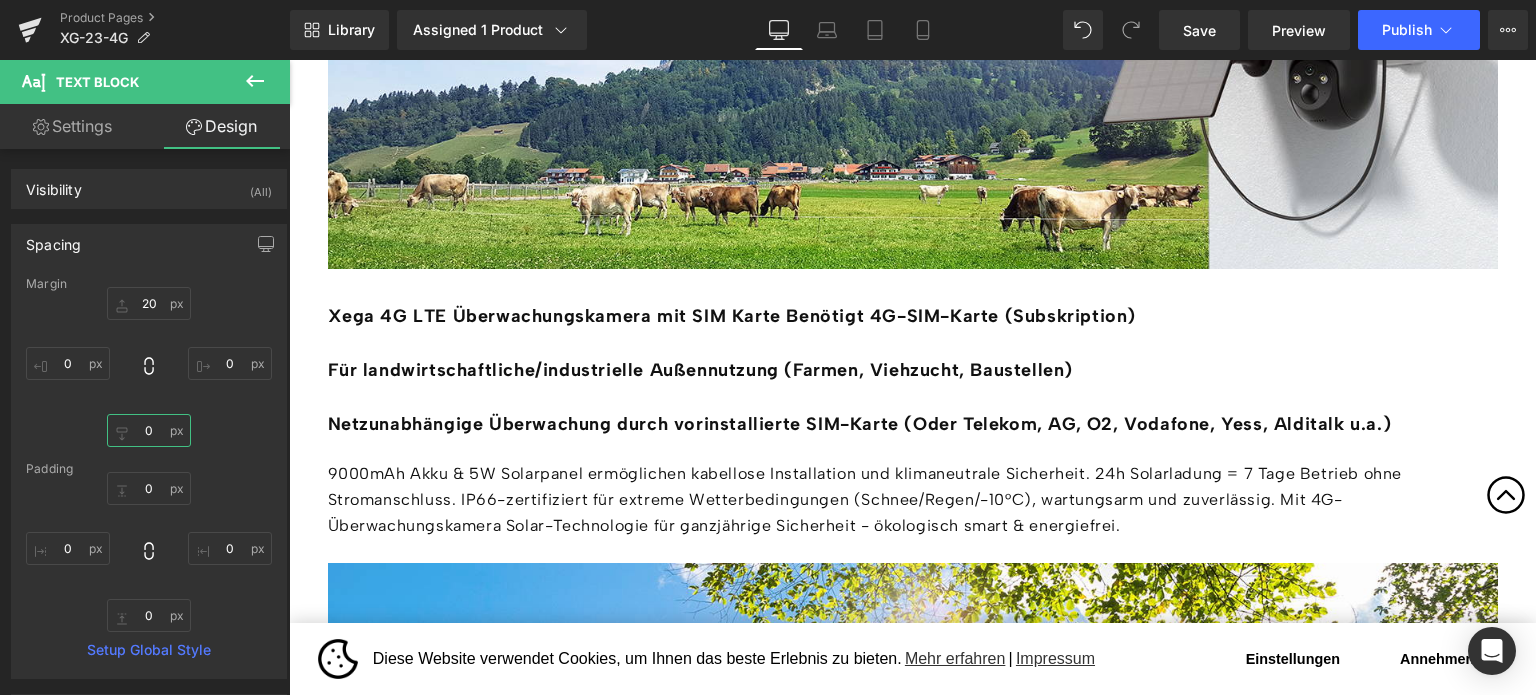 type 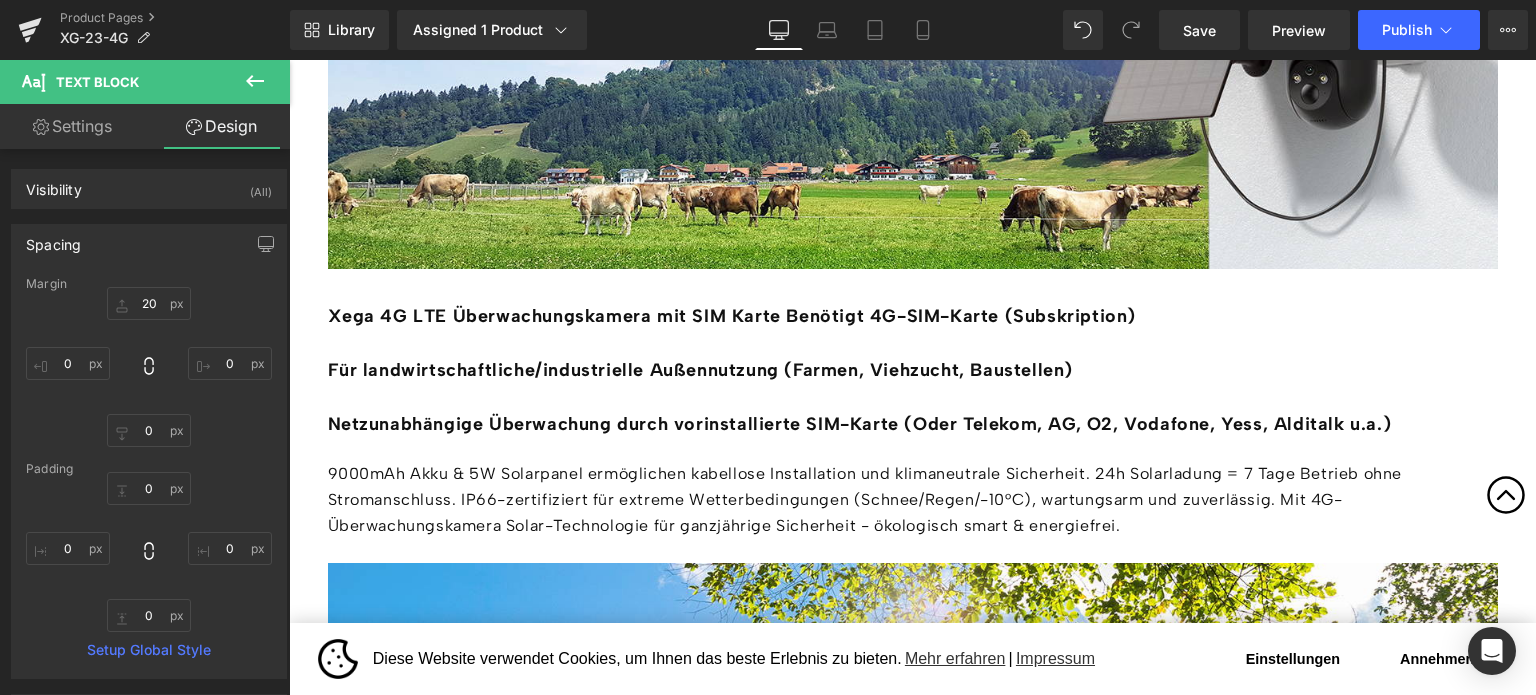 click on "9000mAh Akku & 5W Solarpanel ermöglichen kabellose Installation und klimaneutrale Sicherheit. 24h Solarladung = 7 Tage Betrieb ohne Stromanschluss. IP66-zertifiziert für extreme Wetterbedingungen (Schnee/Regen/-10°C), wartungsarm und zuverlässig. Mit 4G-Überwachungskamera Solar-Technologie für ganzjährige Sicherheit - ökologisch smart & energiefrei." at bounding box center [913, 499] 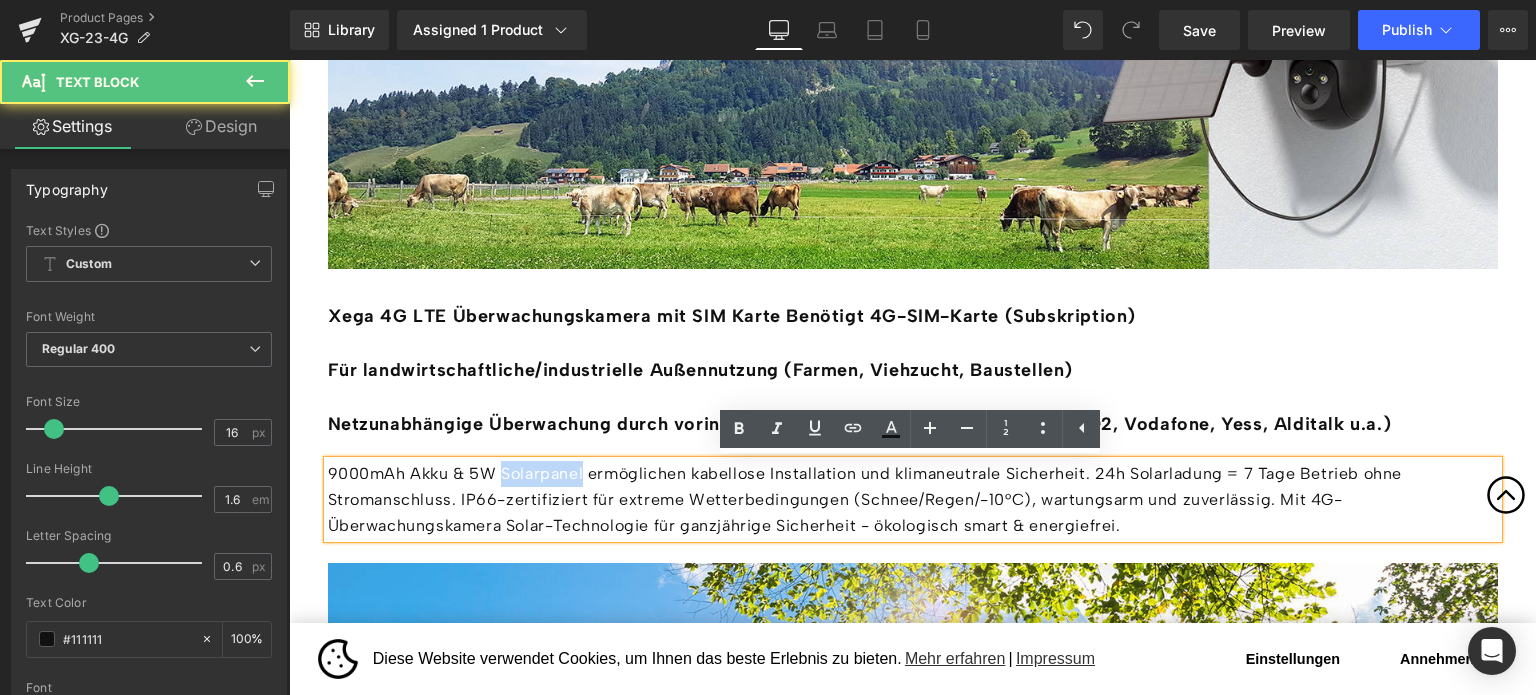 click on "9000mAh Akku & 5W Solarpanel ermöglichen kabellose Installation und klimaneutrale Sicherheit. 24h Solarladung = 7 Tage Betrieb ohne Stromanschluss. IP66-zertifiziert für extreme Wetterbedingungen (Schnee/Regen/-10°C), wartungsarm und zuverlässig. Mit 4G-Überwachungskamera Solar-Technologie für ganzjährige Sicherheit - ökologisch smart & energiefrei." at bounding box center [913, 499] 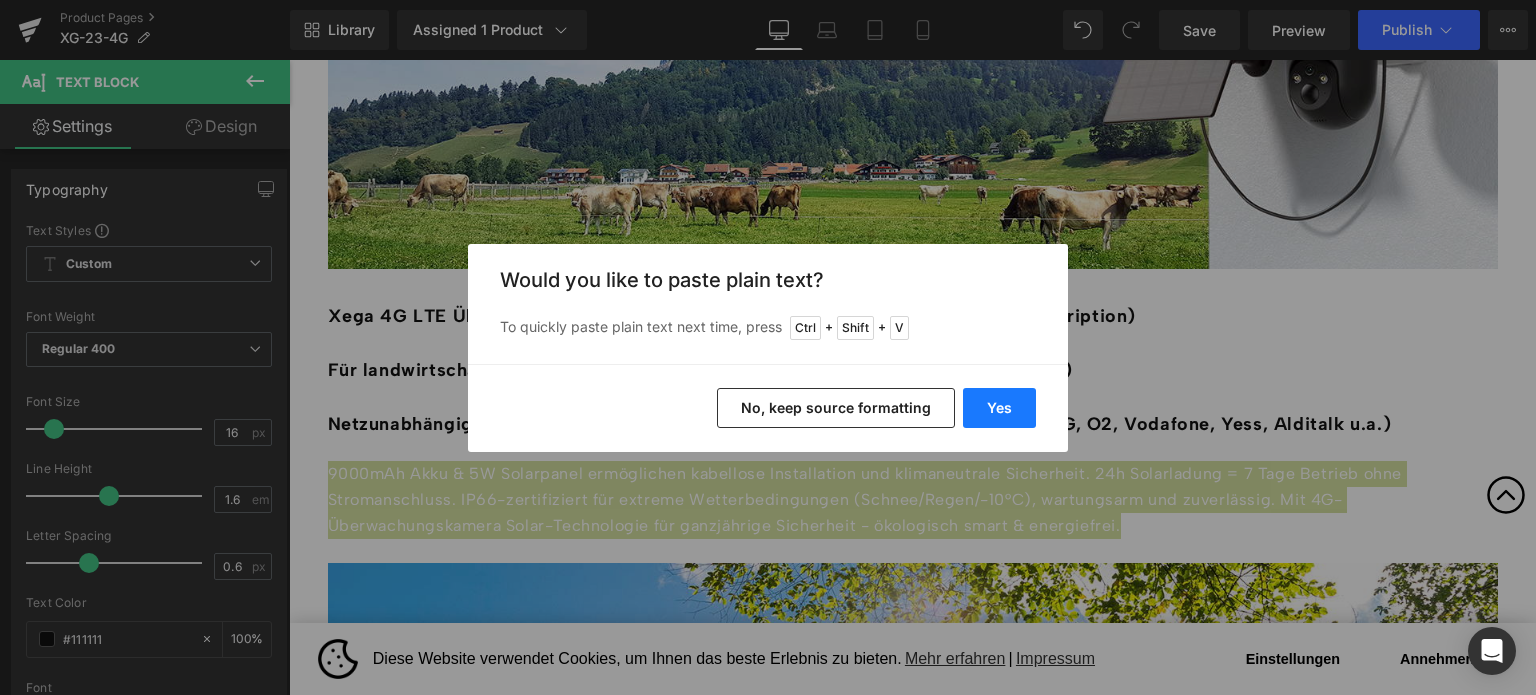 click on "Yes" at bounding box center [999, 408] 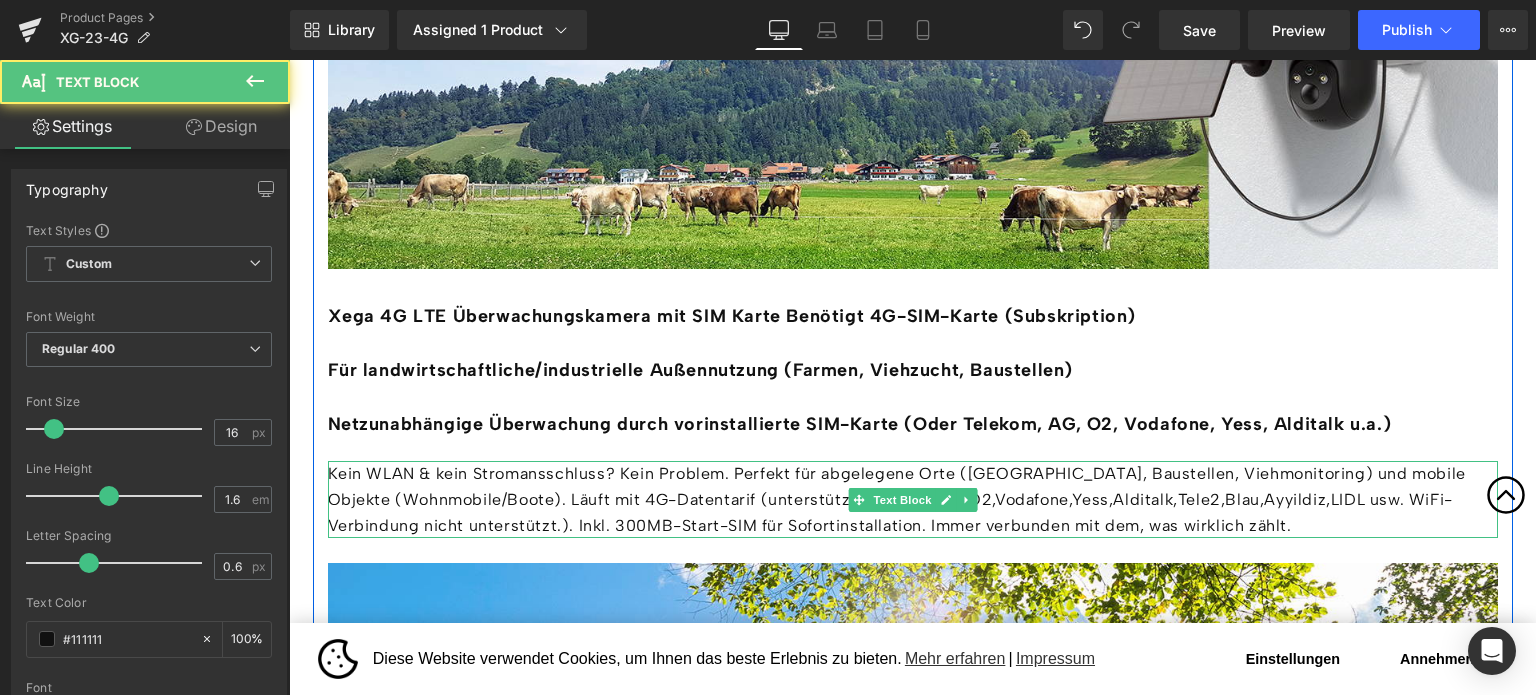 click on "Kein WLAN & kein Stromansschluss? Kein Problem. Perfekt für abgelegene Orte ([GEOGRAPHIC_DATA], Baustellen, Viehmonitoring) und mobile Objekte (Wohnmobile/Boote). Läuft mit 4G-Datentarif (unterstützt Telekom, AG, O2,Vodafone,Yess,Alditalk,Tele2,Blau,Ayyildiz,LIDL usw. WiFi-Verbindung nicht unterstützt.). Inkl. 300MB-Start-SIM für Sofortinstallation. Immer verbunden mit dem, was wirklich zählt." at bounding box center (913, 499) 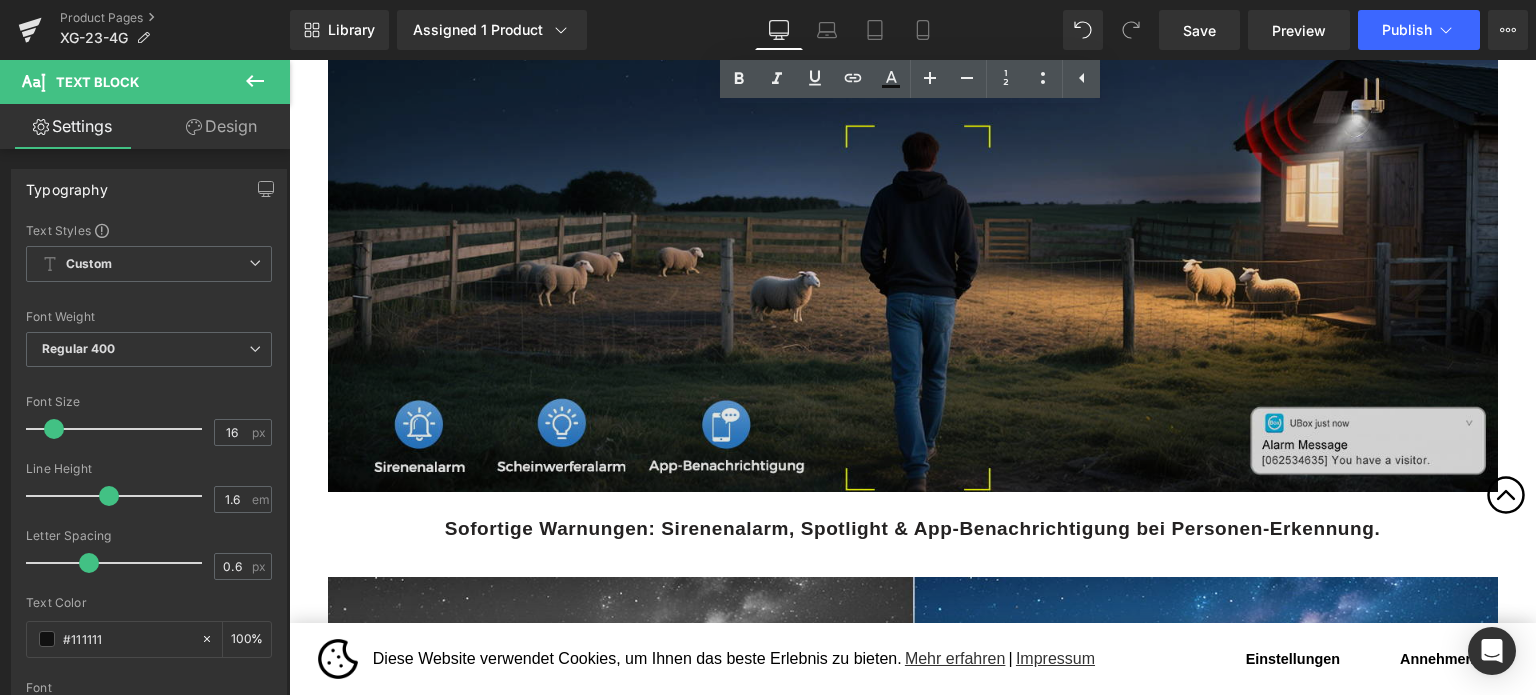 scroll, scrollTop: 2676, scrollLeft: 0, axis: vertical 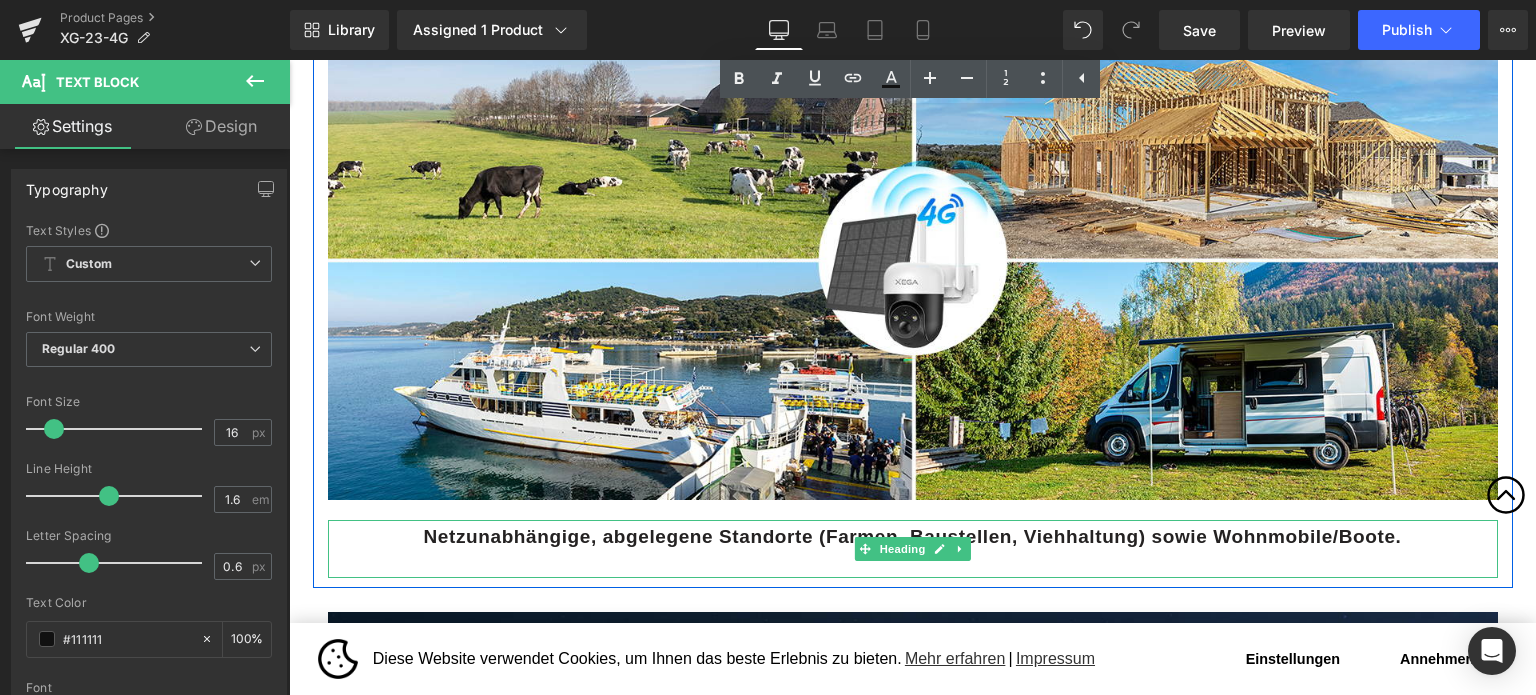 click on "Netzunabhängige, abgelegene Standorte (Farmen, Baustellen, Viehhaltung) sowie Wohnmobile/Boote." at bounding box center (913, 536) 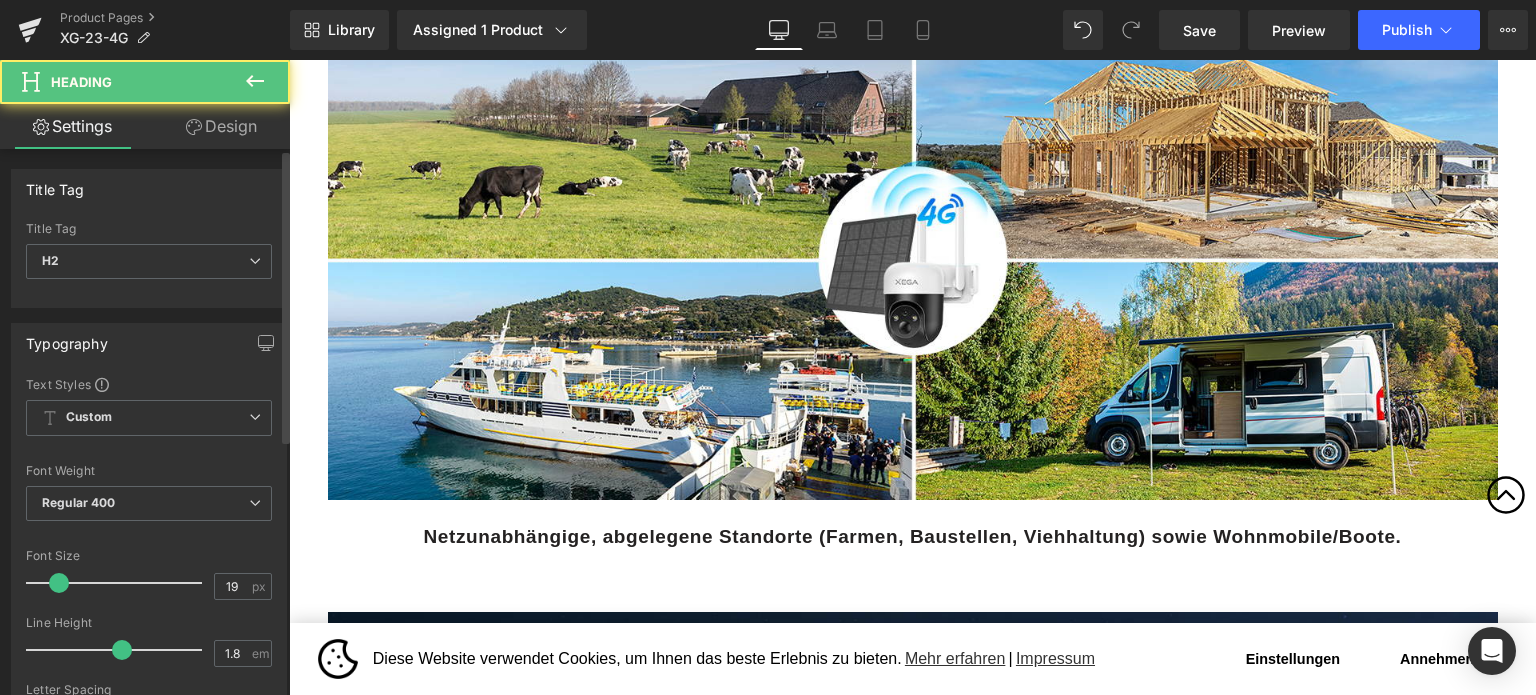 click on "Title Tag H1 H2 H3 H4 H5 H6 Title Tag
H2
H1 H2 H3 H4 H5 H6 Typography Text Styles Custom
Custom
Setup Global Style
Custom
Setup Global Style
Thin 100 Semi Thin 200 Light 300 Regular 400 Medium 500 Semi Bold 600 Super Bold 800 Boldest 900 Bold 700 Lighter Bolder Font Weight
Regular 400
Thin 100 Semi Thin 200 Light 300 Regular 400 Medium 500 Semi Bold 600 Super Bold 800 Boldest 900 Bold 700 Lighter Bolder 19px Font Size 19 px 1.8em Line Height 1.8 em 0.6px Letter Spacing 0.6 px #3c4043 Text Color #3c4043 100 % inherit
Font
Default
Albert Sans
0" at bounding box center (149, 830) 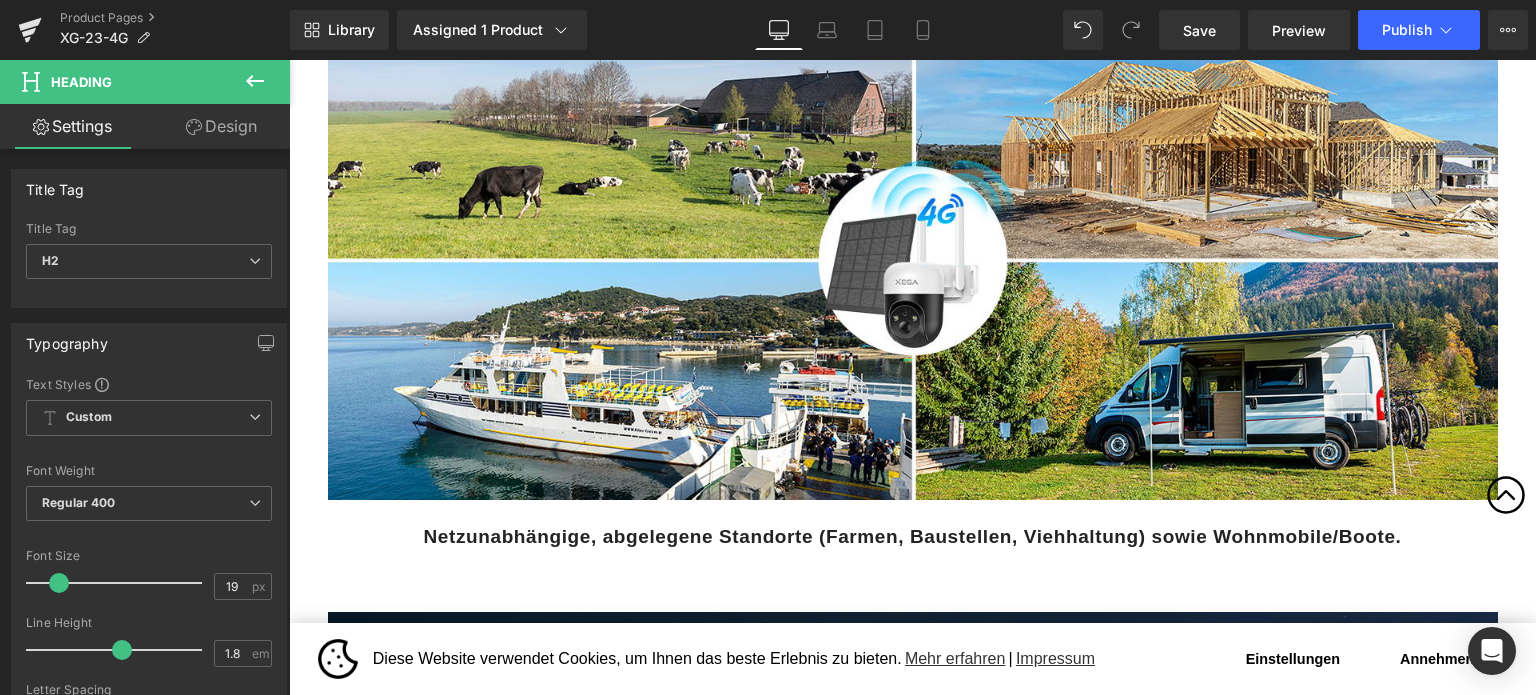 click on "Design" at bounding box center (221, 126) 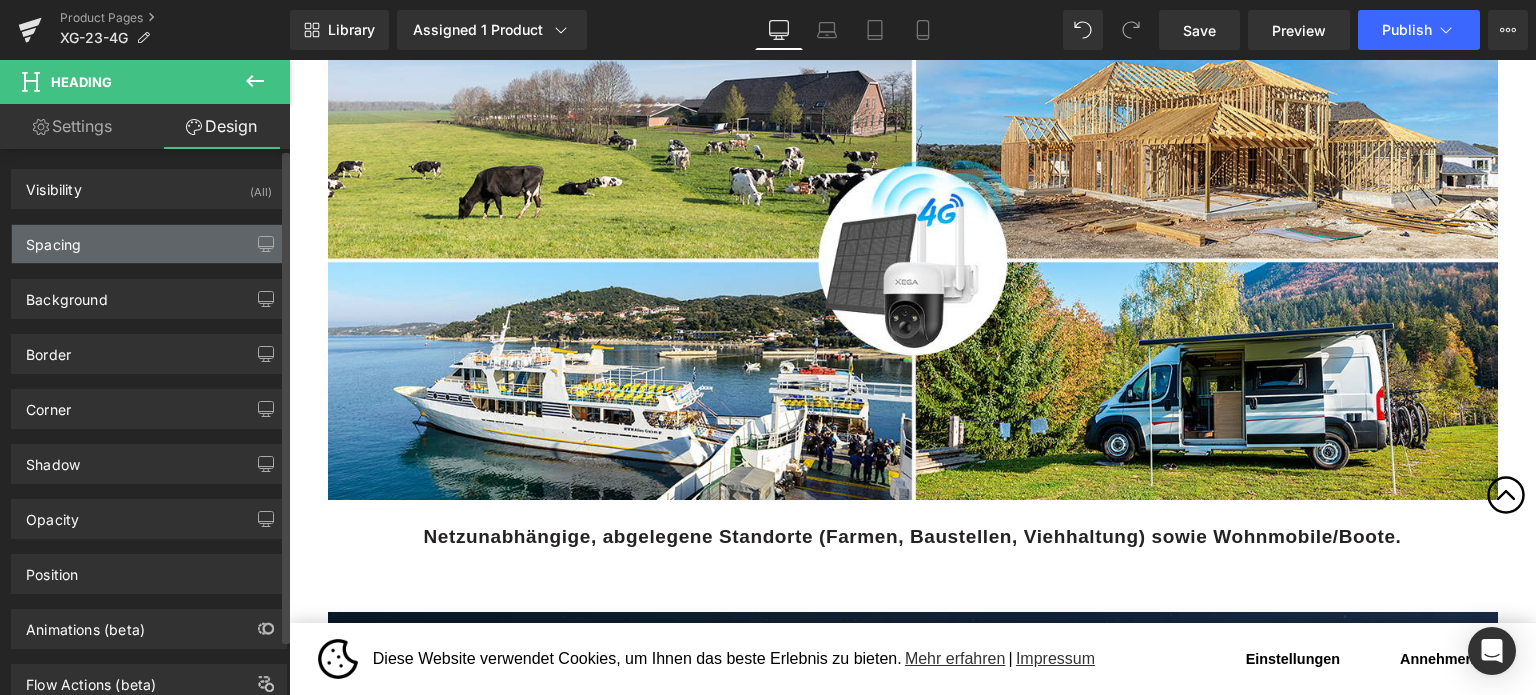 click on "Spacing" at bounding box center [149, 244] 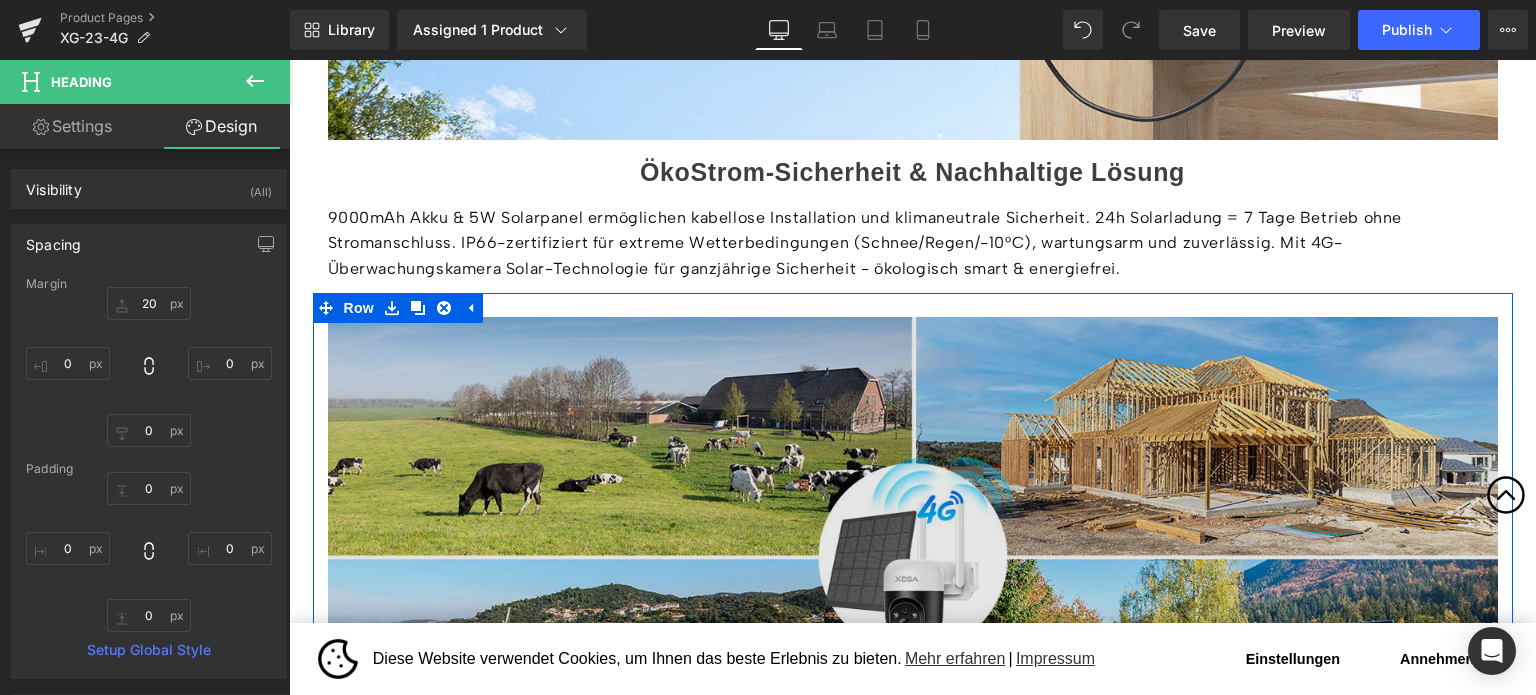 scroll, scrollTop: 2376, scrollLeft: 0, axis: vertical 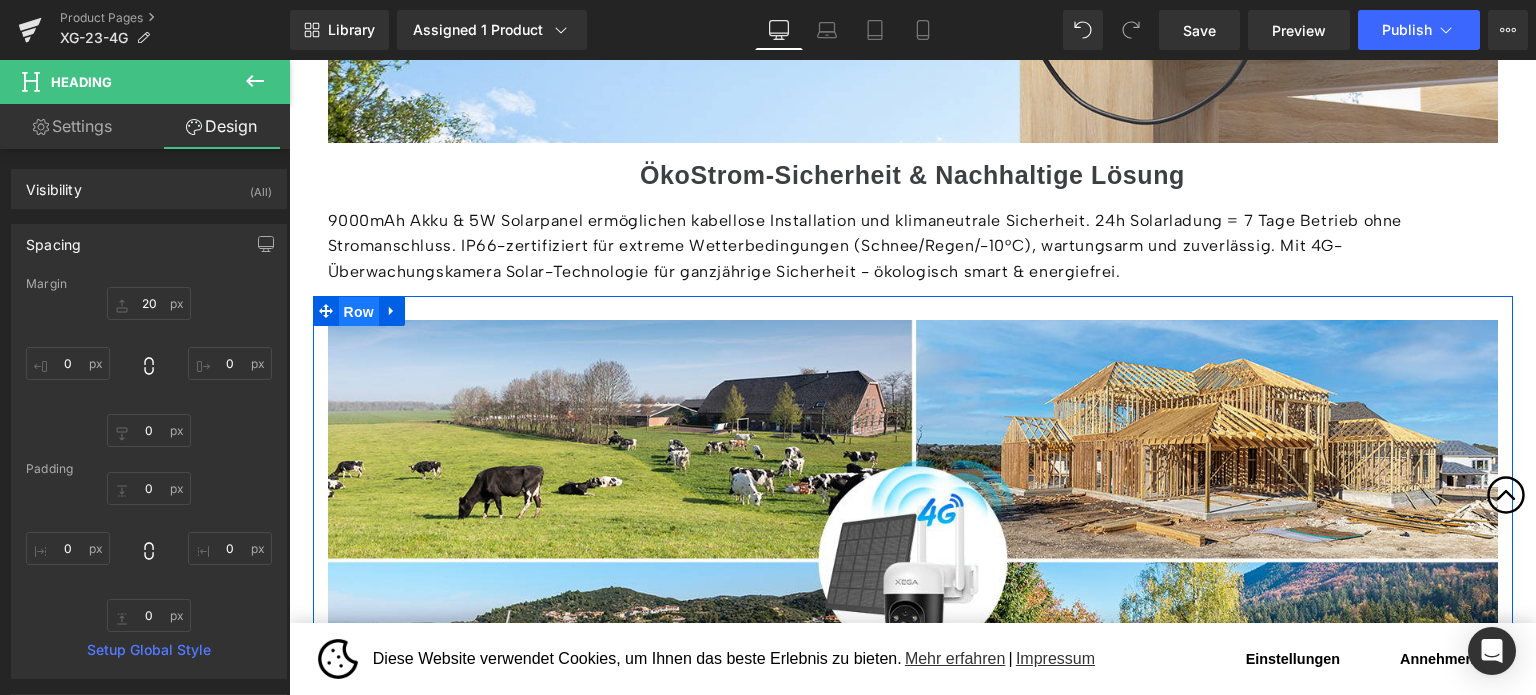 click on "Row" at bounding box center (359, 312) 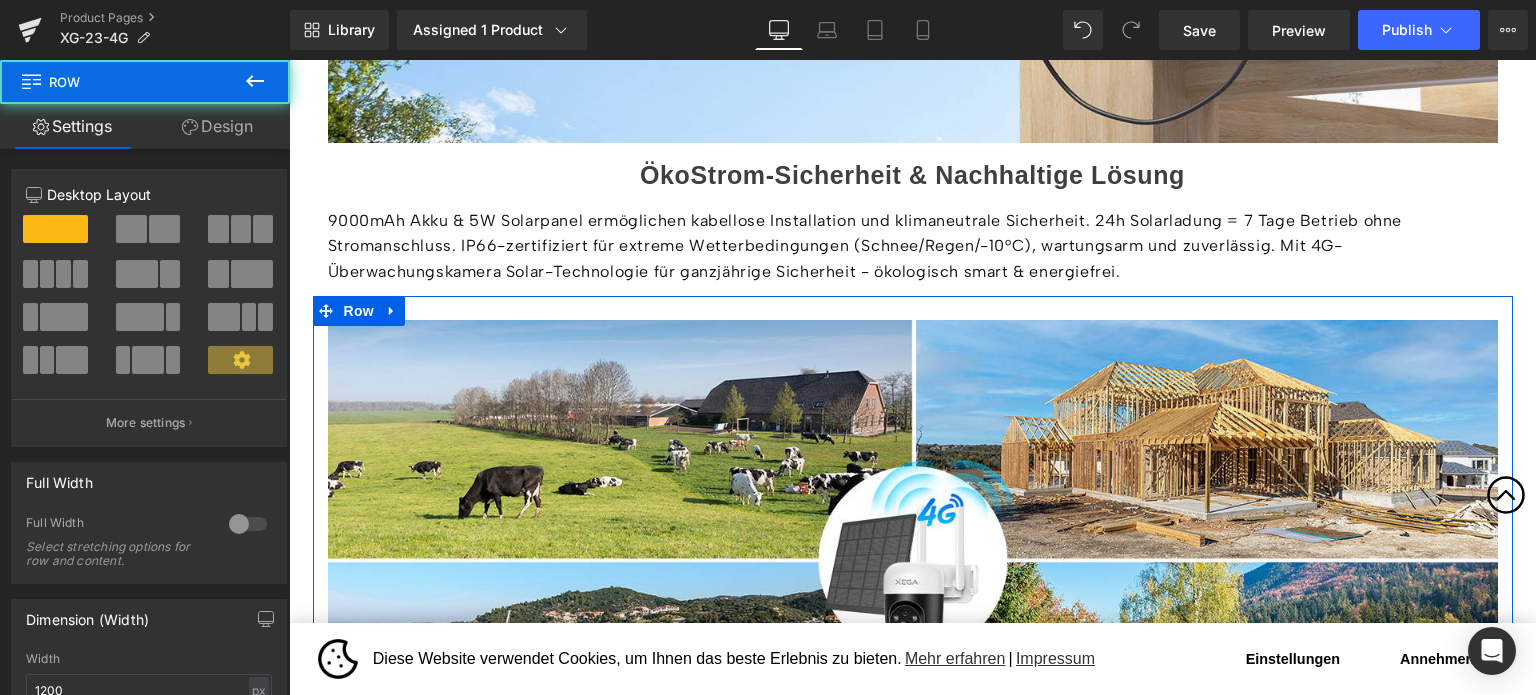 click on "Design" at bounding box center [217, 126] 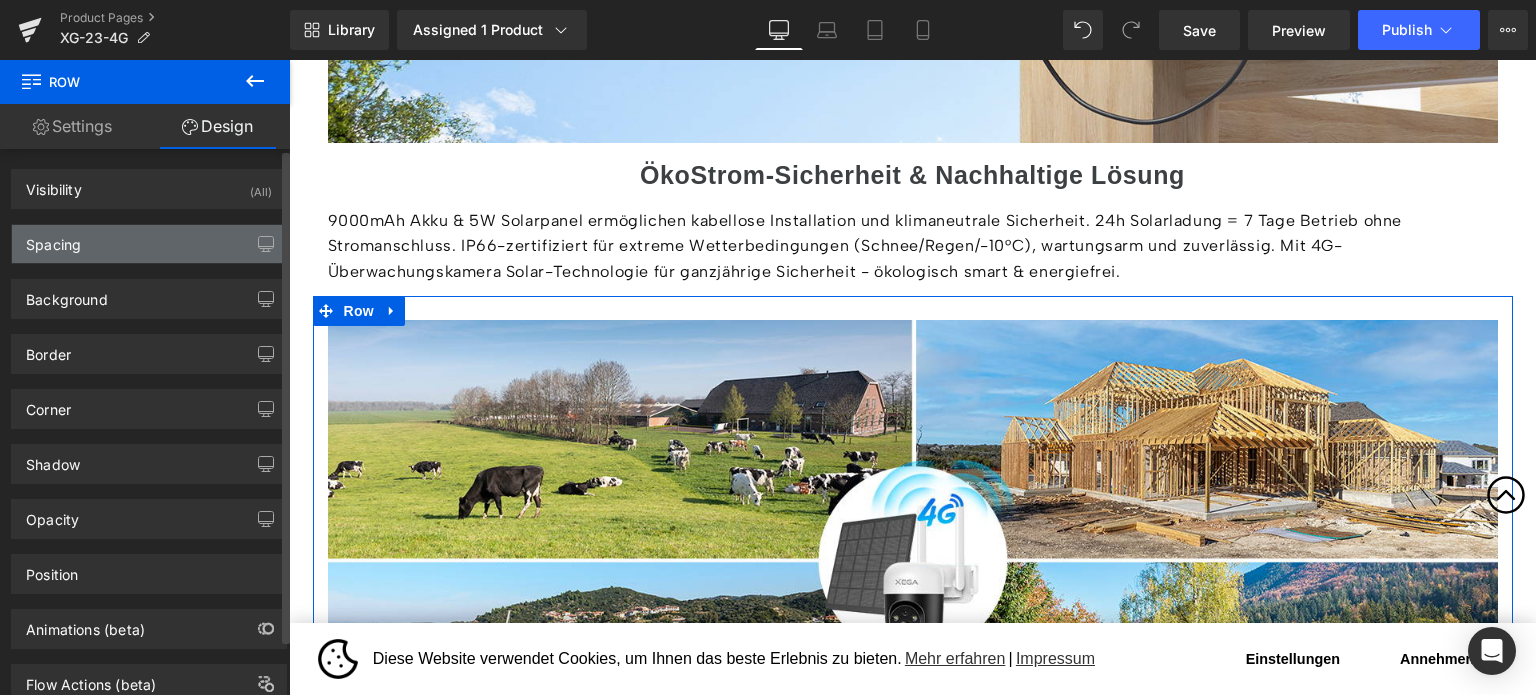 click on "Spacing" at bounding box center [149, 244] 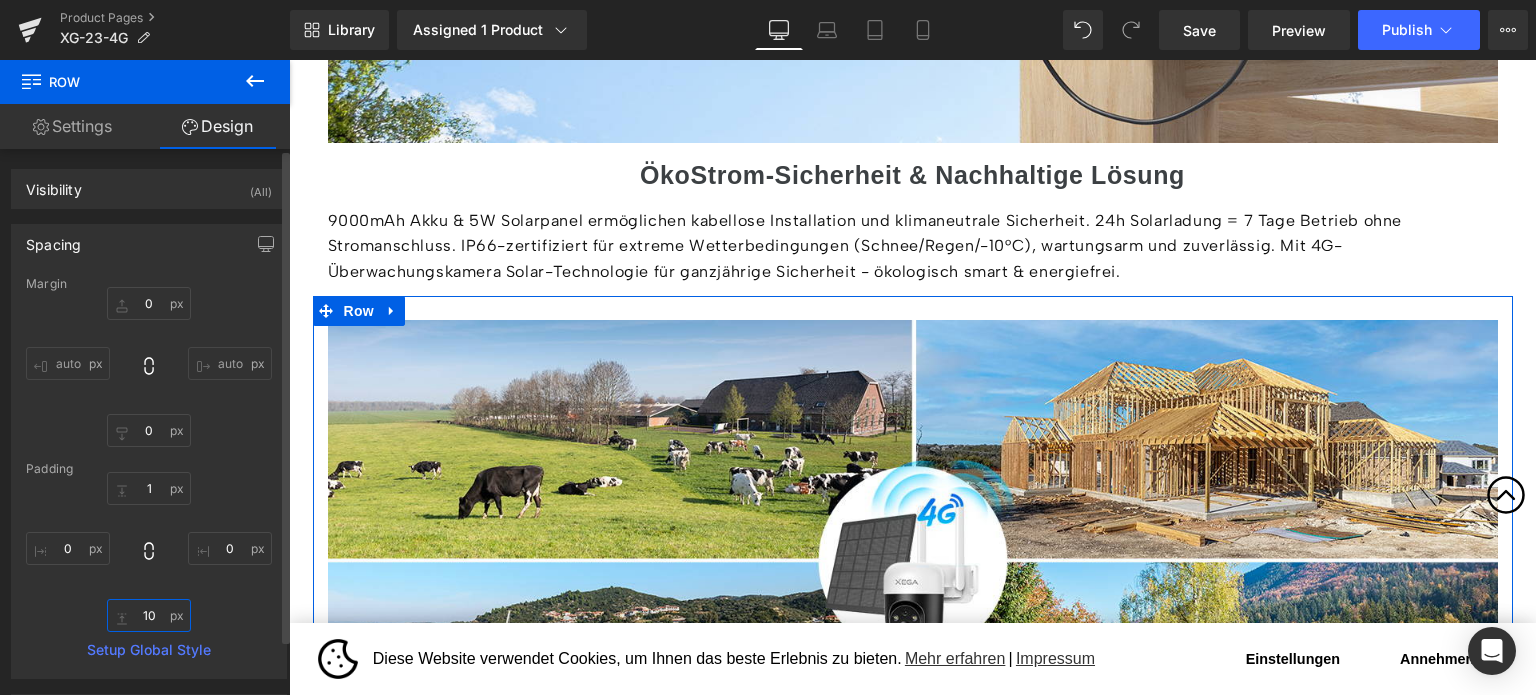 click on "10" at bounding box center [149, 615] 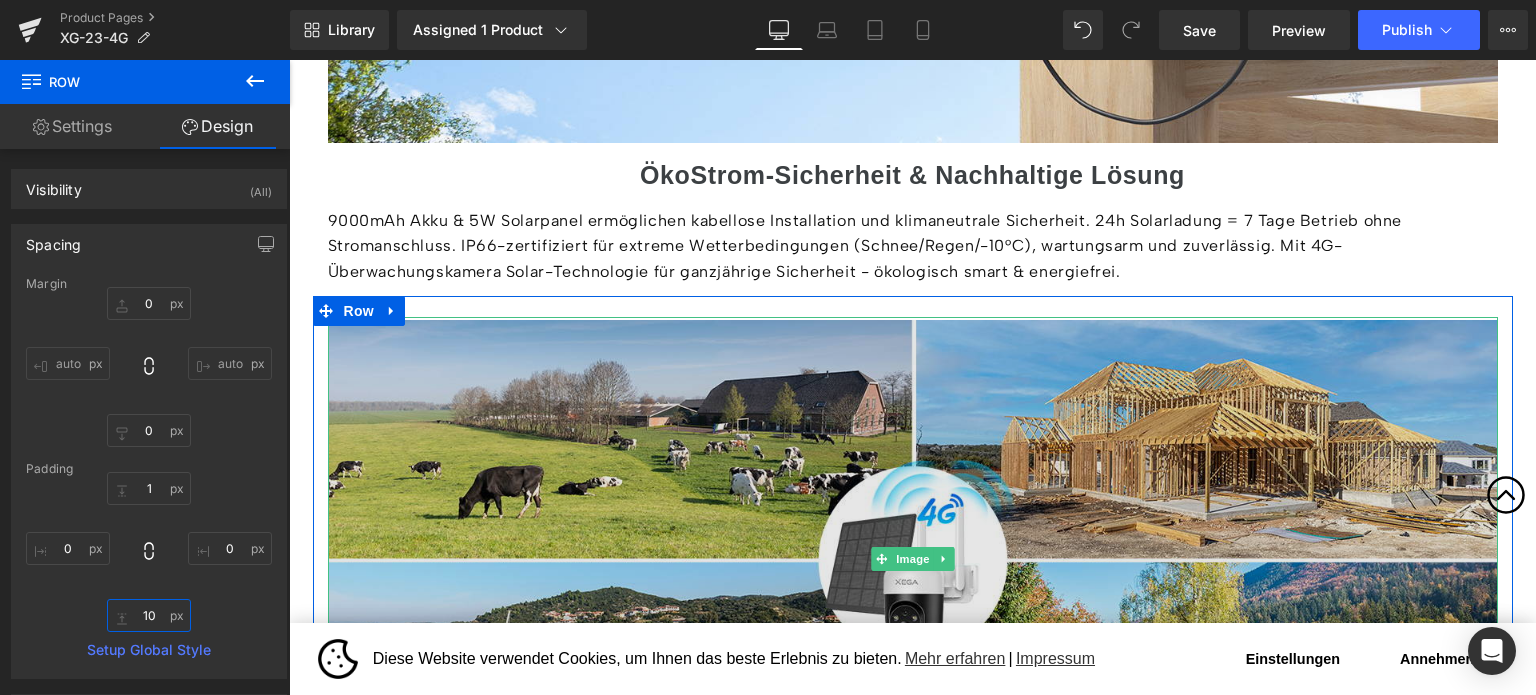 type 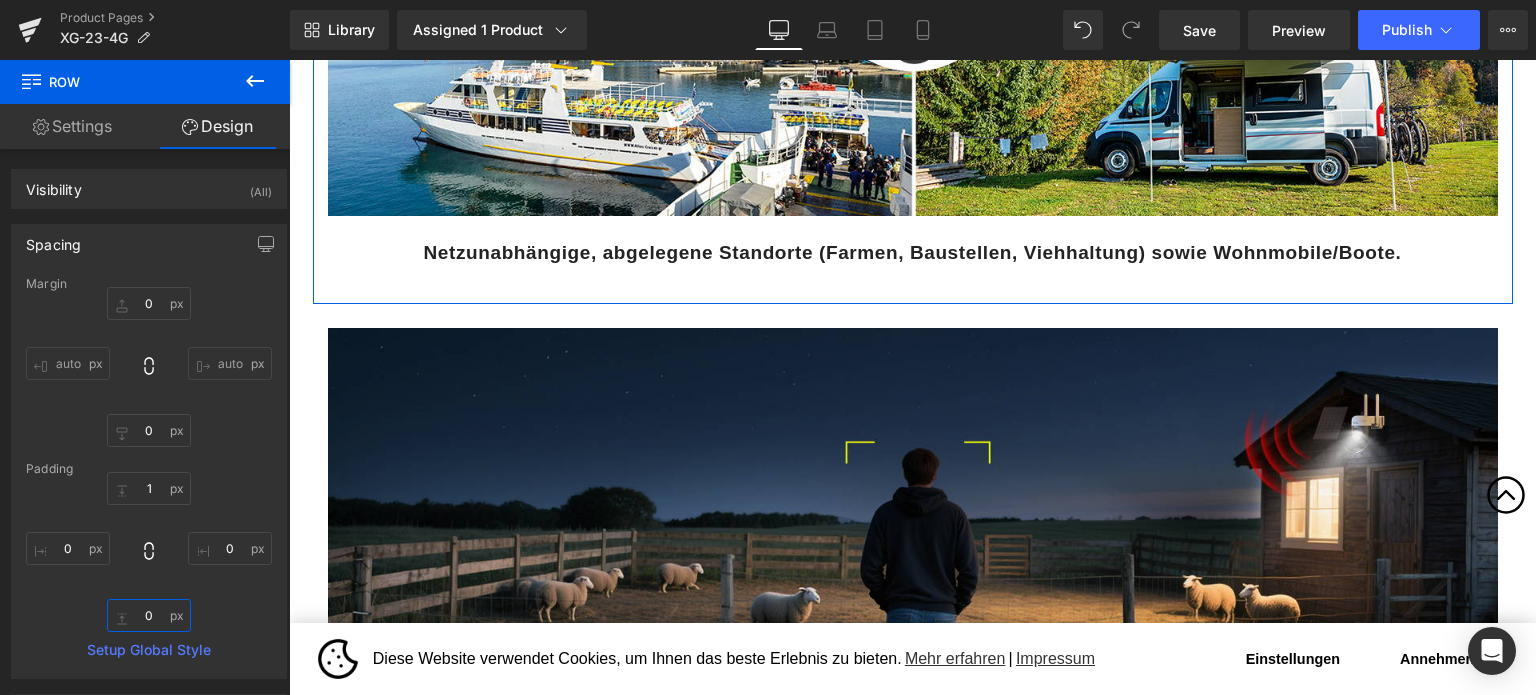 scroll, scrollTop: 2976, scrollLeft: 0, axis: vertical 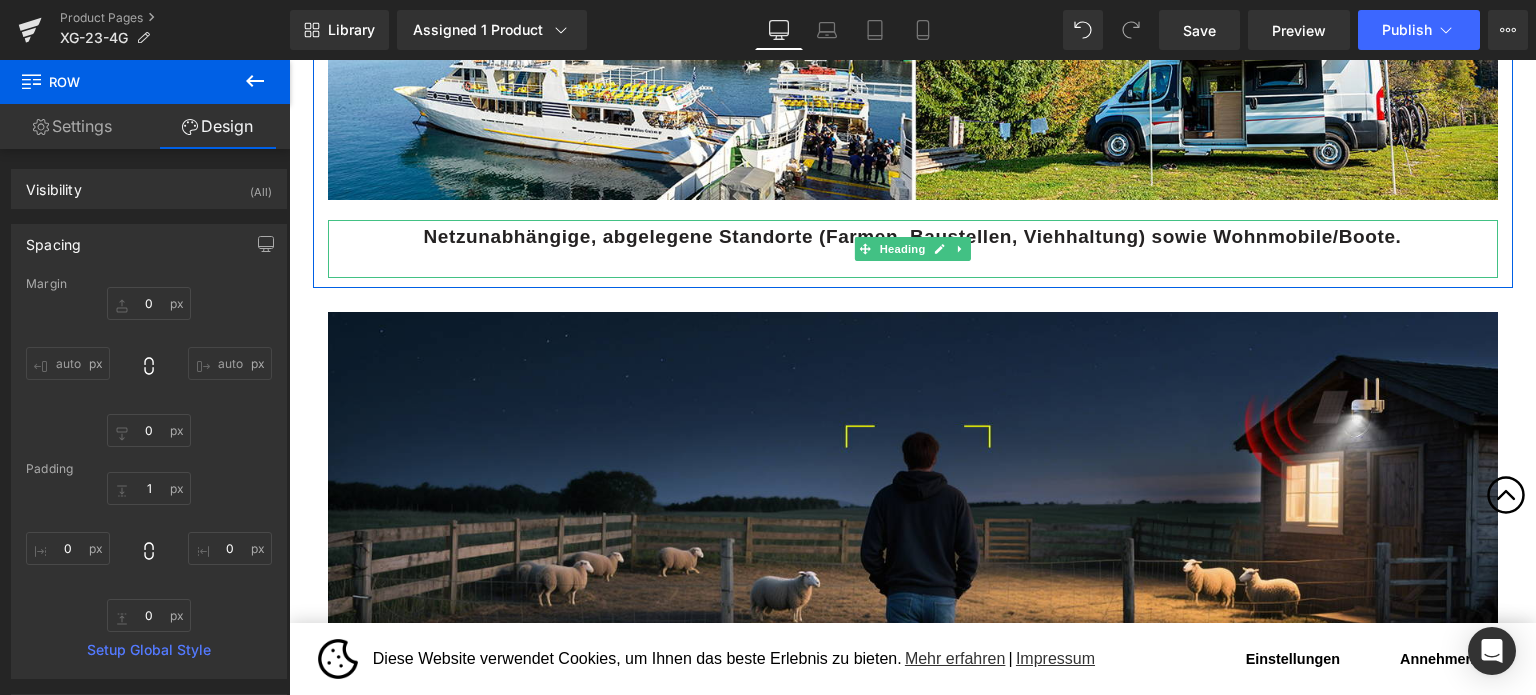 click at bounding box center (913, 266) 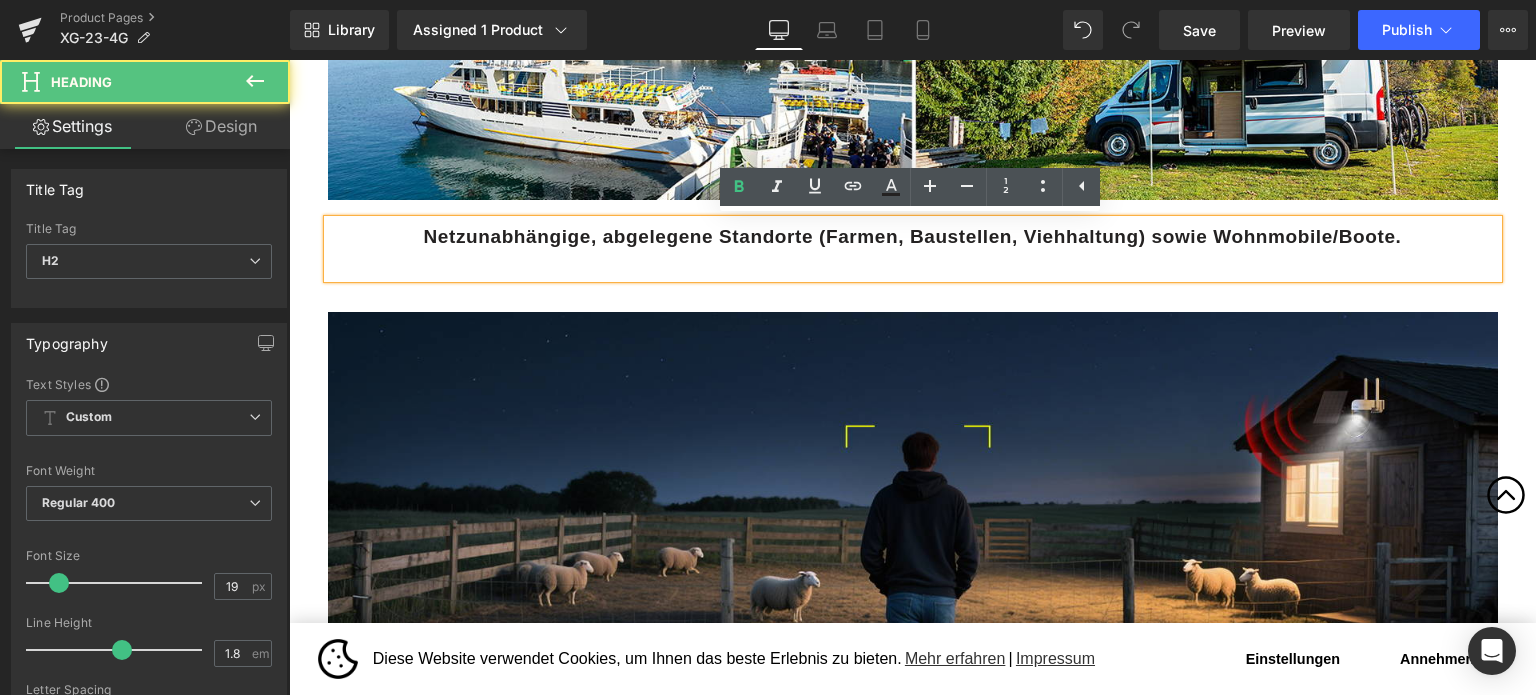 type 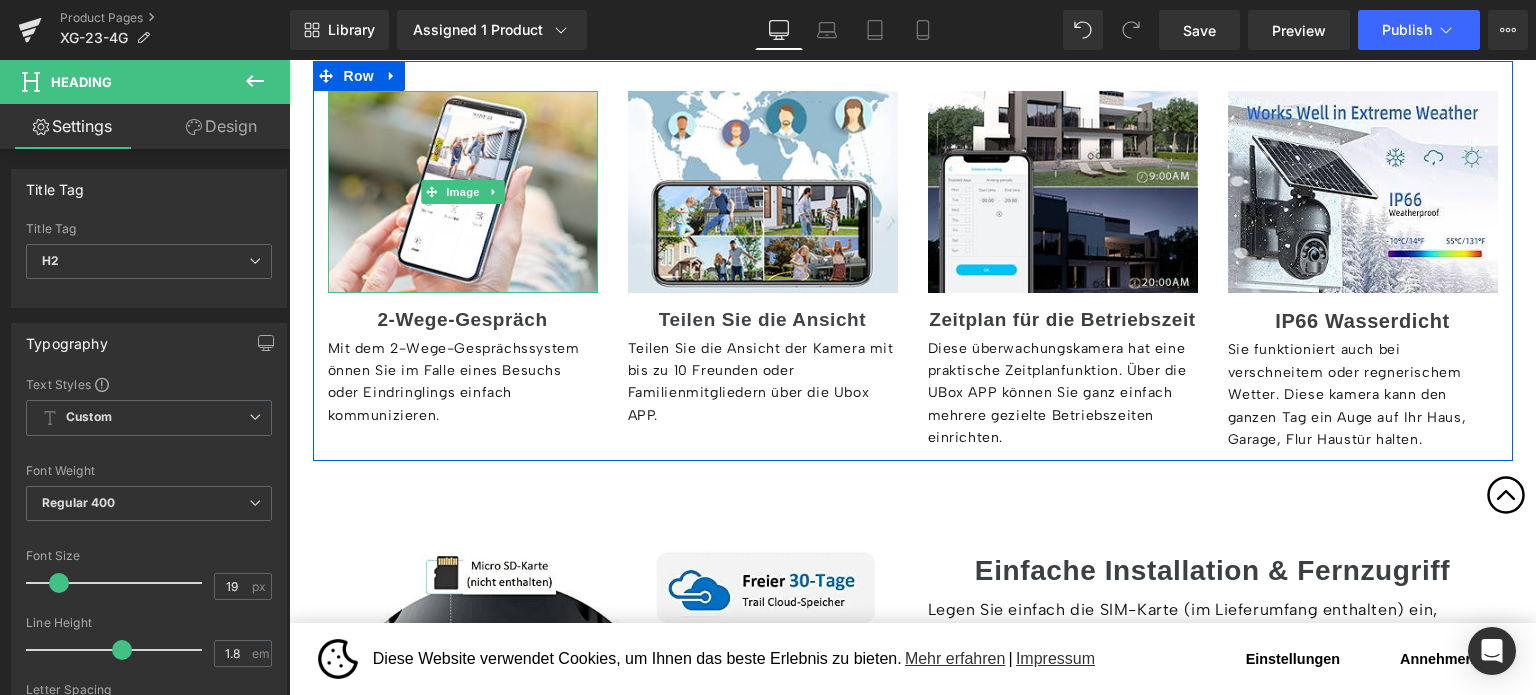 scroll, scrollTop: 7876, scrollLeft: 0, axis: vertical 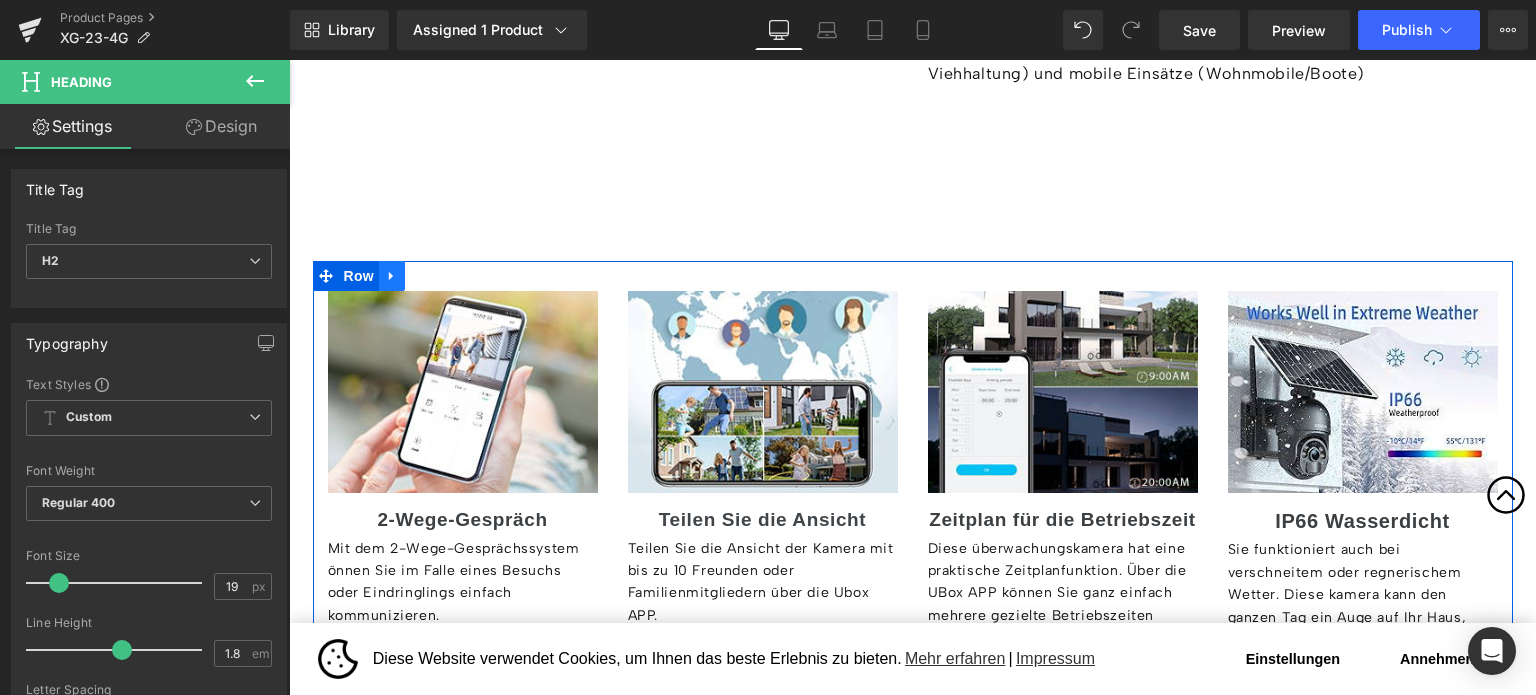 click 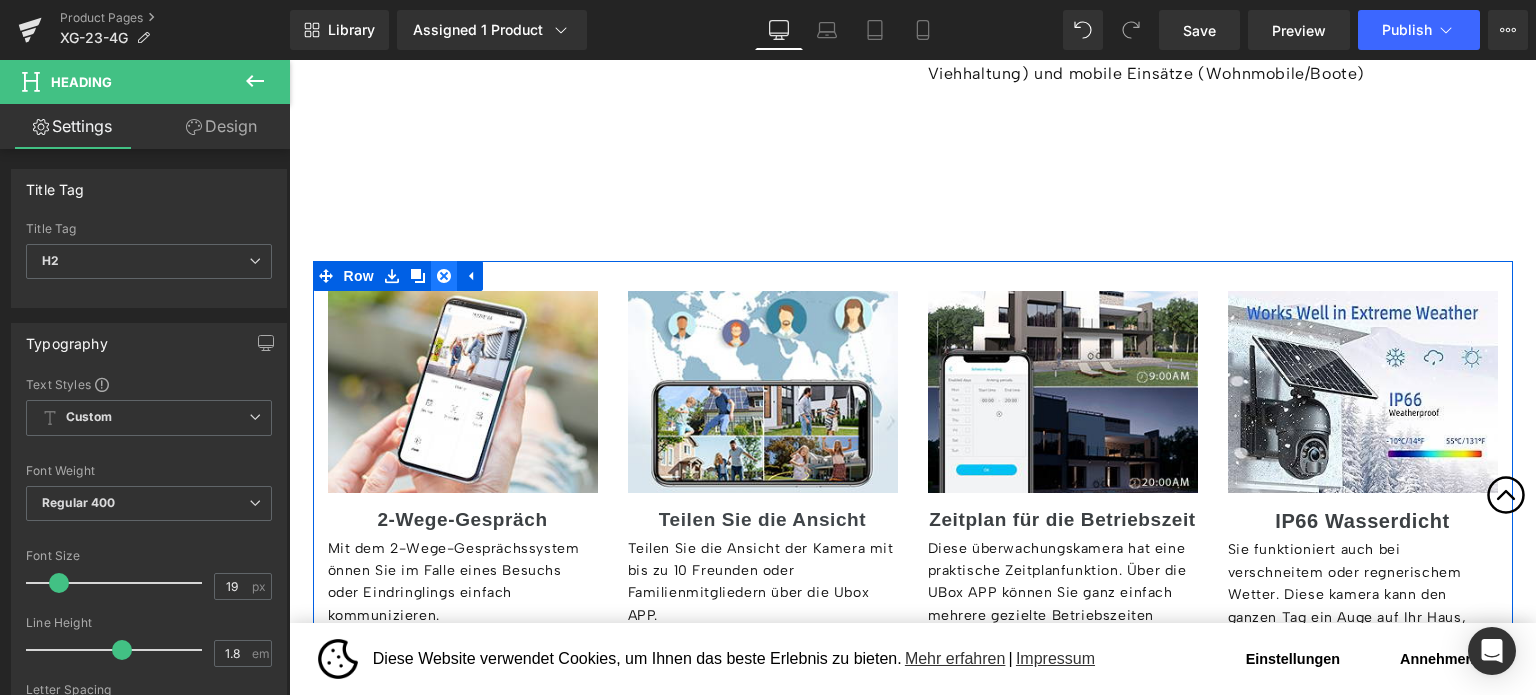 click 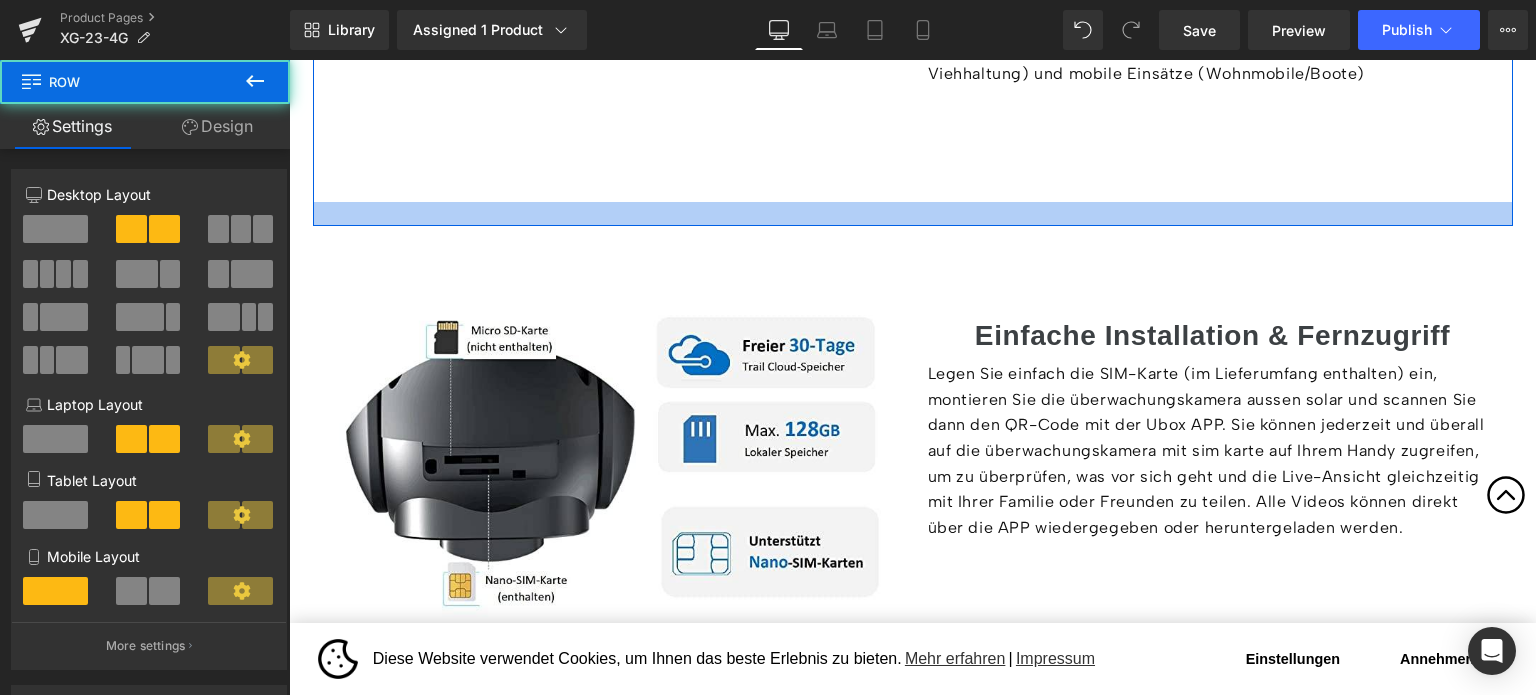 drag, startPoint x: 624, startPoint y: 245, endPoint x: 637, endPoint y: 210, distance: 37.336308 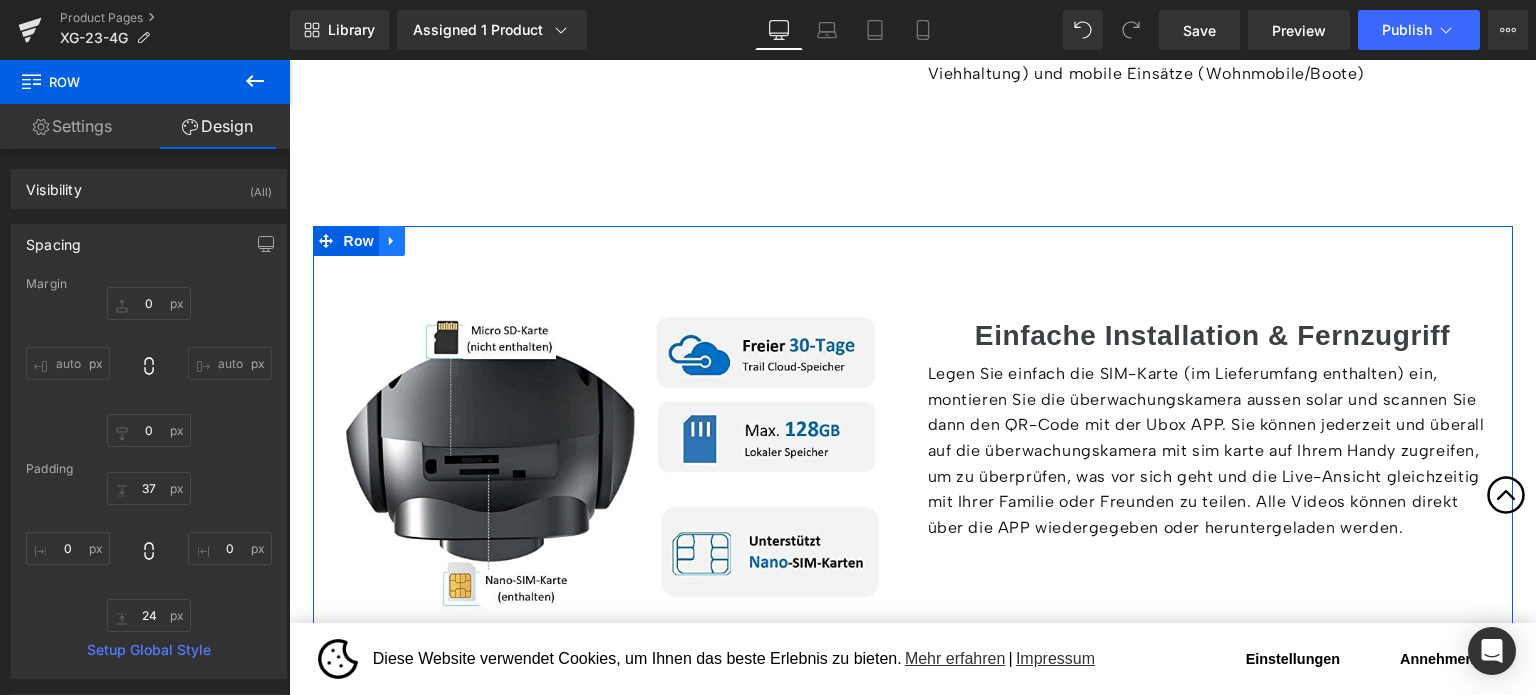 click 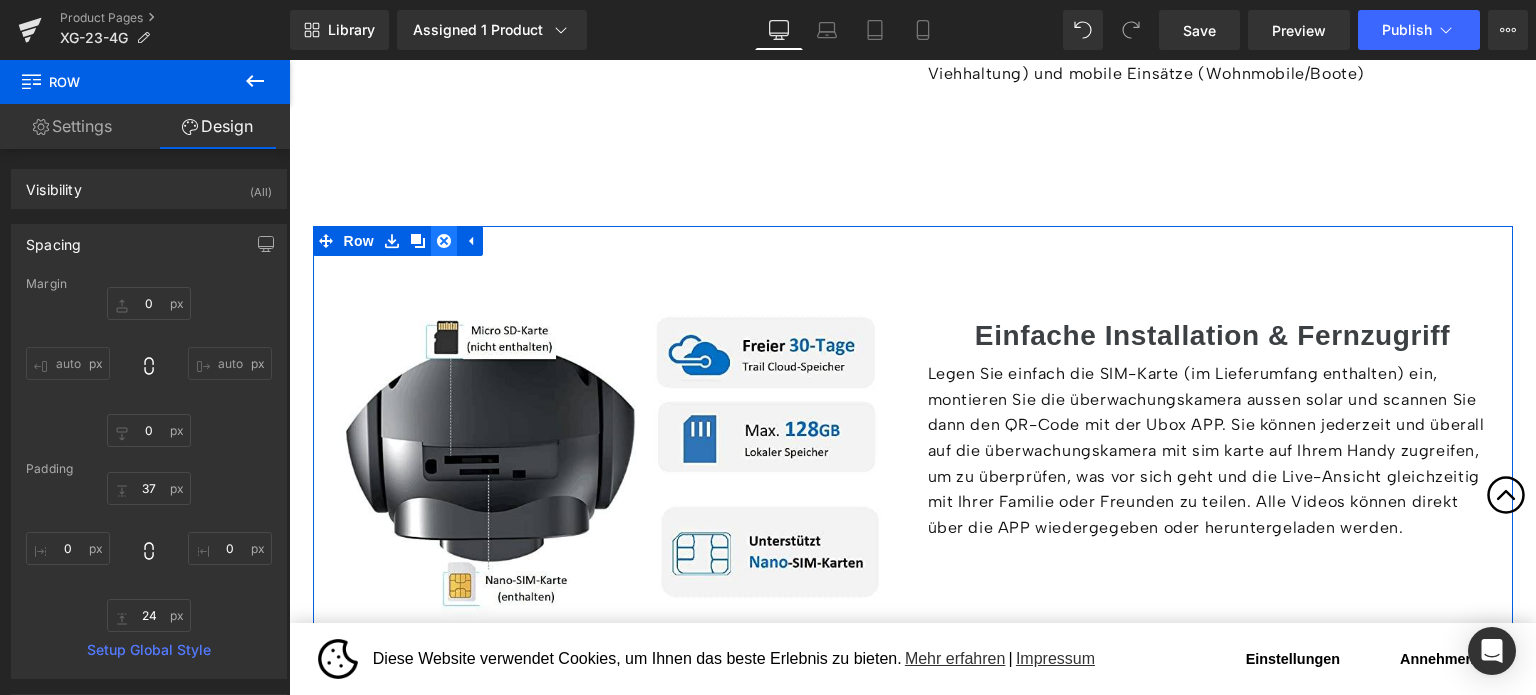 click 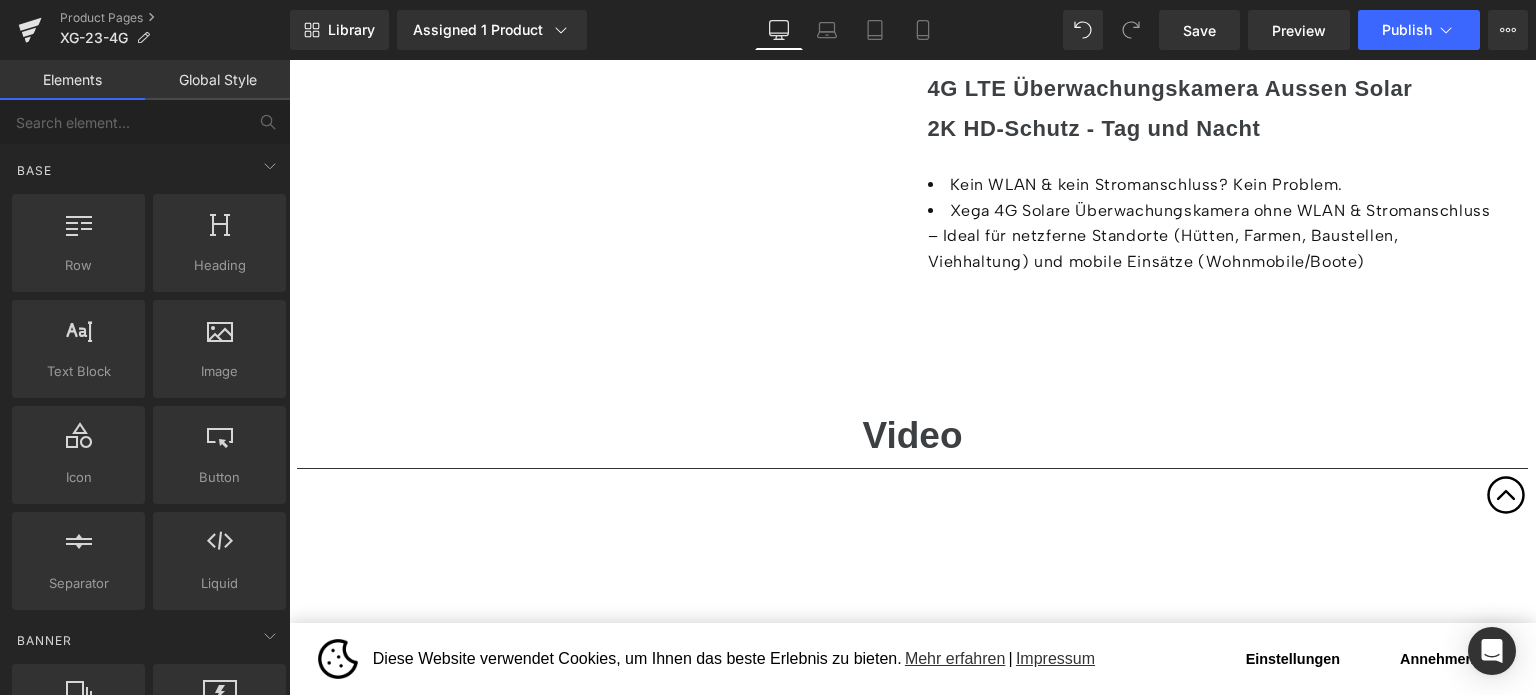 scroll, scrollTop: 7676, scrollLeft: 0, axis: vertical 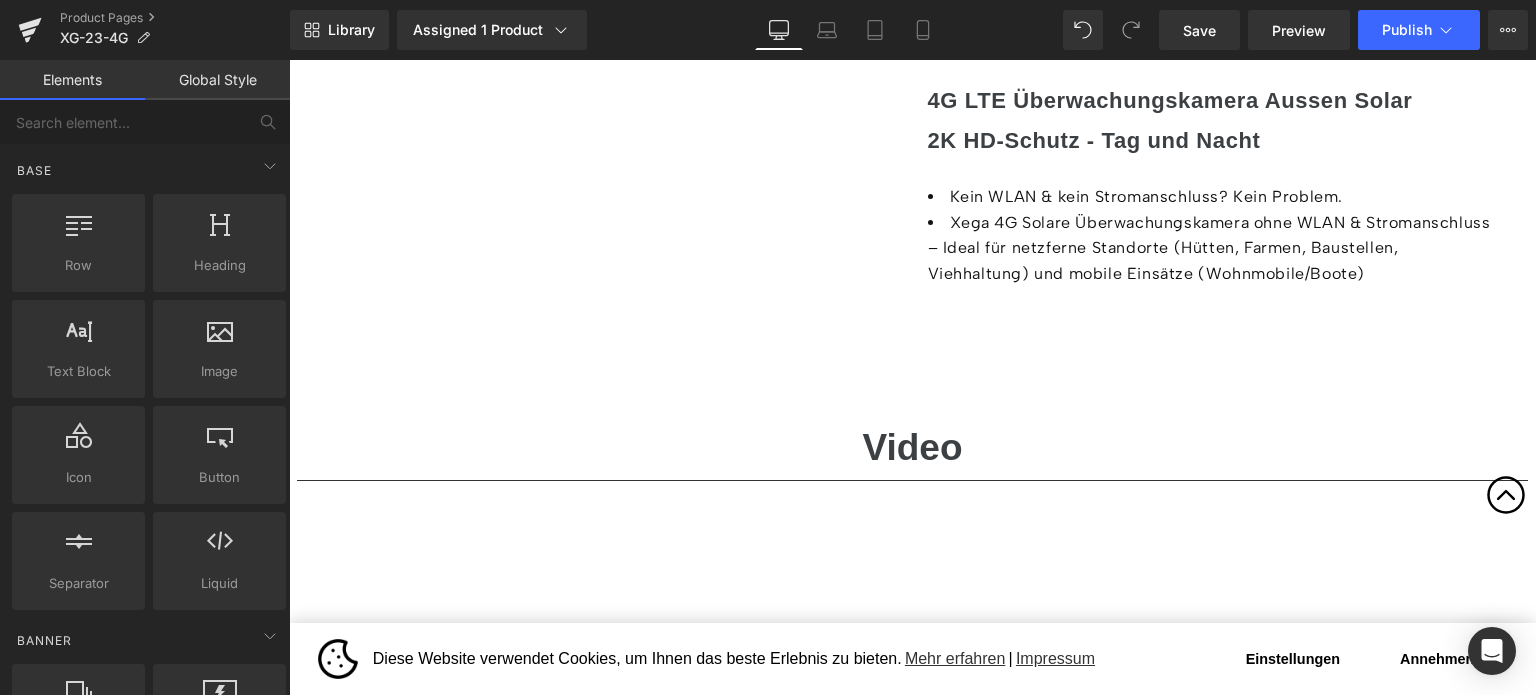 click on "Video" at bounding box center [912, 448] 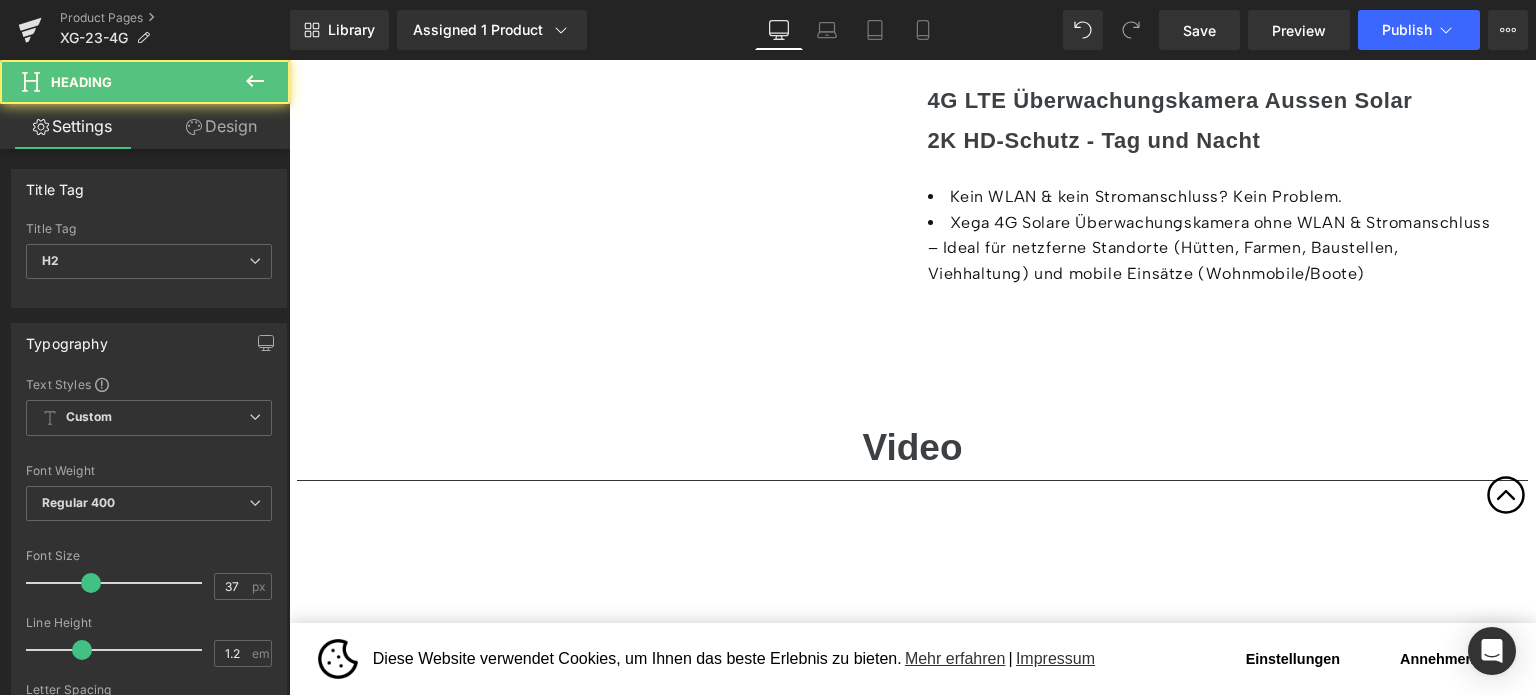 click on "Design" at bounding box center [221, 126] 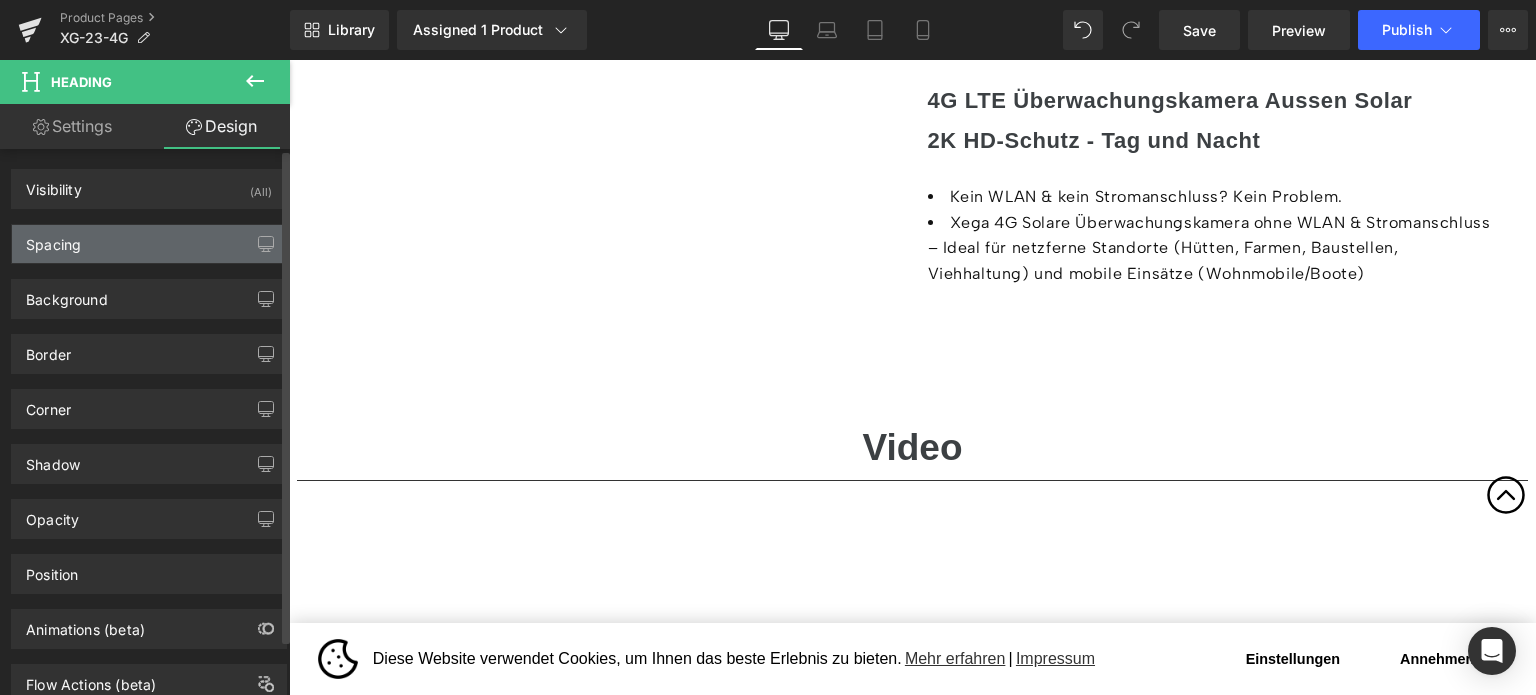 click on "Spacing" at bounding box center [149, 244] 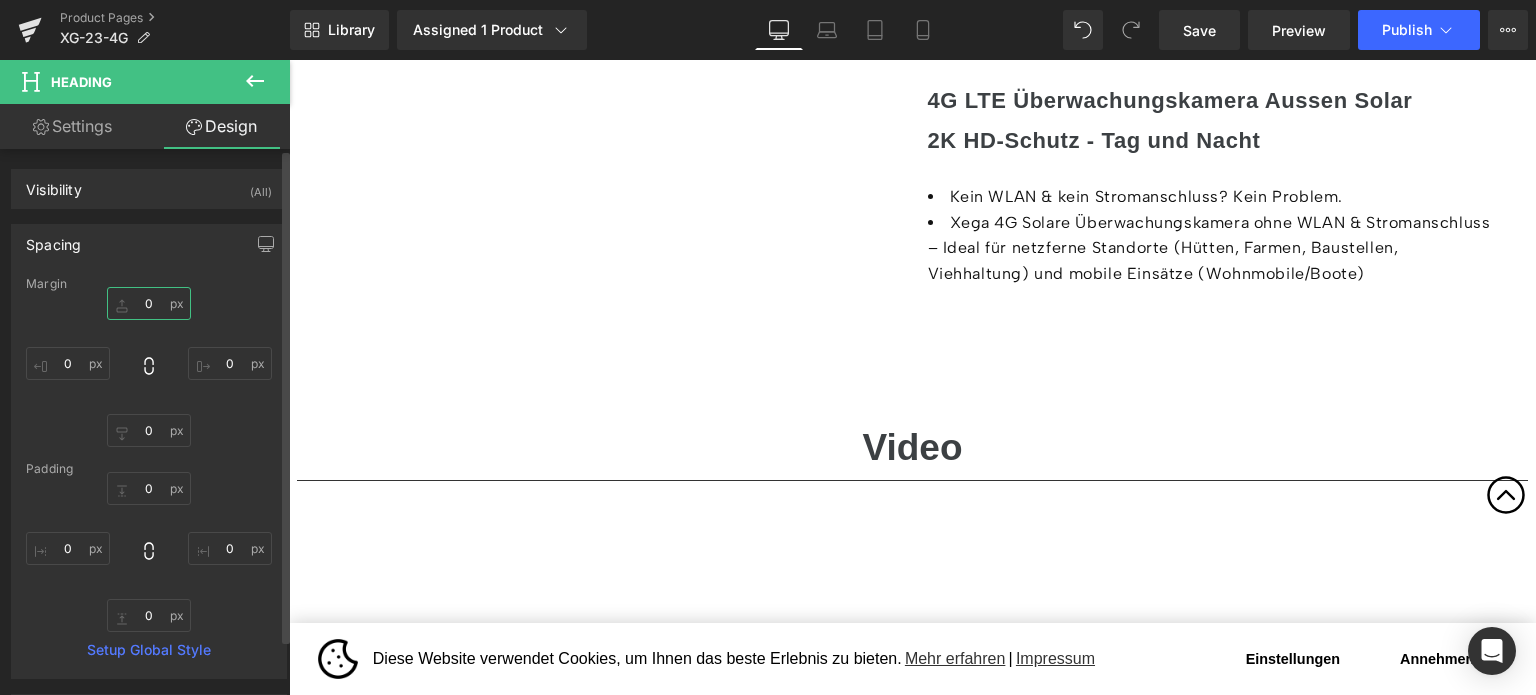 click on "0" at bounding box center [149, 303] 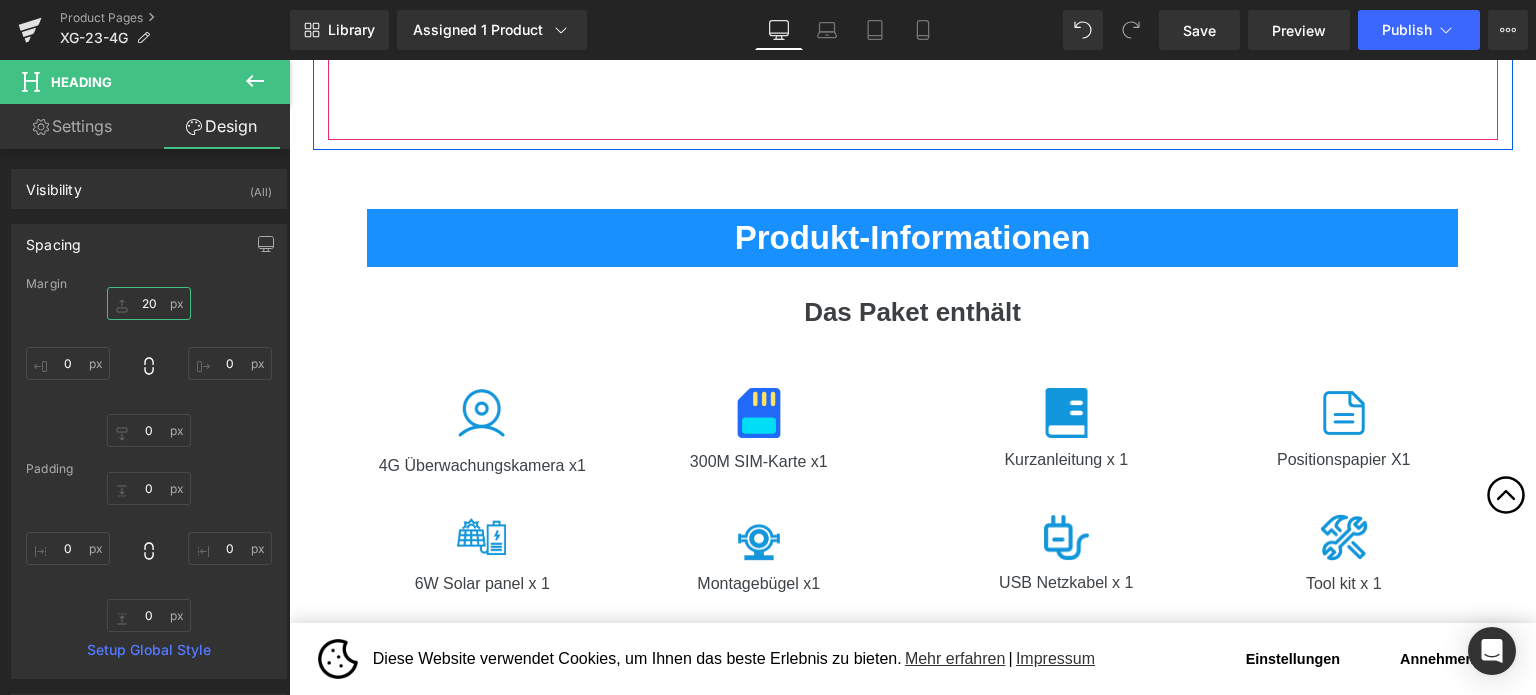 scroll, scrollTop: 8876, scrollLeft: 0, axis: vertical 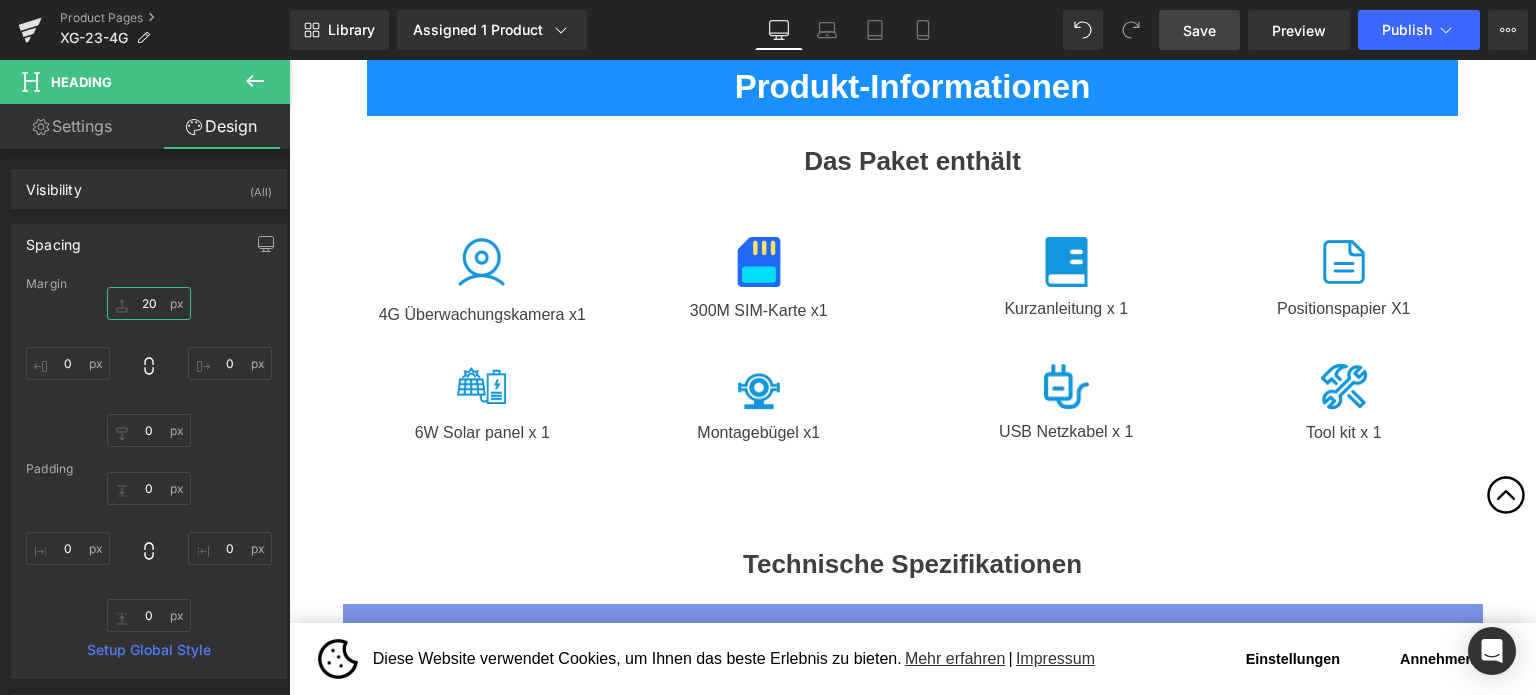 type on "20" 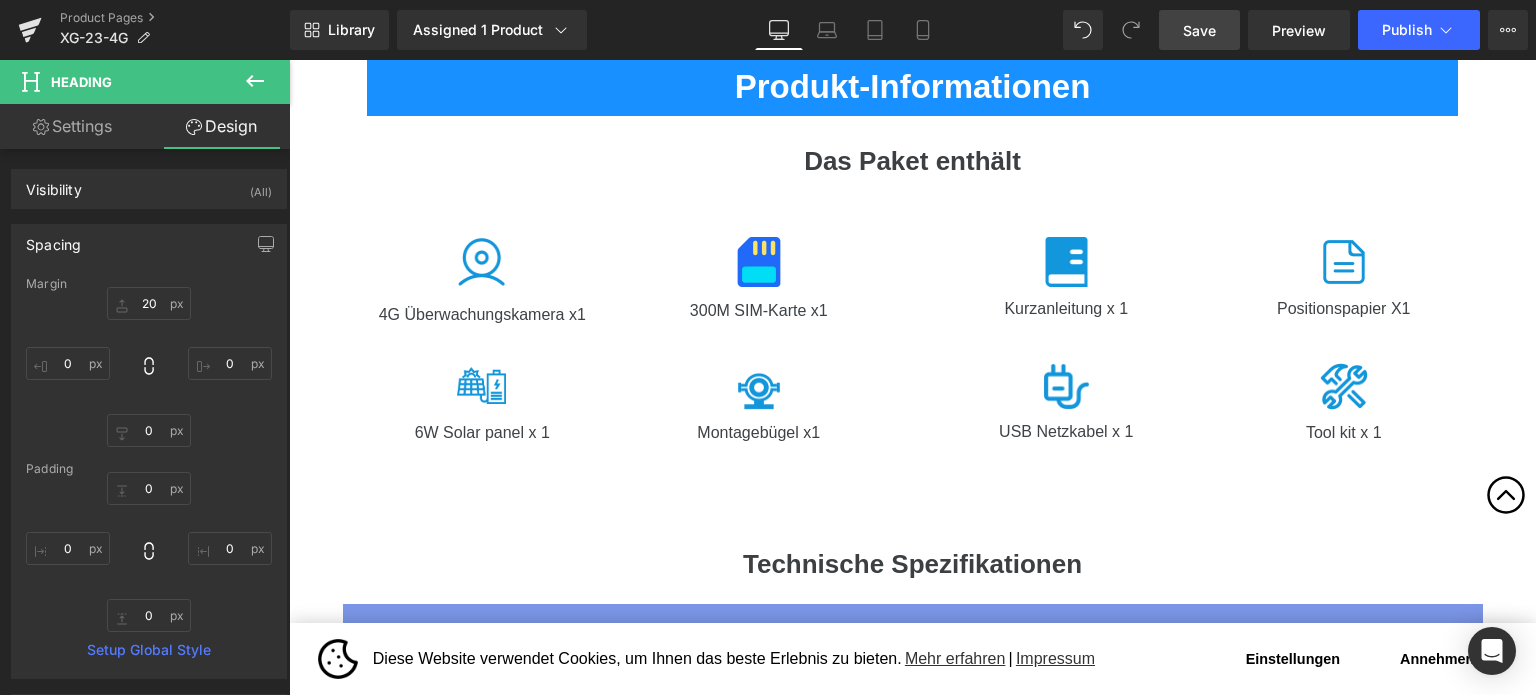 click on "Save" at bounding box center [1199, 30] 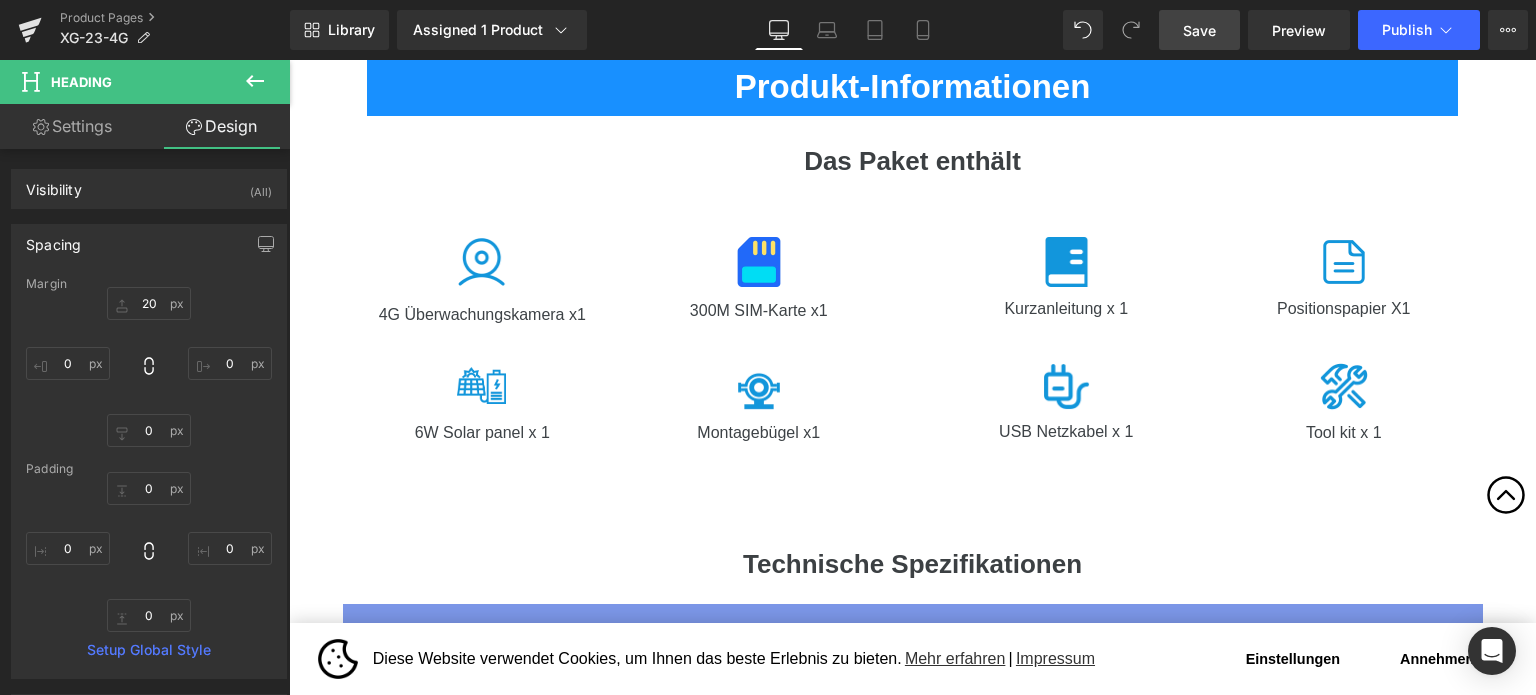 drag, startPoint x: 1180, startPoint y: 25, endPoint x: 733, endPoint y: 633, distance: 754.63434 